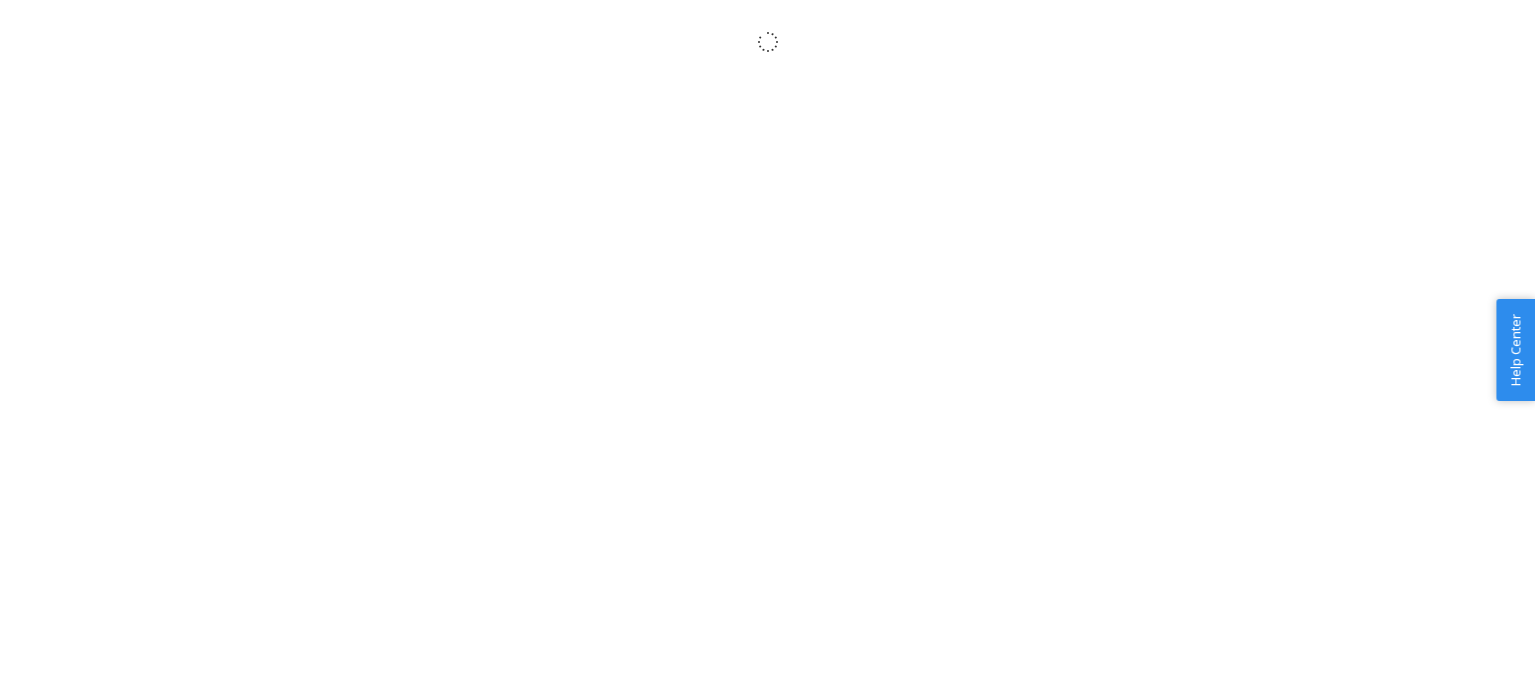 scroll, scrollTop: 0, scrollLeft: 0, axis: both 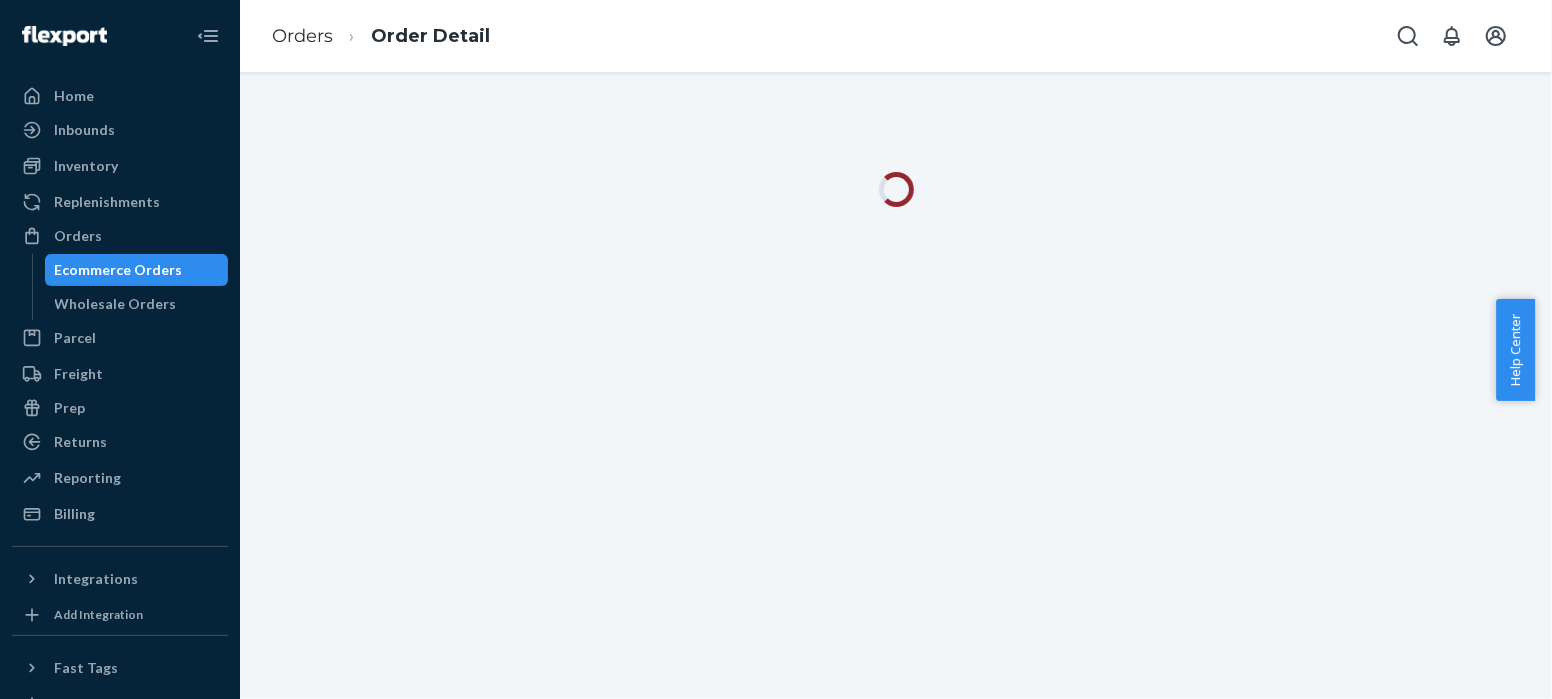 click on "Orders" at bounding box center [302, 36] 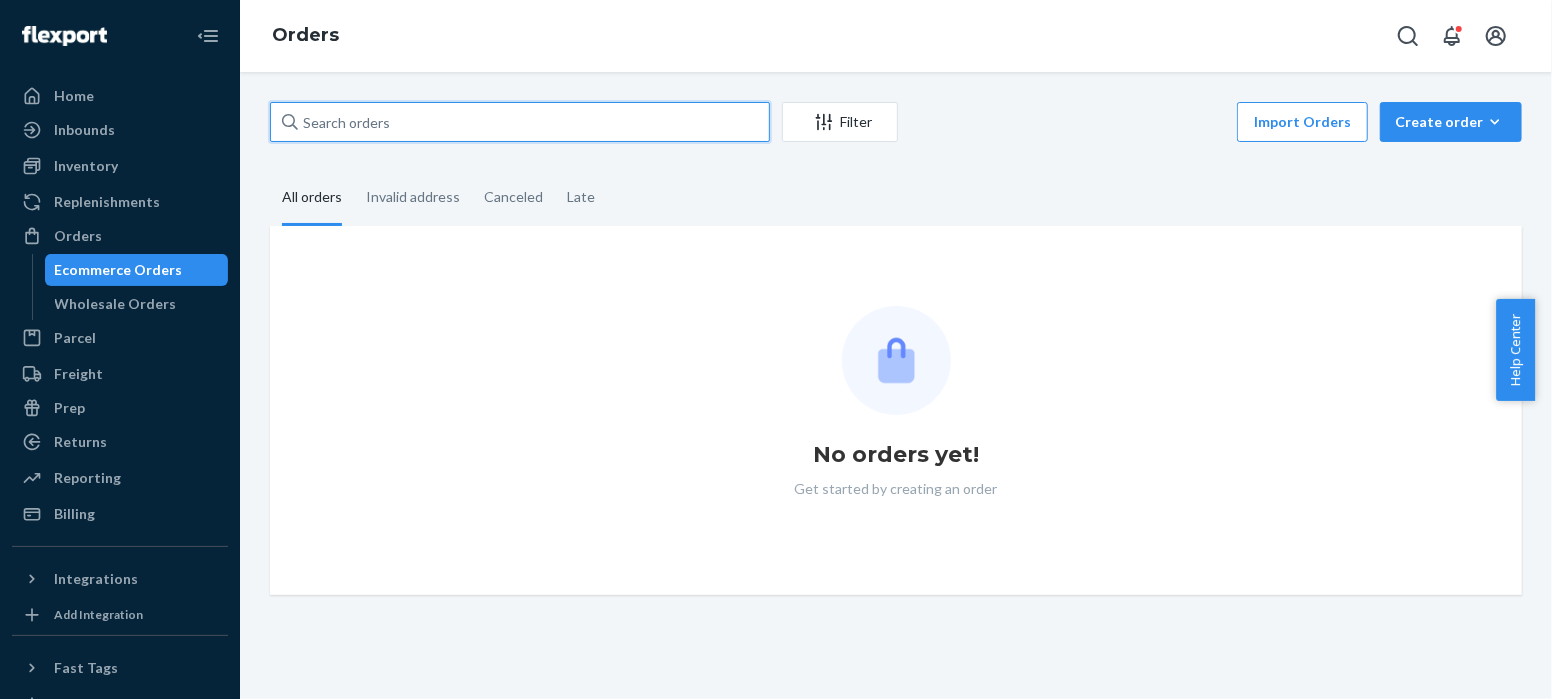 click at bounding box center (520, 122) 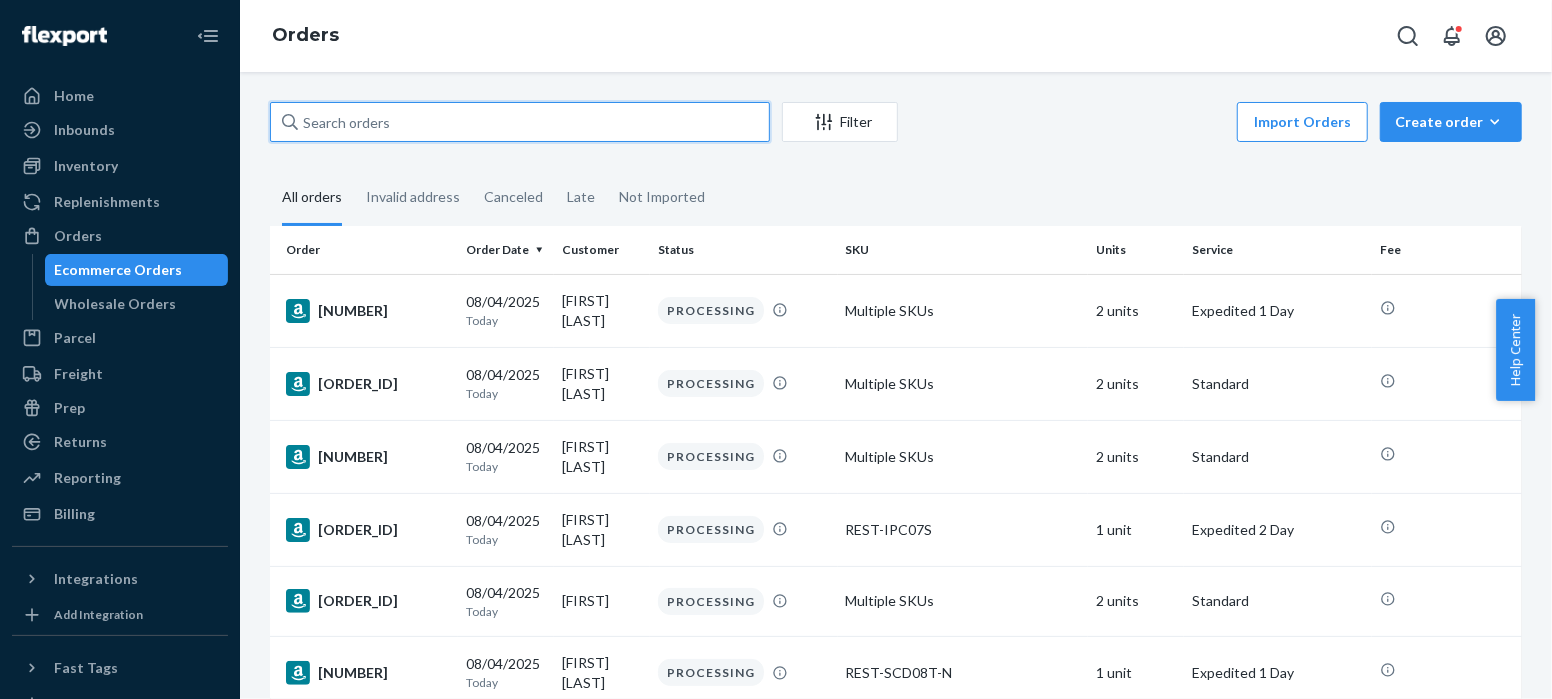 paste on "[DOCUMENT_ID]" 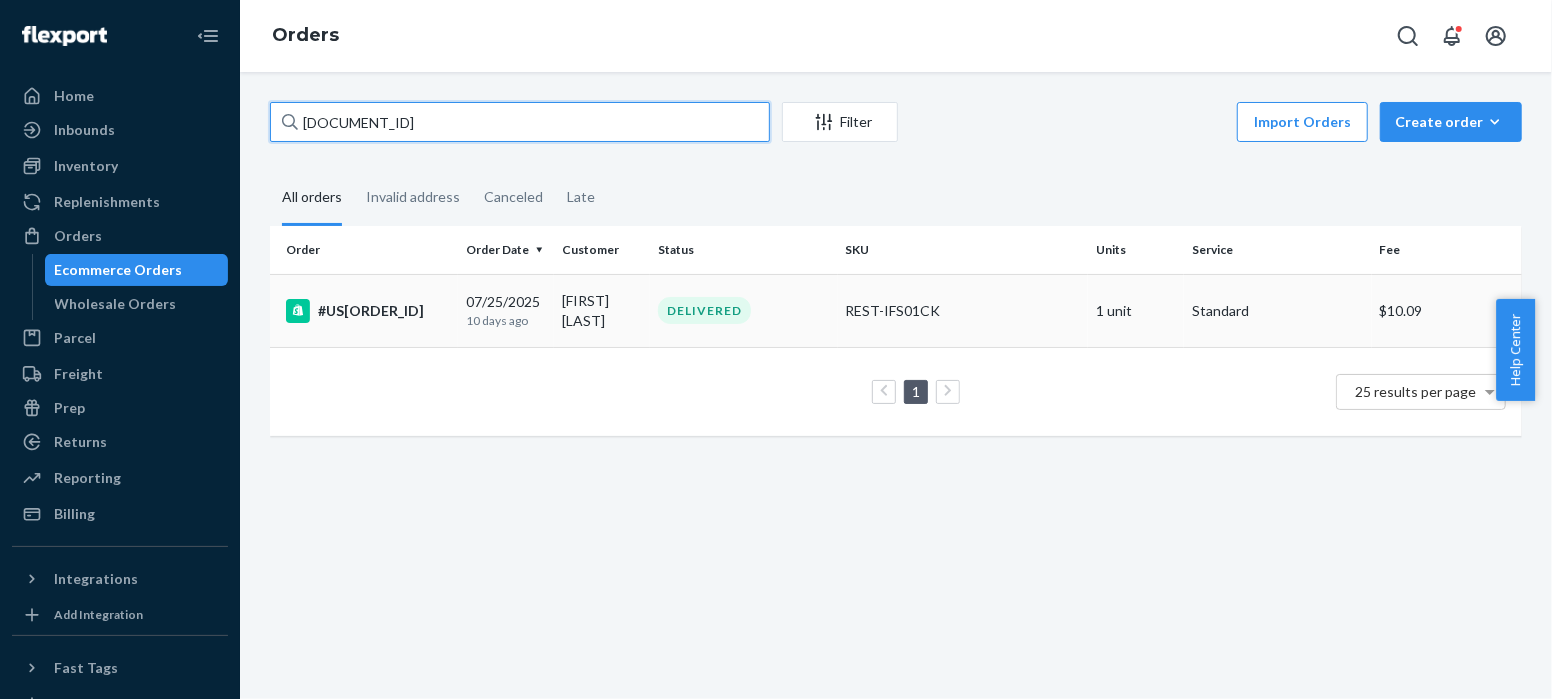 type on "[DOCUMENT_ID]" 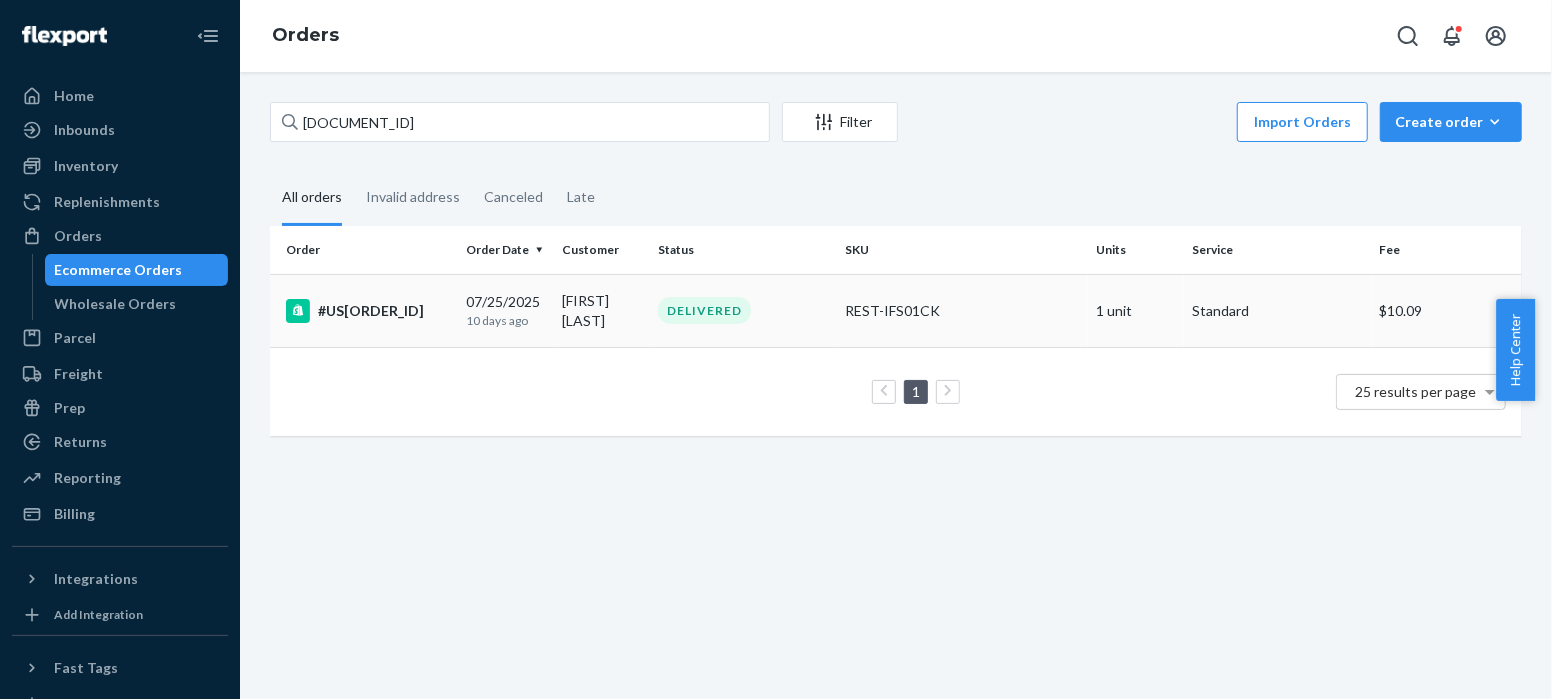 click on "#US[ORDER_ID]" at bounding box center (368, 311) 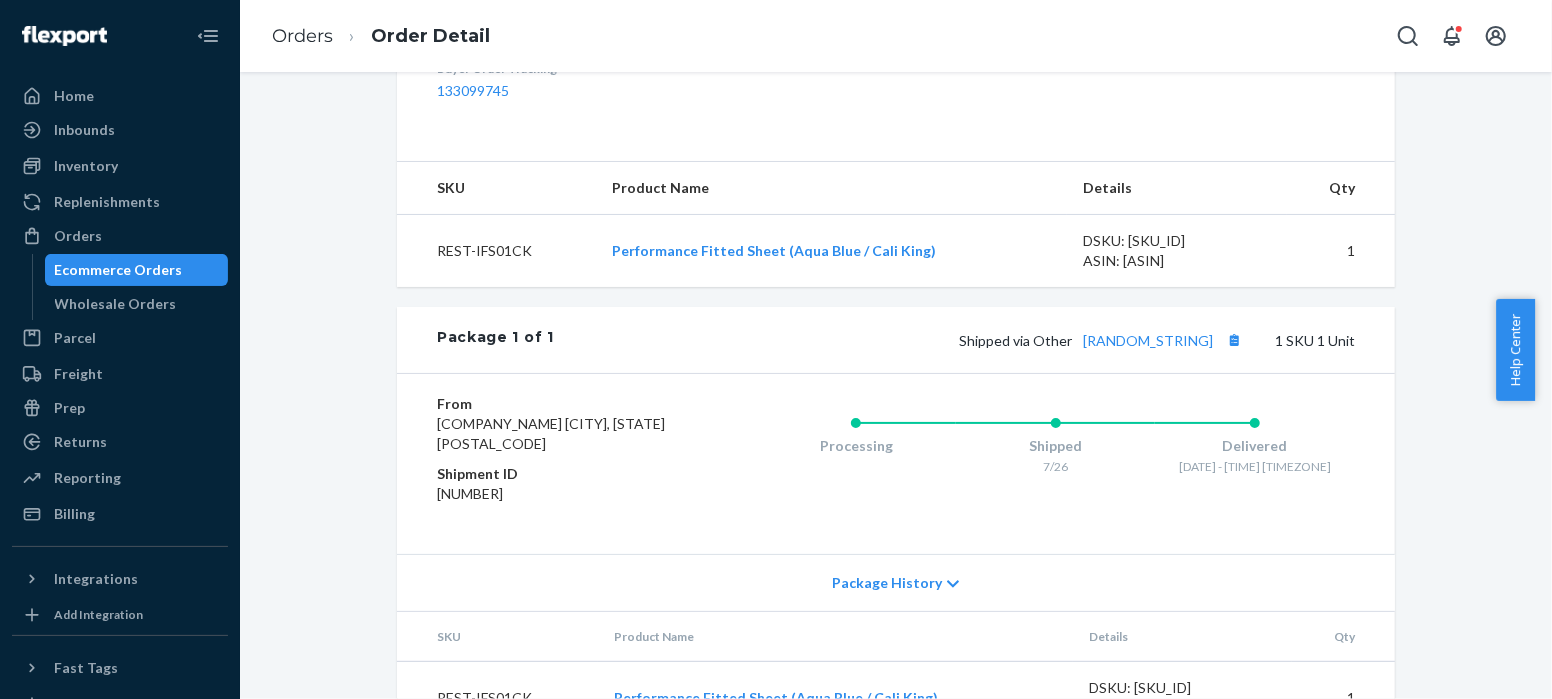 scroll, scrollTop: 738, scrollLeft: 0, axis: vertical 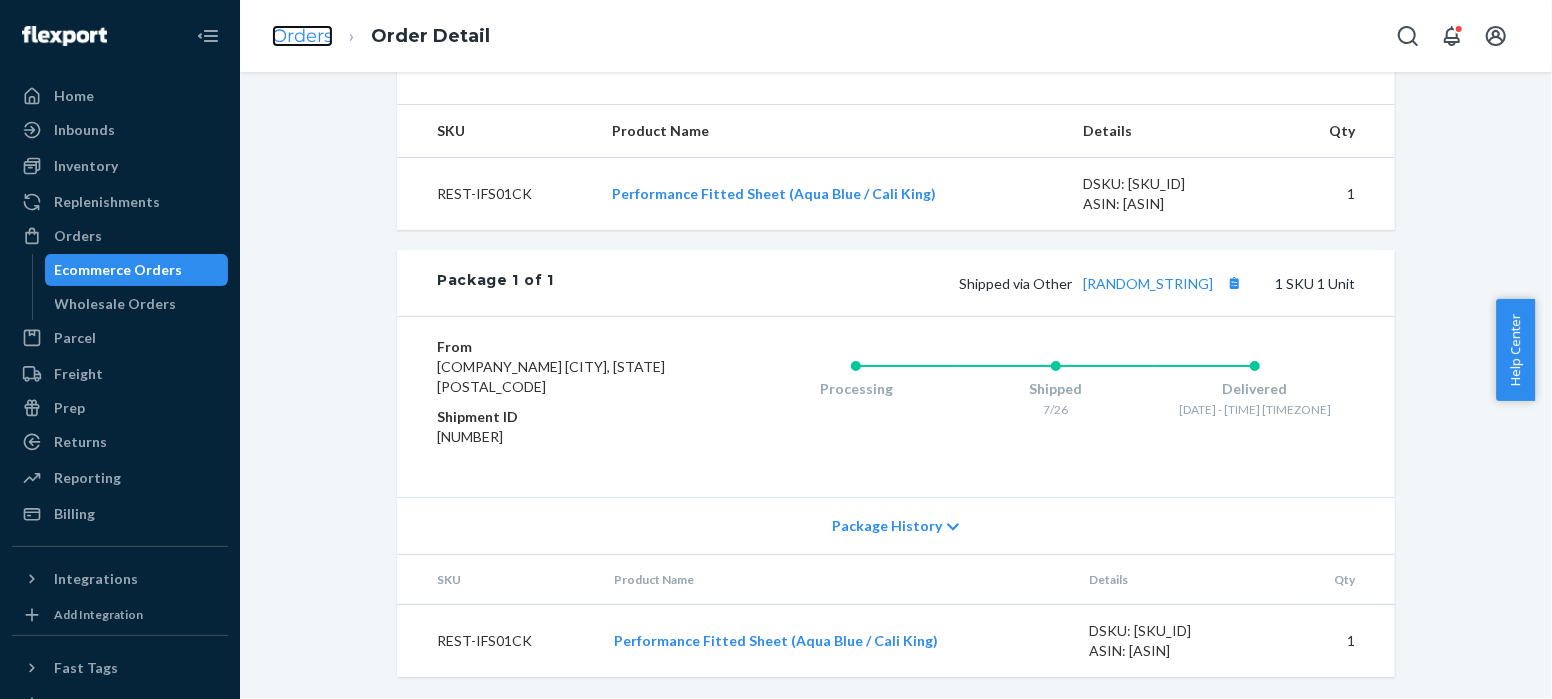 click on "Orders" at bounding box center (302, 36) 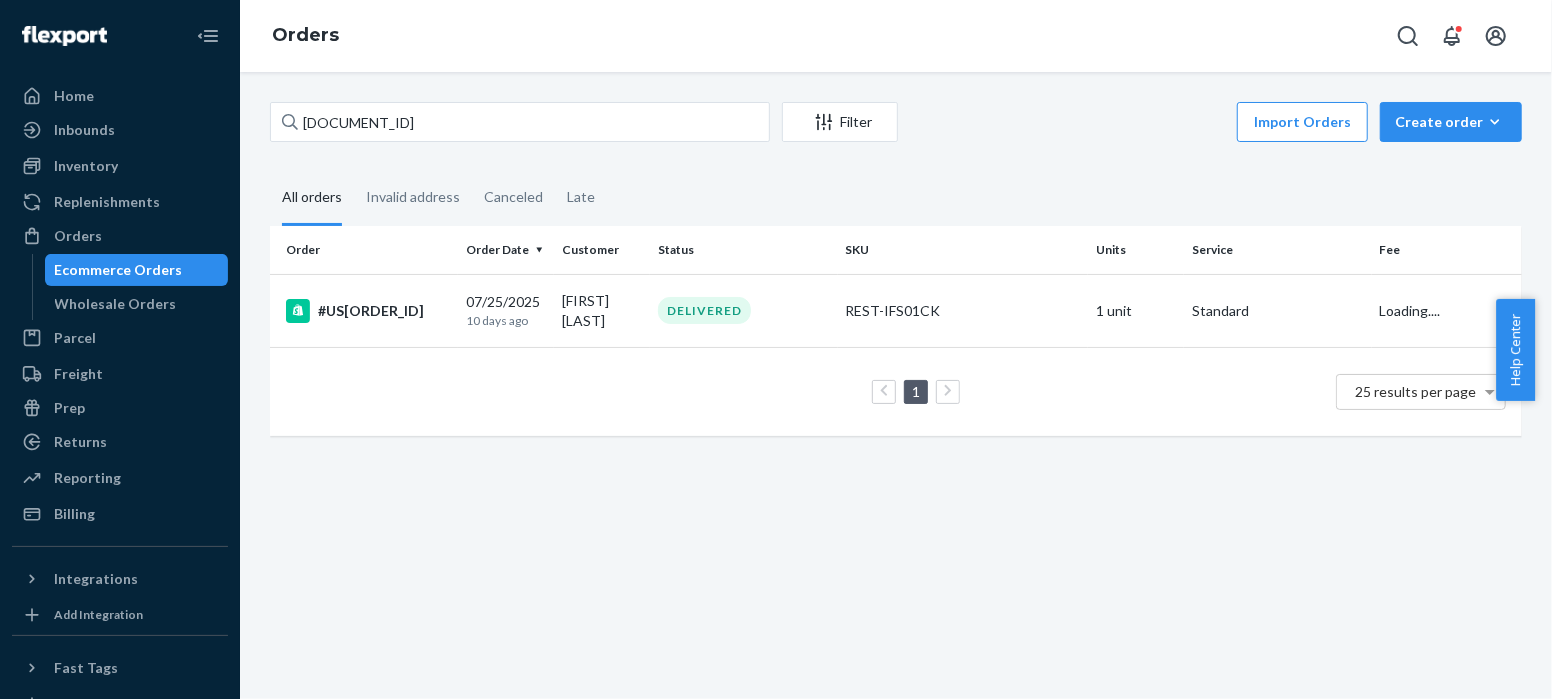 scroll, scrollTop: 0, scrollLeft: 0, axis: both 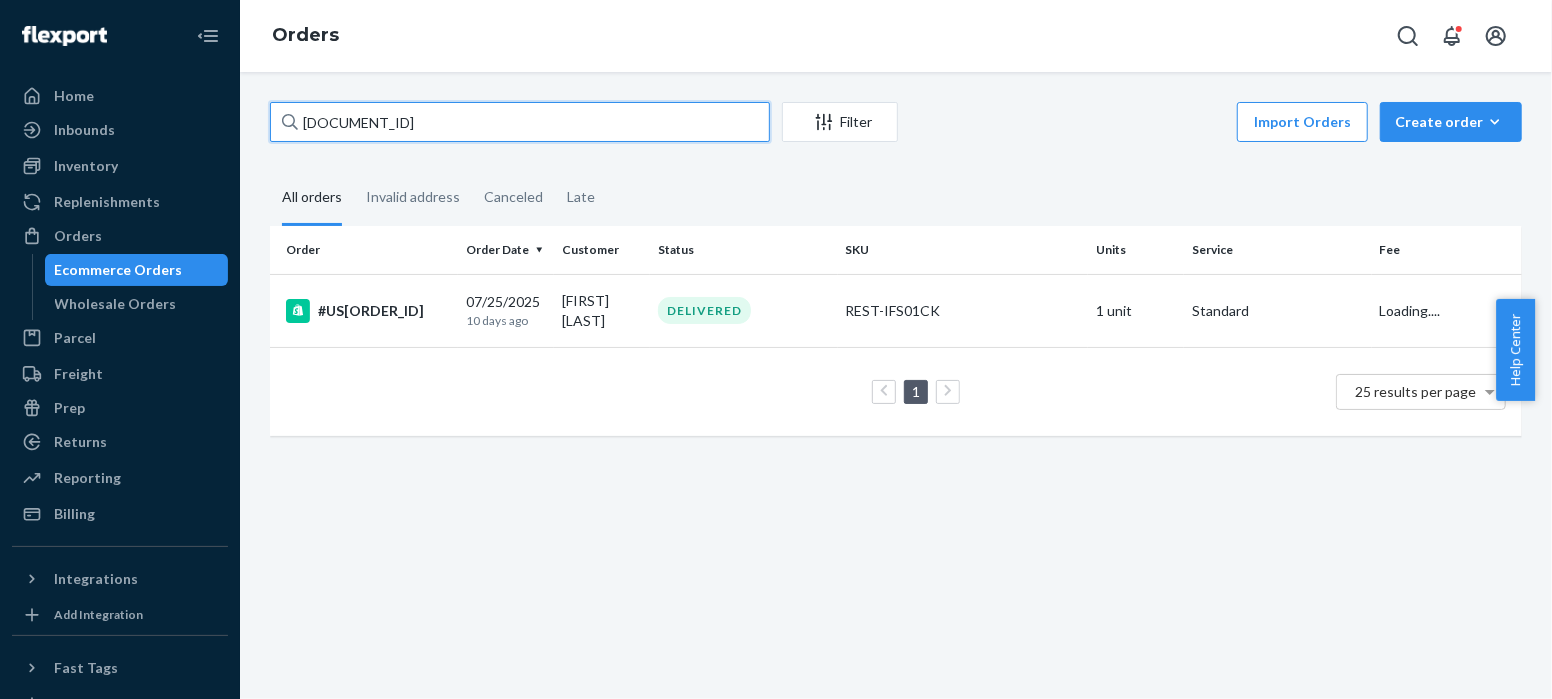 drag, startPoint x: 415, startPoint y: 128, endPoint x: 275, endPoint y: 124, distance: 140.05713 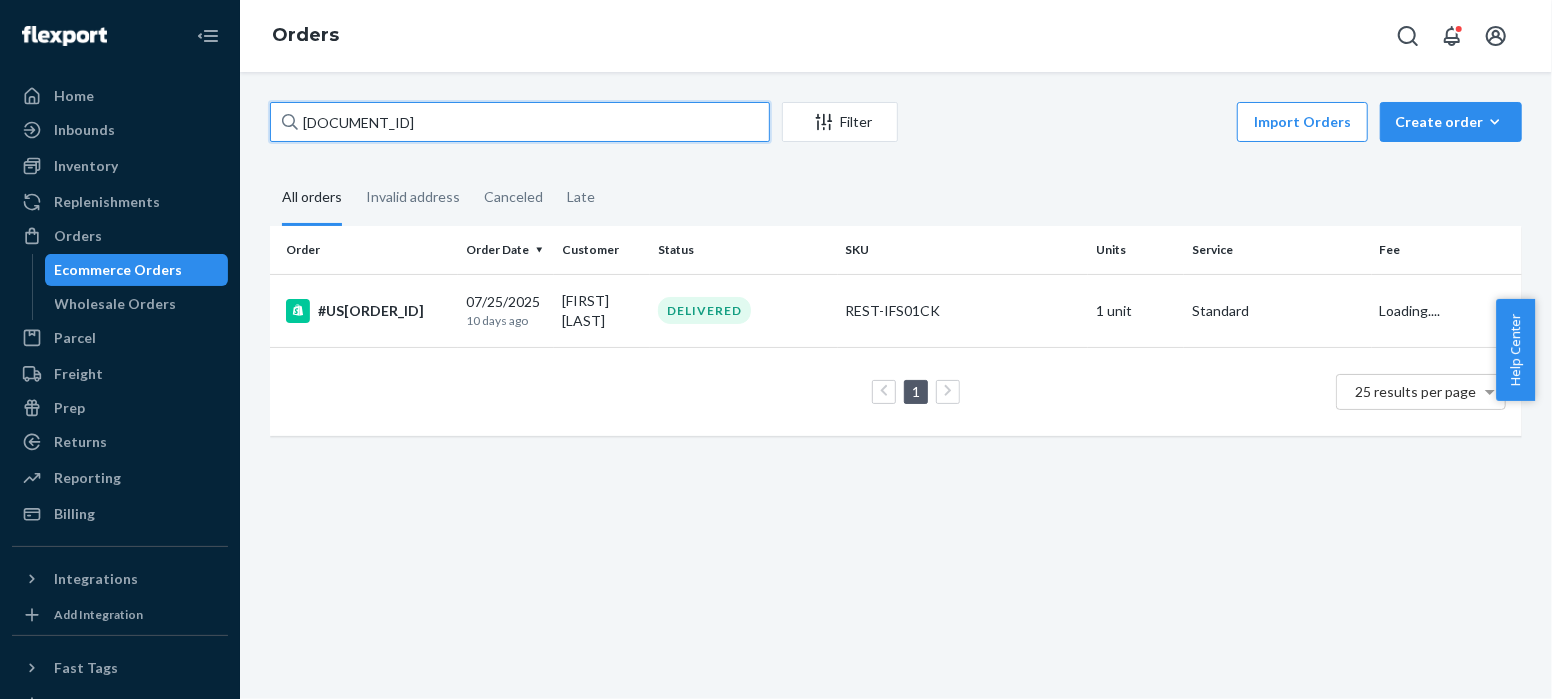 click on "[DOCUMENT_ID]" at bounding box center [520, 122] 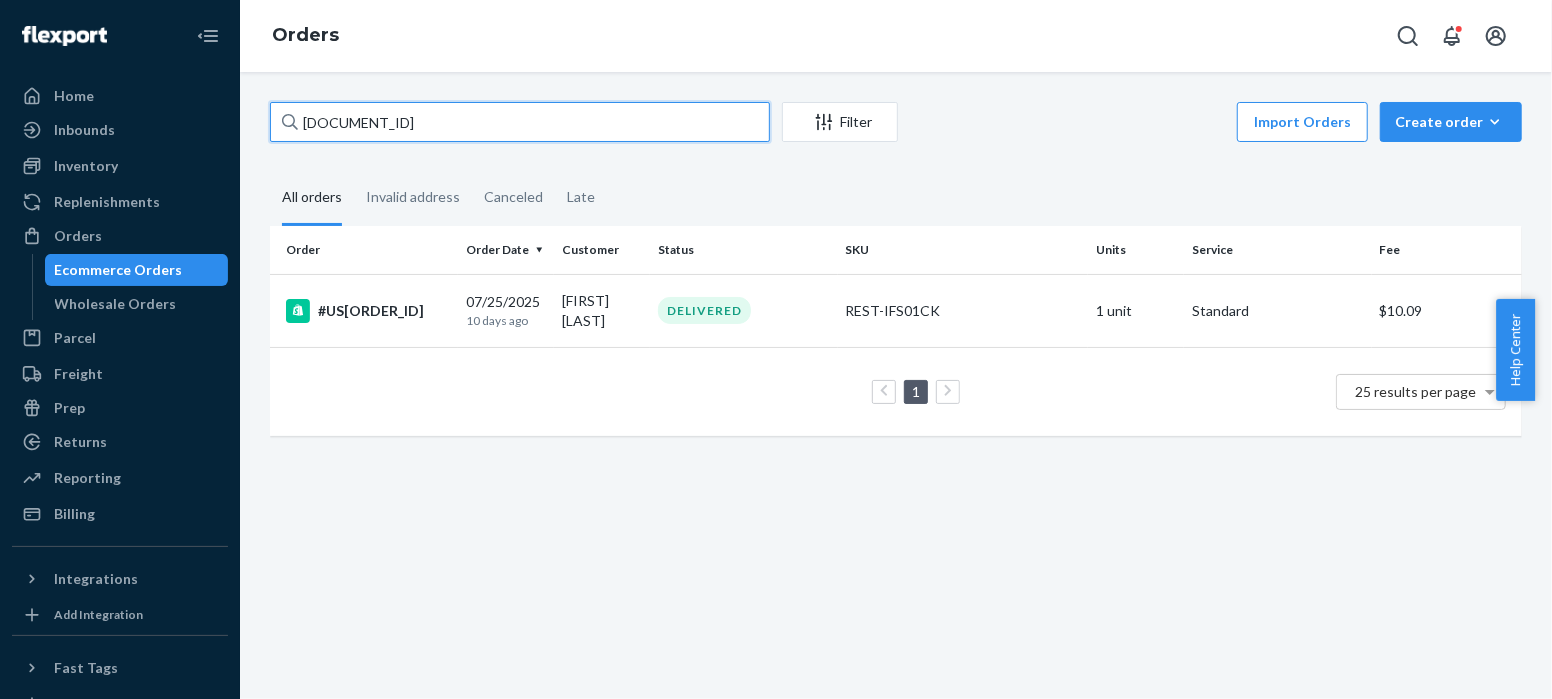 paste on "7" 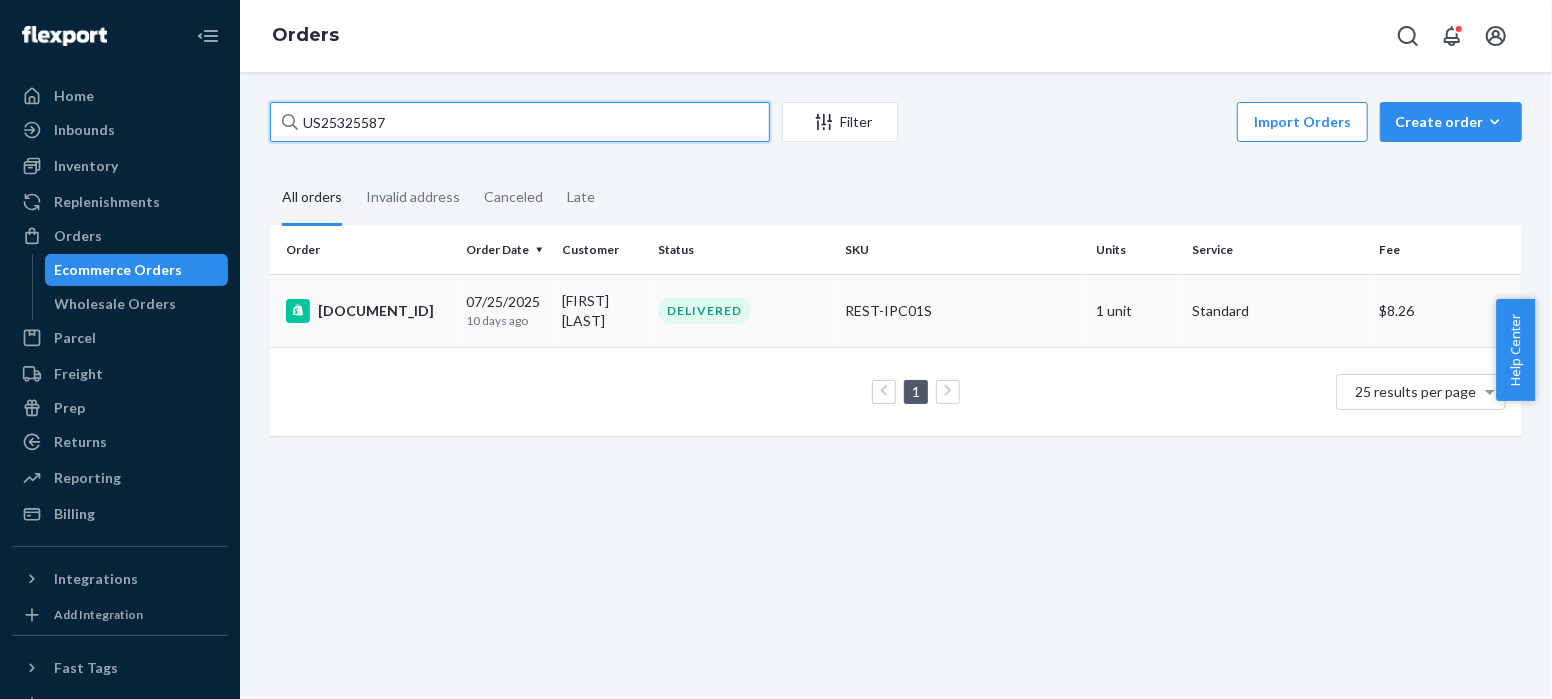 type on "US25325587" 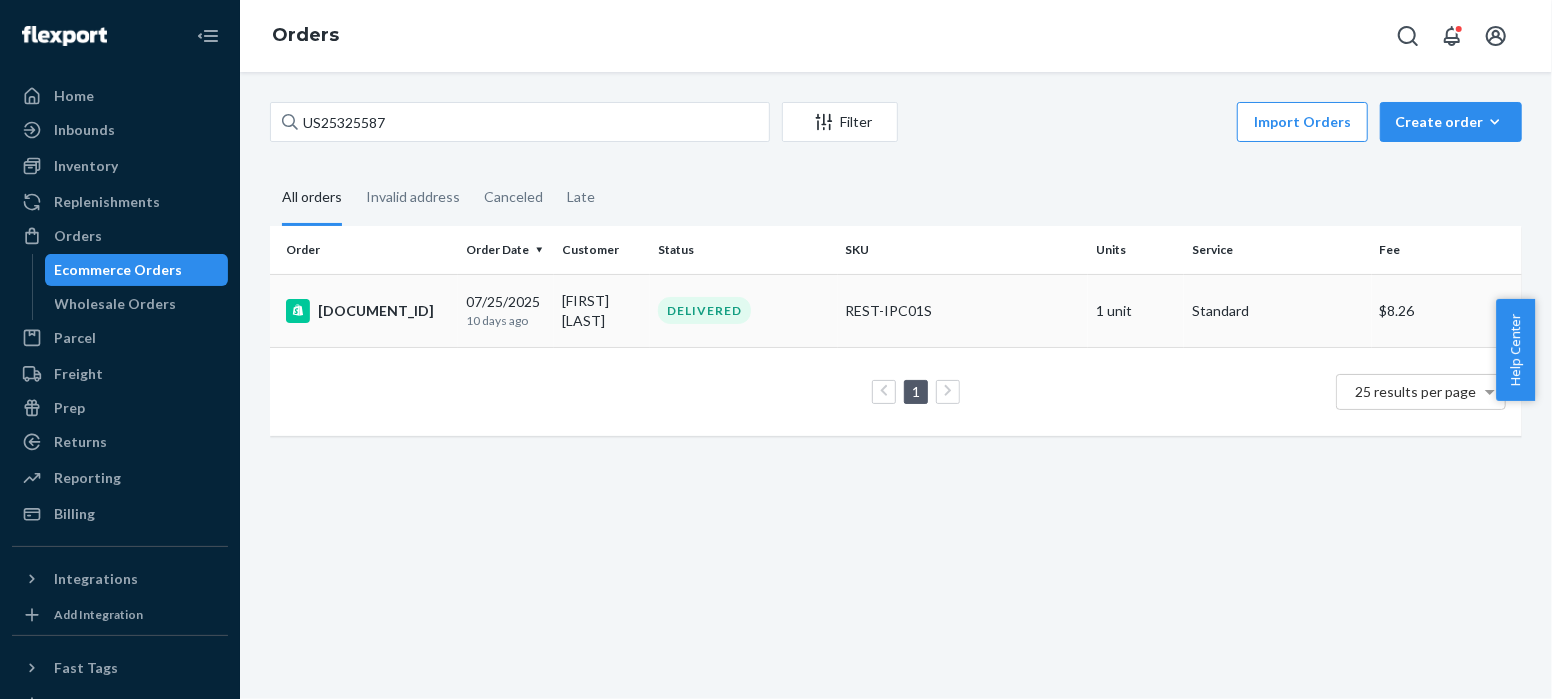 click on "[DOCUMENT_ID]" at bounding box center [368, 311] 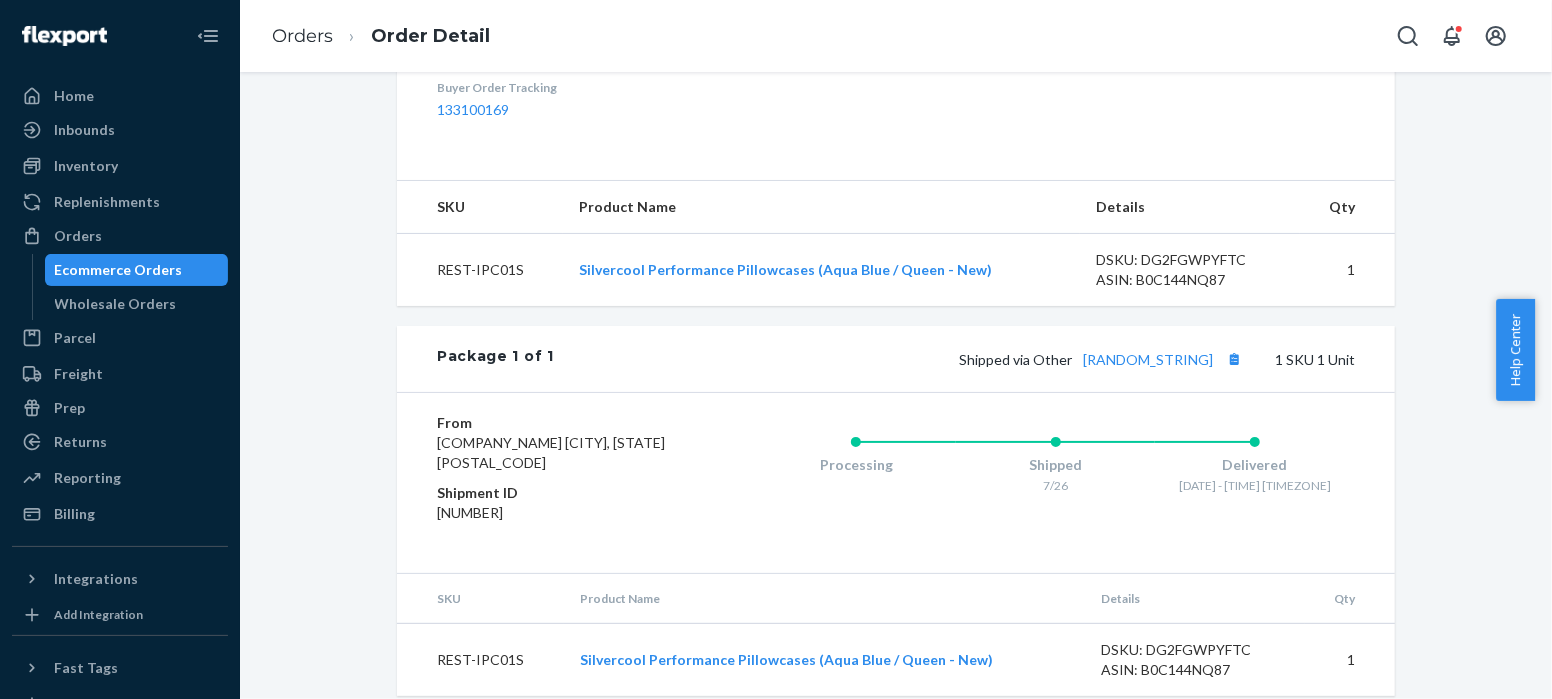 scroll, scrollTop: 681, scrollLeft: 0, axis: vertical 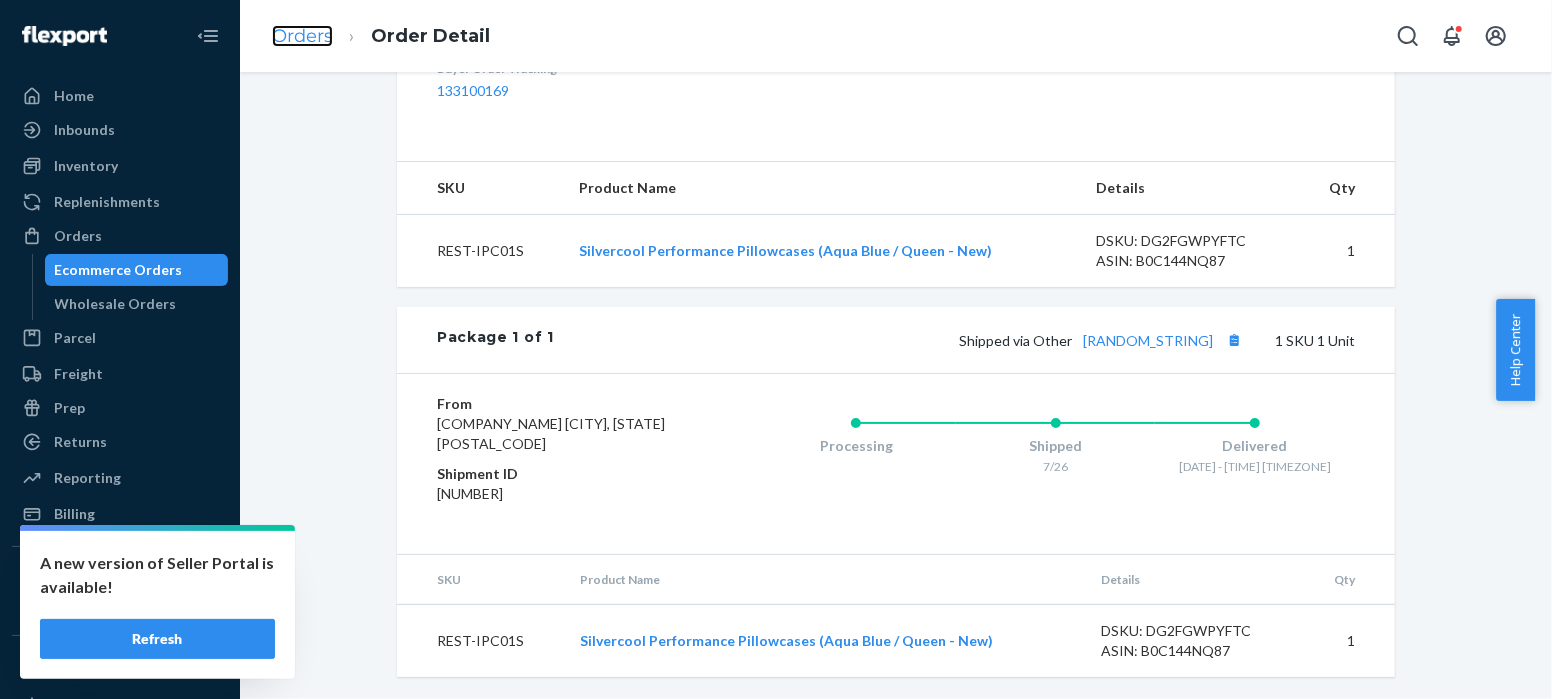 click on "Orders" at bounding box center (302, 36) 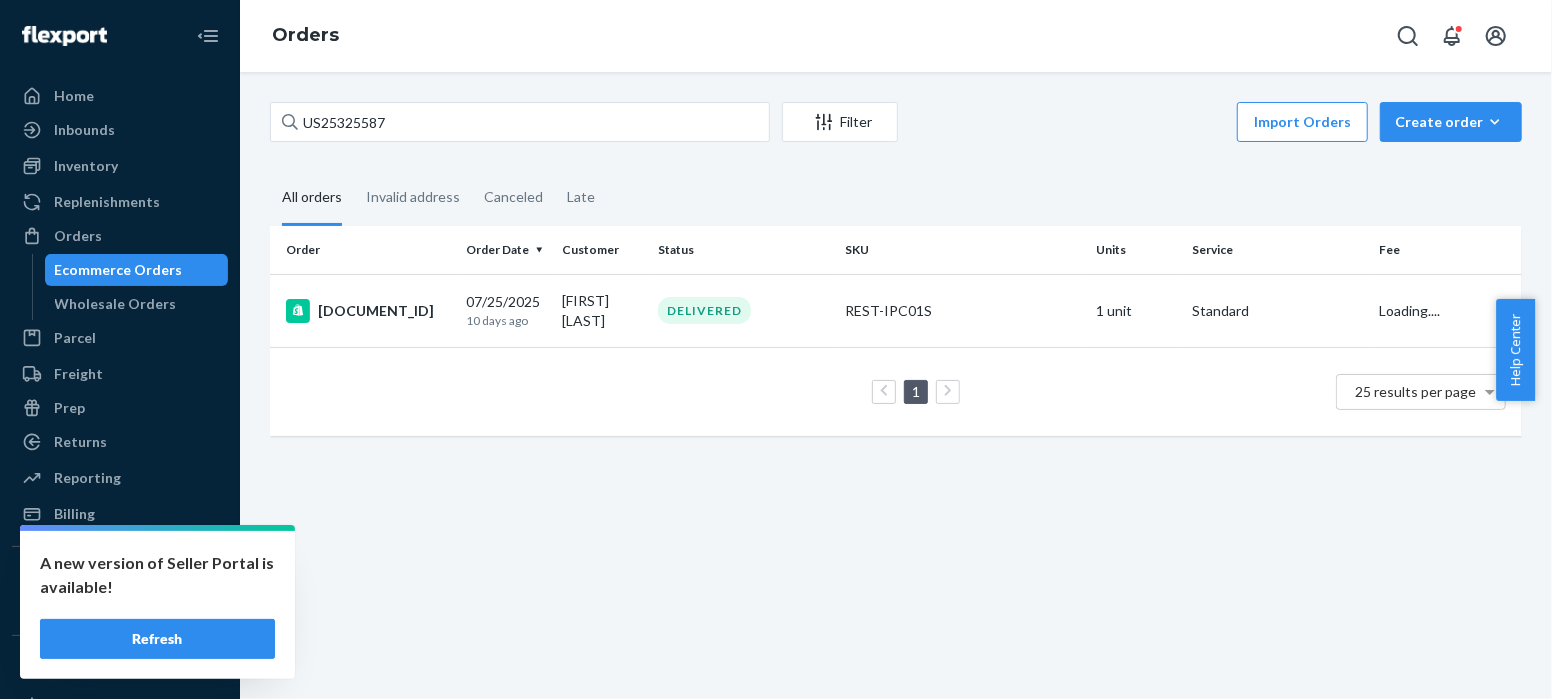 scroll, scrollTop: 0, scrollLeft: 0, axis: both 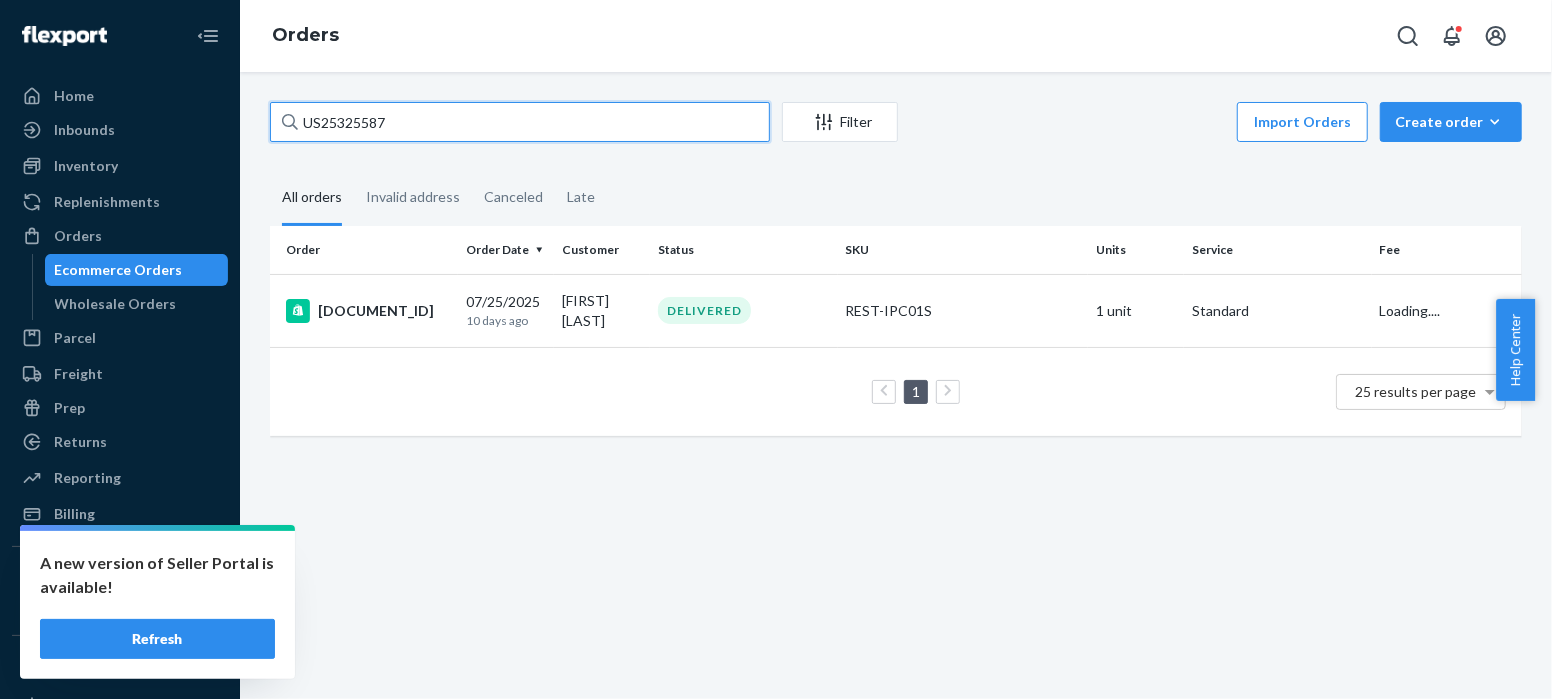 drag, startPoint x: 397, startPoint y: 128, endPoint x: 286, endPoint y: 135, distance: 111.220505 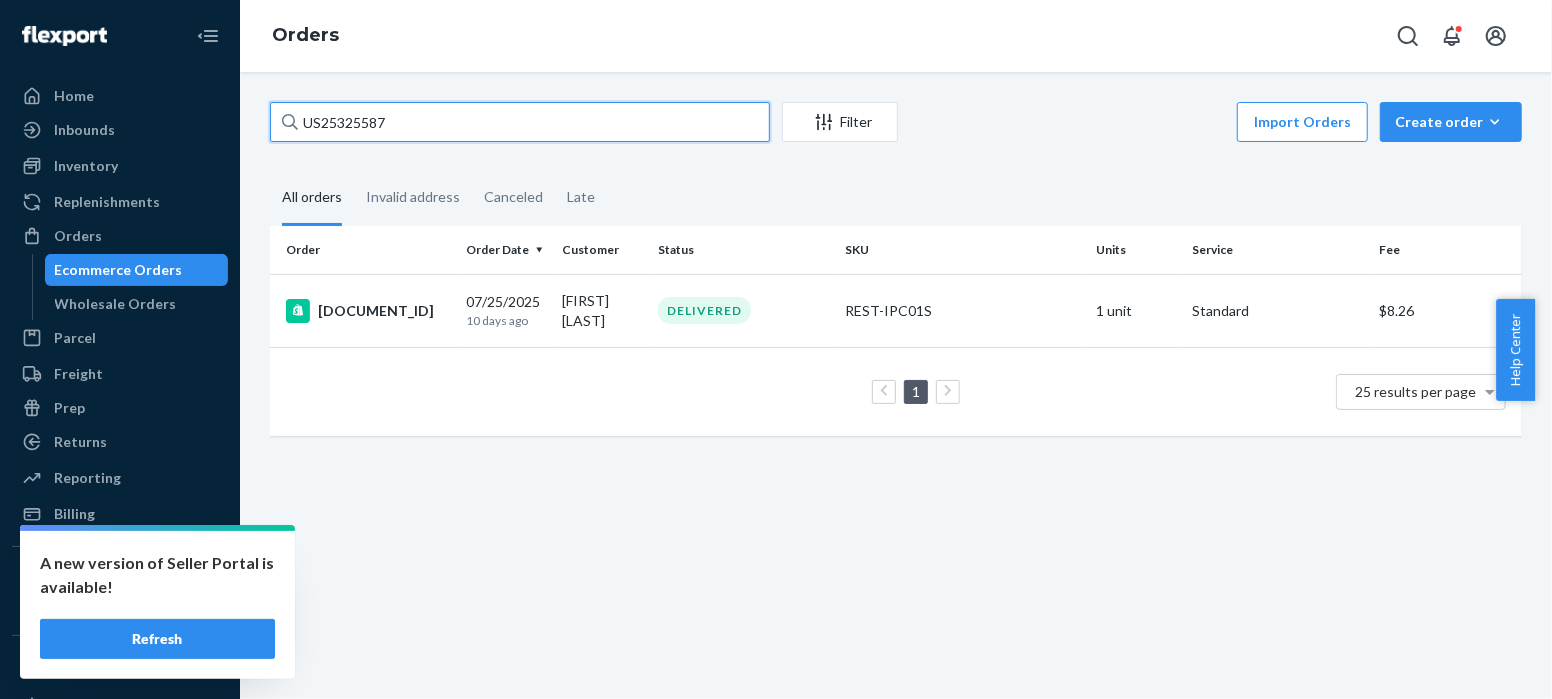 paste on "95" 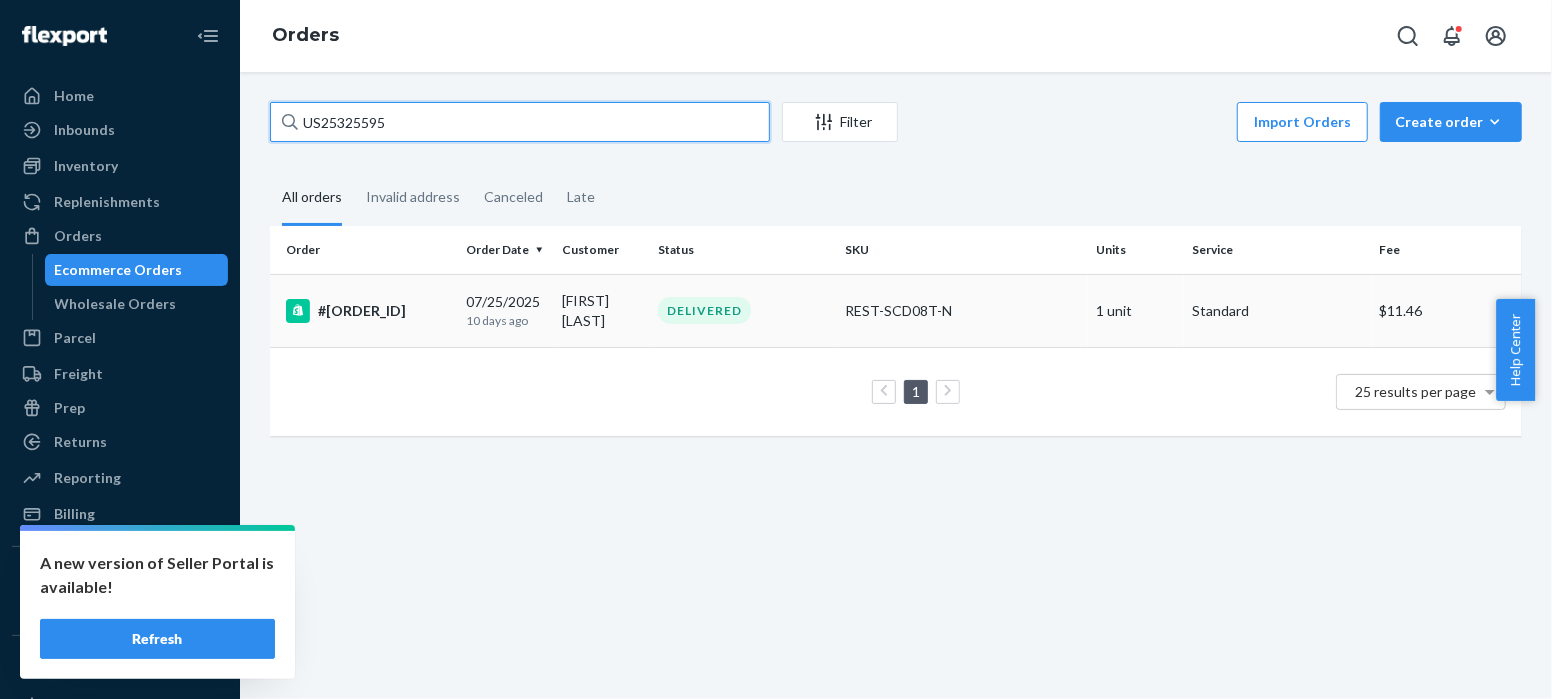 type on "US25325595" 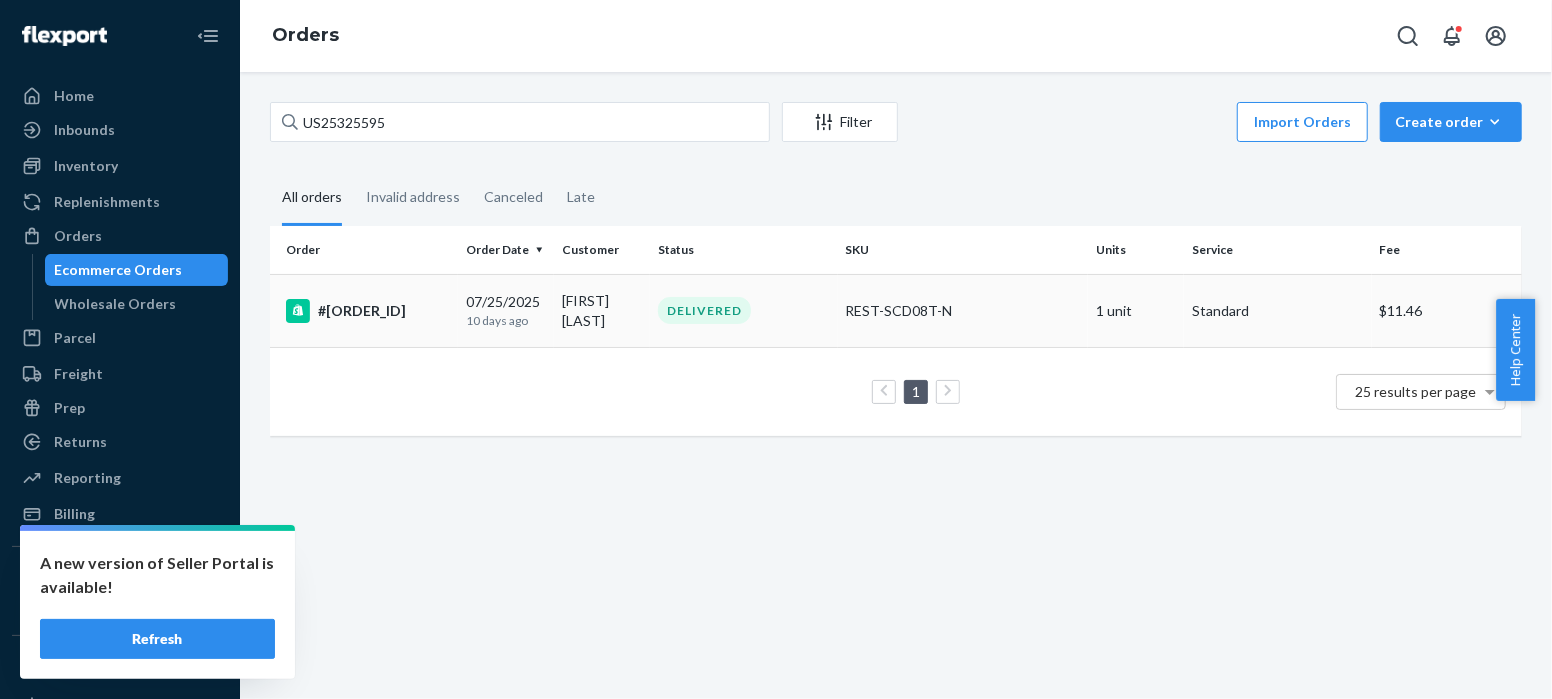 click on "#[ORDER_ID]" at bounding box center [368, 311] 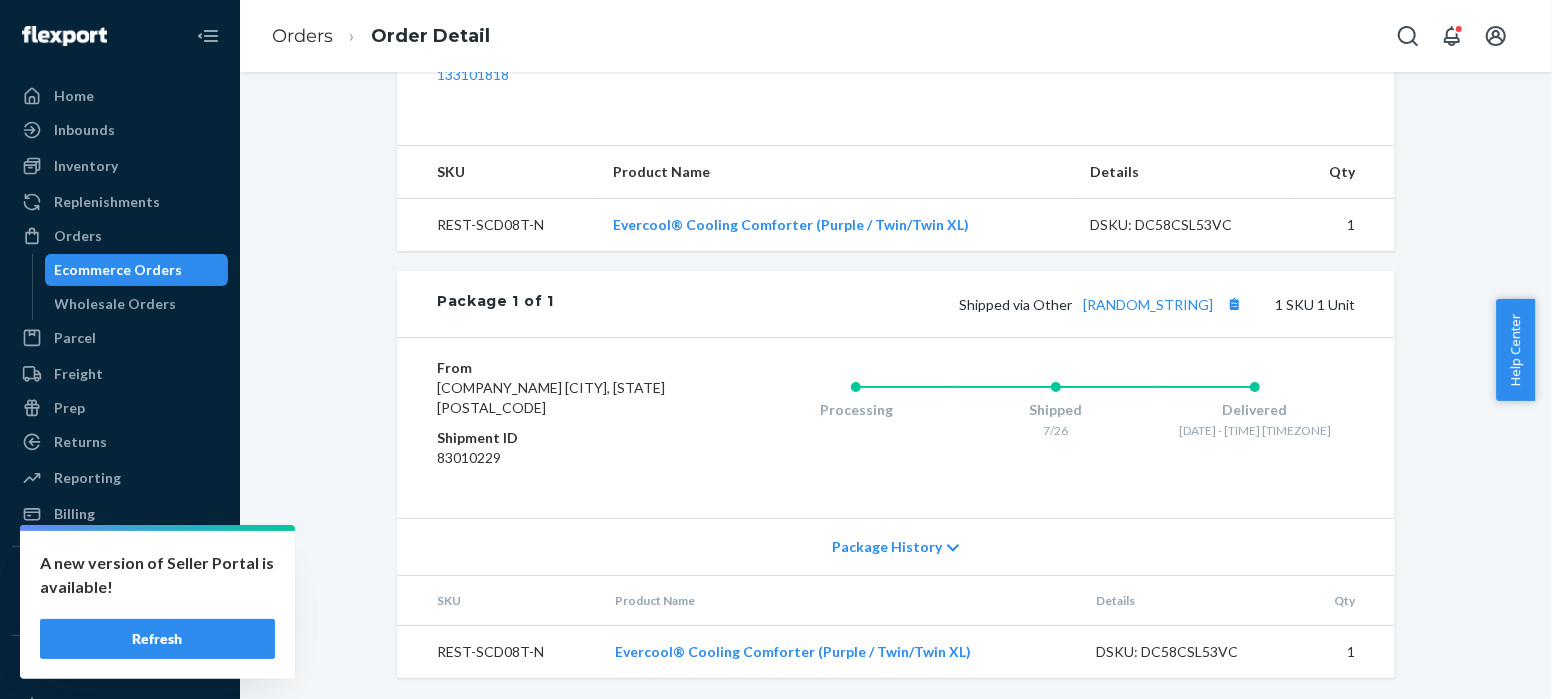 scroll, scrollTop: 698, scrollLeft: 0, axis: vertical 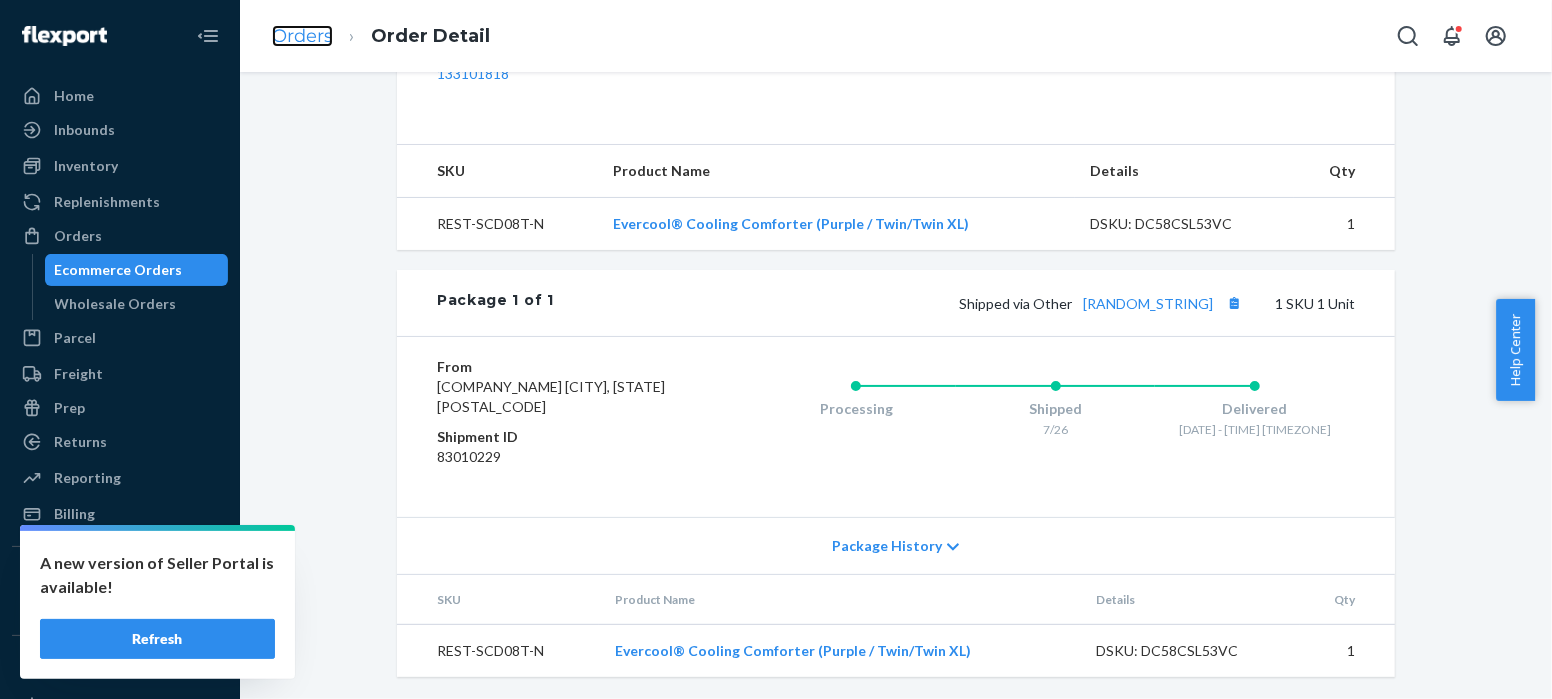 click on "Orders" at bounding box center [302, 36] 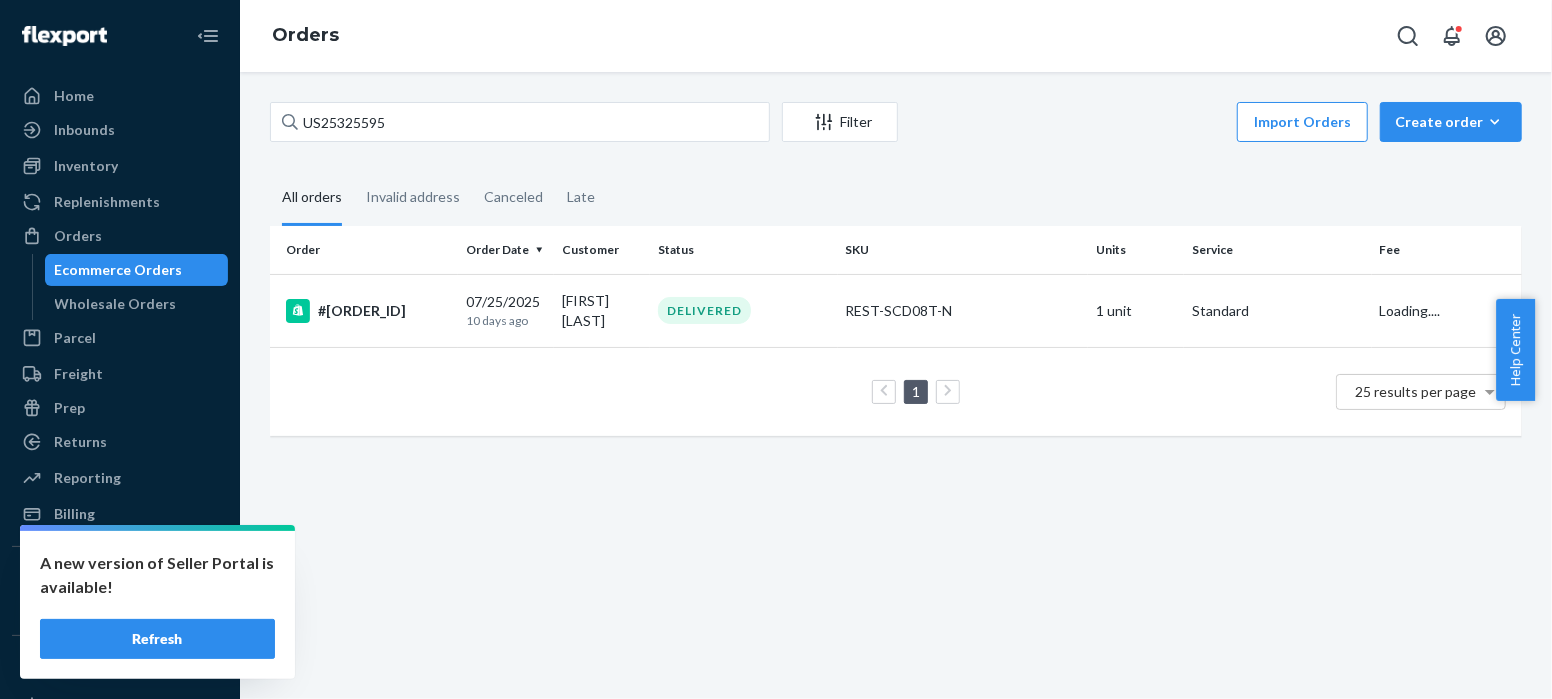 scroll, scrollTop: 0, scrollLeft: 0, axis: both 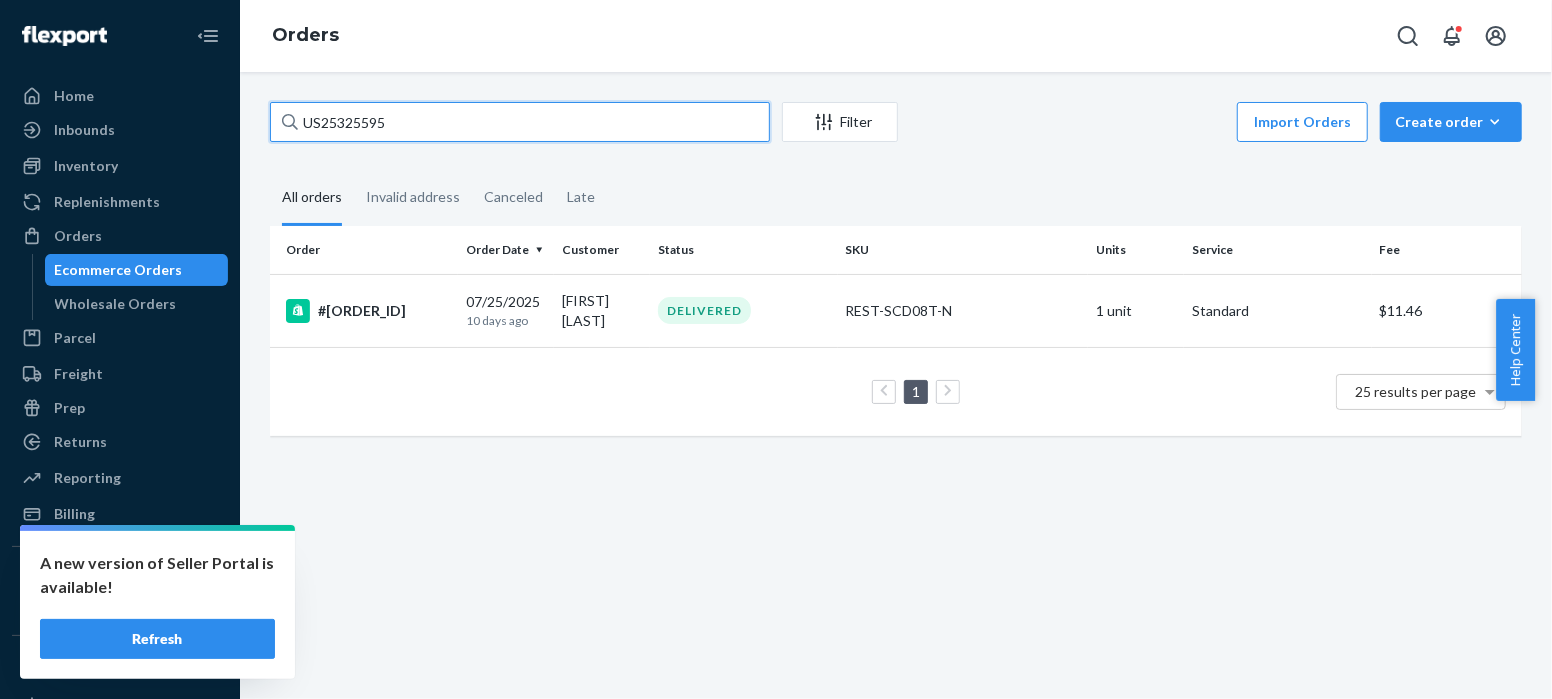 drag, startPoint x: 400, startPoint y: 120, endPoint x: 253, endPoint y: 121, distance: 147.0034 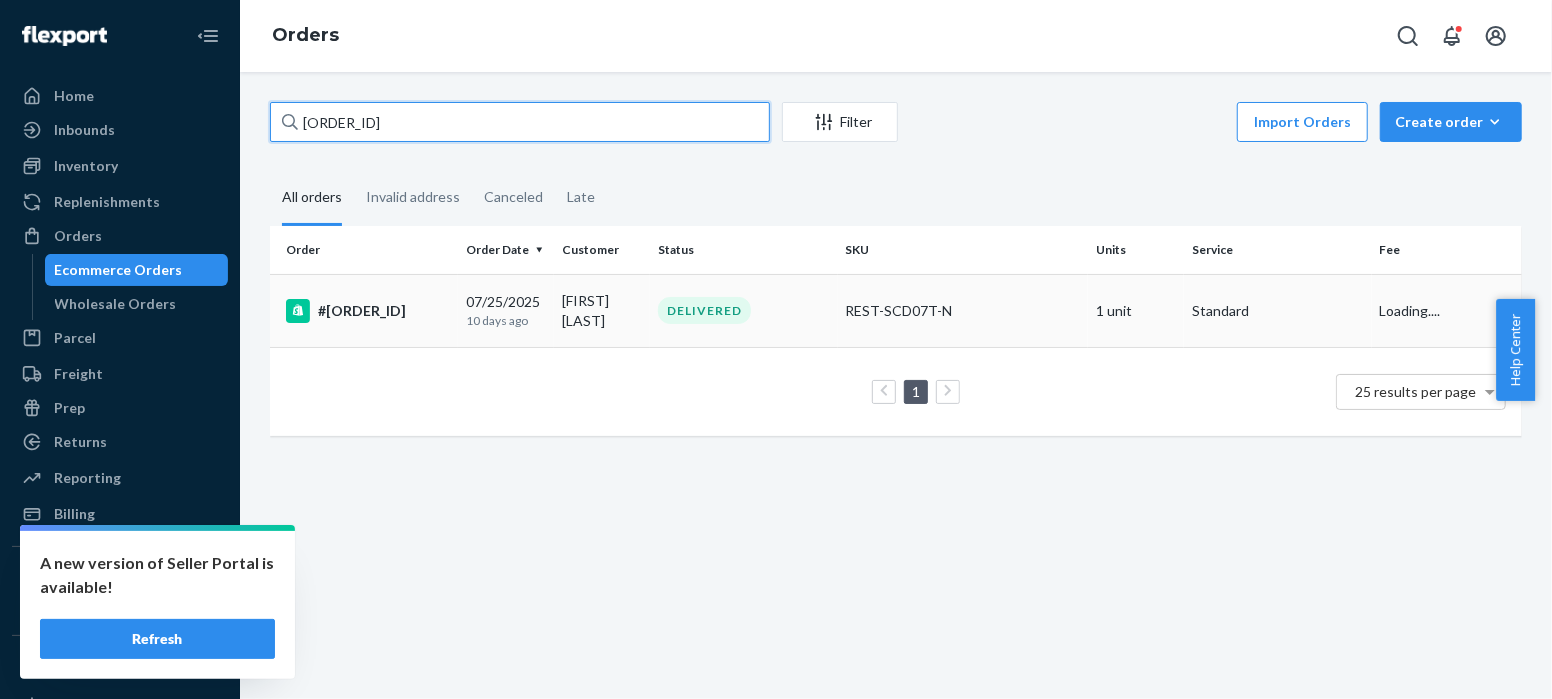 type on "[ORDER_ID]" 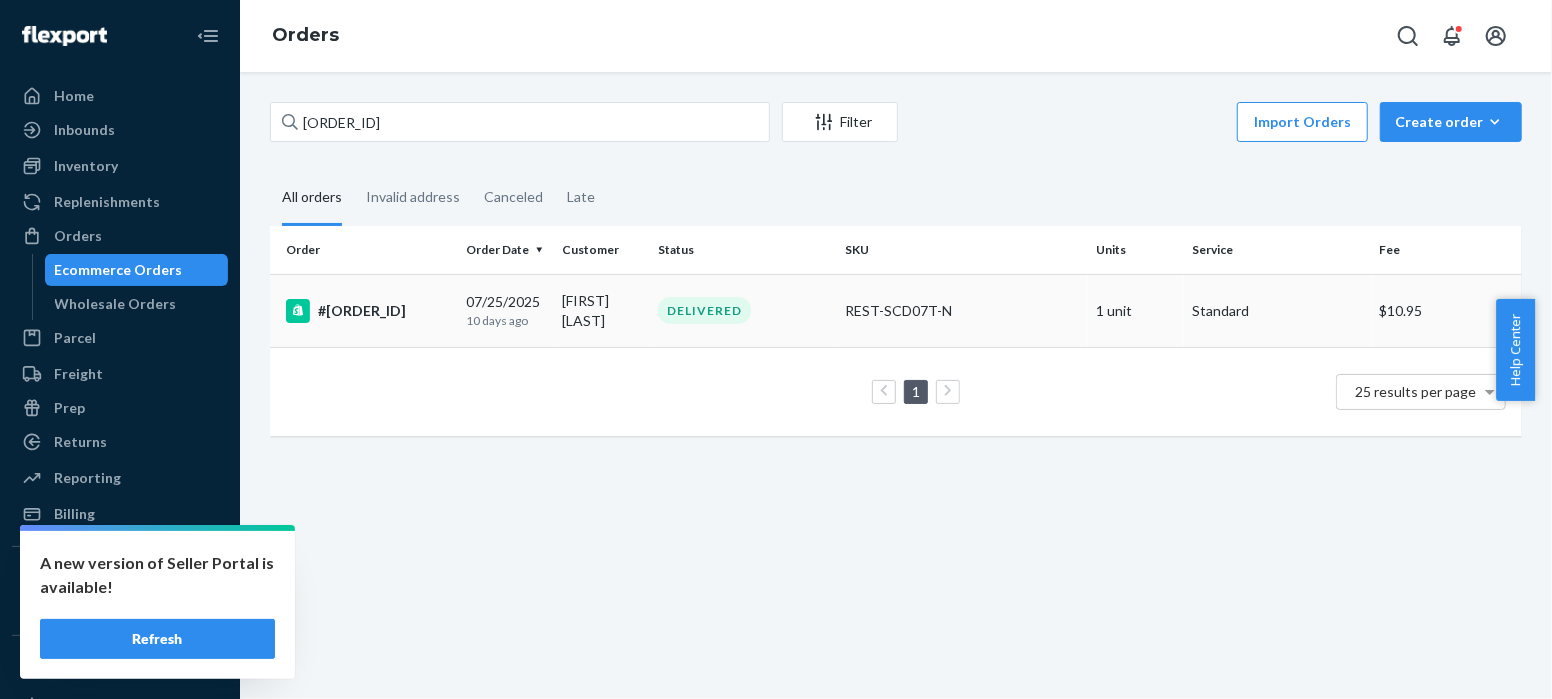 click on "#[ORDER_ID]" at bounding box center (368, 311) 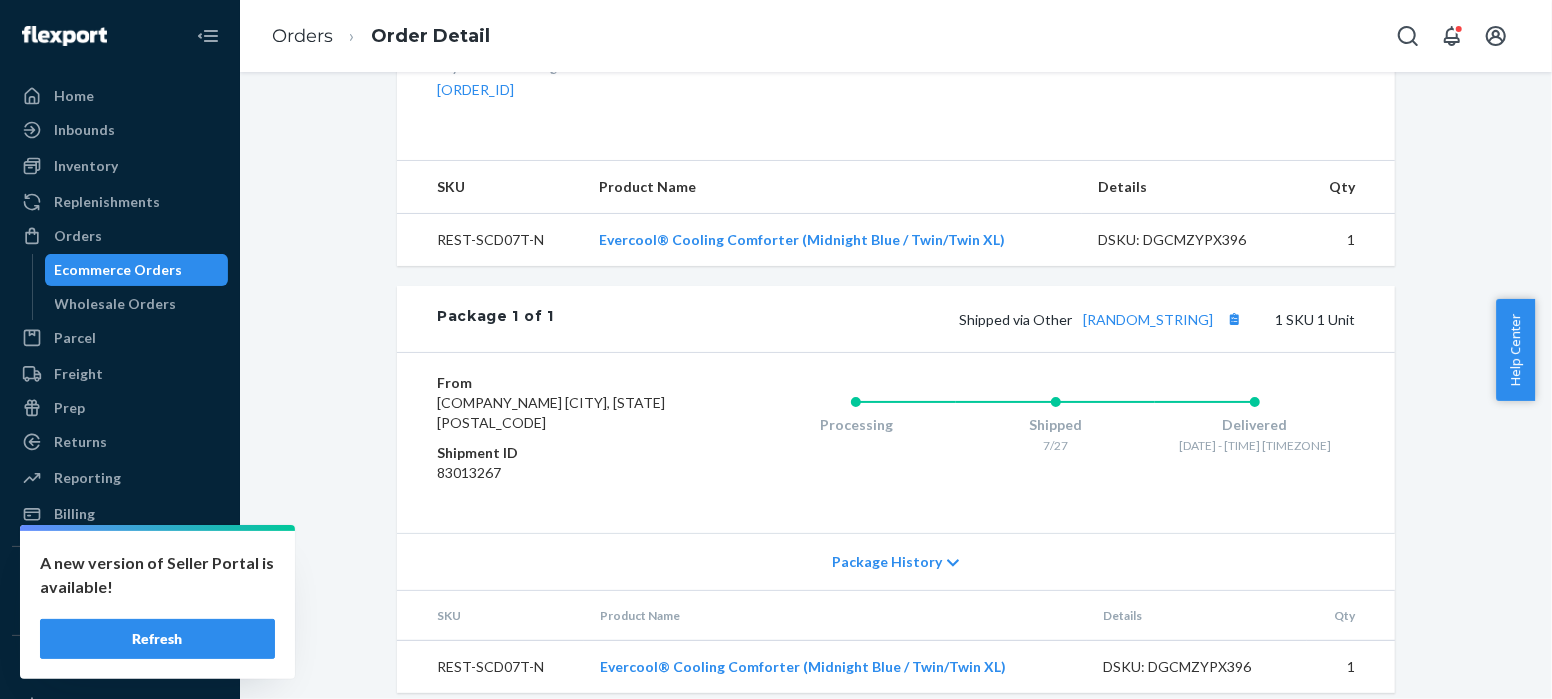 scroll, scrollTop: 698, scrollLeft: 0, axis: vertical 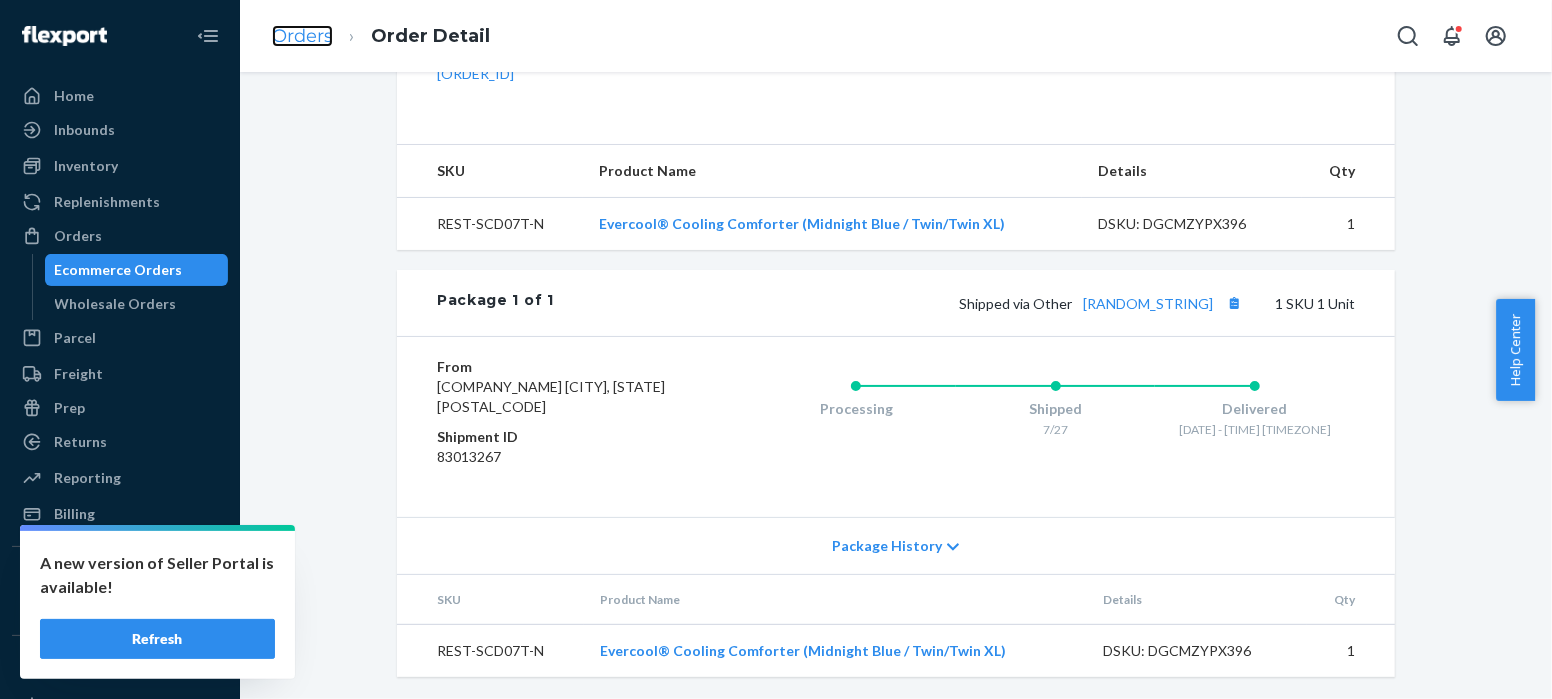 click on "Orders" at bounding box center [302, 36] 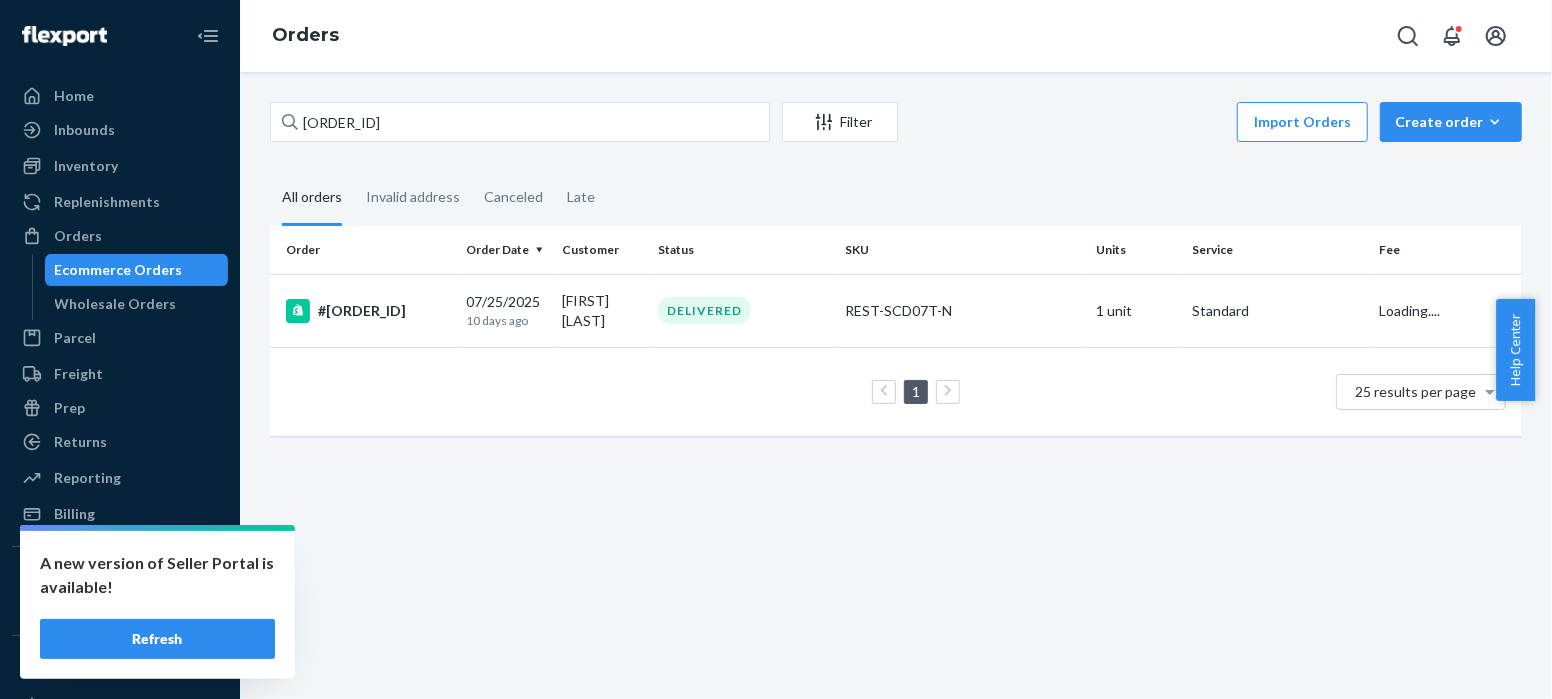 scroll, scrollTop: 0, scrollLeft: 0, axis: both 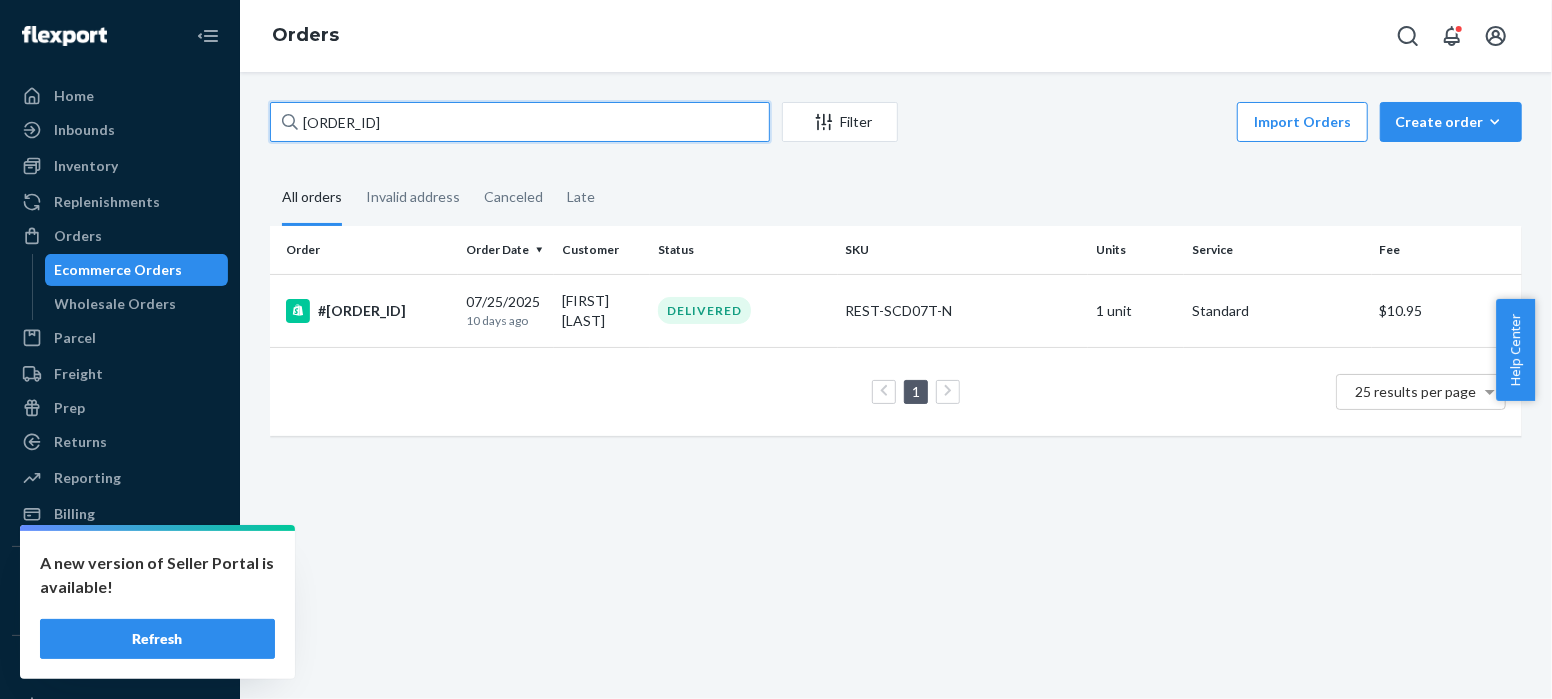 drag, startPoint x: 408, startPoint y: 118, endPoint x: 274, endPoint y: 126, distance: 134.23859 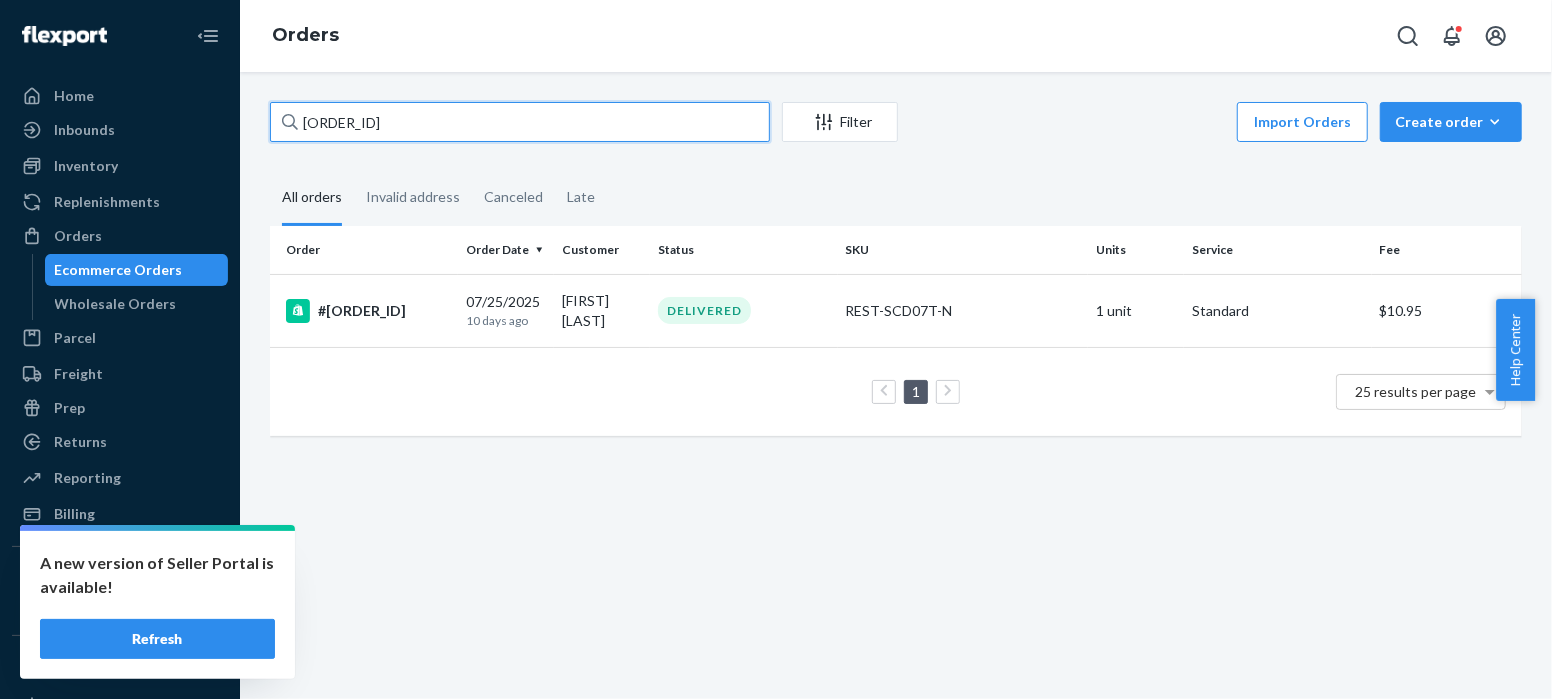 click on "[ORDER_ID]" at bounding box center (520, 122) 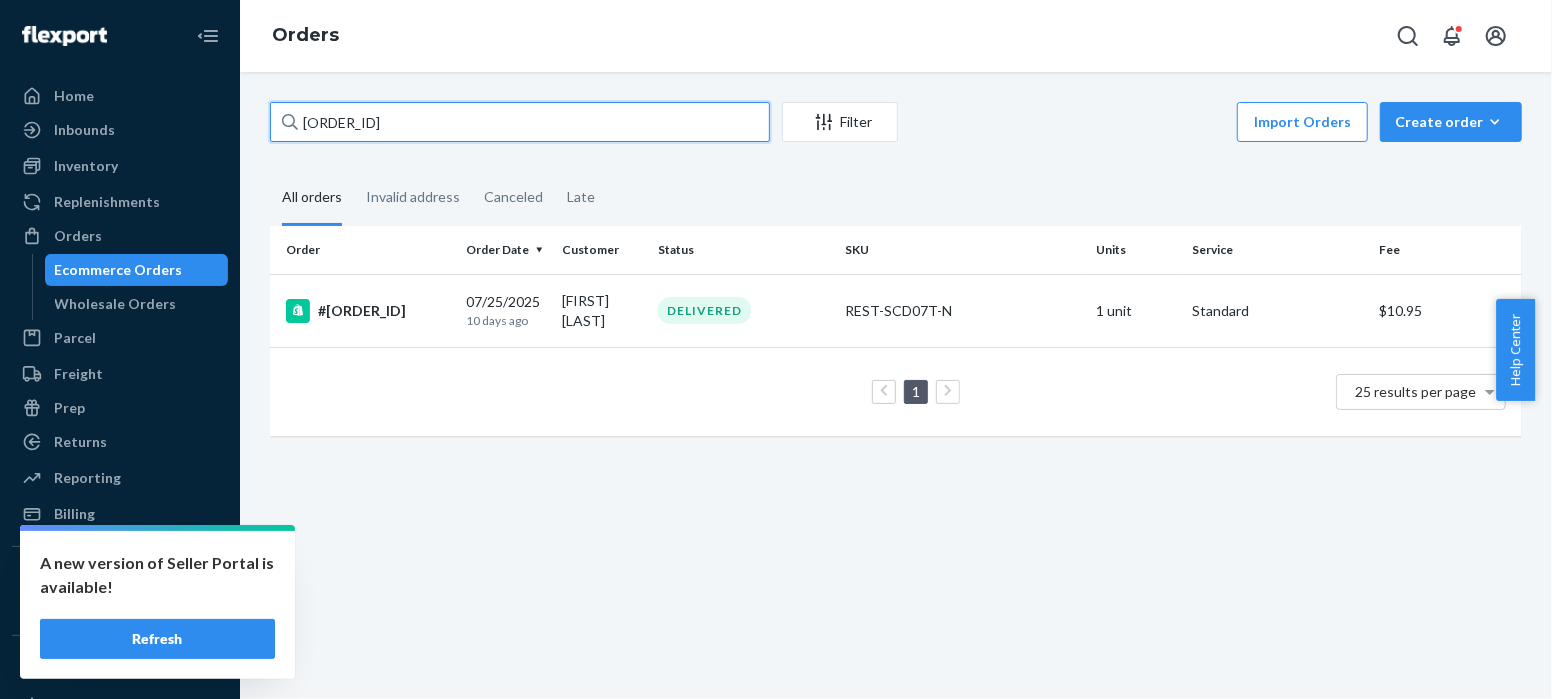 paste on "20" 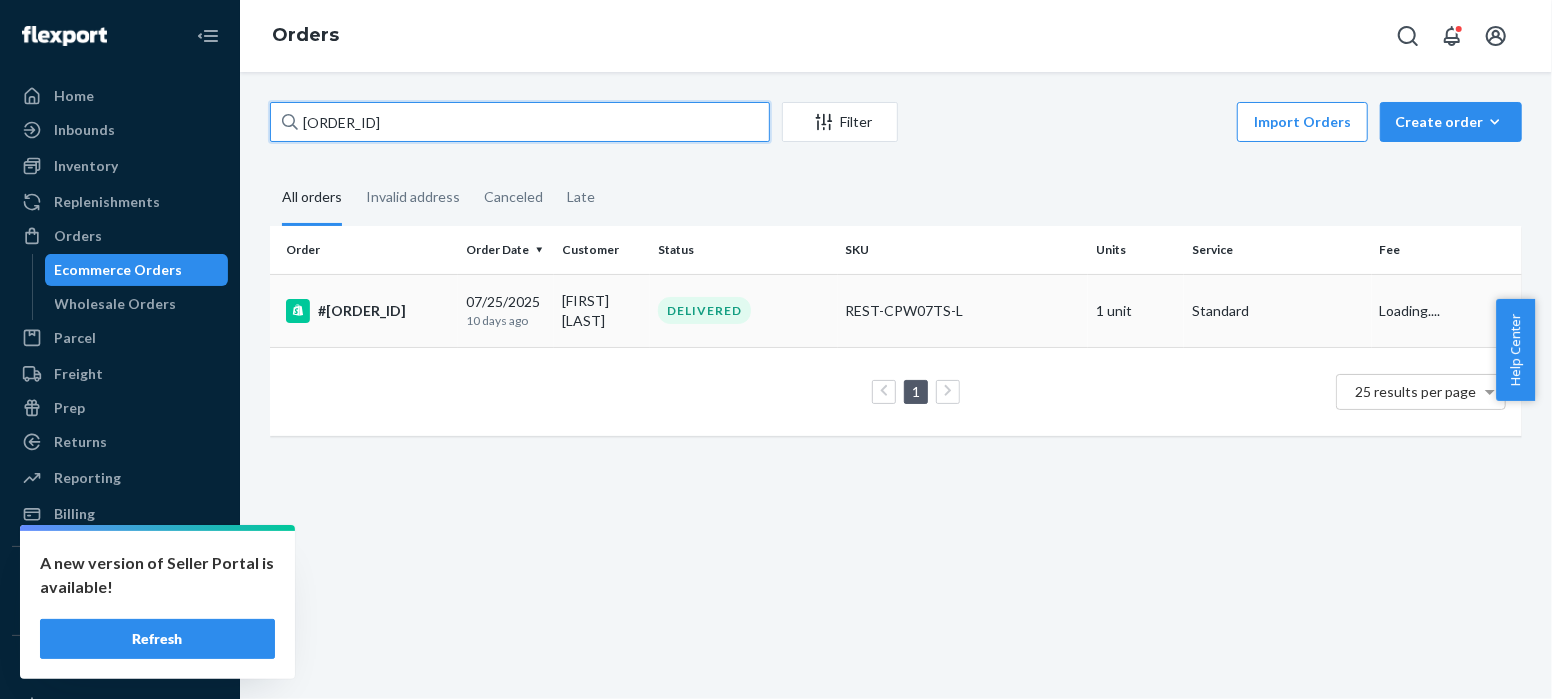 type on "[ORDER_ID]" 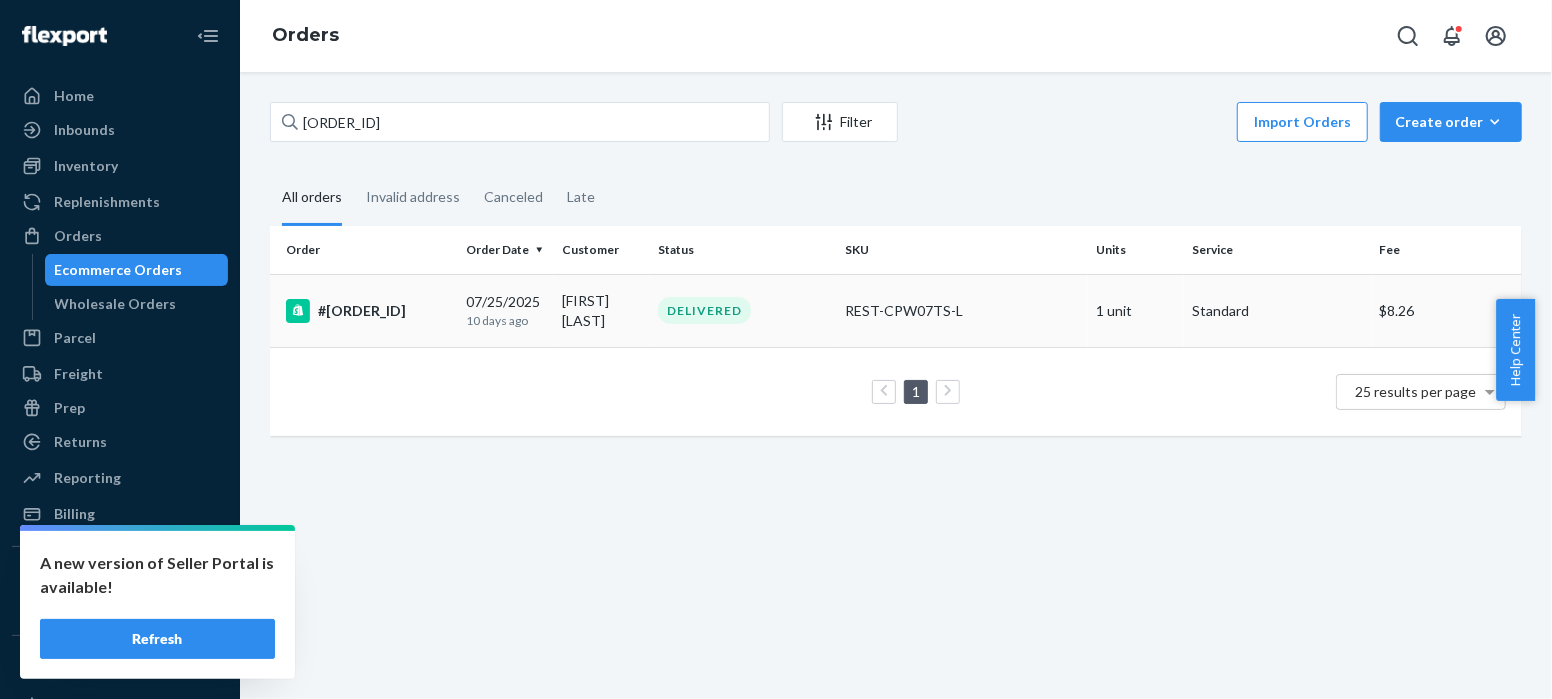 click on "#[ORDER_ID]" at bounding box center (368, 311) 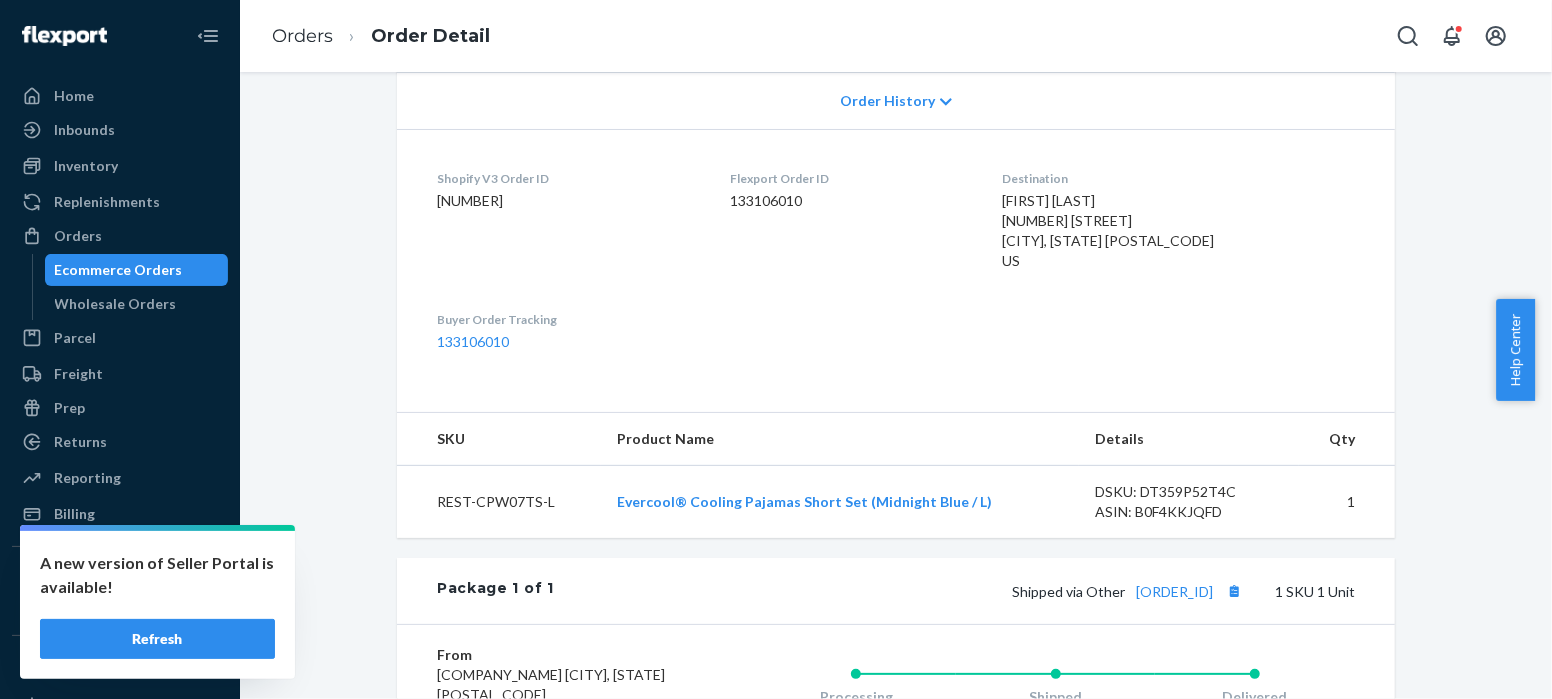 scroll, scrollTop: 738, scrollLeft: 0, axis: vertical 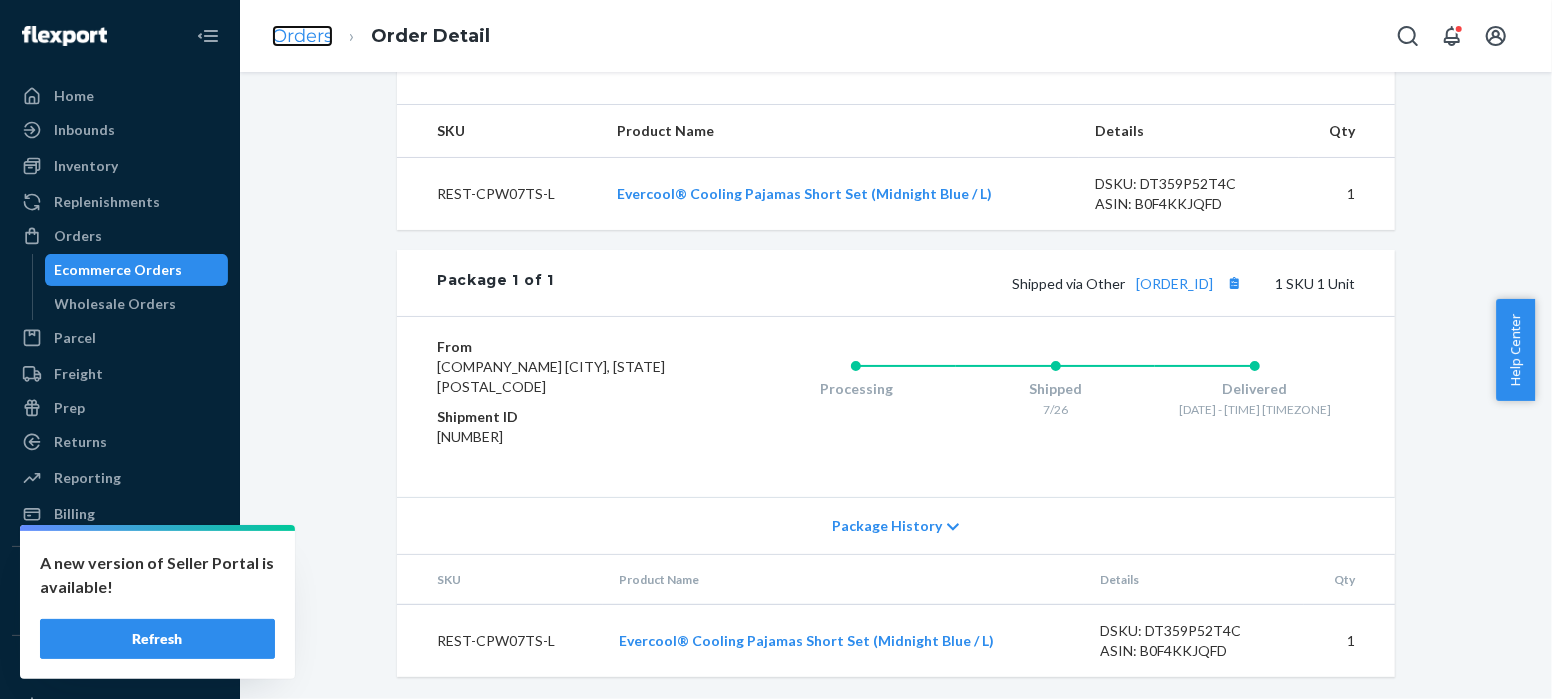 click on "Orders" at bounding box center (302, 36) 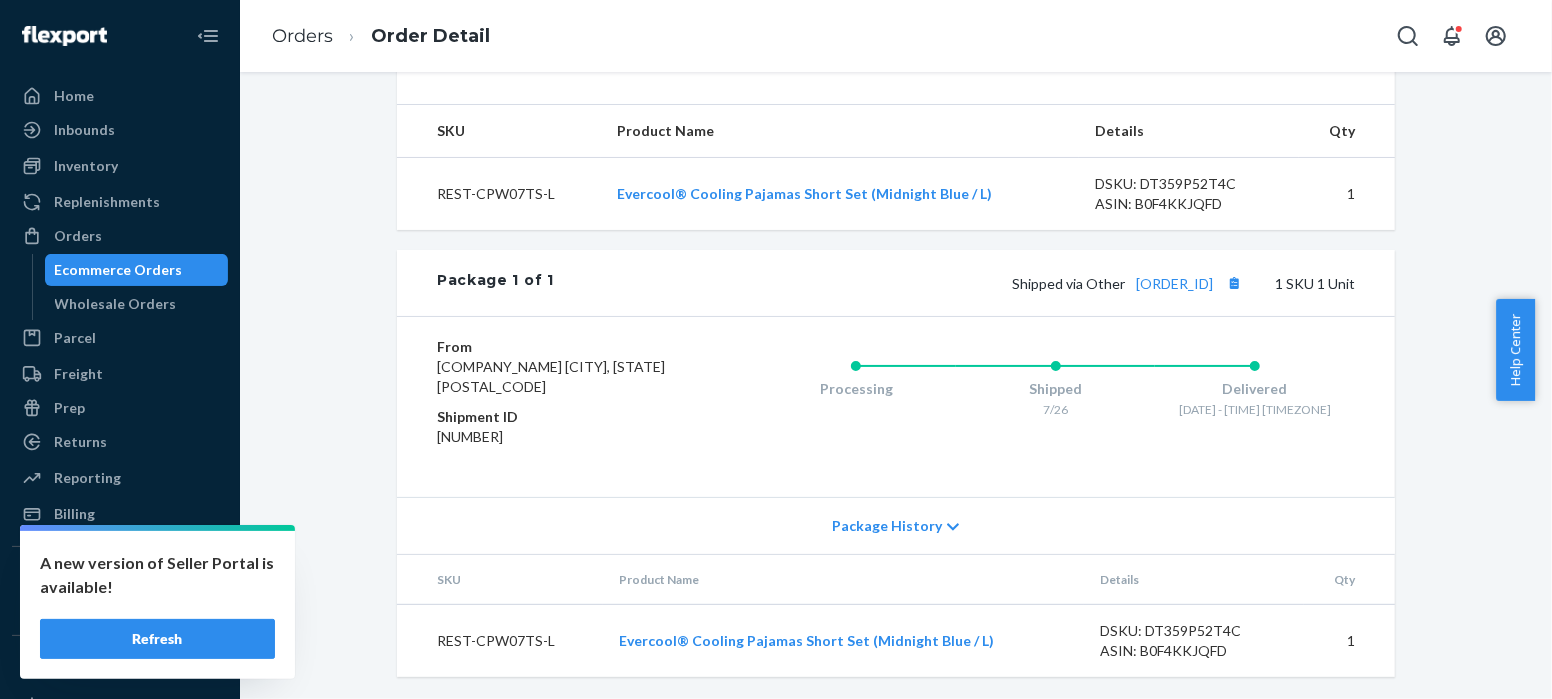 scroll, scrollTop: 0, scrollLeft: 0, axis: both 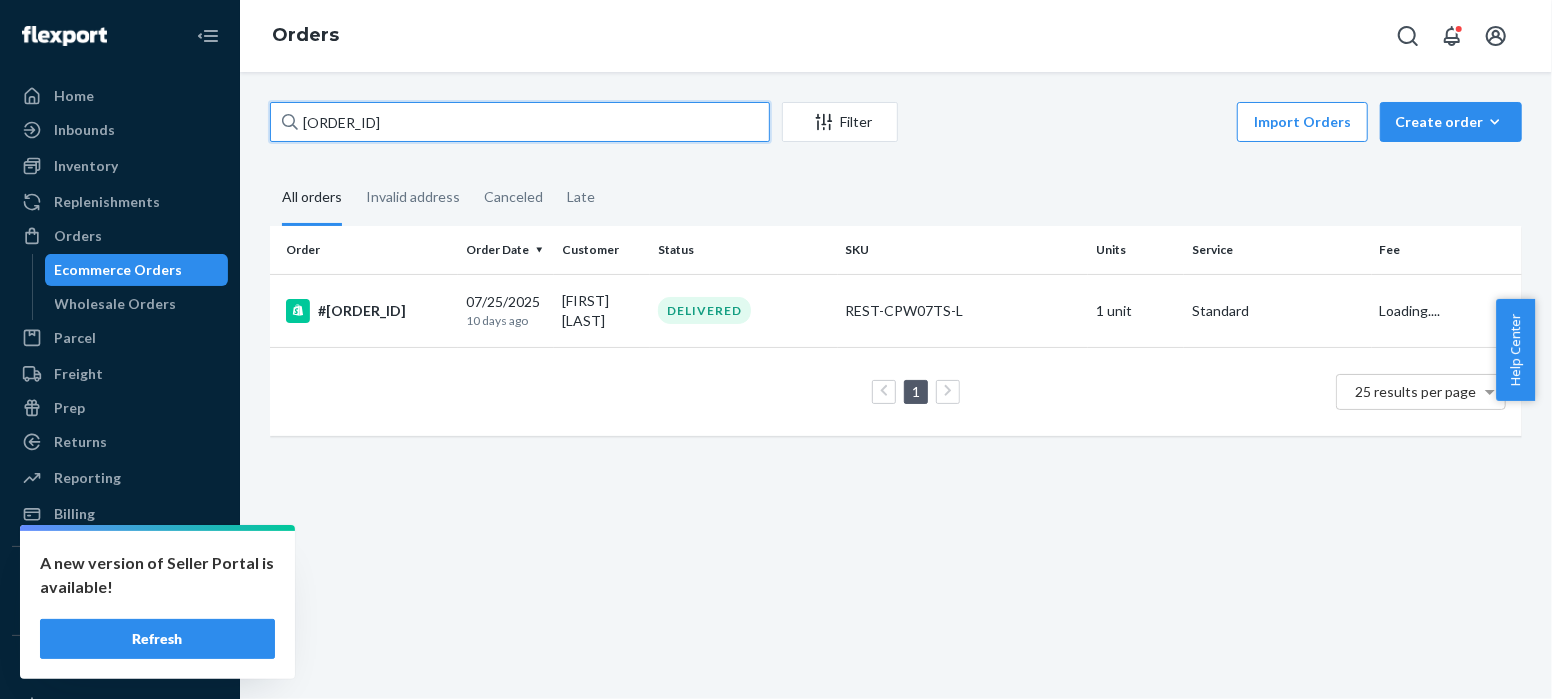 drag, startPoint x: 406, startPoint y: 120, endPoint x: 231, endPoint y: 120, distance: 175 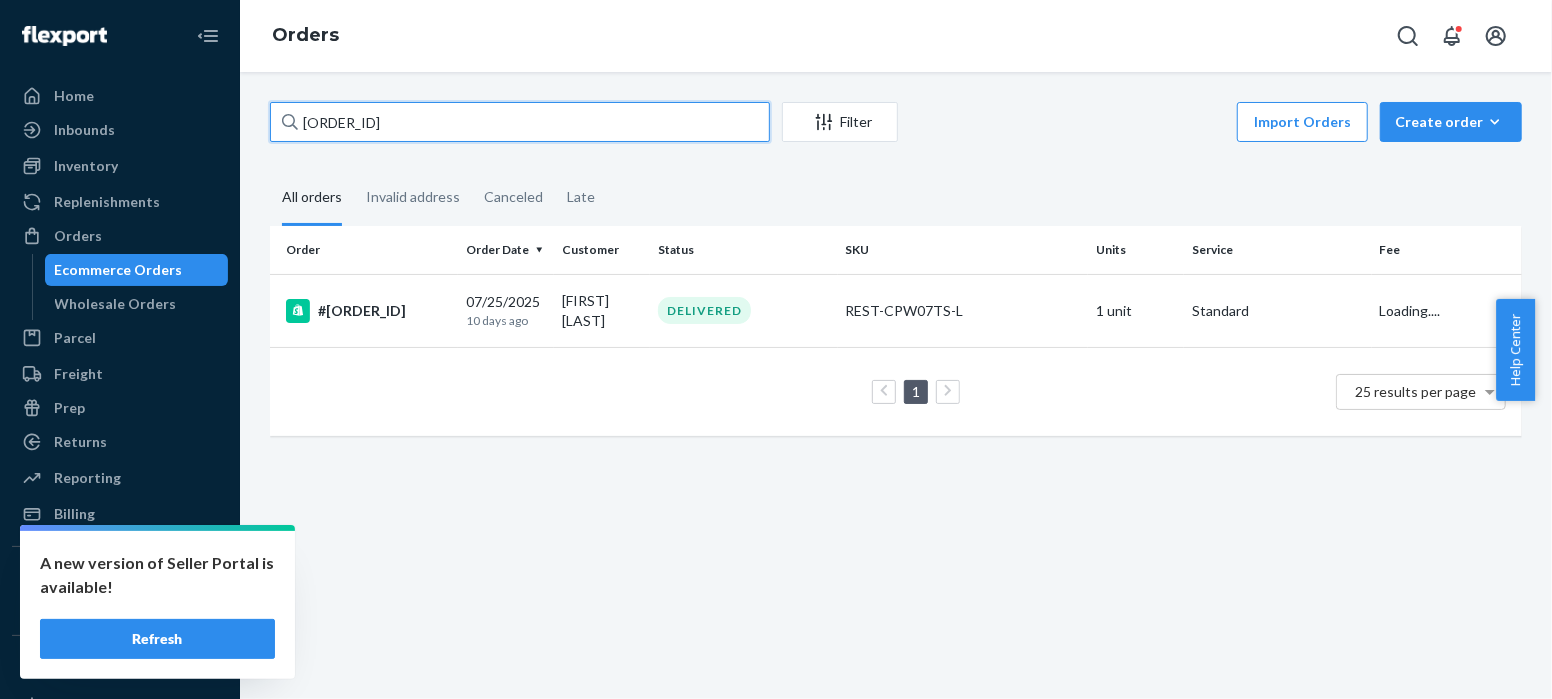 click on "Home Inbounds Shipping Plans Problems Inventory Products Replenishments OrdersEcommerce Orders Wholesale Orders Parcel Parcel orders Integrations Freight Prep Returns All Returns Settings Packages Reporting Reports Analytics Billing Integrations Add Integration Fast Tags Add Fast Tag Settings Talk to Support Help Center Give Feedback Orders US[ORDER_ID] Filter Import Orders Create order Ecommerce order Removal order All orders Invalid address Canceled Late Order Order Date Customer Status SKU Units Service Fee #US[ORDER_ID] [DATE] [TIME_AGO] [FIRST] [LAST] DELIVERED [SKU] [UNITS] Standard Loading.... 1 25 results per page" at bounding box center [776, 349] 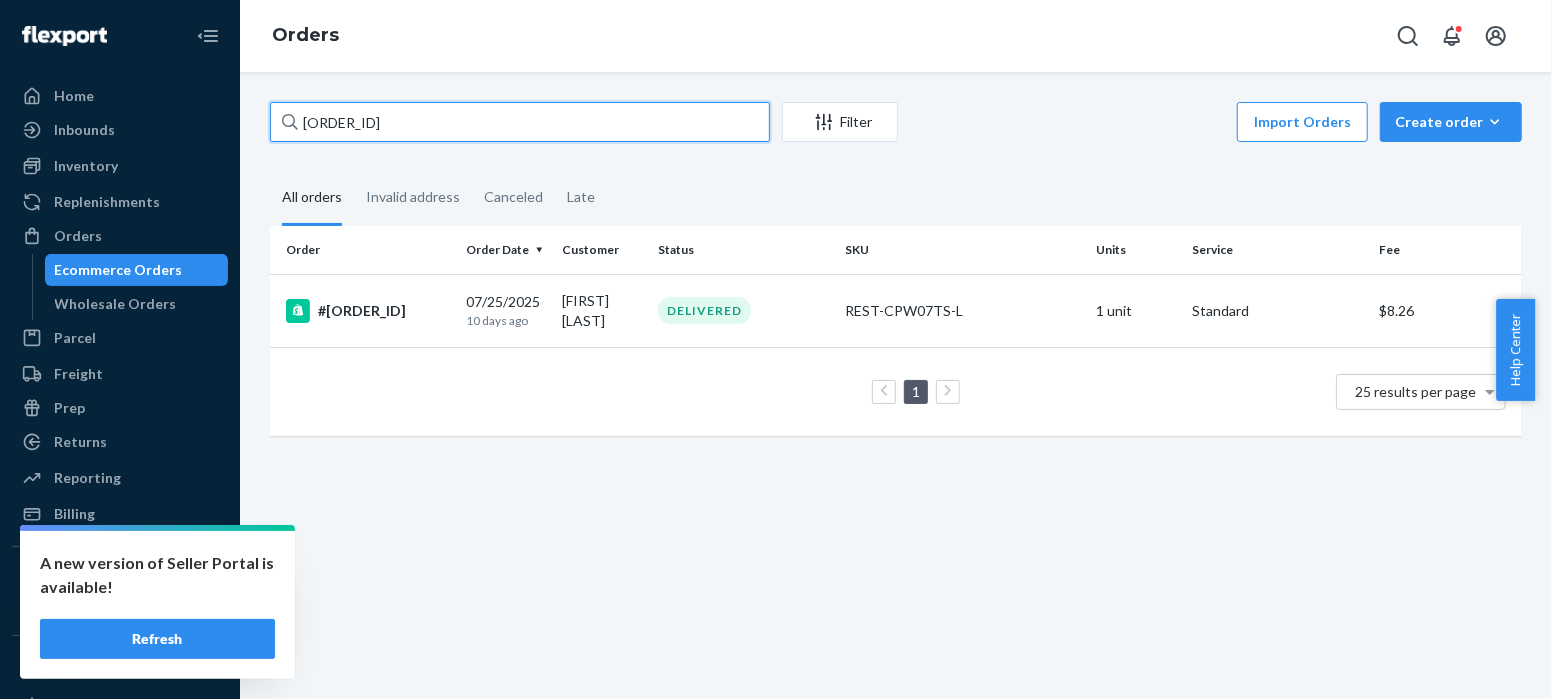 paste on "35" 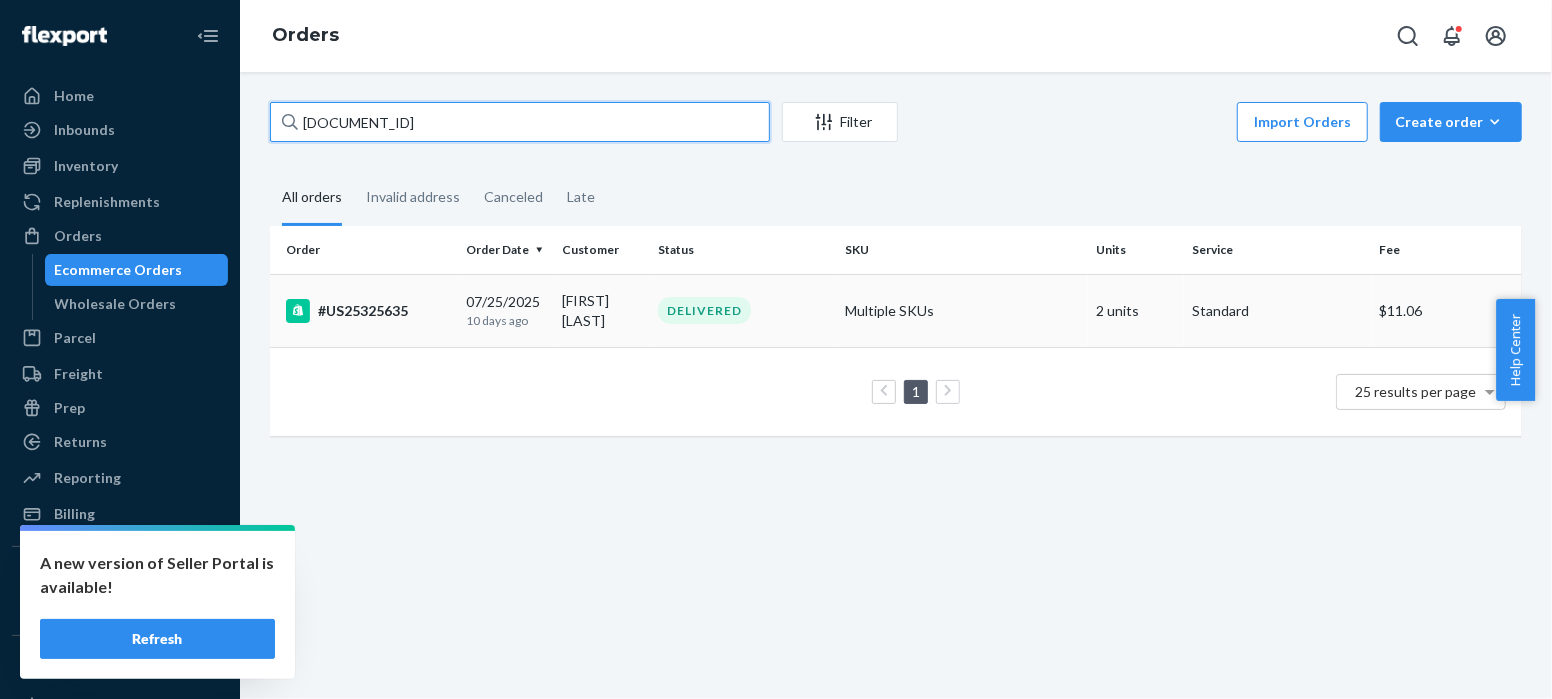 type on "[DOCUMENT_ID]" 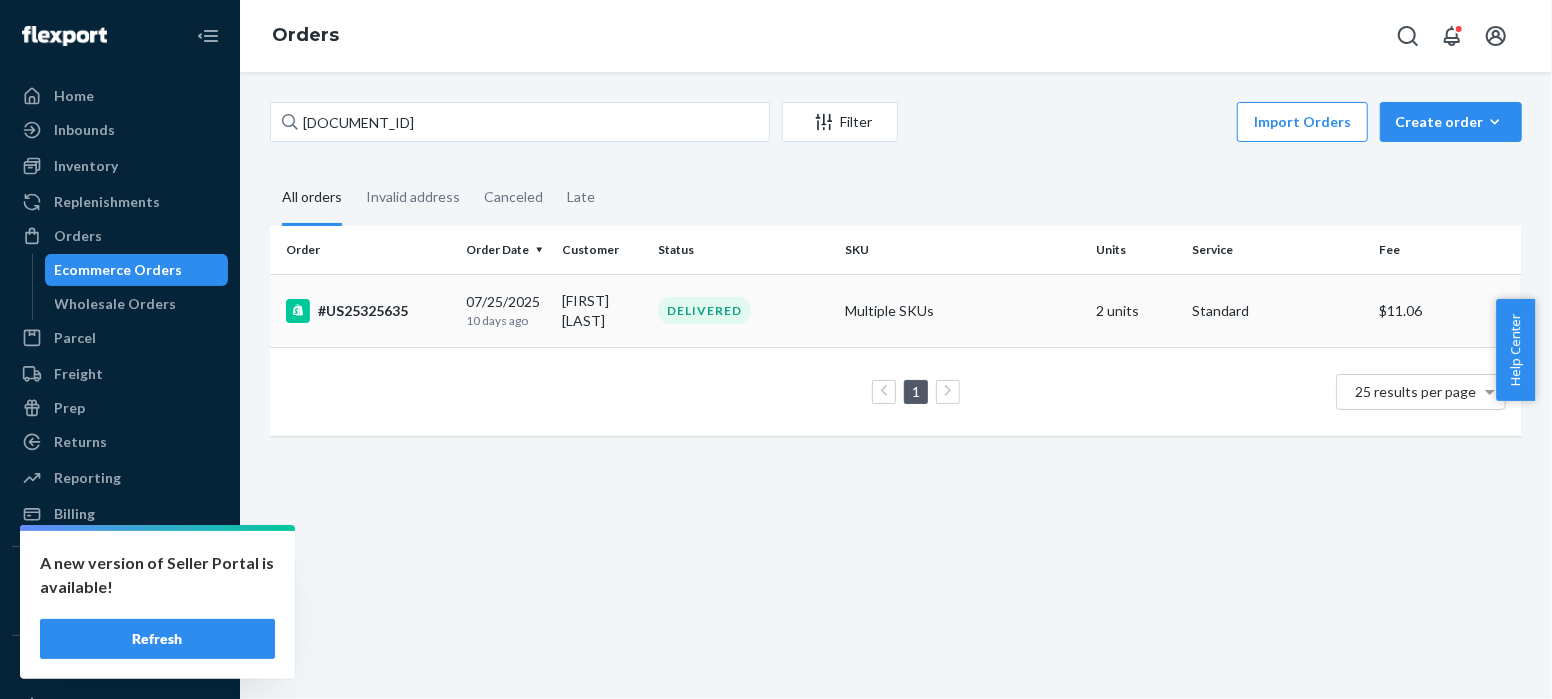 click on "#US25325635" at bounding box center (368, 311) 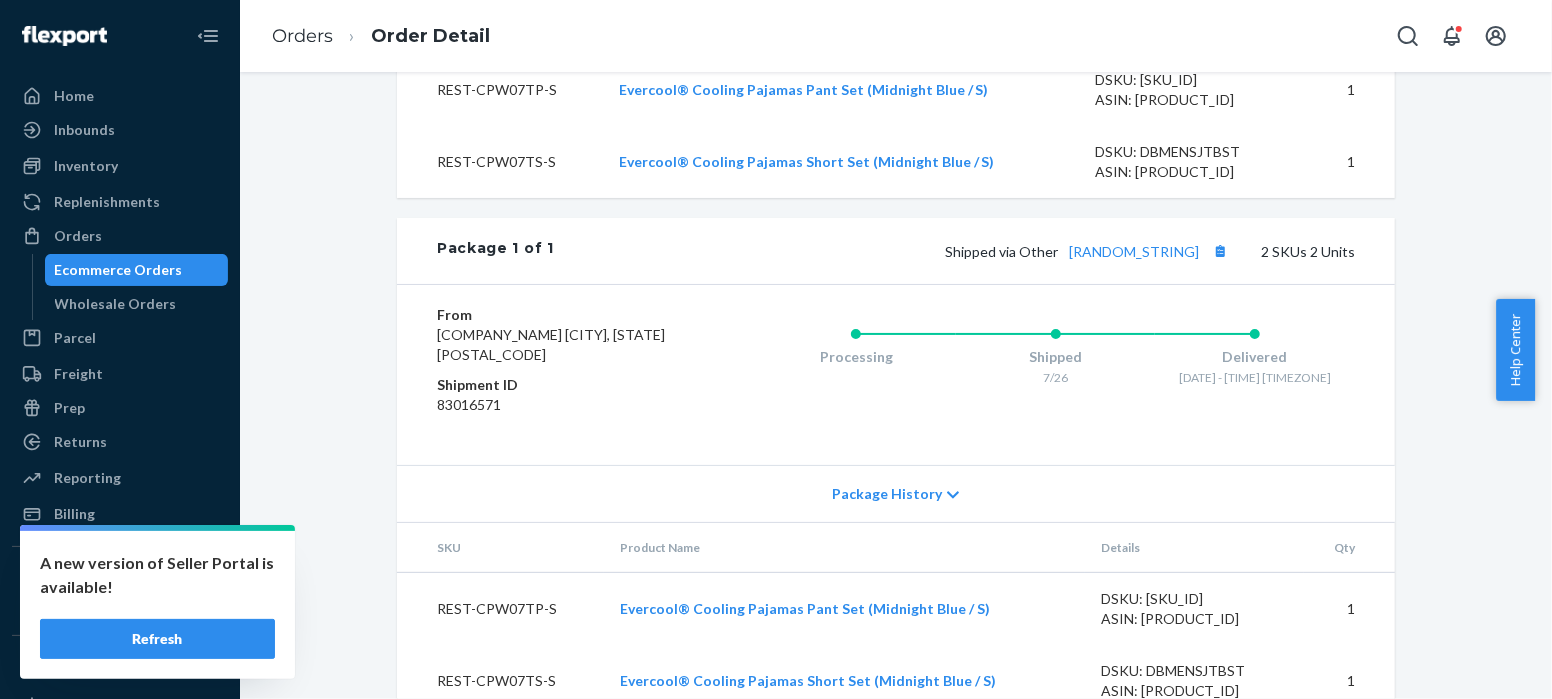 scroll, scrollTop: 882, scrollLeft: 0, axis: vertical 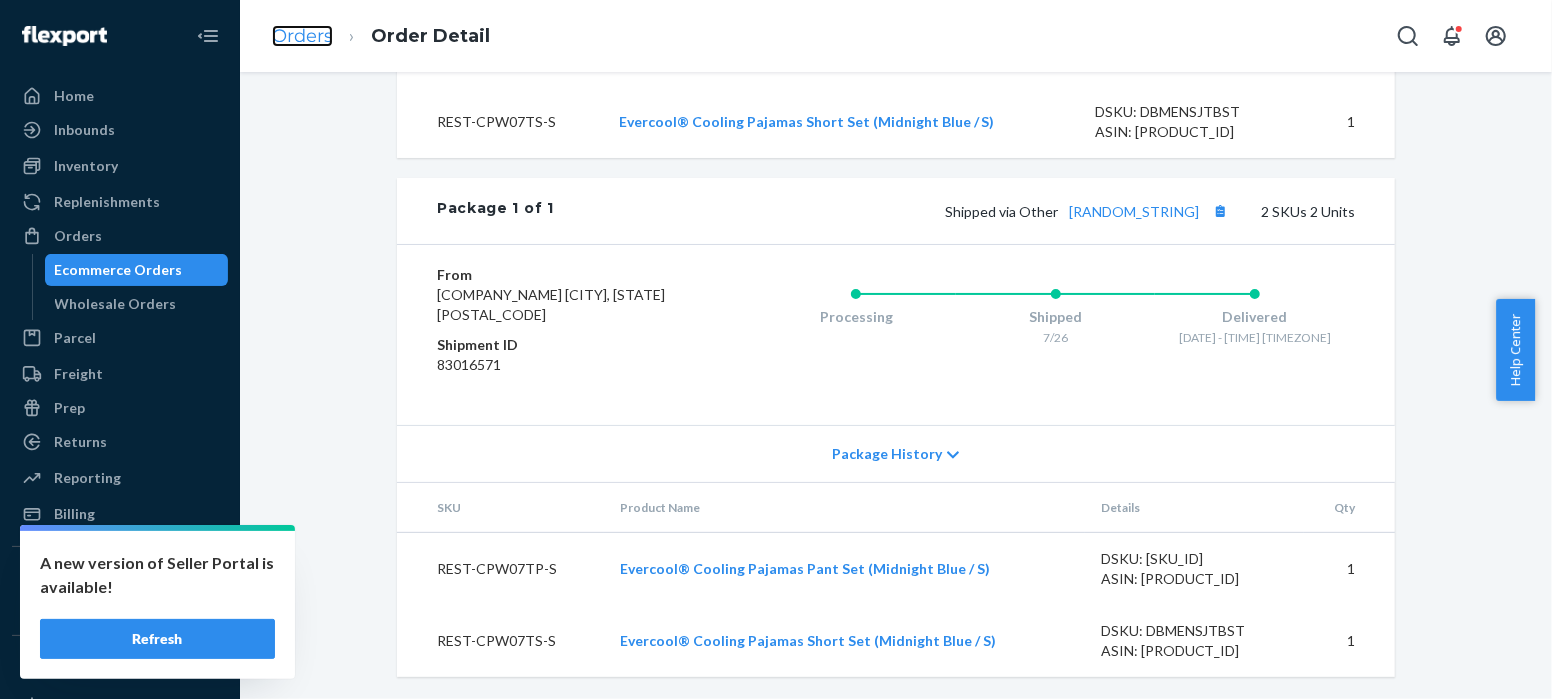 click on "Orders" at bounding box center (302, 36) 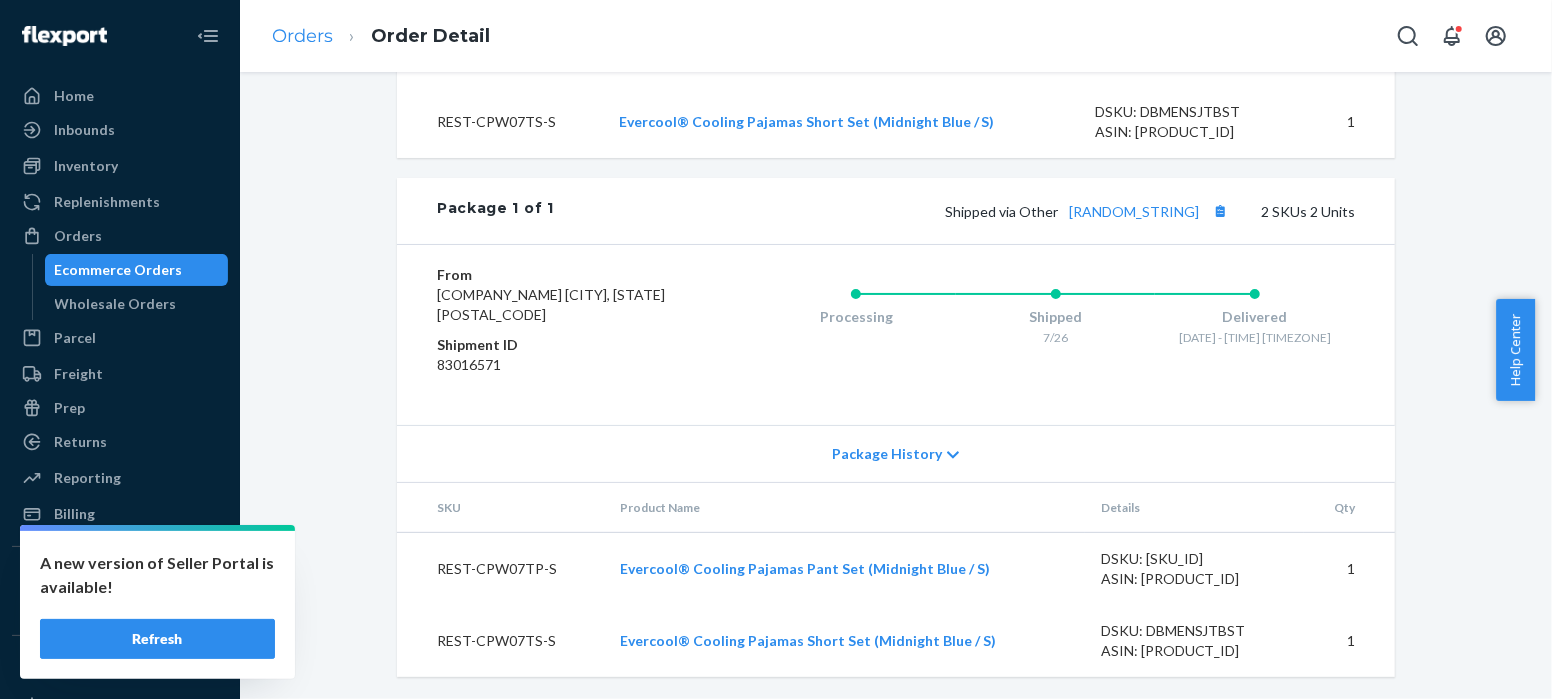 scroll, scrollTop: 0, scrollLeft: 0, axis: both 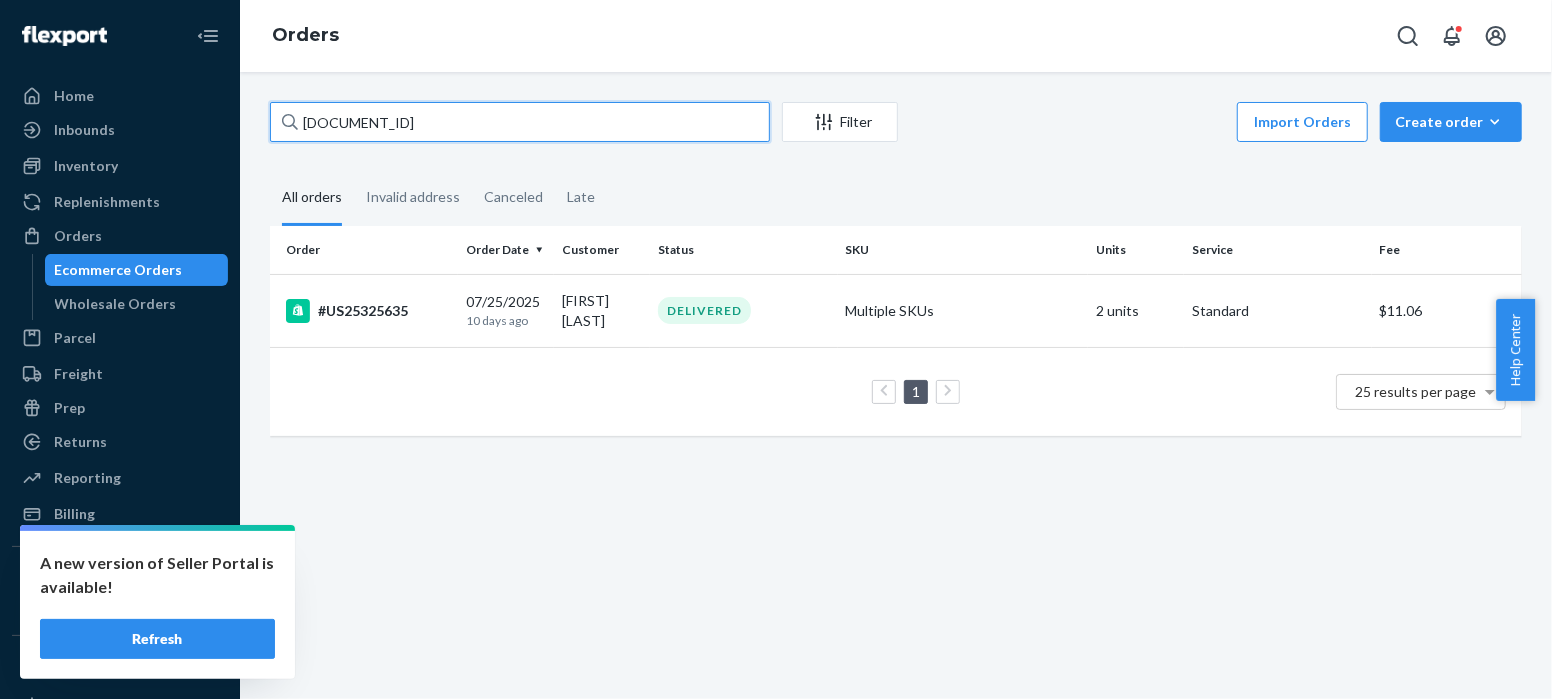 drag, startPoint x: 404, startPoint y: 121, endPoint x: 239, endPoint y: 125, distance: 165.04848 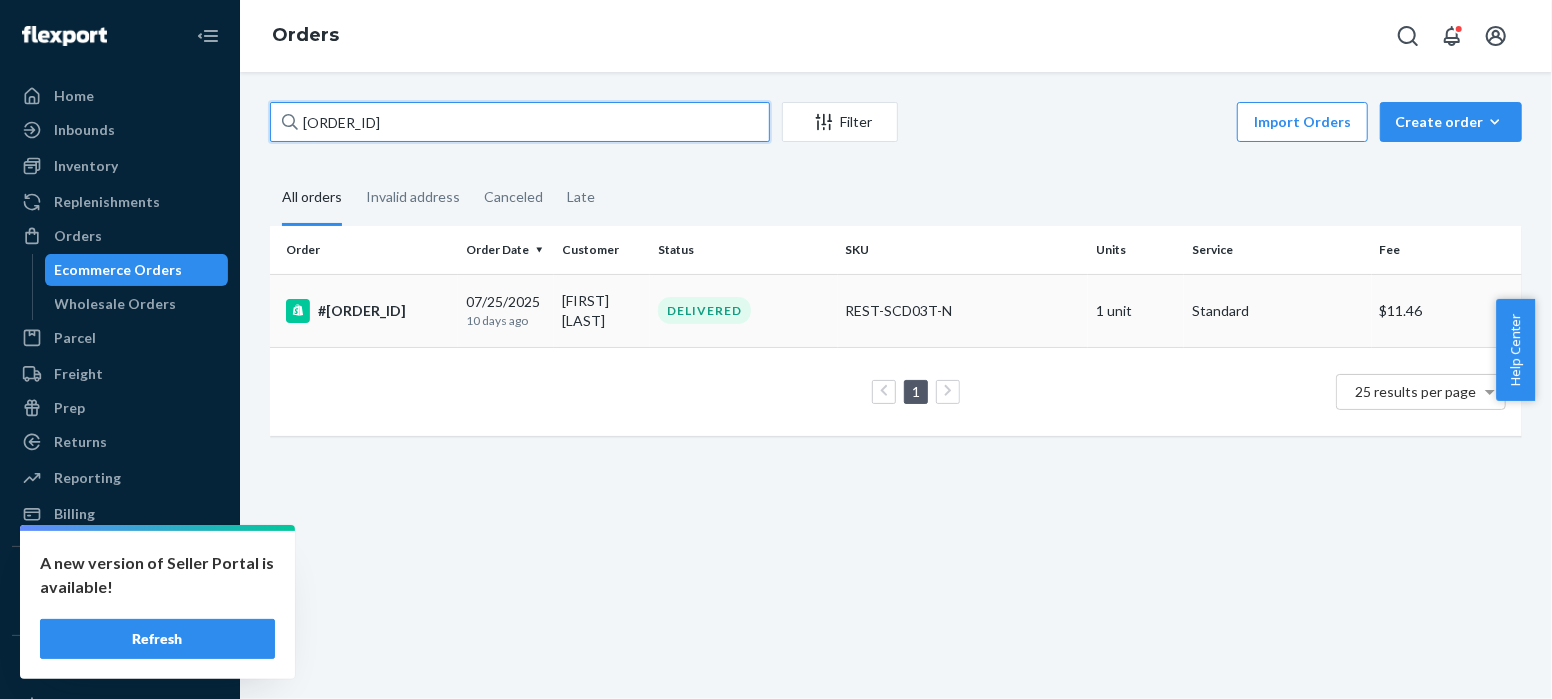 type on "[ORDER_ID]" 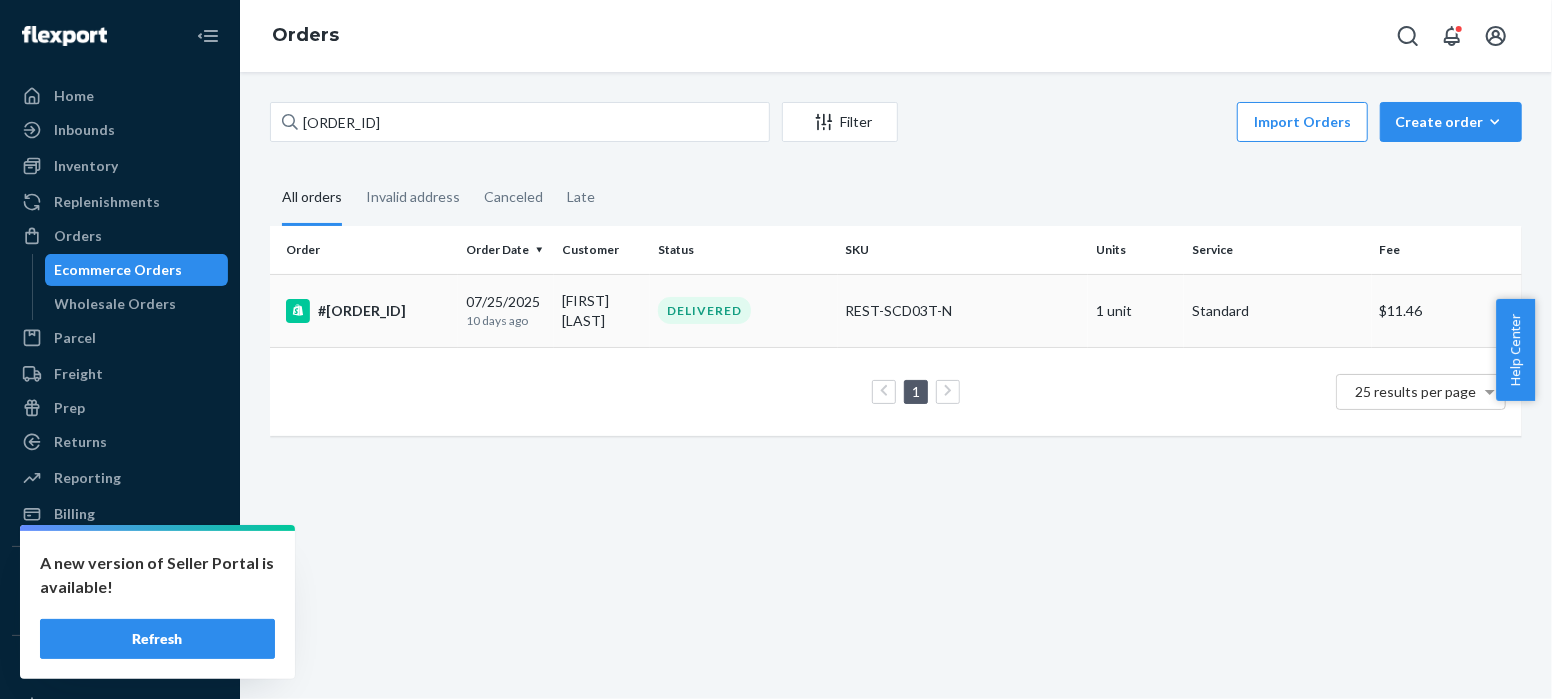 click on "#[ORDER_ID]" at bounding box center [368, 311] 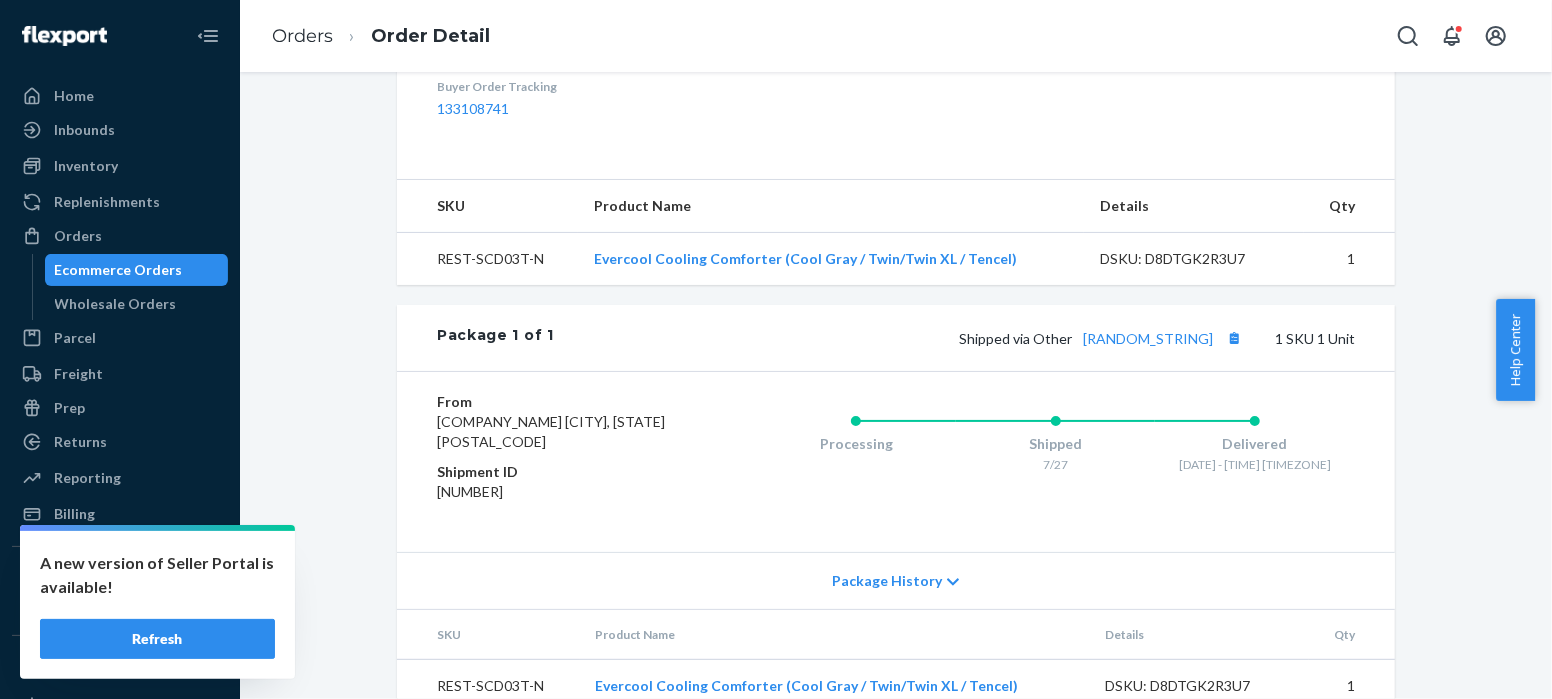 scroll, scrollTop: 698, scrollLeft: 0, axis: vertical 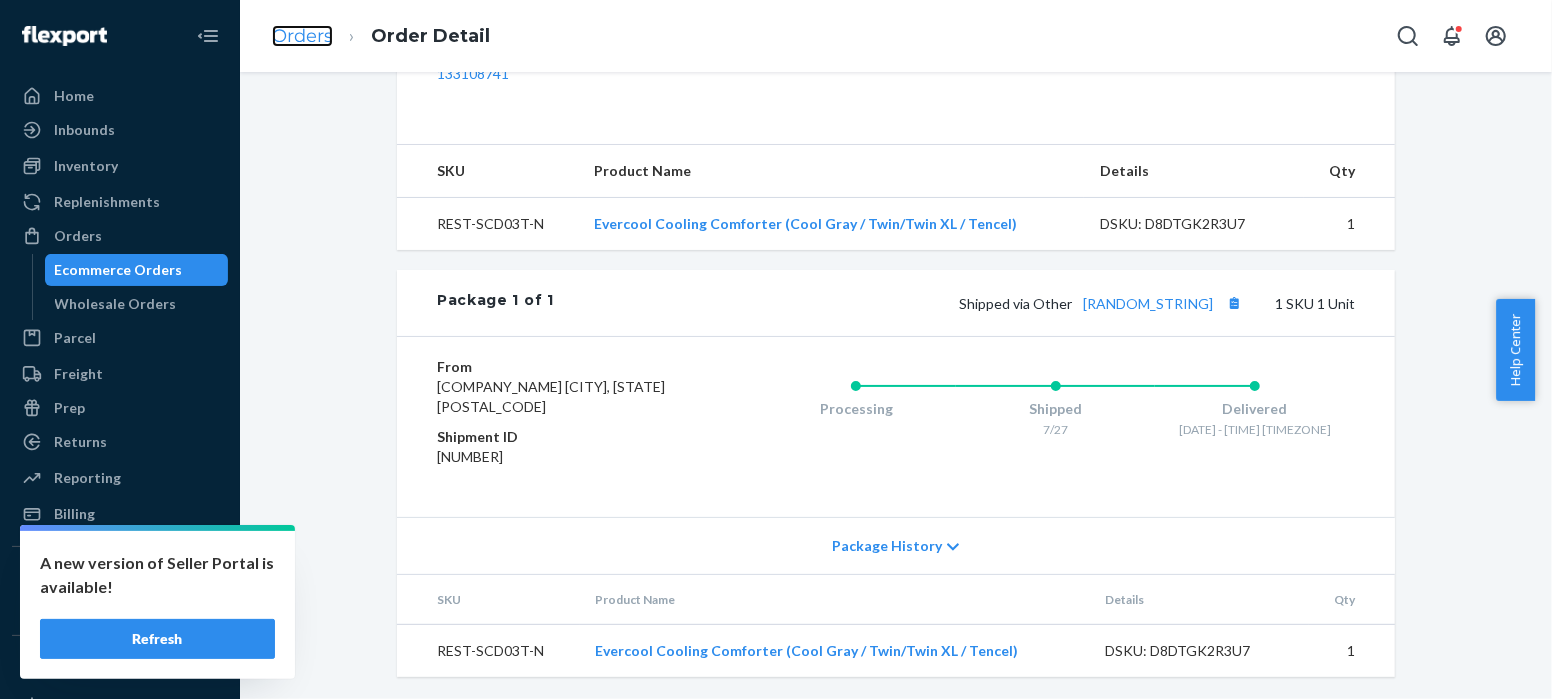 click on "Orders" at bounding box center (302, 36) 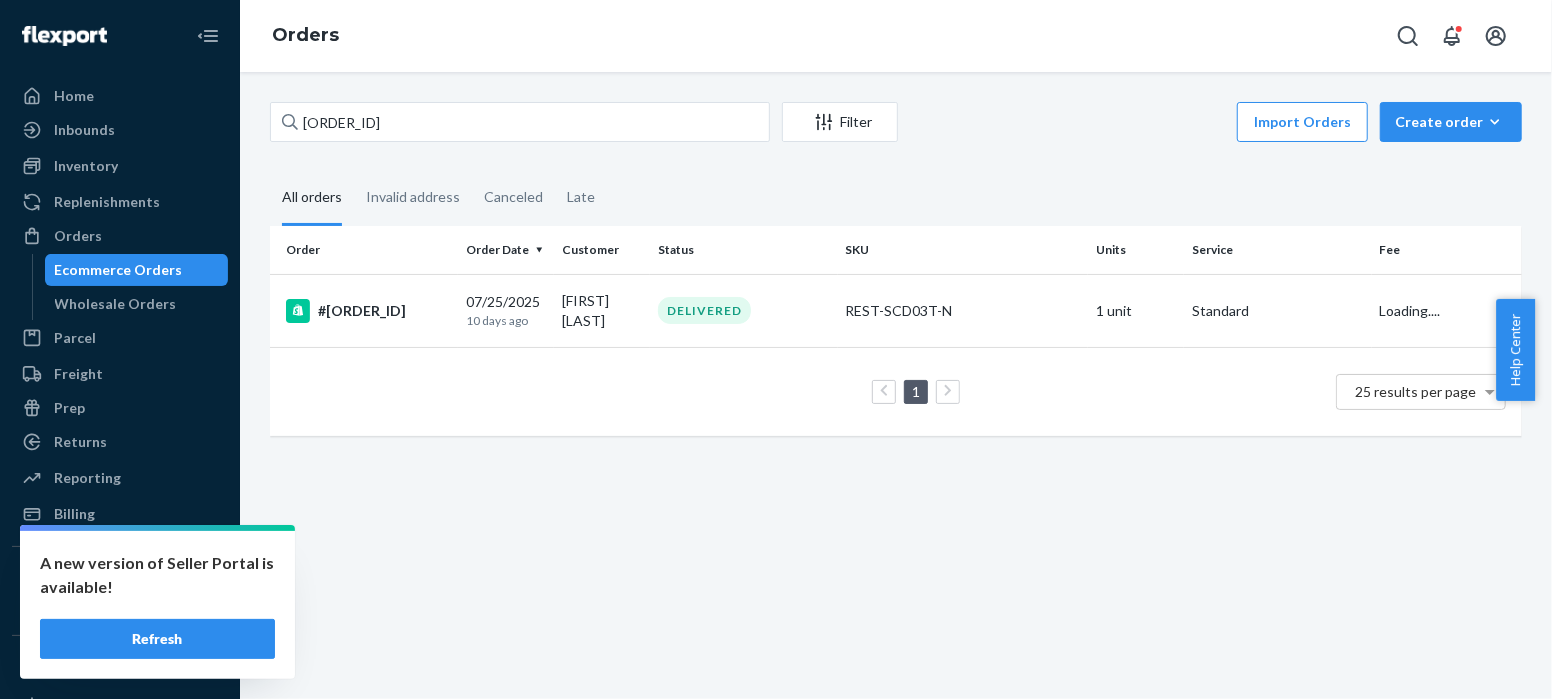 scroll, scrollTop: 0, scrollLeft: 0, axis: both 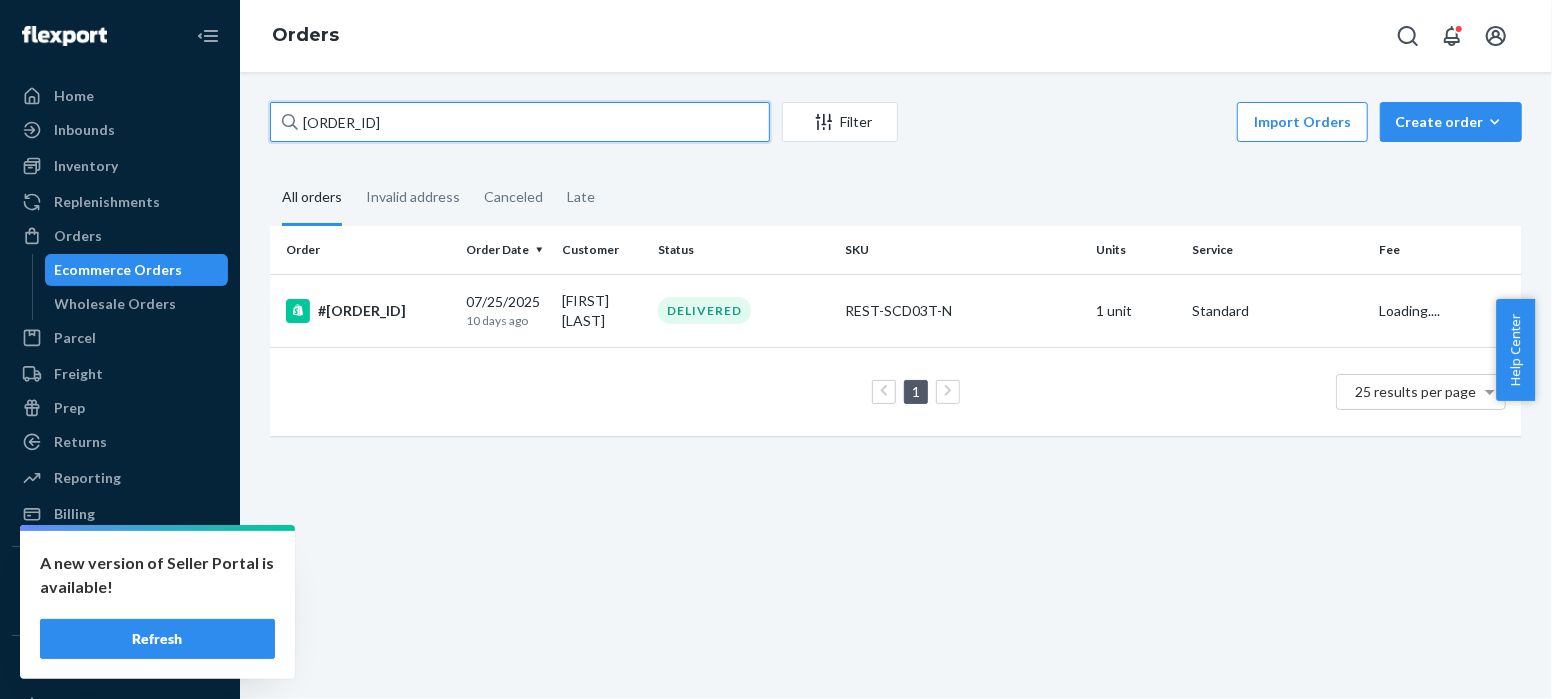 drag, startPoint x: 407, startPoint y: 124, endPoint x: 269, endPoint y: 127, distance: 138.03261 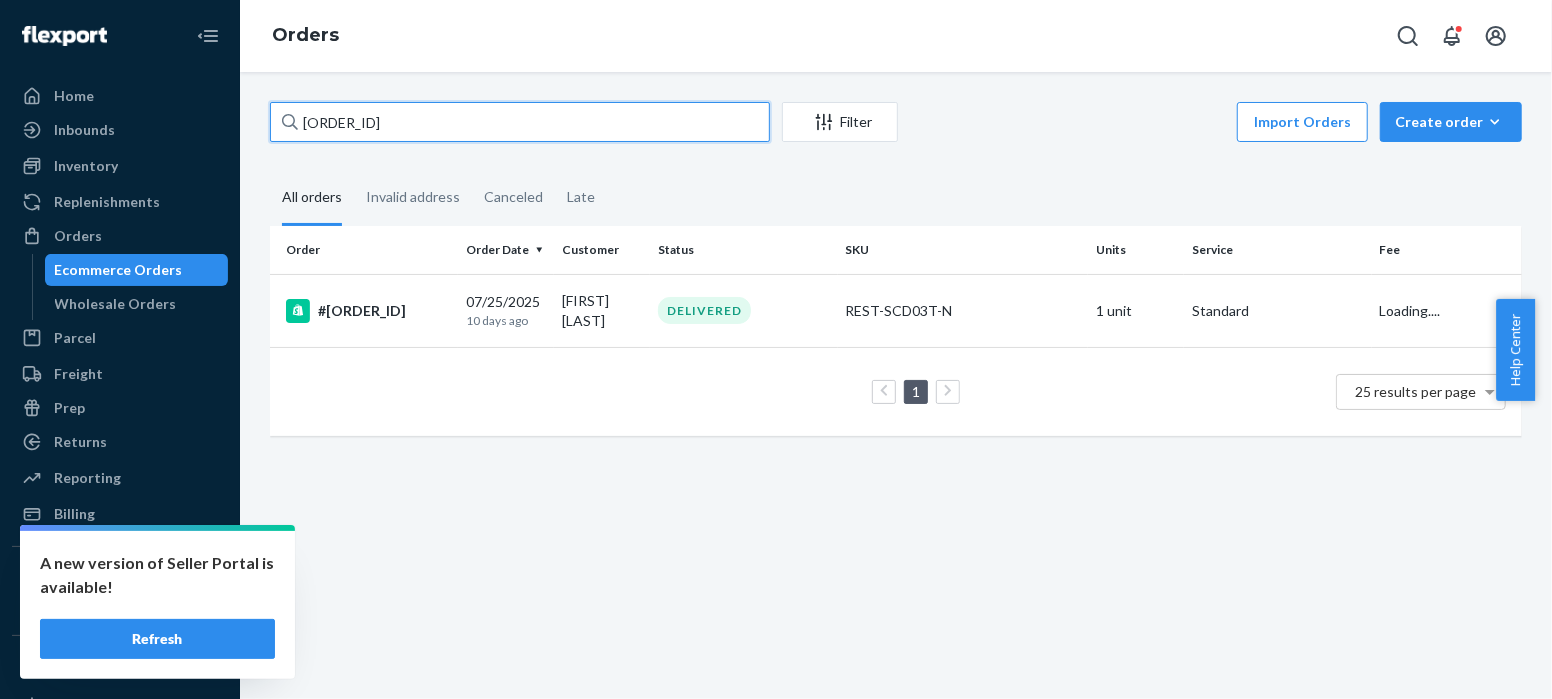 click on "[ORDER_ID]" at bounding box center (520, 122) 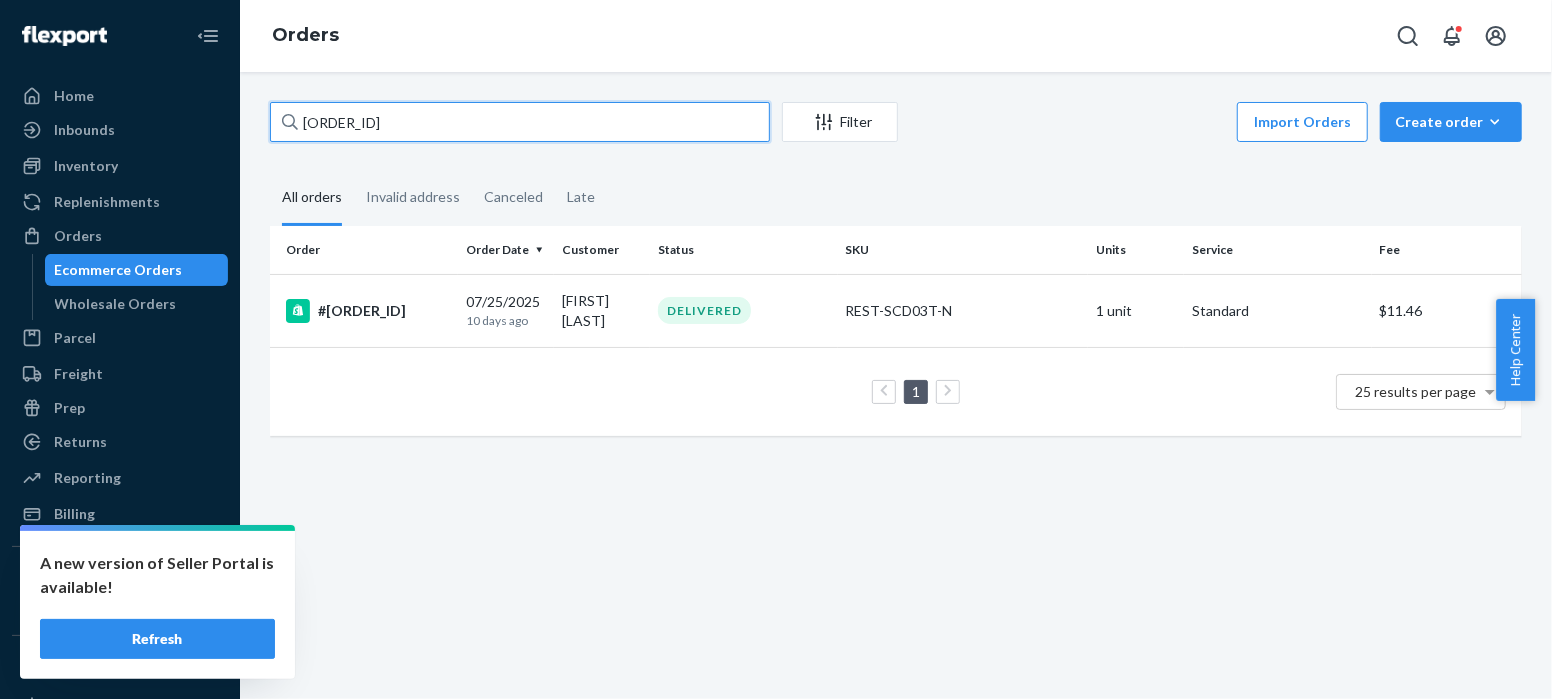 paste on "42" 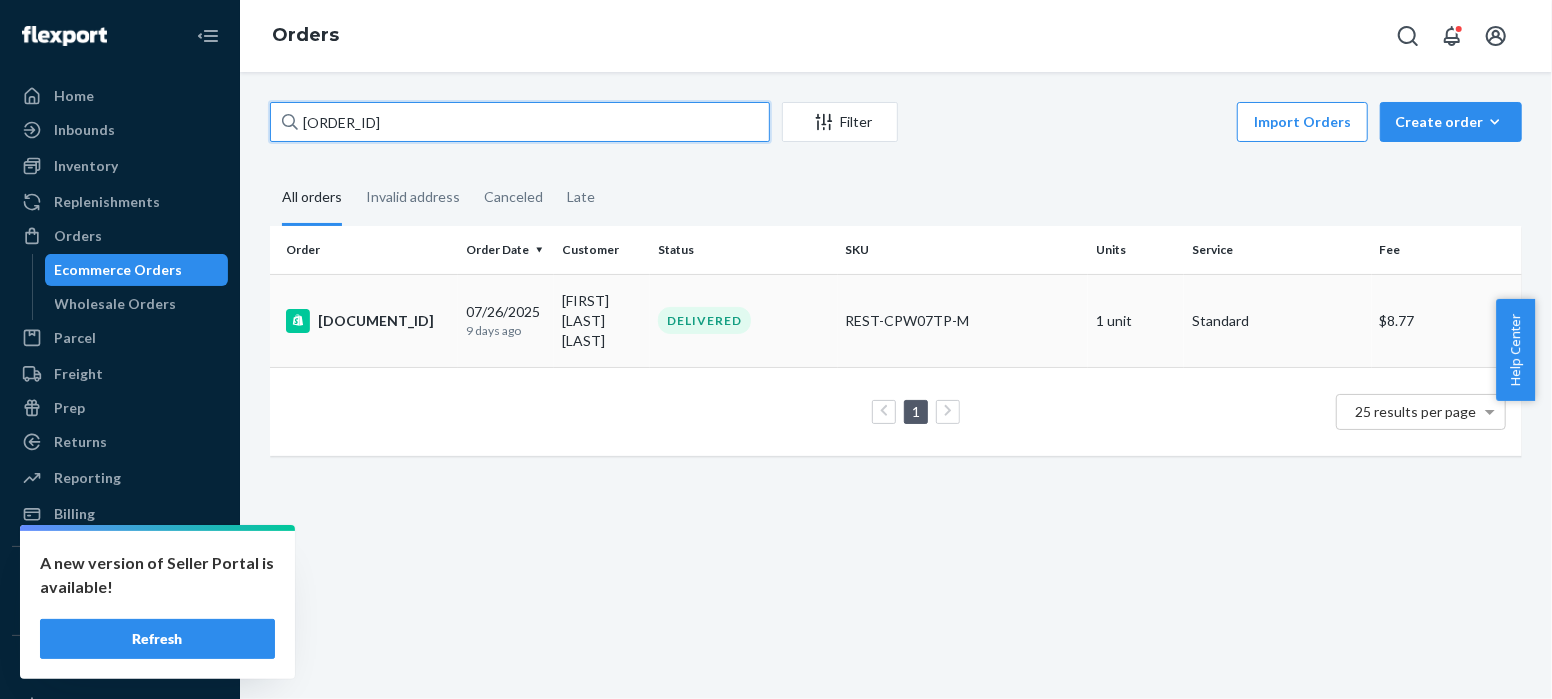 type on "[ORDER_ID]" 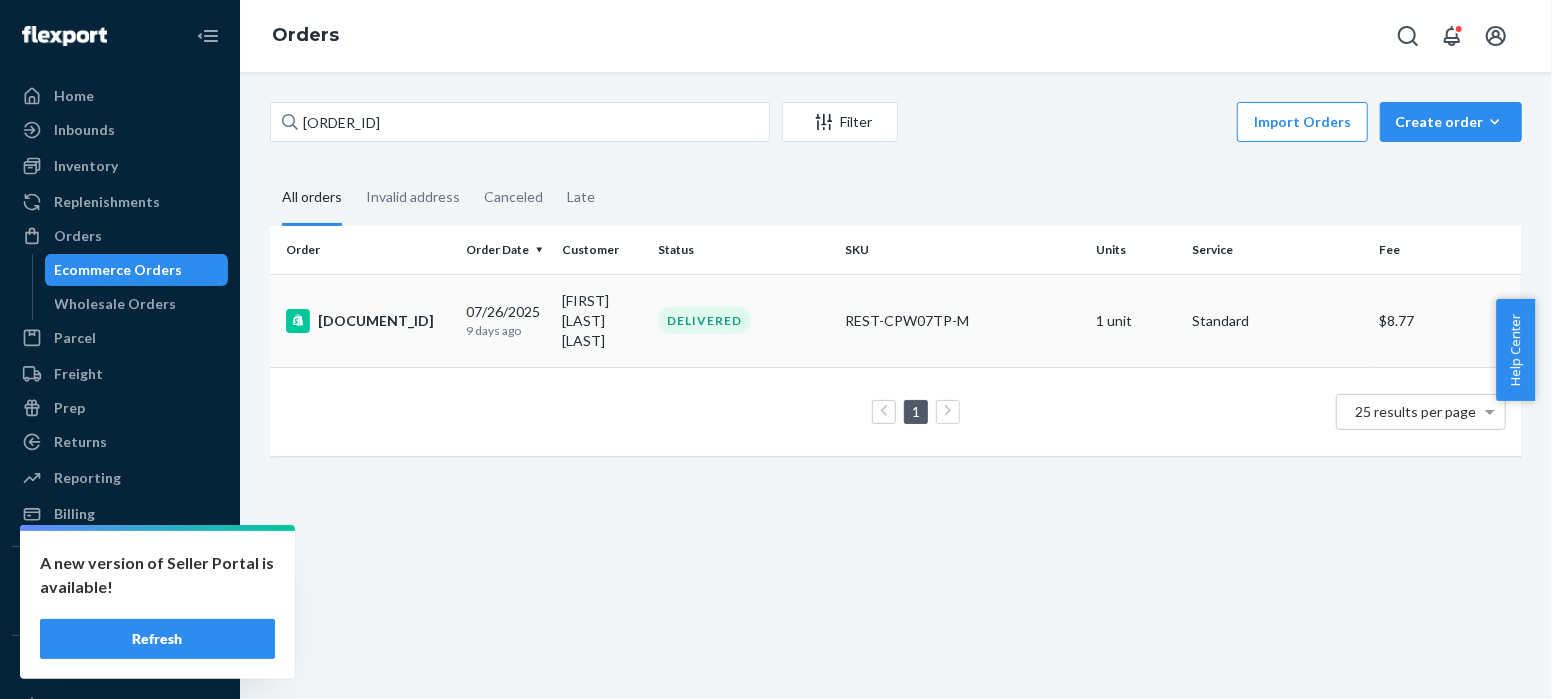 click on "[DOCUMENT_ID]" at bounding box center (368, 321) 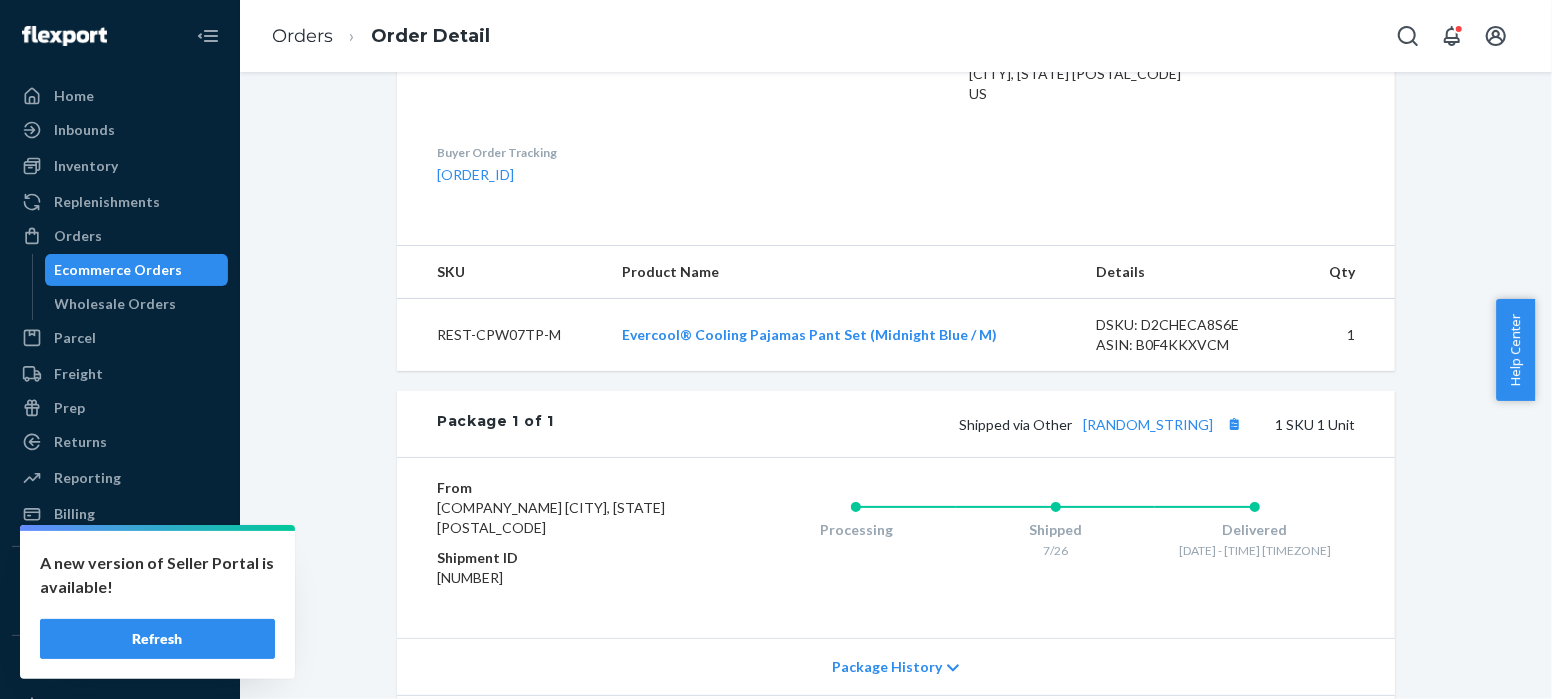 scroll, scrollTop: 738, scrollLeft: 0, axis: vertical 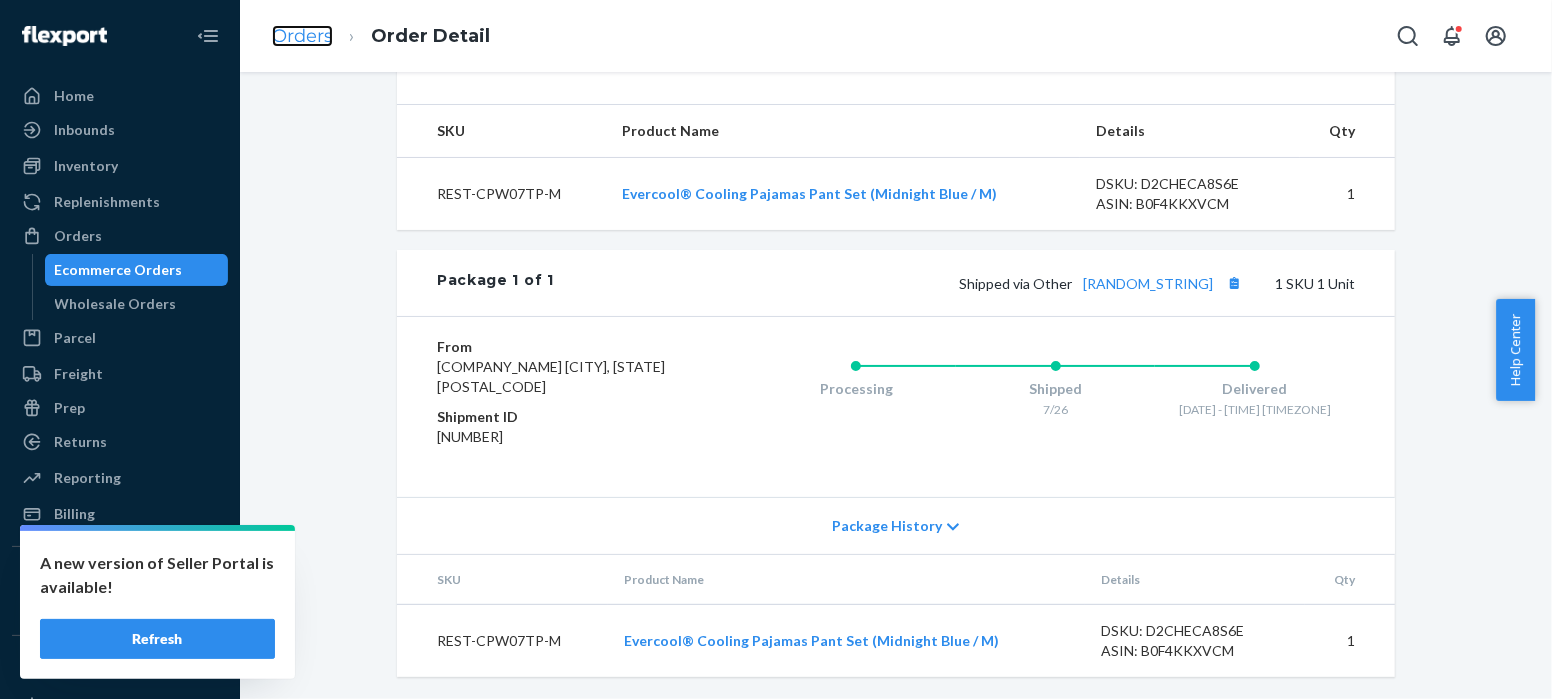 click on "Orders" at bounding box center (302, 36) 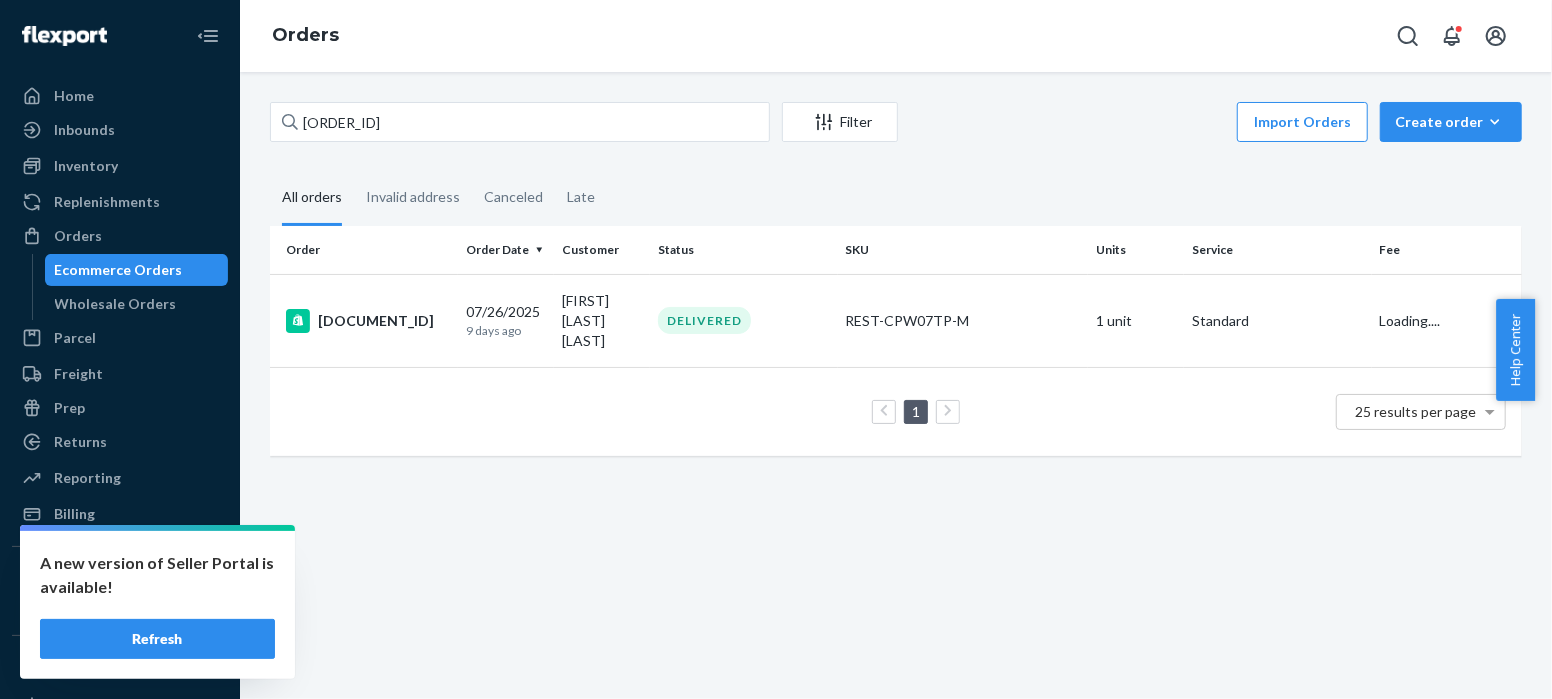 scroll, scrollTop: 0, scrollLeft: 0, axis: both 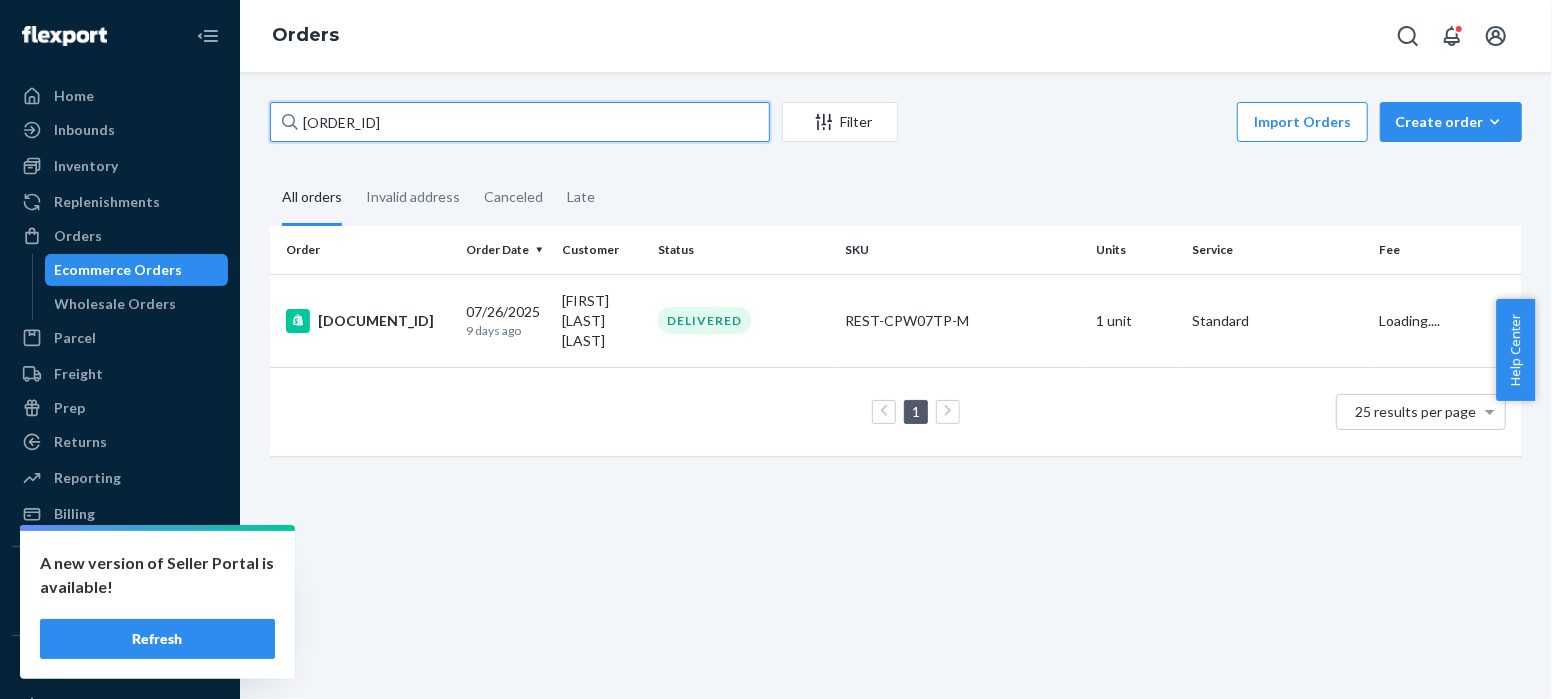 drag, startPoint x: 402, startPoint y: 128, endPoint x: 277, endPoint y: 128, distance: 125 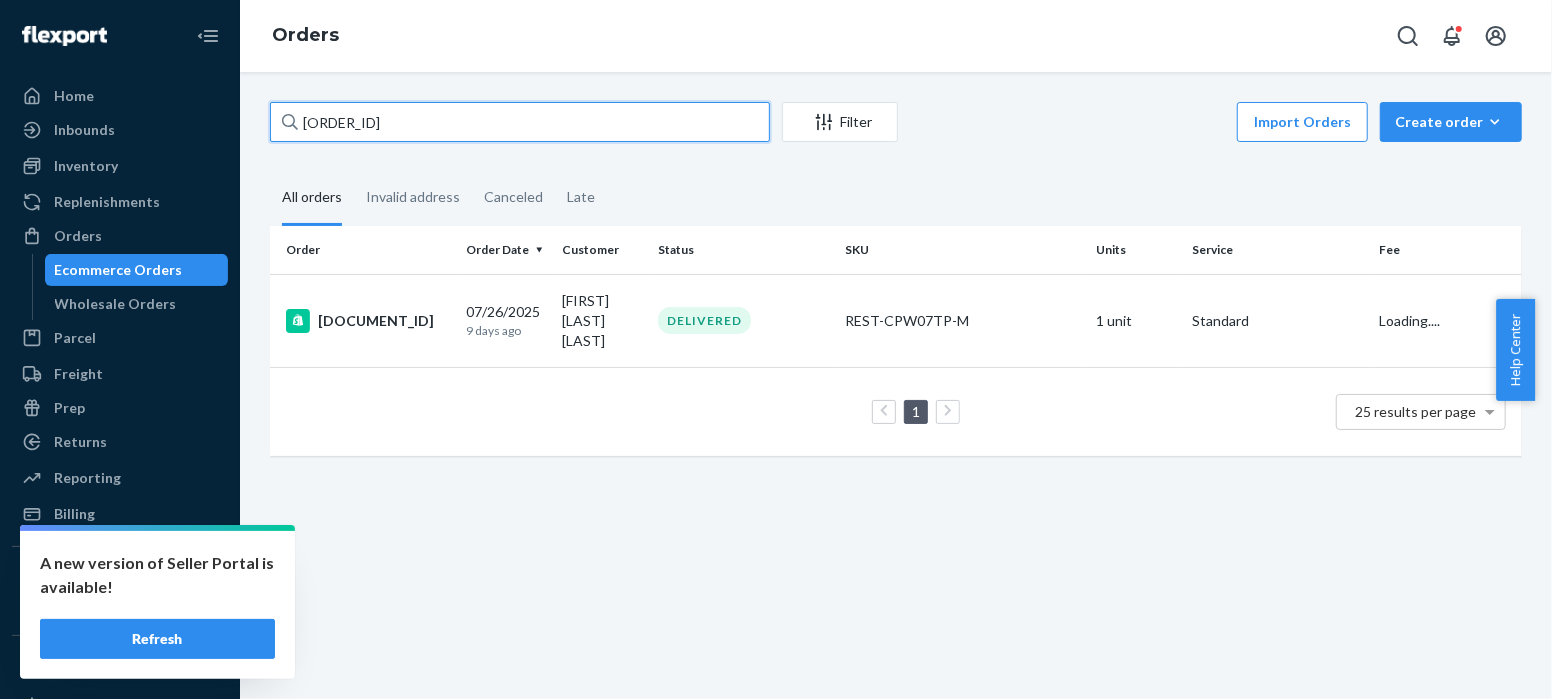 click on "[ORDER_ID]" at bounding box center [520, 122] 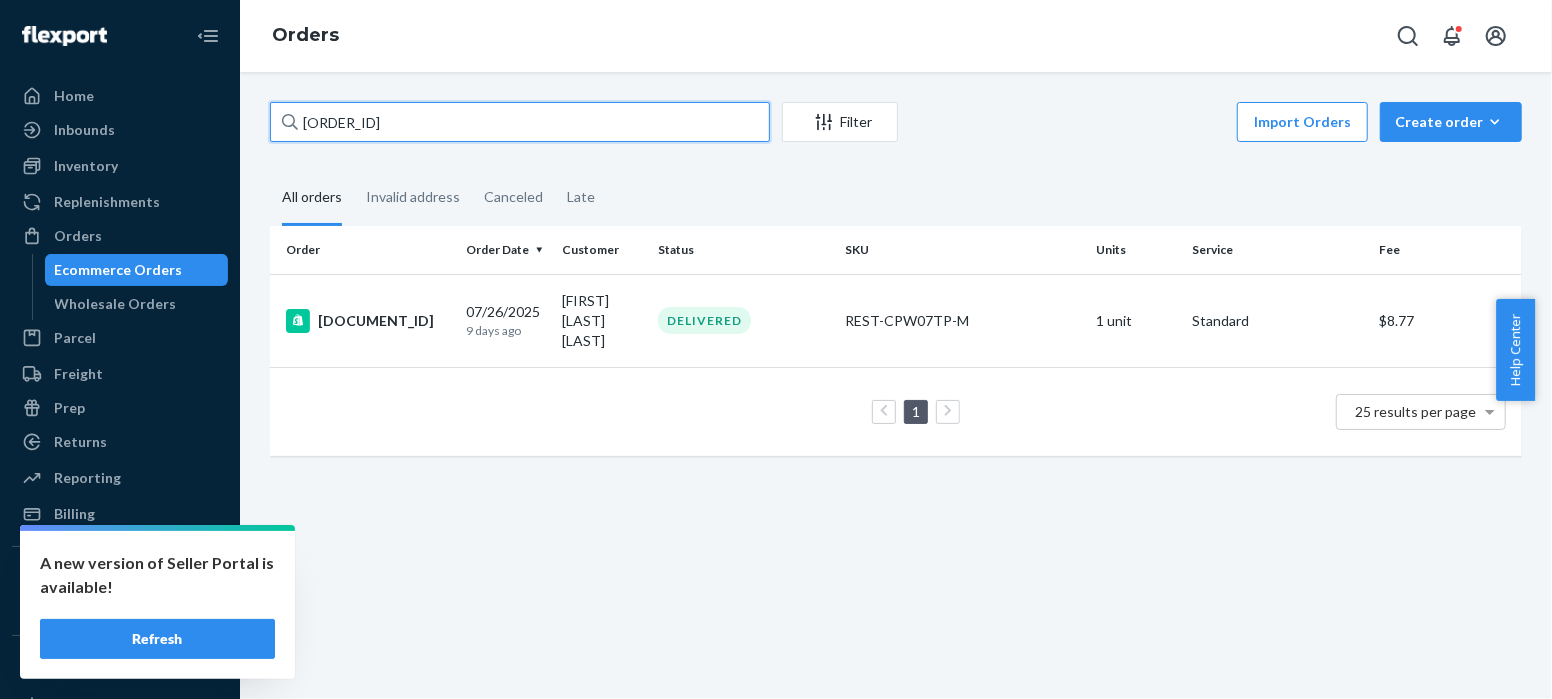 paste on "7" 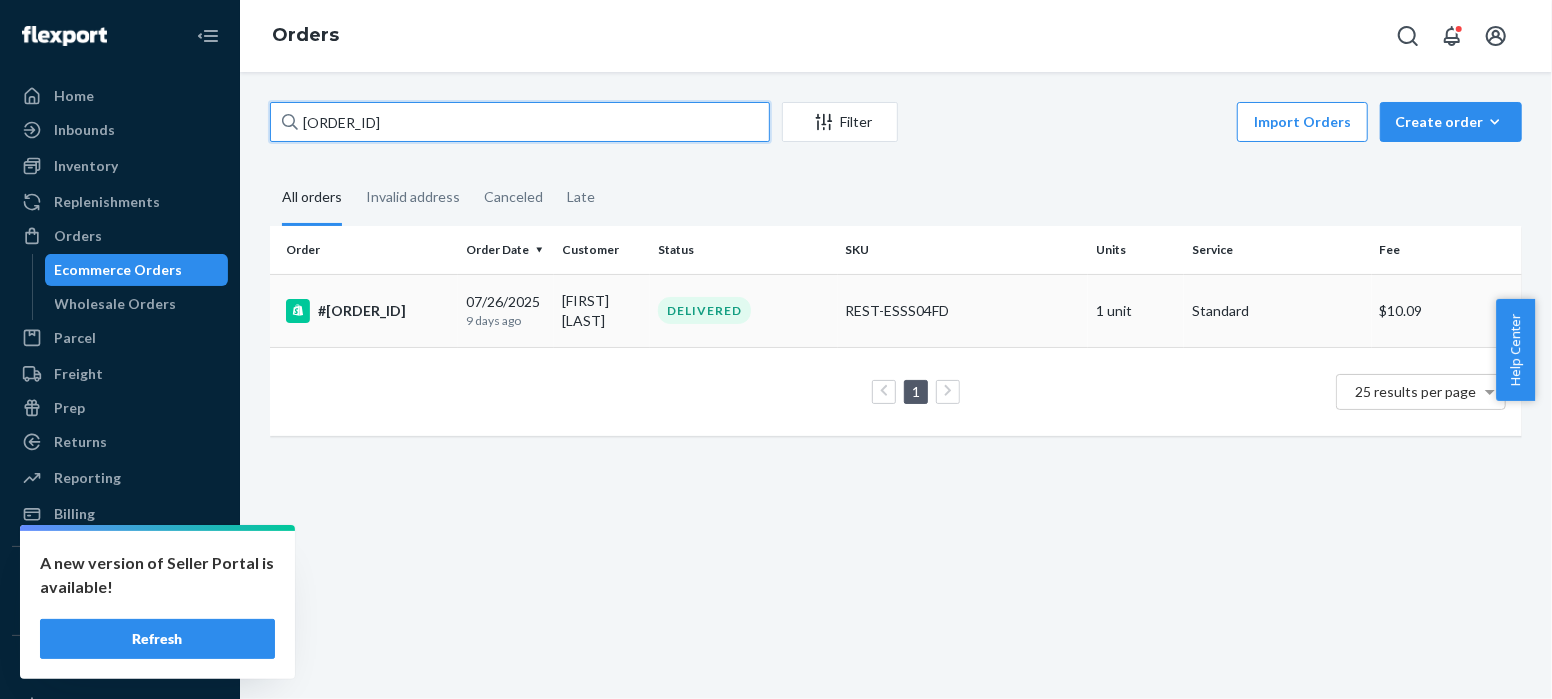 type on "[ORDER_ID]" 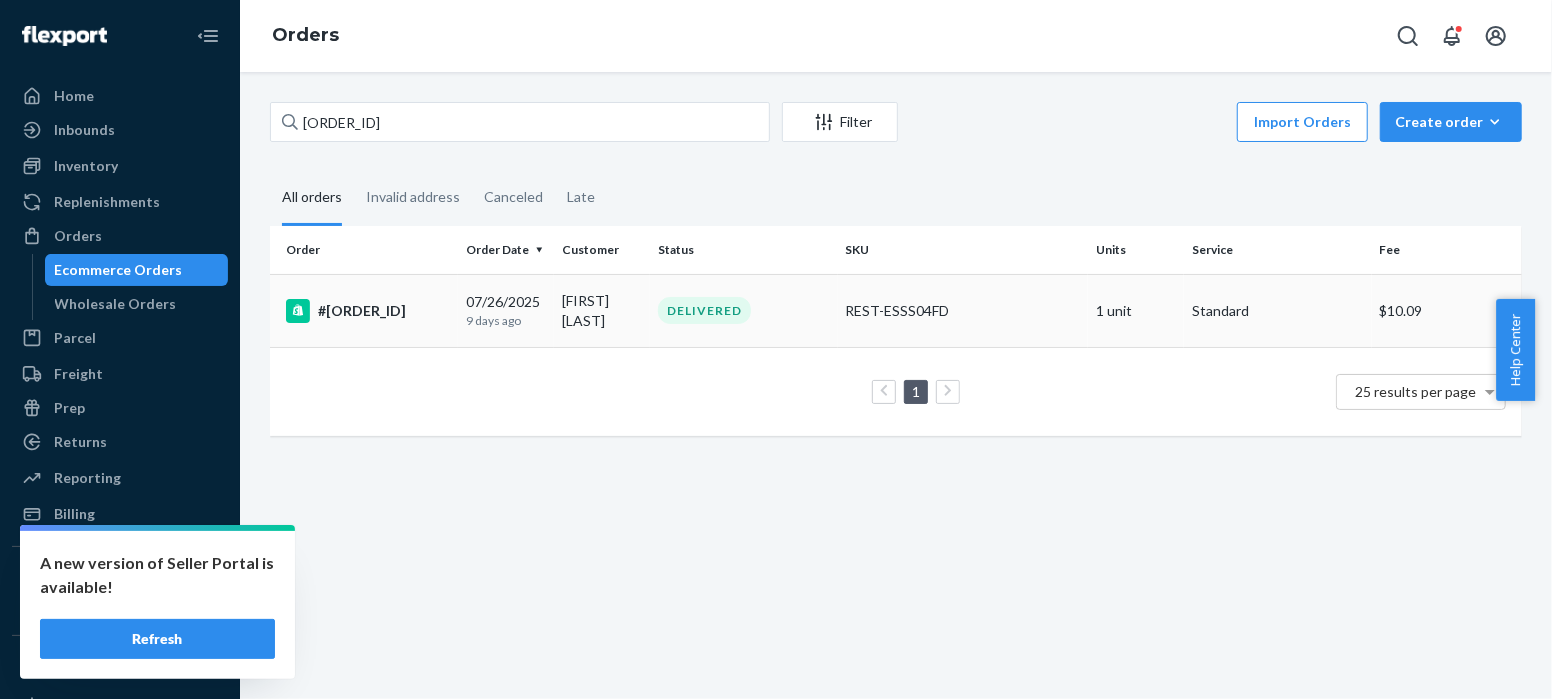 click on "#[ORDER_ID]" at bounding box center (368, 311) 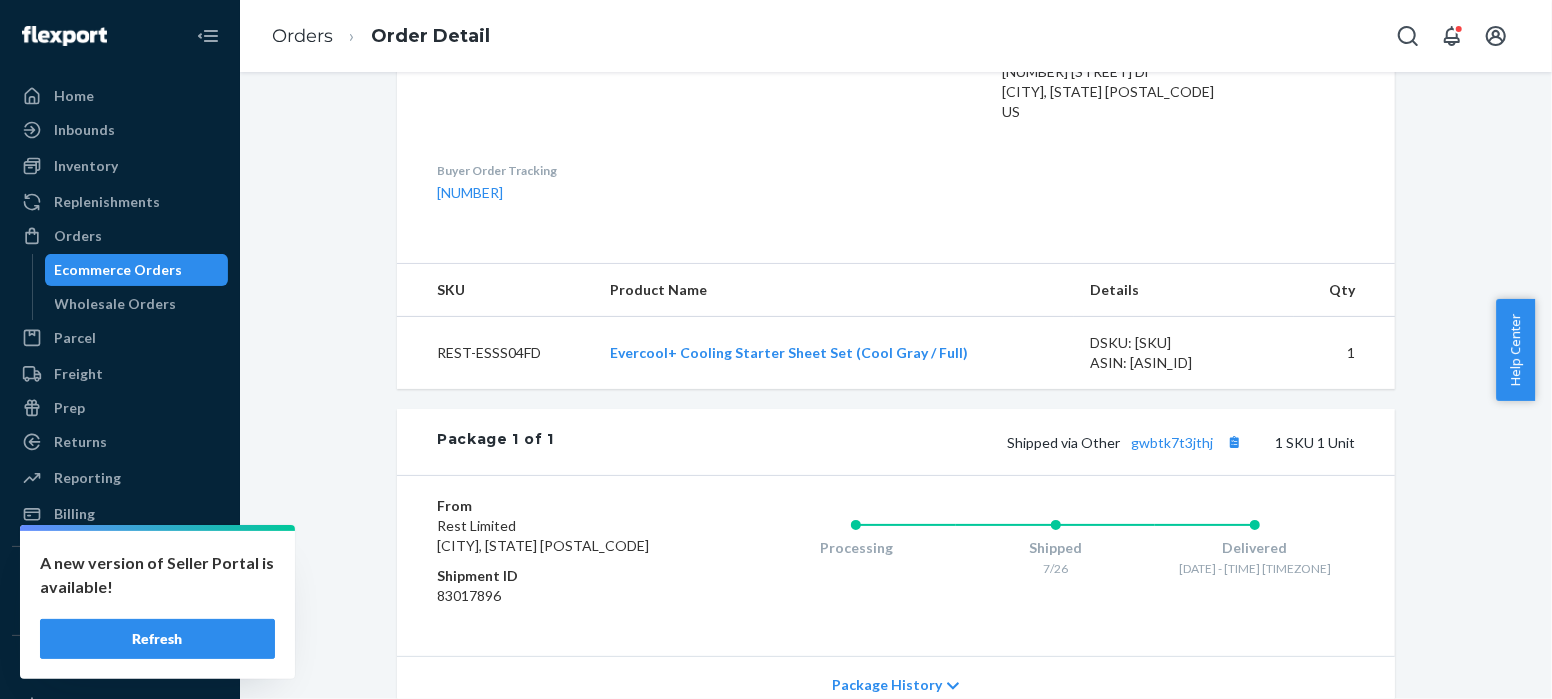scroll, scrollTop: 738, scrollLeft: 0, axis: vertical 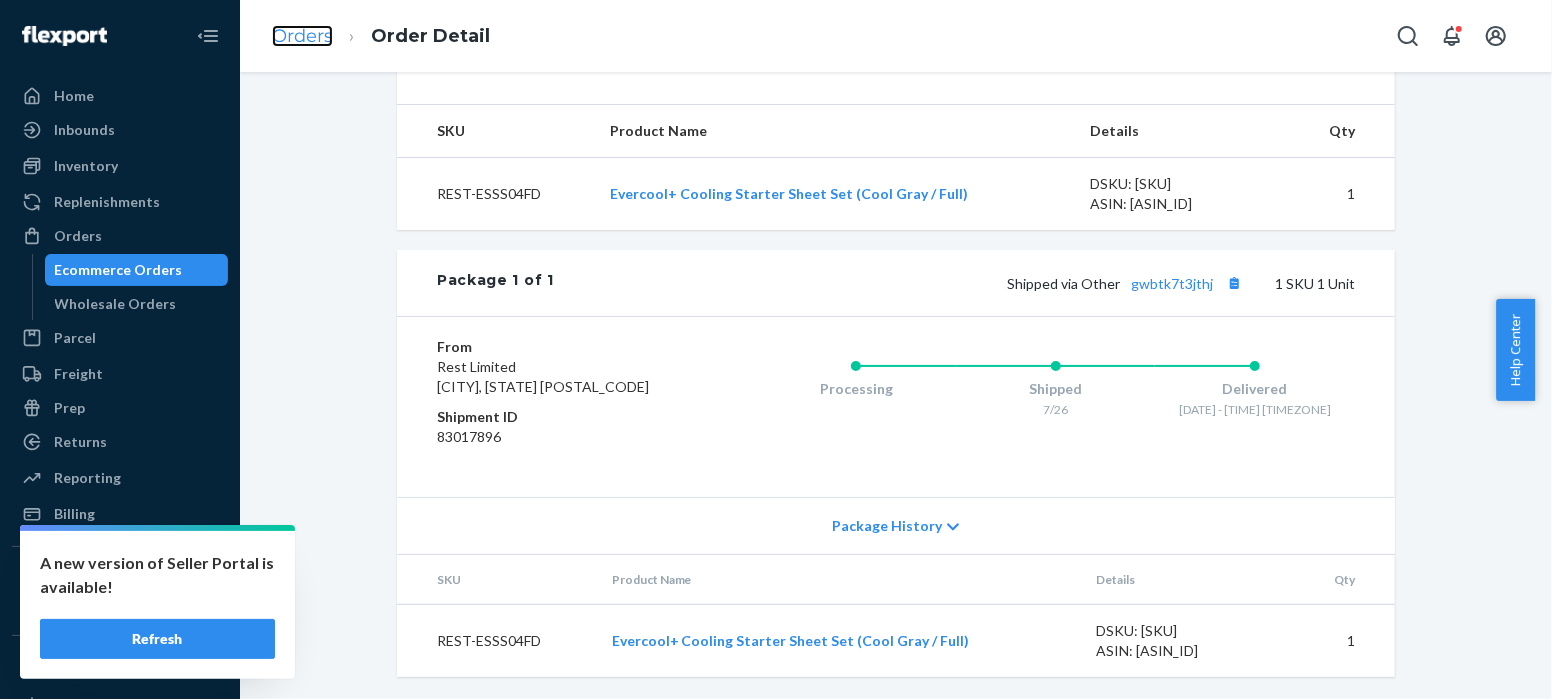 click on "Orders" at bounding box center [302, 36] 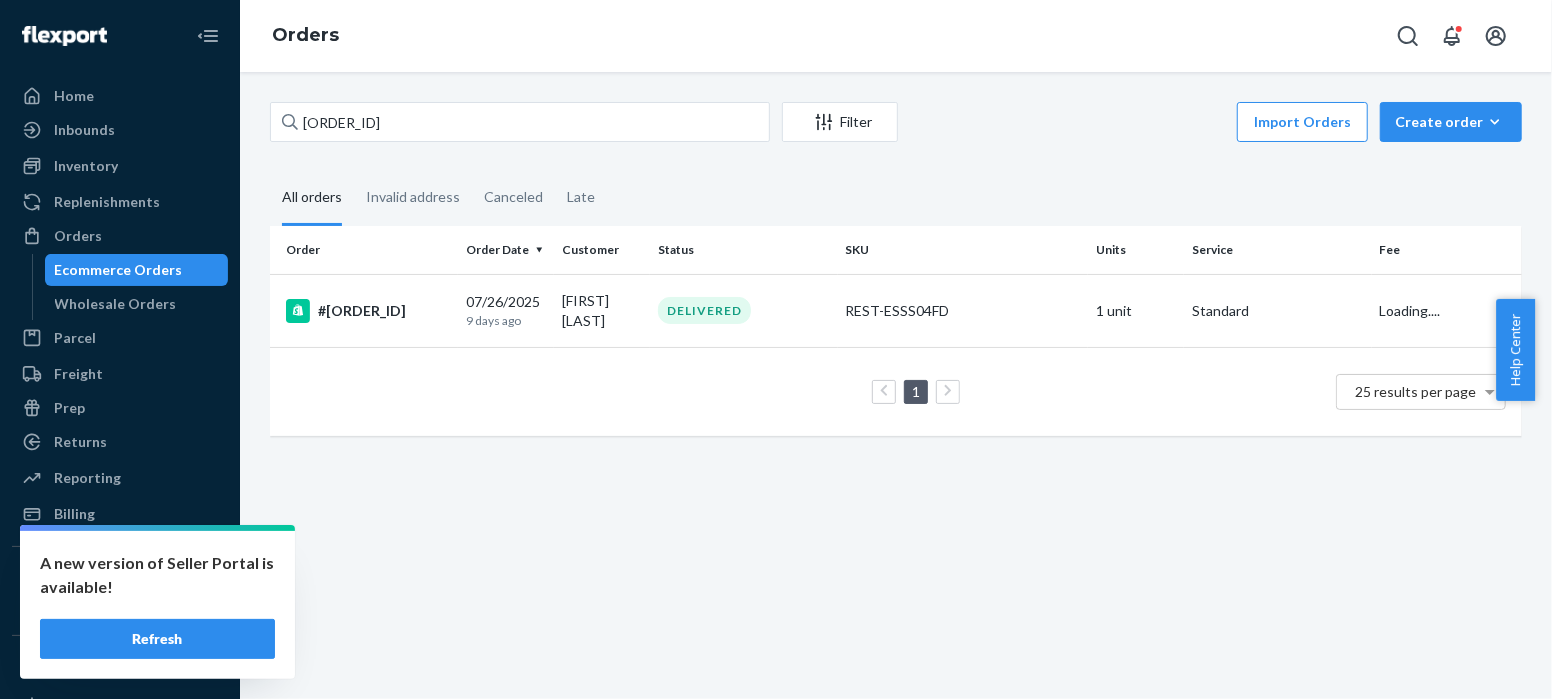 scroll, scrollTop: 0, scrollLeft: 0, axis: both 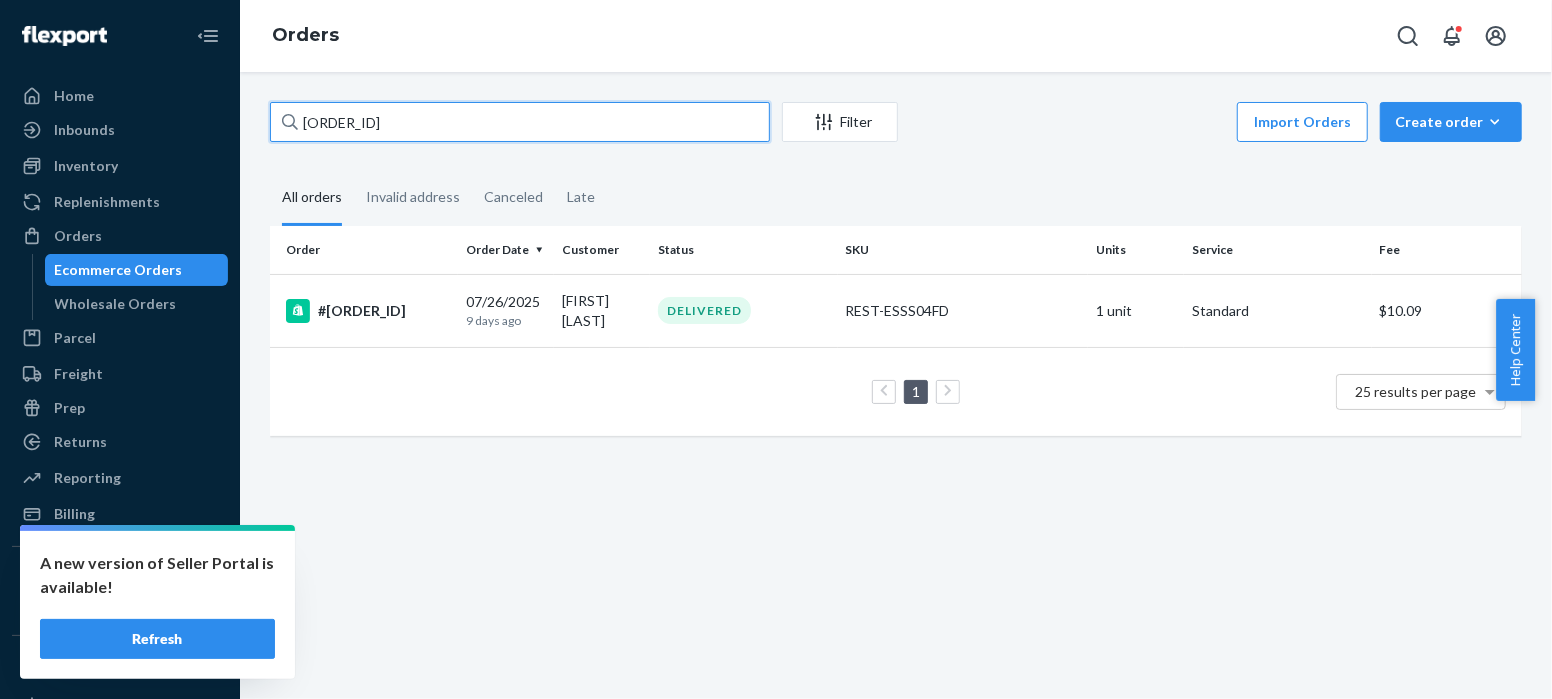 drag, startPoint x: 397, startPoint y: 128, endPoint x: 286, endPoint y: 124, distance: 111.07205 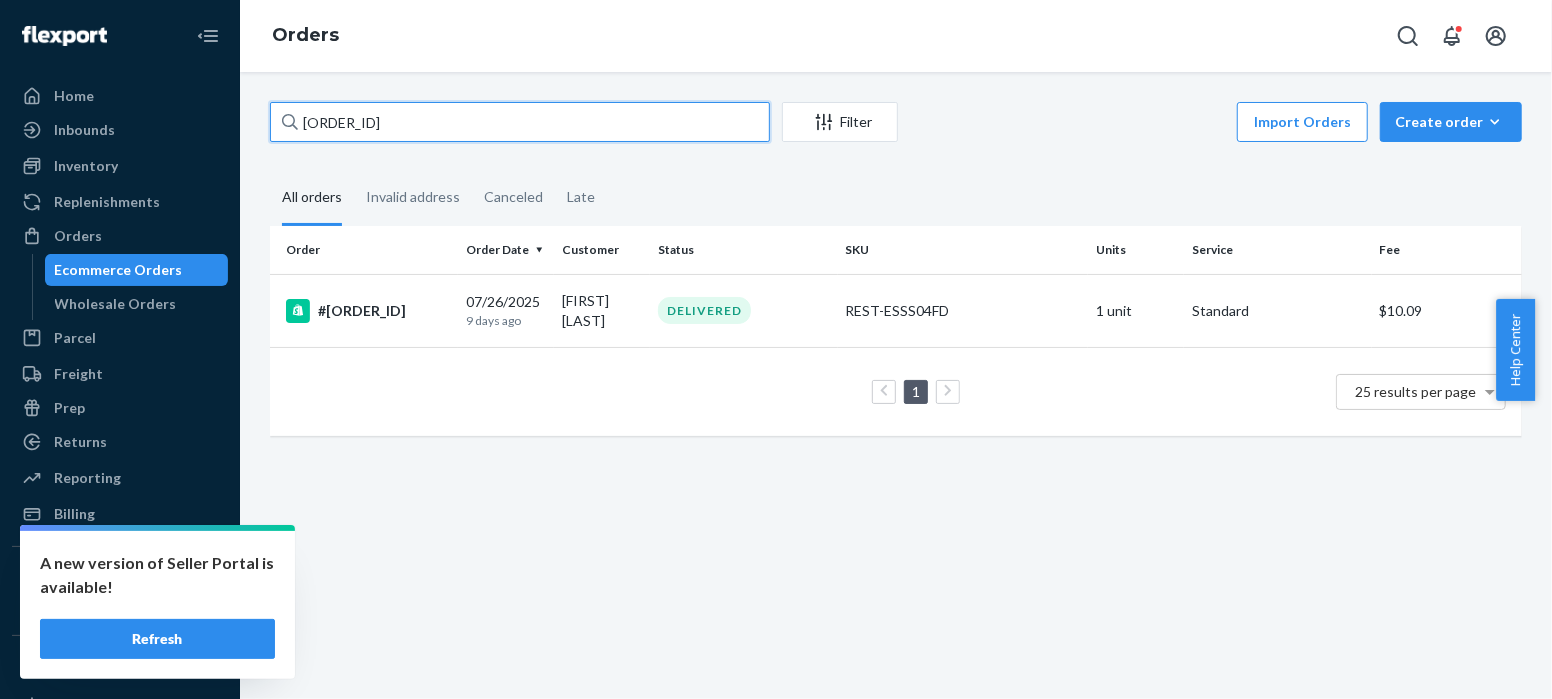 click on "[ORDER_ID]" at bounding box center (520, 122) 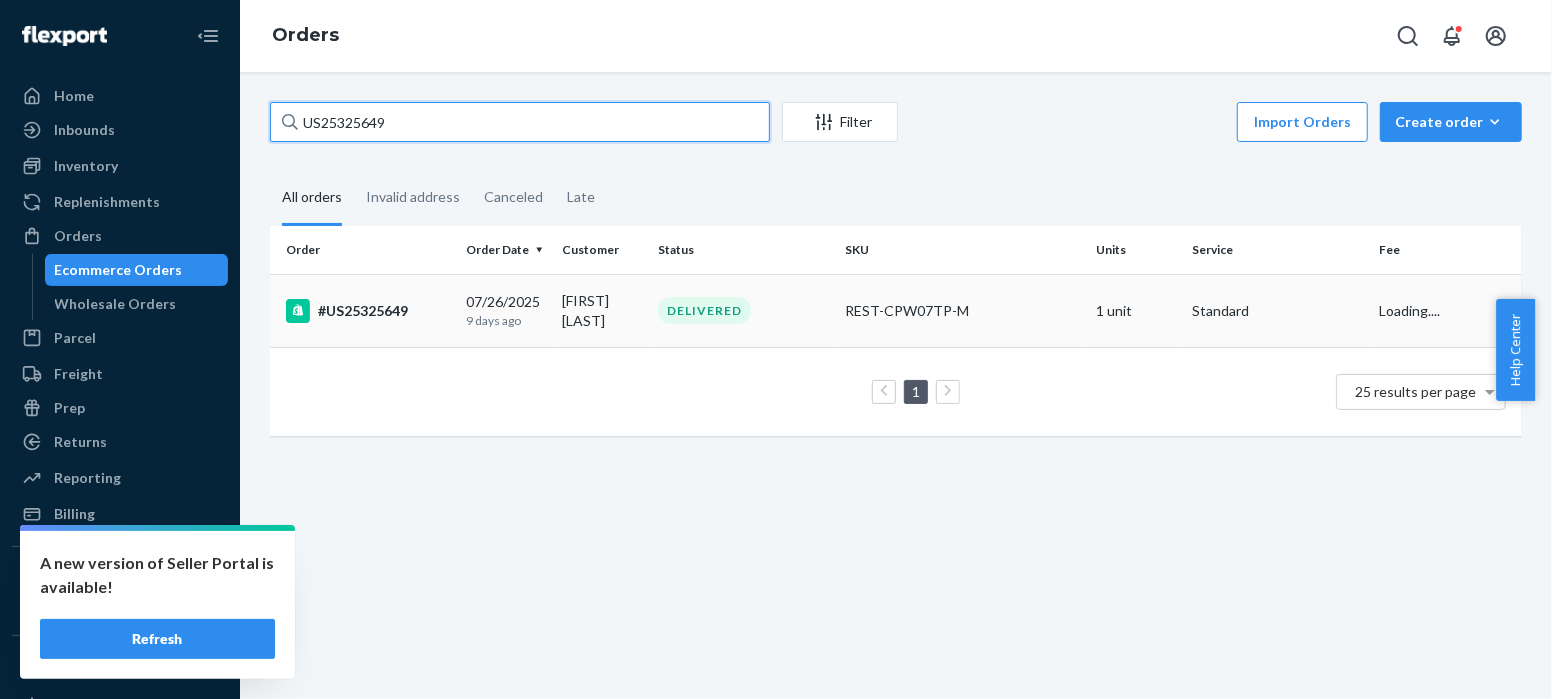 type on "US25325649" 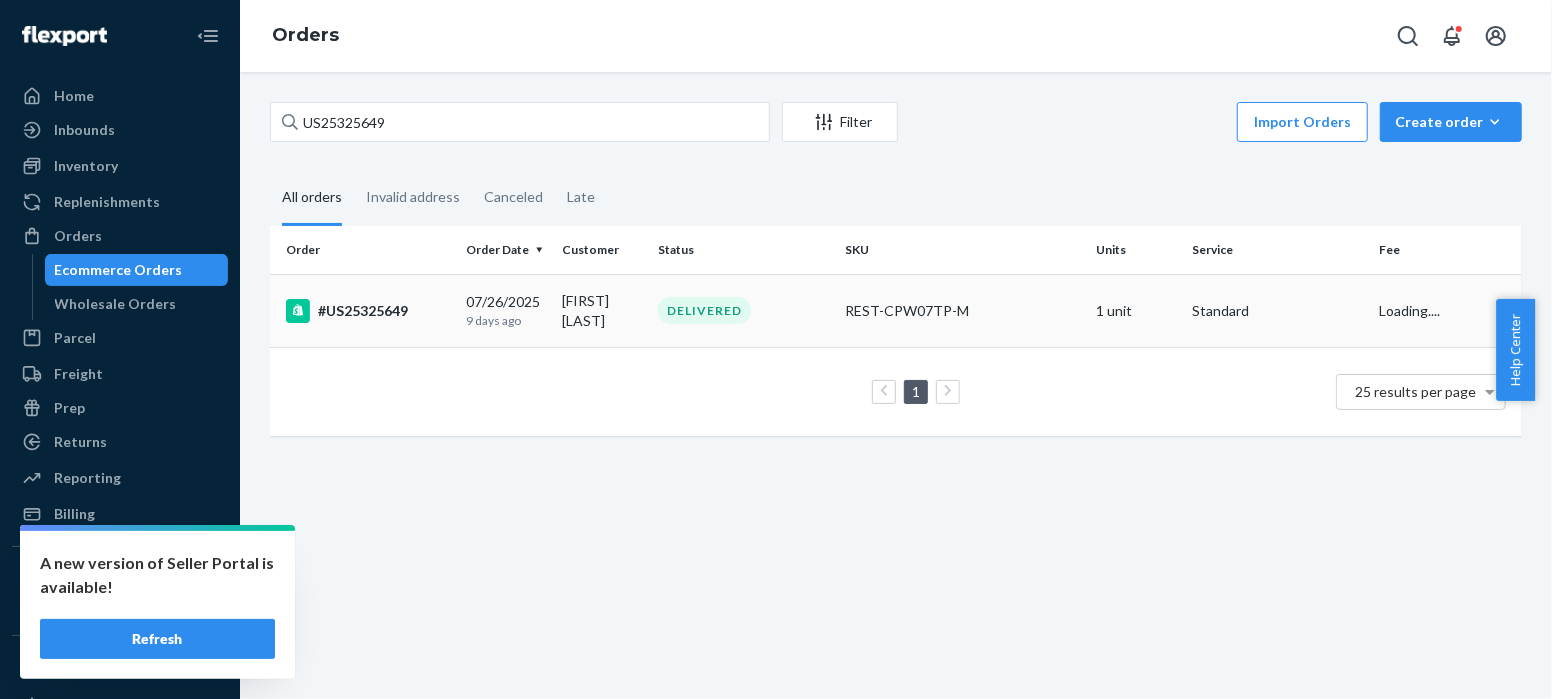 click on "#US25325649" at bounding box center (368, 311) 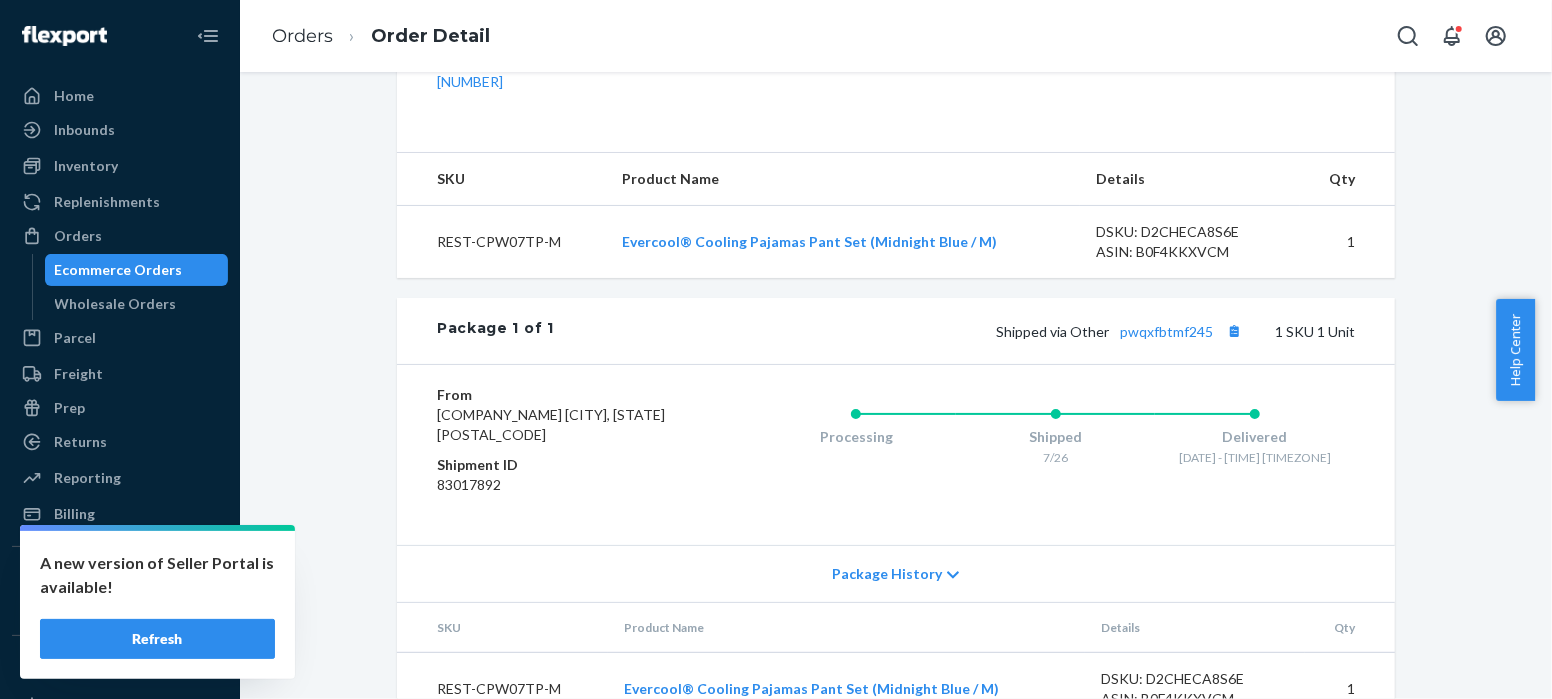 scroll, scrollTop: 738, scrollLeft: 0, axis: vertical 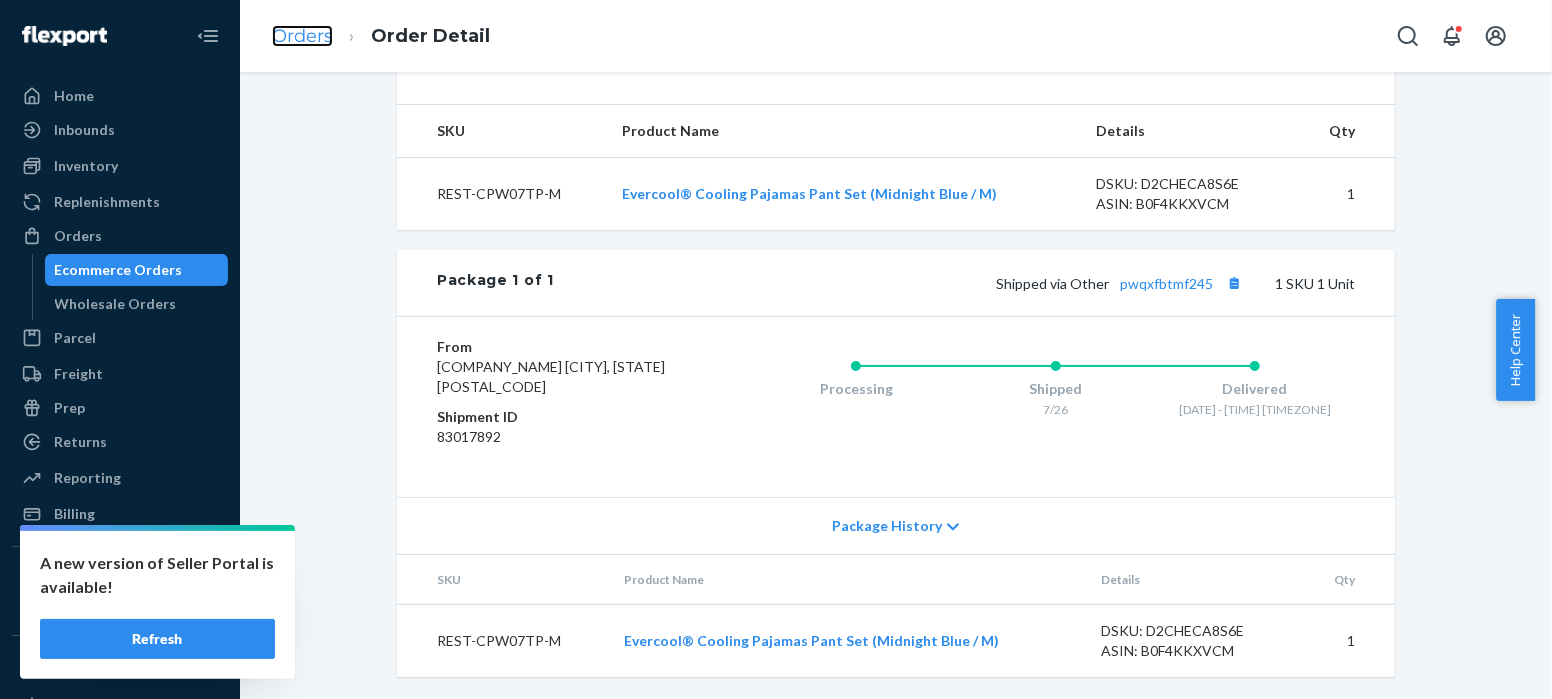 click on "Orders" at bounding box center (302, 36) 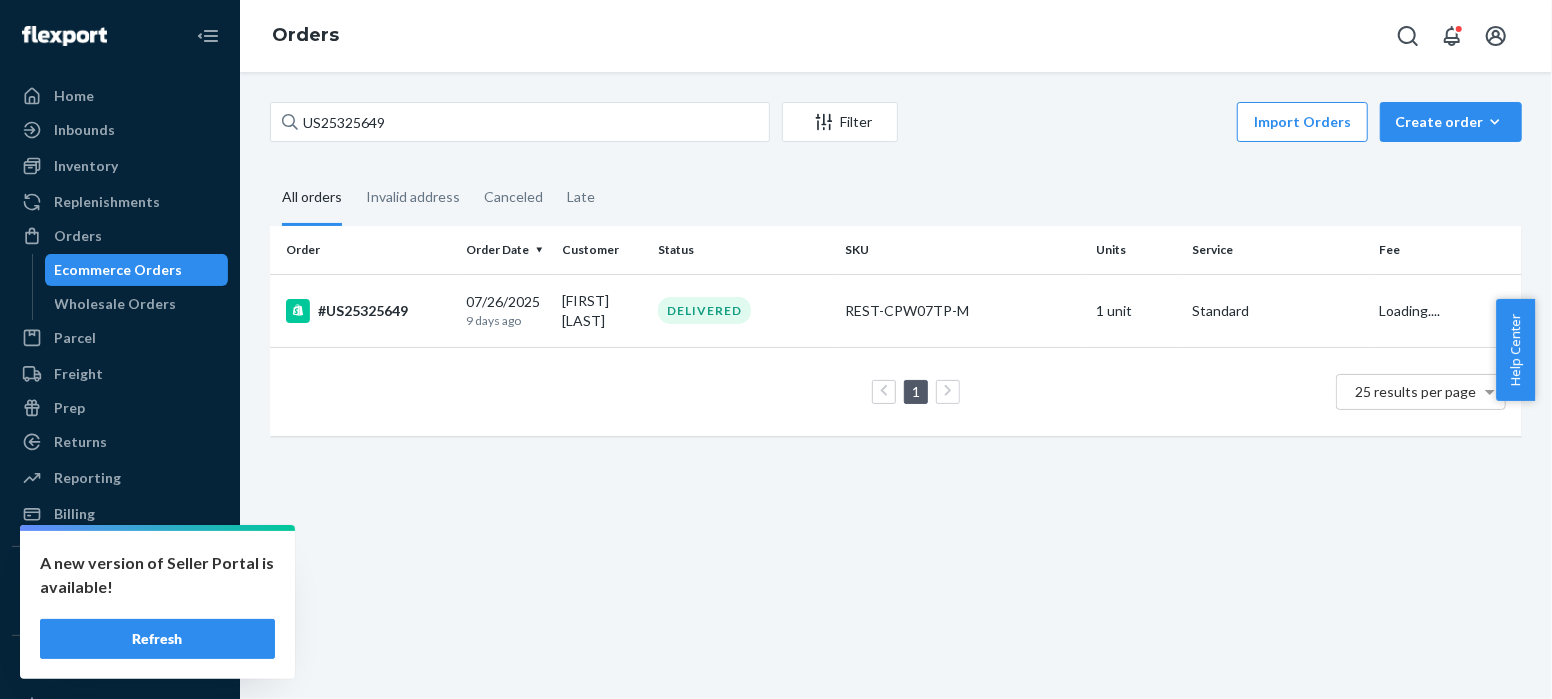 scroll, scrollTop: 0, scrollLeft: 0, axis: both 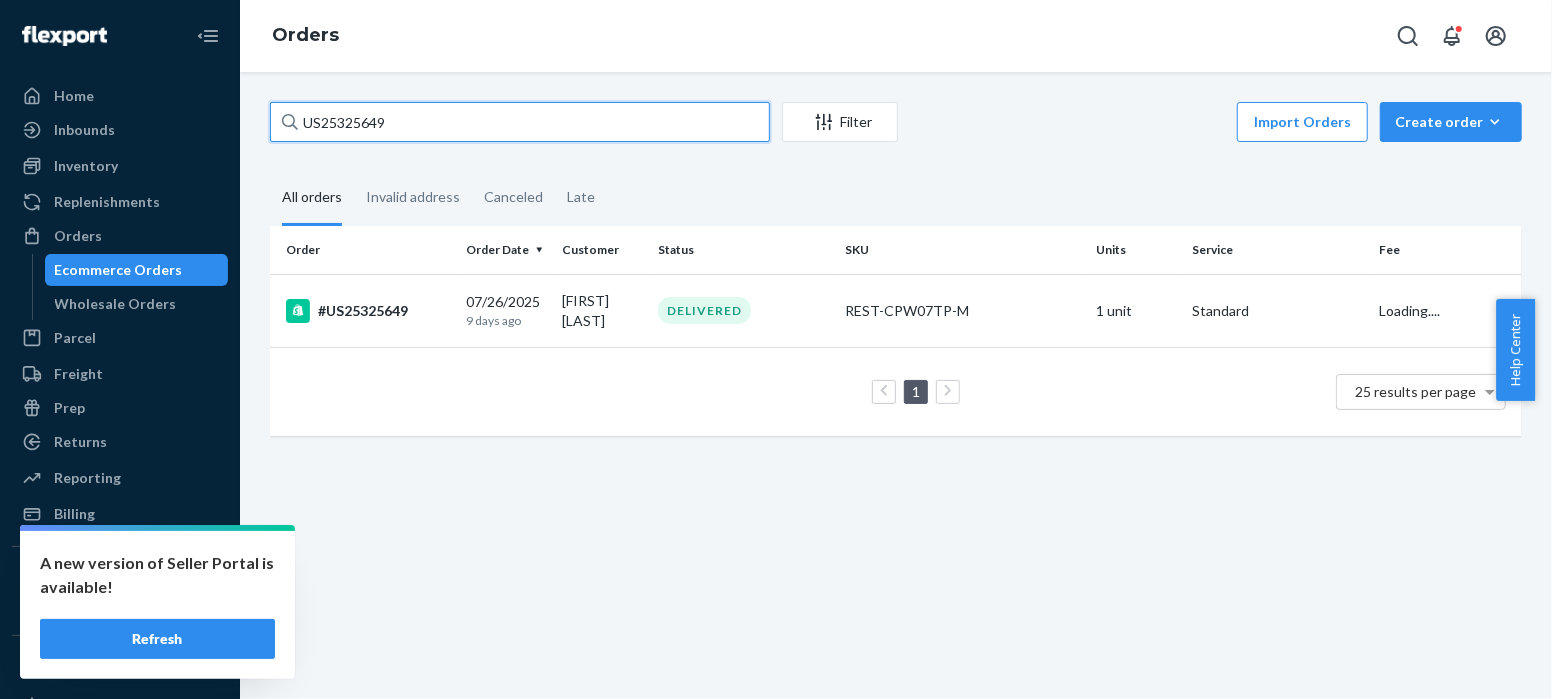 drag, startPoint x: 405, startPoint y: 119, endPoint x: 300, endPoint y: 119, distance: 105 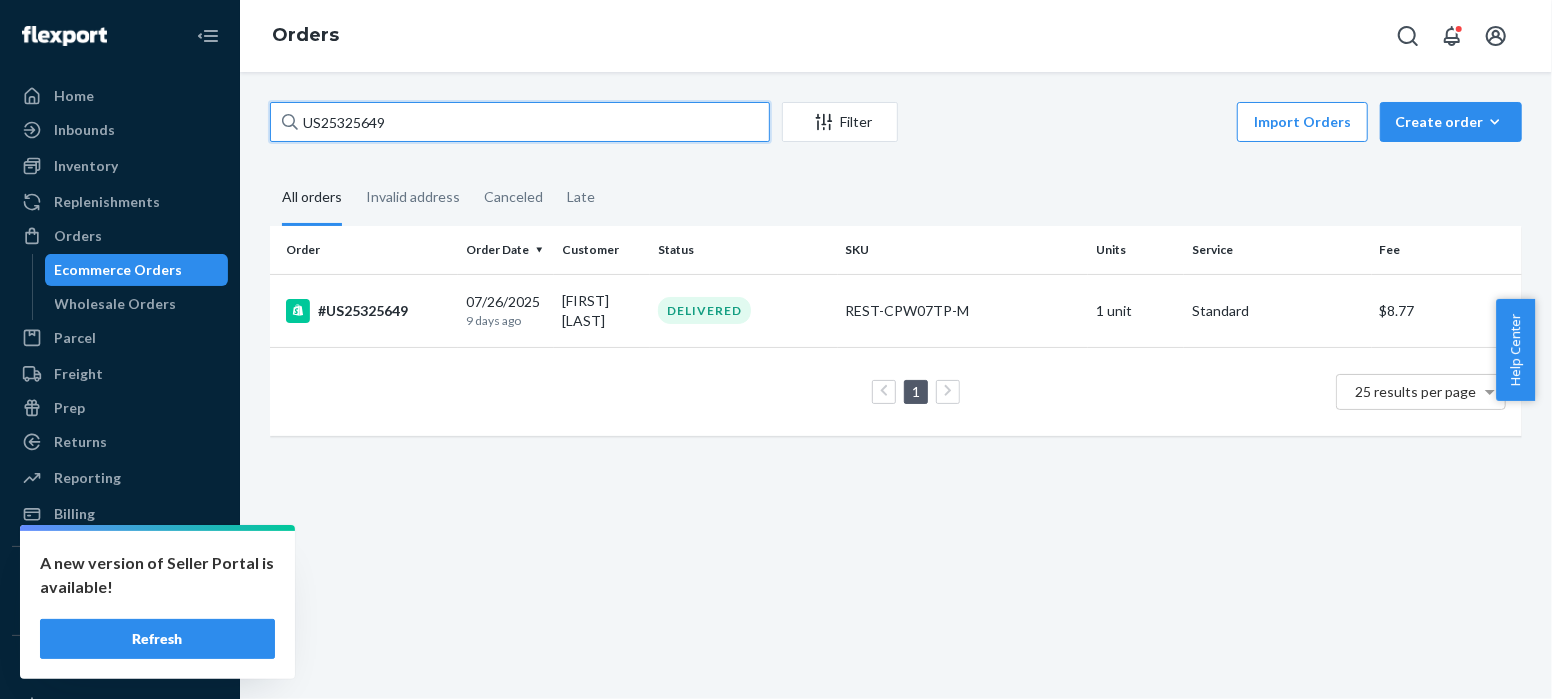 paste on "54" 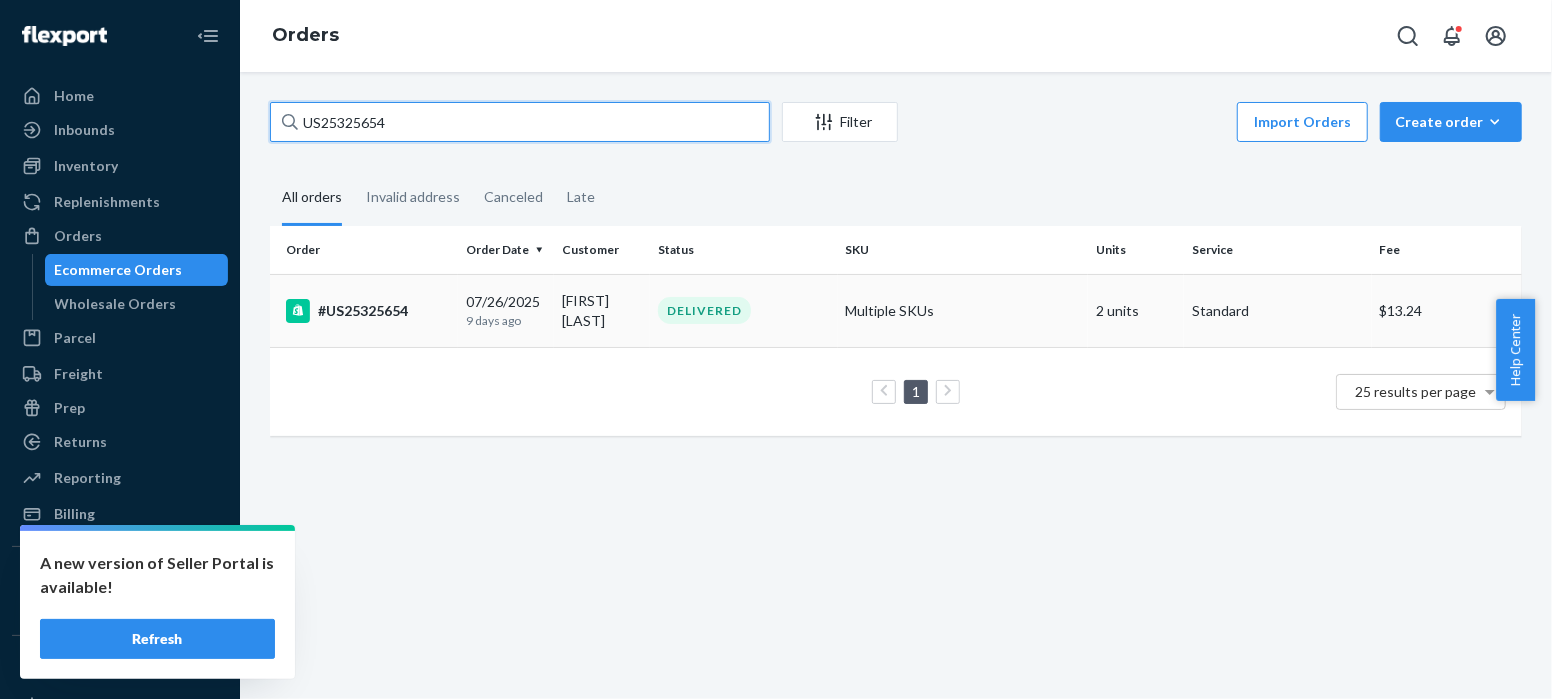 type on "US25325654" 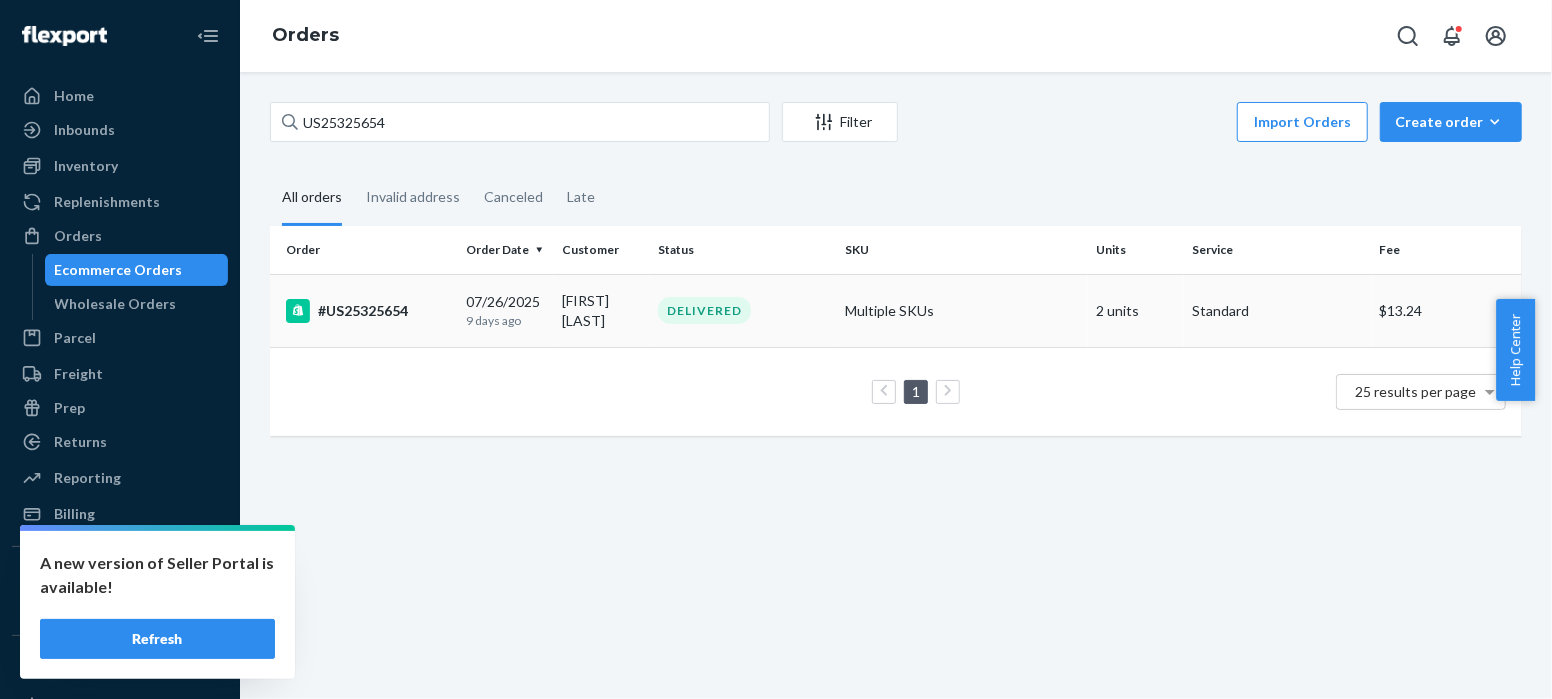 click on "#US25325654" at bounding box center [368, 311] 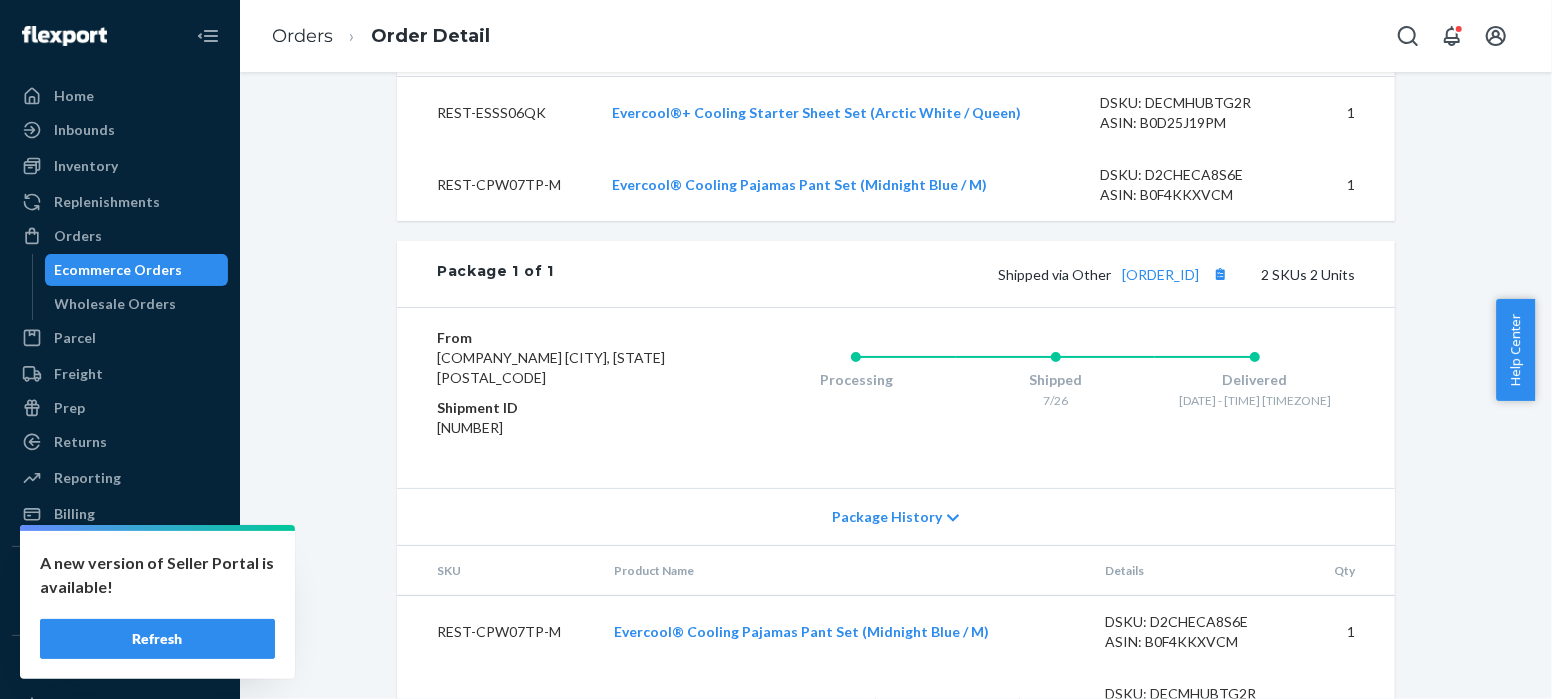 scroll, scrollTop: 882, scrollLeft: 0, axis: vertical 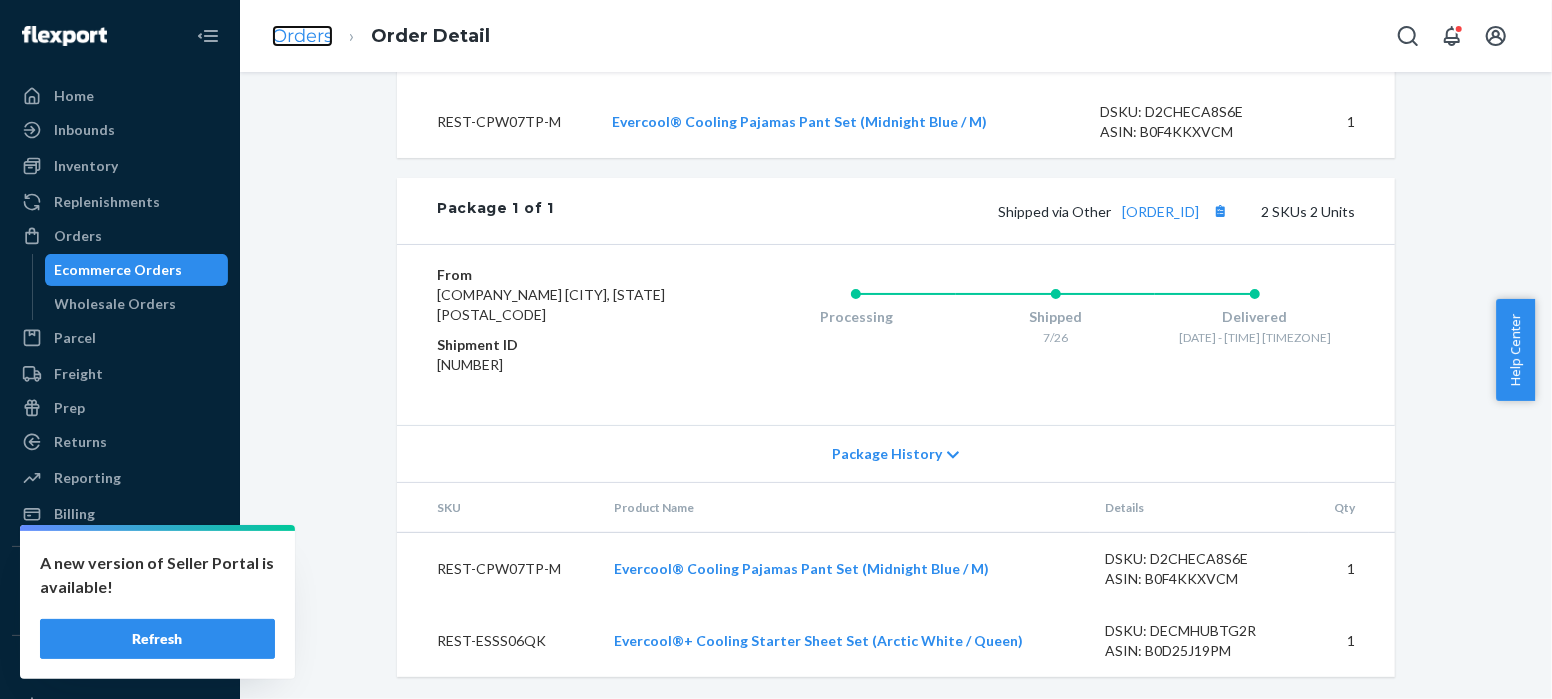click on "Orders" at bounding box center [302, 36] 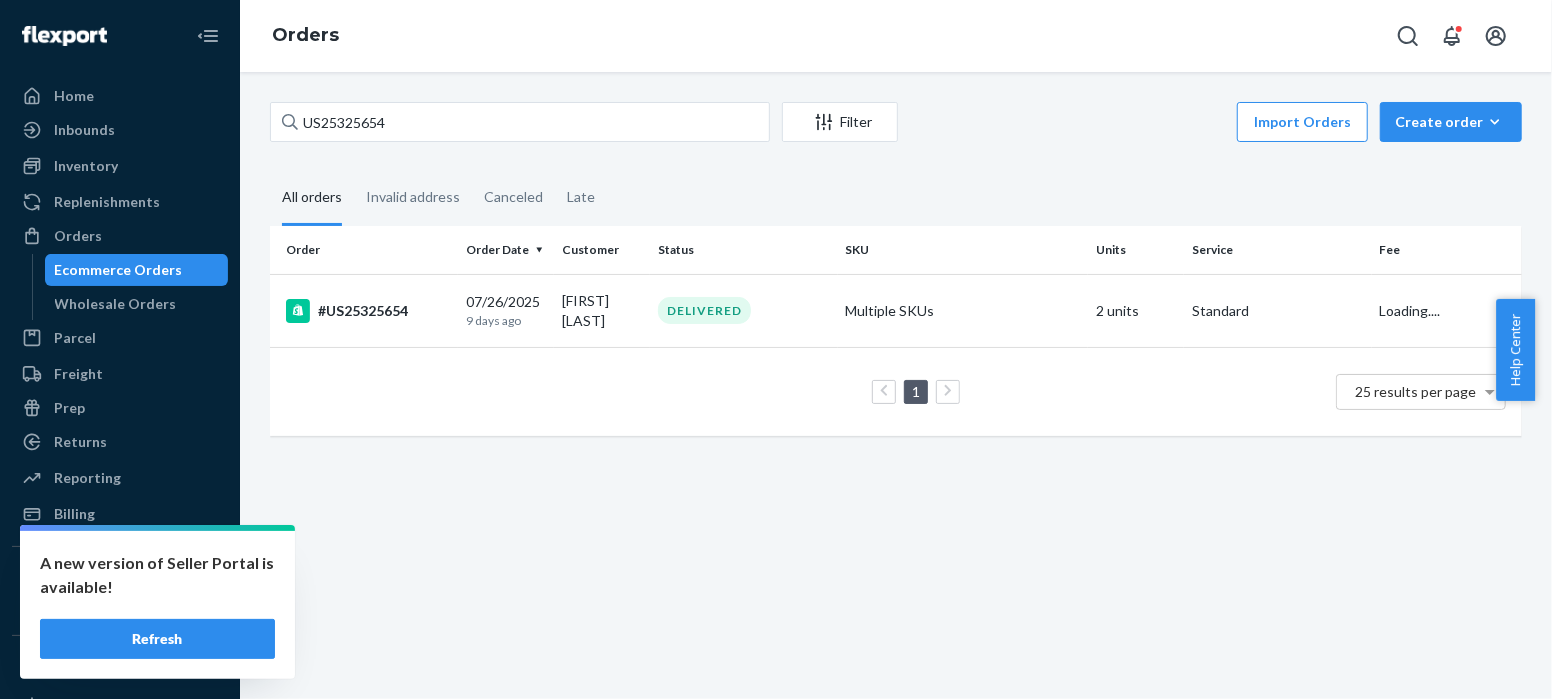 scroll, scrollTop: 0, scrollLeft: 0, axis: both 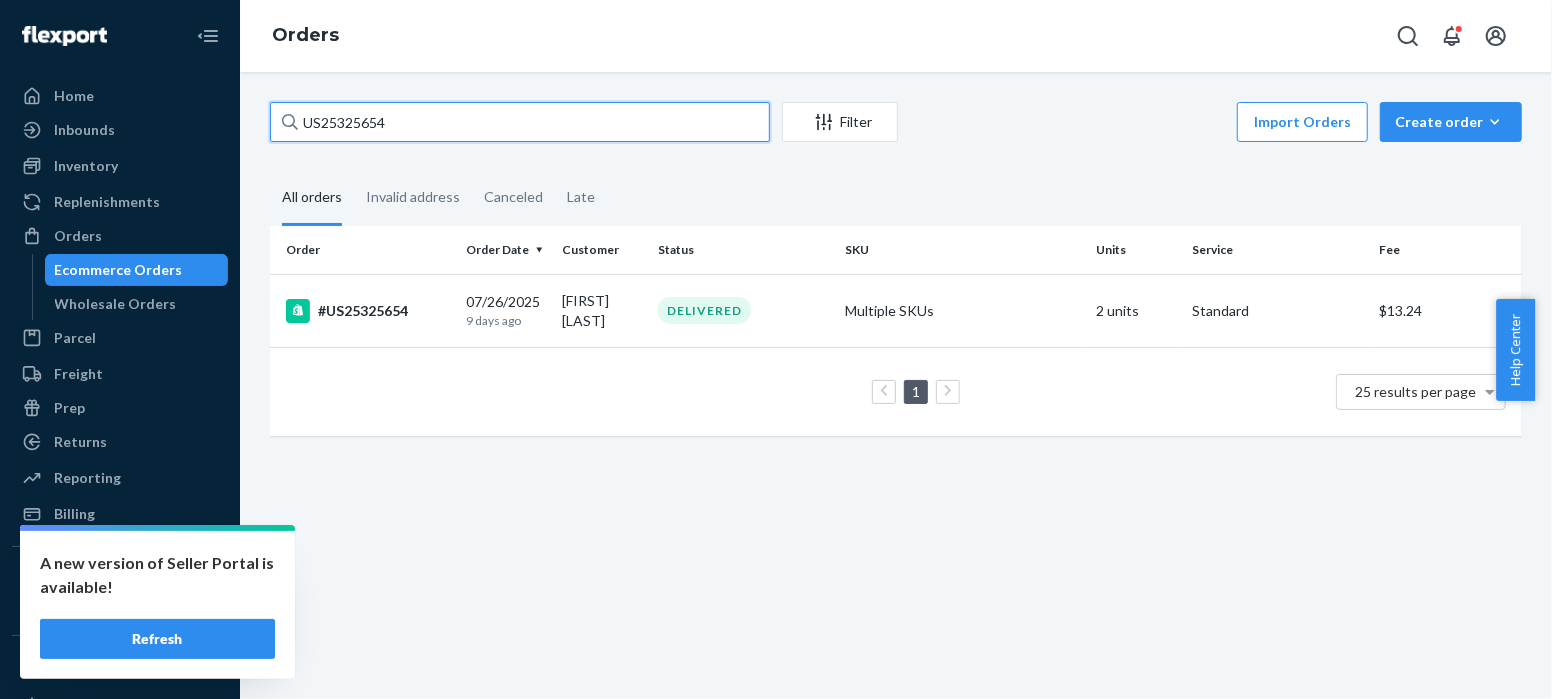 drag, startPoint x: 410, startPoint y: 127, endPoint x: 252, endPoint y: 124, distance: 158.02847 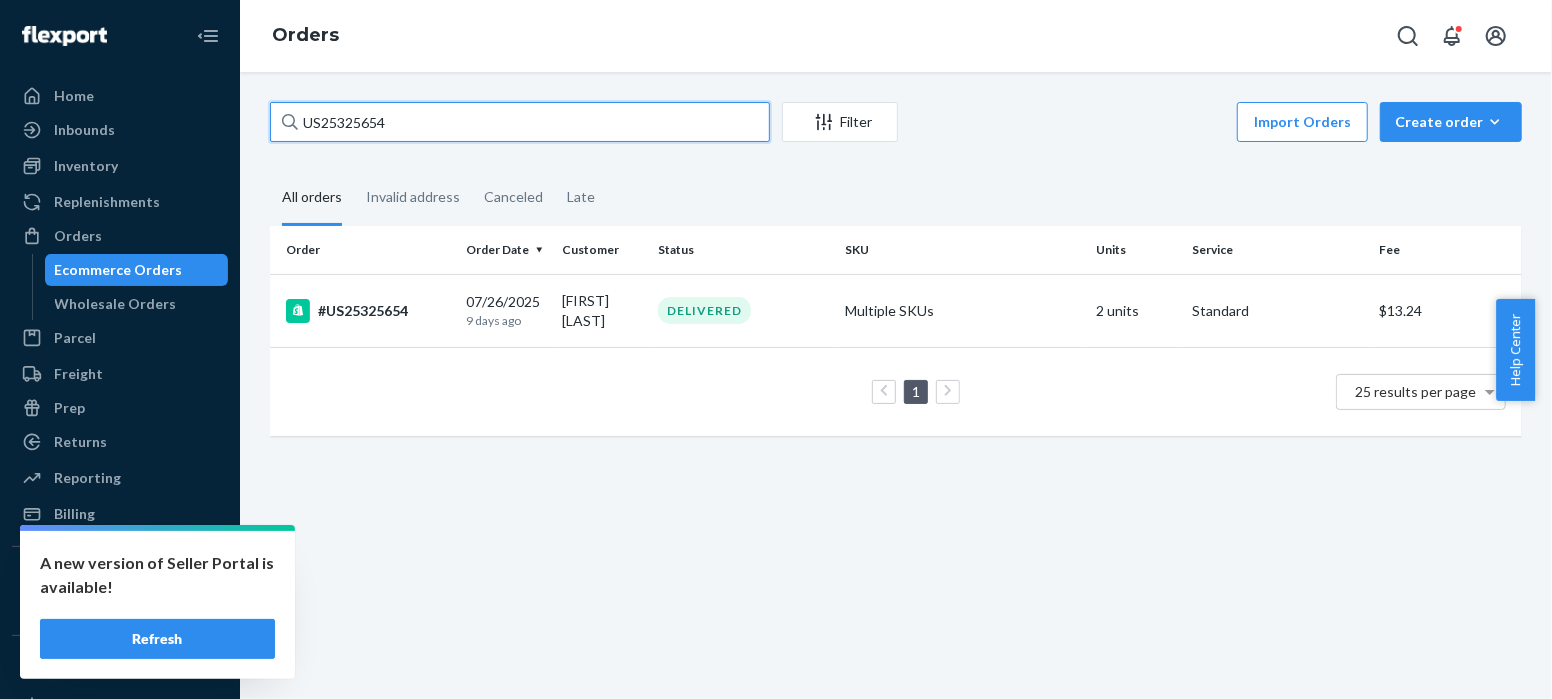 click on "[NUMBER] Filter Import Orders Create order Ecommerce order Removal order All orders Invalid address Canceled Late Order Order Date Customer Status SKU Units Service Fee #US[ORDER_ID] [DATE] [TIME_AGO] [FIRST] [LAST] DELIVERED Multiple SKUs [UNITS] Standard $[PRICE] 1 25 results per page" at bounding box center (896, 385) 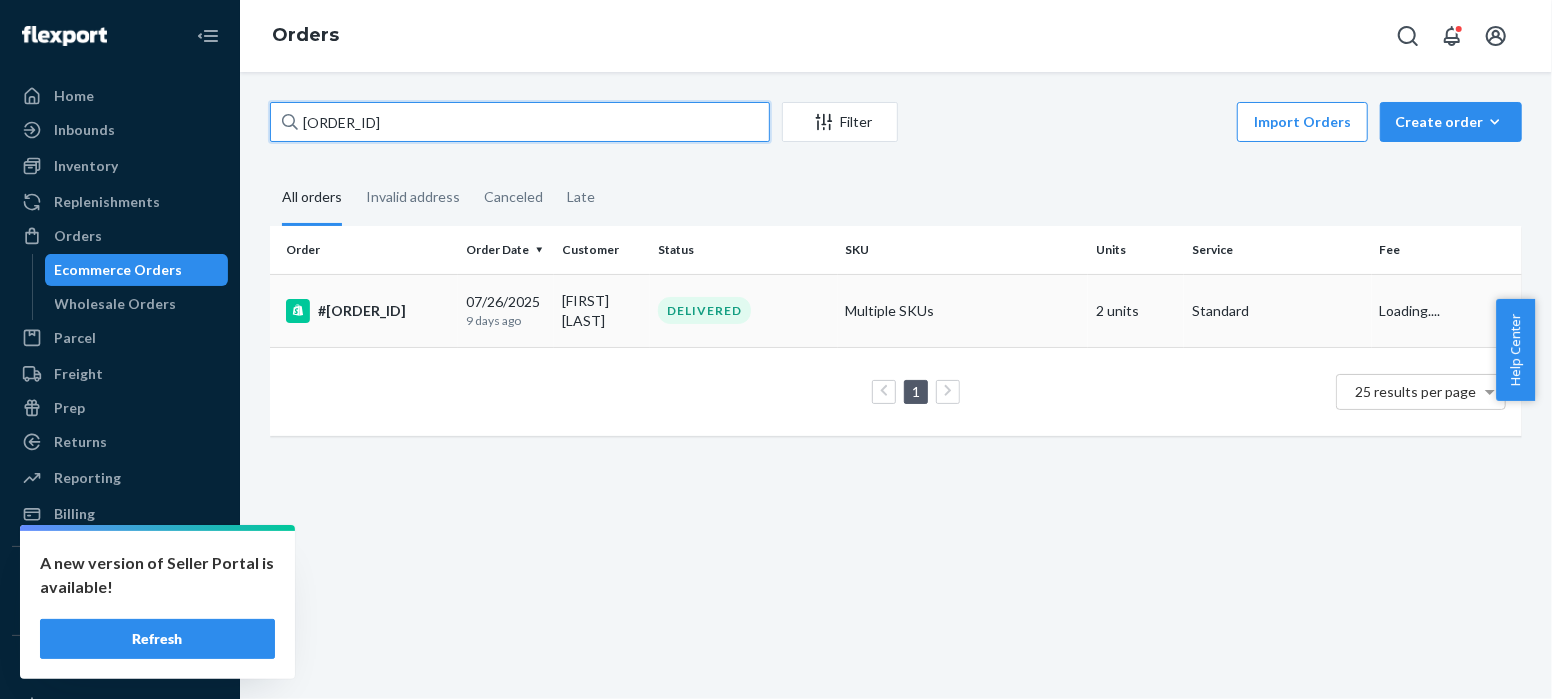 type on "[ORDER_ID]" 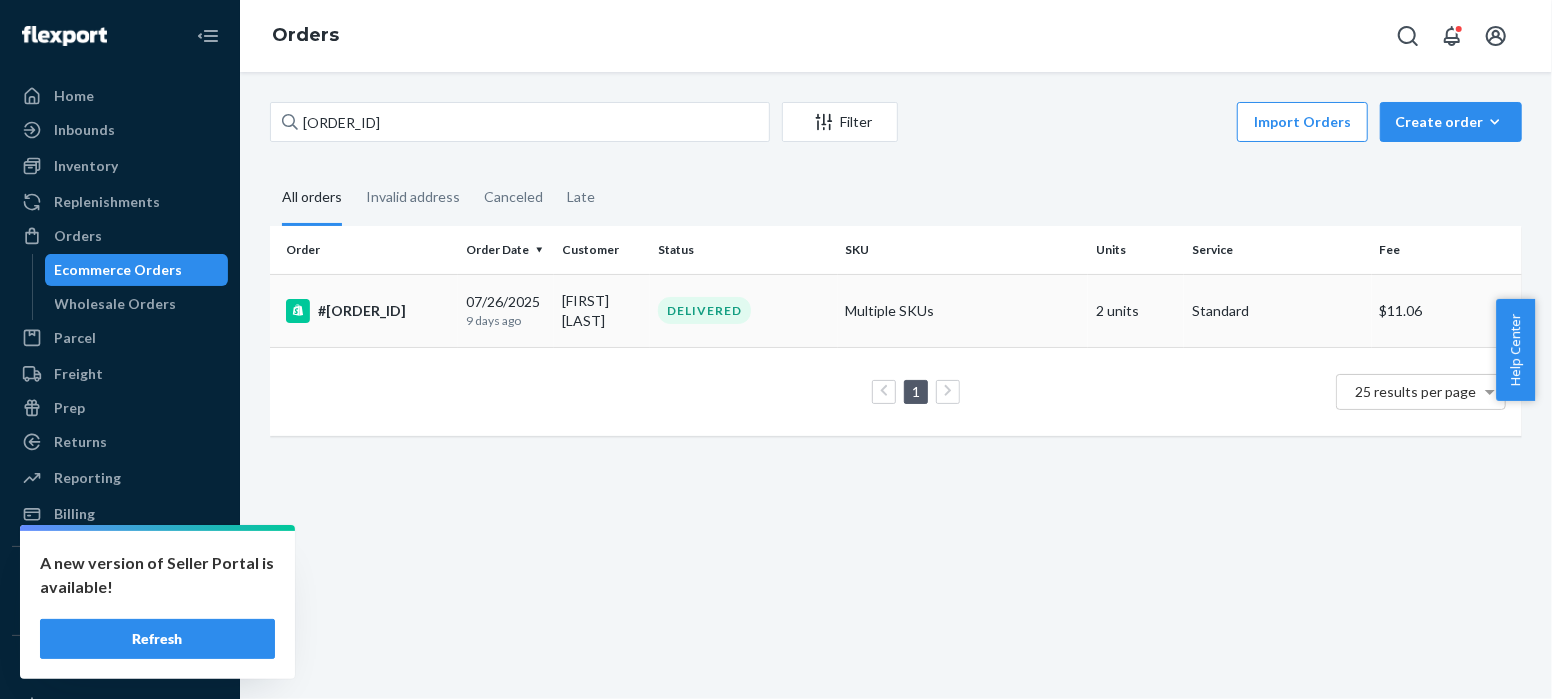 click on "#[ORDER_ID]" at bounding box center (368, 311) 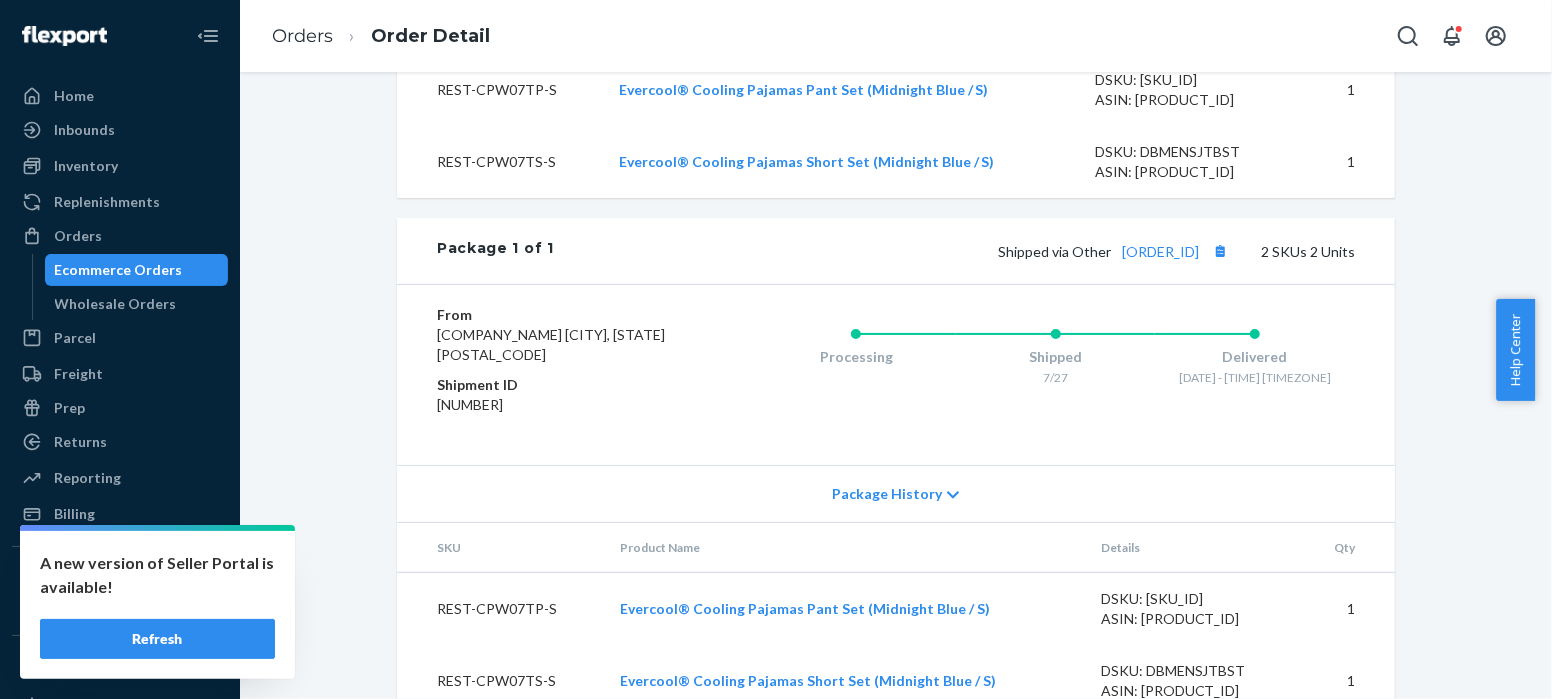 scroll, scrollTop: 882, scrollLeft: 0, axis: vertical 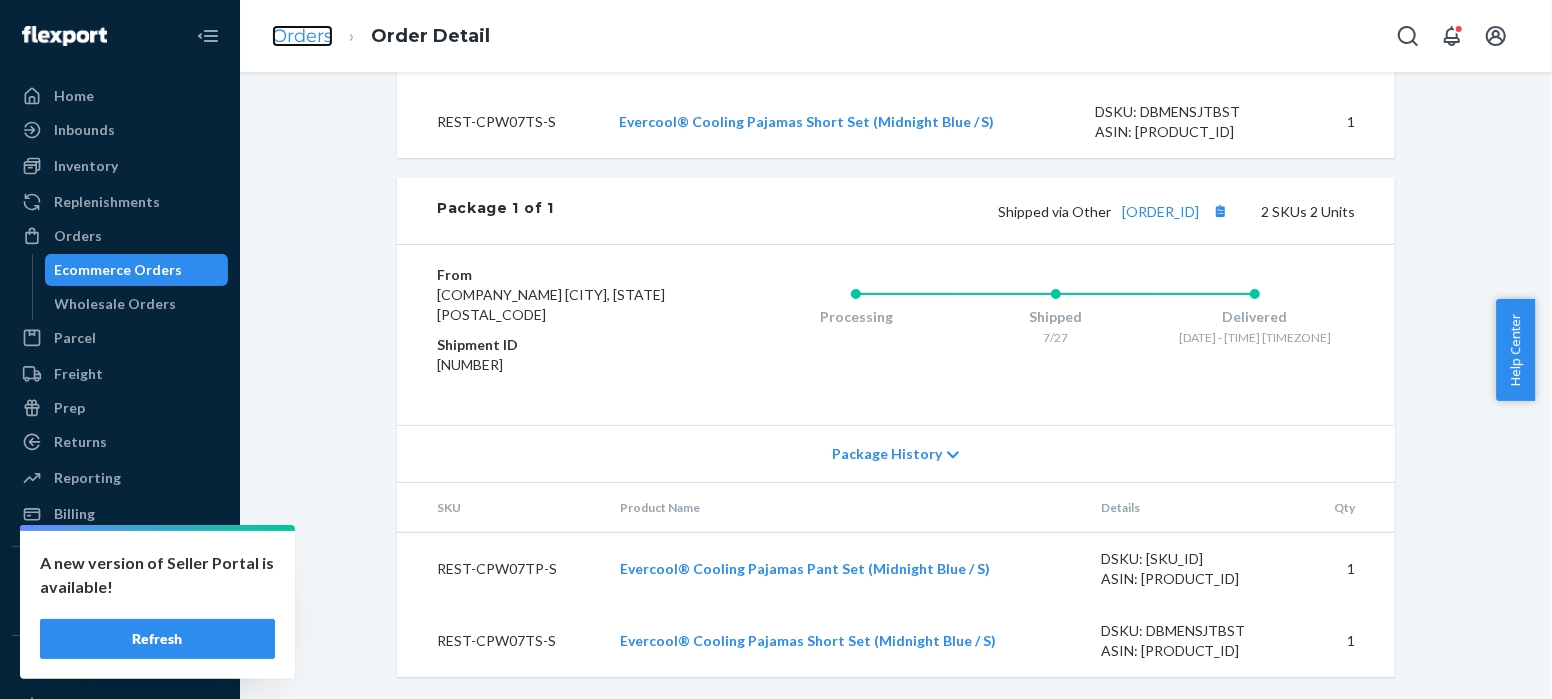 click on "Orders" at bounding box center (302, 36) 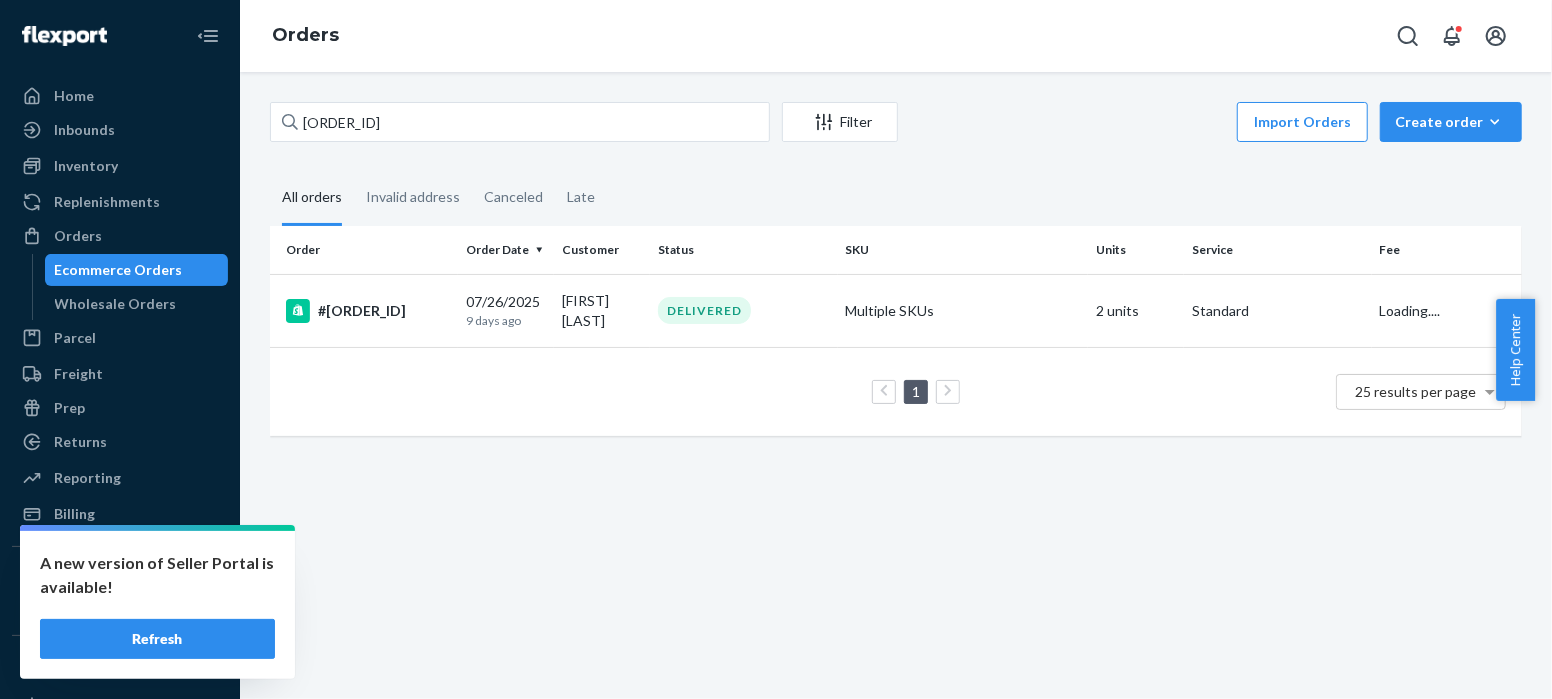 scroll, scrollTop: 0, scrollLeft: 0, axis: both 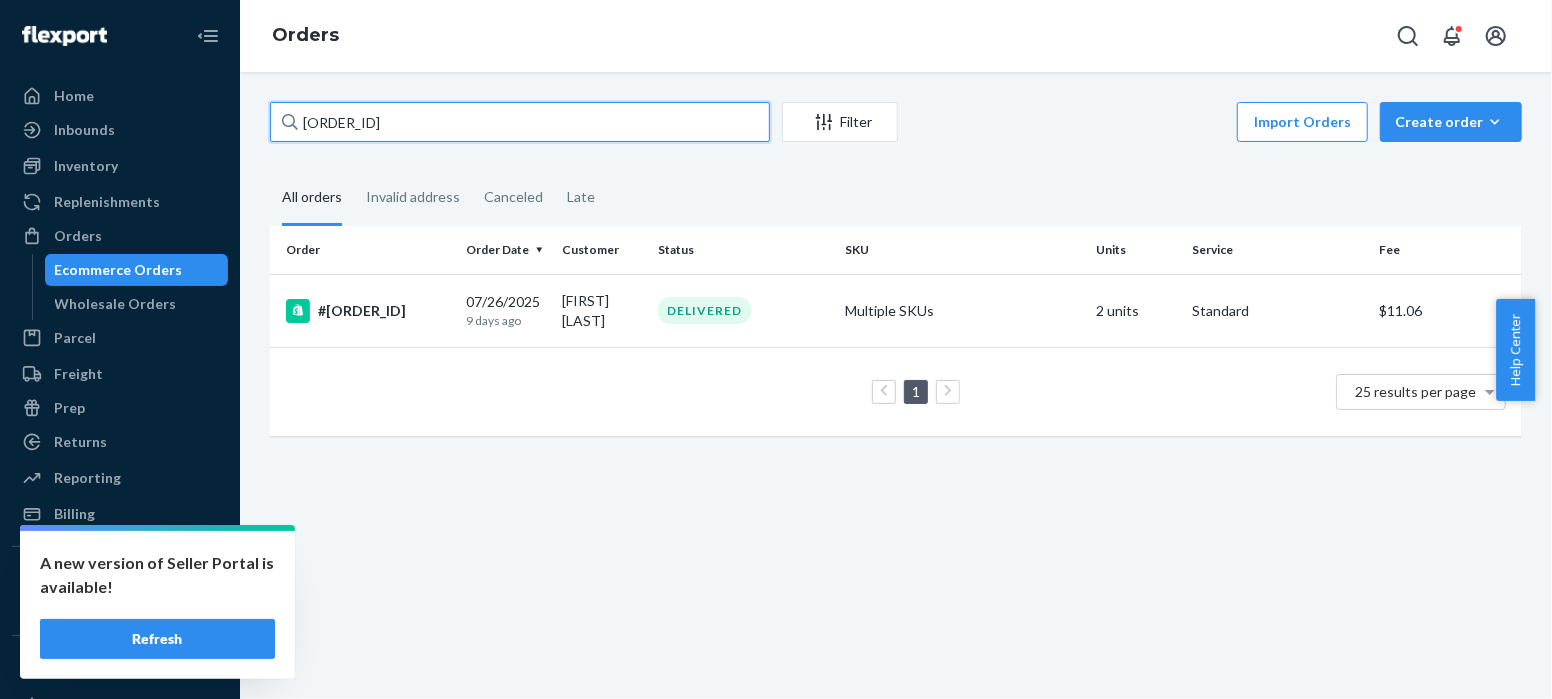 drag, startPoint x: 398, startPoint y: 122, endPoint x: 264, endPoint y: 140, distance: 135.20355 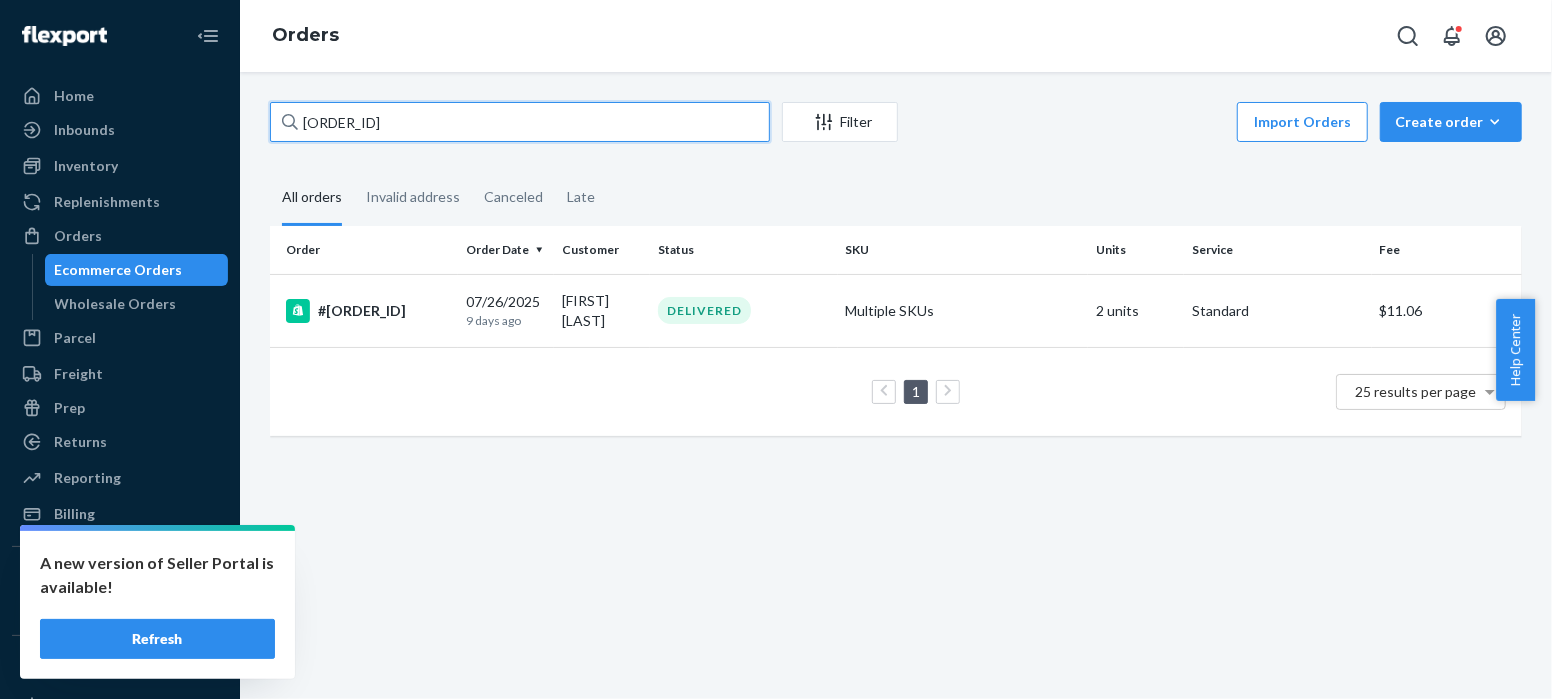 click on "US25325656 Filter Import Orders Create orderEcommerce order Removal order All orders Invalid address Canceled Late Order Order Date Customer Status SKU Units Service Fee #US25325656 [DATE] [TIME_AGO] [FIRST] [LAST] DELIVERED Multiple SKUs 2 units Standard $11.06 1 25 results per page" at bounding box center [896, 279] 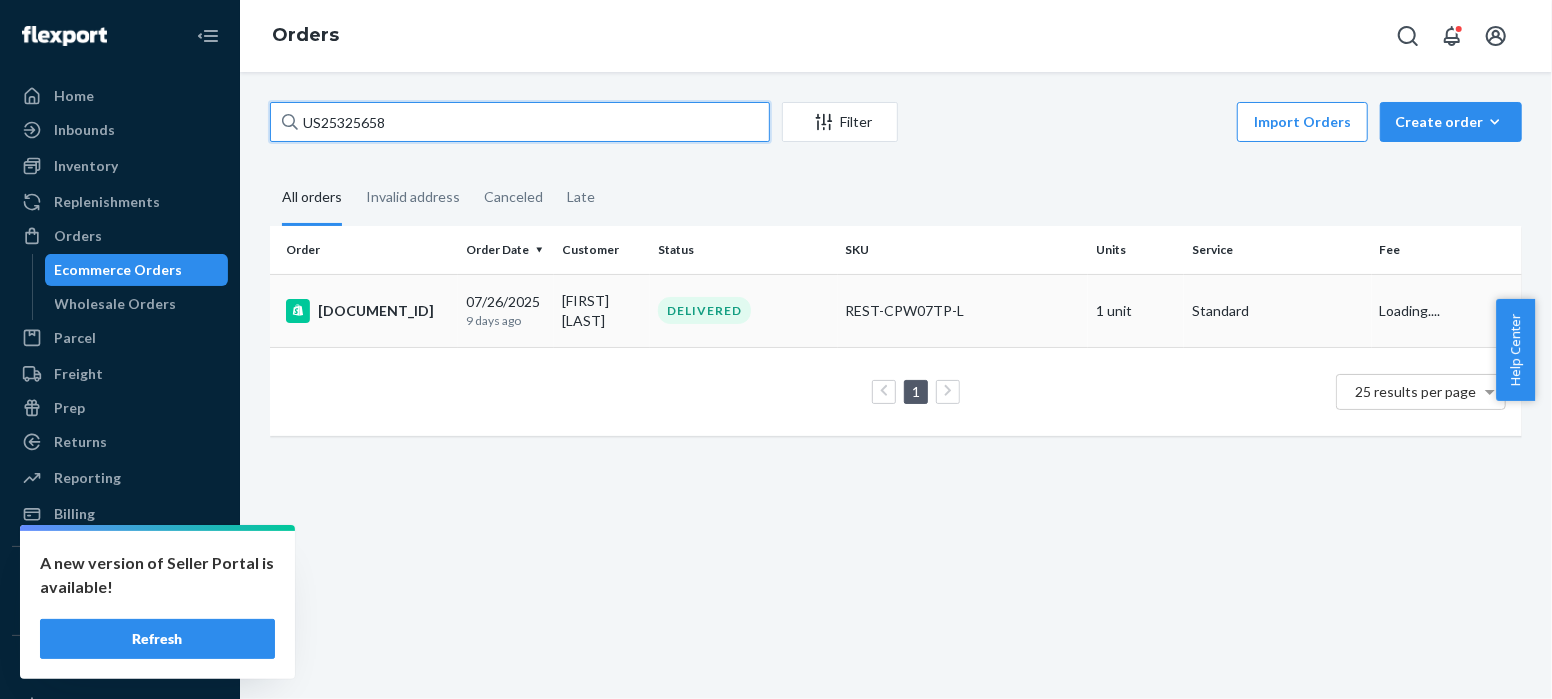 type on "US25325658" 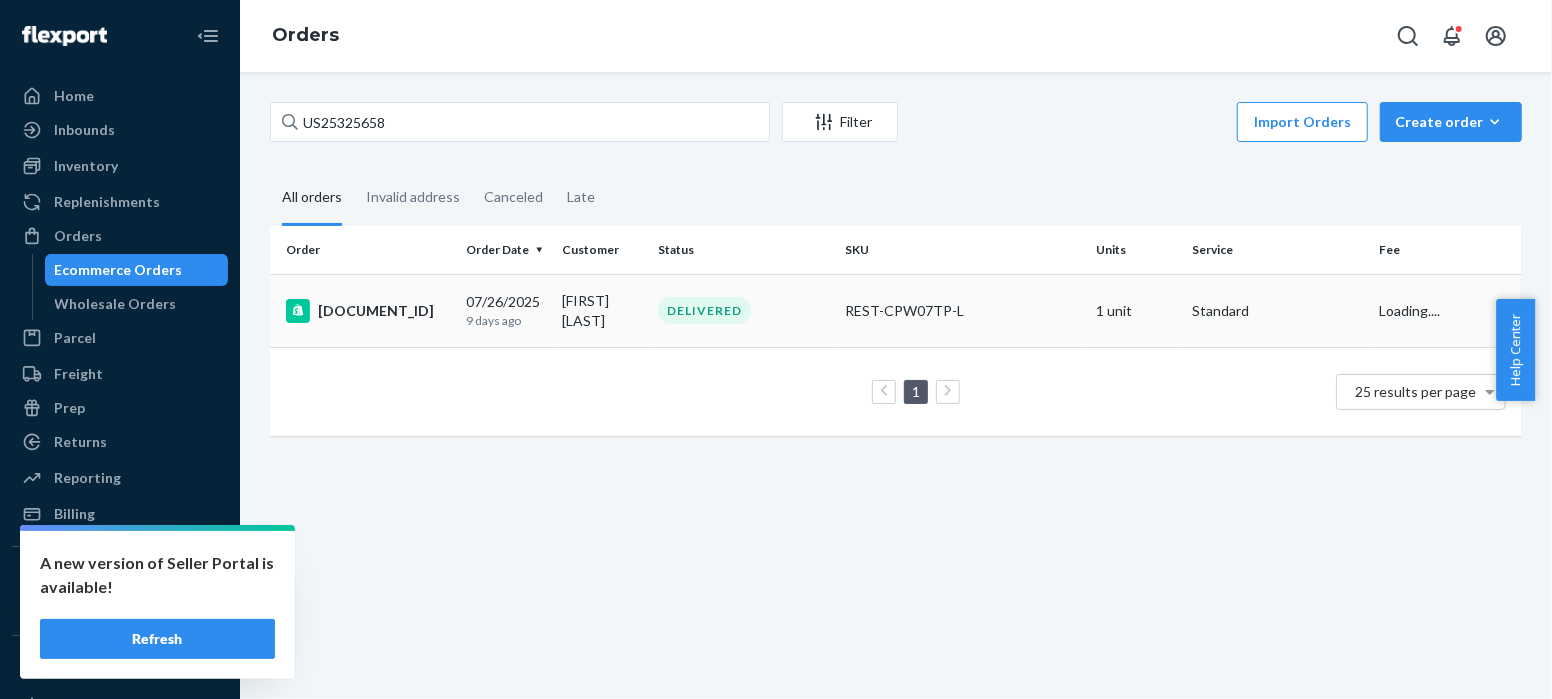 click on "[DOCUMENT_ID]" at bounding box center (368, 311) 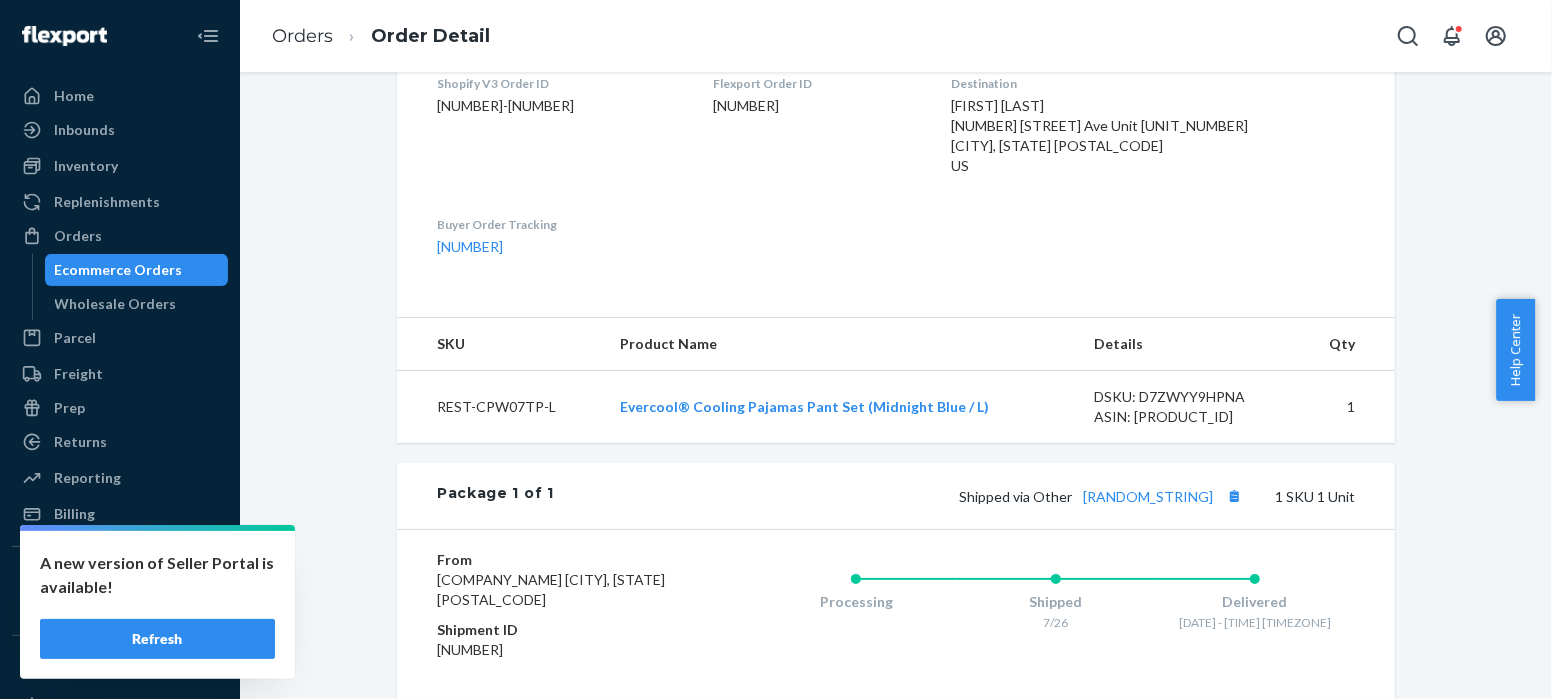 scroll, scrollTop: 738, scrollLeft: 0, axis: vertical 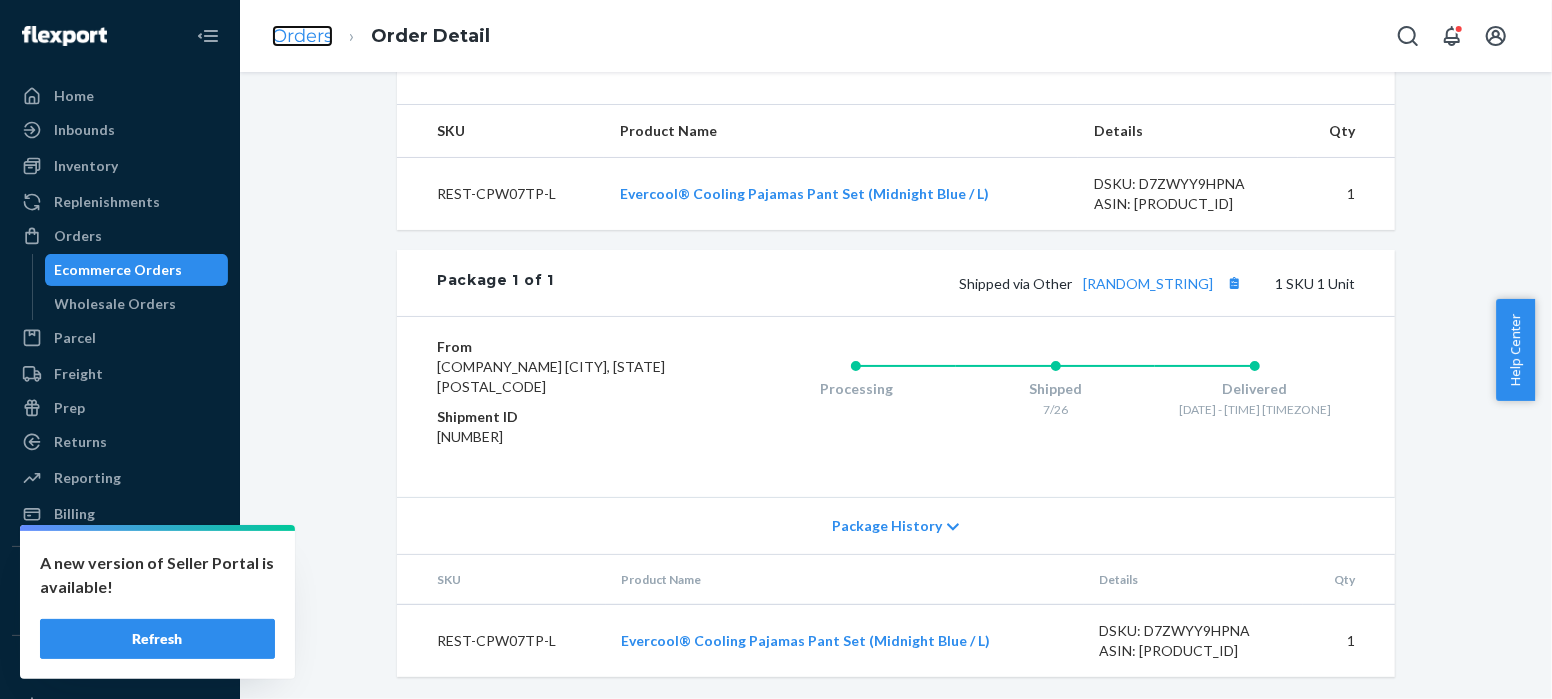 click on "Orders" at bounding box center [302, 36] 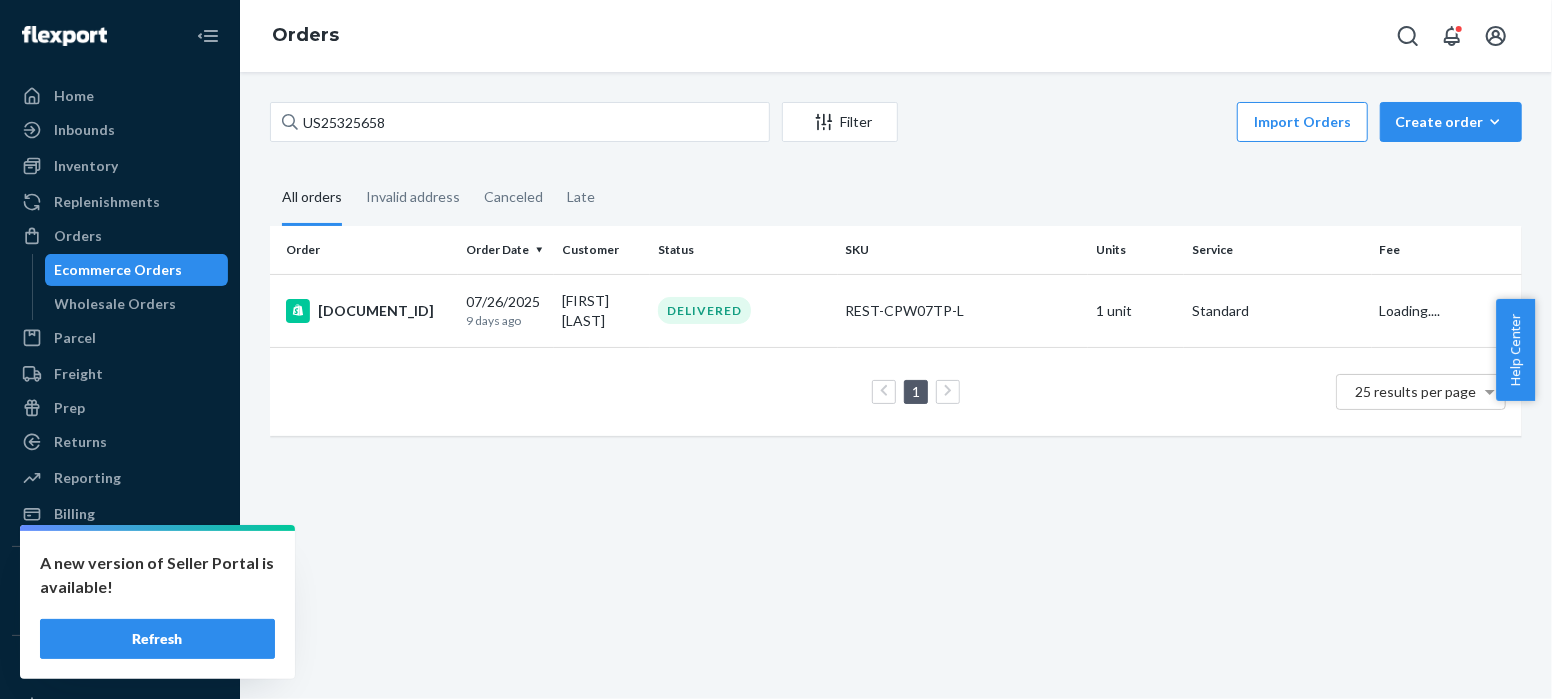 scroll, scrollTop: 0, scrollLeft: 0, axis: both 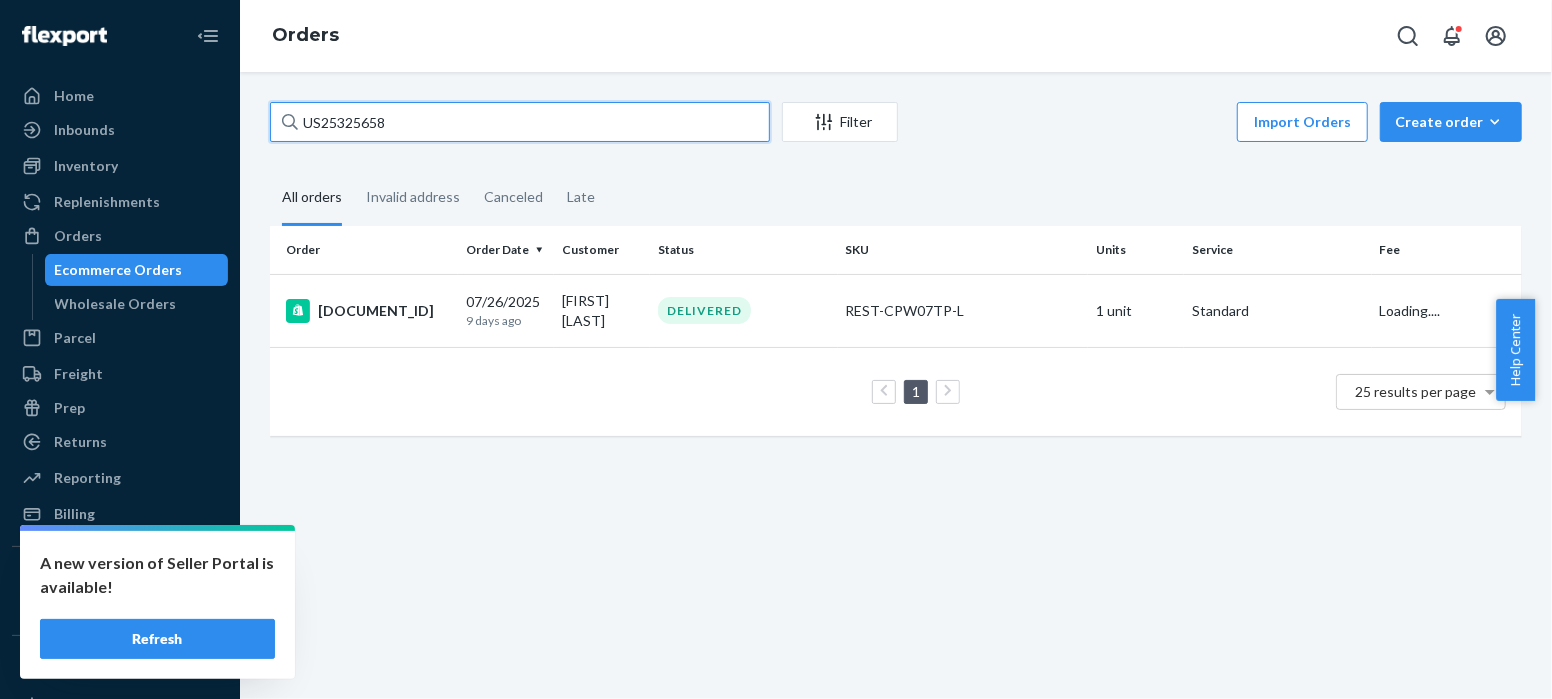 drag, startPoint x: 411, startPoint y: 121, endPoint x: 247, endPoint y: 127, distance: 164.10973 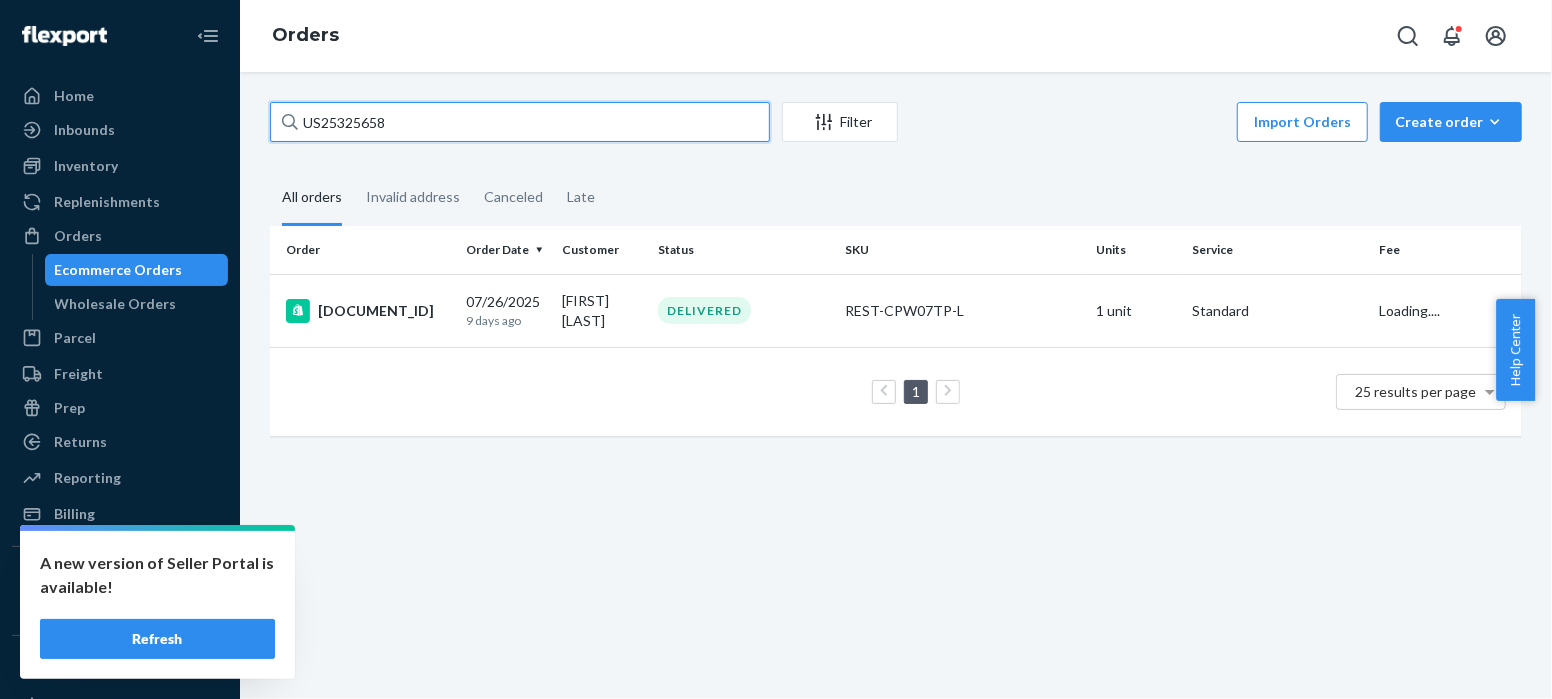 click on "[DOCUMENT_ID] [DATE] [TIME_AGO] [FIRST] [LAST] DELIVERED [SKU] [UNITS] [SERVICE] Loading.... 1 25 results per page" at bounding box center (896, 385) 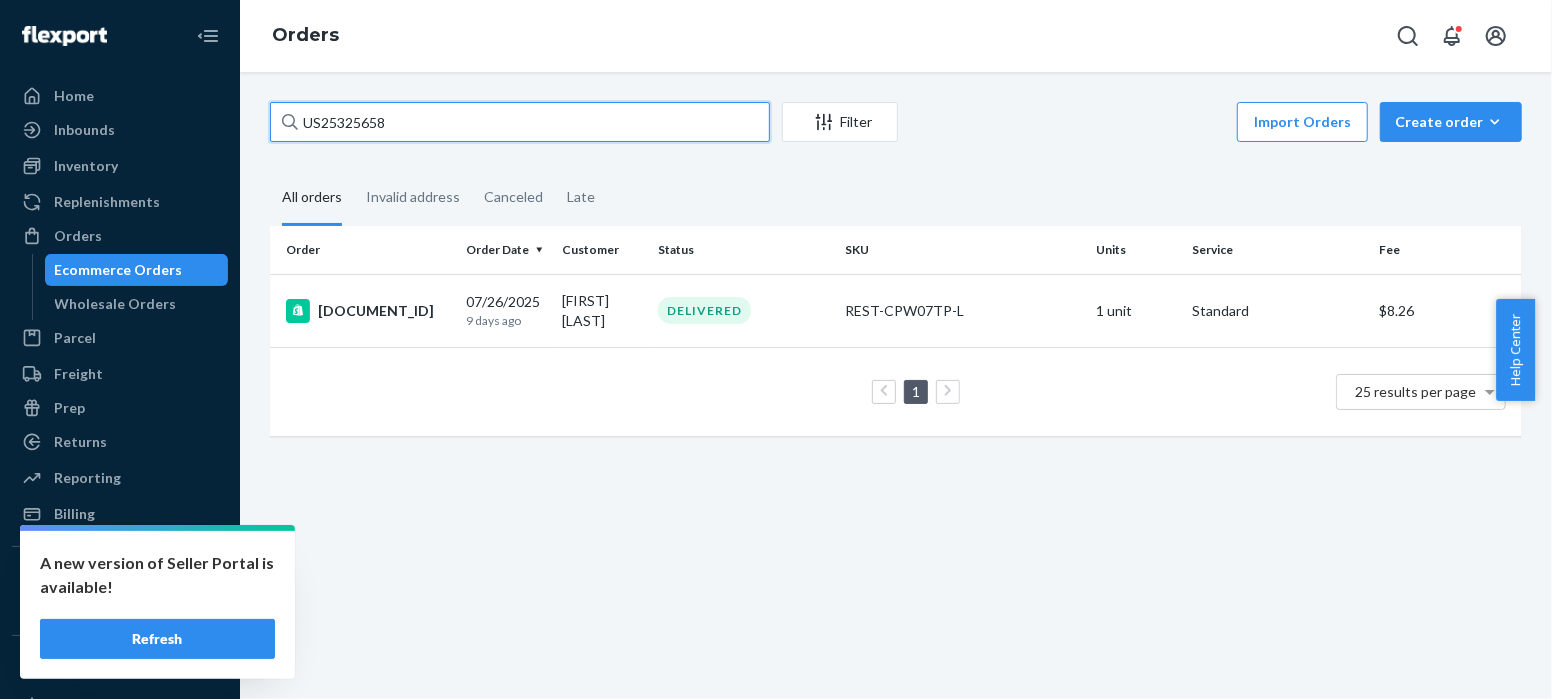 paste on "9" 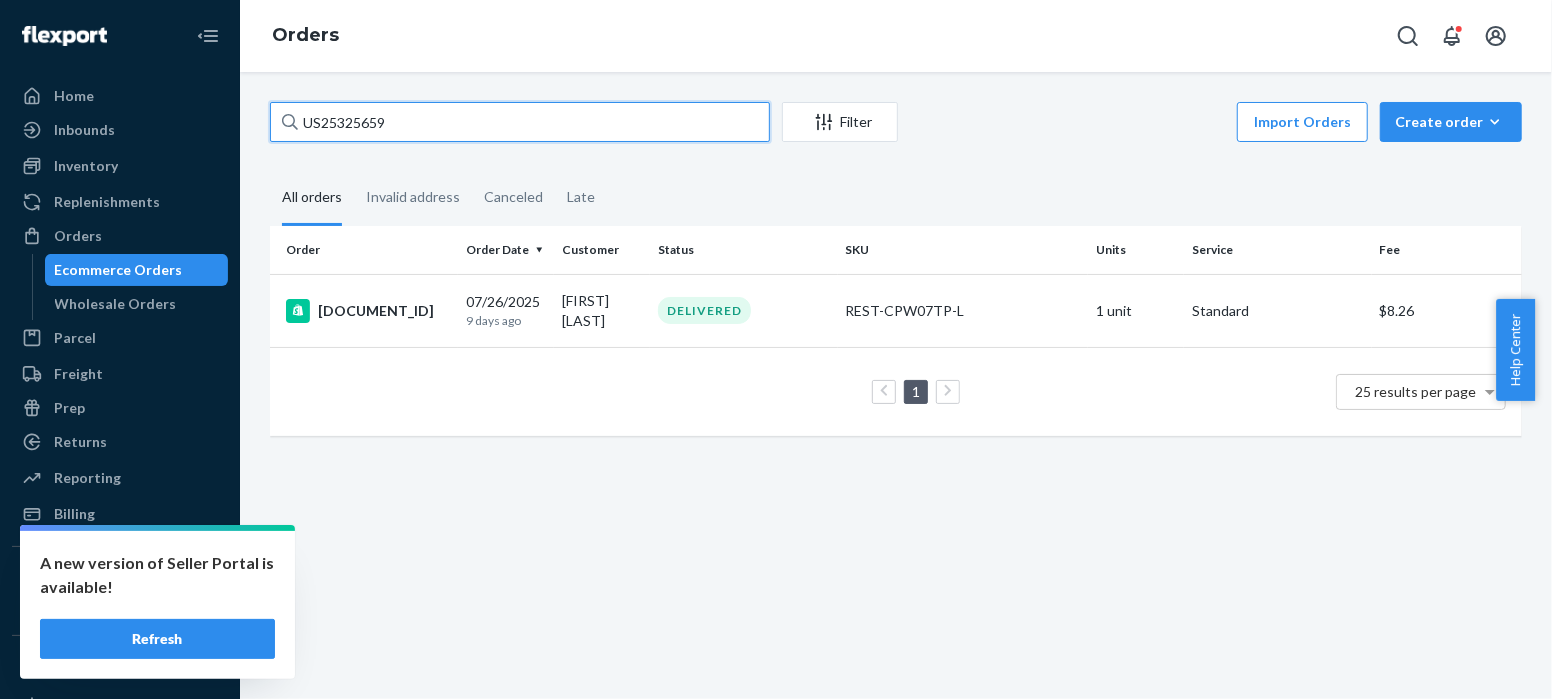 type on "US25325659" 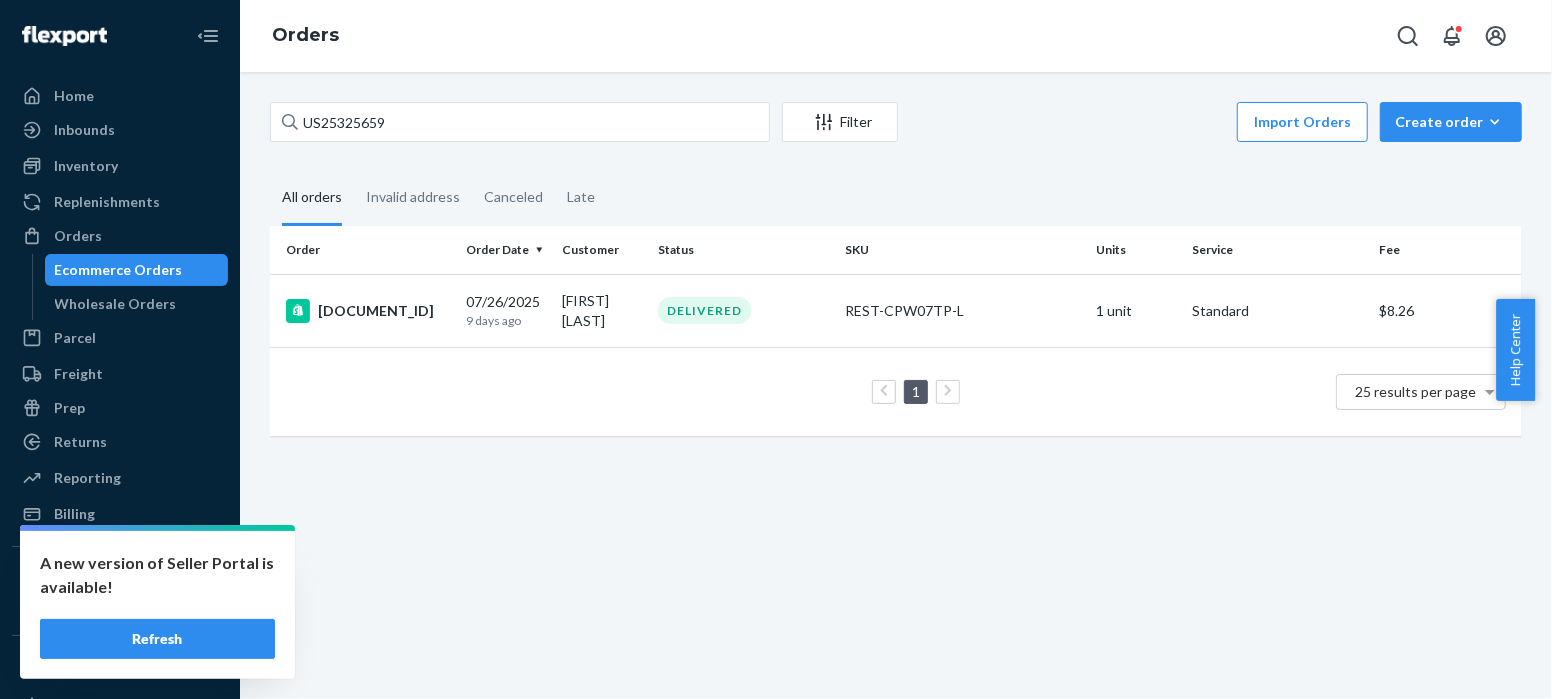 click on "[DOCUMENT_ID] [DATE] [TIME_AGO] [FIRST] [LAST] DELIVERED [SKU] [UNITS] [SERVICE] $[PRICE] 1 25 results per page" at bounding box center [896, 279] 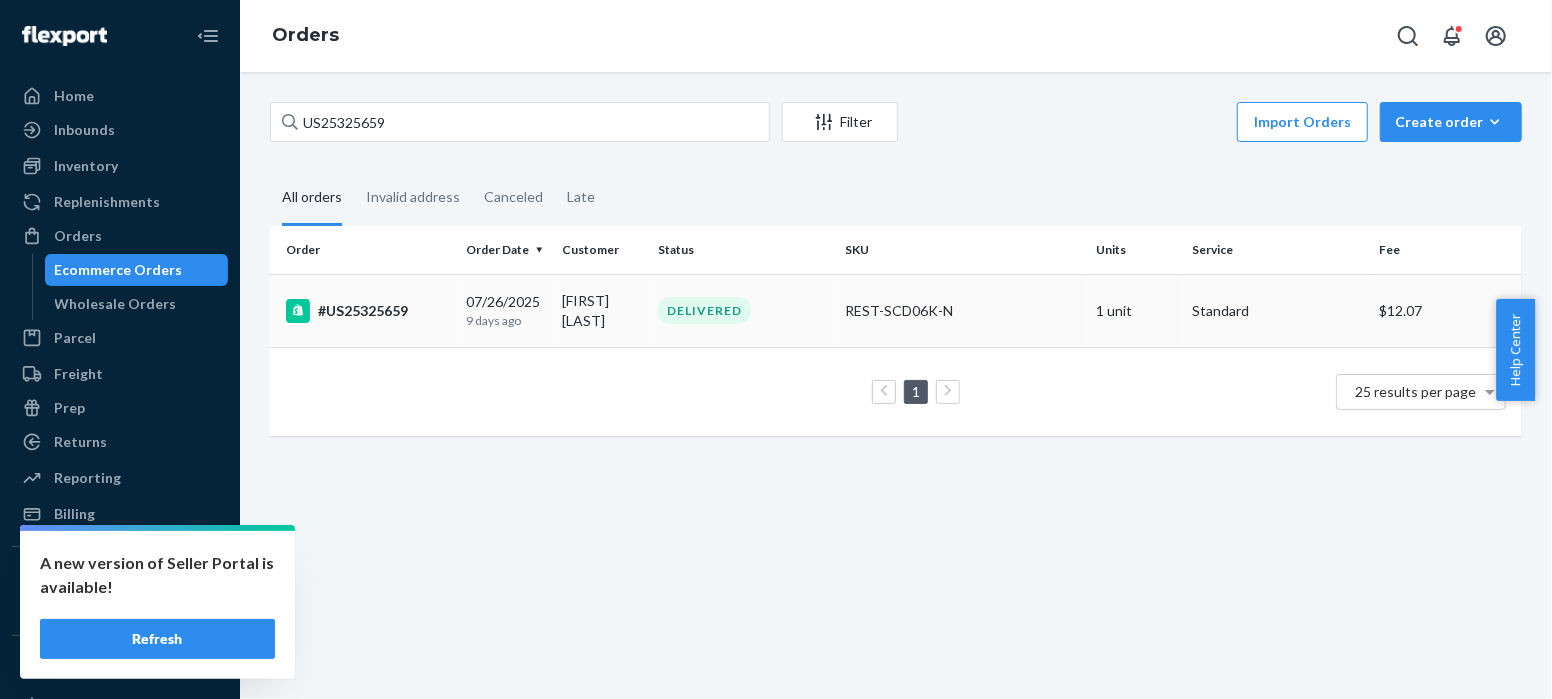 click on "#US25325659" at bounding box center [368, 311] 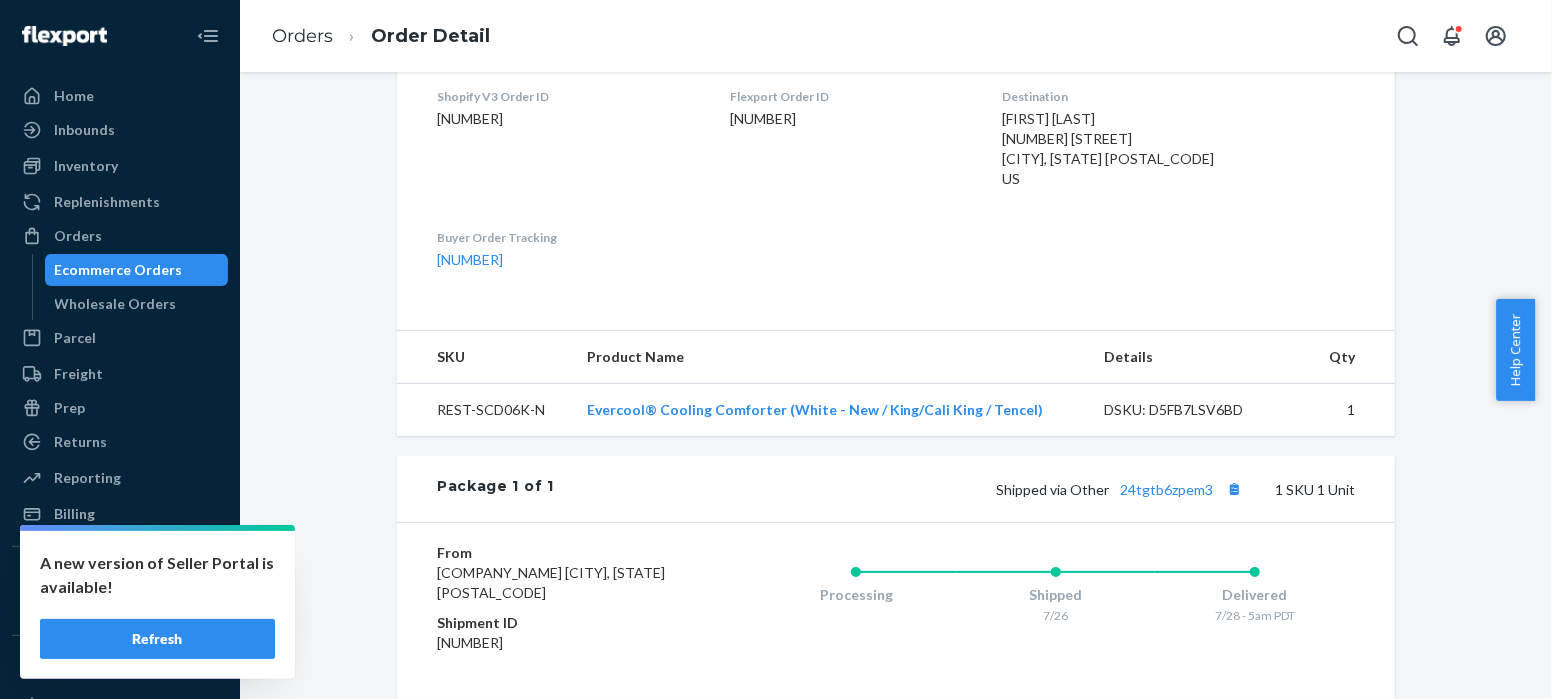 scroll, scrollTop: 698, scrollLeft: 0, axis: vertical 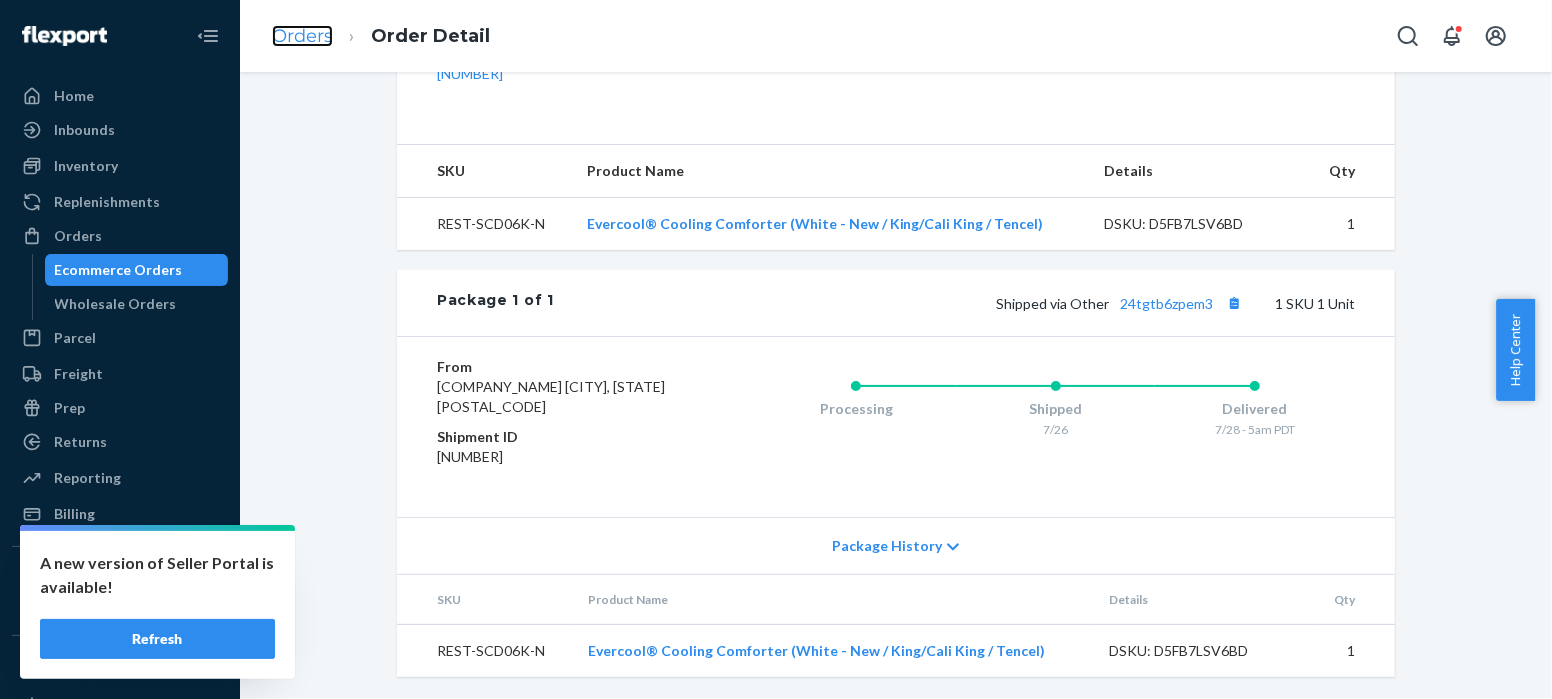 click on "Orders" at bounding box center [302, 36] 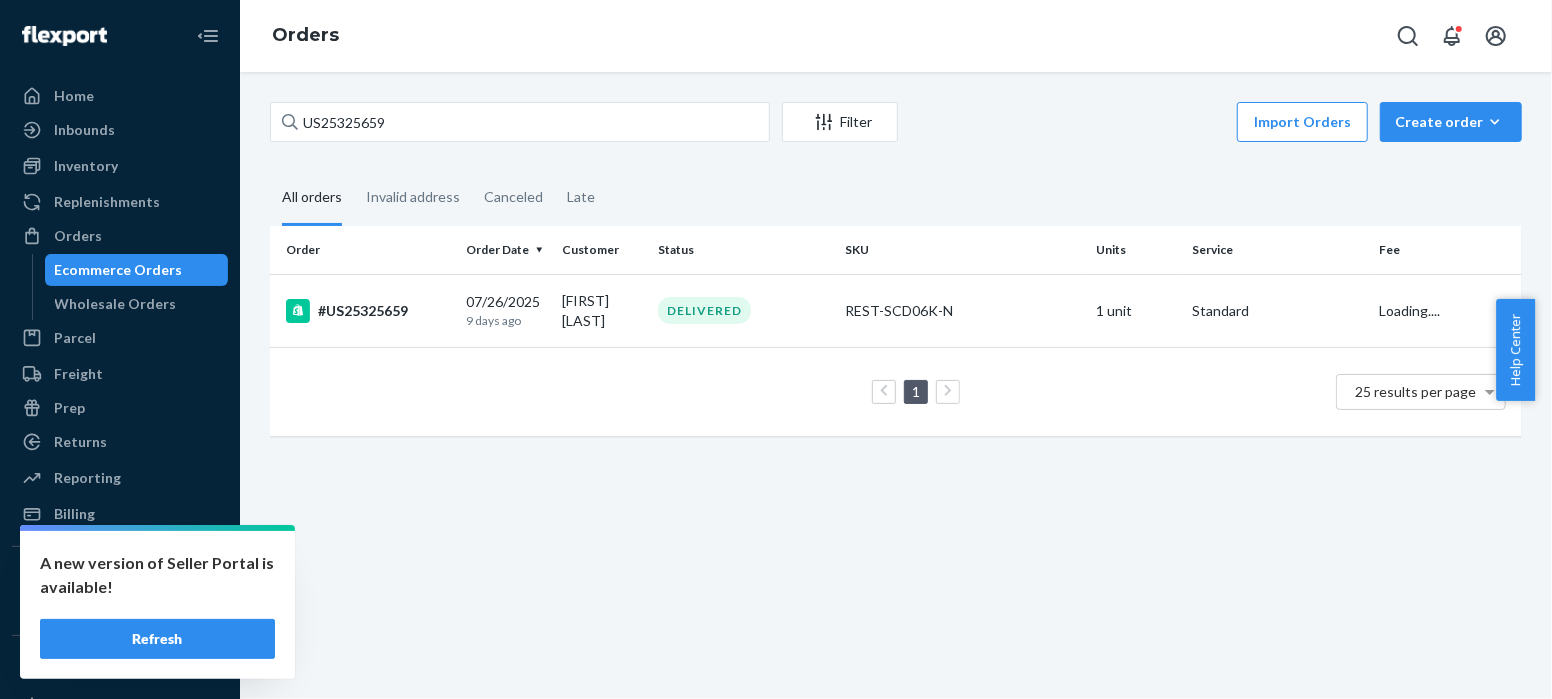 scroll, scrollTop: 0, scrollLeft: 0, axis: both 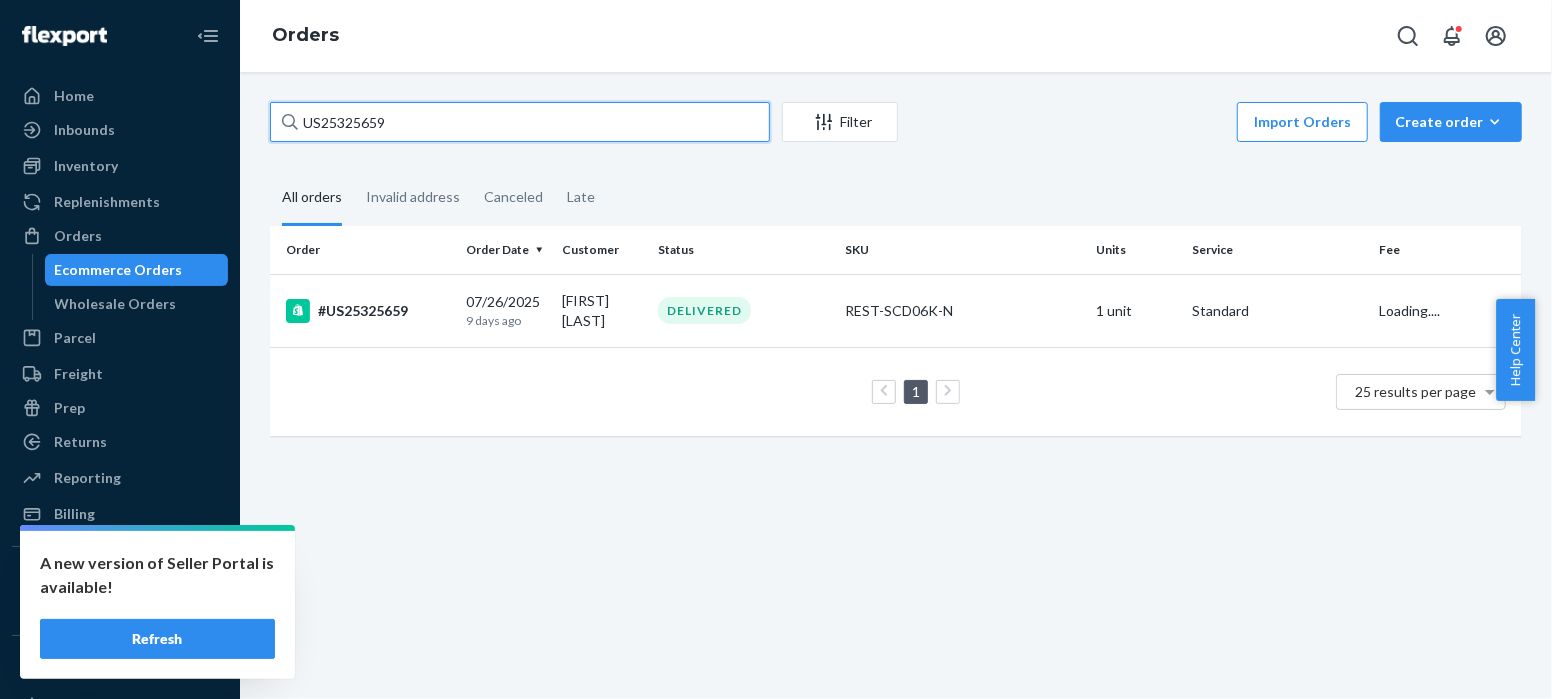 drag, startPoint x: 413, startPoint y: 121, endPoint x: 255, endPoint y: 127, distance: 158.11388 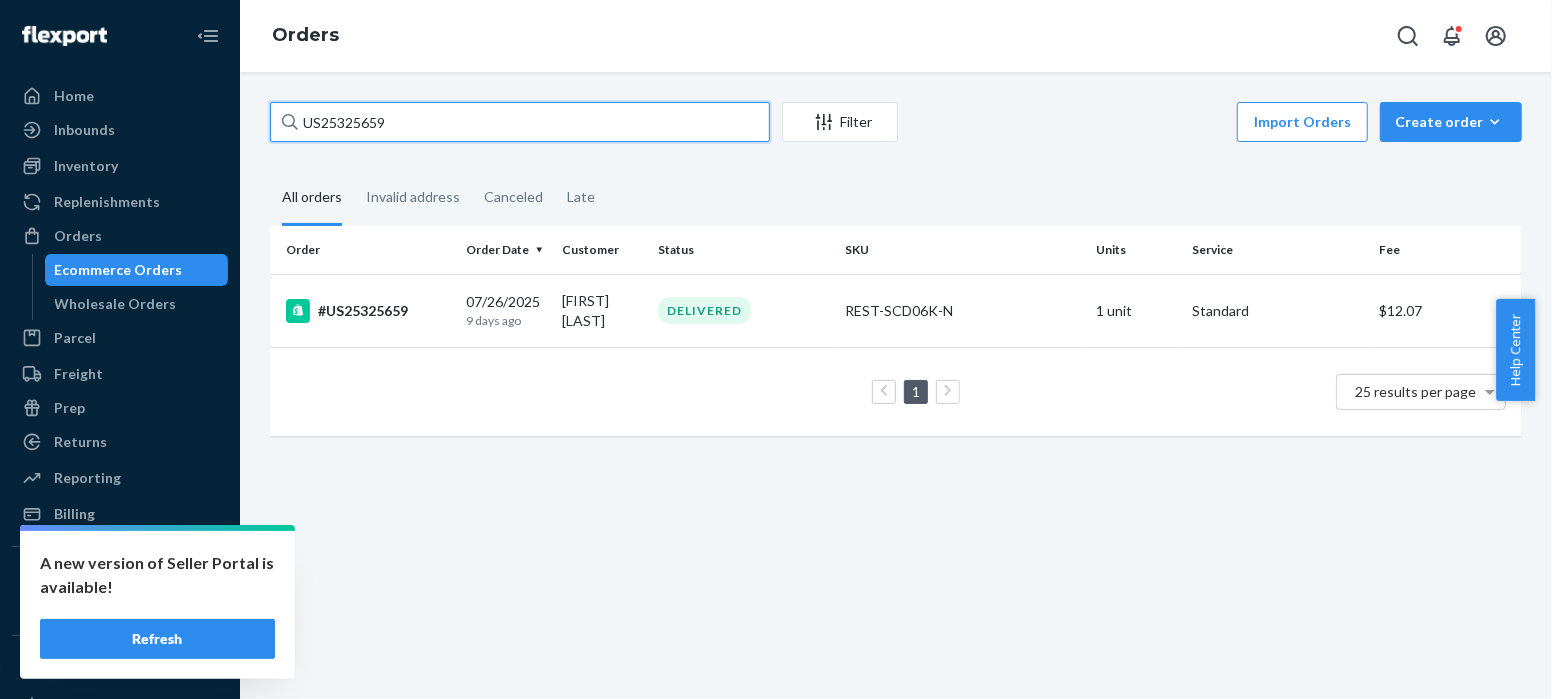 paste on "6" 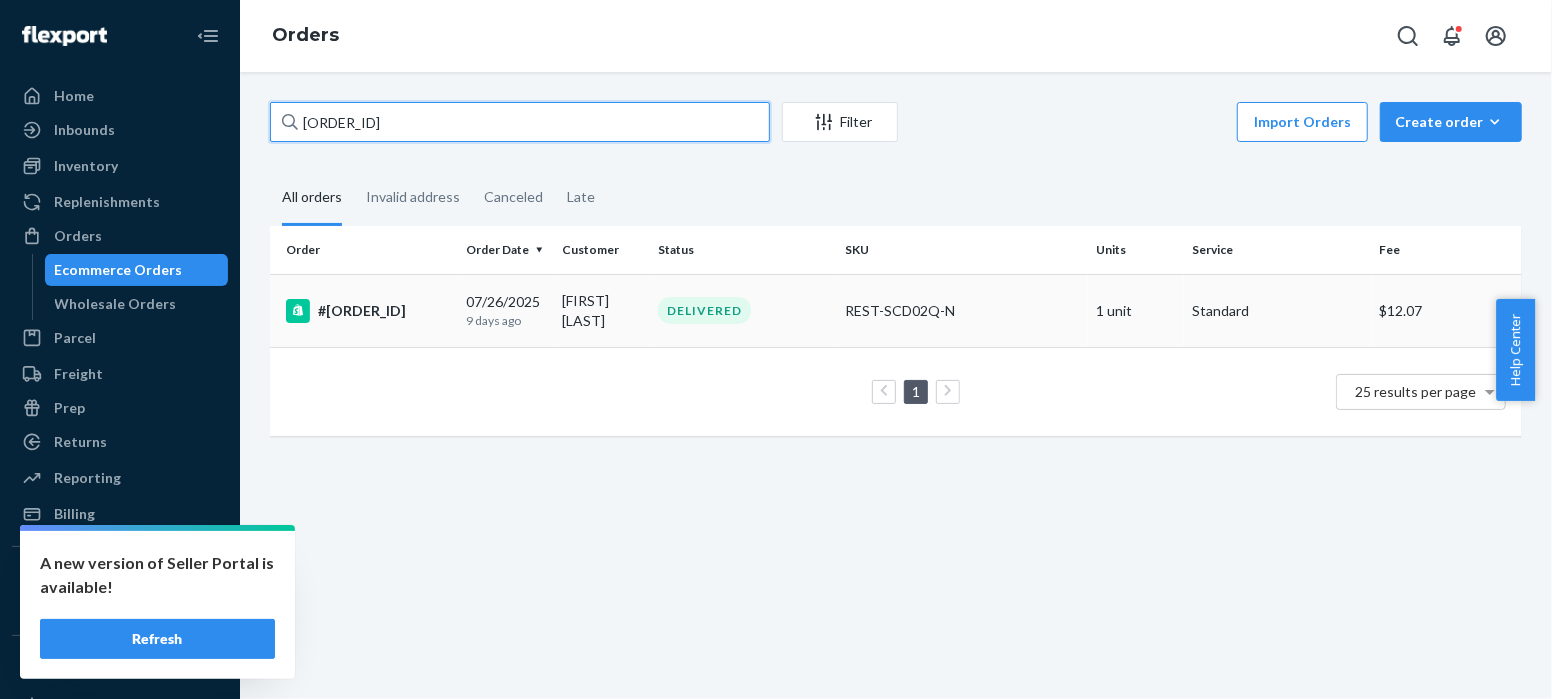 type on "[ORDER_ID]" 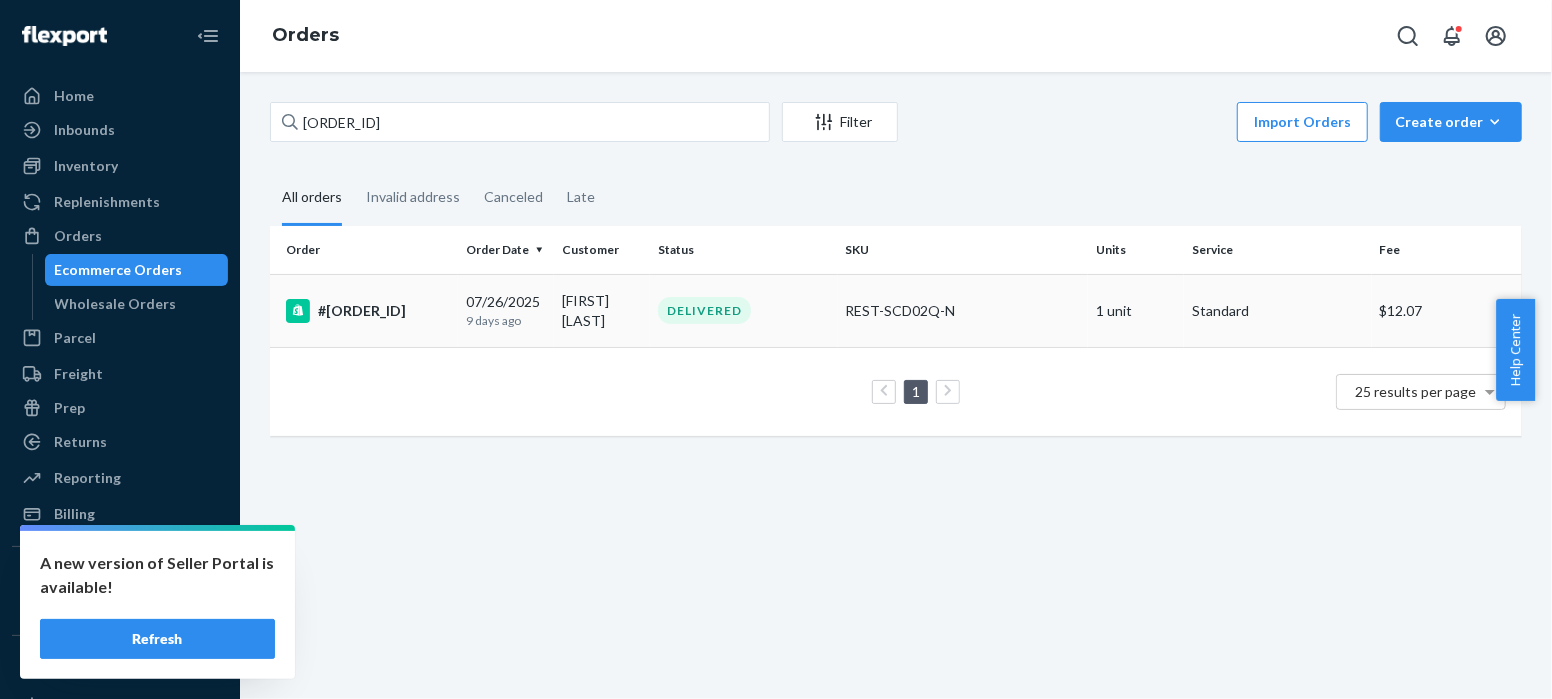 click on "#[ORDER_ID]" at bounding box center (368, 311) 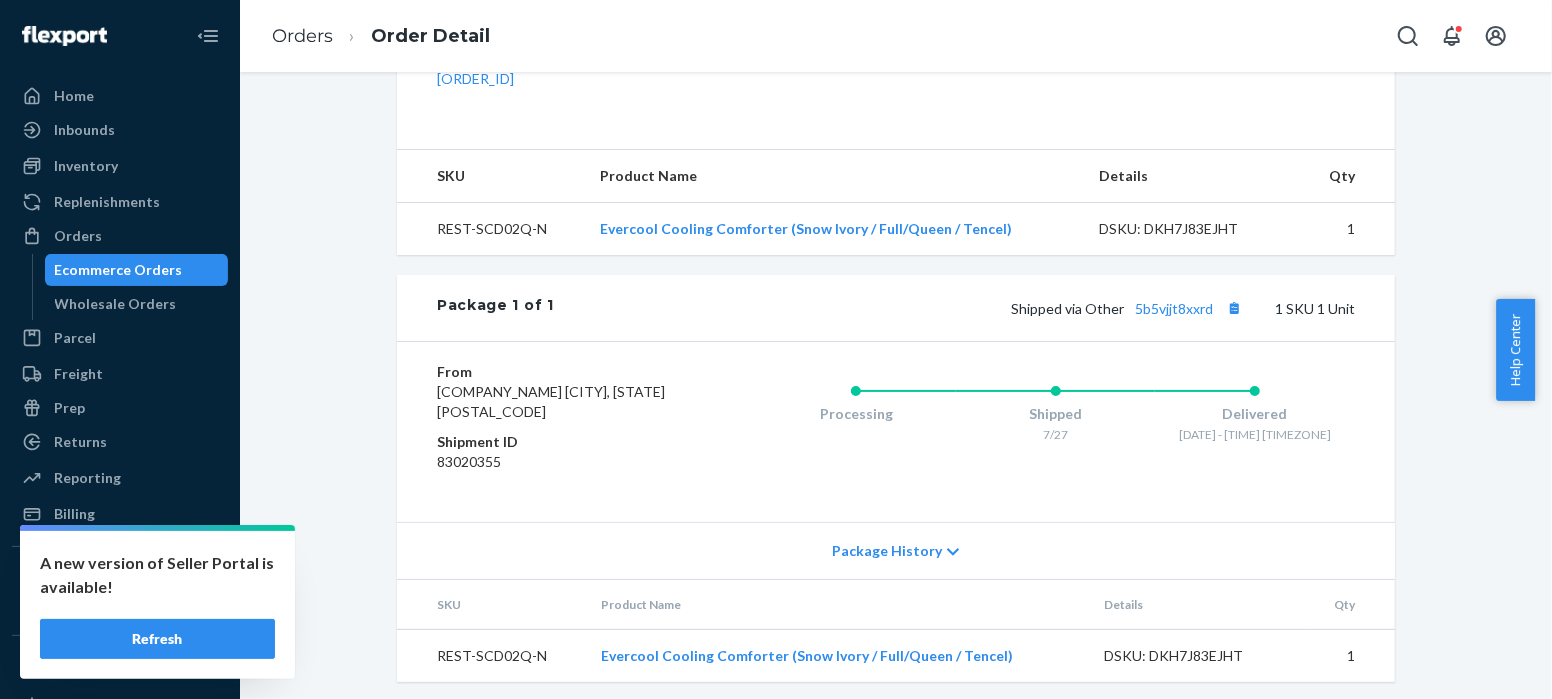 scroll, scrollTop: 698, scrollLeft: 0, axis: vertical 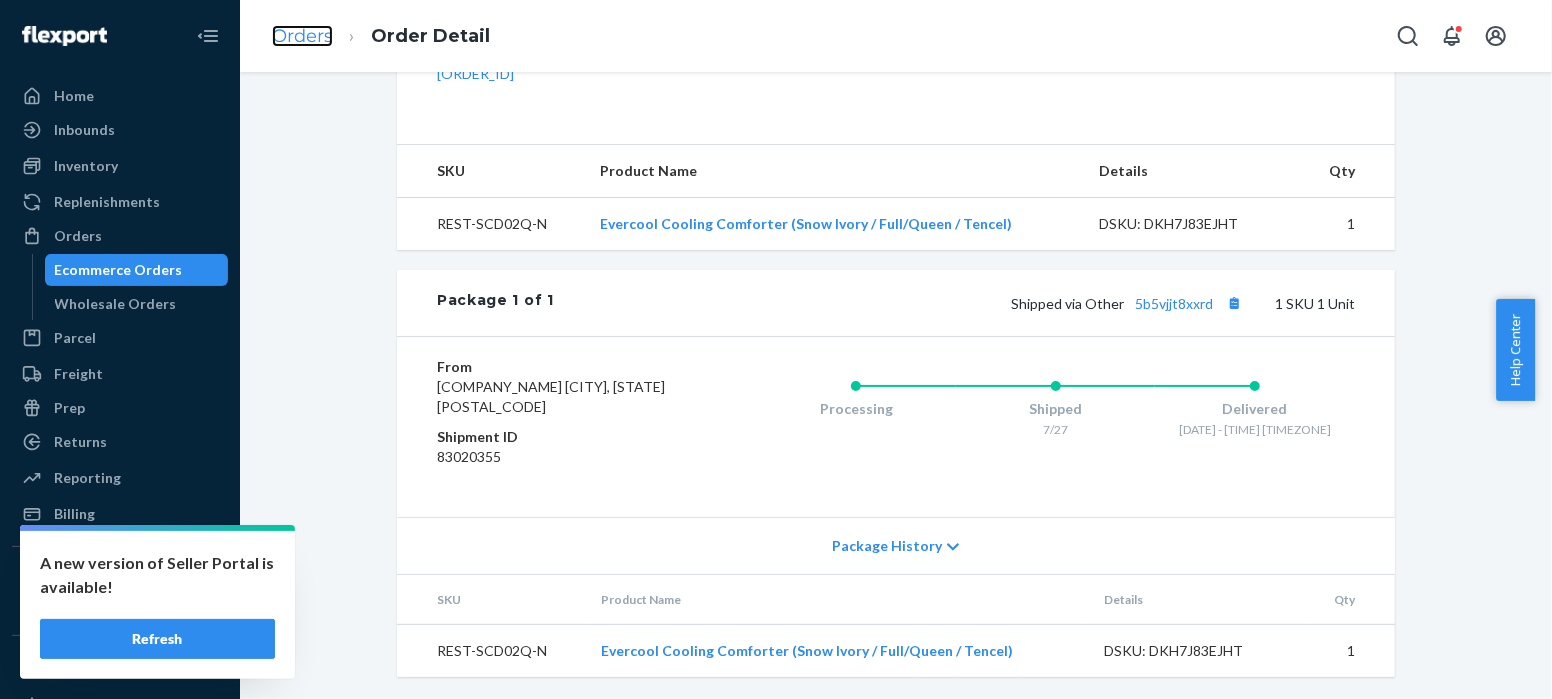 click on "Orders" at bounding box center (302, 36) 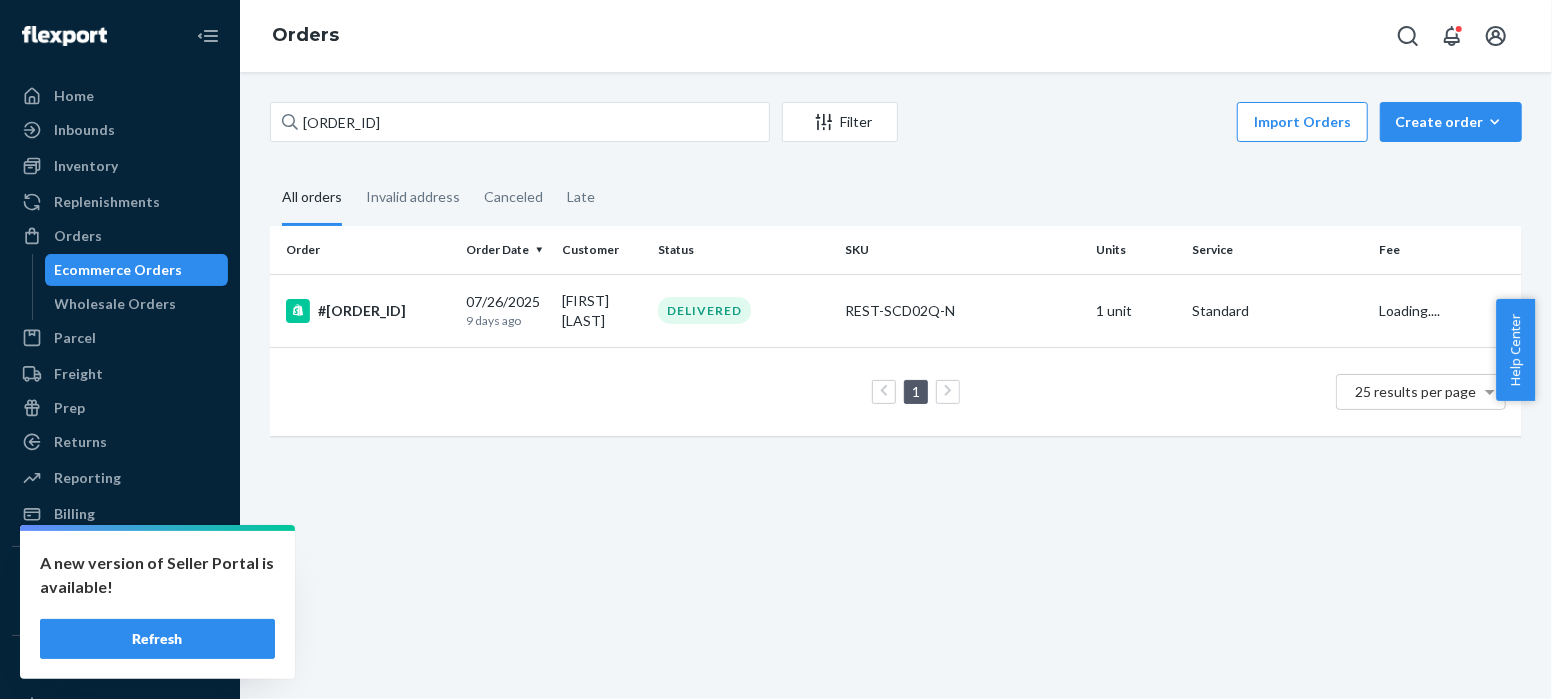 scroll, scrollTop: 0, scrollLeft: 0, axis: both 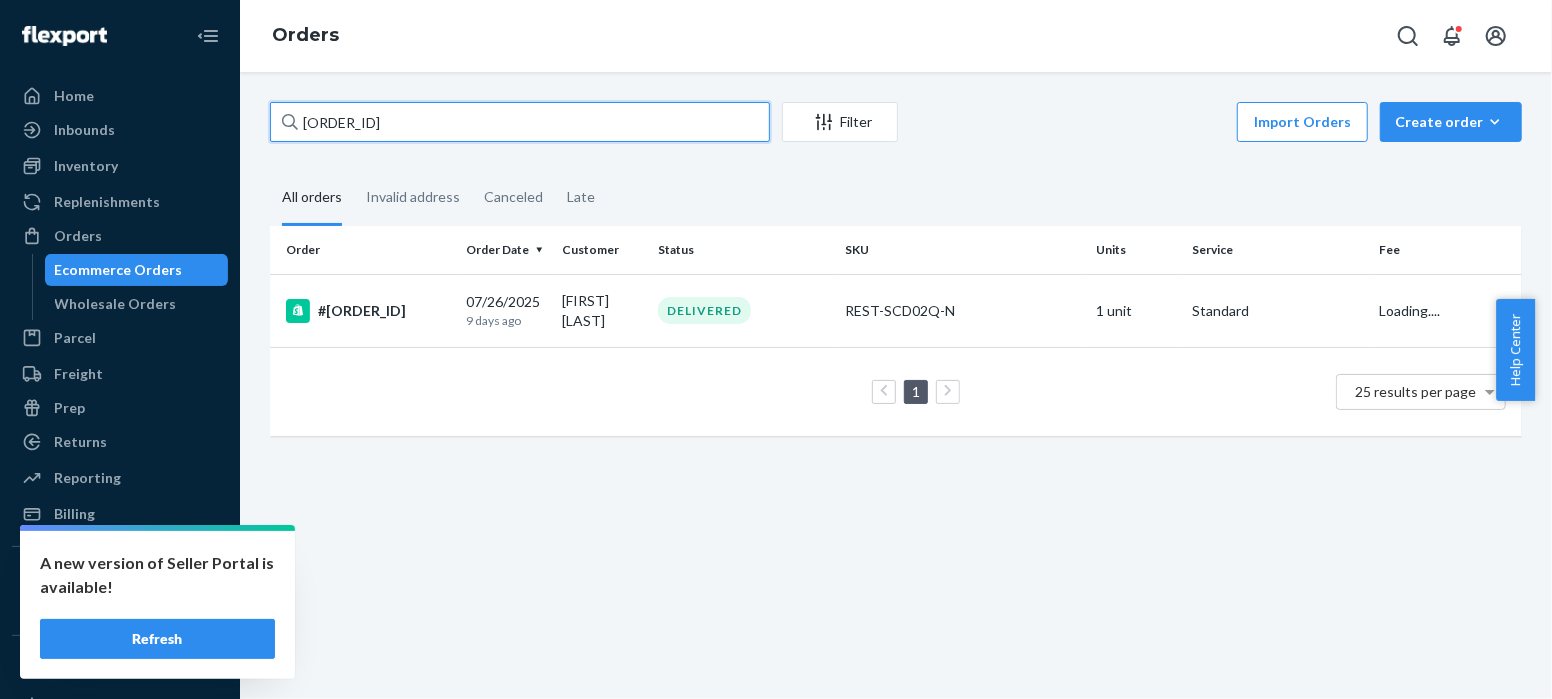drag, startPoint x: 400, startPoint y: 127, endPoint x: 235, endPoint y: 94, distance: 168.26764 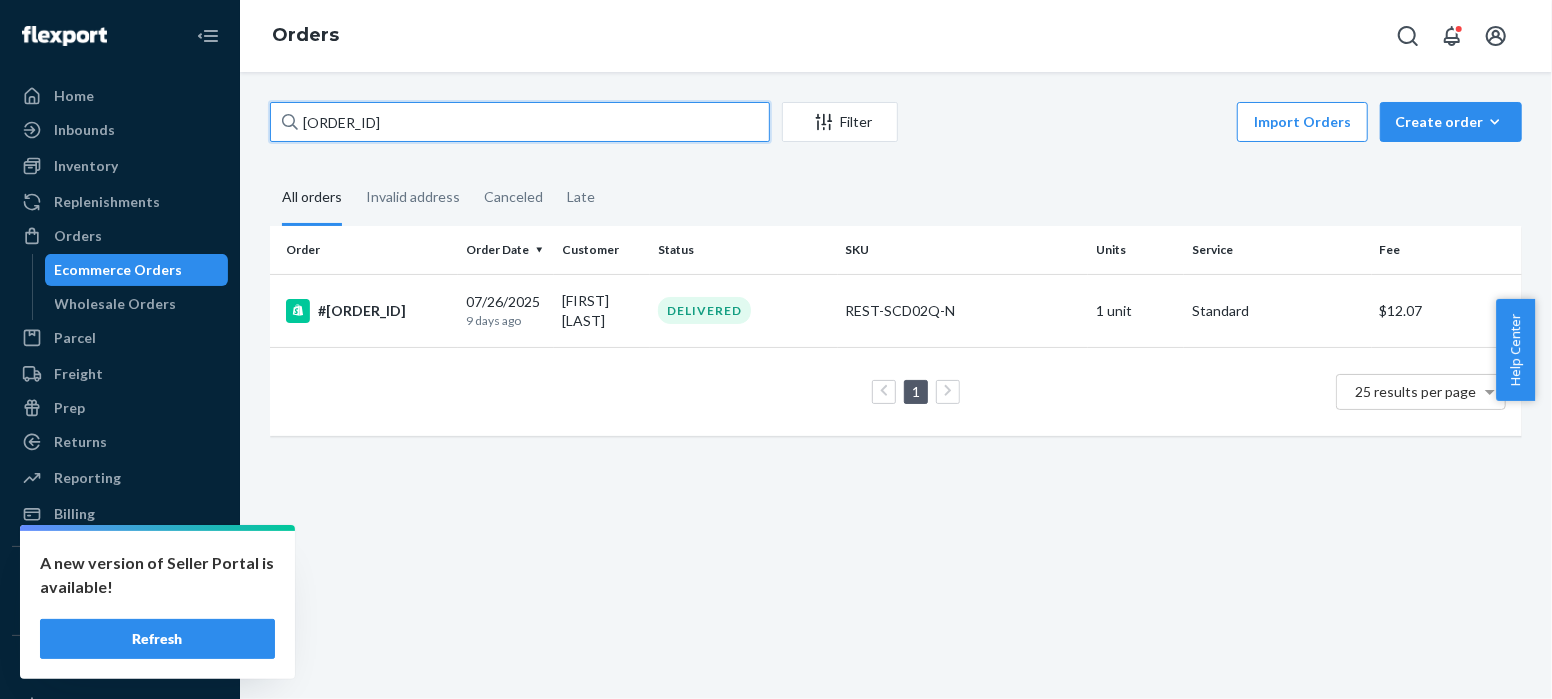 paste on "3" 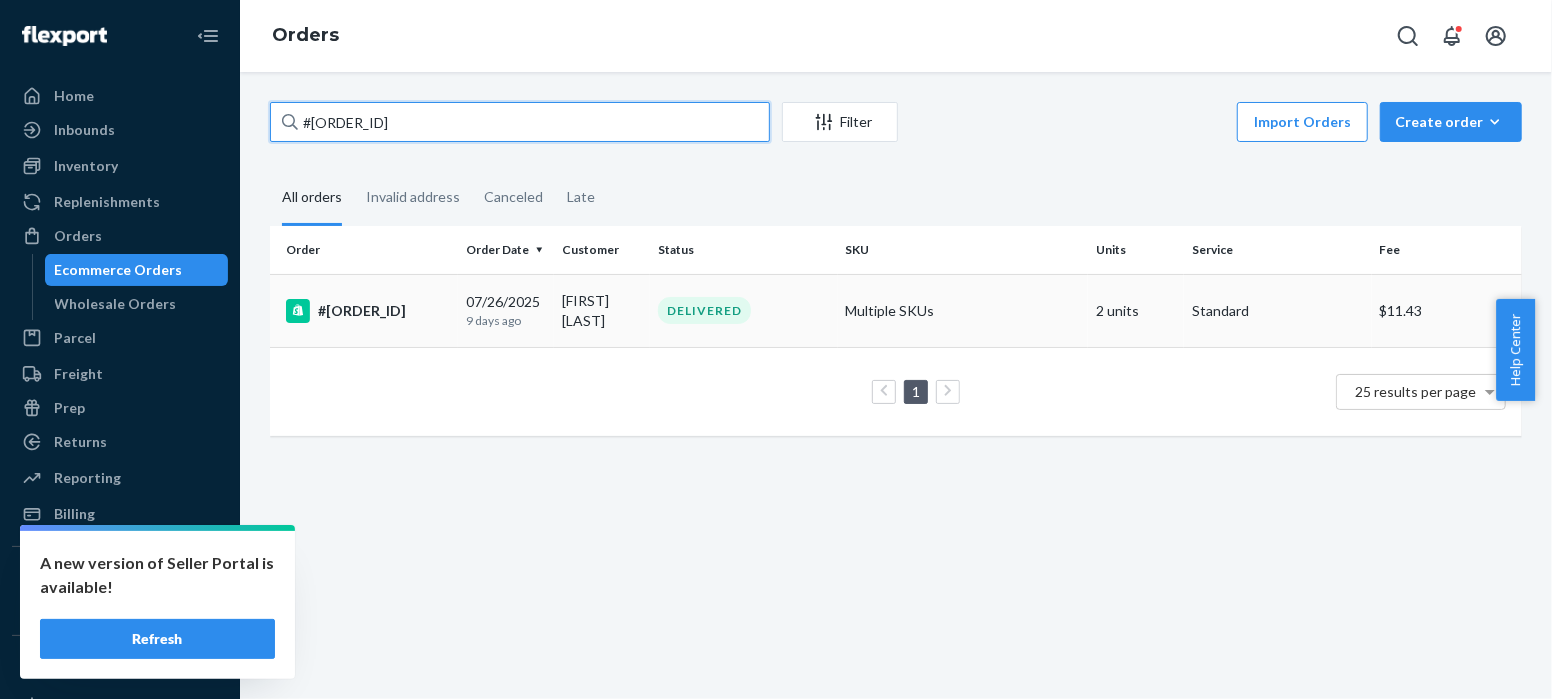 type on "#[ORDER_ID]" 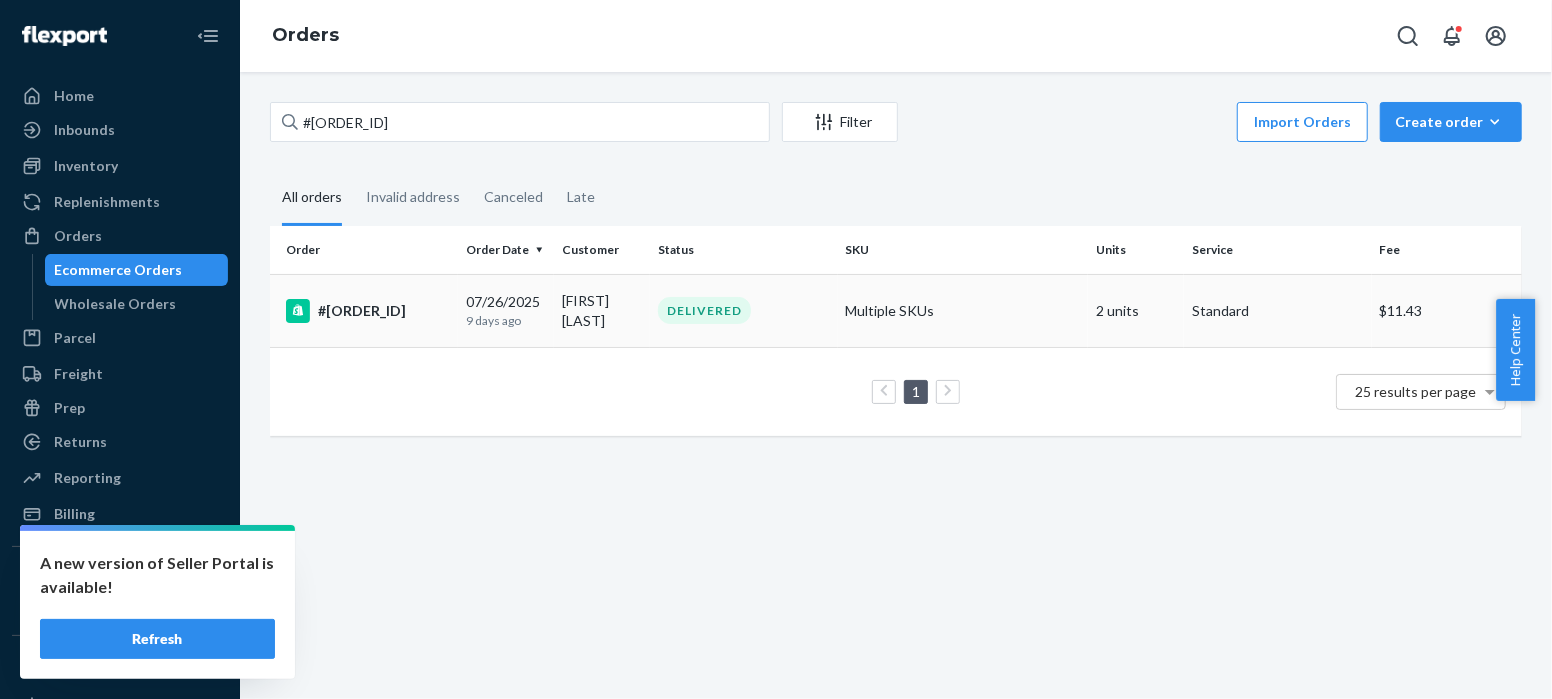 click on "#[ORDER_ID]" at bounding box center (368, 311) 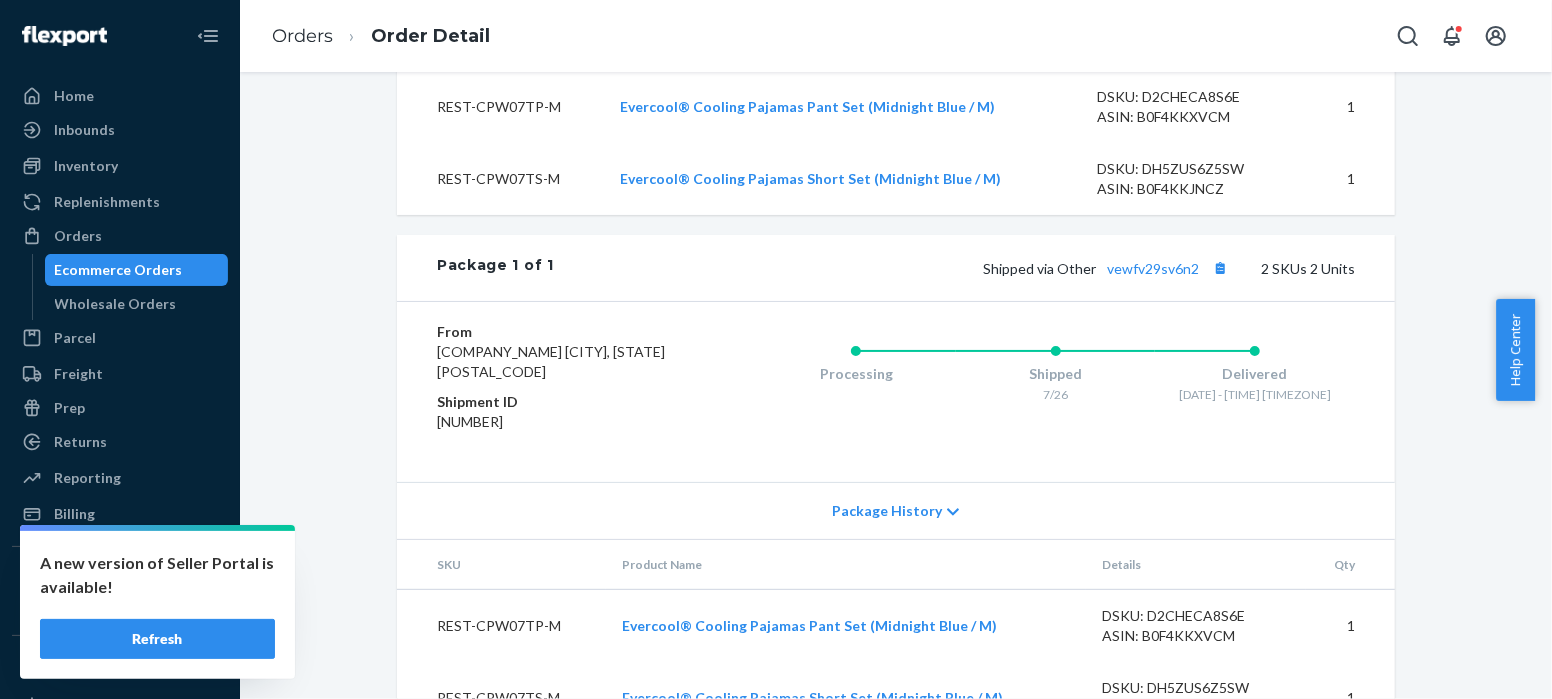 scroll, scrollTop: 882, scrollLeft: 0, axis: vertical 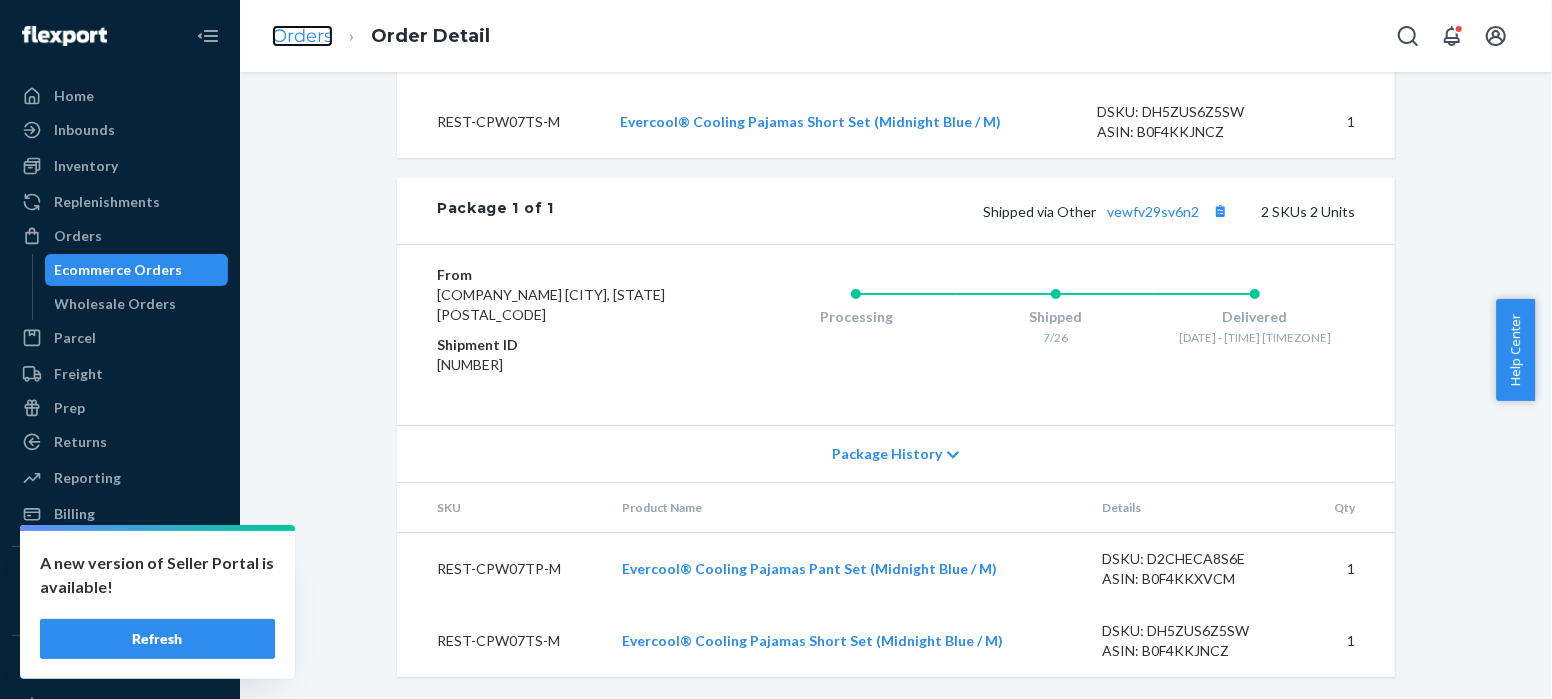 click on "Orders" at bounding box center (302, 36) 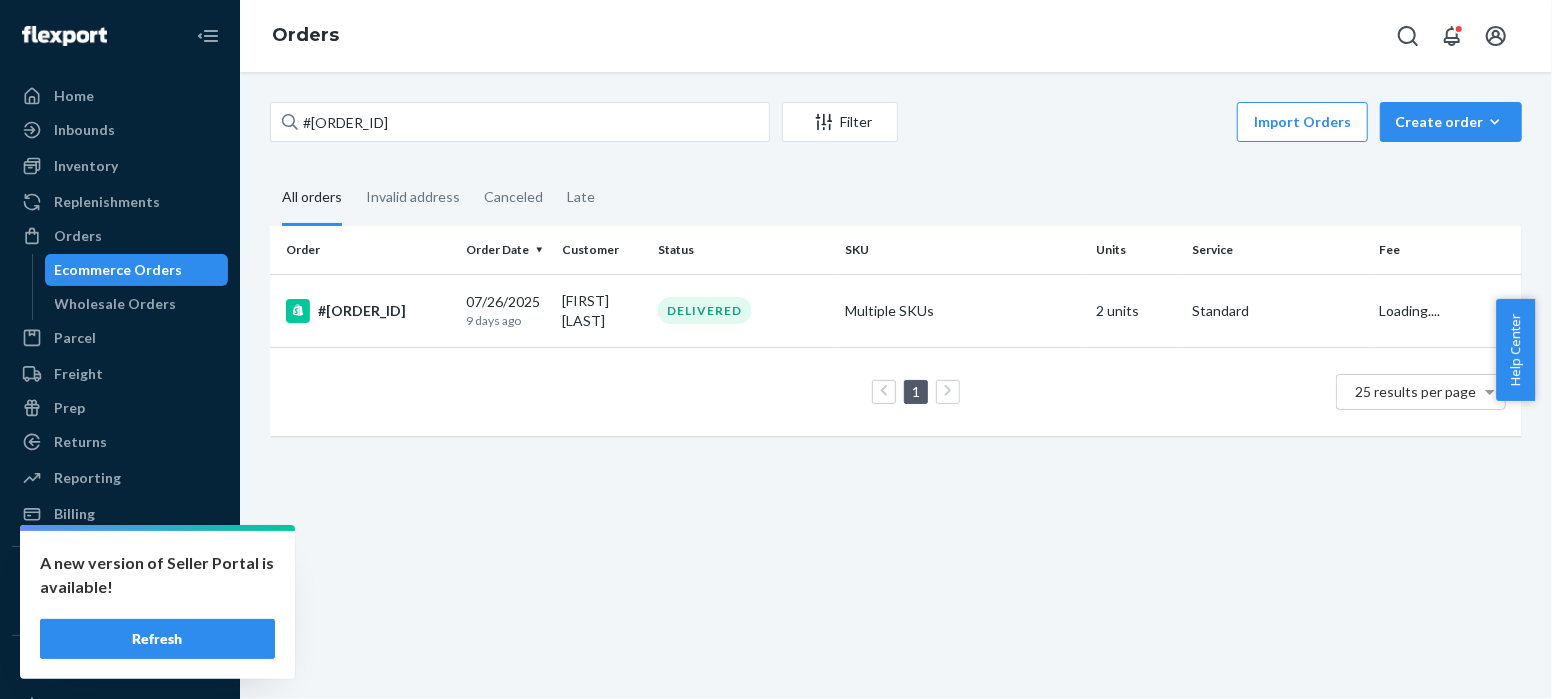 scroll, scrollTop: 0, scrollLeft: 0, axis: both 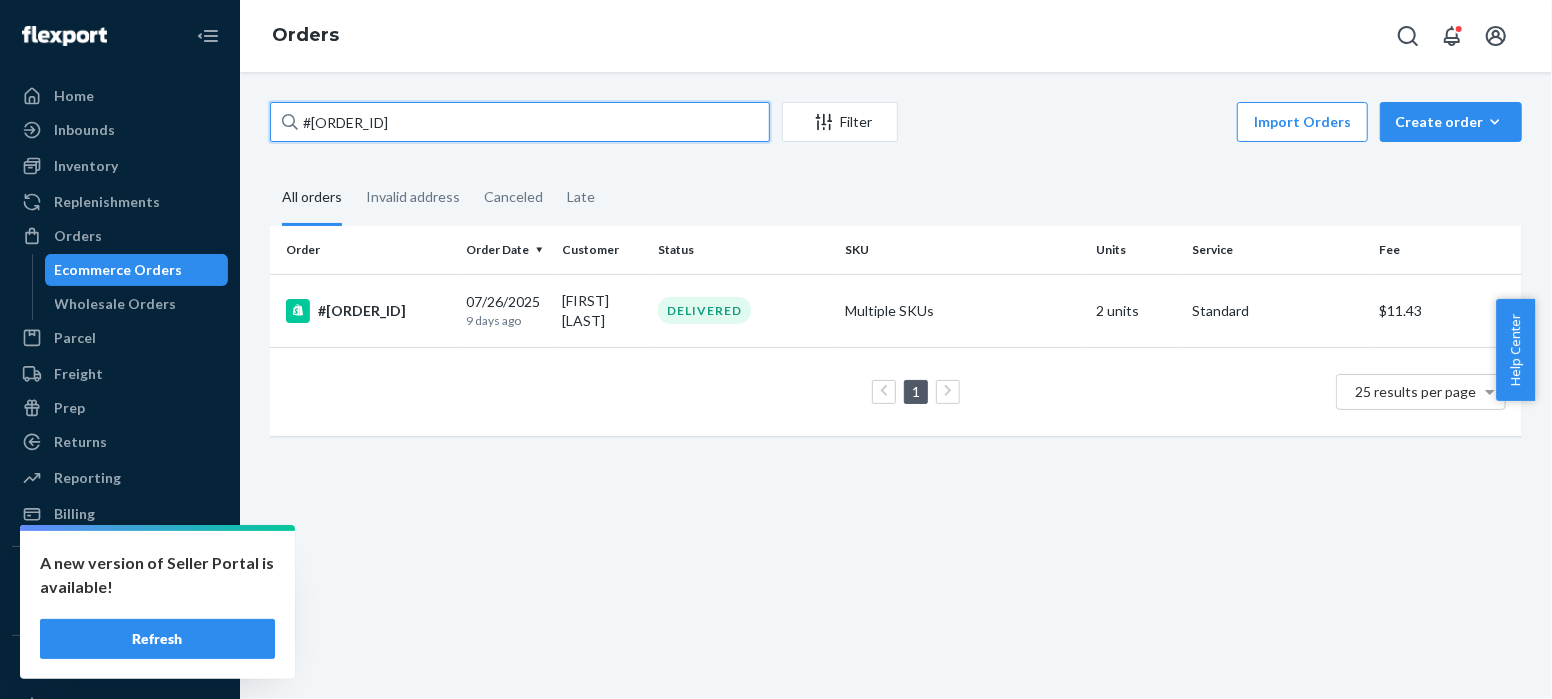 drag, startPoint x: 412, startPoint y: 121, endPoint x: 270, endPoint y: 123, distance: 142.01408 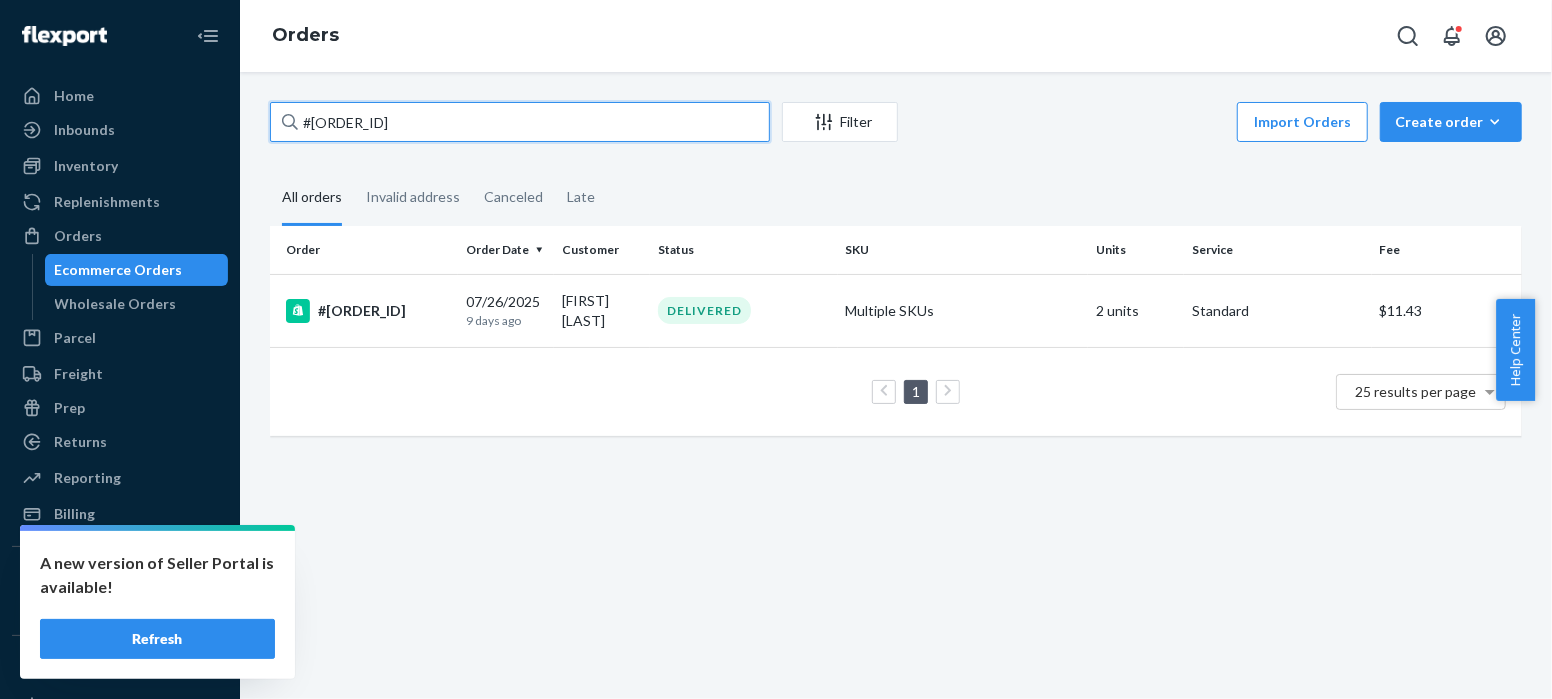 click on "#[ORDER_ID]" at bounding box center [520, 122] 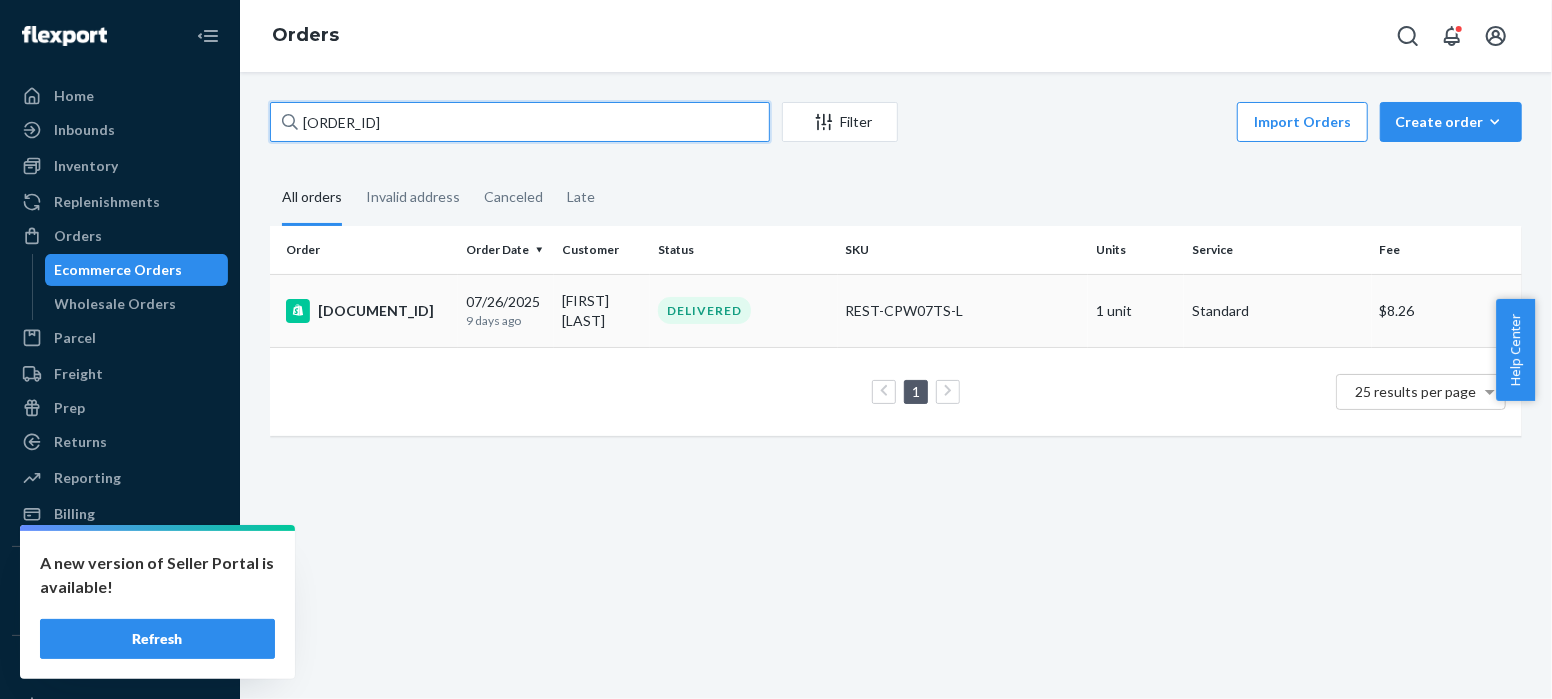 type on "[ORDER_ID]" 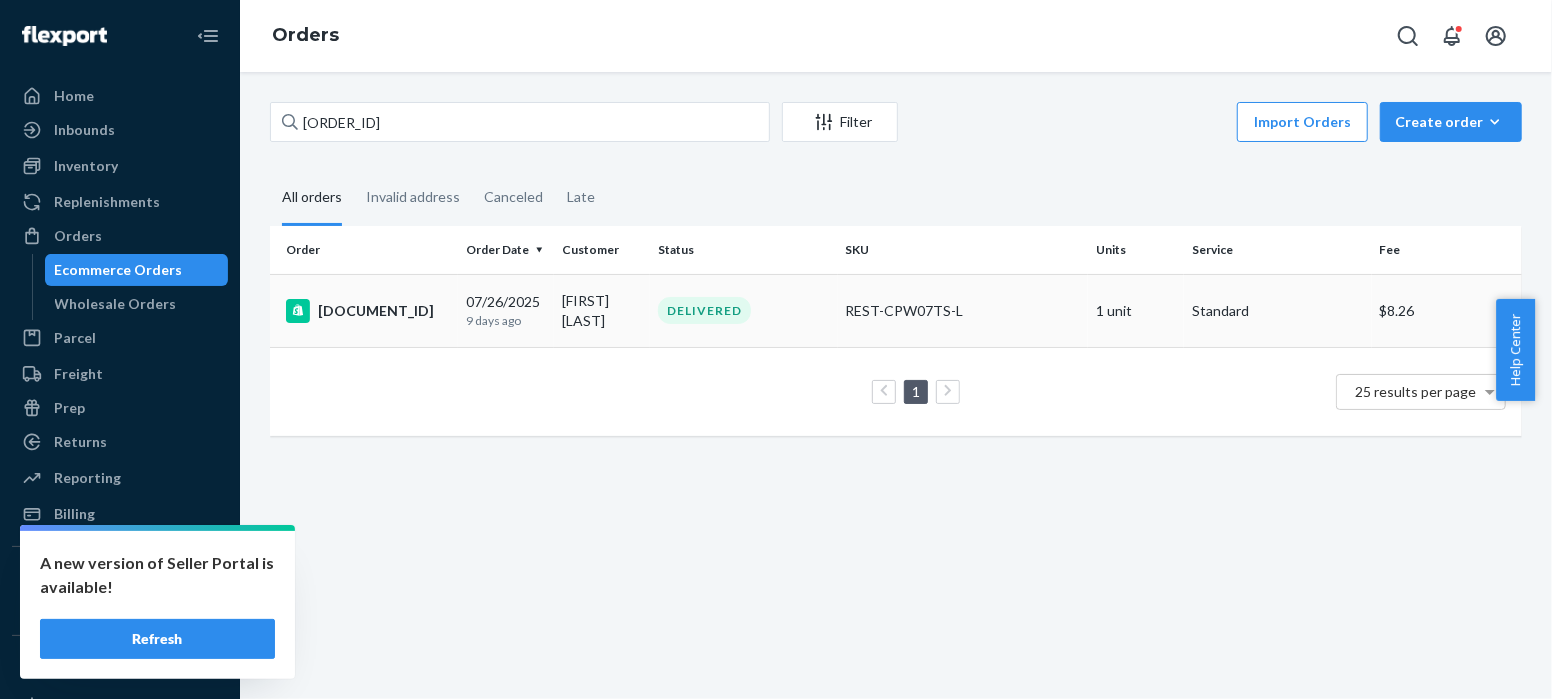click on "[DOCUMENT_ID]" at bounding box center (368, 311) 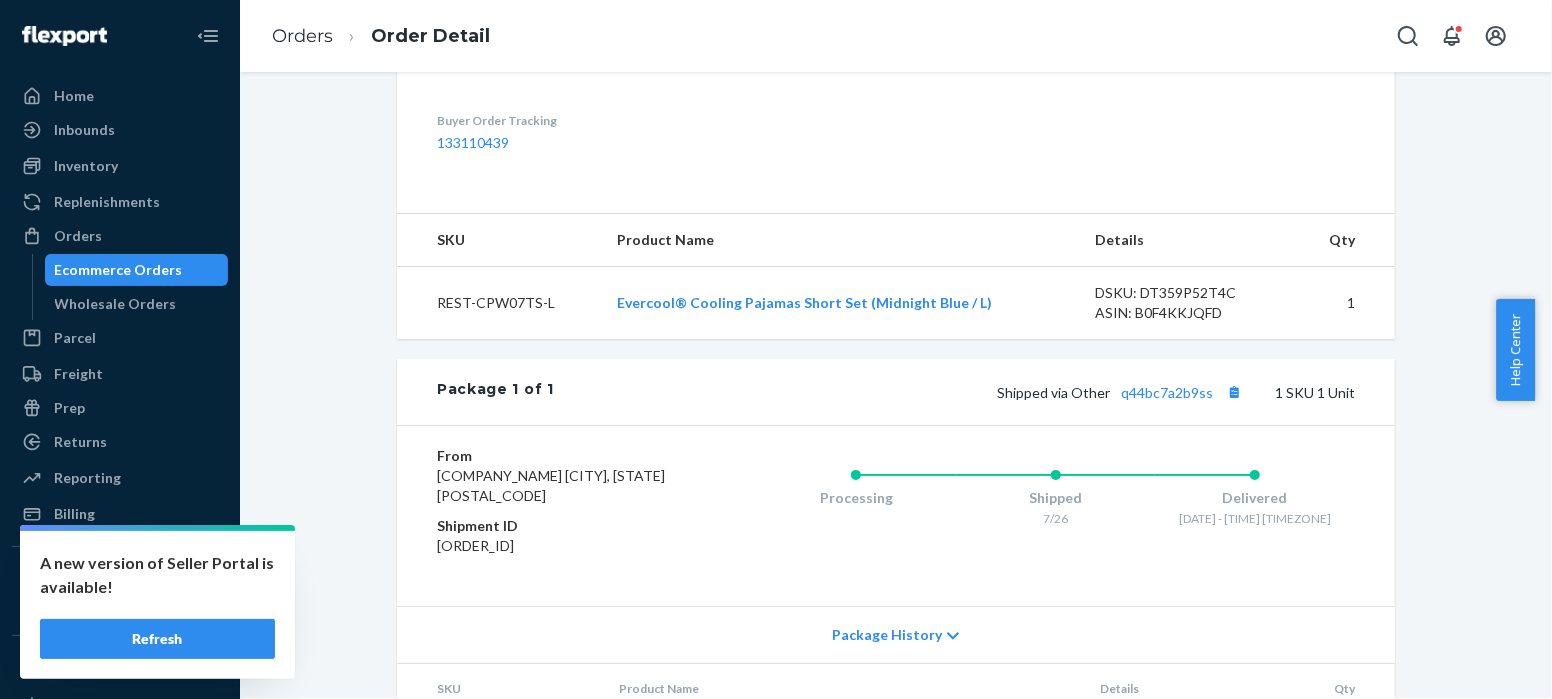 scroll, scrollTop: 738, scrollLeft: 0, axis: vertical 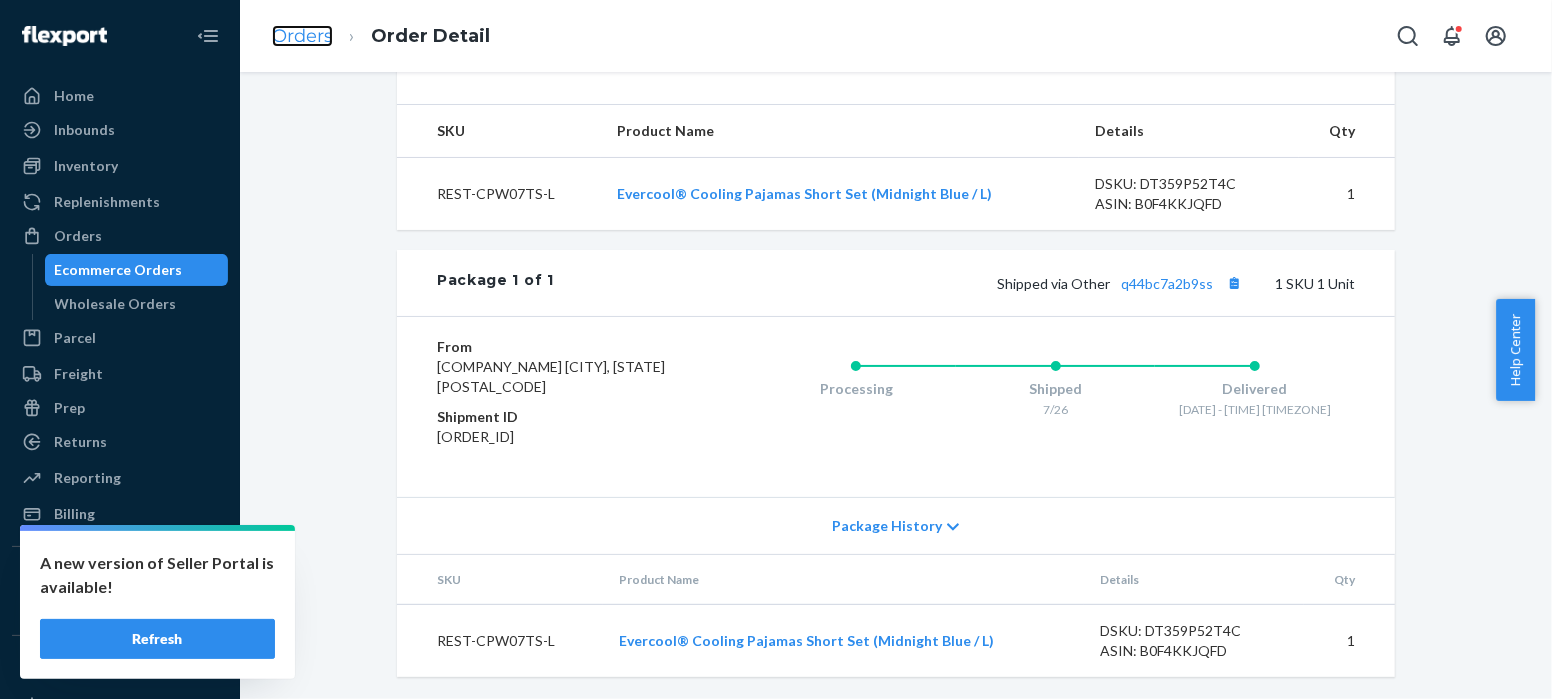 click on "Orders" at bounding box center [302, 36] 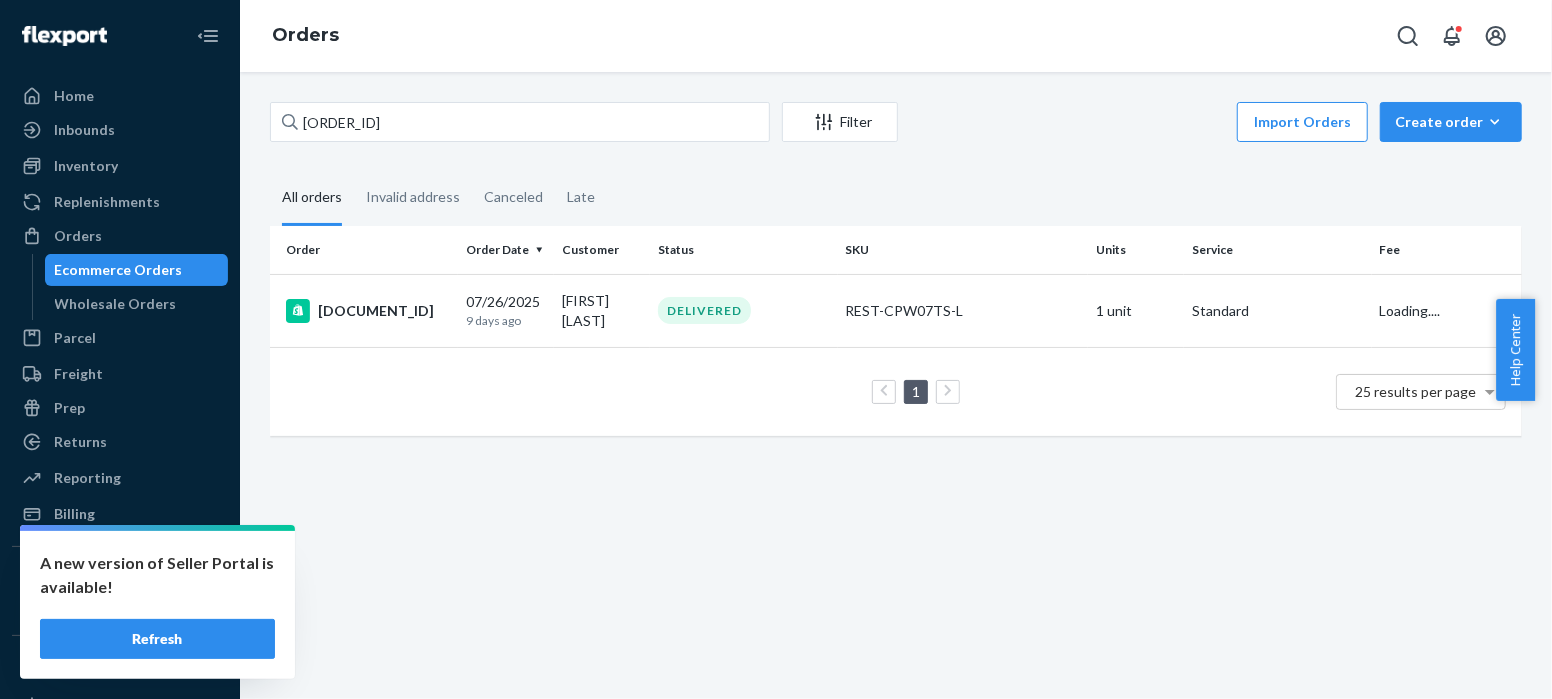 scroll, scrollTop: 0, scrollLeft: 0, axis: both 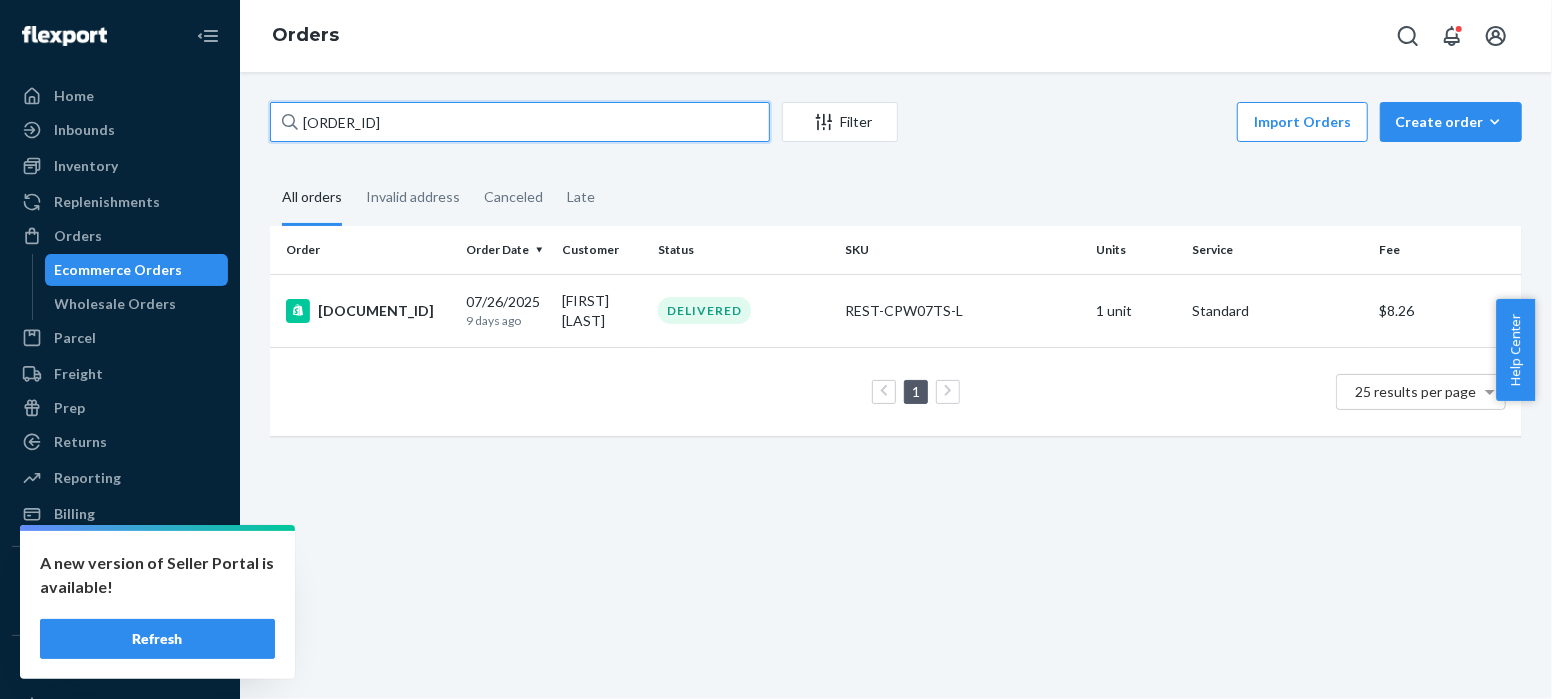 drag, startPoint x: 404, startPoint y: 119, endPoint x: 260, endPoint y: 120, distance: 144.00348 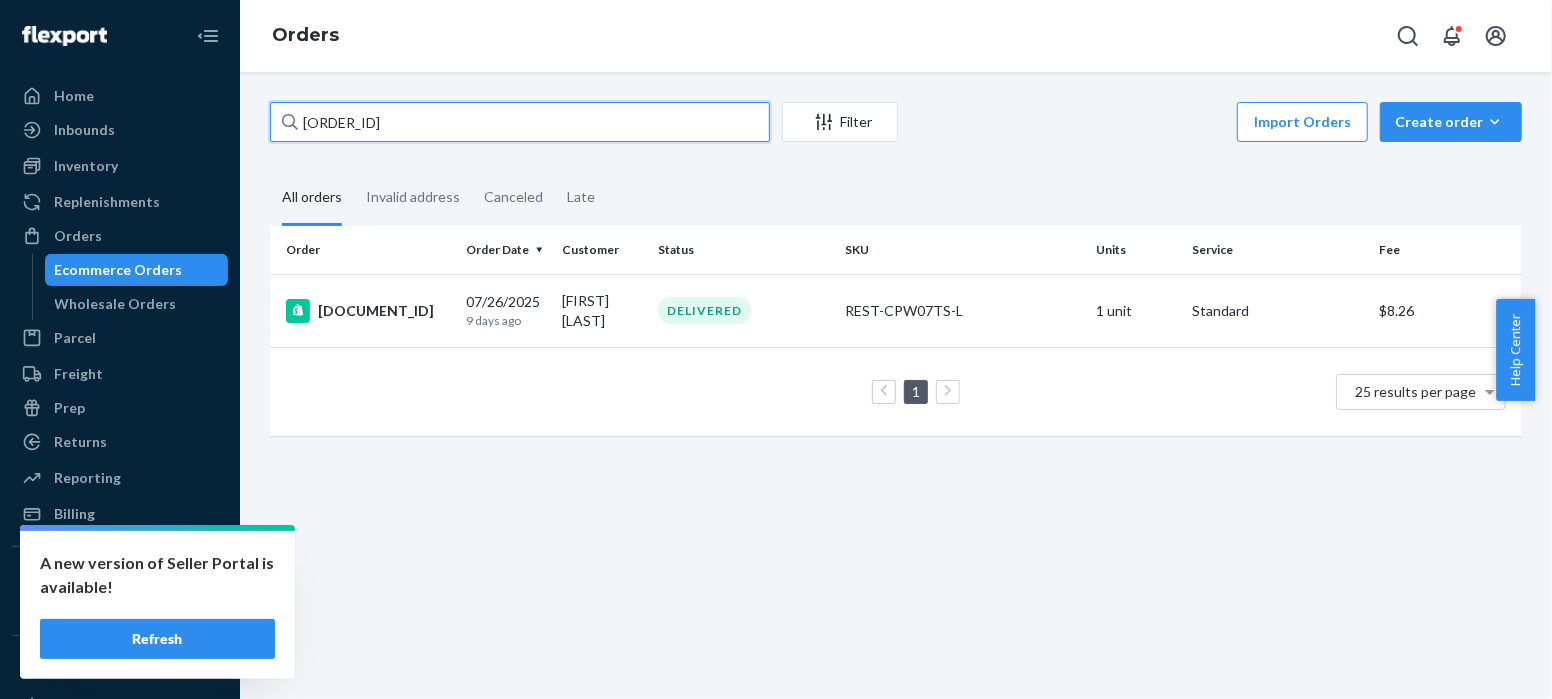 click on "[ORDER_ID] Filter Import Orders Create order Ecommerce order Removal order All orders Invalid address Canceled Late Order Order Date Customer Status SKU Units Service Fee #[ORDER_ID] 07/26/2025 9 days ago [FIRST] [LAST] DELIVERED REST-CPW07TS-L 1 unit Standard $8.26 1 25 results per page" at bounding box center (896, 279) 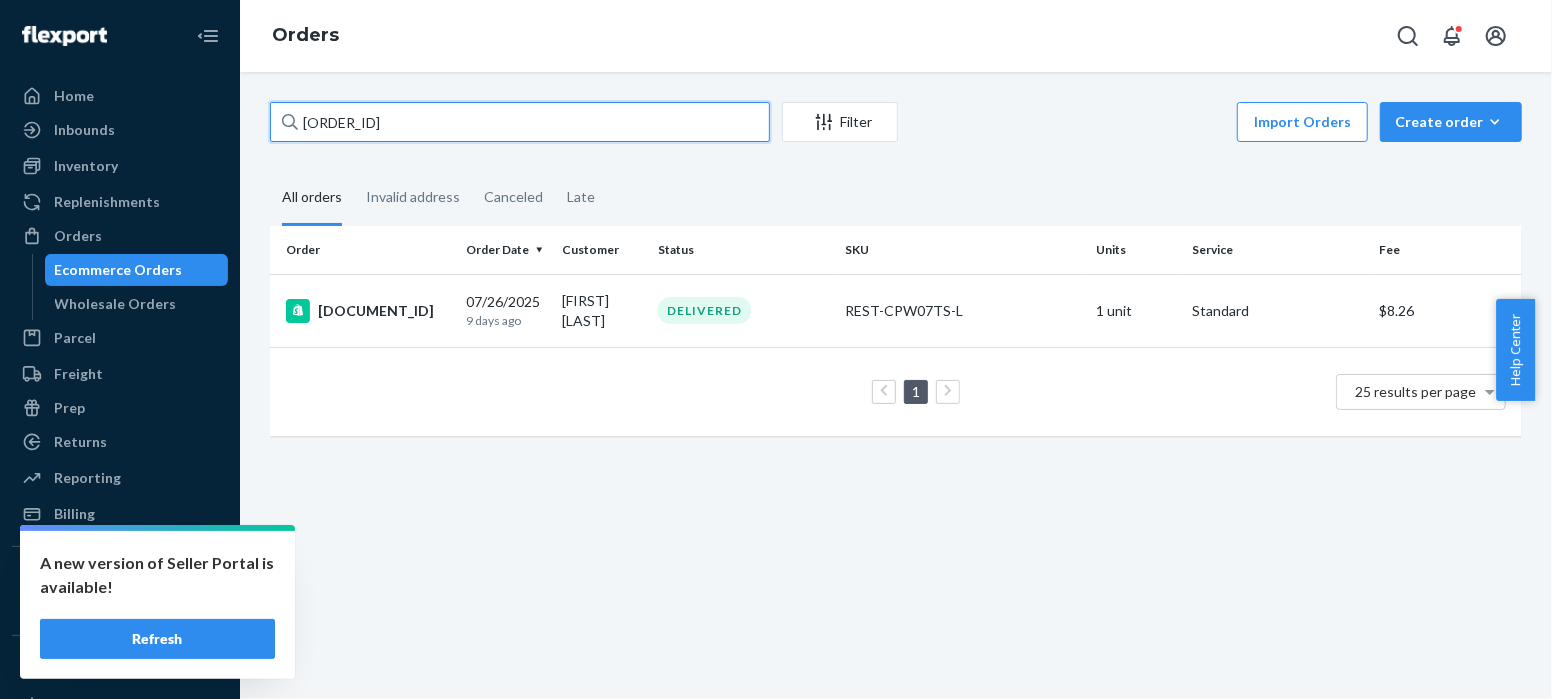 paste on "76" 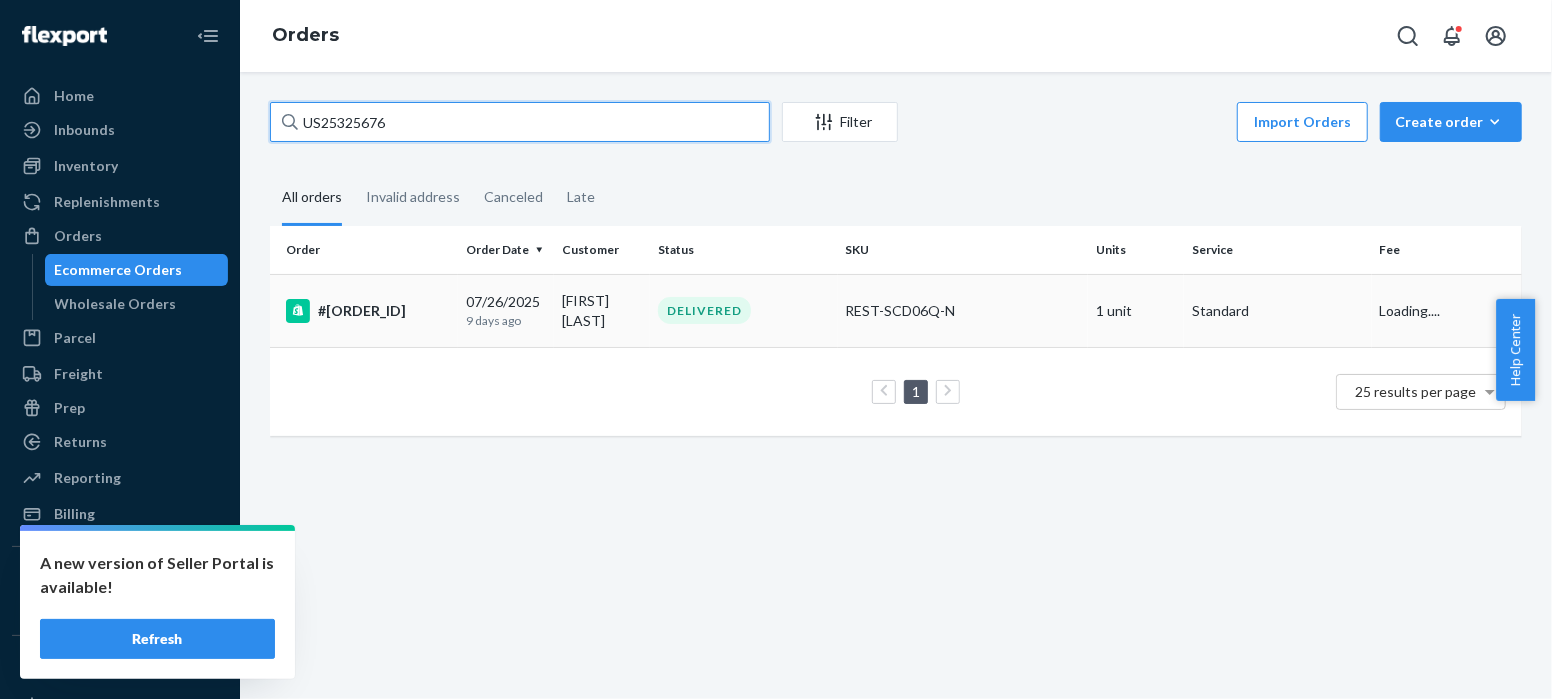 type on "US25325676" 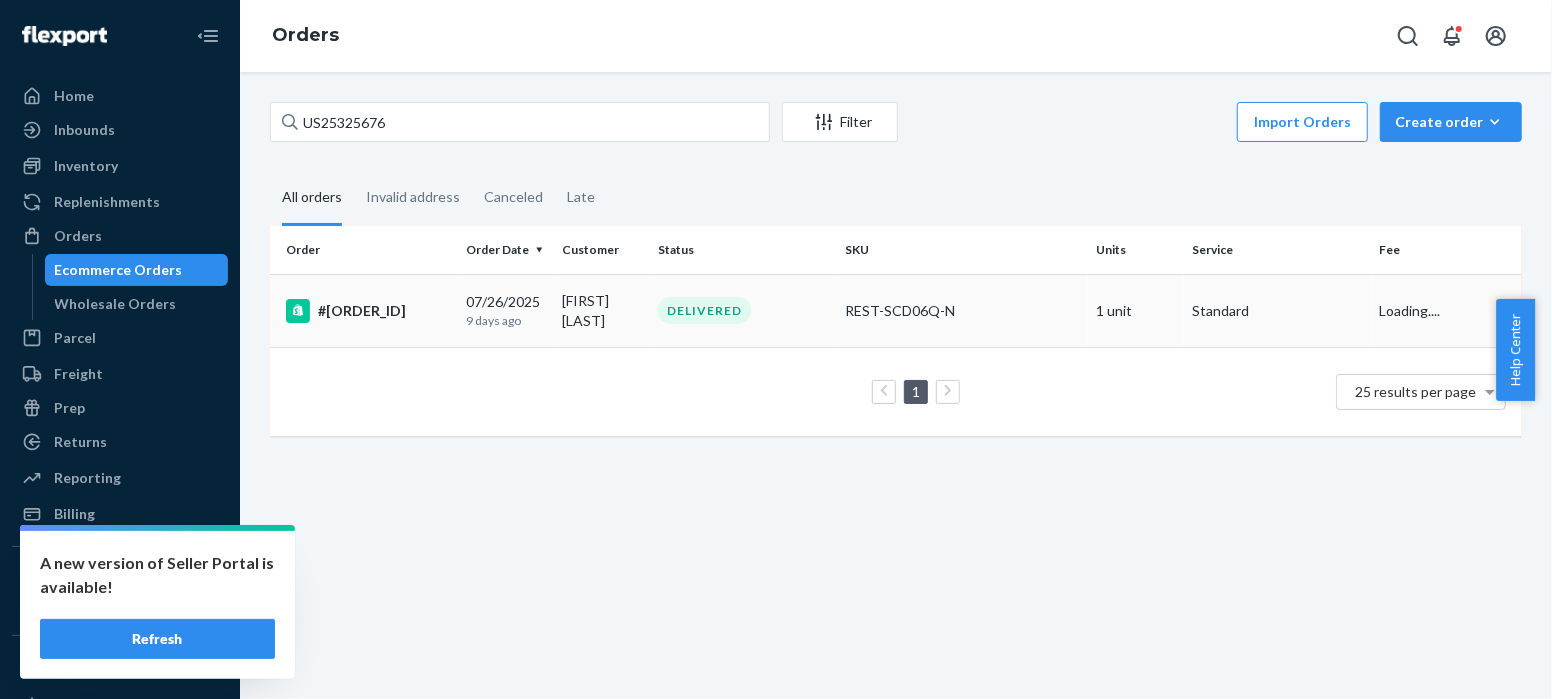 click on "#[ORDER_ID]" at bounding box center (368, 311) 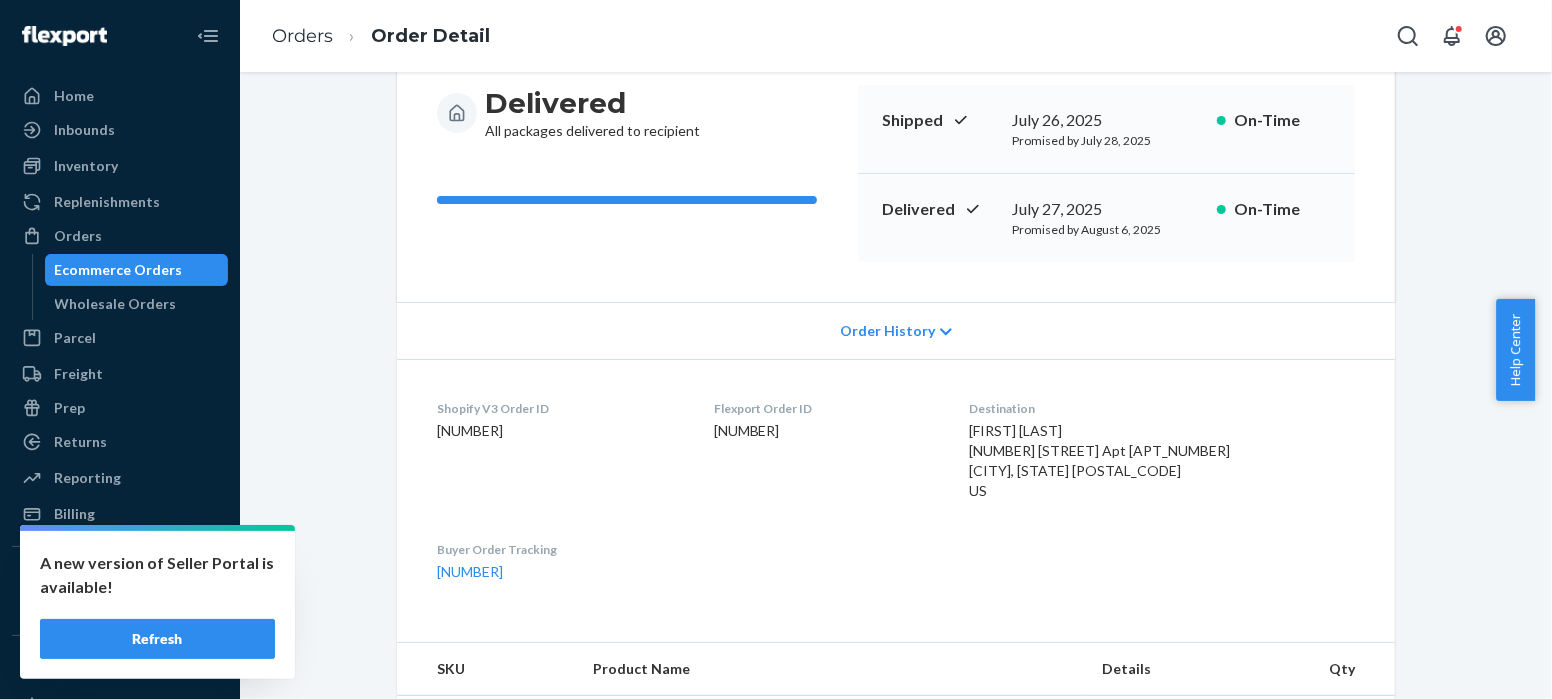 scroll, scrollTop: 698, scrollLeft: 0, axis: vertical 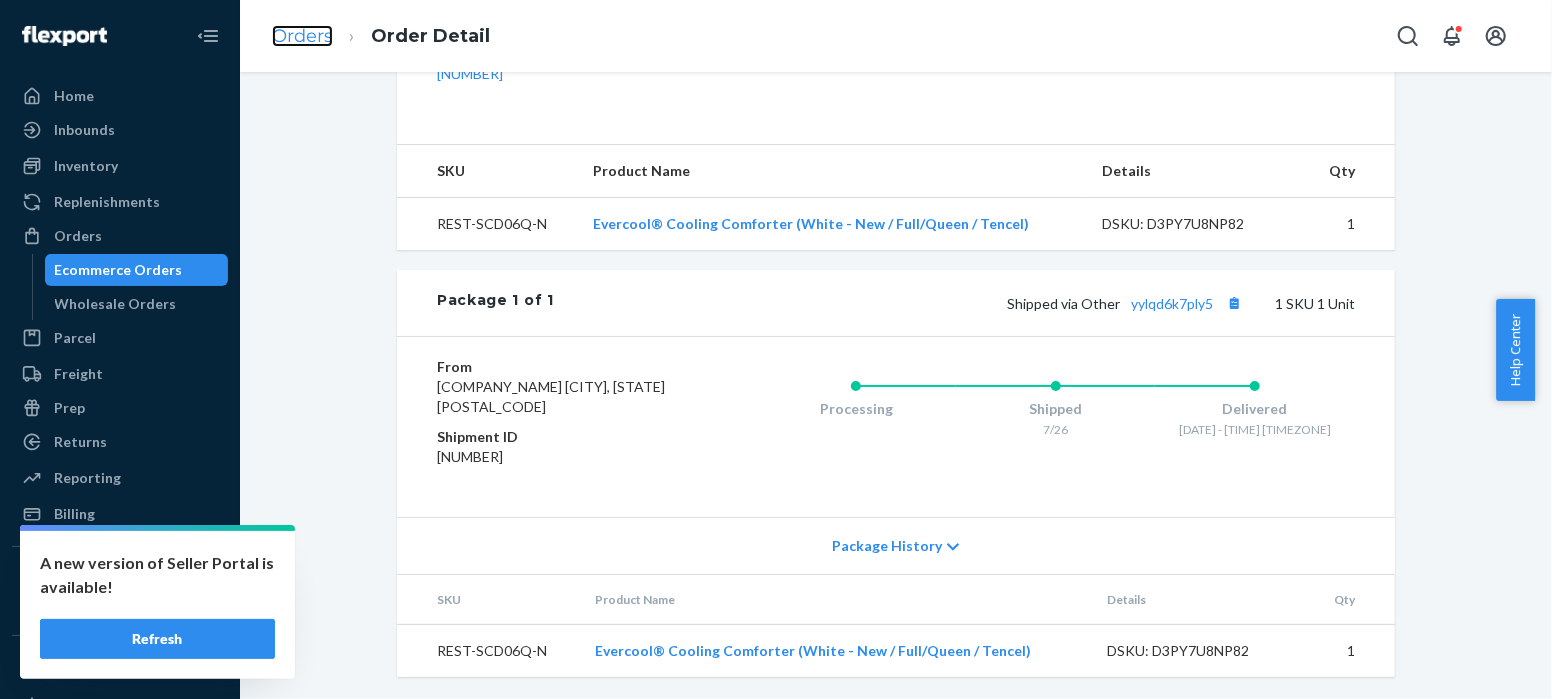 click on "Orders" at bounding box center [302, 36] 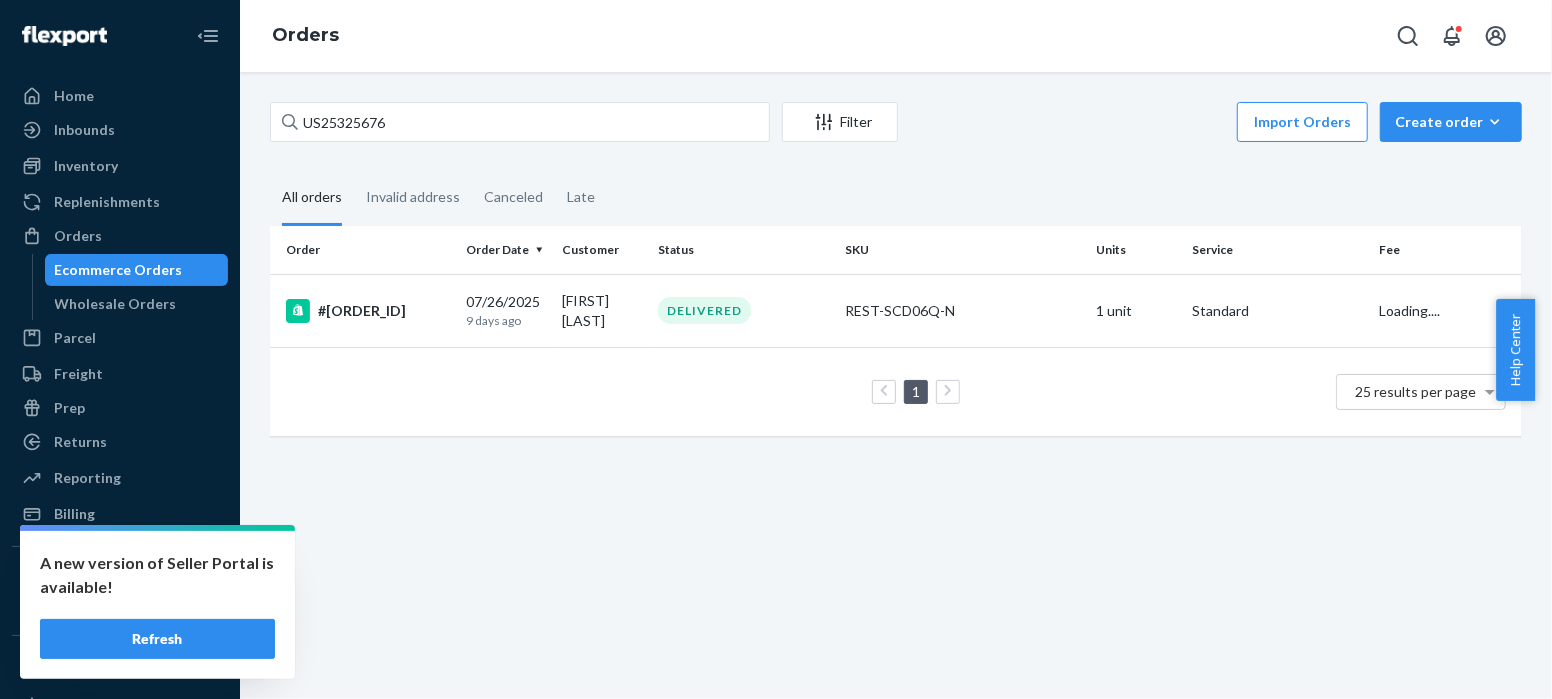 scroll, scrollTop: 0, scrollLeft: 0, axis: both 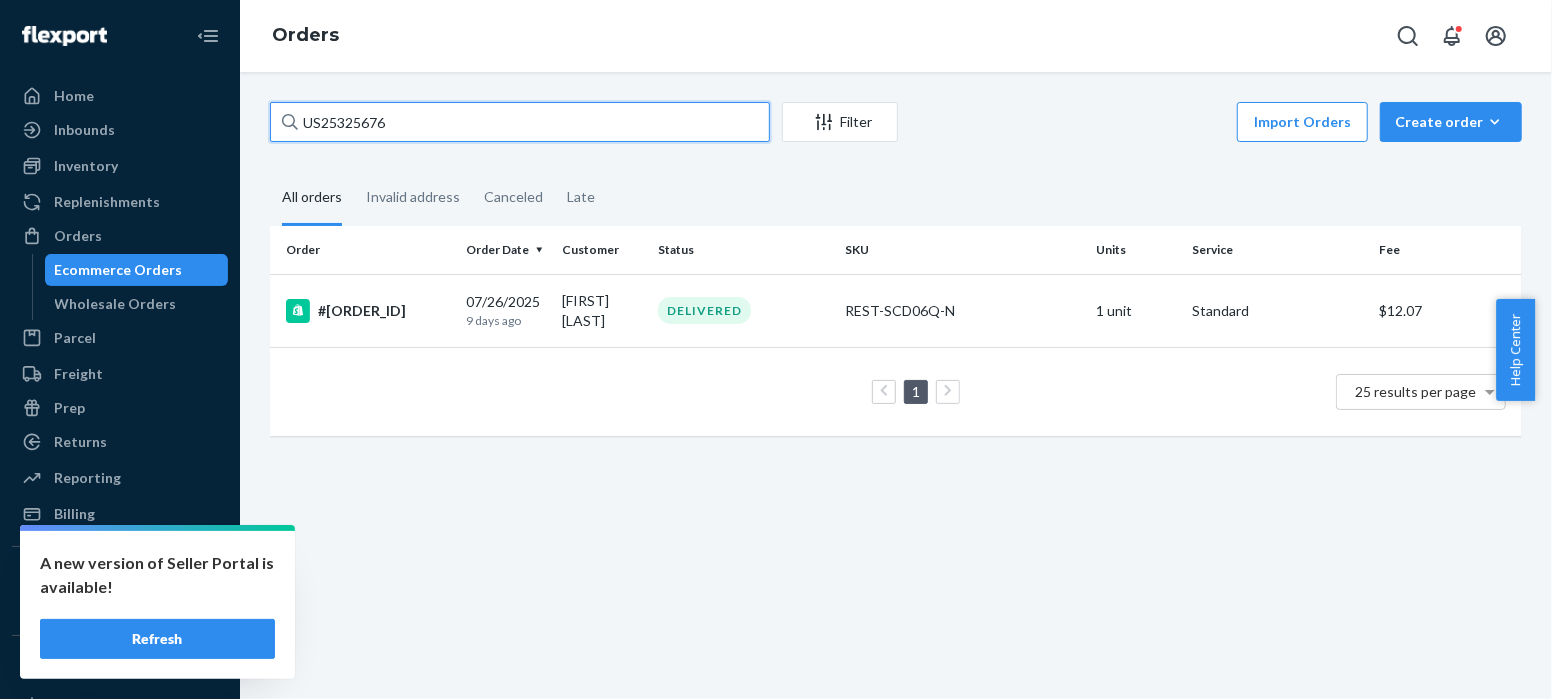 drag, startPoint x: 405, startPoint y: 127, endPoint x: 252, endPoint y: 127, distance: 153 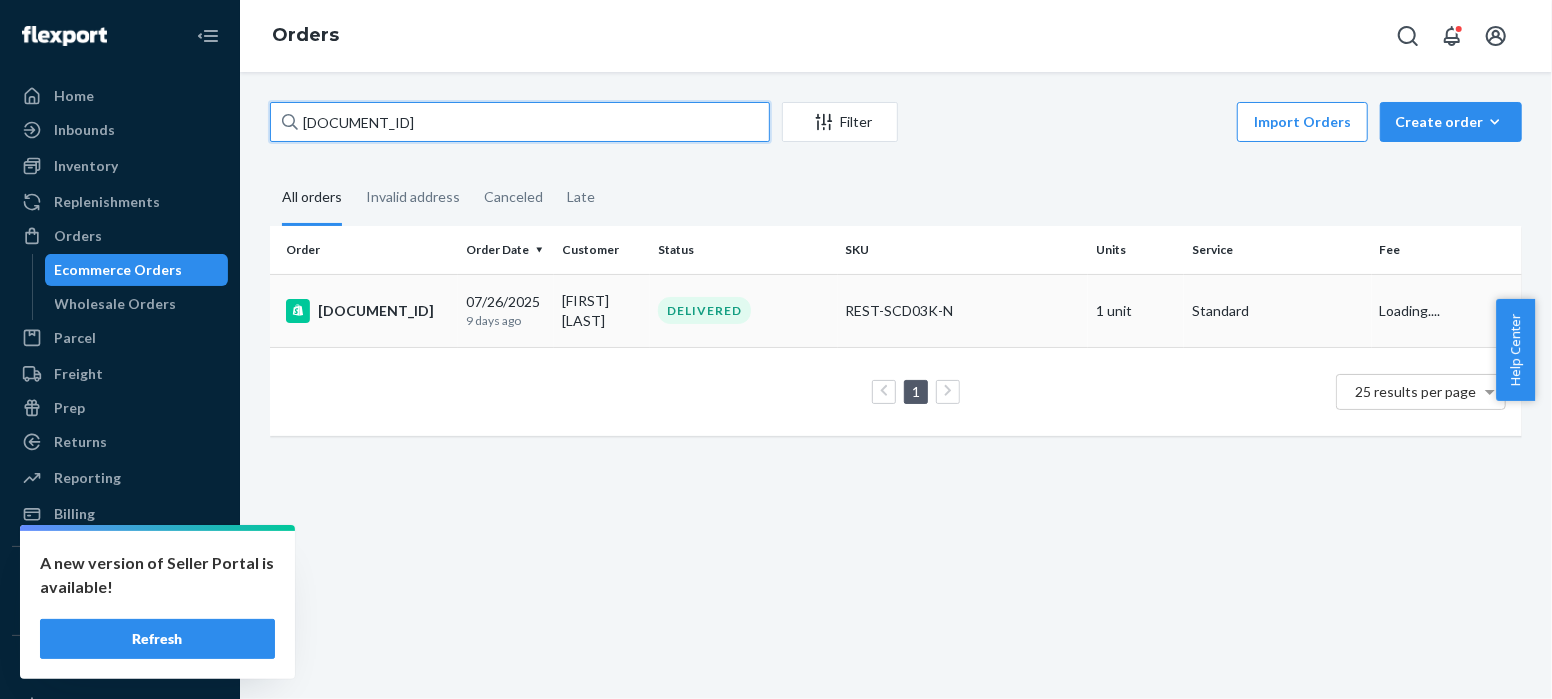 type on "[DOCUMENT_ID]" 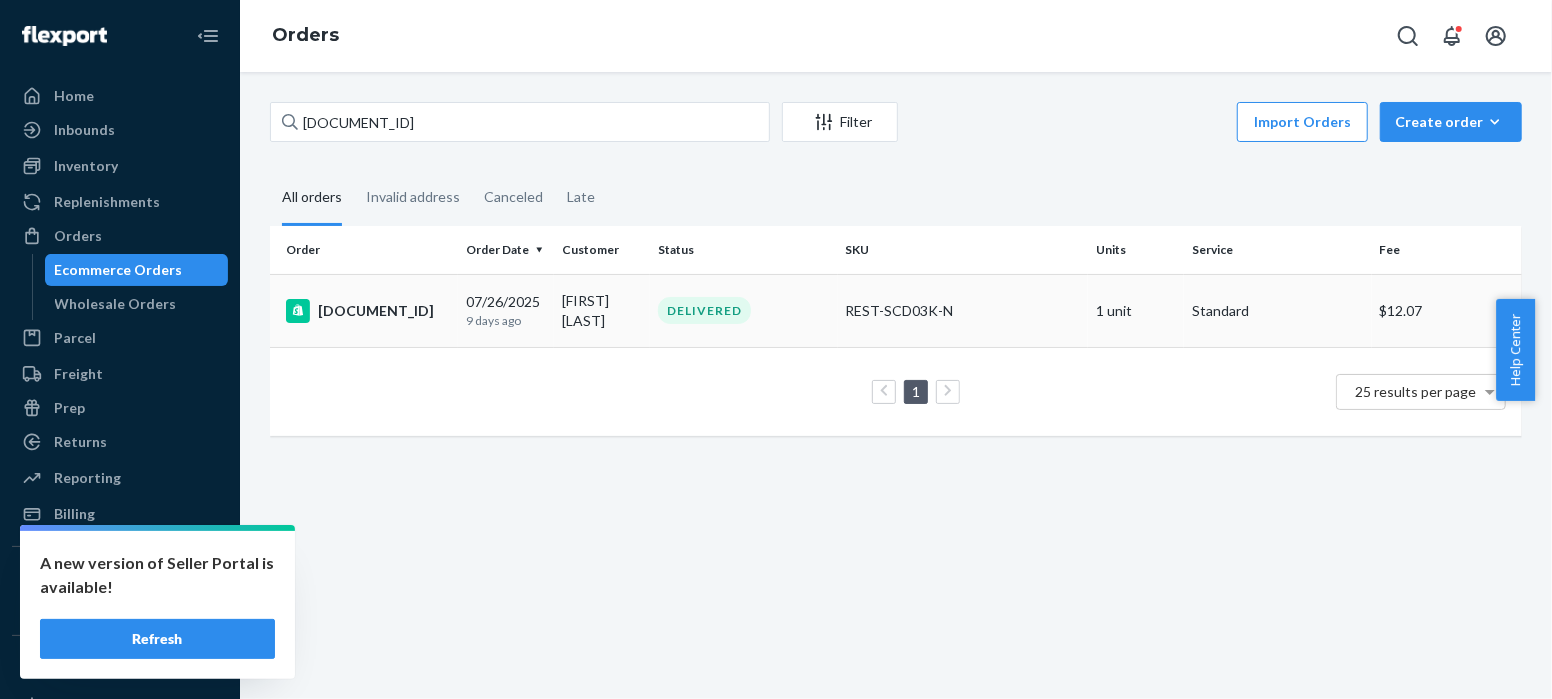 click on "[DOCUMENT_ID]" at bounding box center [368, 311] 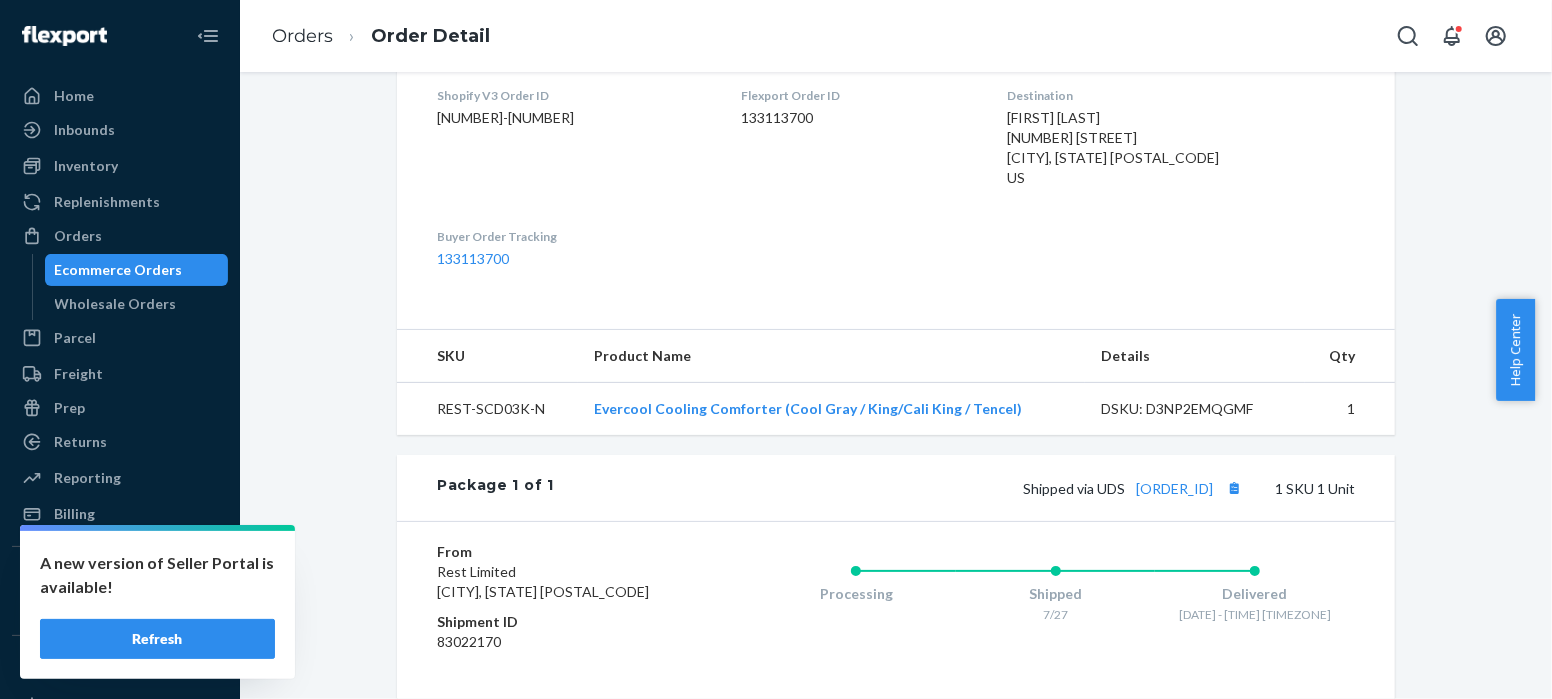 scroll, scrollTop: 698, scrollLeft: 0, axis: vertical 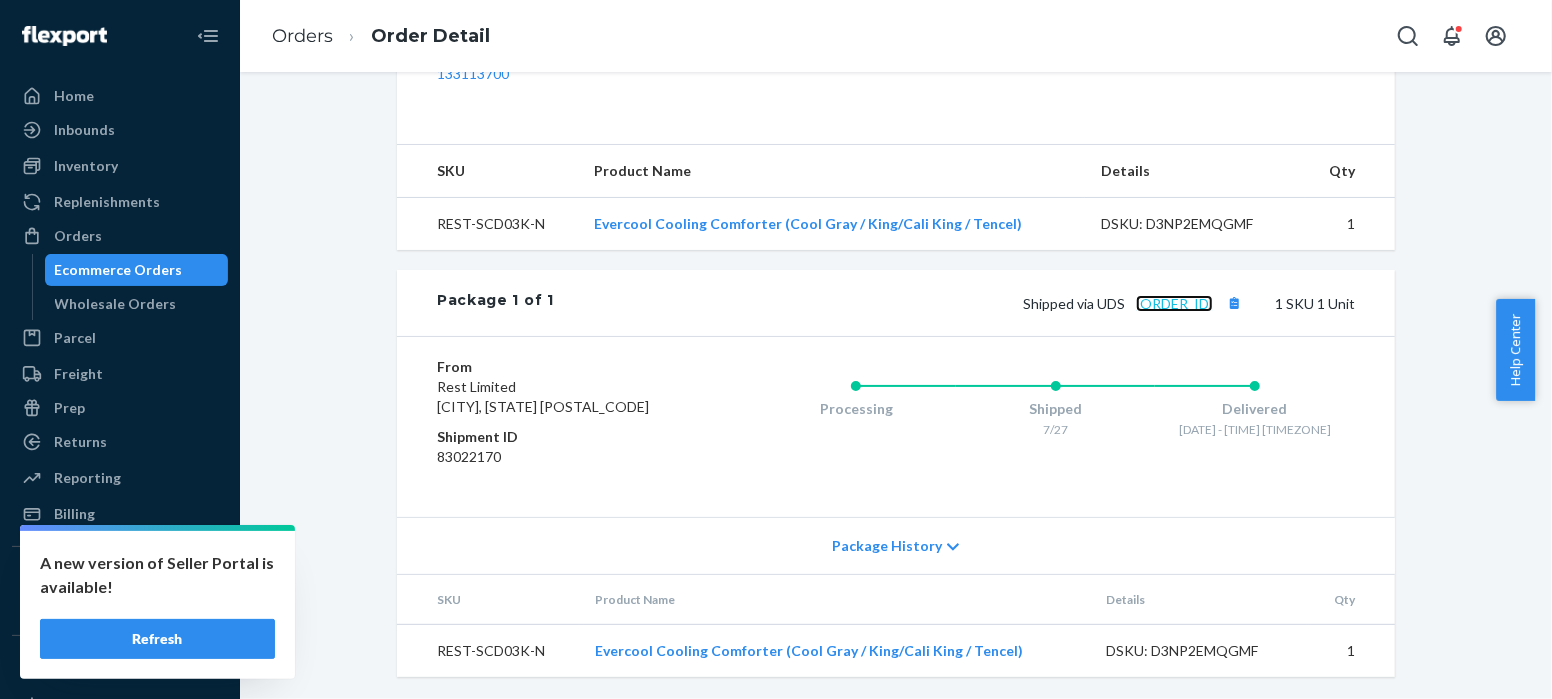 click on "[ORDER_ID]" at bounding box center [1174, 303] 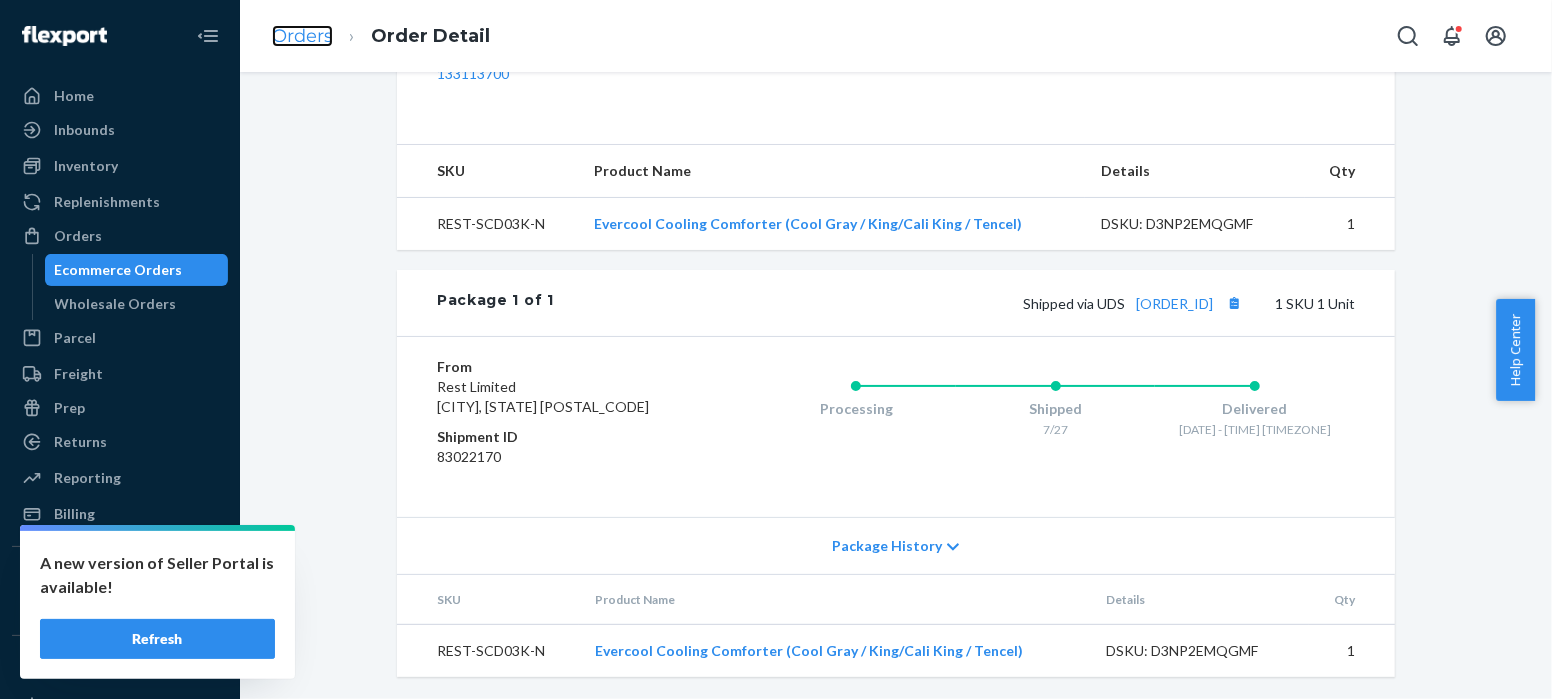 click on "Orders" at bounding box center (302, 36) 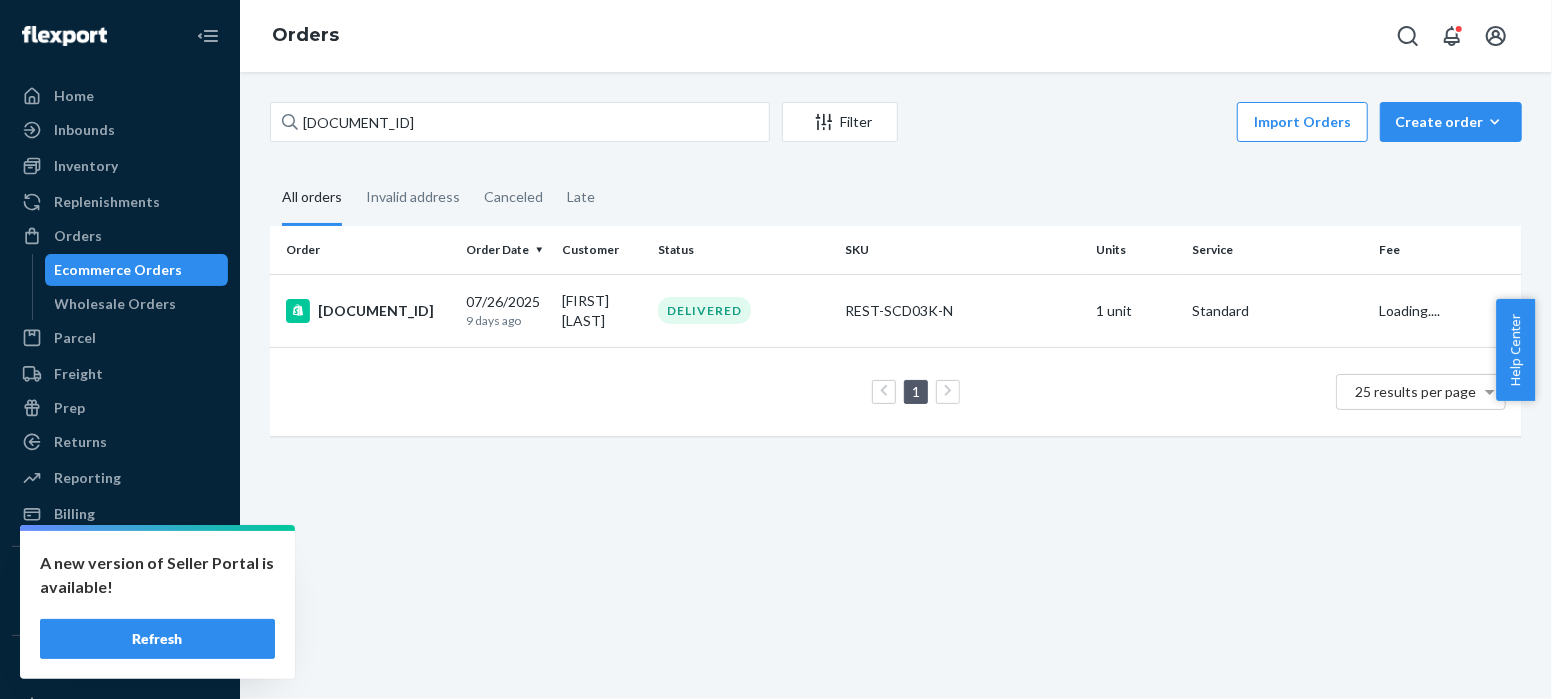 scroll, scrollTop: 0, scrollLeft: 0, axis: both 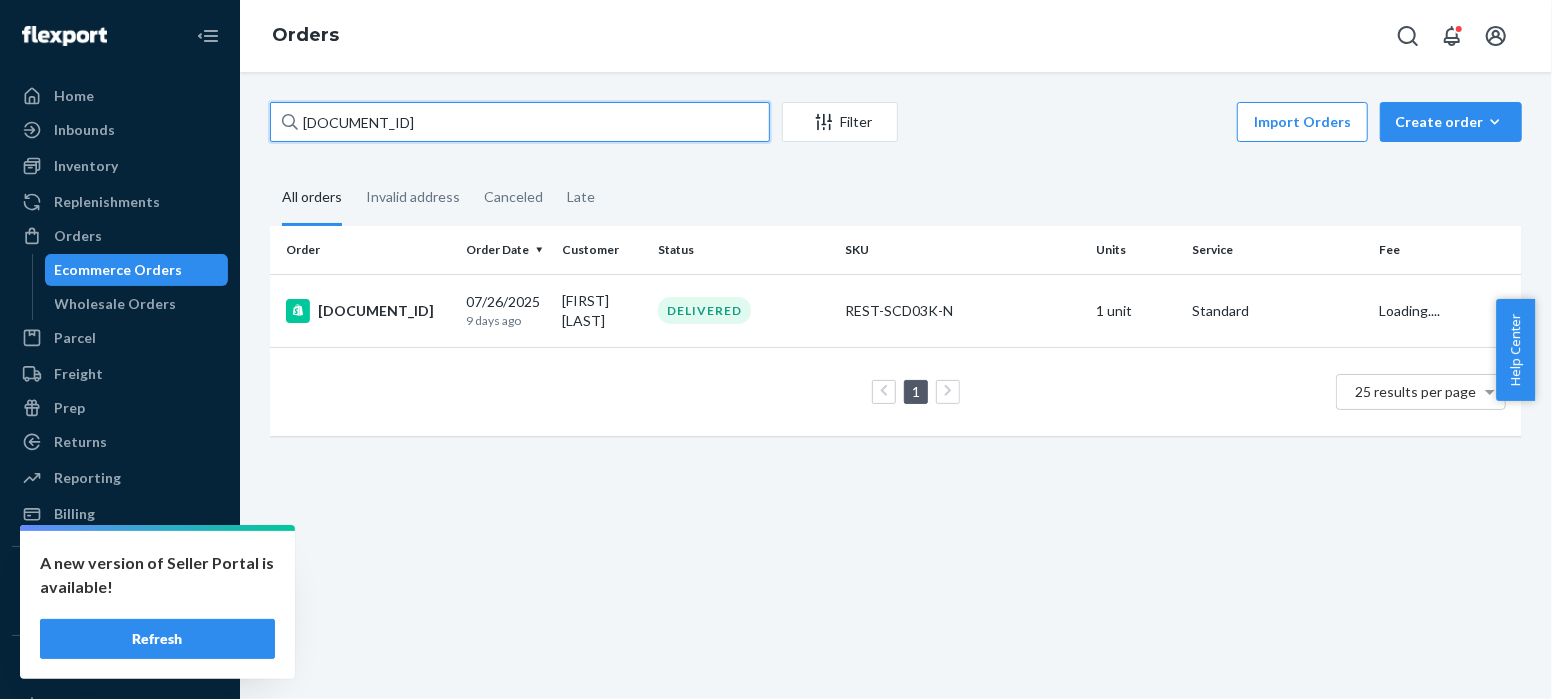drag, startPoint x: 408, startPoint y: 127, endPoint x: 256, endPoint y: 124, distance: 152.0296 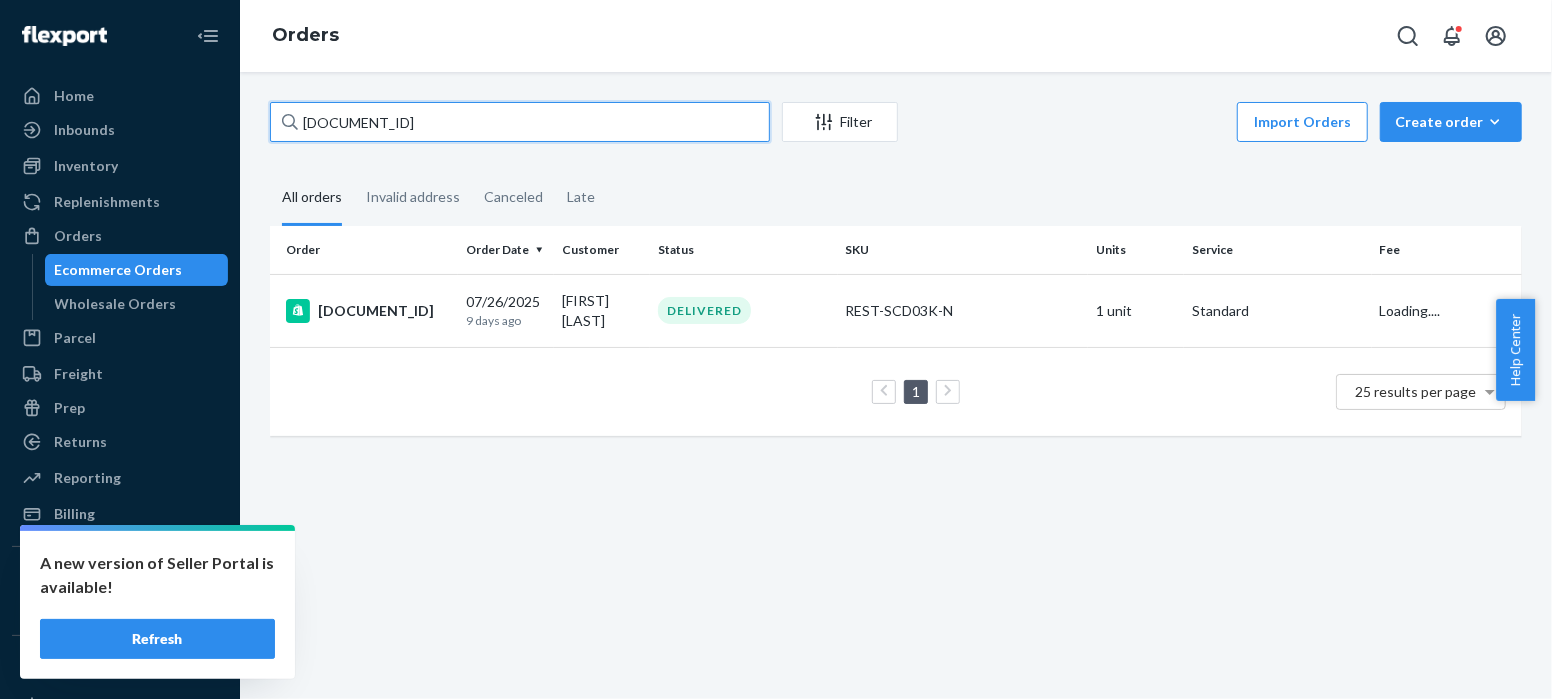 click on "US25325685 Filter Import Orders Create order Ecommerce order Removal order All orders Invalid address Canceled Late Order Order Date Customer Status SKU Units Service Fee #US25325685 [DATE] [TIME_AGO] [FIRST] [LAST] DELIVERED REST-SCD03K-N 1 unit Standard Loading.... 1 25 results per page" at bounding box center [896, 279] 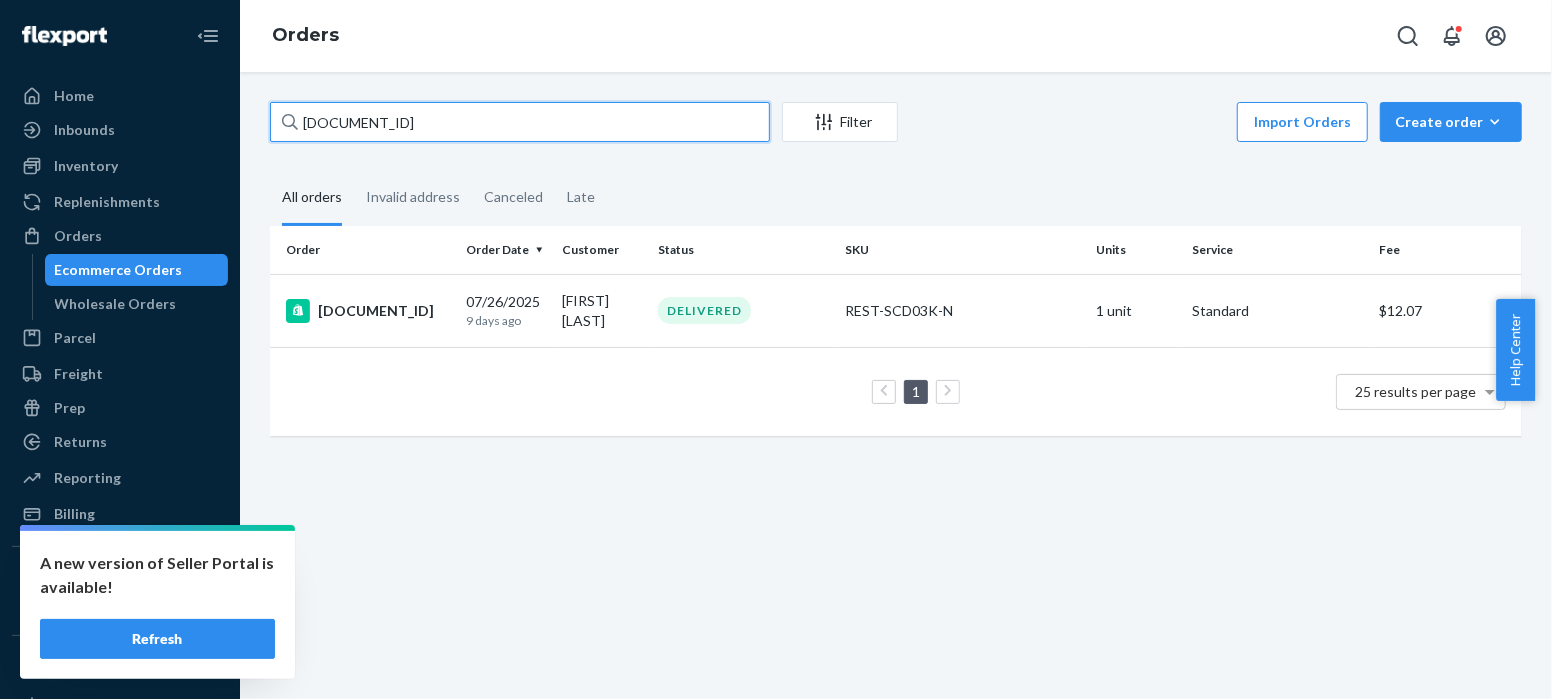 paste on "9" 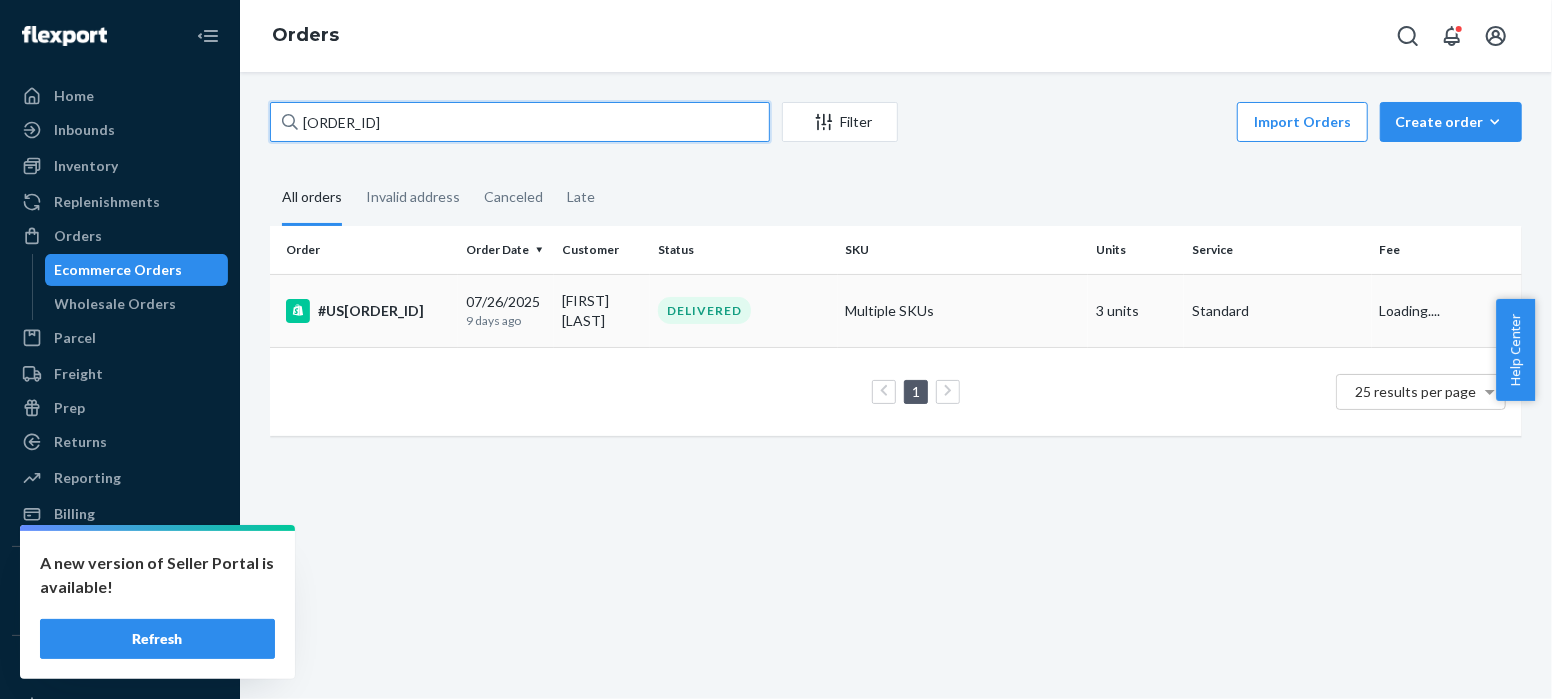 type on "[ORDER_ID]" 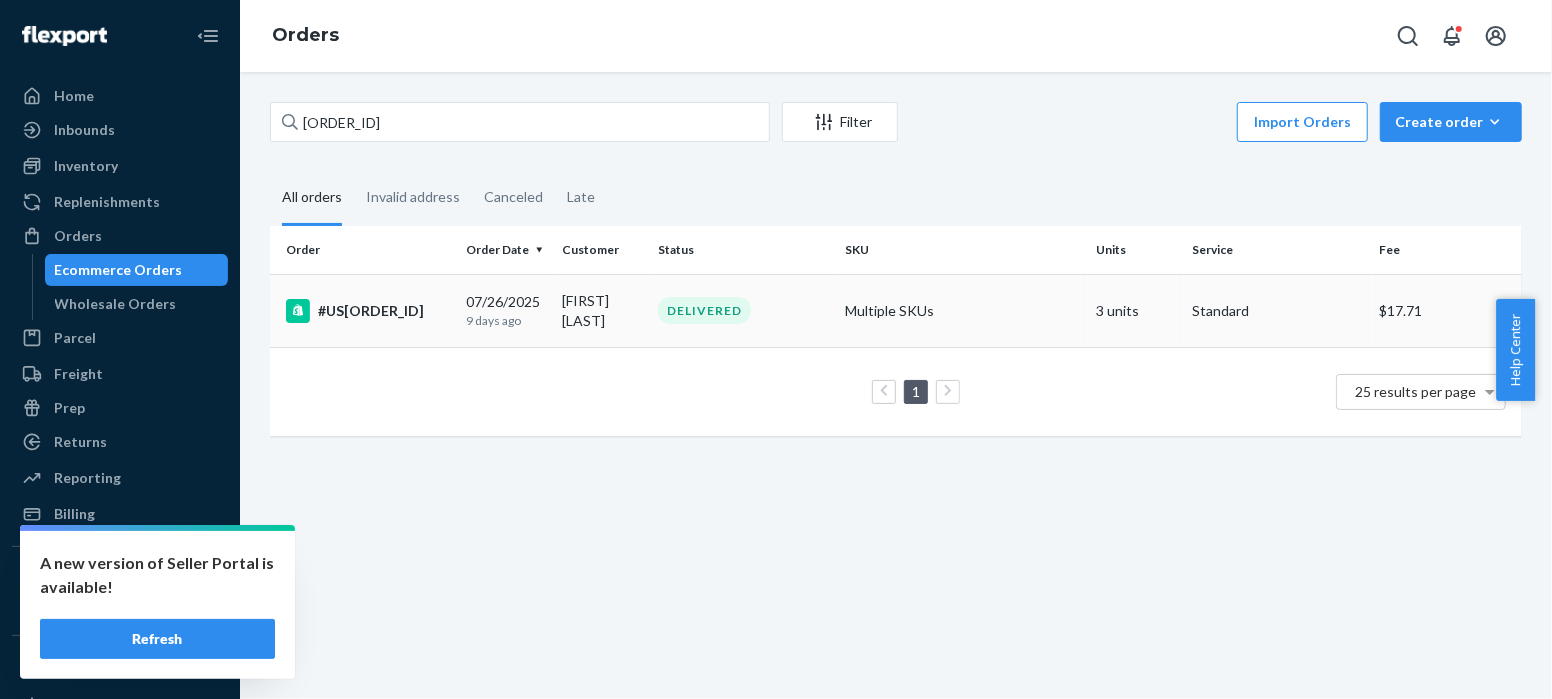 click on "#US[ORDER_ID]" at bounding box center (368, 311) 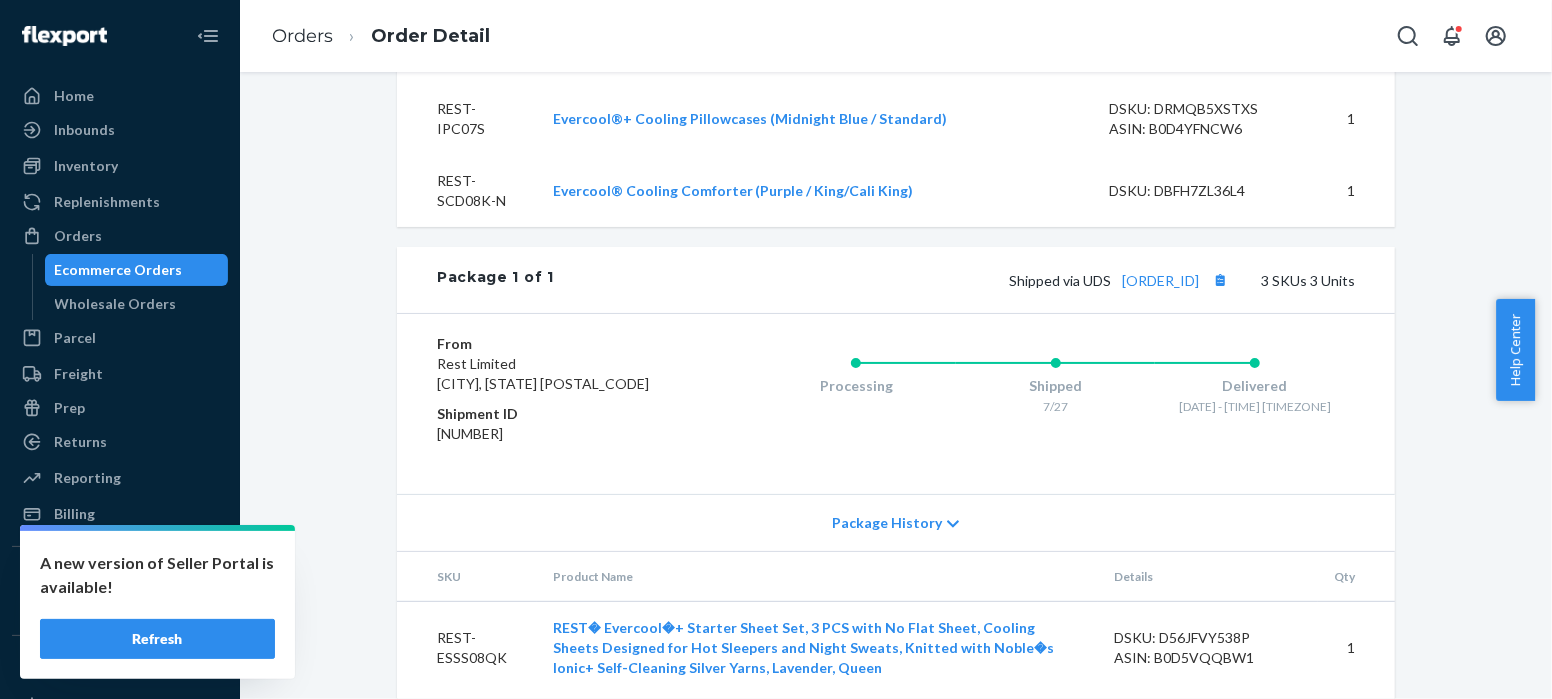 scroll, scrollTop: 945, scrollLeft: 0, axis: vertical 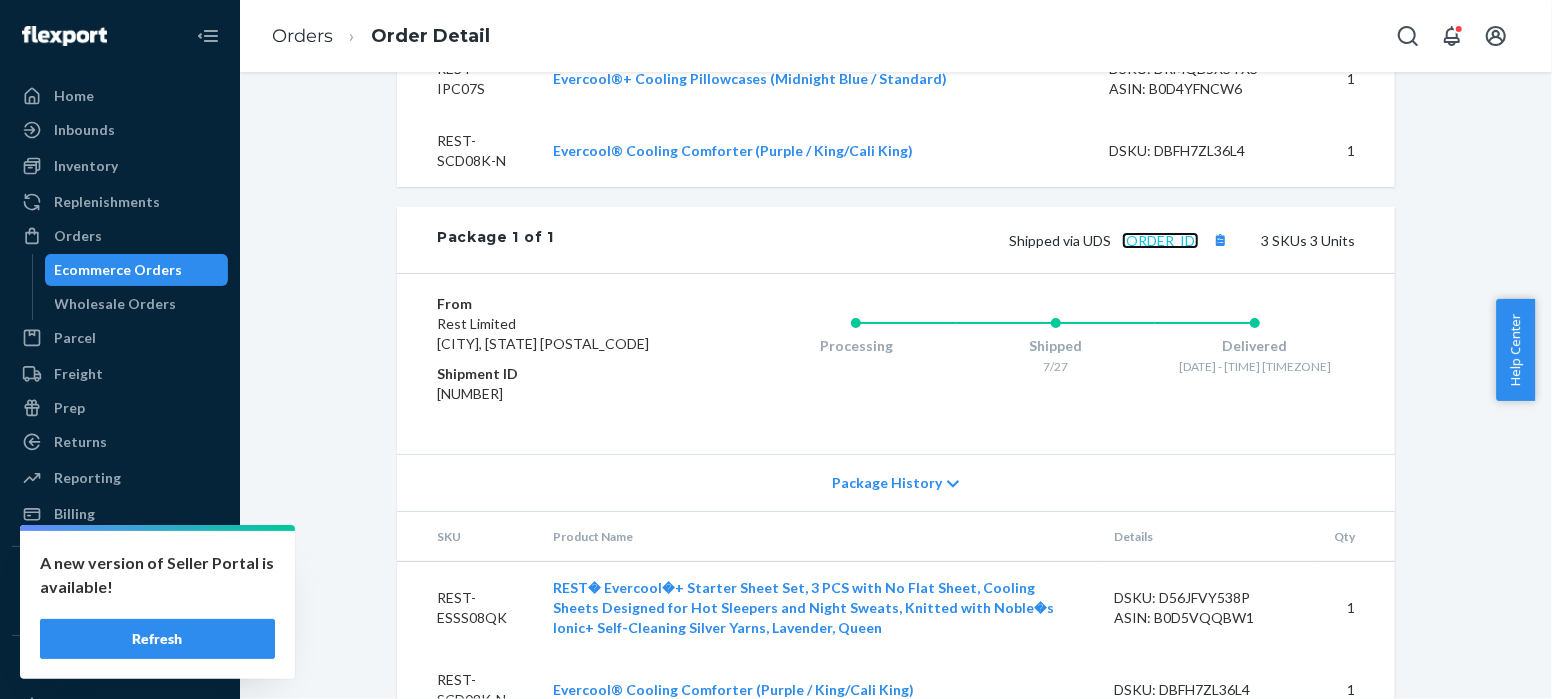 click on "[ORDER_ID]" at bounding box center (1160, 240) 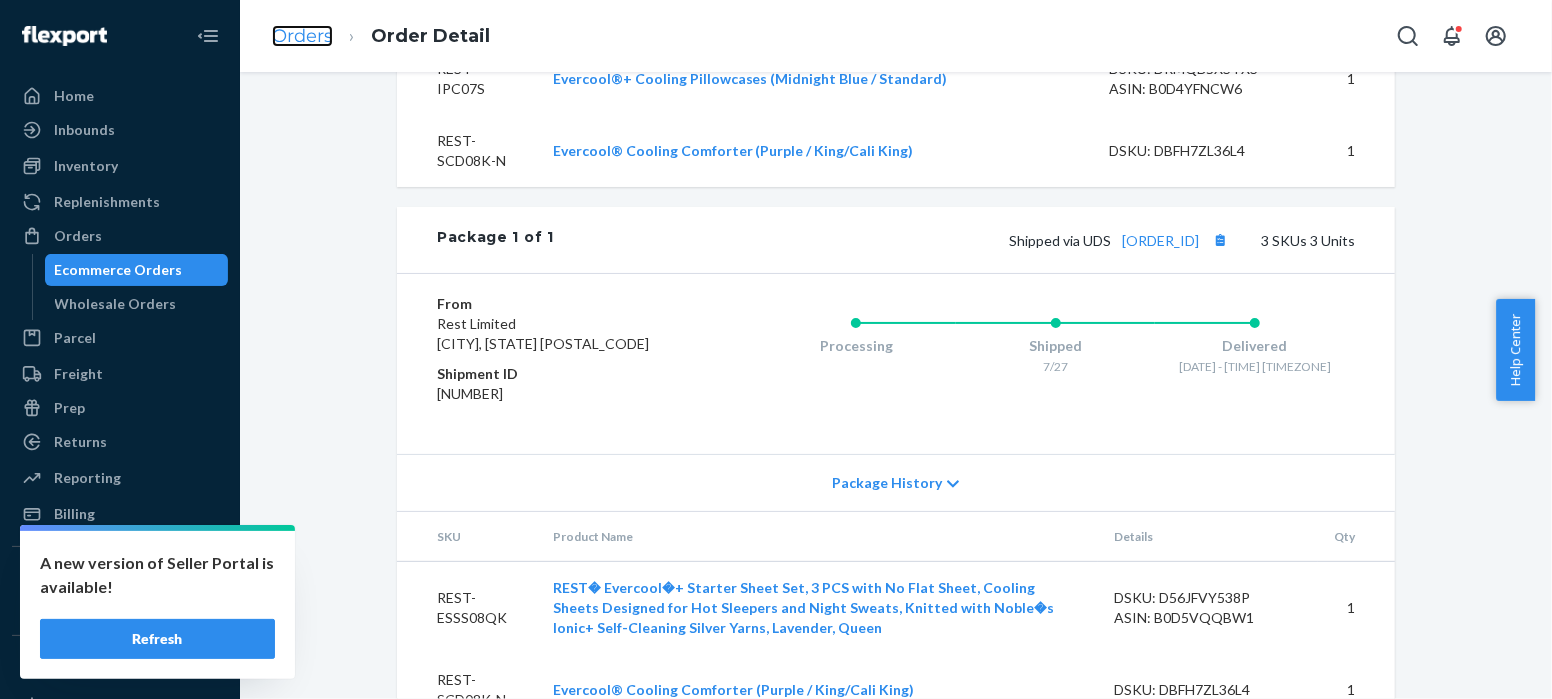 click on "Orders" at bounding box center [302, 36] 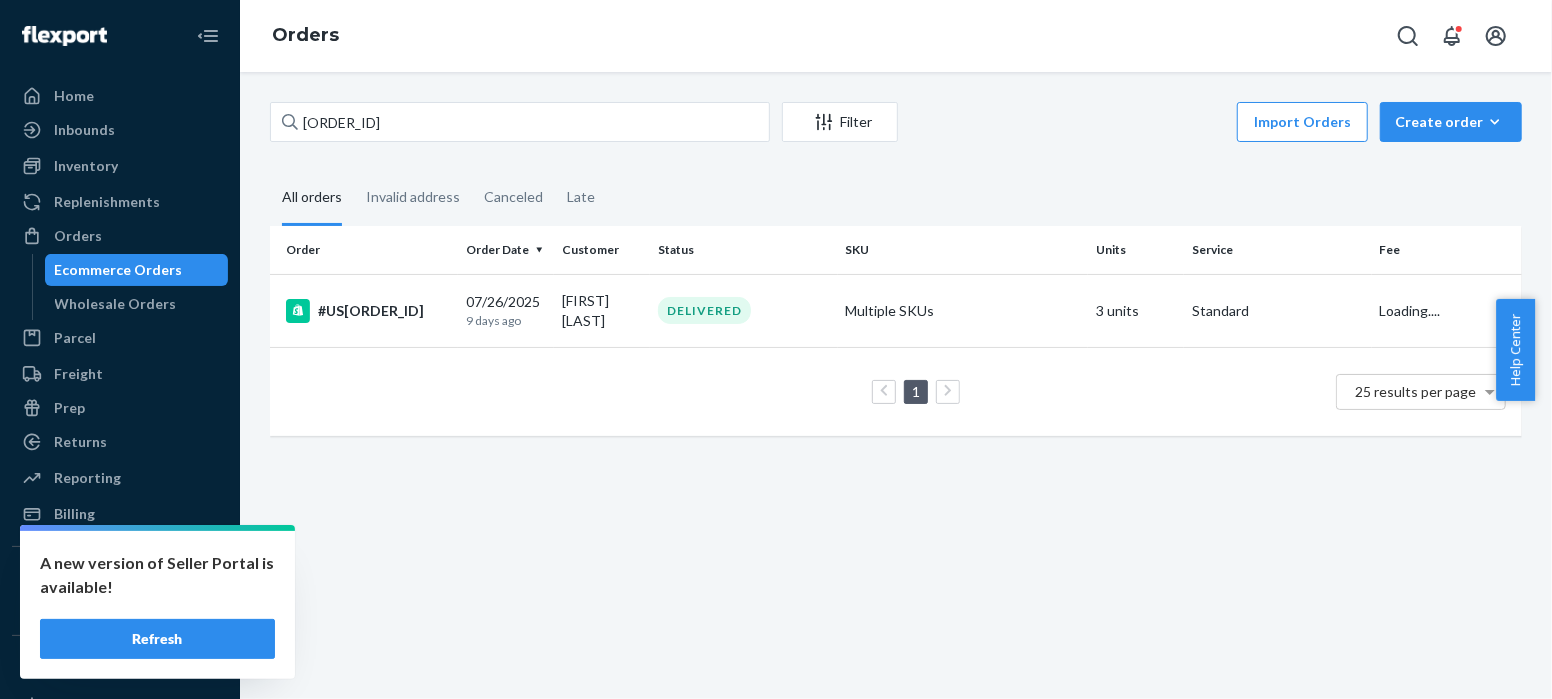 scroll, scrollTop: 0, scrollLeft: 0, axis: both 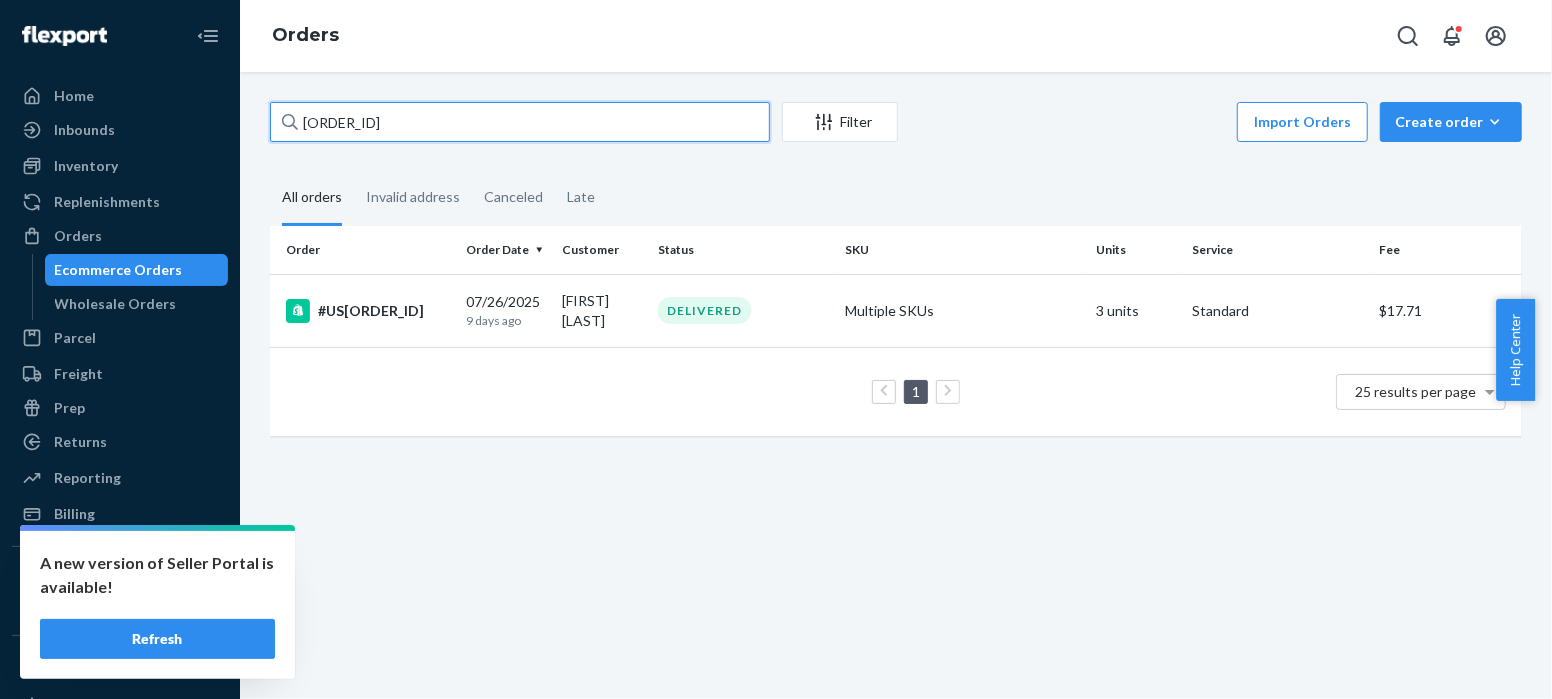 drag, startPoint x: 401, startPoint y: 128, endPoint x: 265, endPoint y: 124, distance: 136.0588 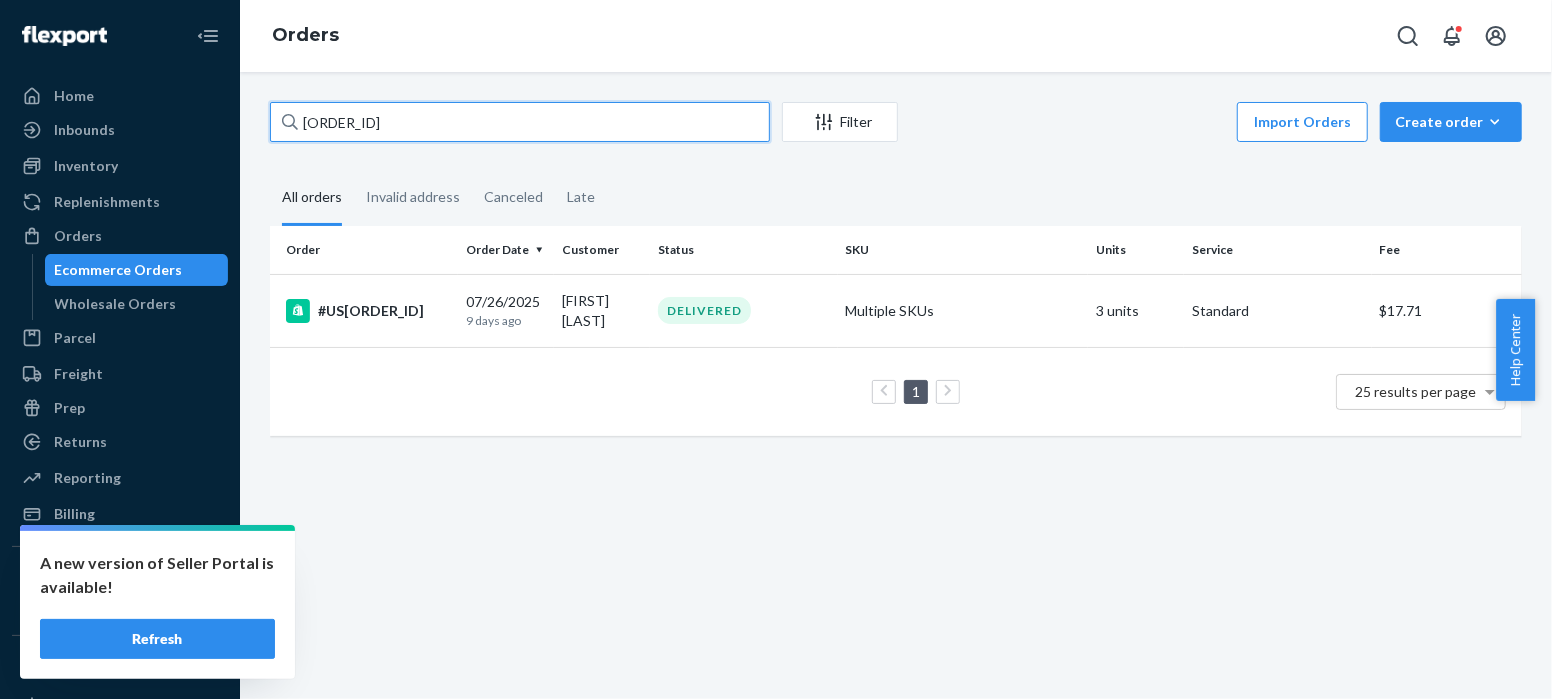 click on "US25325695 Filter Import Orders Create orderEcommerce order Removal order All orders Invalid address Canceled Late Order Order Date Customer Status SKU Units Service Fee #US25325695 [DATE] [TIME_AGO] [FIRST] [LAST] DELIVERED Multiple SKUs 3 units Standard $17.71 1 25 results per page" at bounding box center (896, 279) 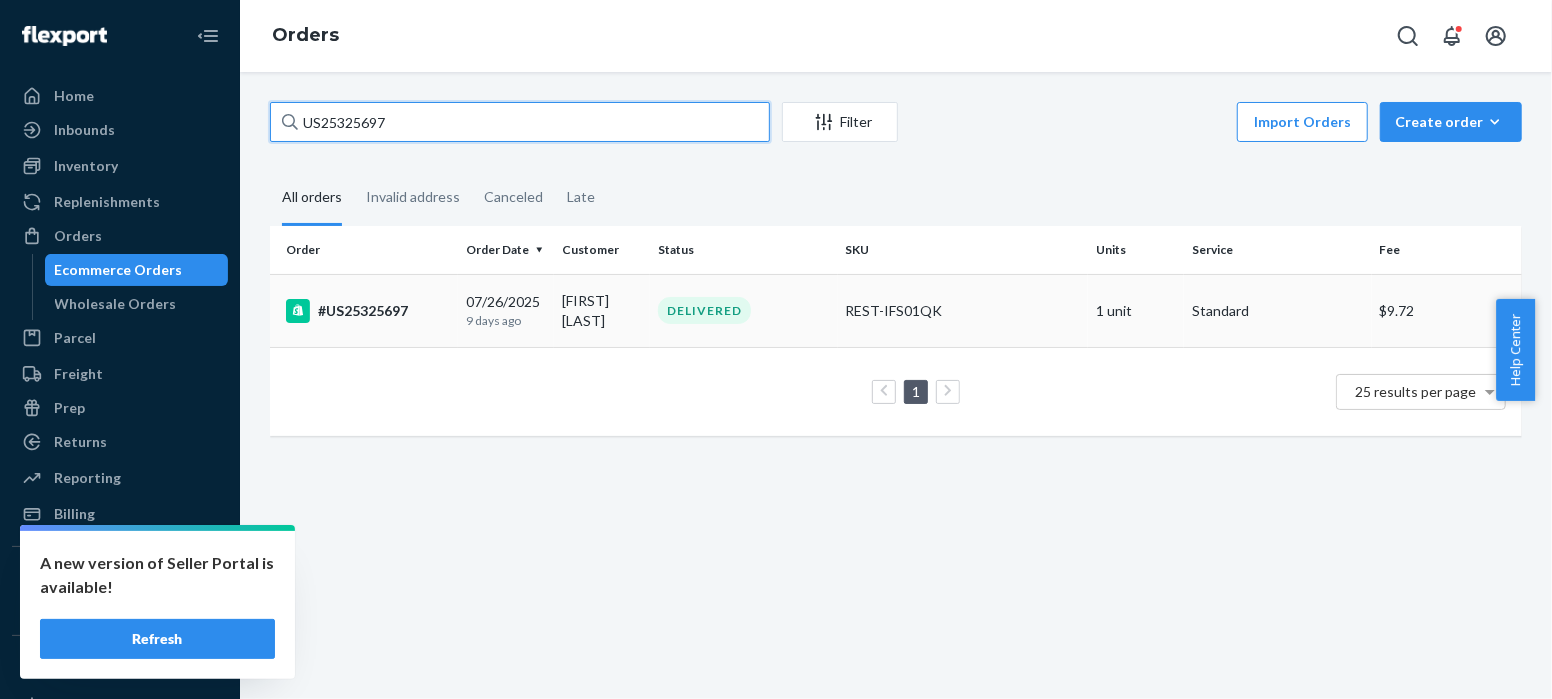 type on "US25325697" 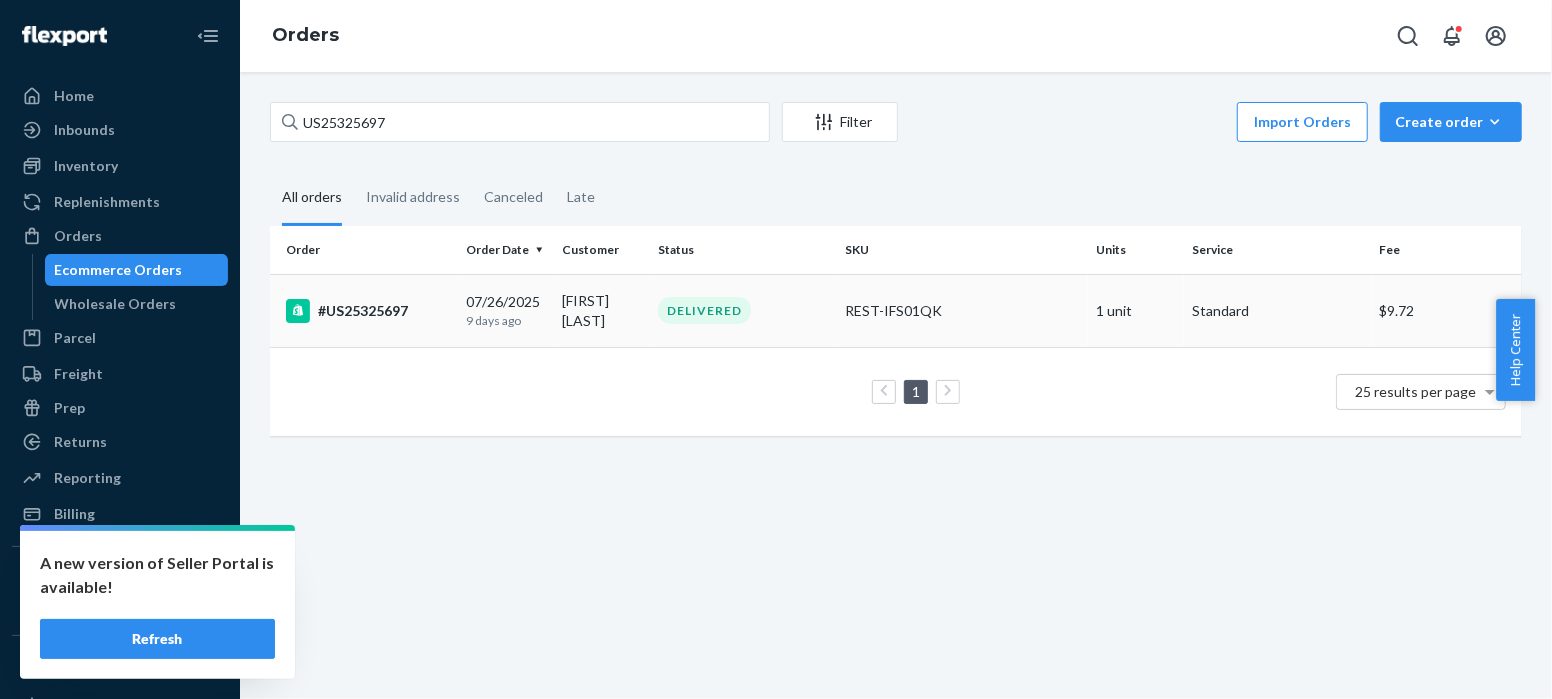 click on "#US25325697" at bounding box center [368, 311] 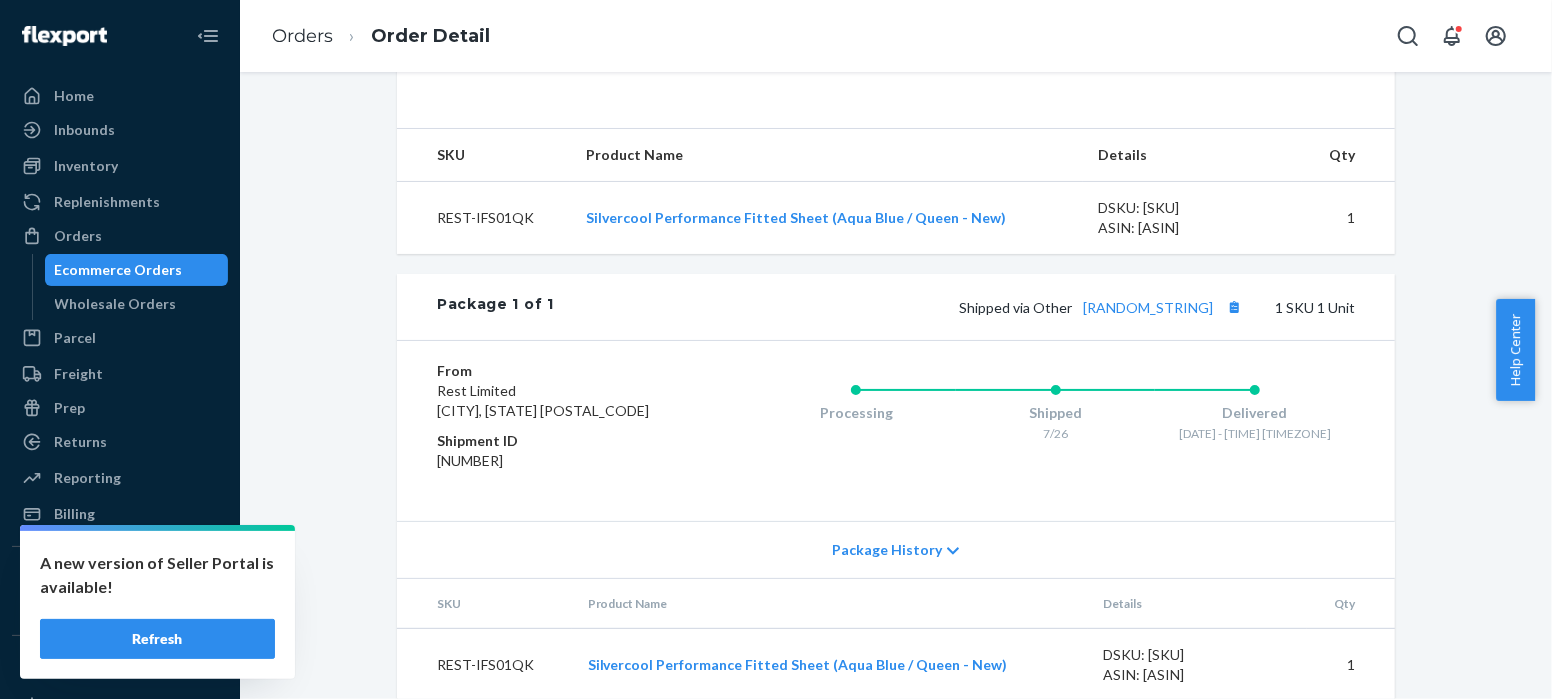 scroll, scrollTop: 738, scrollLeft: 0, axis: vertical 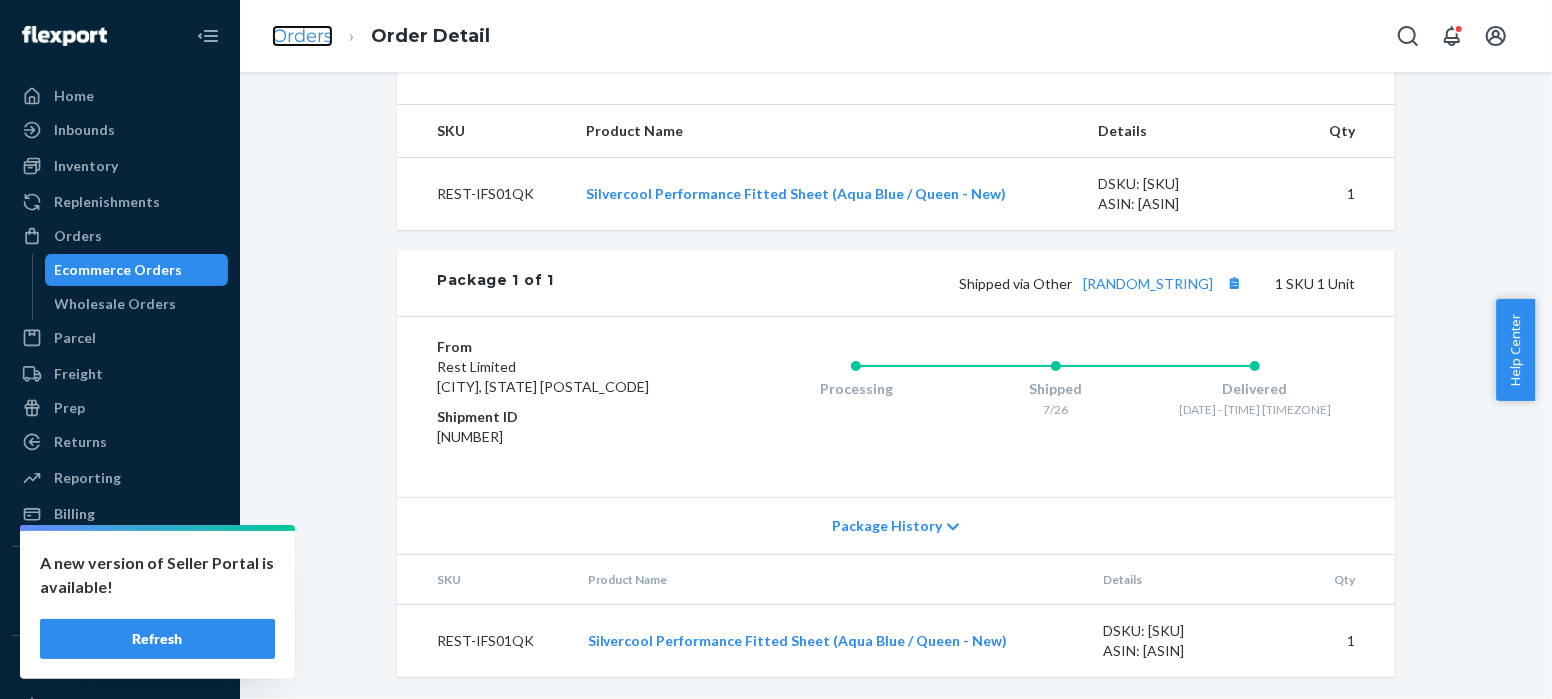 click on "Orders" at bounding box center [302, 36] 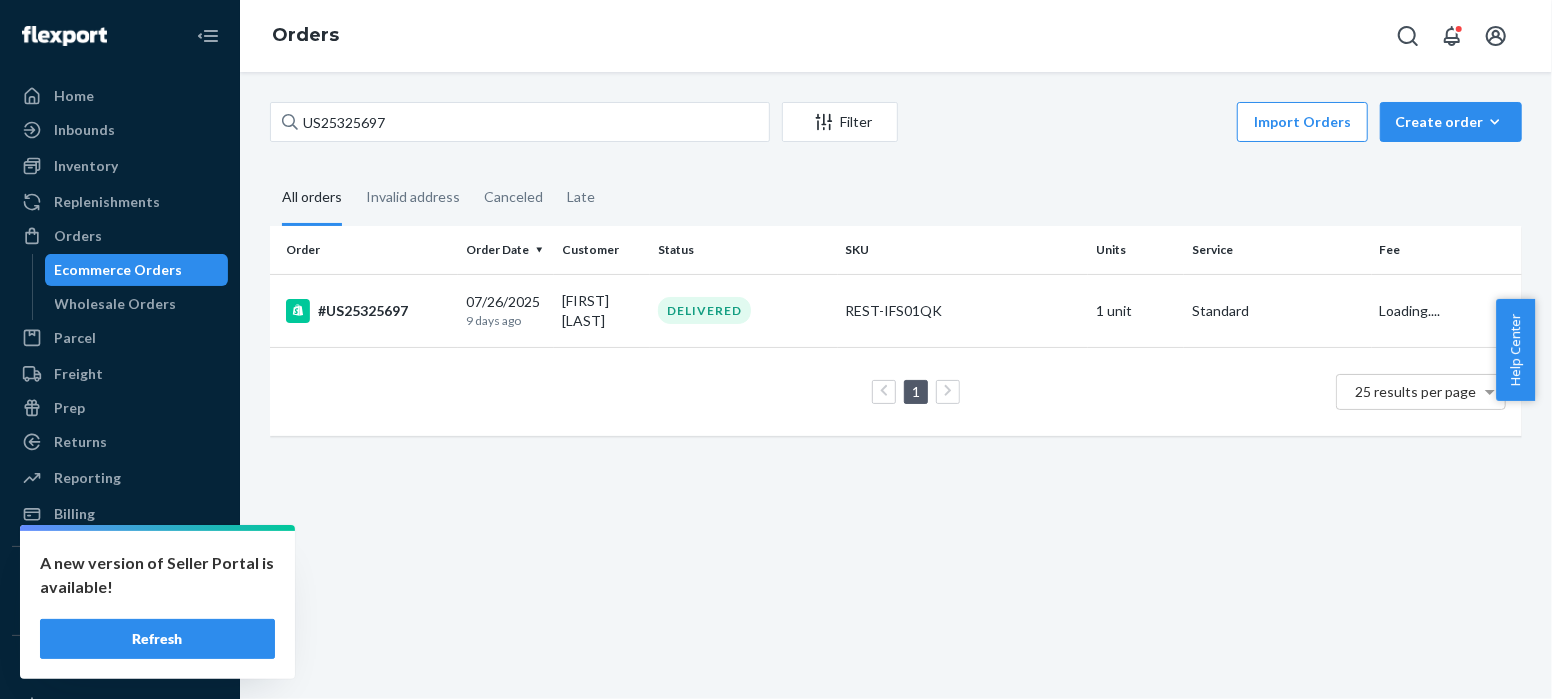 scroll, scrollTop: 0, scrollLeft: 0, axis: both 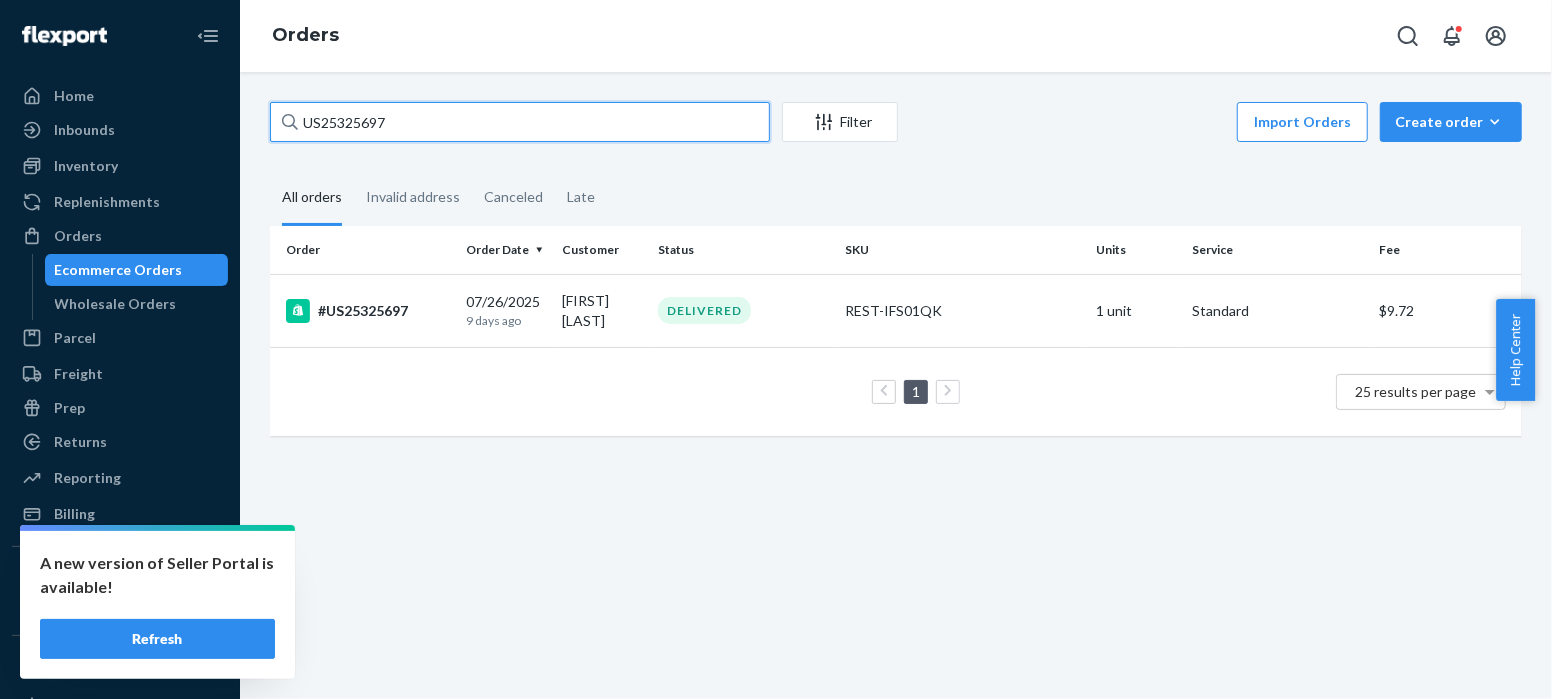 drag, startPoint x: 400, startPoint y: 126, endPoint x: 273, endPoint y: 128, distance: 127.01575 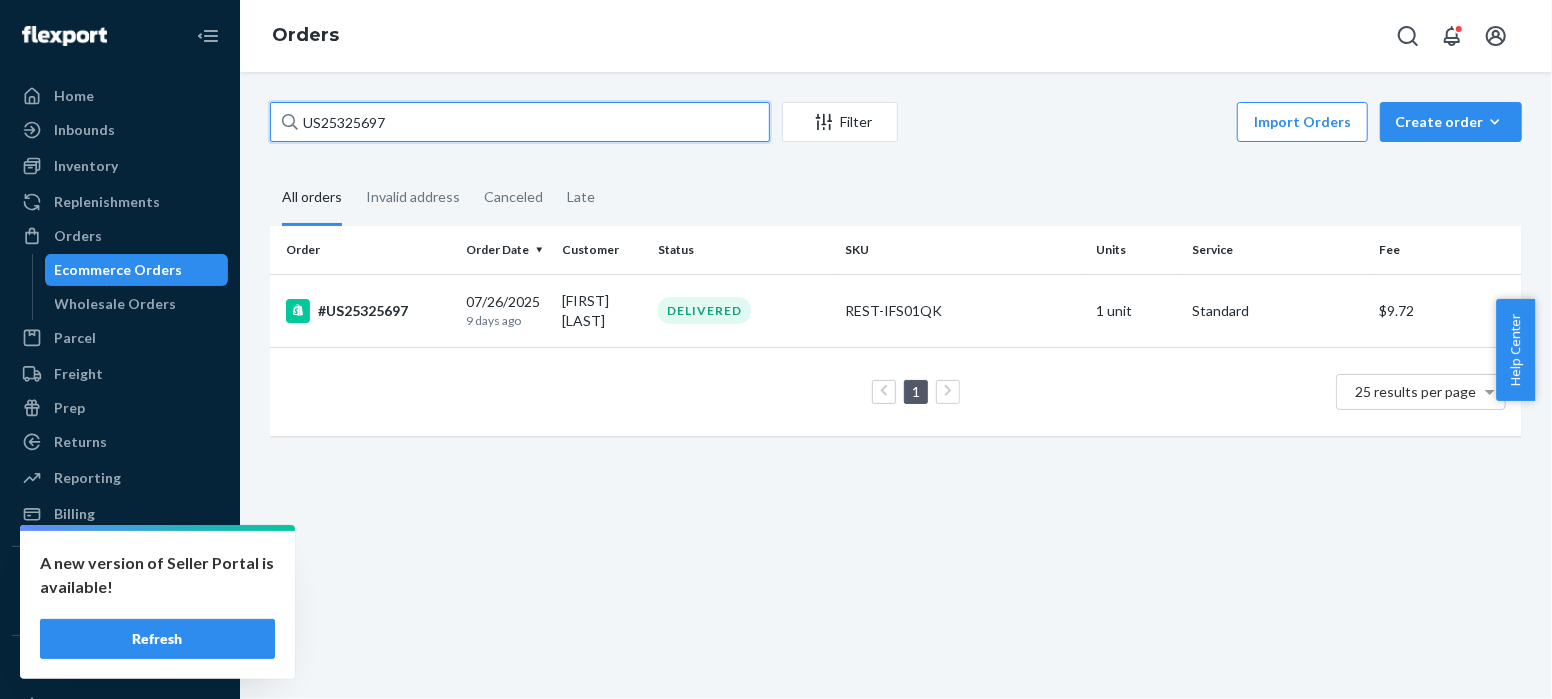 click on "US25325697" at bounding box center (520, 122) 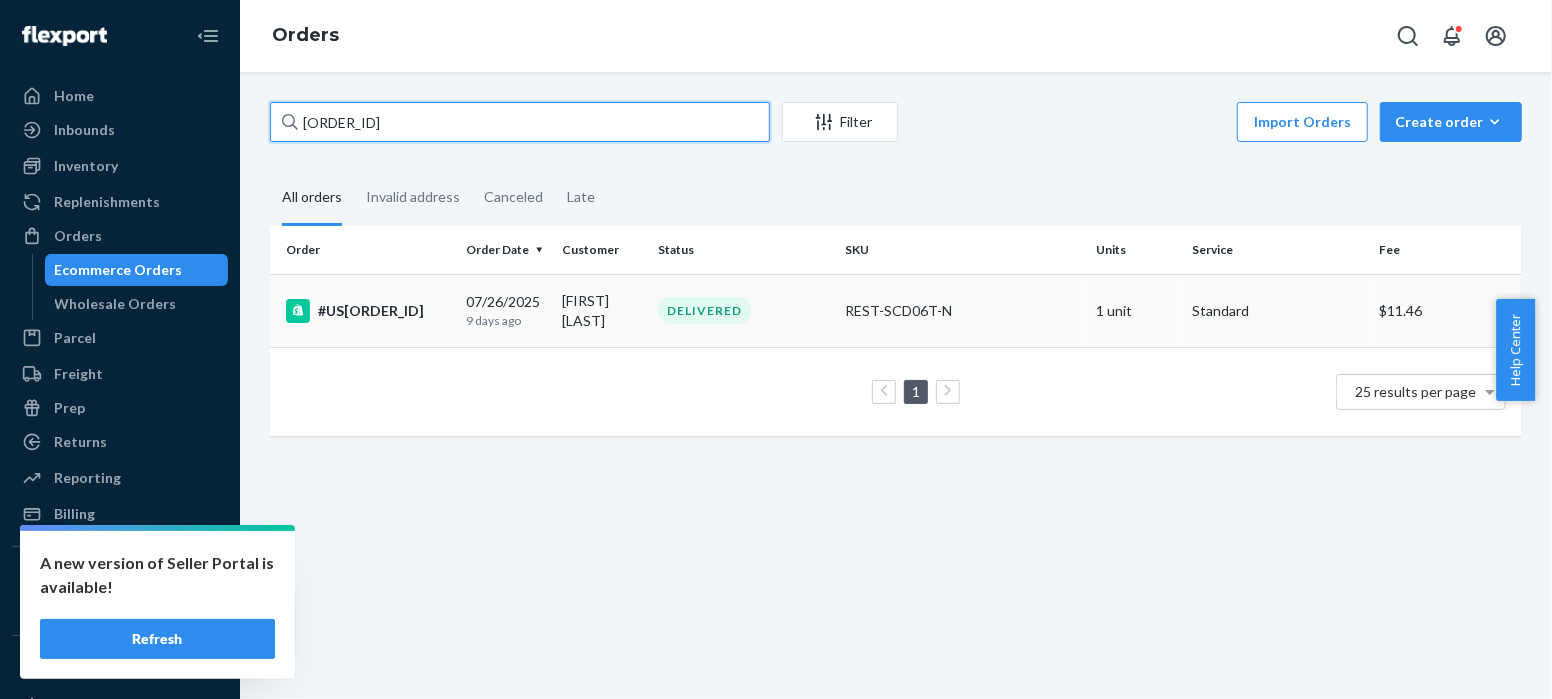 type on "[ORDER_ID]" 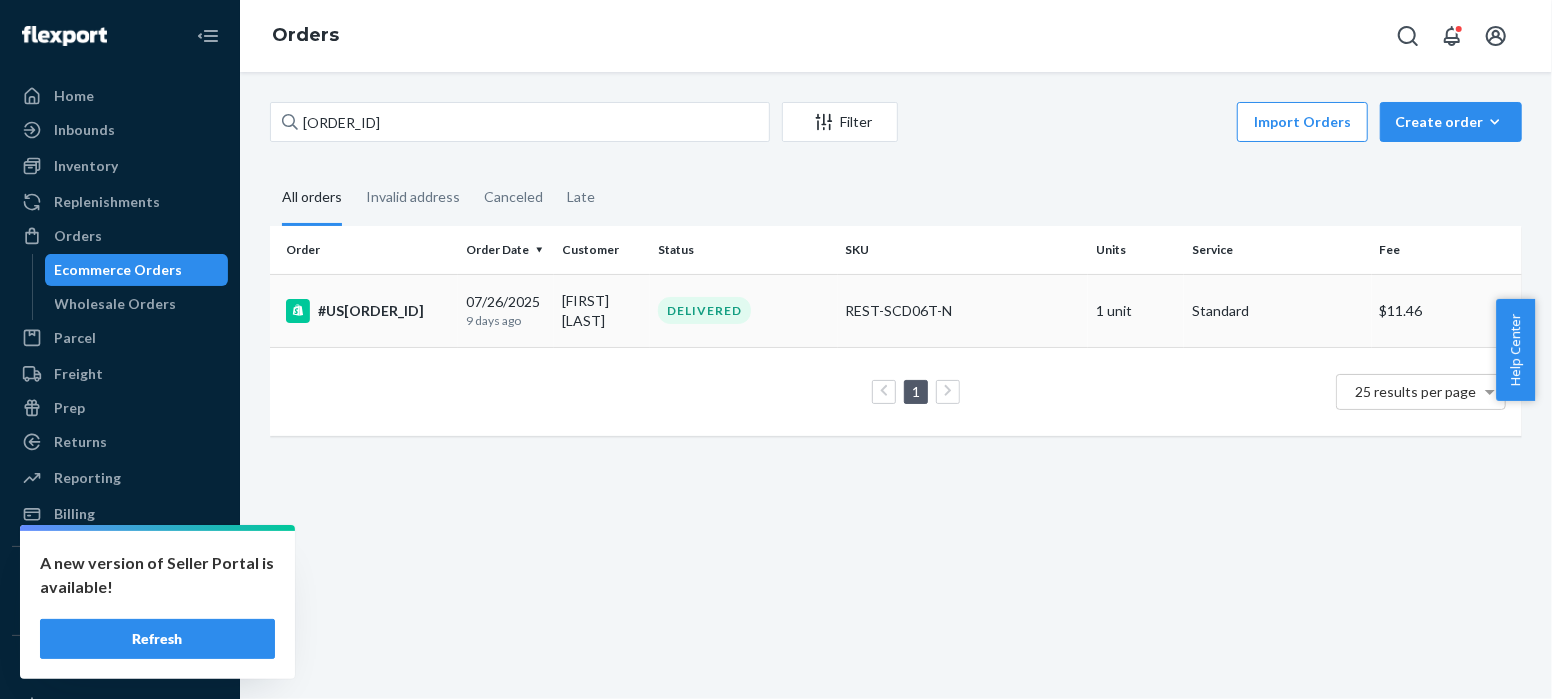 click on "#US[ORDER_ID]" at bounding box center (368, 311) 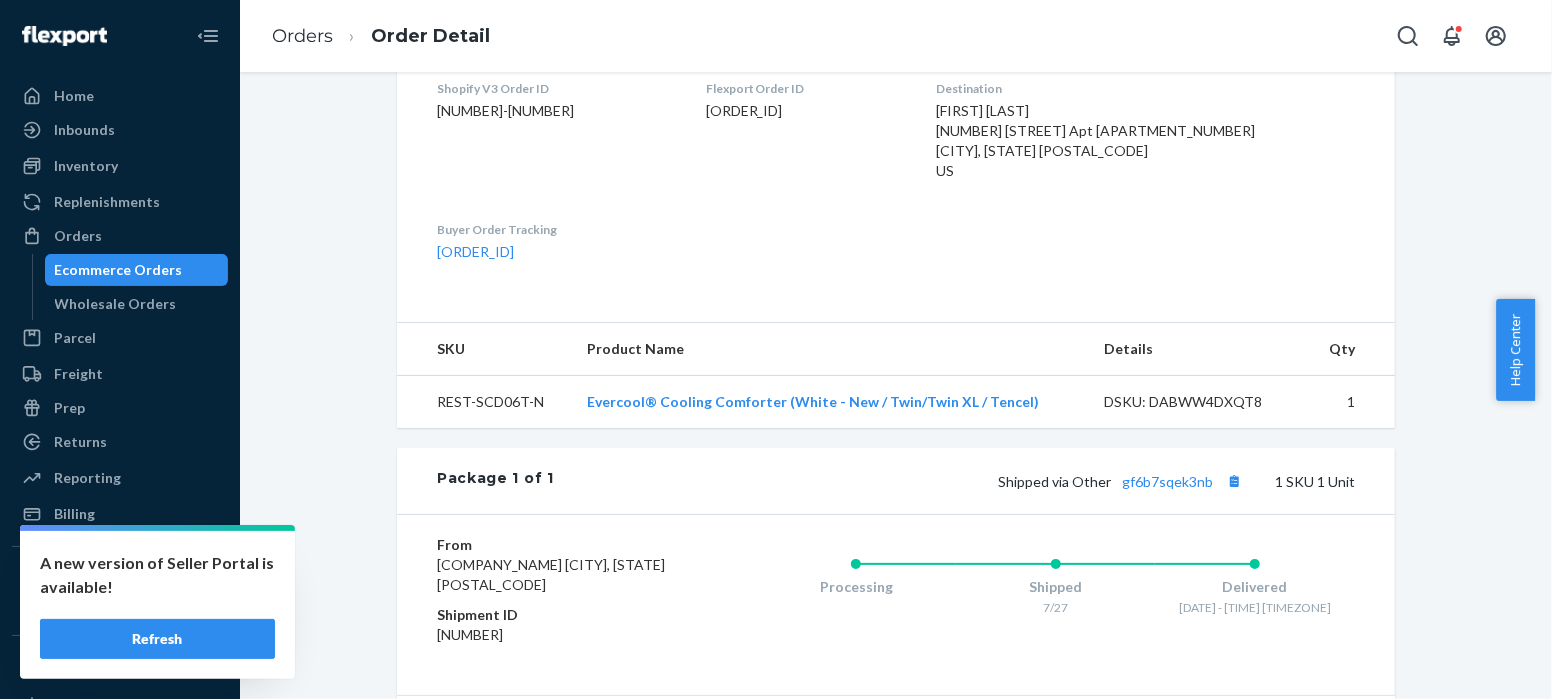 scroll, scrollTop: 698, scrollLeft: 0, axis: vertical 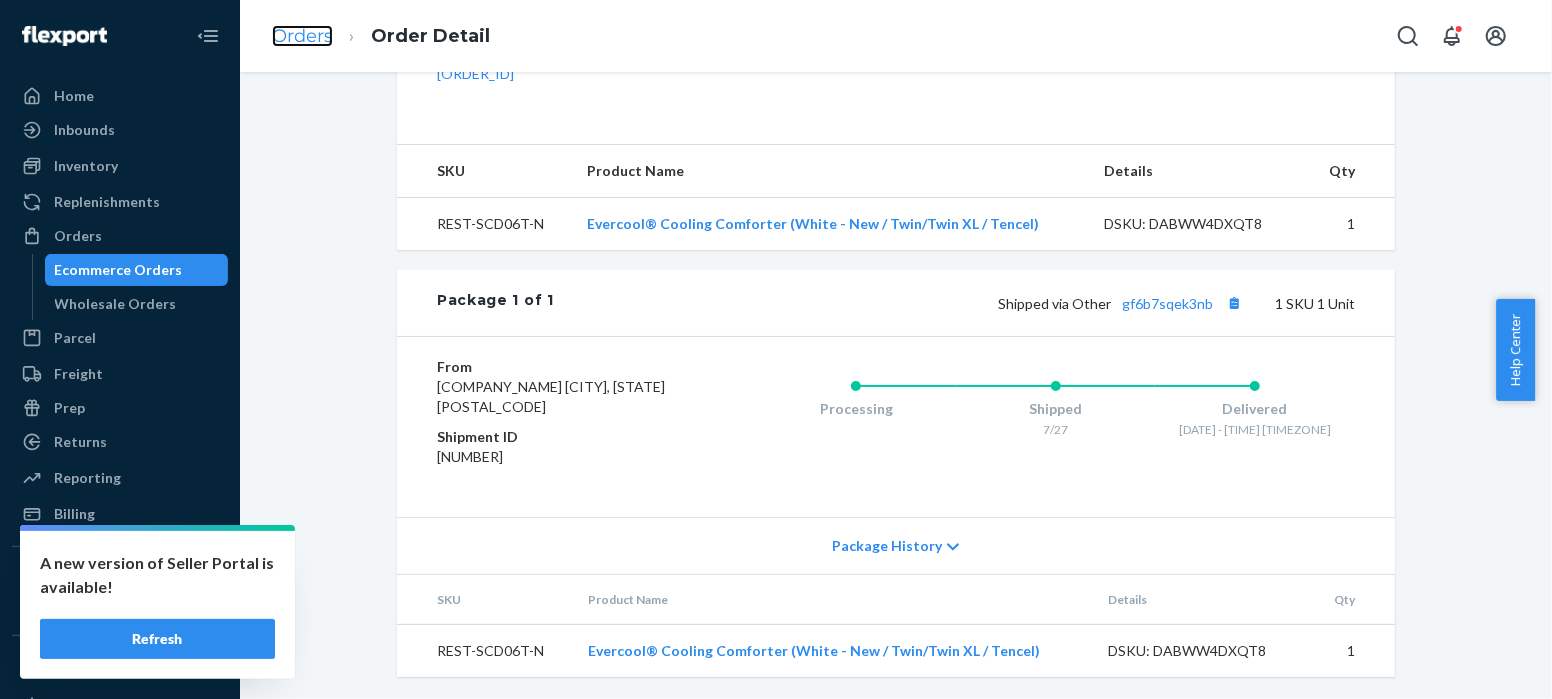 click on "Orders" at bounding box center [302, 36] 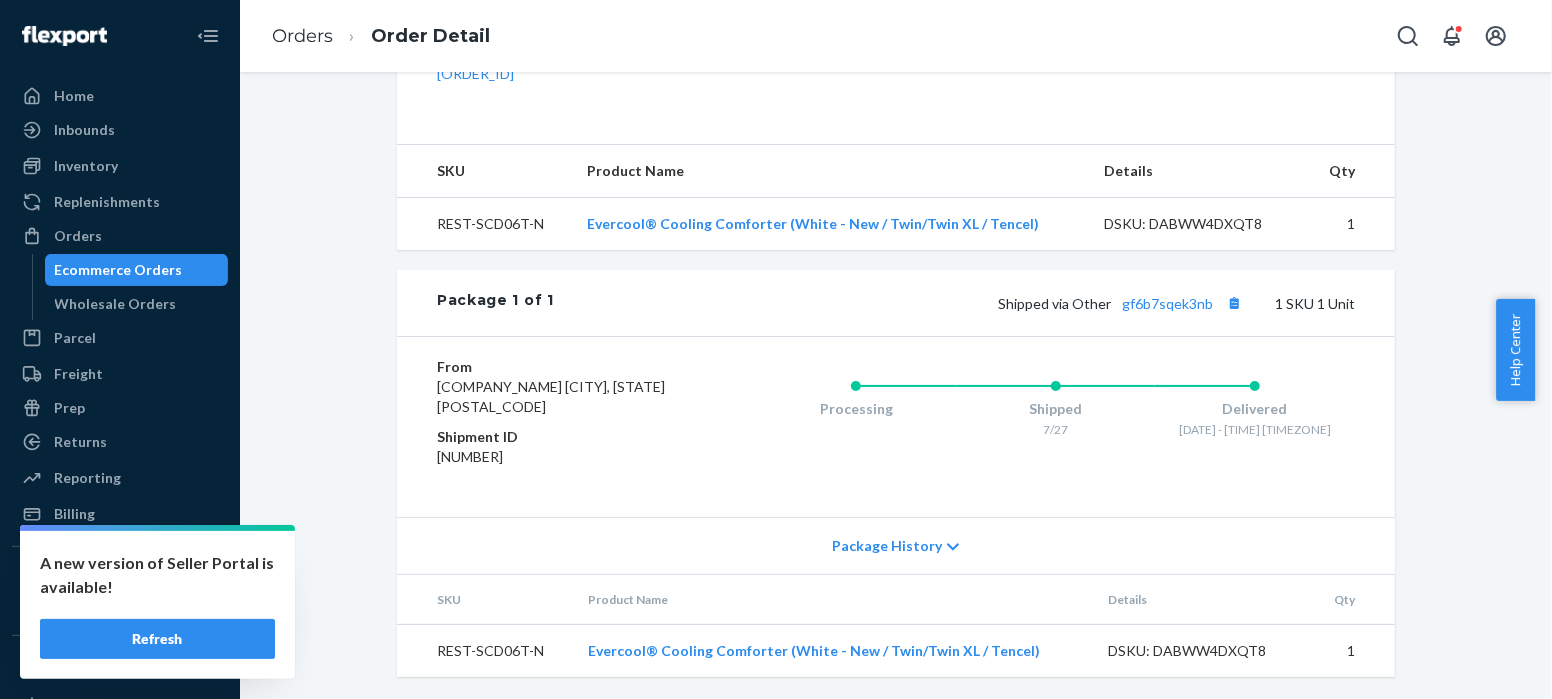 scroll, scrollTop: 0, scrollLeft: 0, axis: both 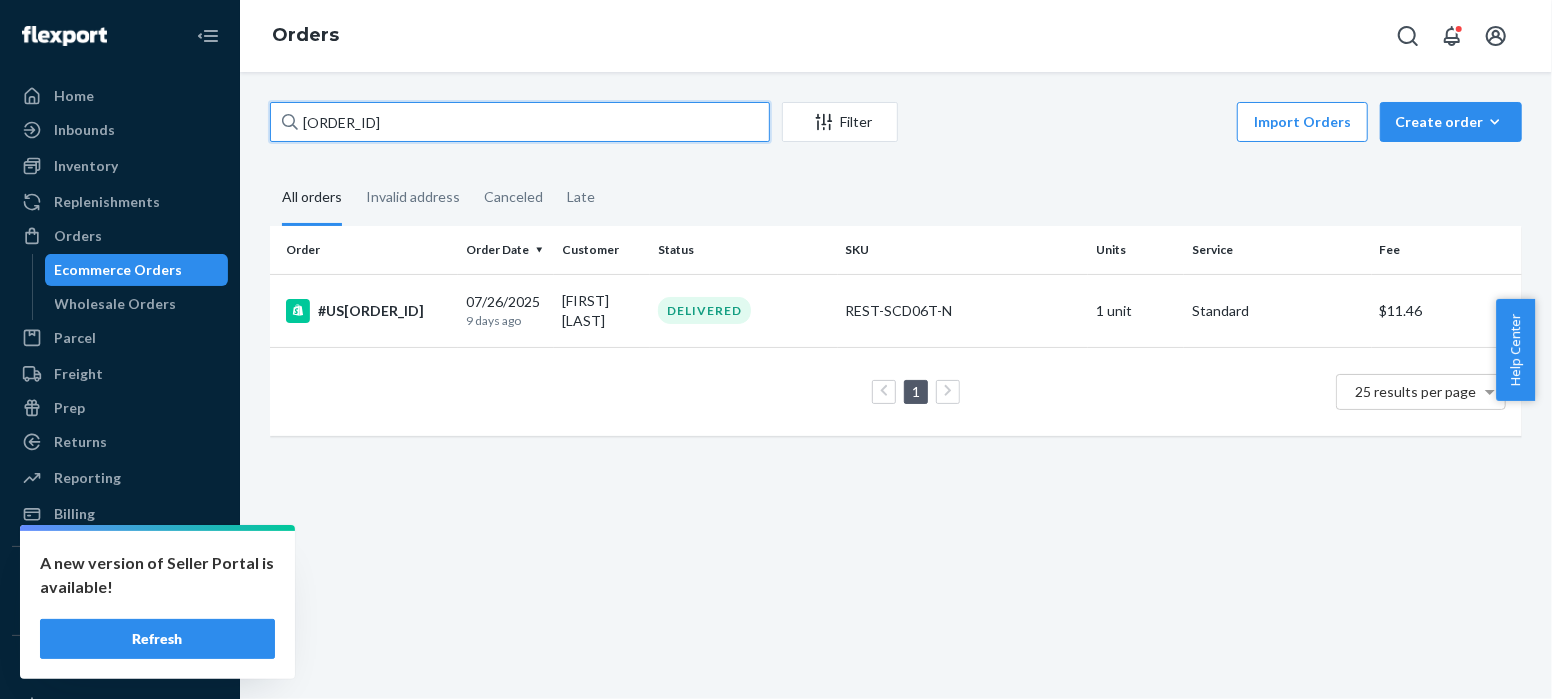 drag, startPoint x: 427, startPoint y: 124, endPoint x: 280, endPoint y: 116, distance: 147.21753 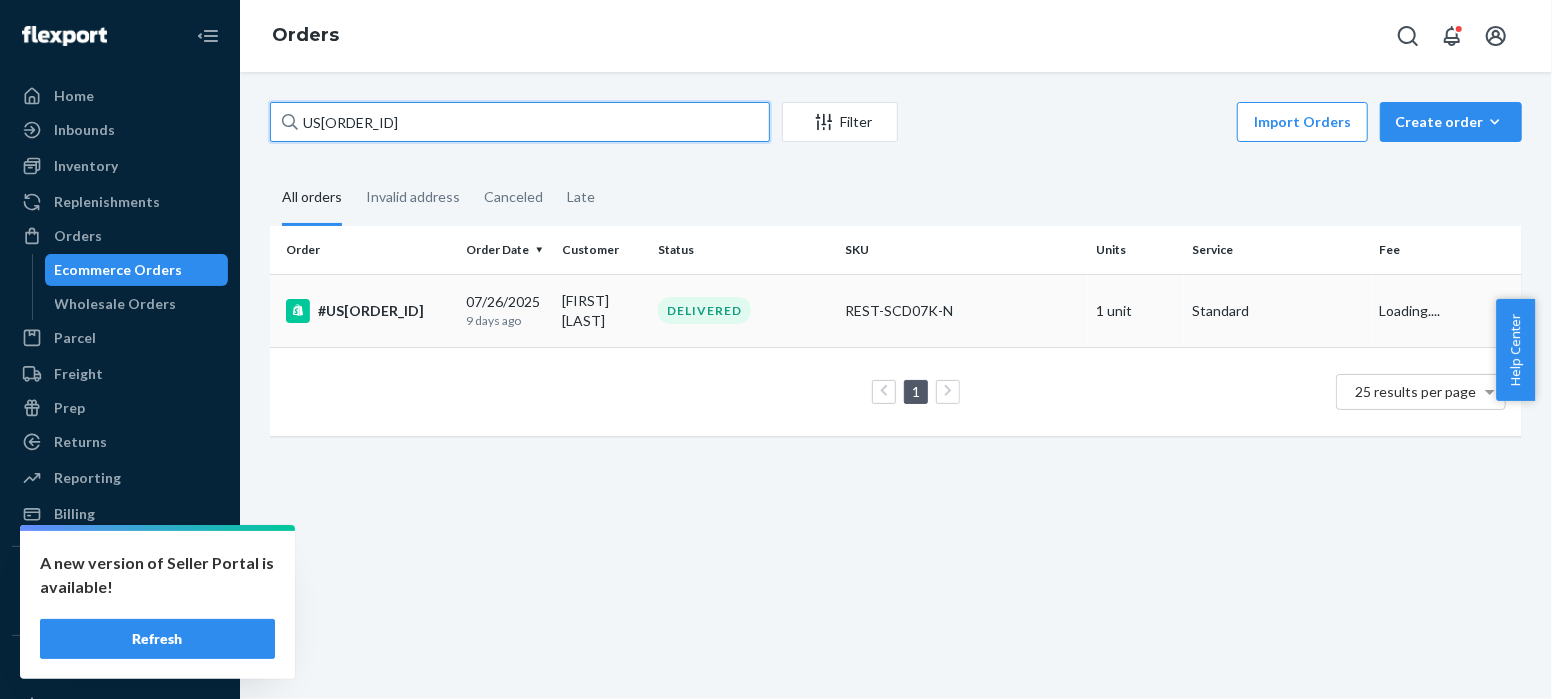 type on "US[ORDER_ID]" 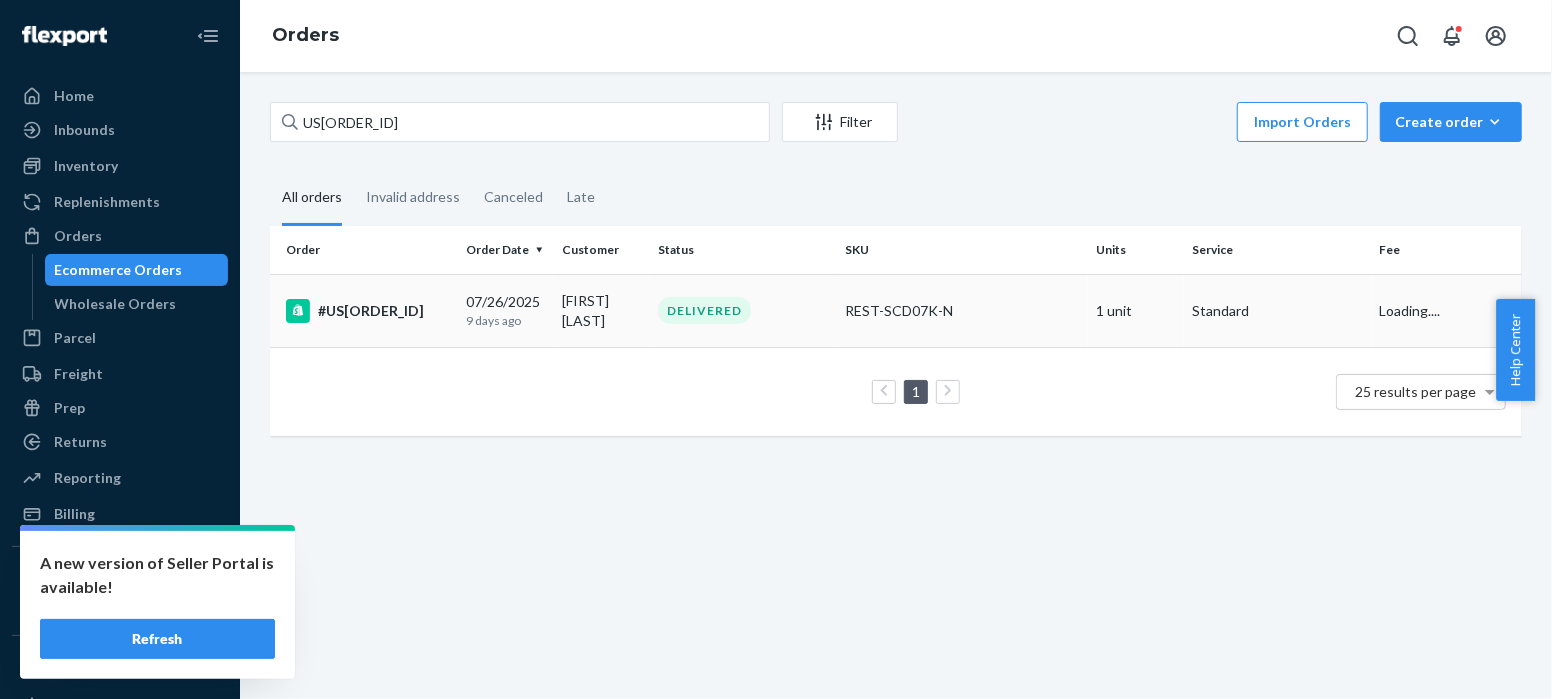 click on "#US[ORDER_ID]" at bounding box center (368, 311) 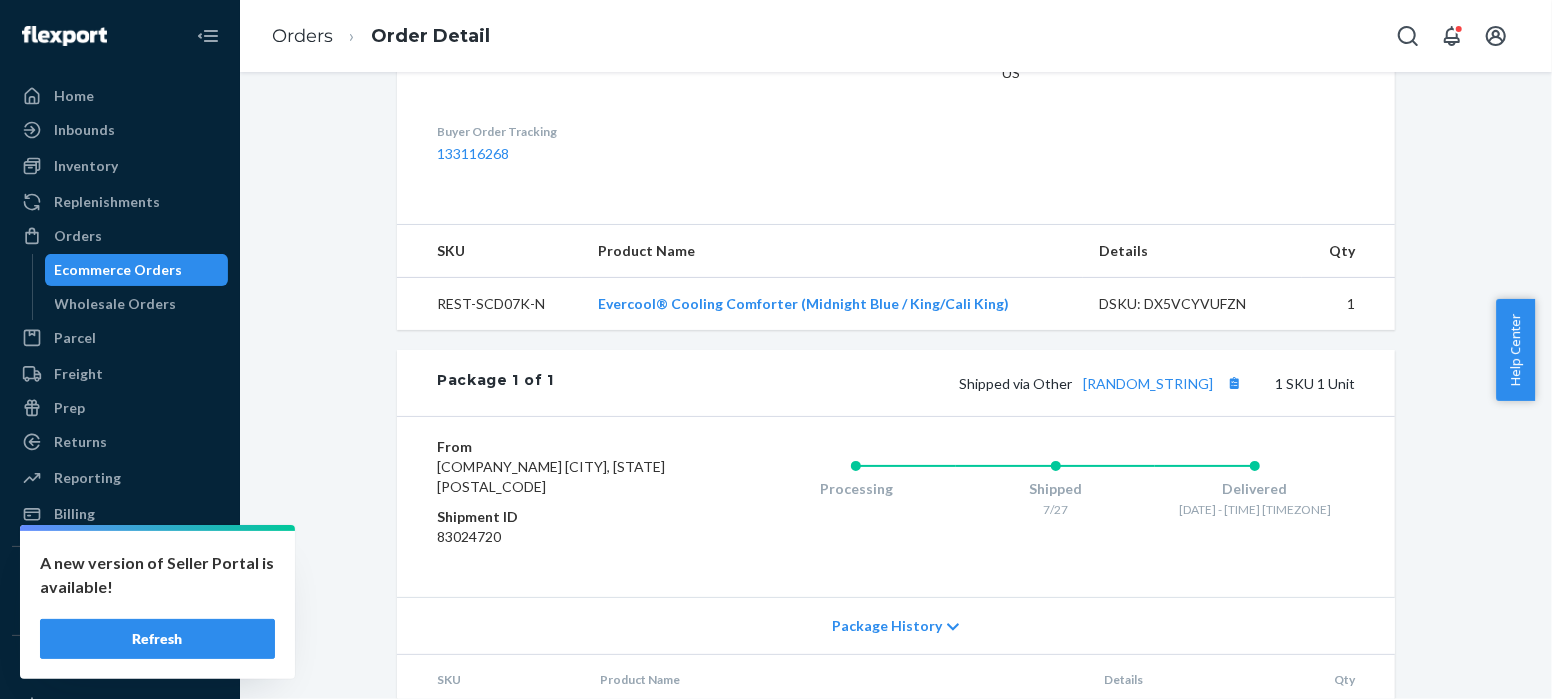 scroll, scrollTop: 698, scrollLeft: 0, axis: vertical 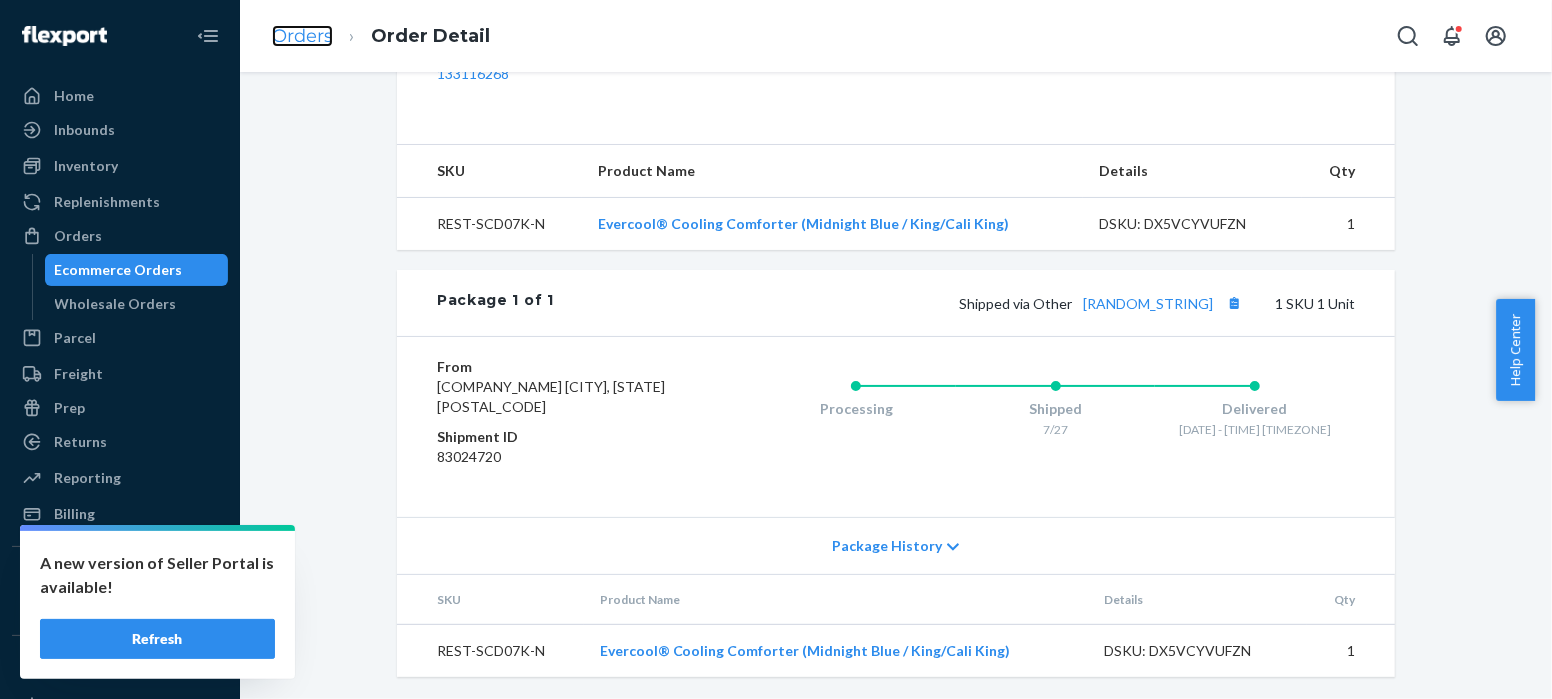 click on "Orders" at bounding box center (302, 36) 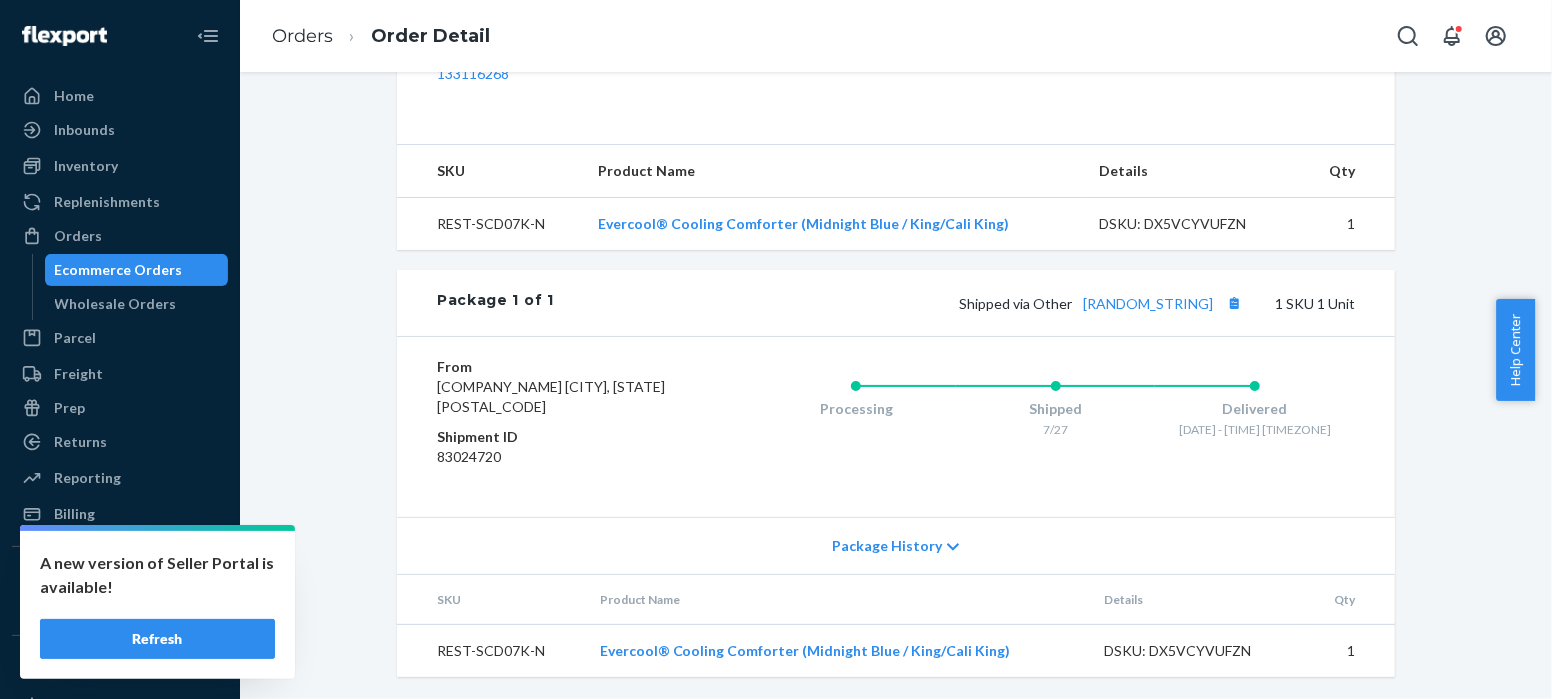 scroll, scrollTop: 0, scrollLeft: 0, axis: both 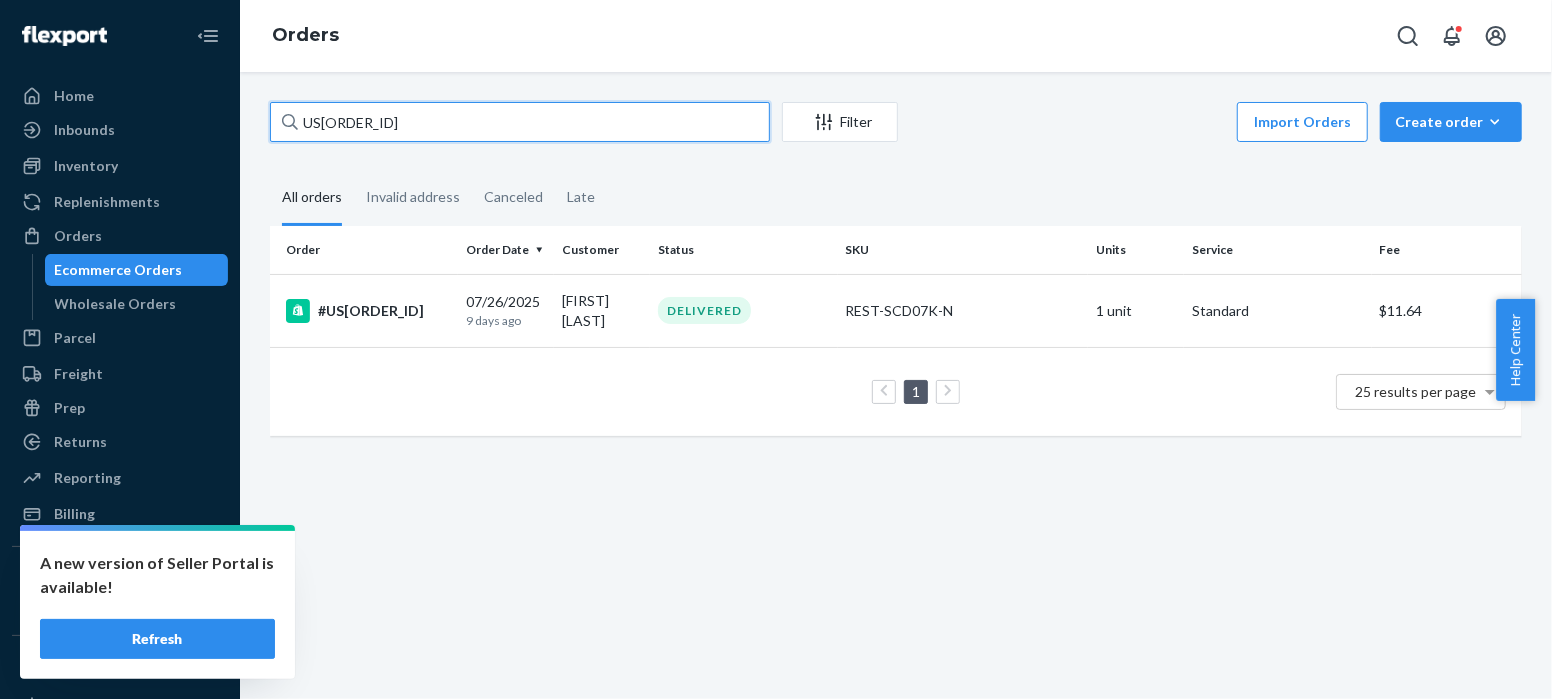 drag, startPoint x: 403, startPoint y: 128, endPoint x: 240, endPoint y: 120, distance: 163.1962 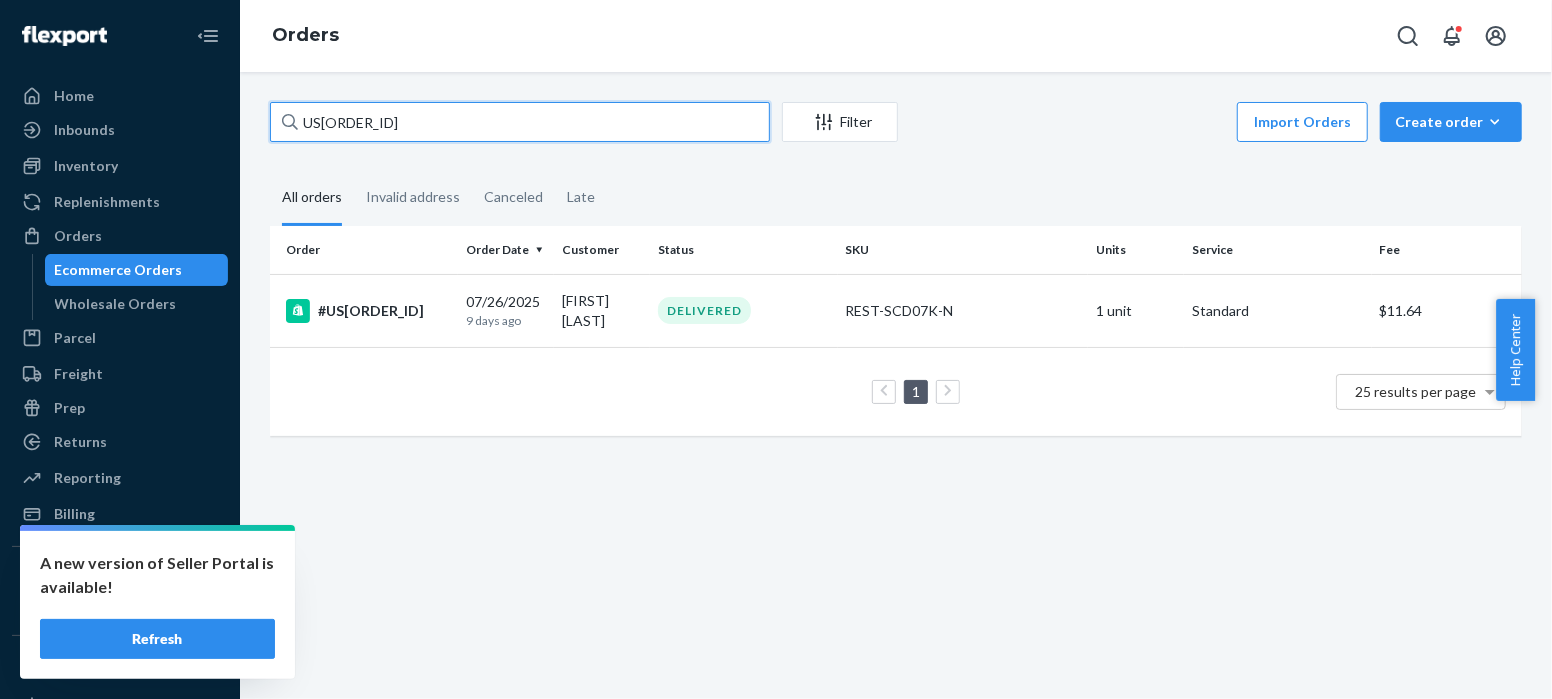 click on "[ORDER_ID] Filter Import Orders Create order Ecommerce order Removal order All orders Invalid address Canceled Late Order Order Date Customer Status SKU Units Service Fee #[ORDER_ID] 07/26/2025 9 days ago [FIRST] [LAST] DELIVERED REST-SCD07K-N 1 unit Standard $11.64 1 25 results per page" at bounding box center [896, 385] 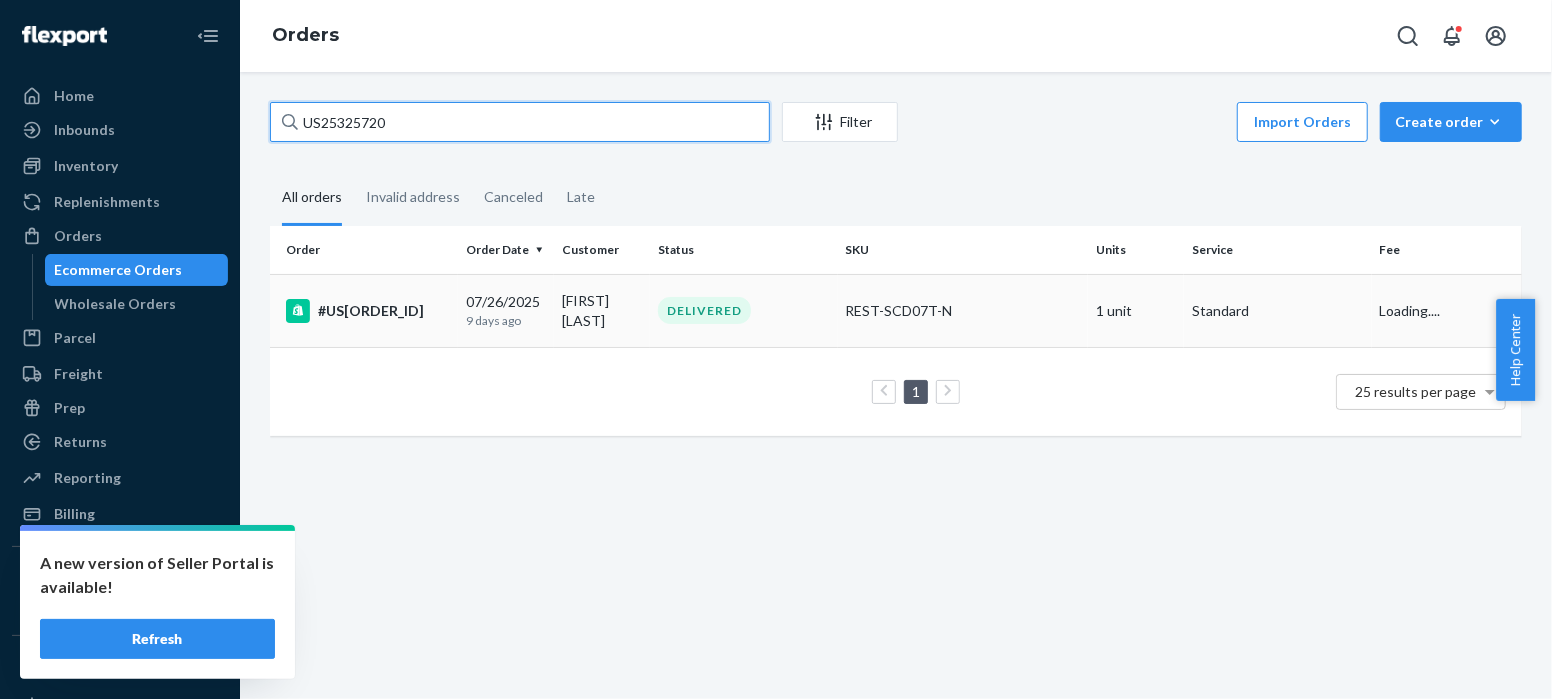 type on "US25325720" 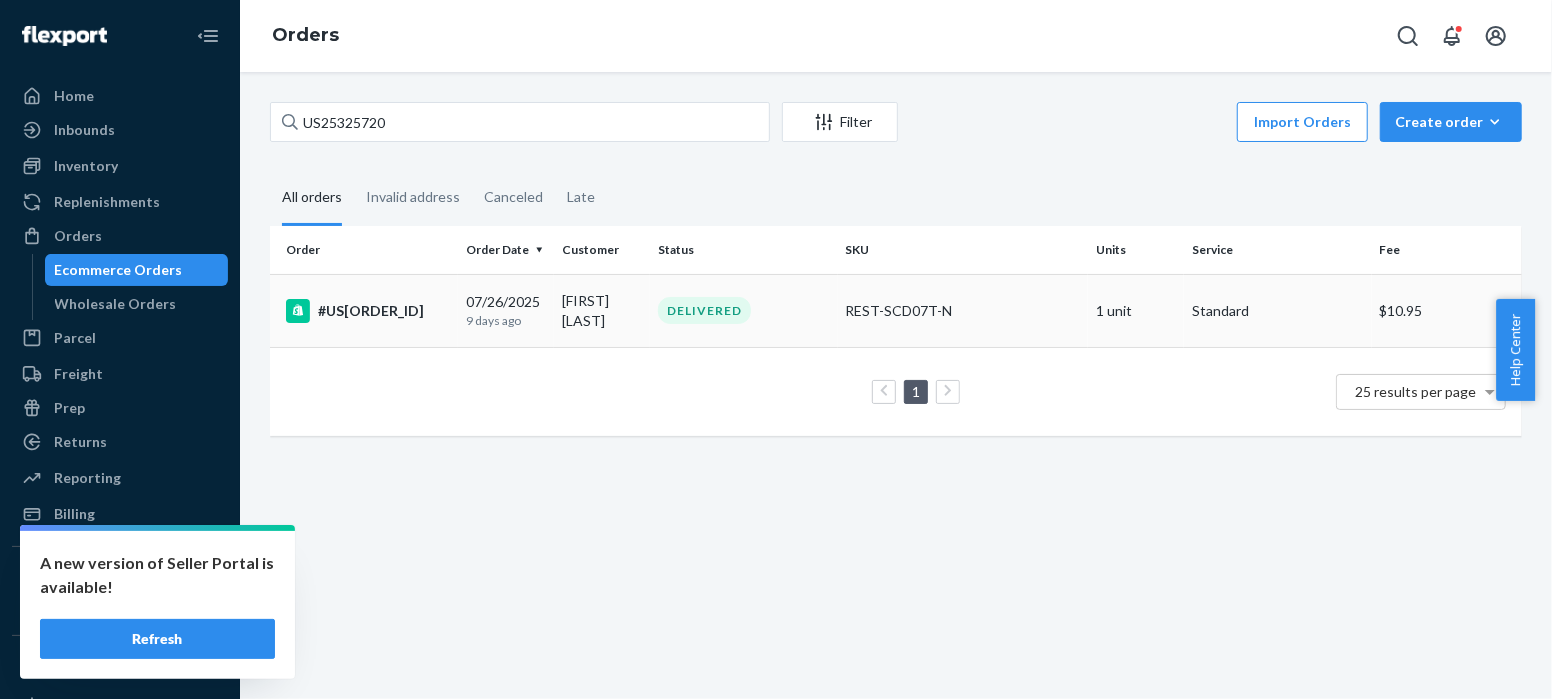 click on "#US[ORDER_ID]" at bounding box center (368, 311) 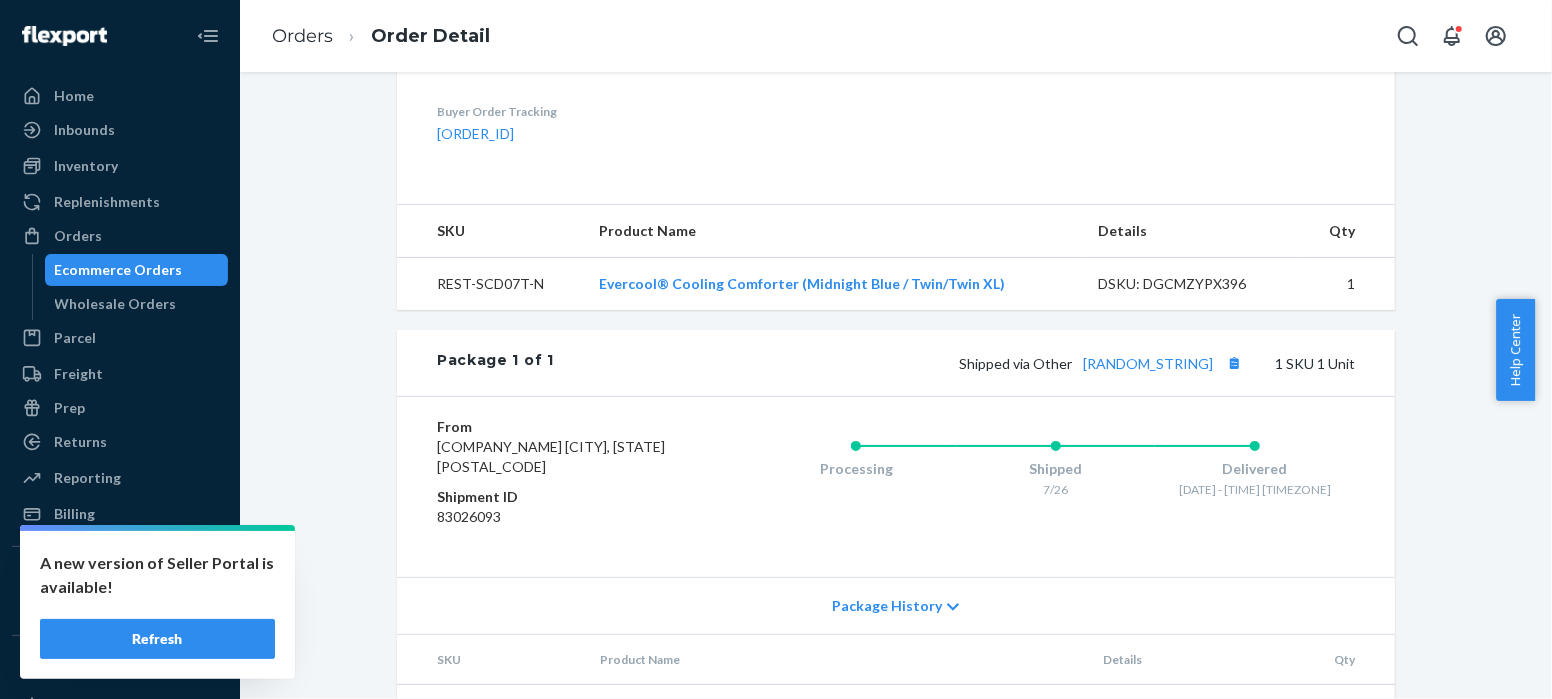 scroll, scrollTop: 698, scrollLeft: 0, axis: vertical 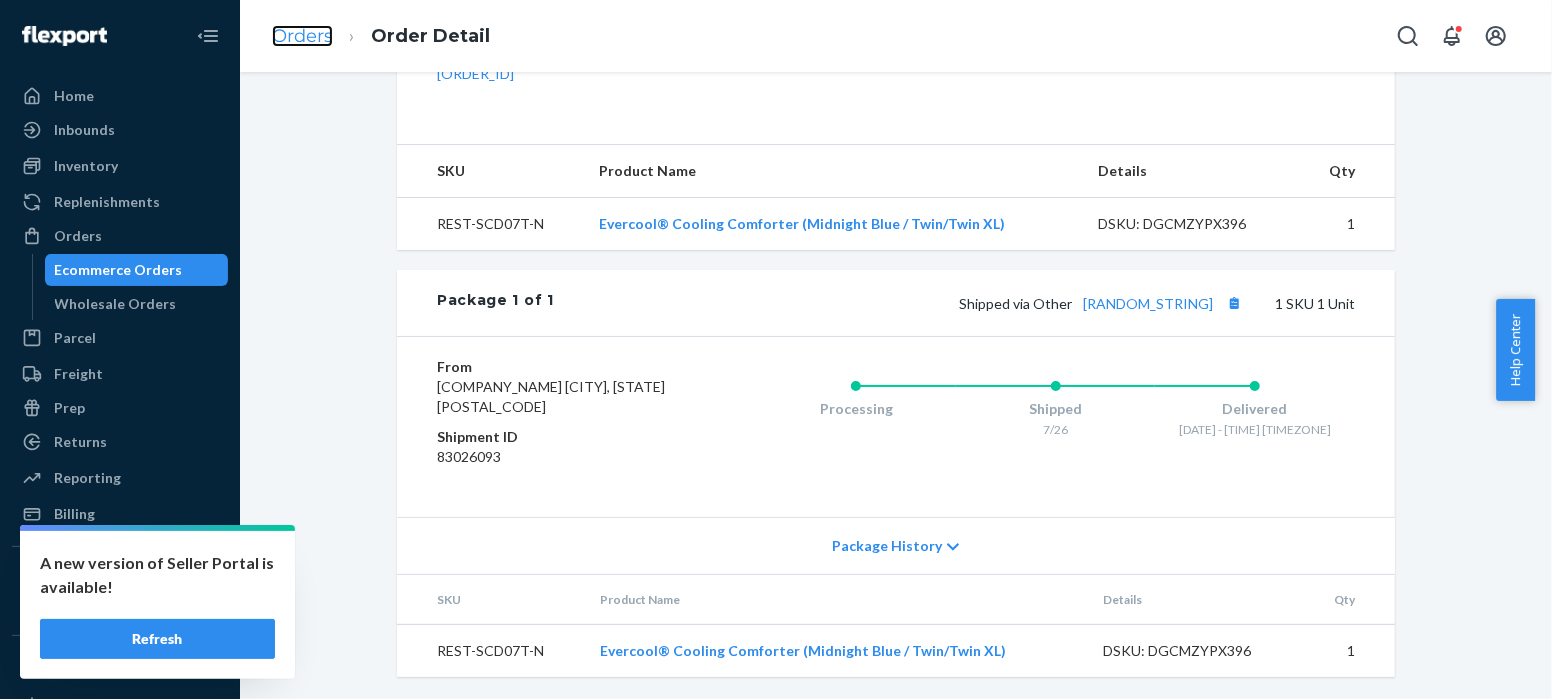 click on "Orders" at bounding box center [302, 36] 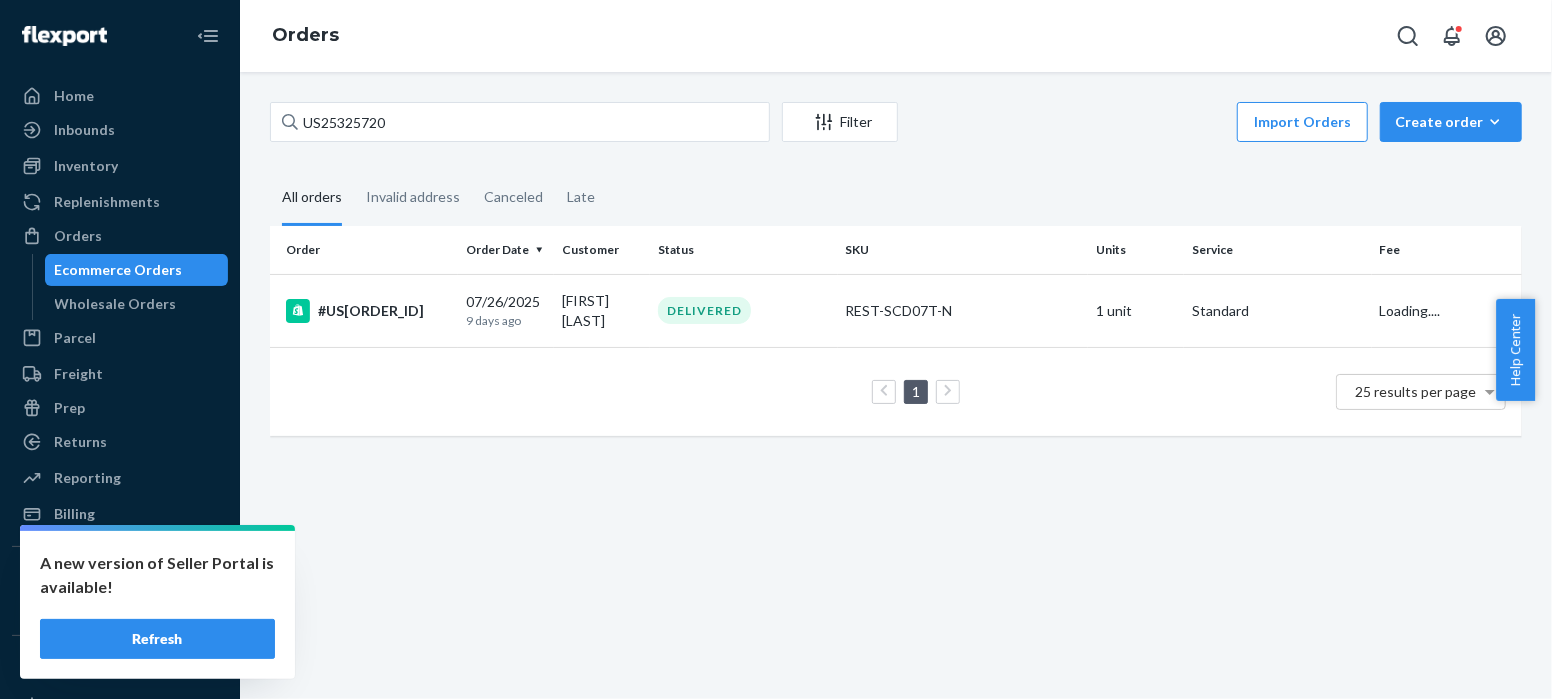 scroll, scrollTop: 0, scrollLeft: 0, axis: both 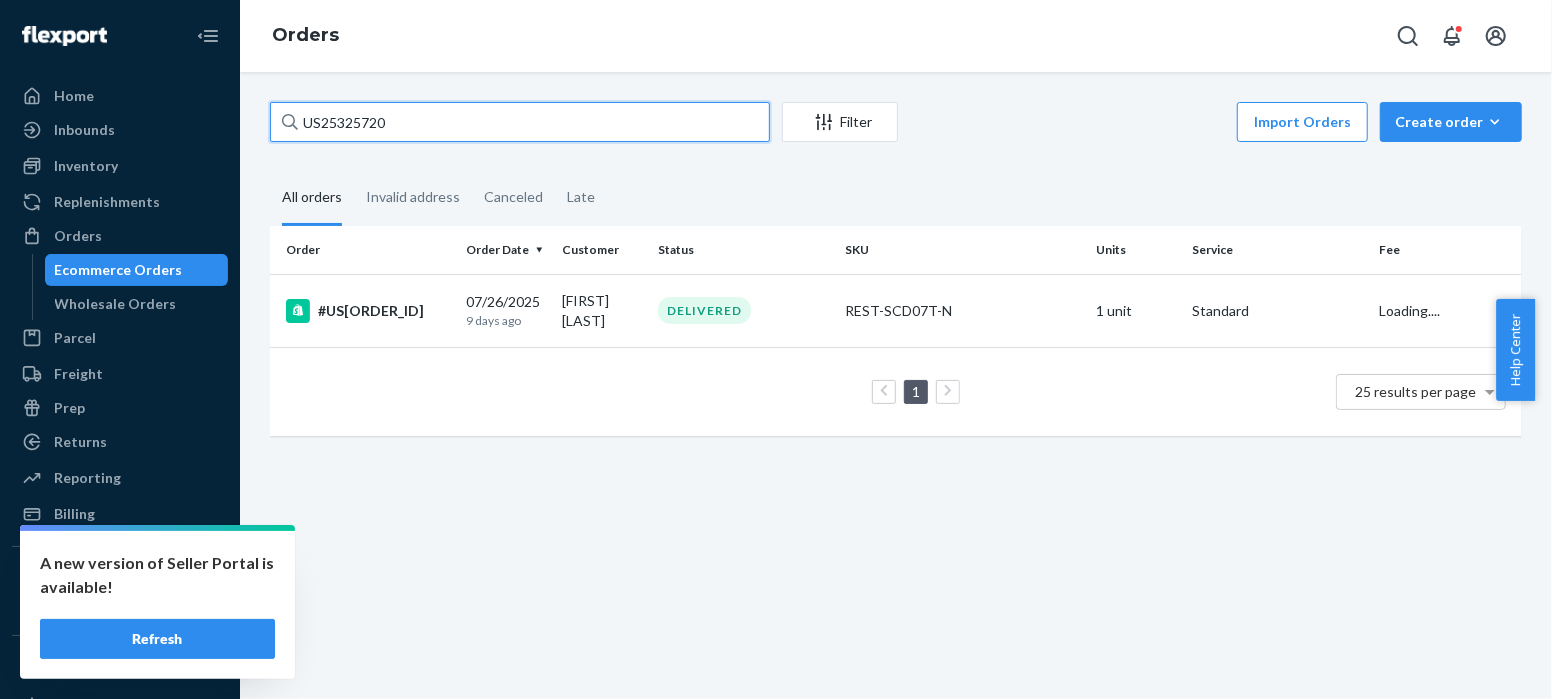 drag, startPoint x: 403, startPoint y: 132, endPoint x: 278, endPoint y: 124, distance: 125.25574 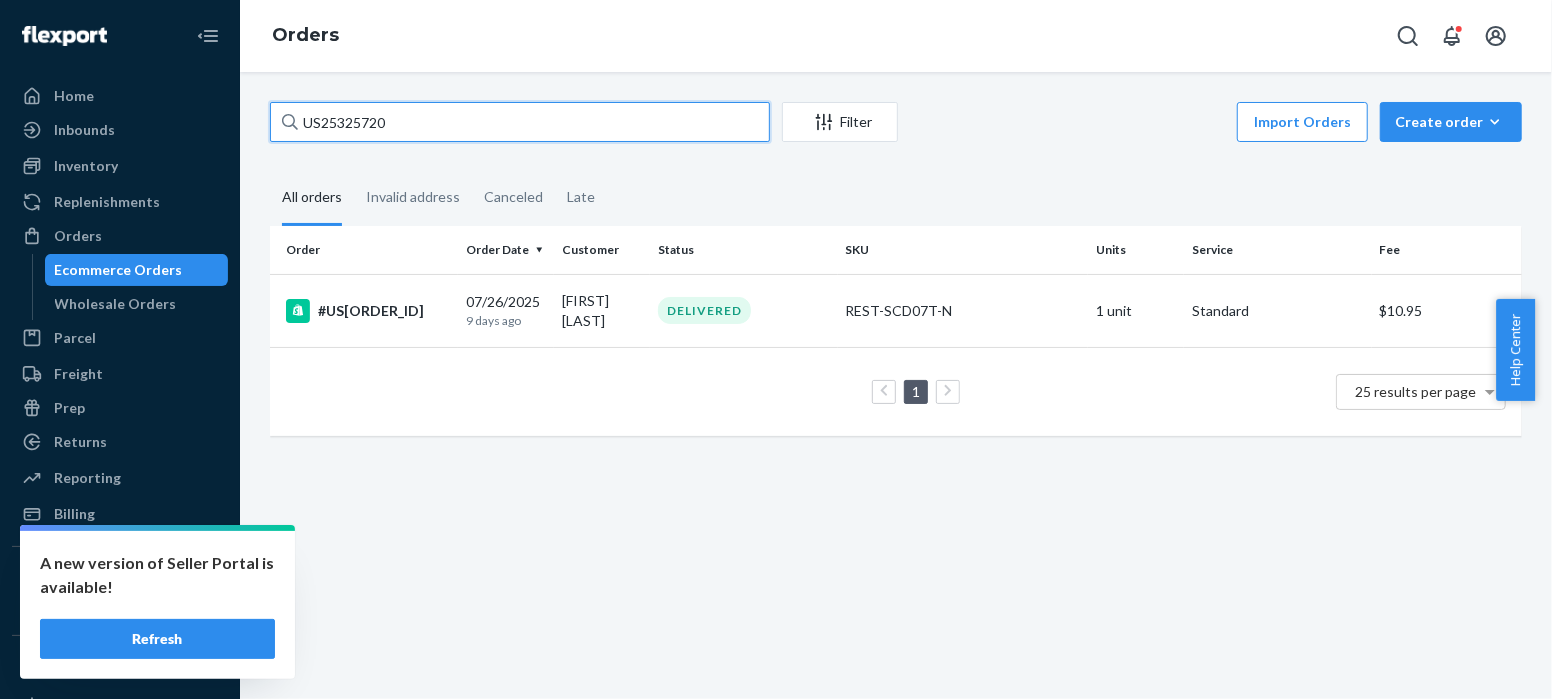 paste on "1" 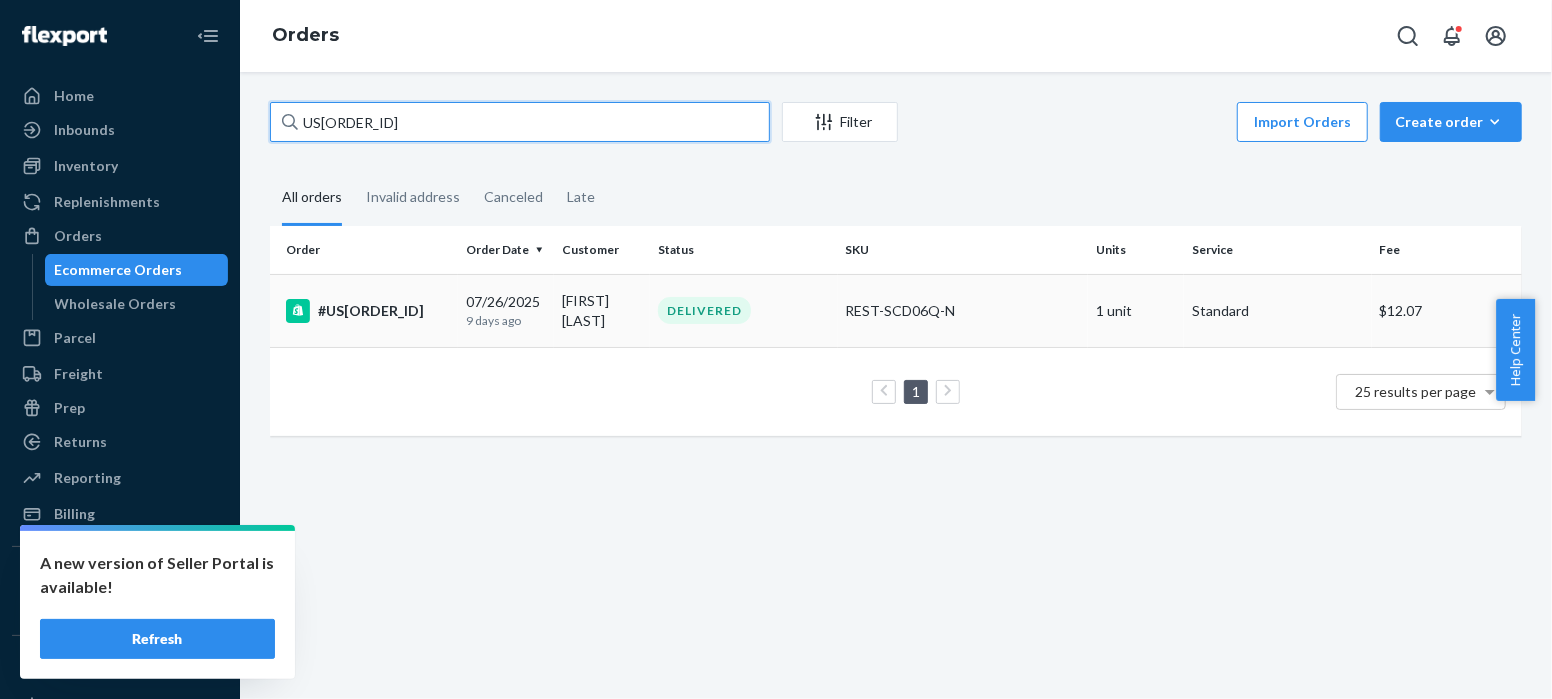 type on "US[ORDER_ID]" 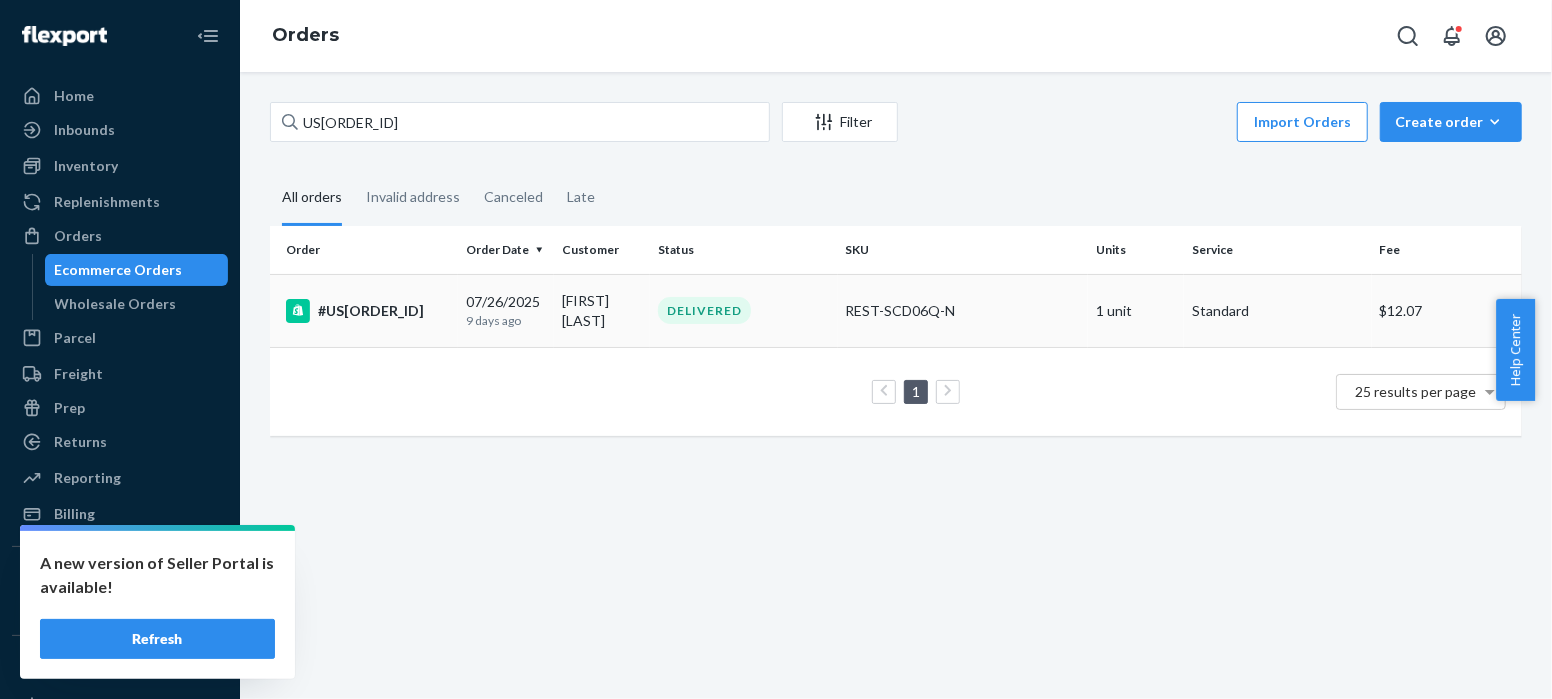click on "#US[ORDER_ID]" at bounding box center (368, 311) 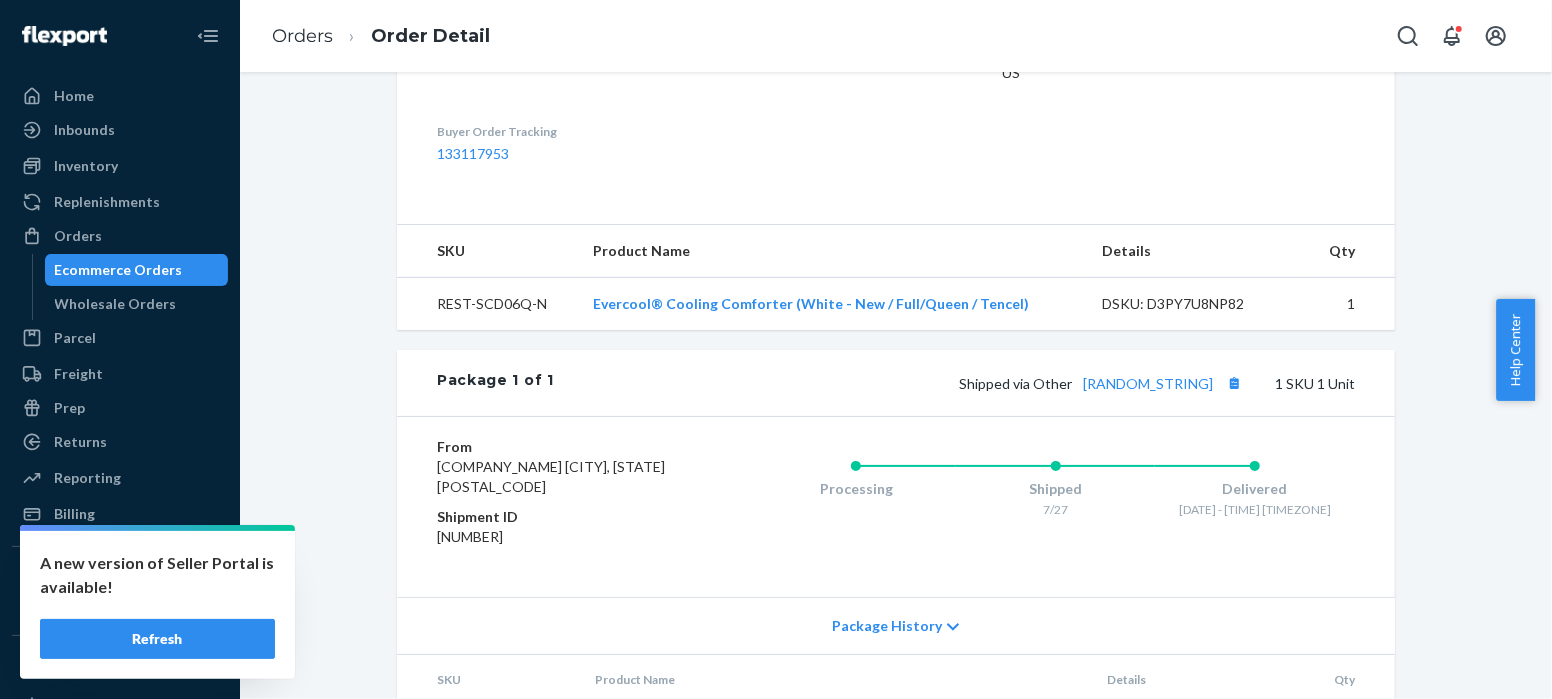 scroll, scrollTop: 698, scrollLeft: 0, axis: vertical 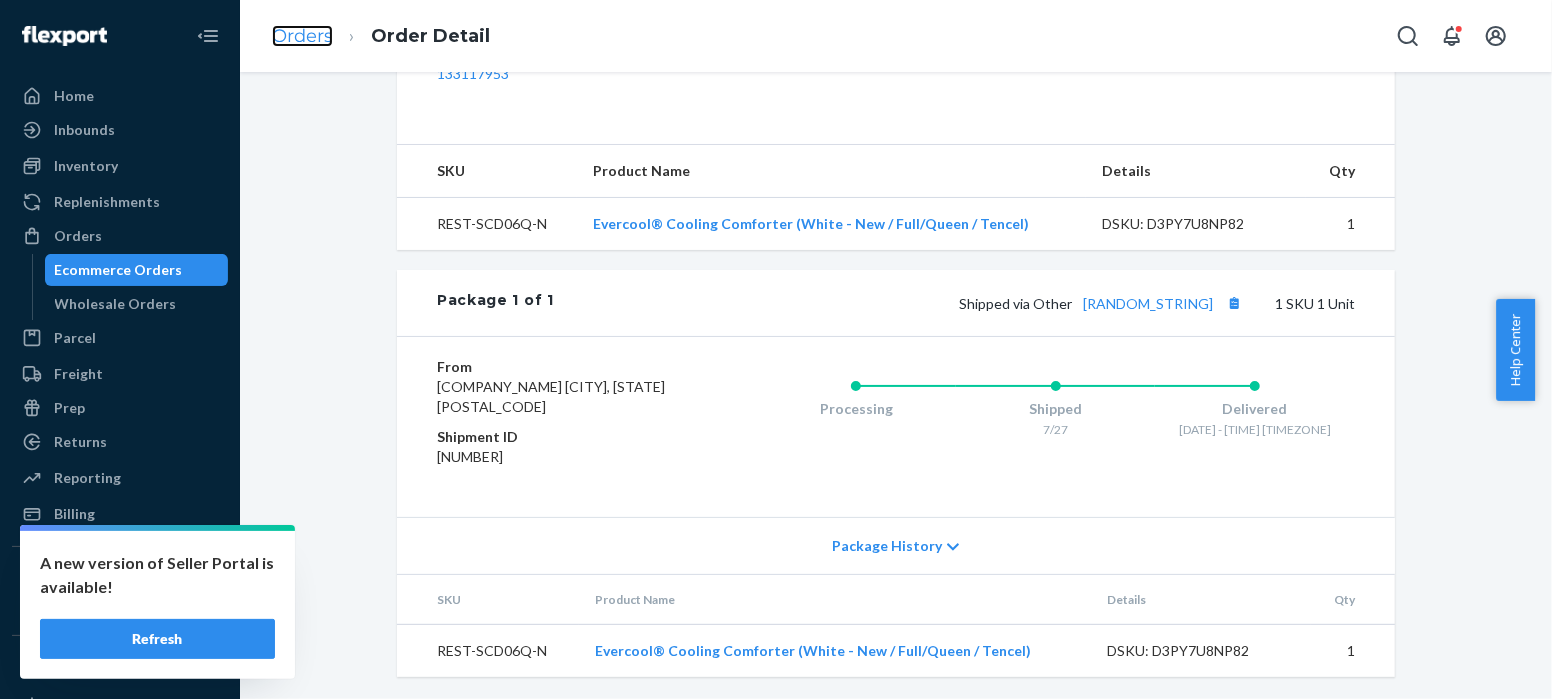 click on "Orders" at bounding box center [302, 36] 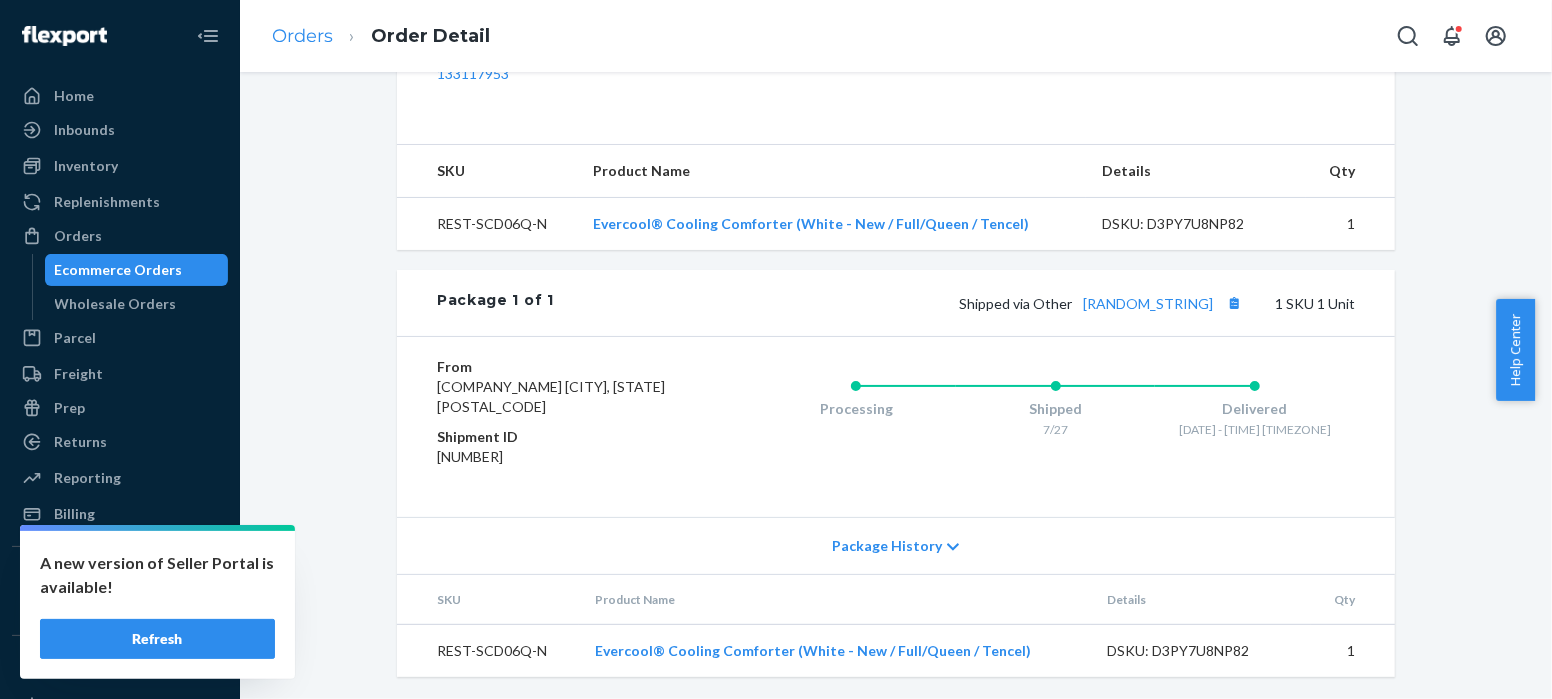 scroll, scrollTop: 0, scrollLeft: 0, axis: both 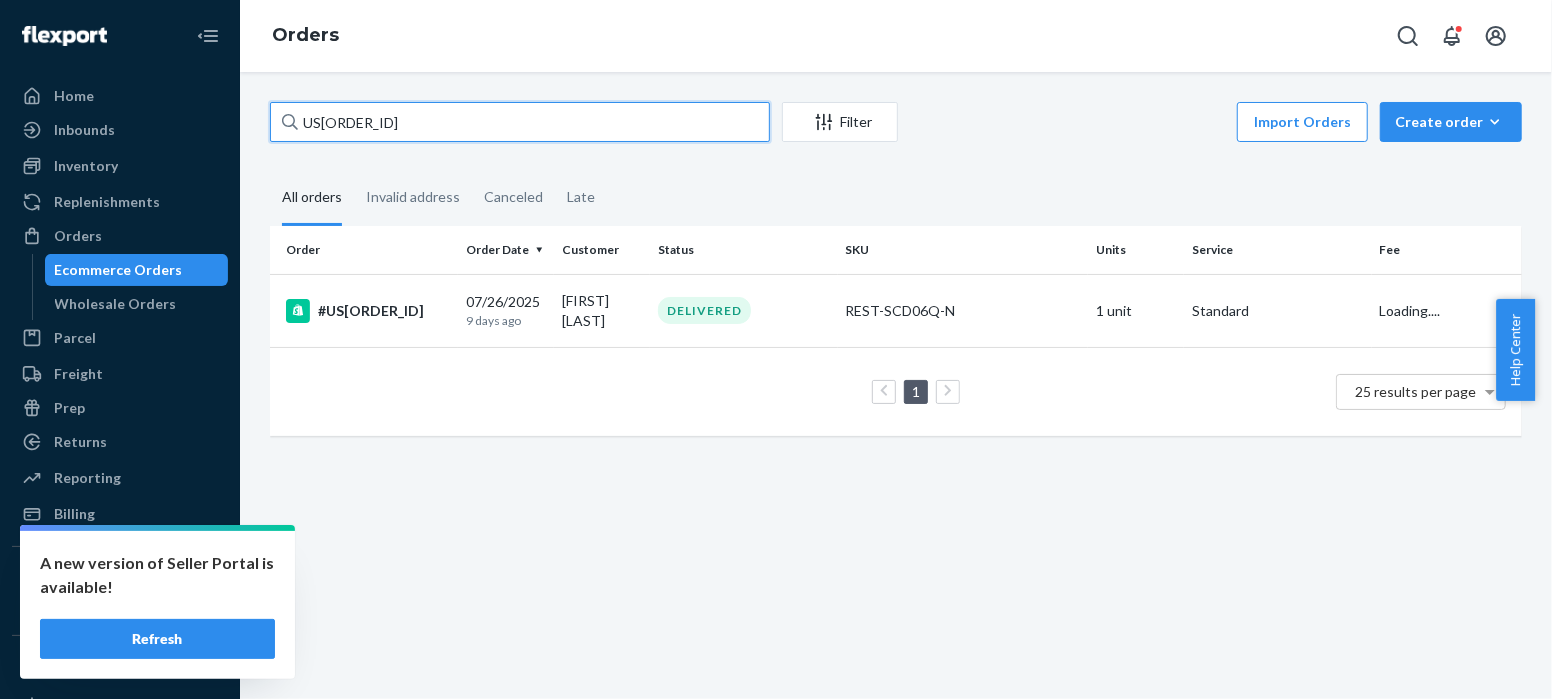 drag, startPoint x: 401, startPoint y: 124, endPoint x: 280, endPoint y: 126, distance: 121.016525 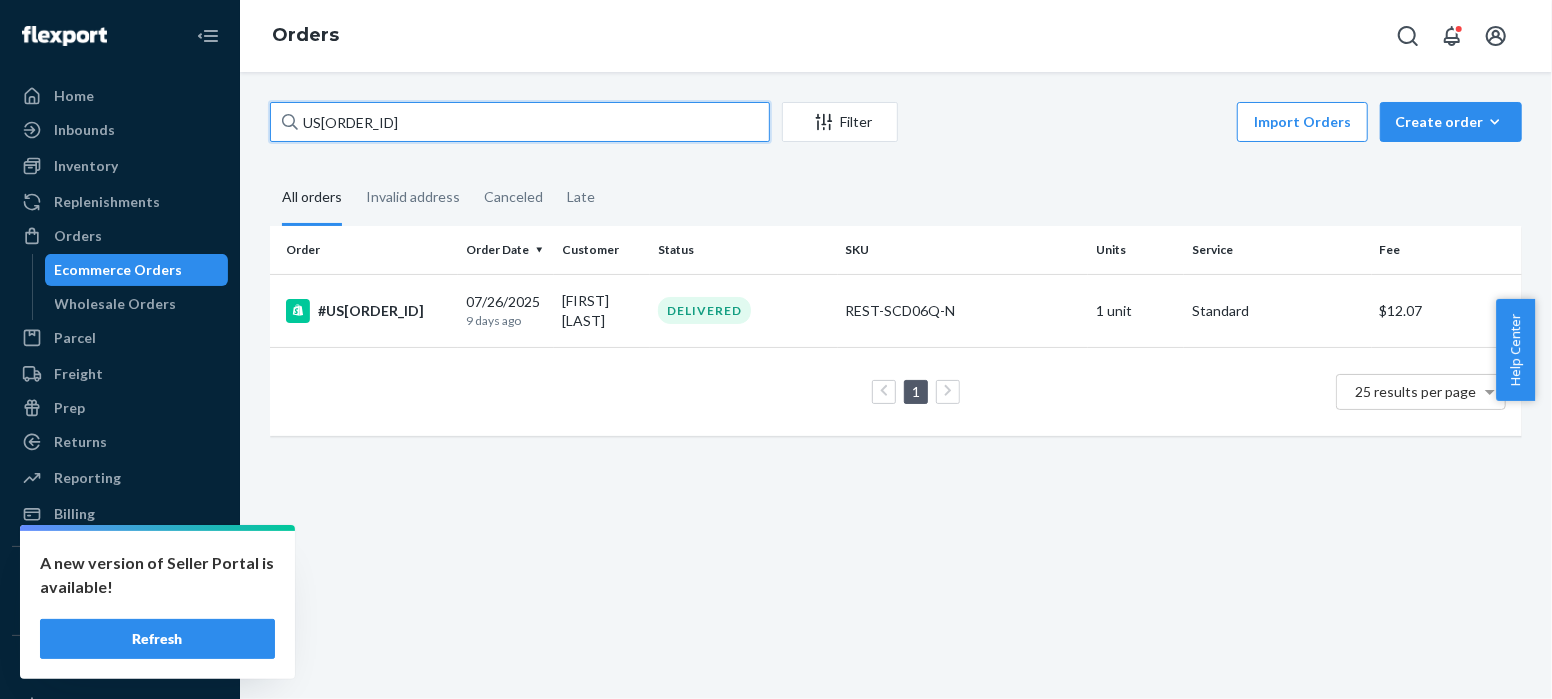paste on "5" 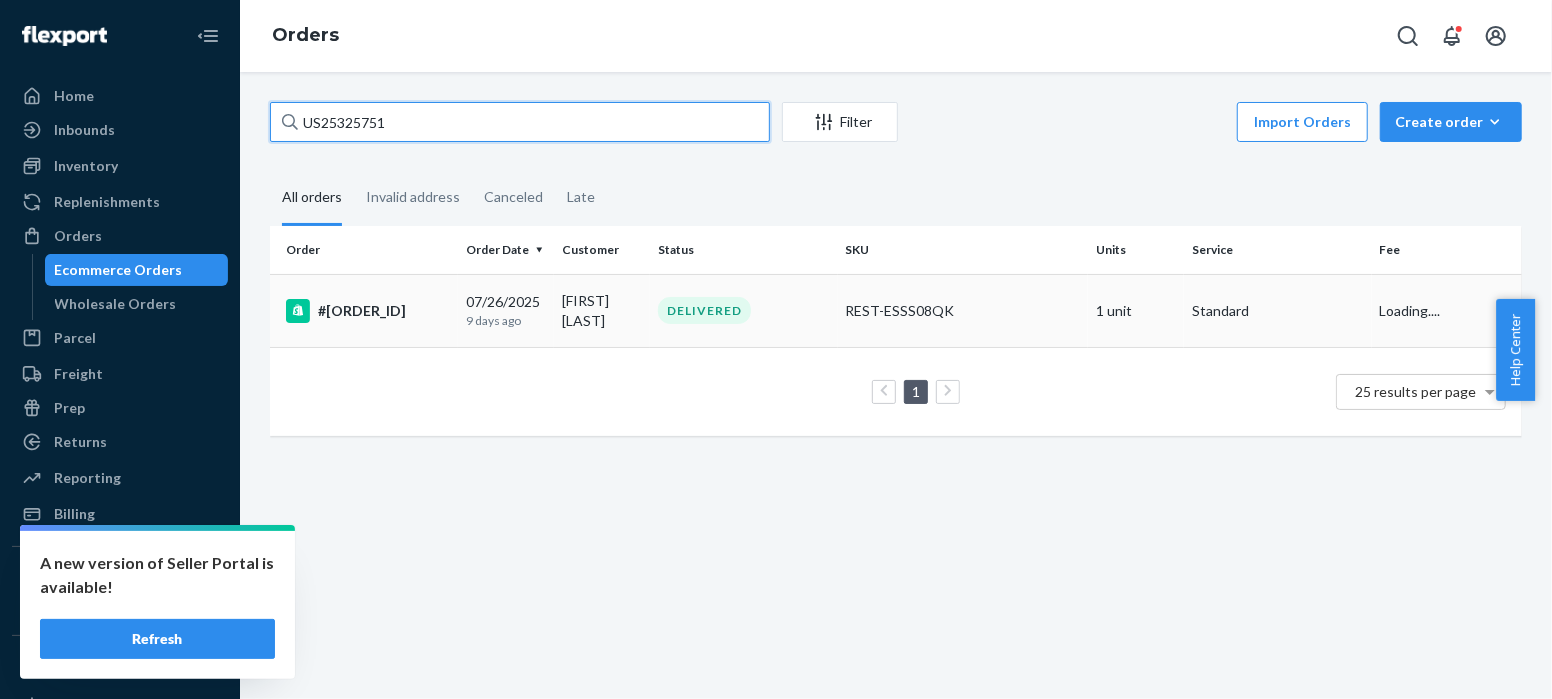 type on "US25325751" 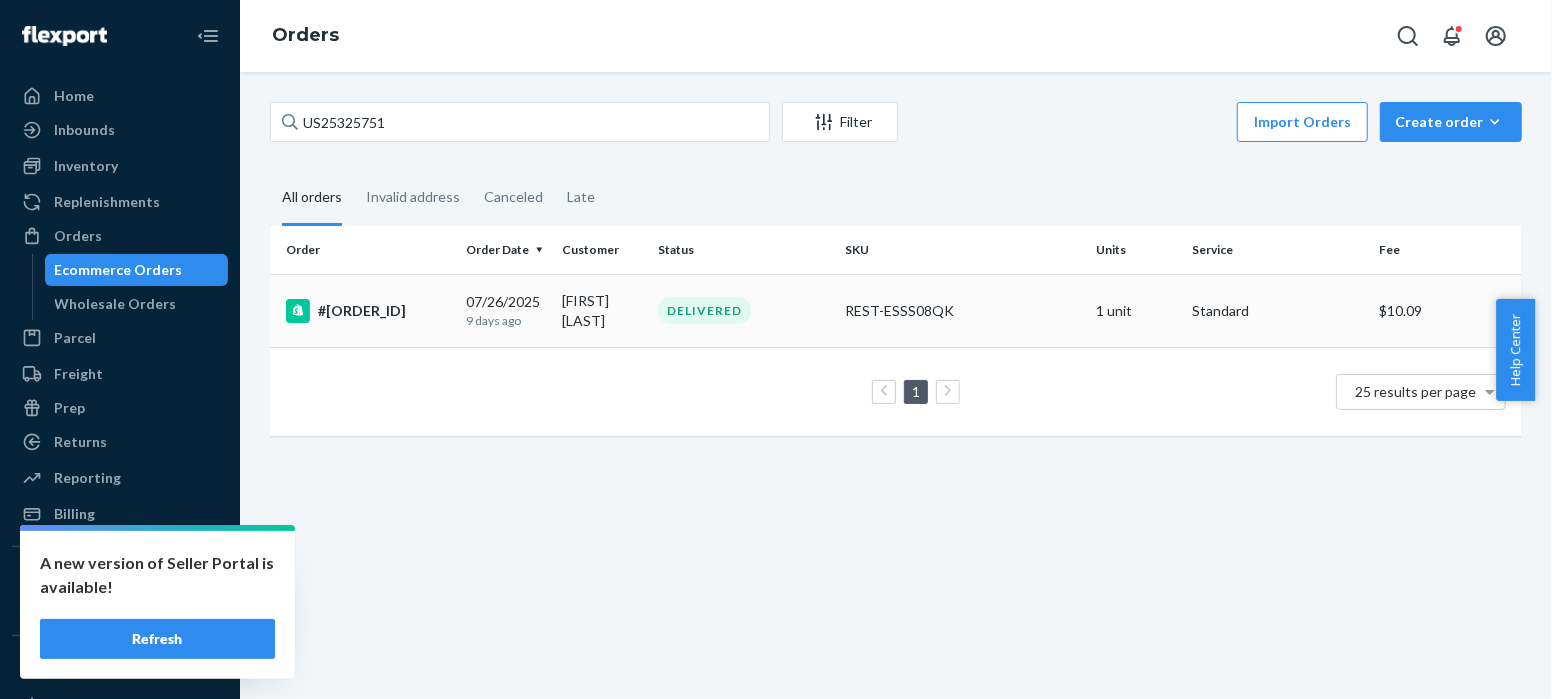 click on "#[ORDER_ID]" at bounding box center [368, 311] 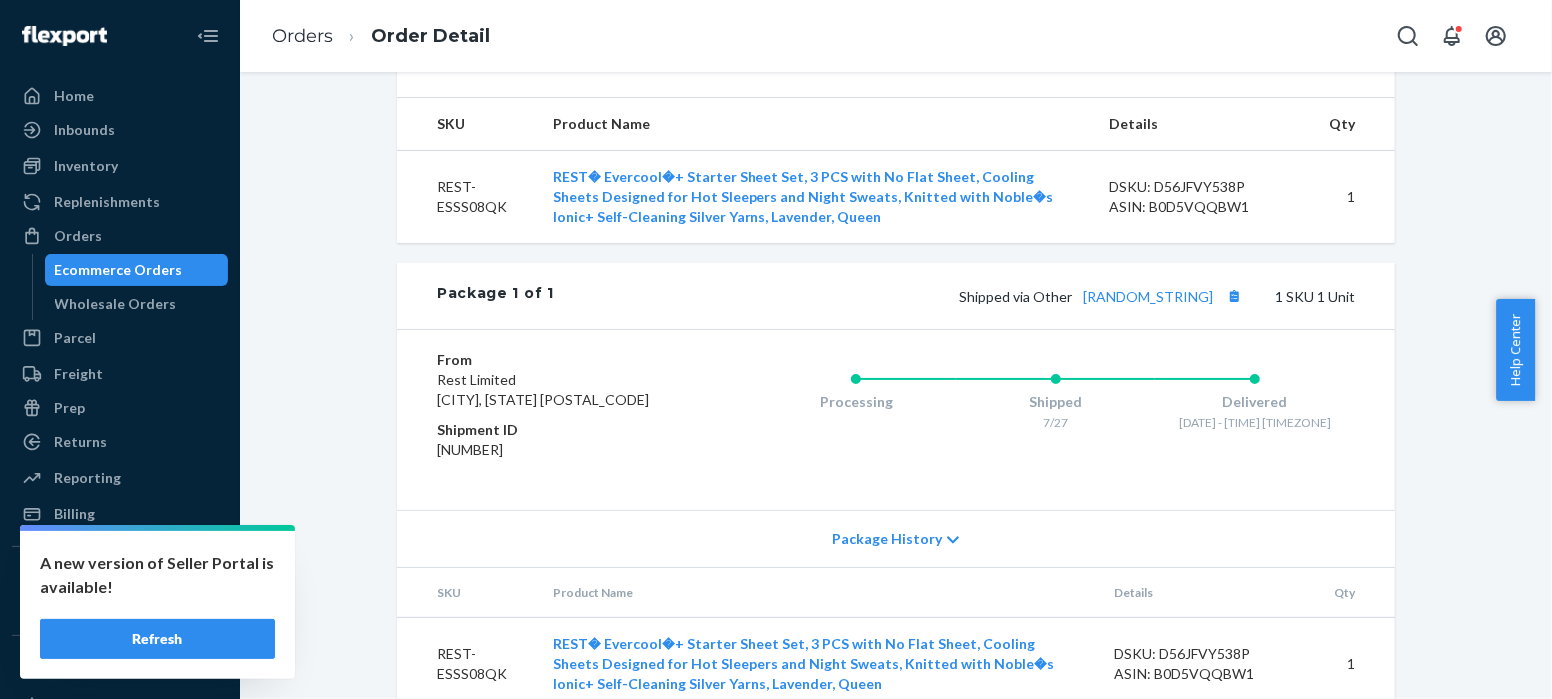 scroll, scrollTop: 778, scrollLeft: 0, axis: vertical 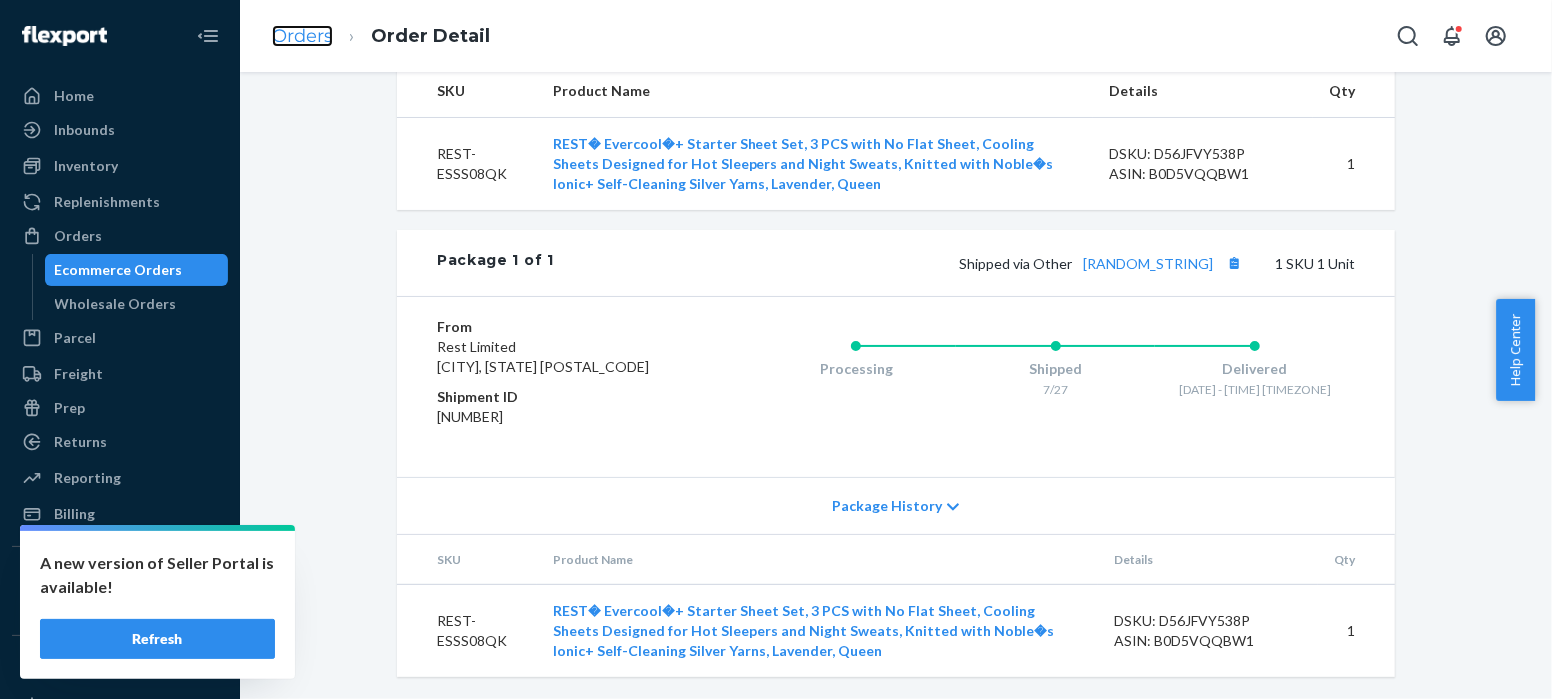 click on "Orders" at bounding box center (302, 36) 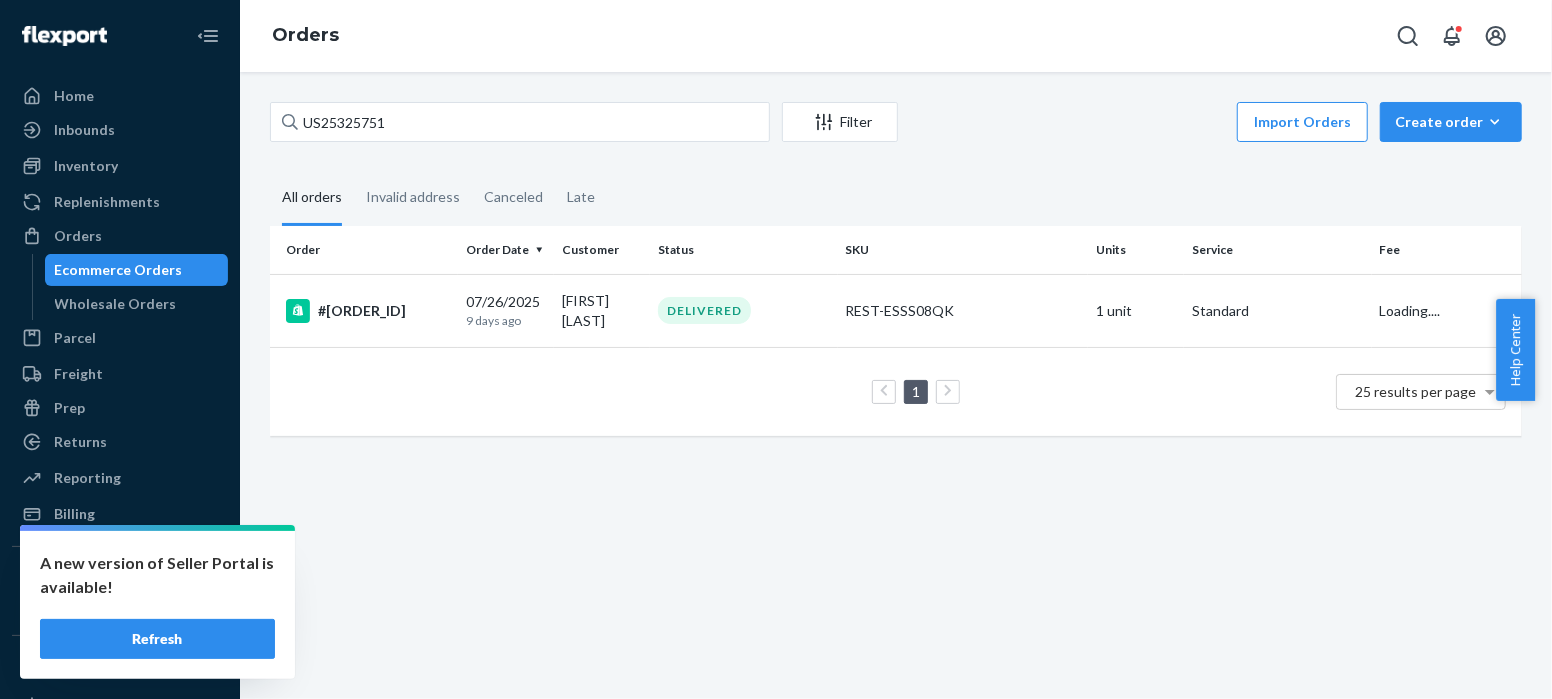 scroll, scrollTop: 0, scrollLeft: 0, axis: both 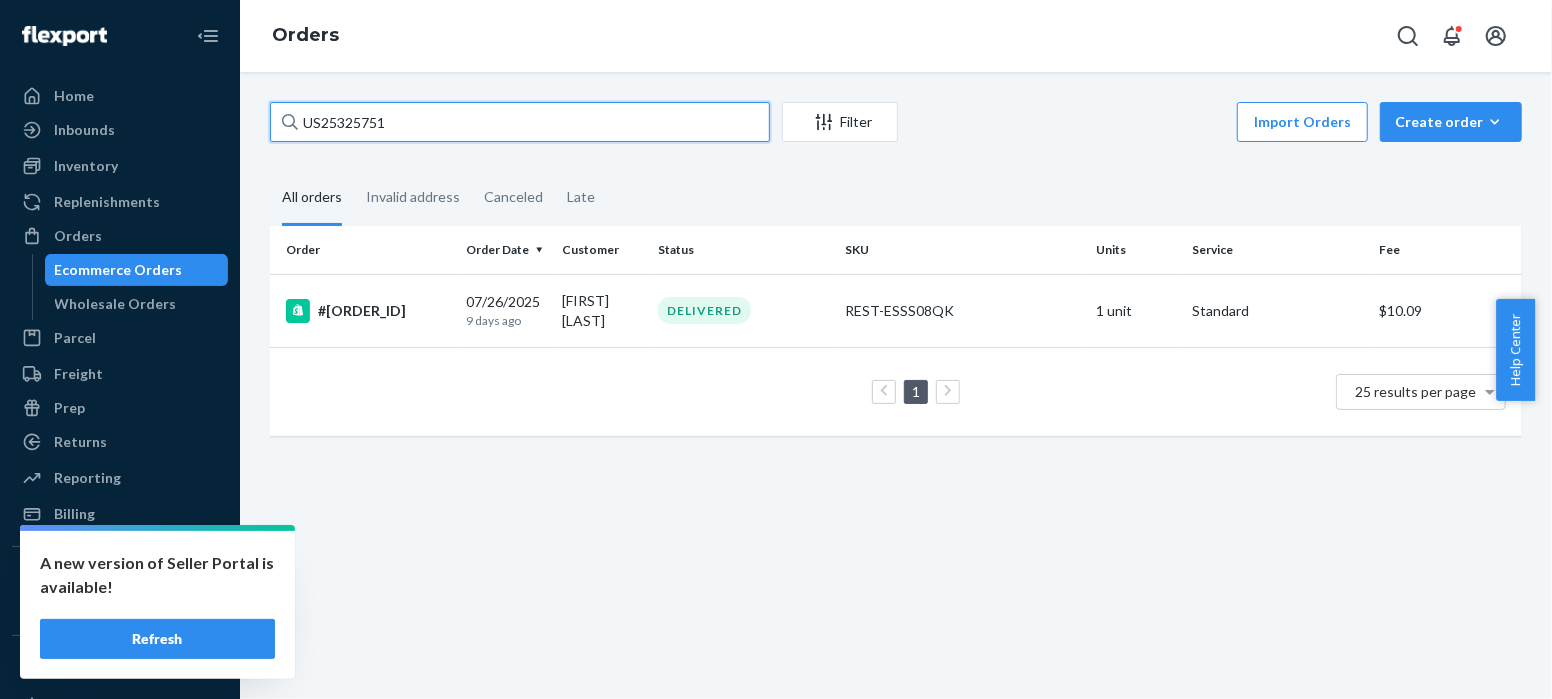 drag, startPoint x: 396, startPoint y: 116, endPoint x: 282, endPoint y: 124, distance: 114.28036 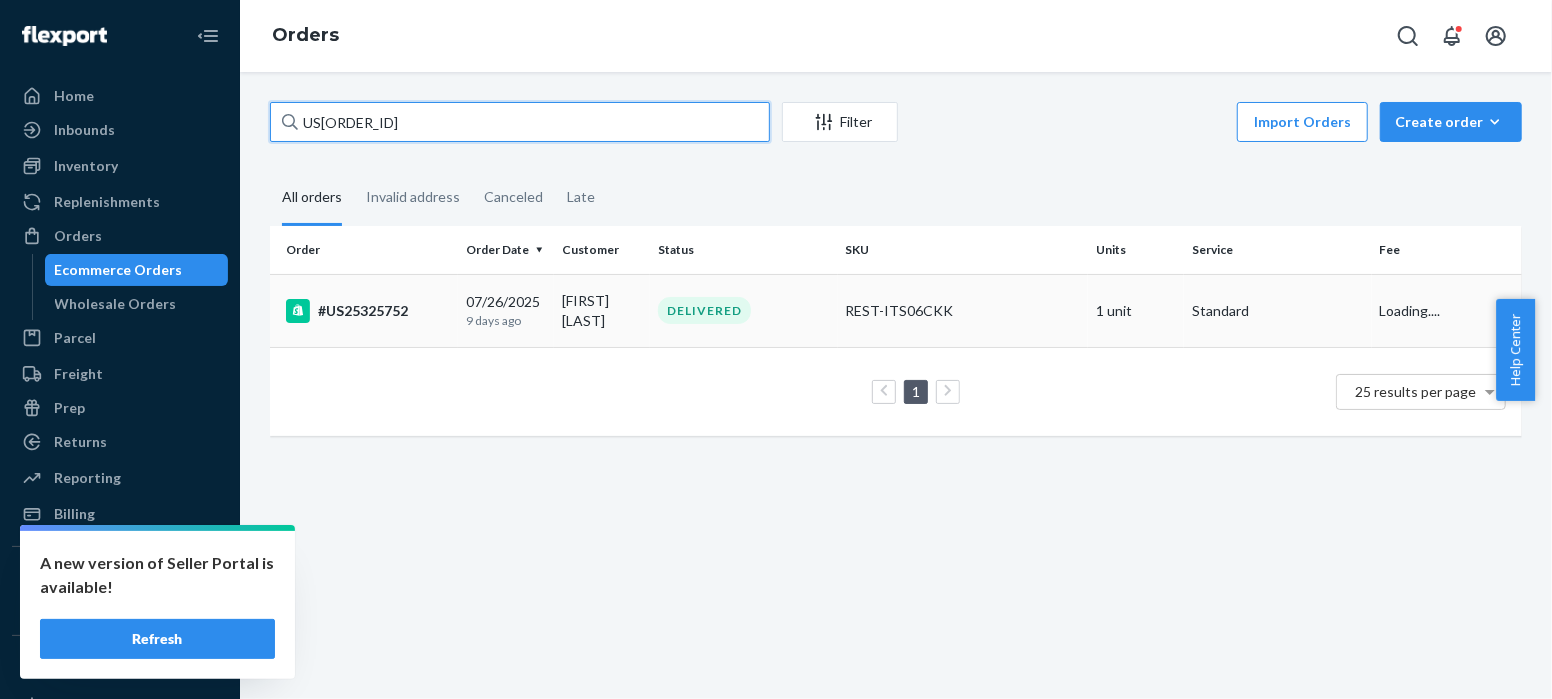 type on "US[ORDER_ID]" 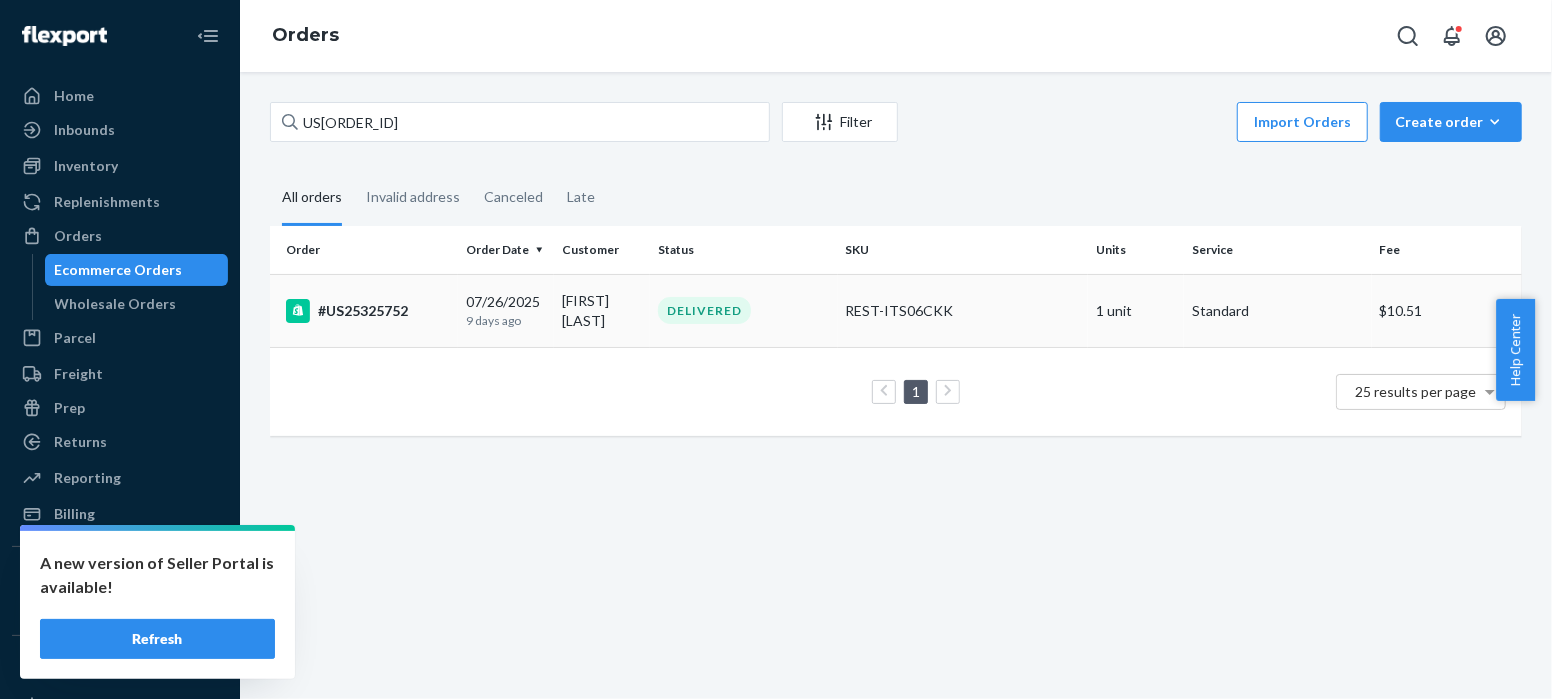 click on "#US25325752" at bounding box center (368, 311) 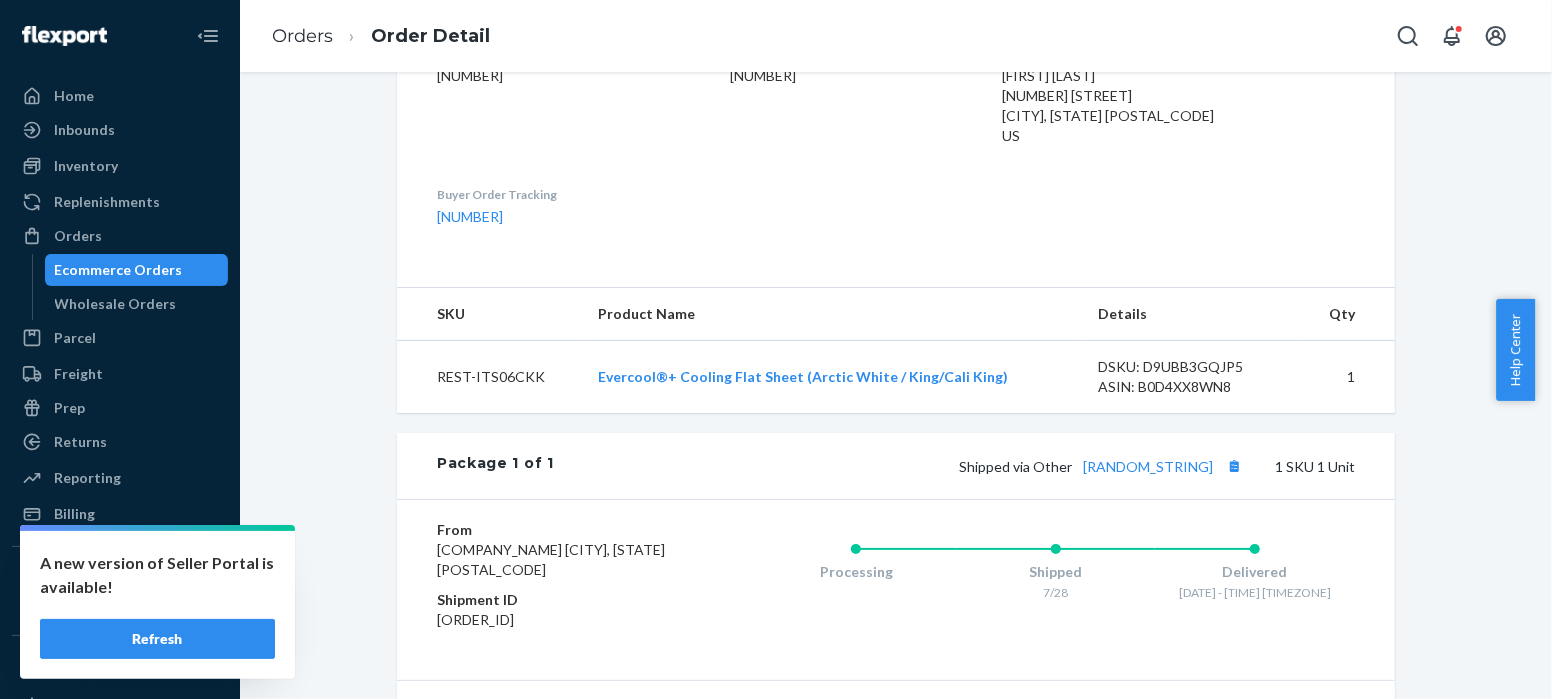 scroll, scrollTop: 698, scrollLeft: 0, axis: vertical 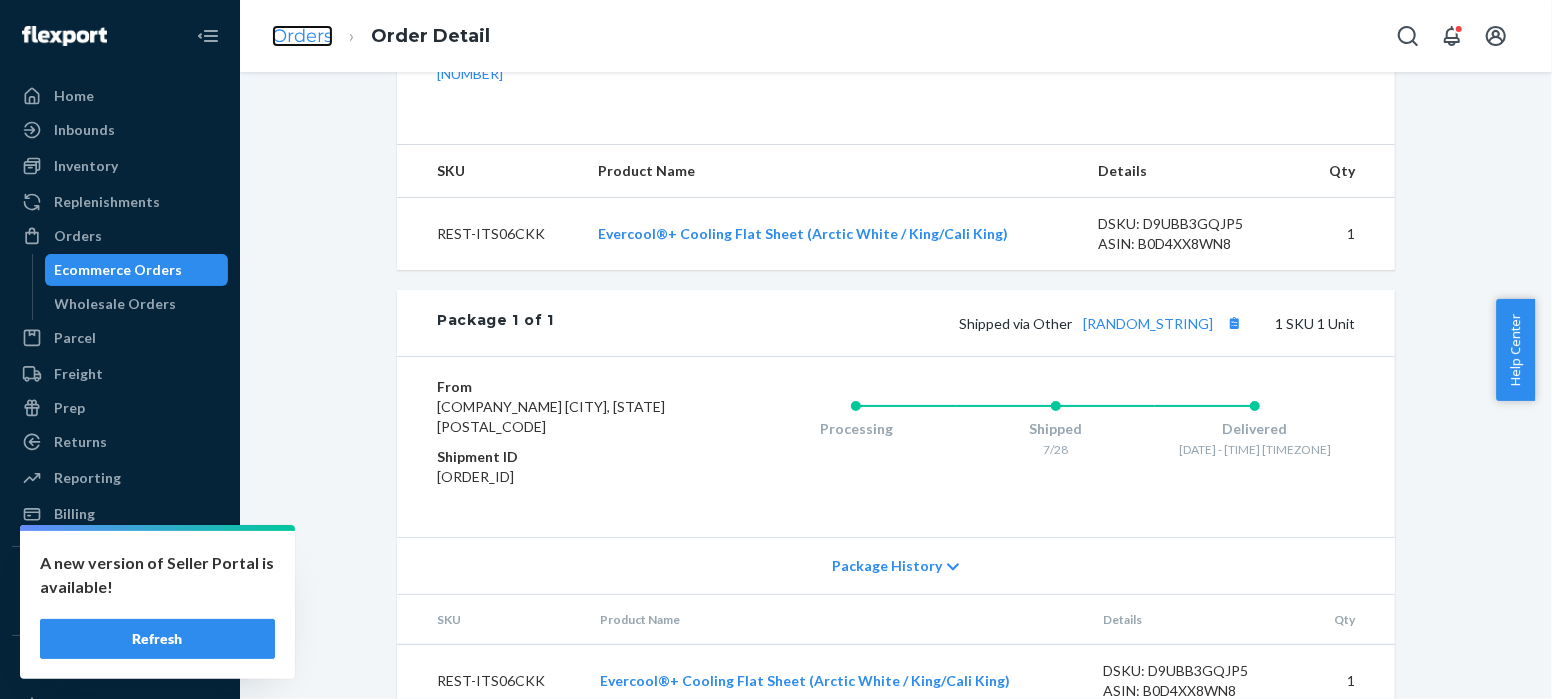 click on "Orders" at bounding box center [302, 36] 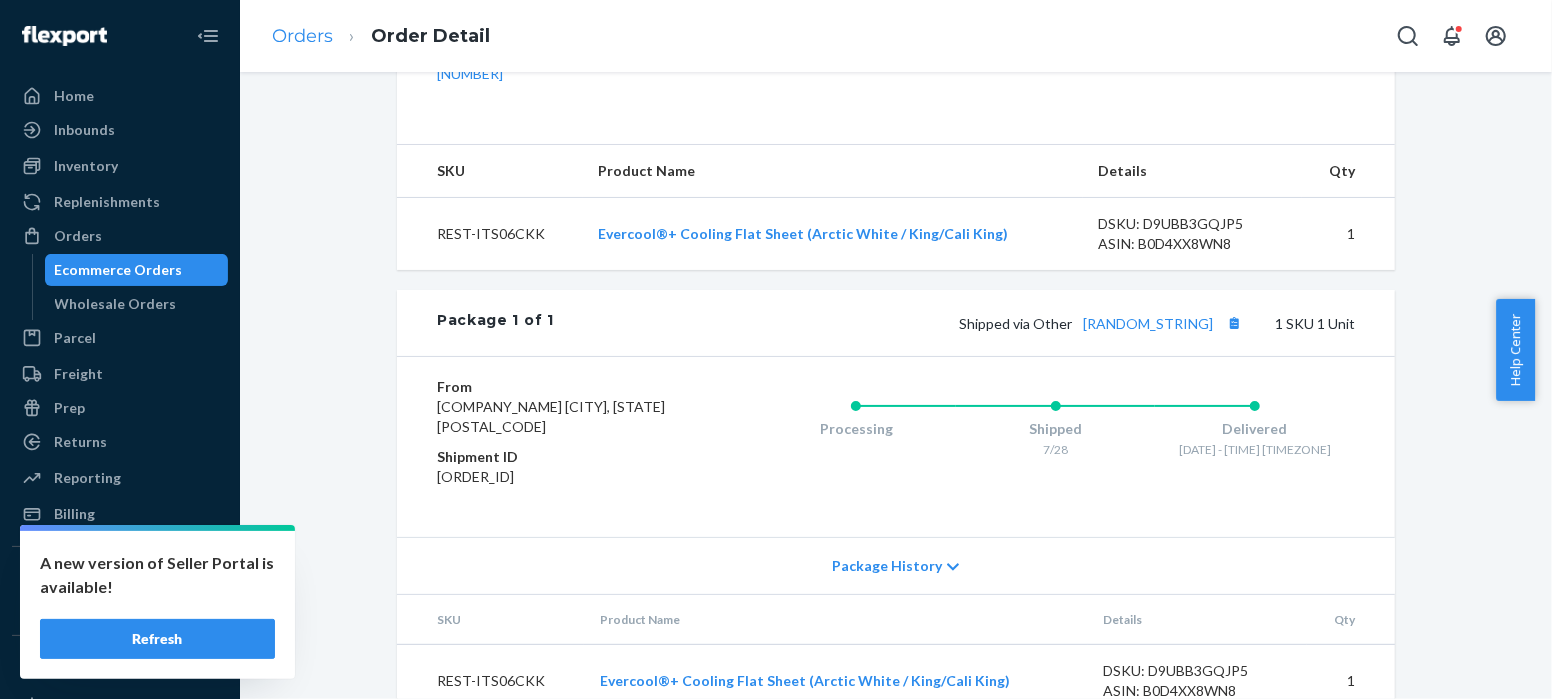 scroll, scrollTop: 0, scrollLeft: 0, axis: both 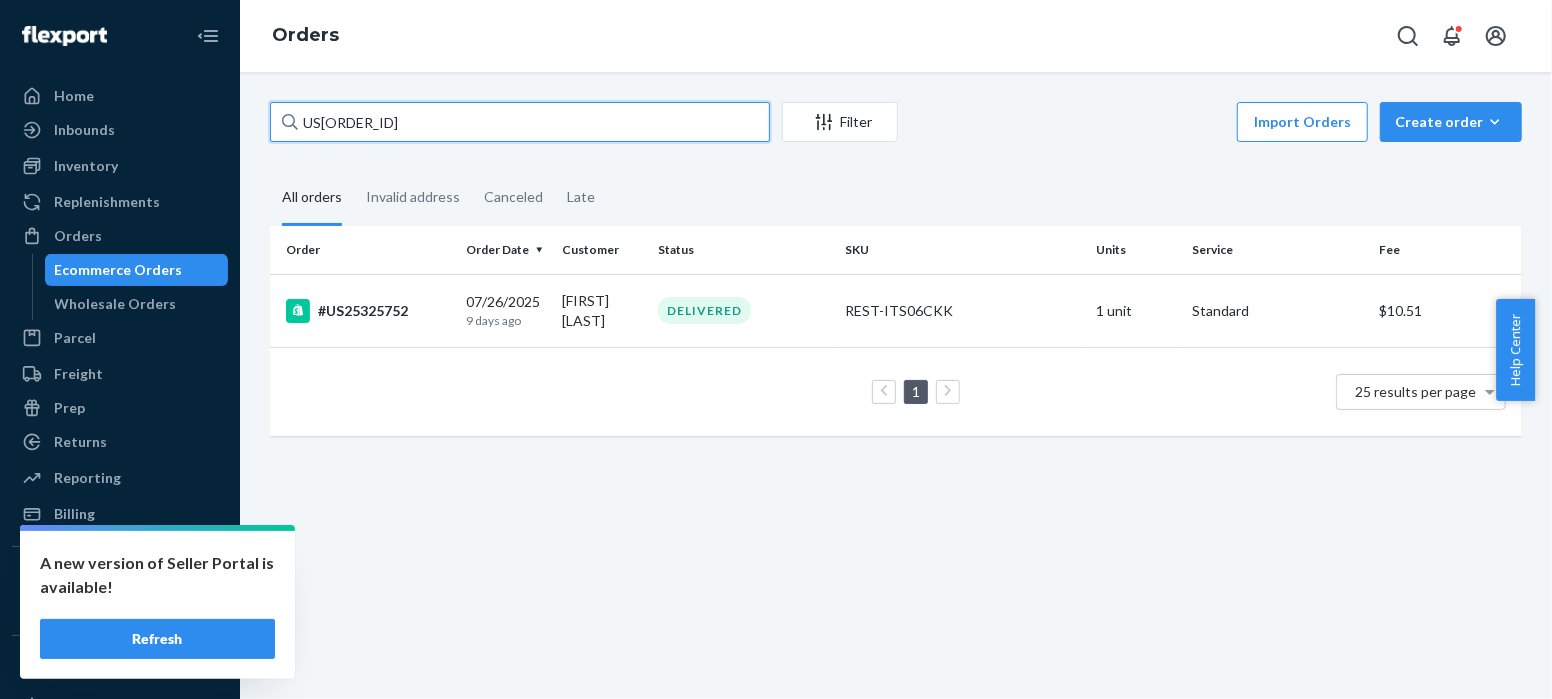 drag, startPoint x: 406, startPoint y: 120, endPoint x: 290, endPoint y: 114, distance: 116.15507 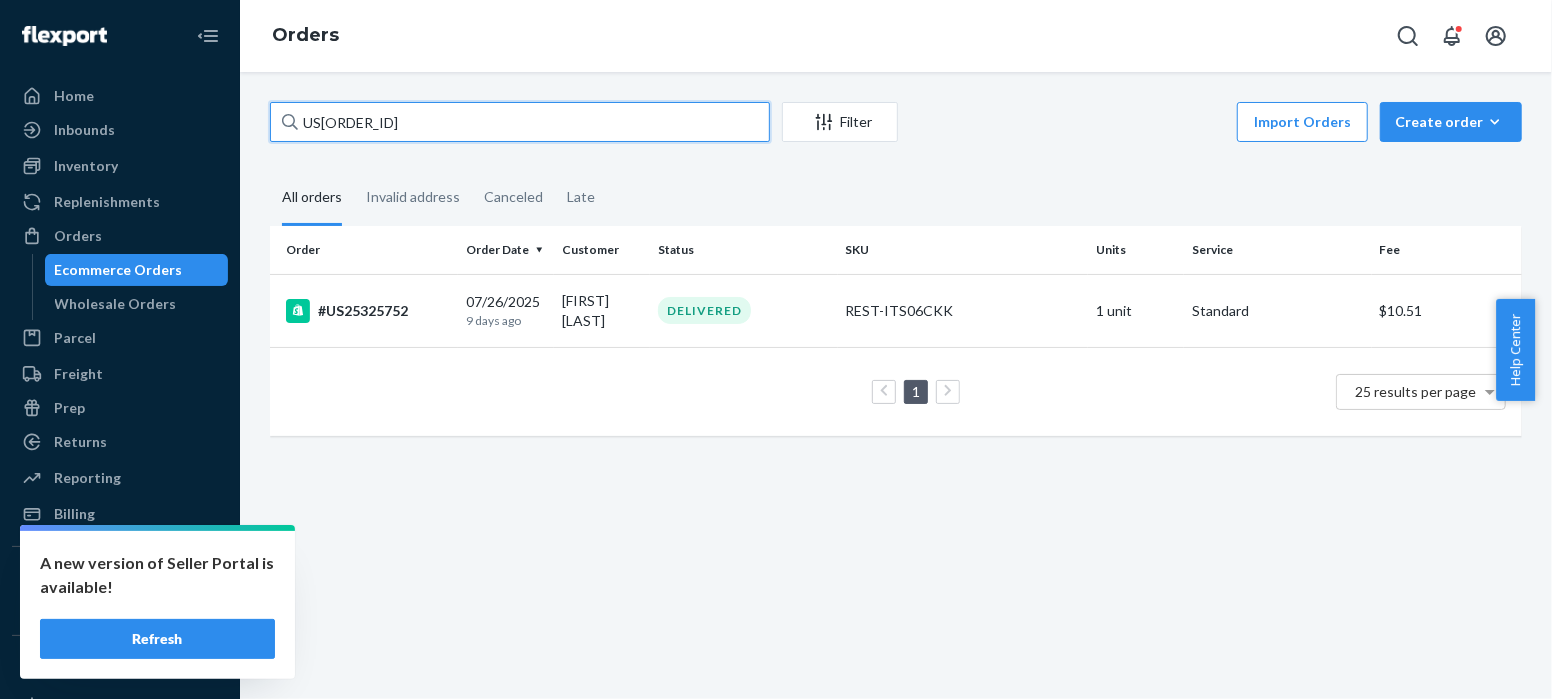 click on "US[ORDER_ID]" at bounding box center (520, 122) 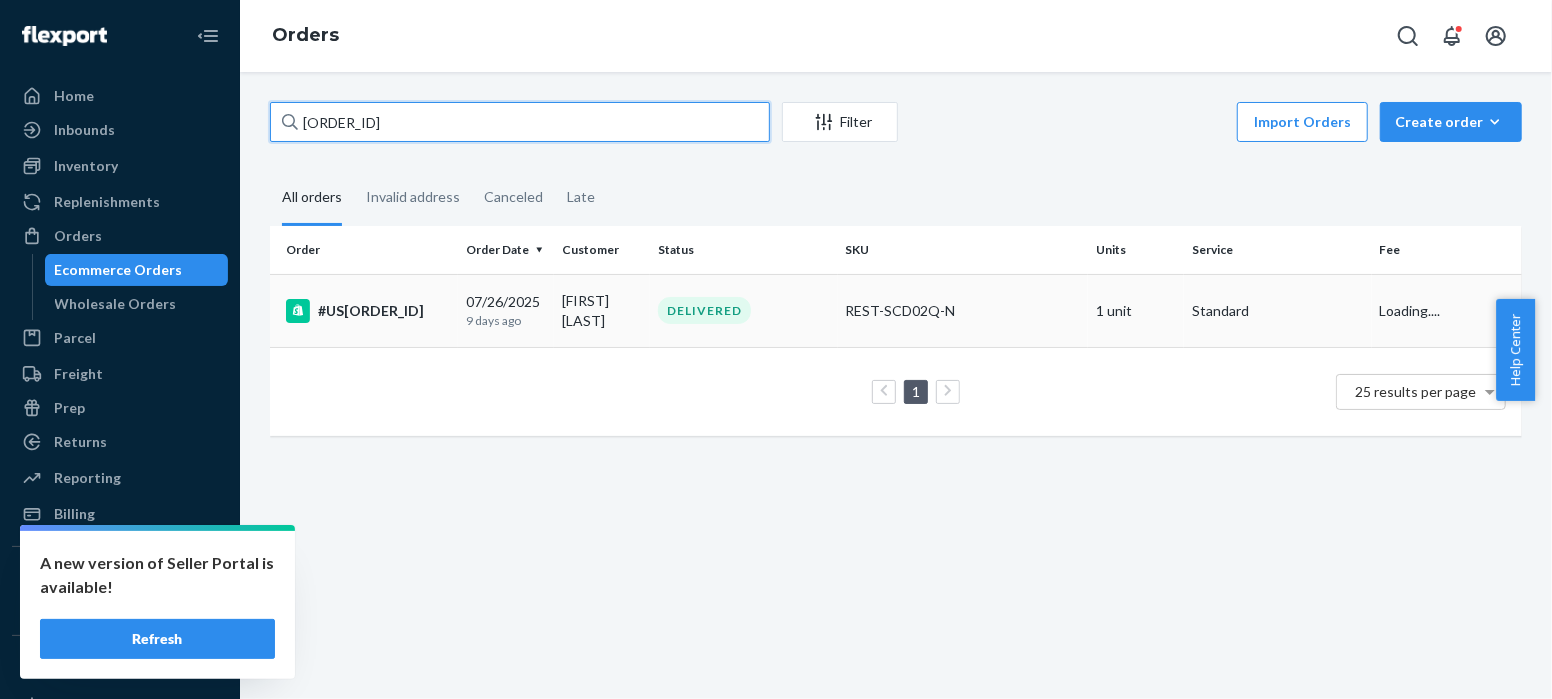 type on "[ORDER_ID]" 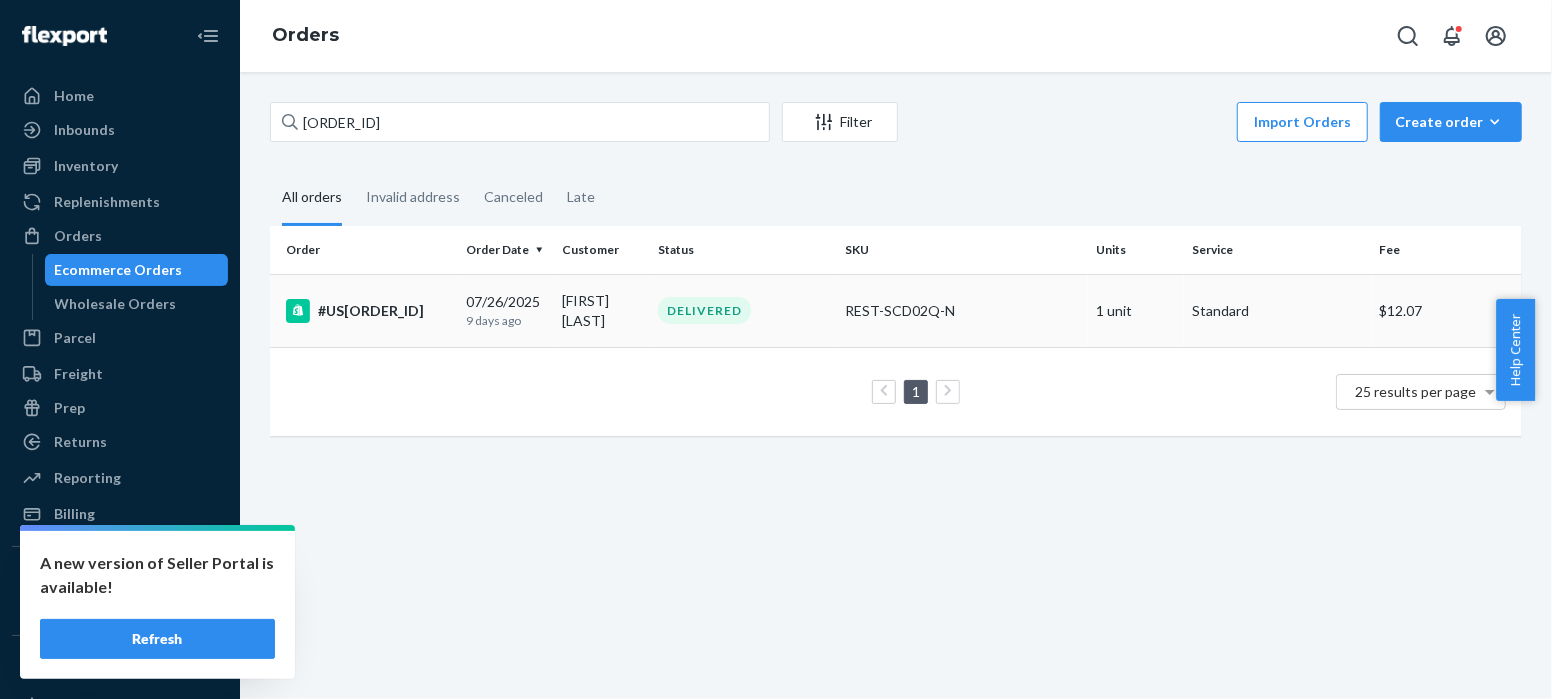 click on "#US[ORDER_ID]" at bounding box center (368, 311) 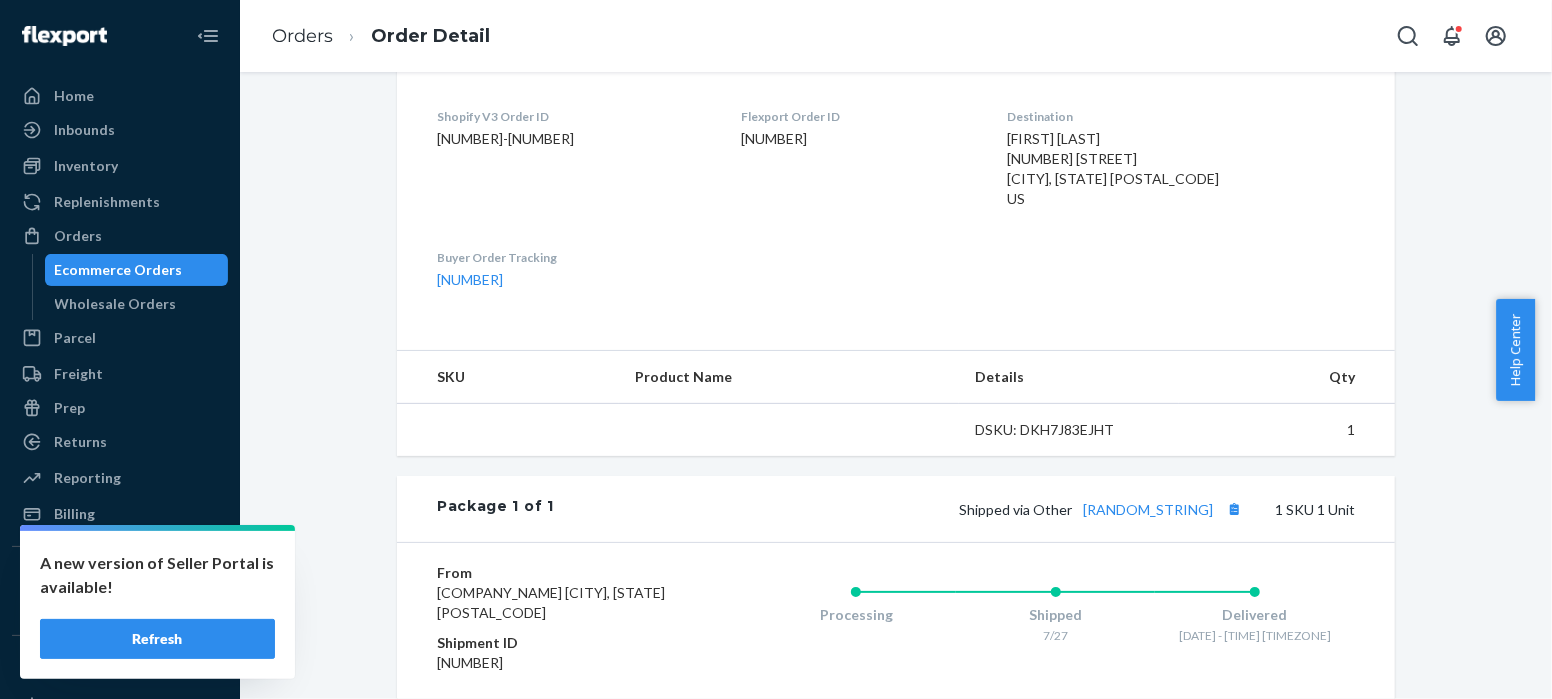 scroll, scrollTop: 698, scrollLeft: 0, axis: vertical 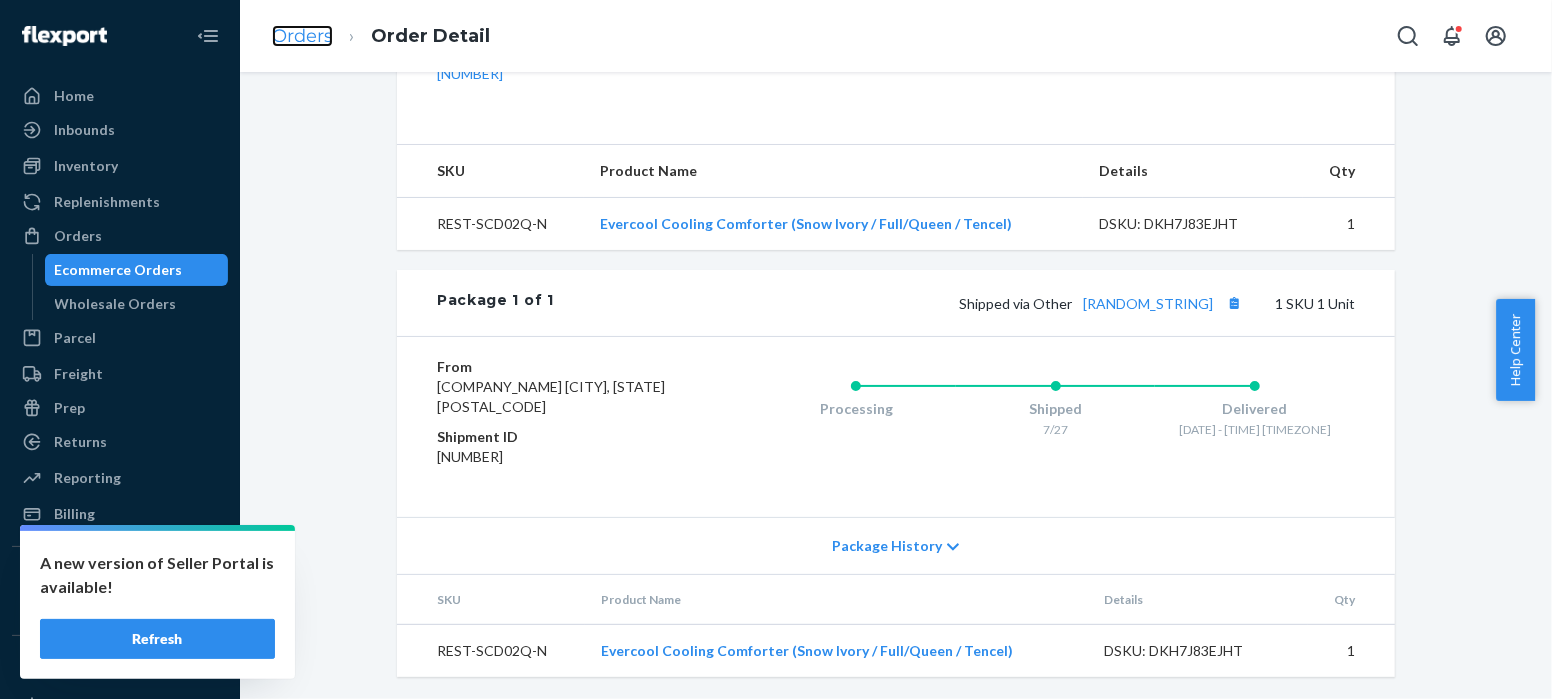 click on "Orders" at bounding box center [302, 36] 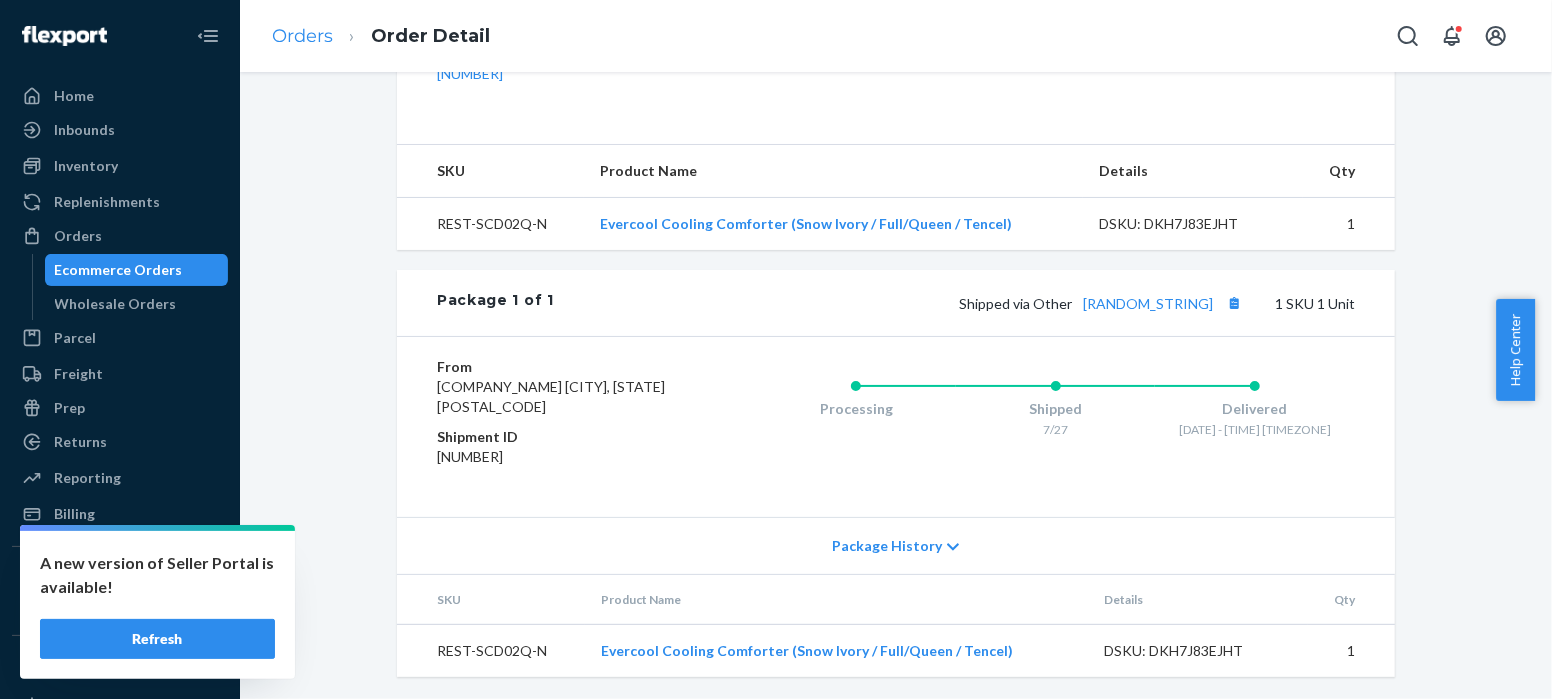 scroll, scrollTop: 0, scrollLeft: 0, axis: both 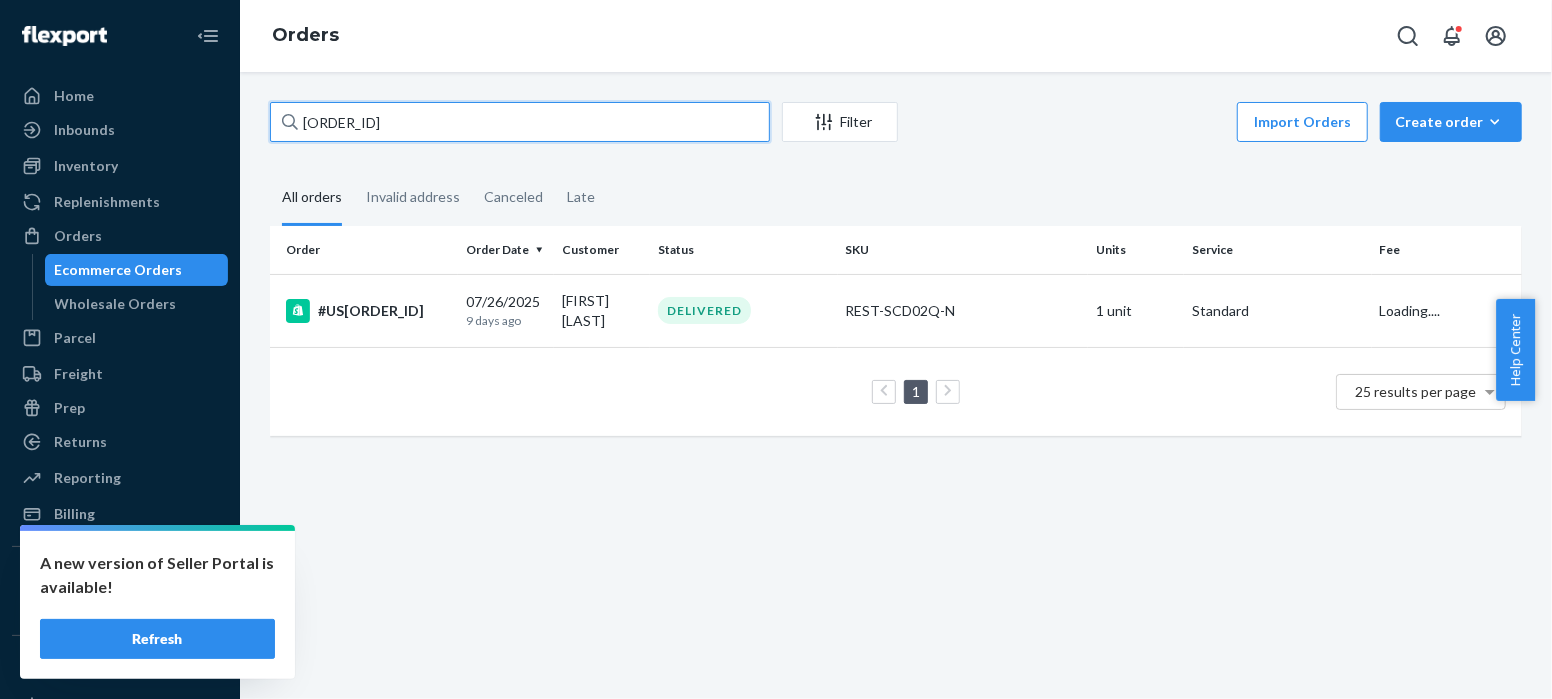 drag, startPoint x: 401, startPoint y: 124, endPoint x: 229, endPoint y: 112, distance: 172.41809 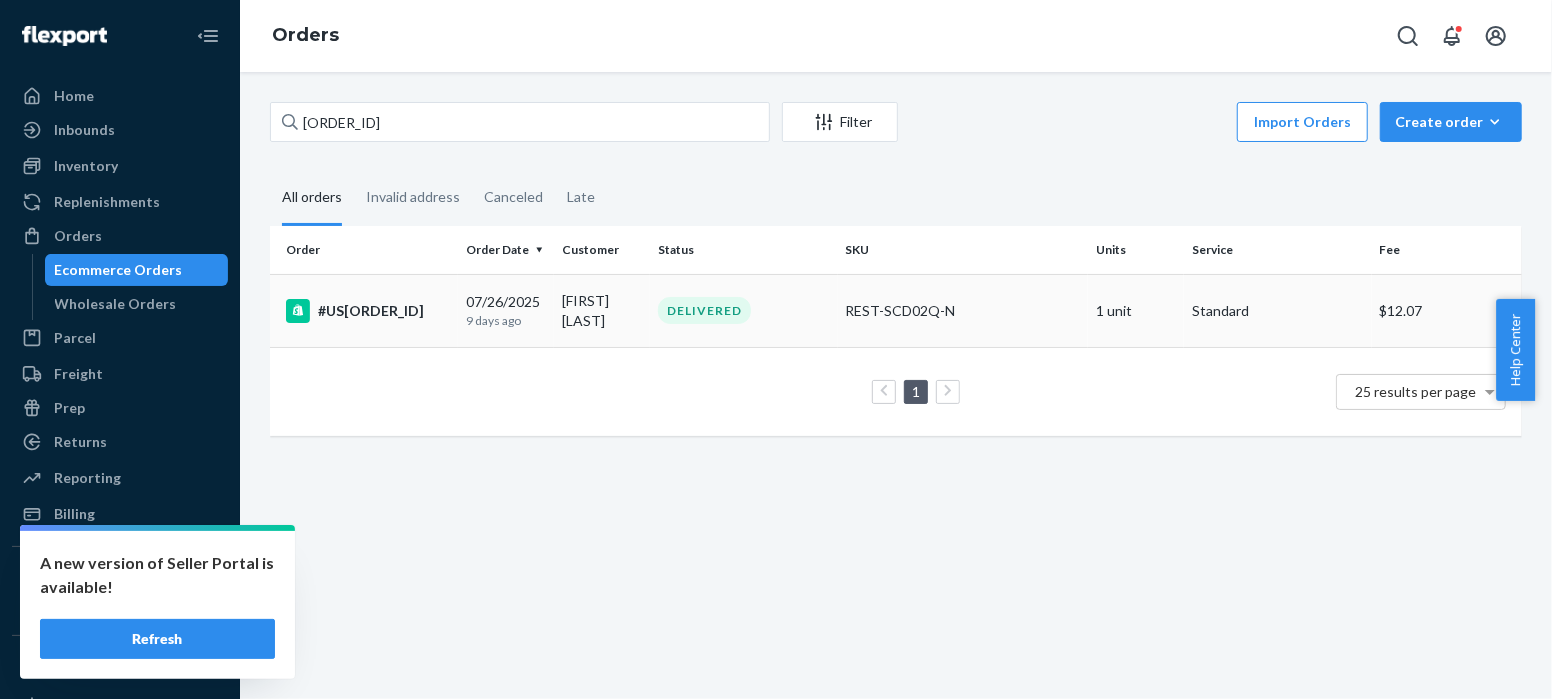 click on "#US[ORDER_ID]" at bounding box center [368, 311] 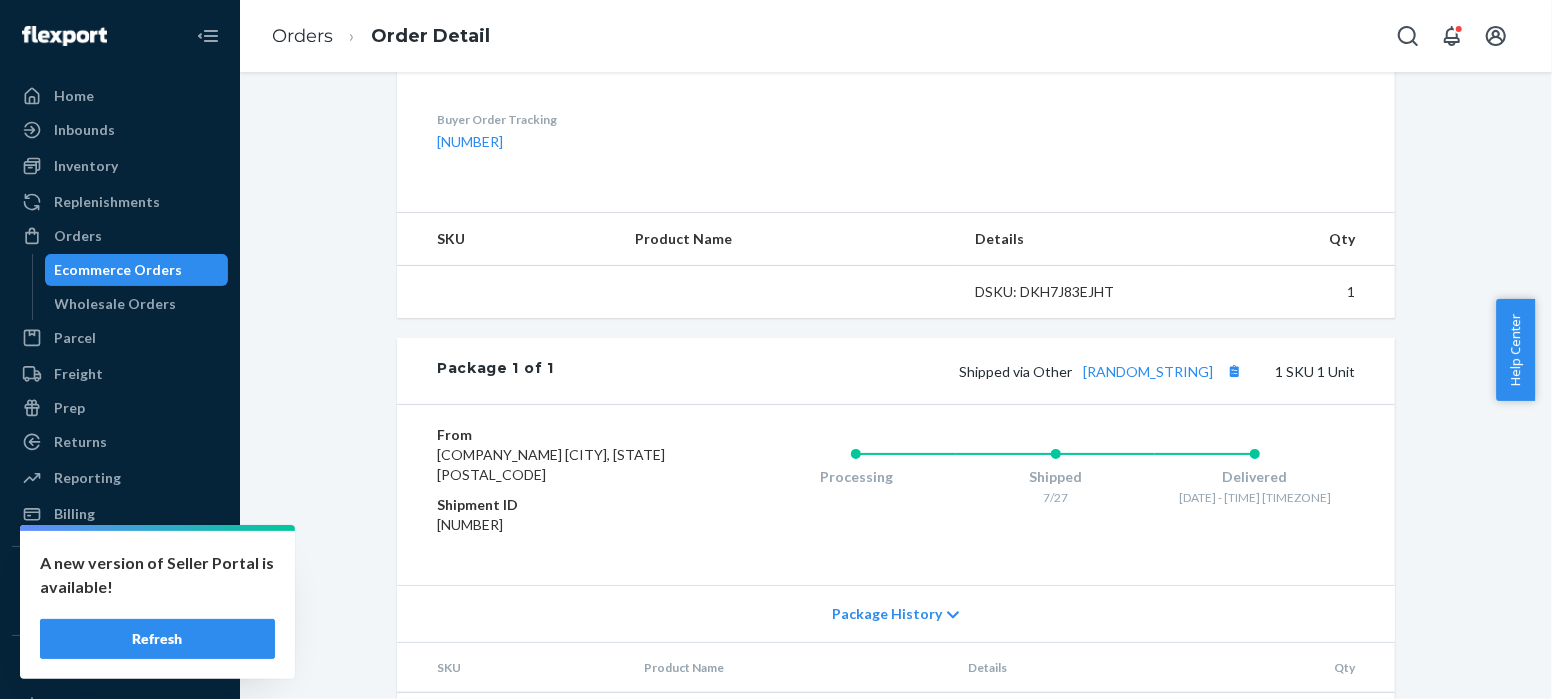 scroll, scrollTop: 698, scrollLeft: 0, axis: vertical 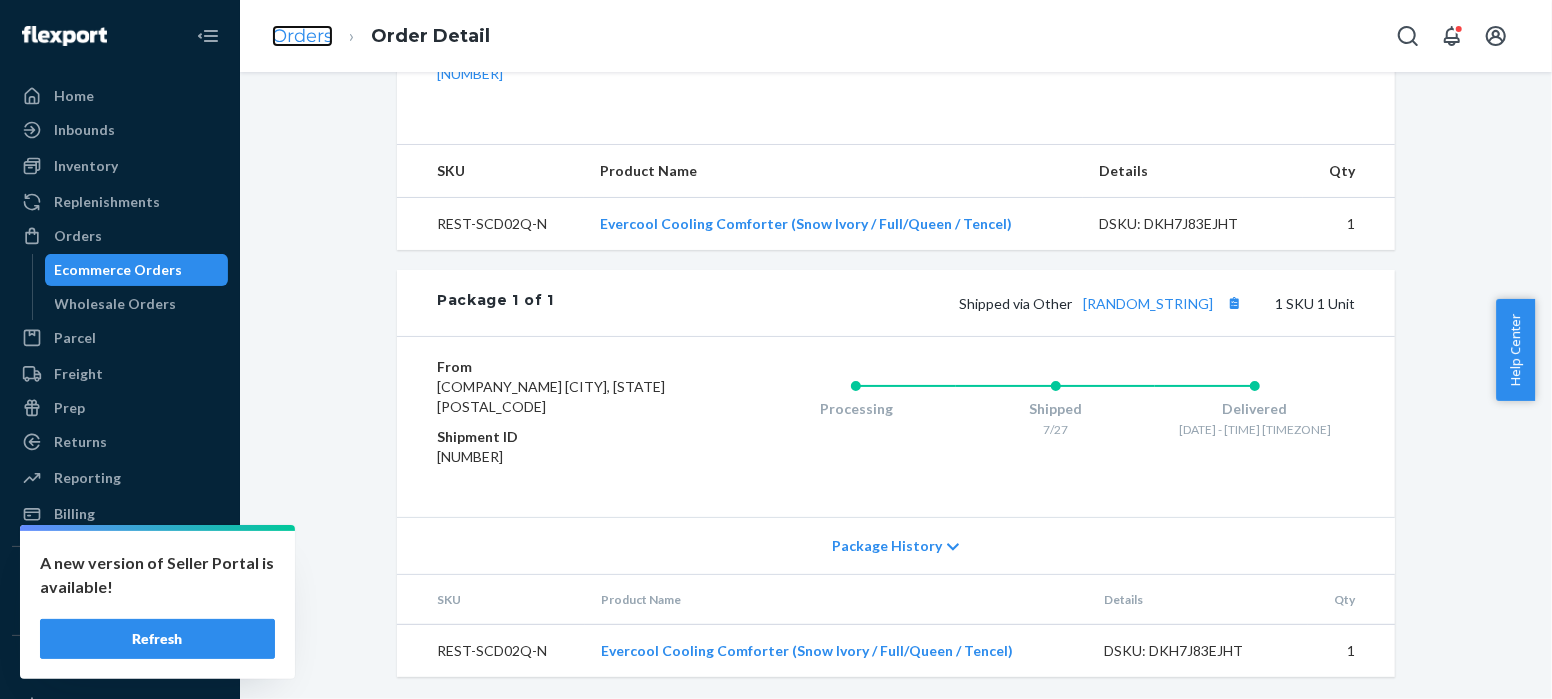 click on "Orders" at bounding box center [302, 36] 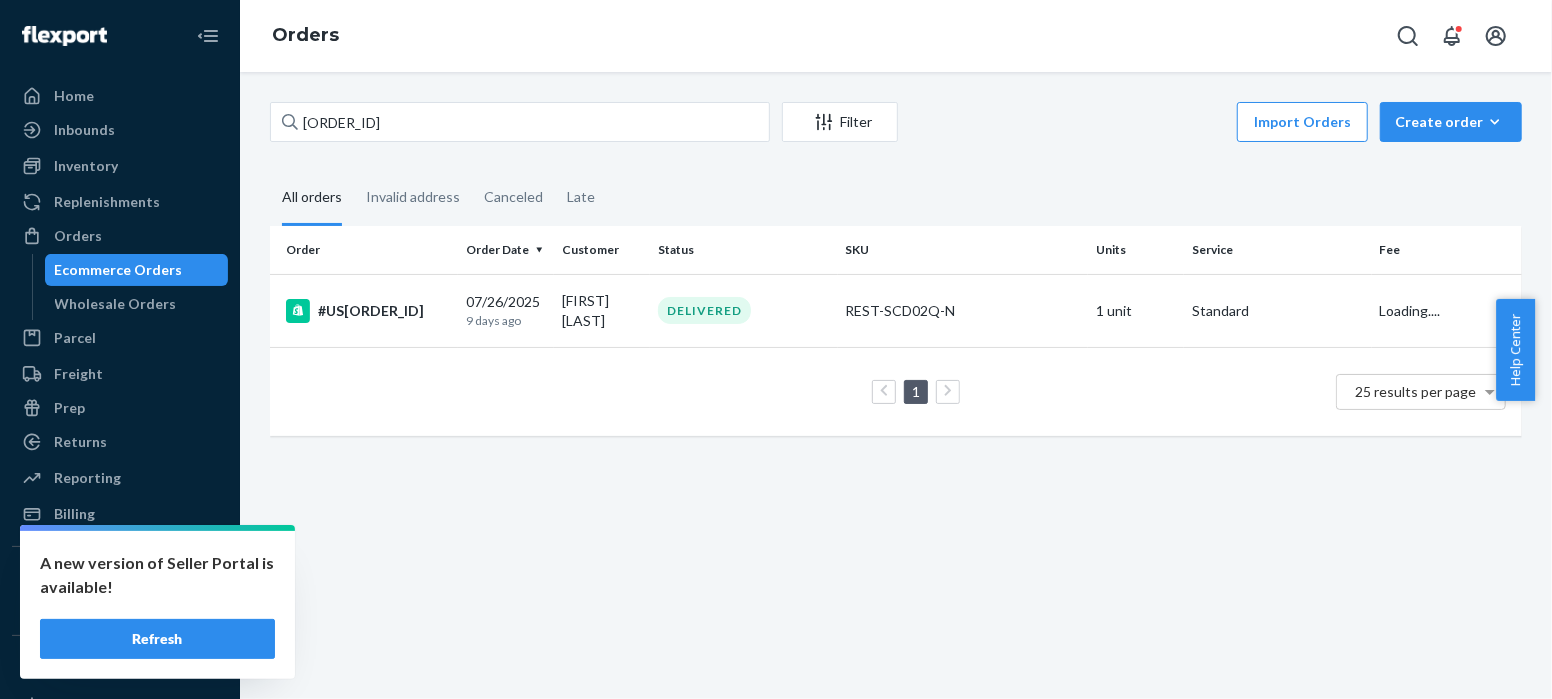 scroll, scrollTop: 0, scrollLeft: 0, axis: both 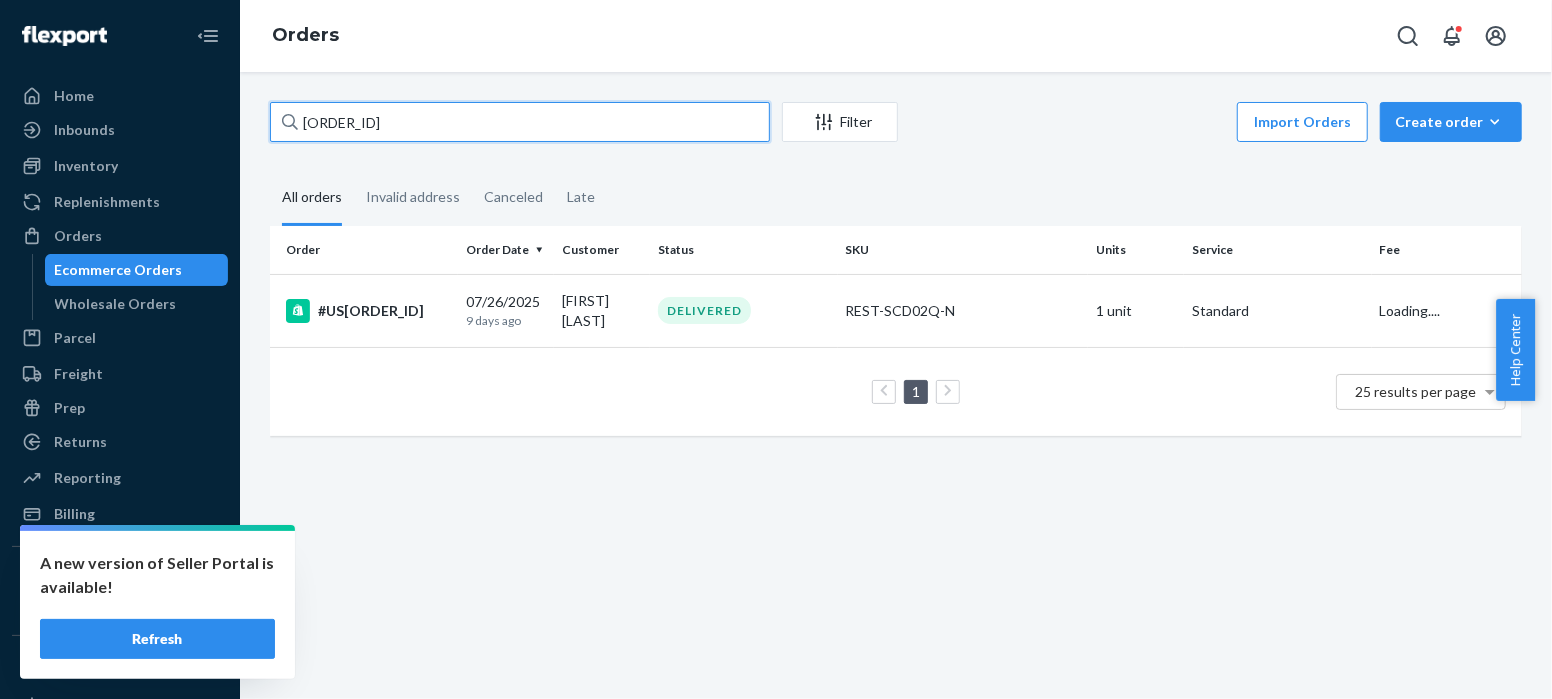 drag, startPoint x: 405, startPoint y: 120, endPoint x: 253, endPoint y: 124, distance: 152.05263 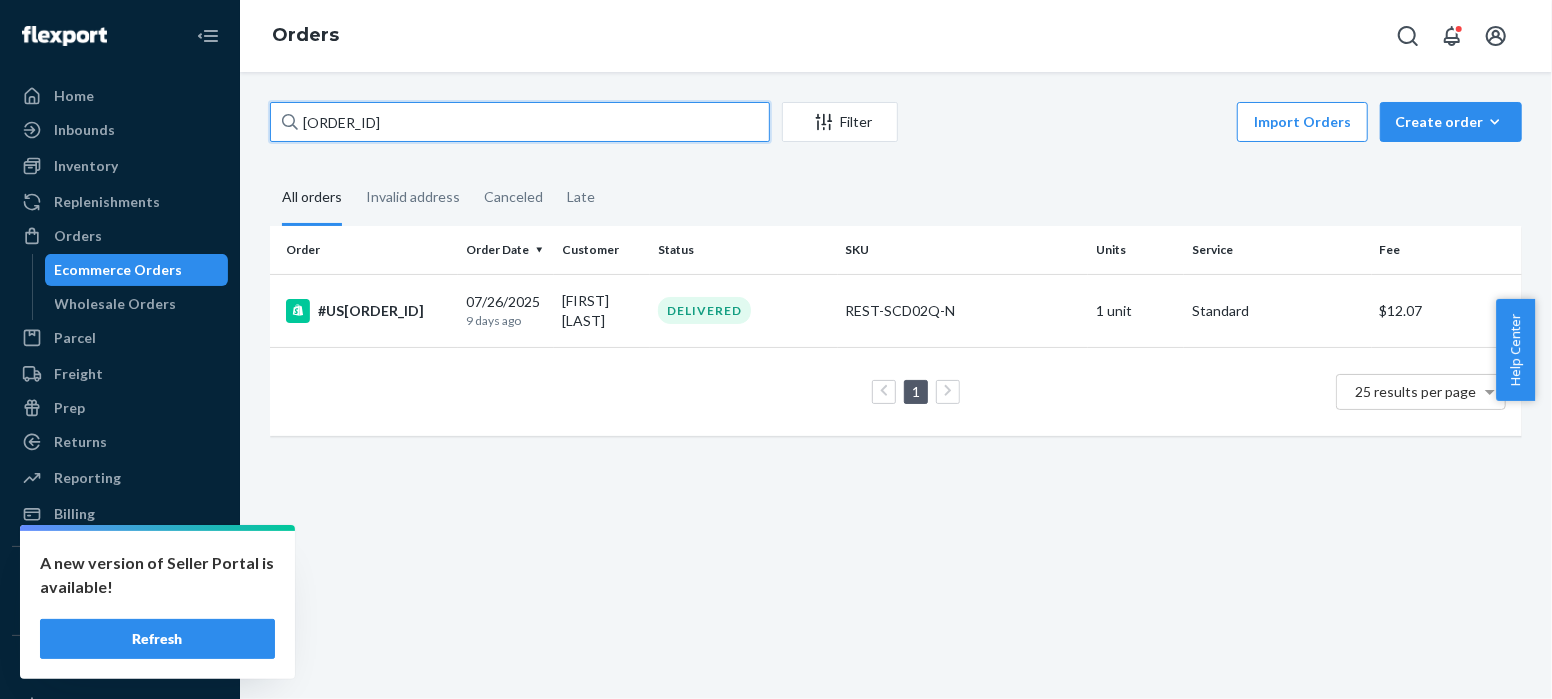 paste on "67" 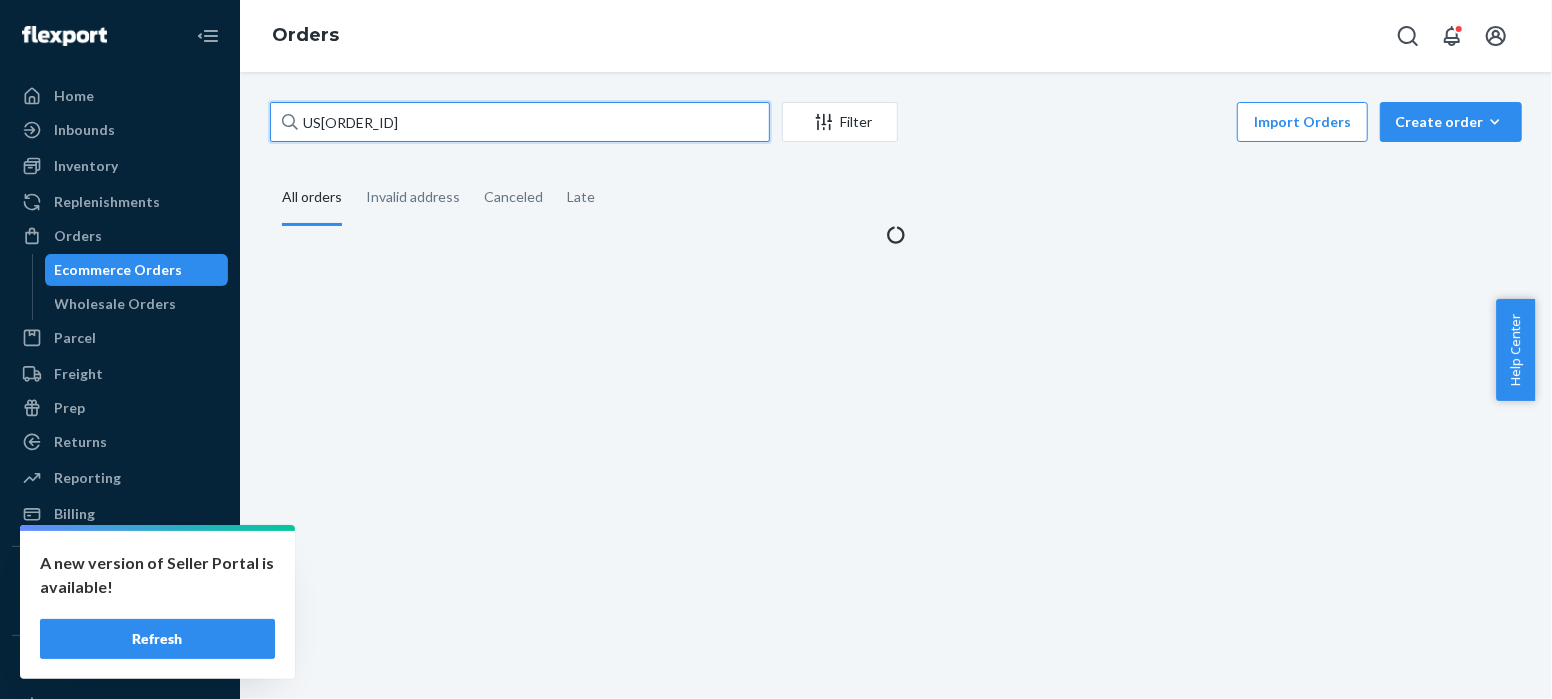 type on "US[ORDER_ID]" 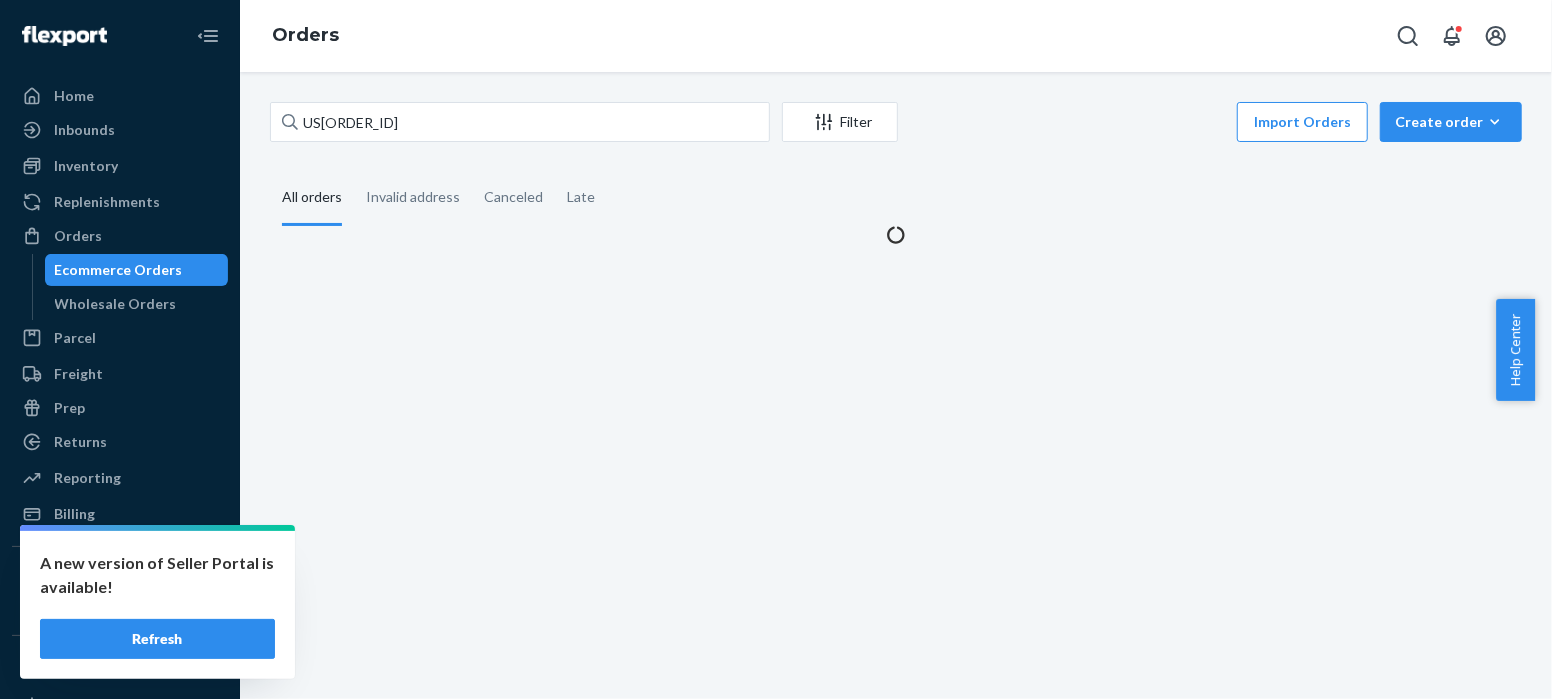 click on "[ORDER_ID] Filter Import Orders Create order Ecommerce order Removal order All orders Invalid address Canceled Late" at bounding box center (896, 173) 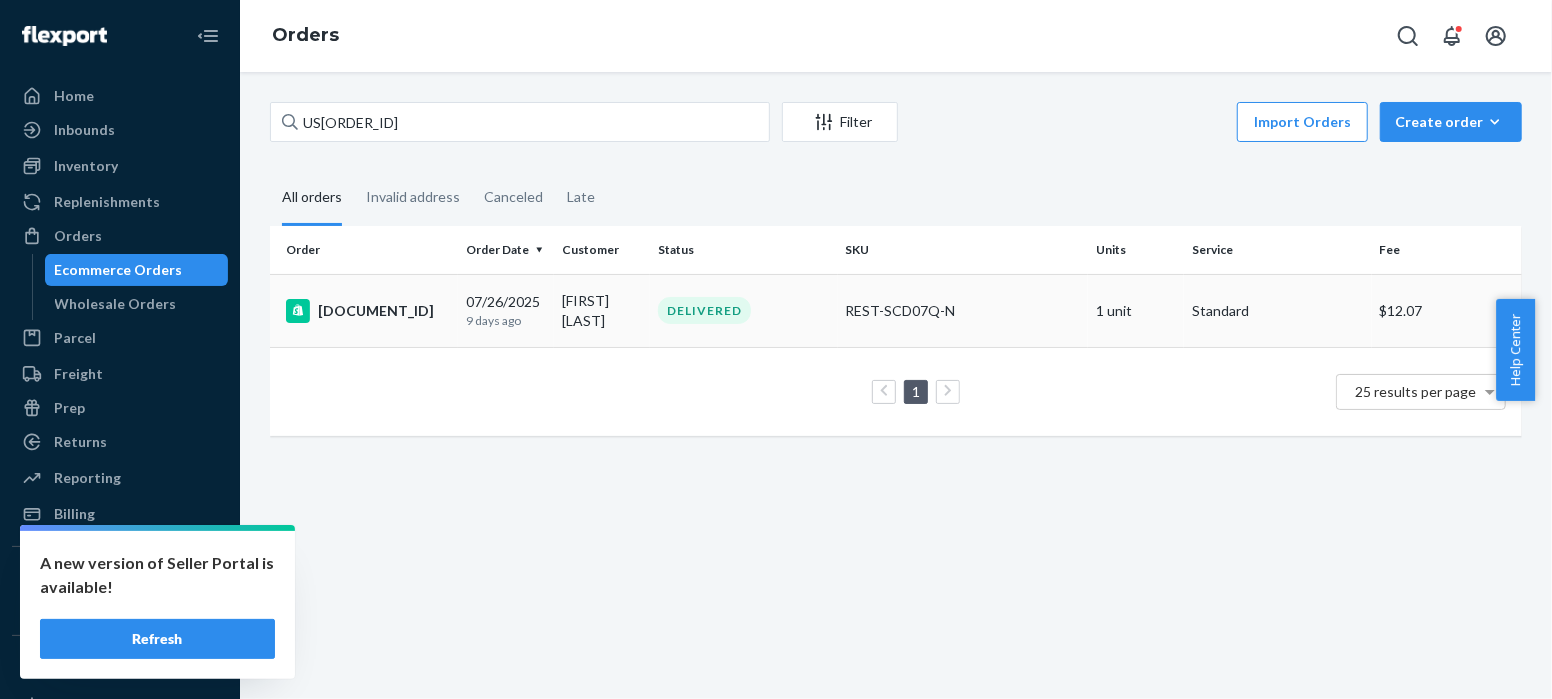 click on "[DOCUMENT_ID]" at bounding box center [368, 311] 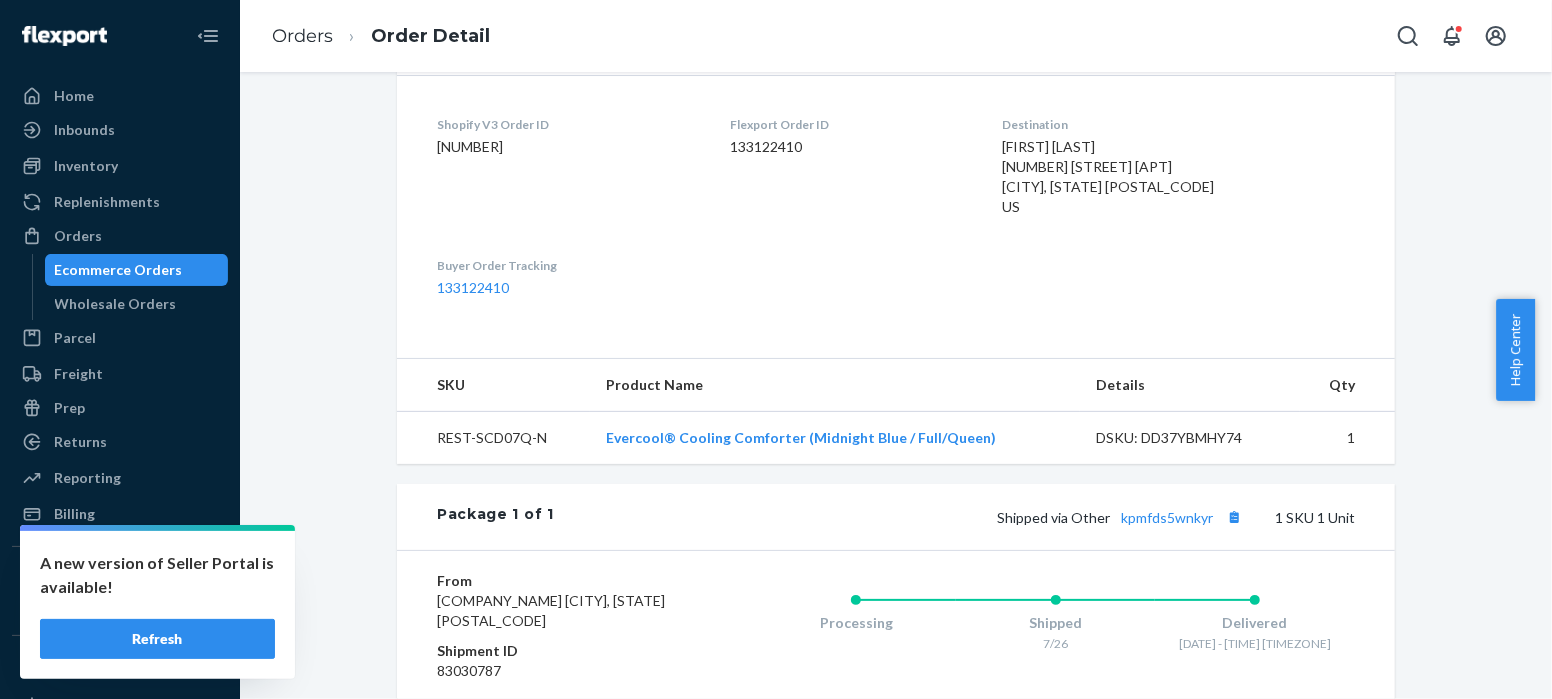 scroll, scrollTop: 641, scrollLeft: 0, axis: vertical 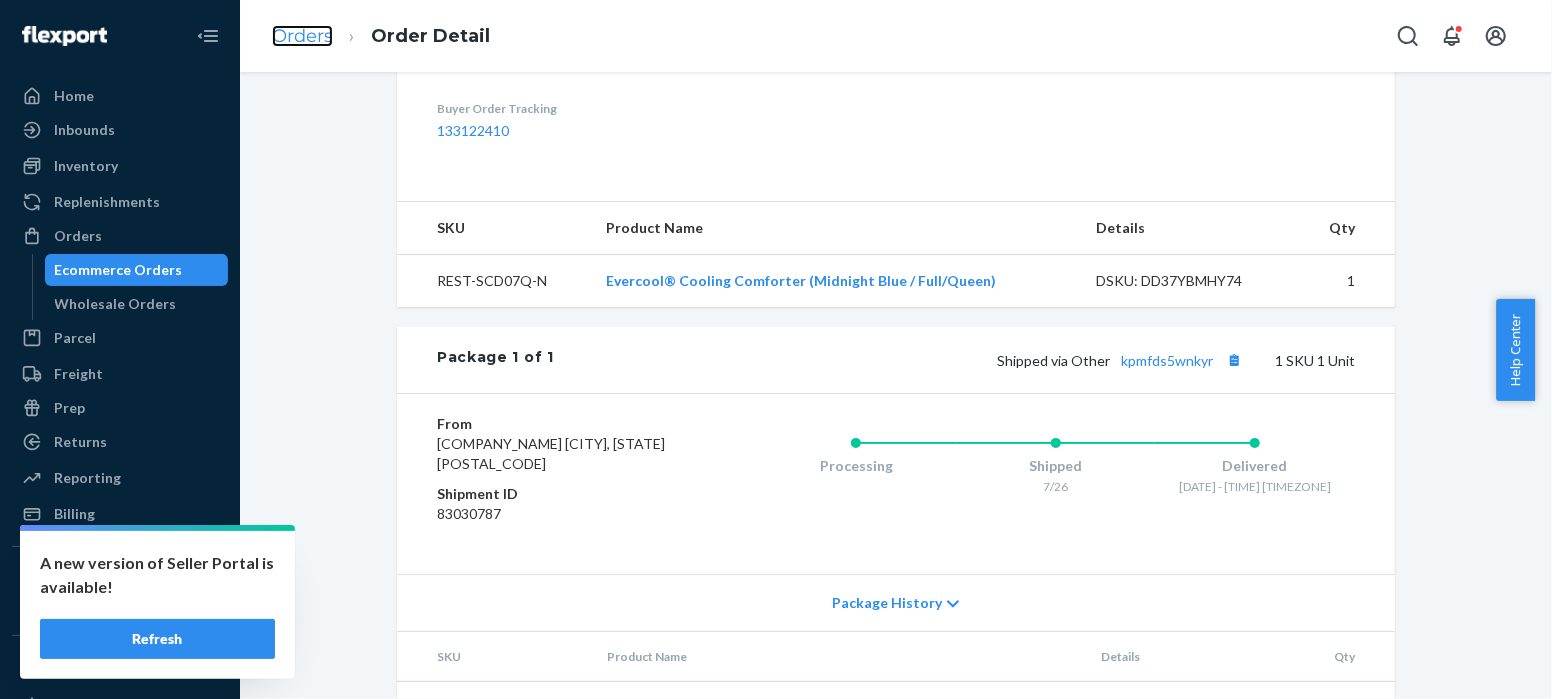 click on "Orders" at bounding box center (302, 36) 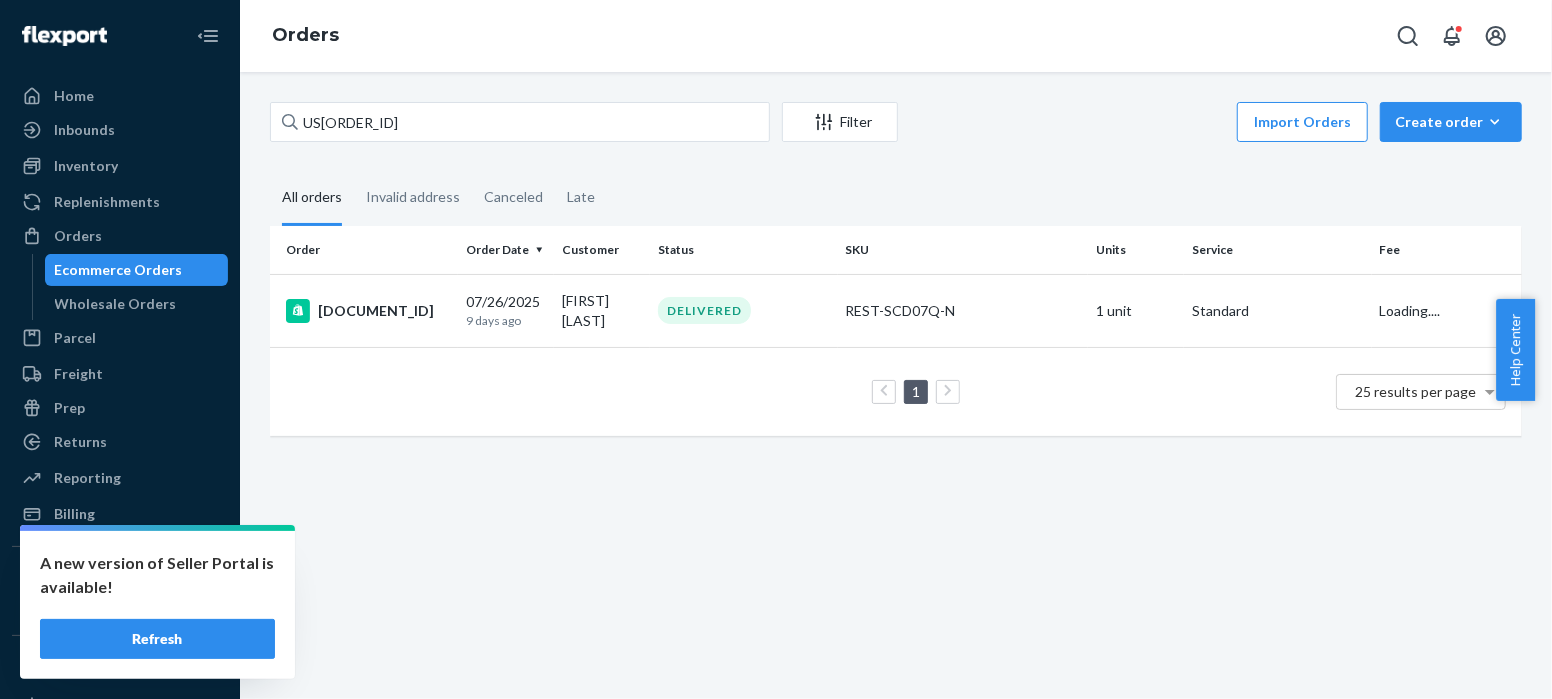 scroll, scrollTop: 0, scrollLeft: 0, axis: both 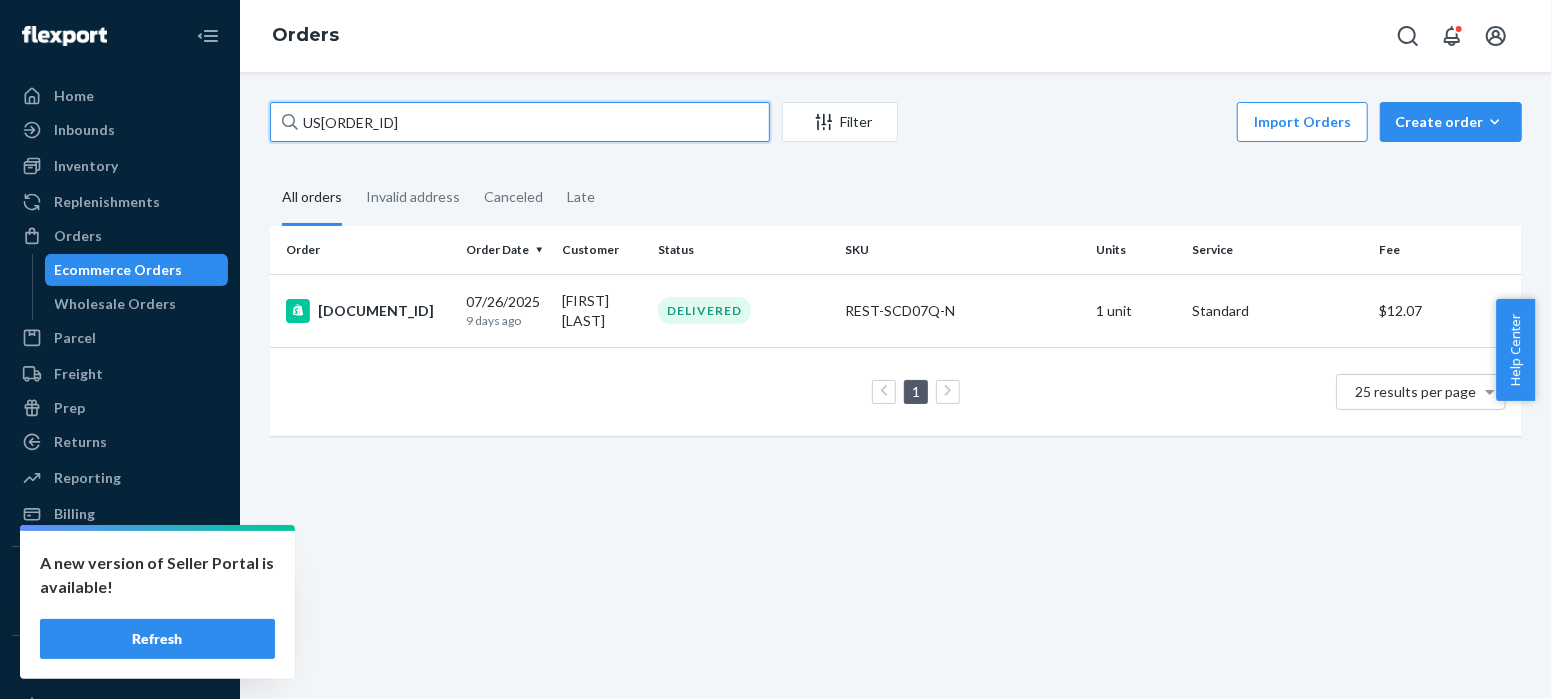 drag, startPoint x: 399, startPoint y: 123, endPoint x: 274, endPoint y: 122, distance: 125.004 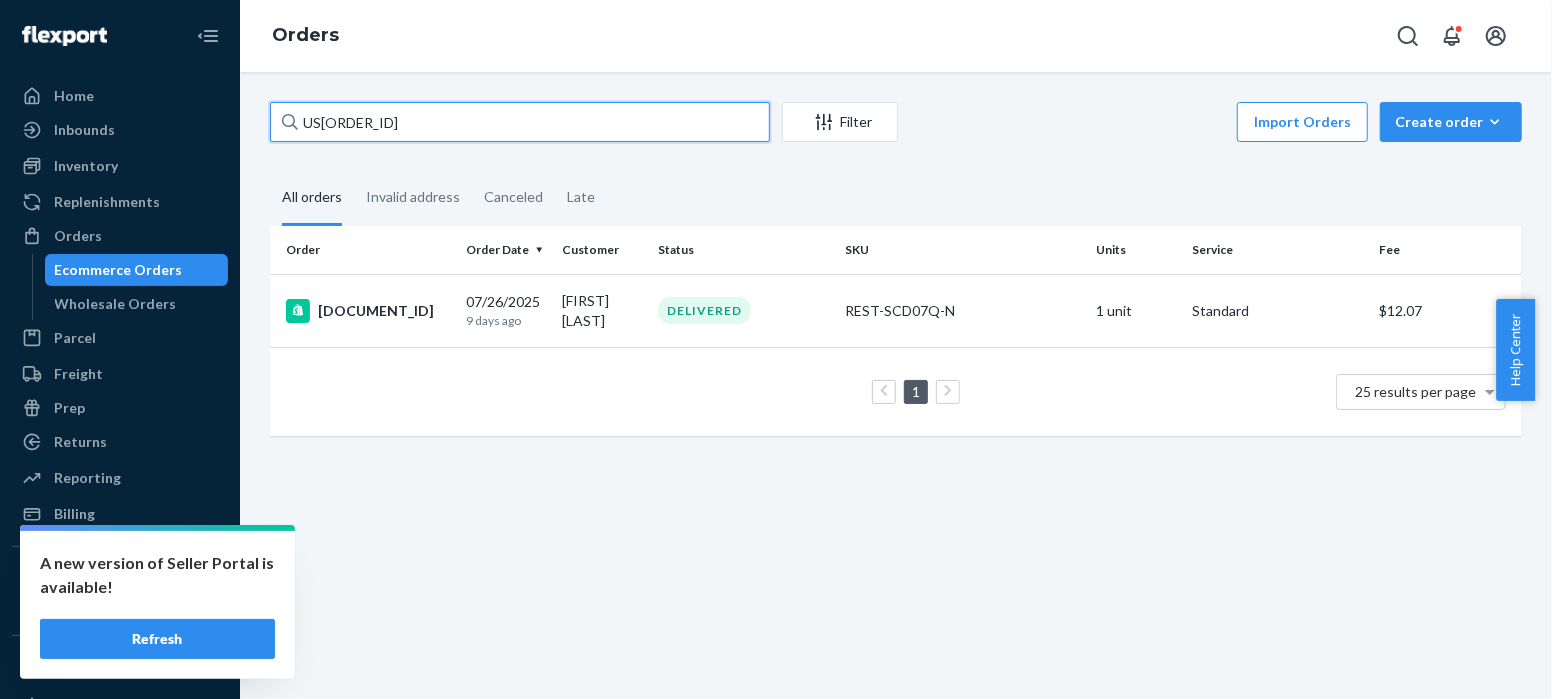 click on "US[ORDER_ID]" at bounding box center (520, 122) 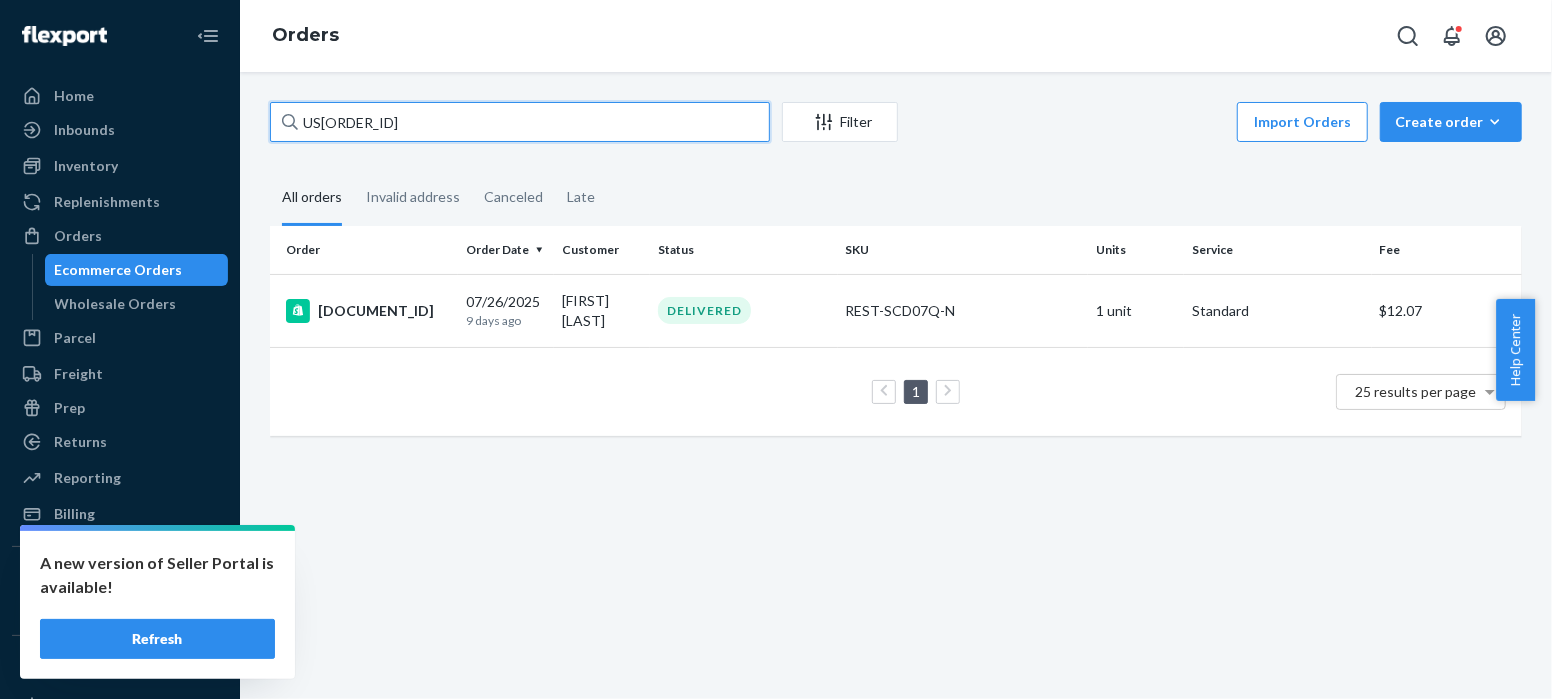 paste on "70" 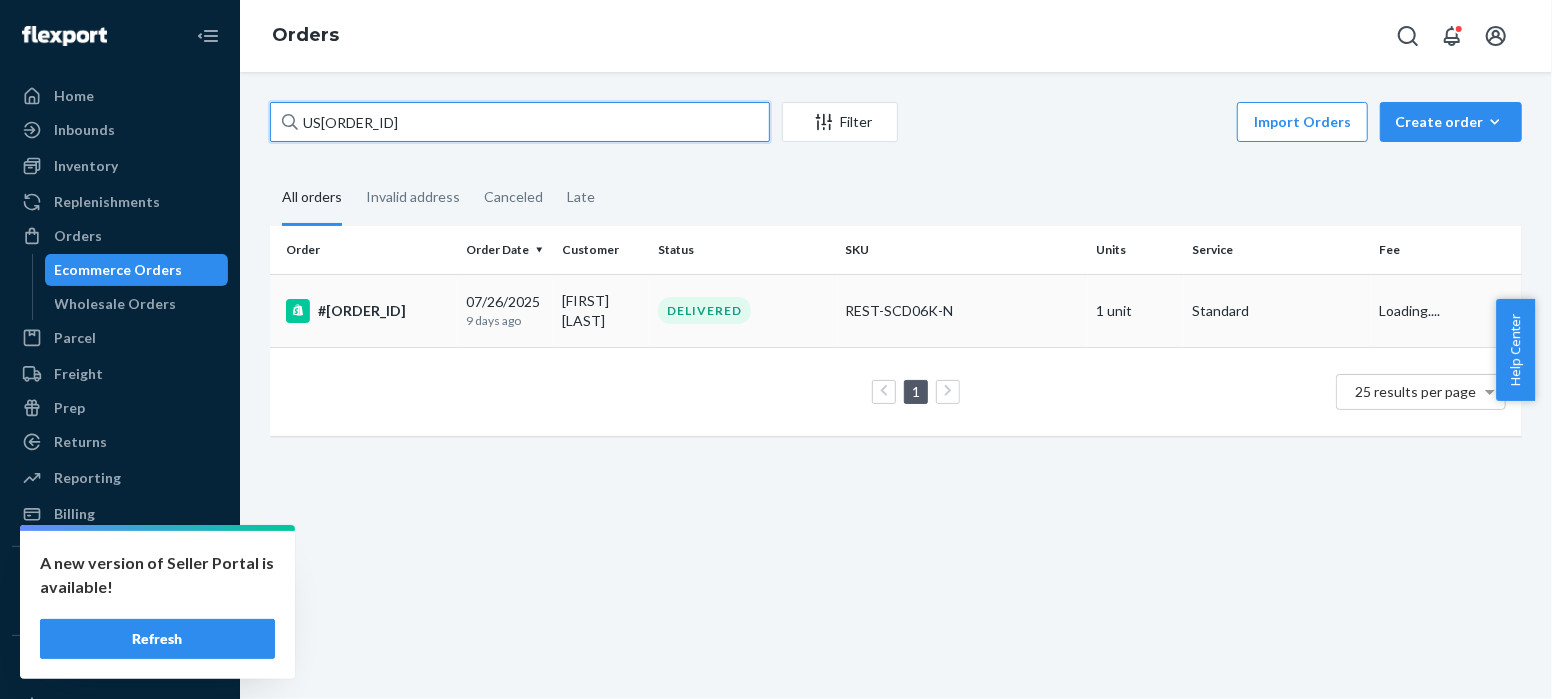 type on "US[ORDER_ID]" 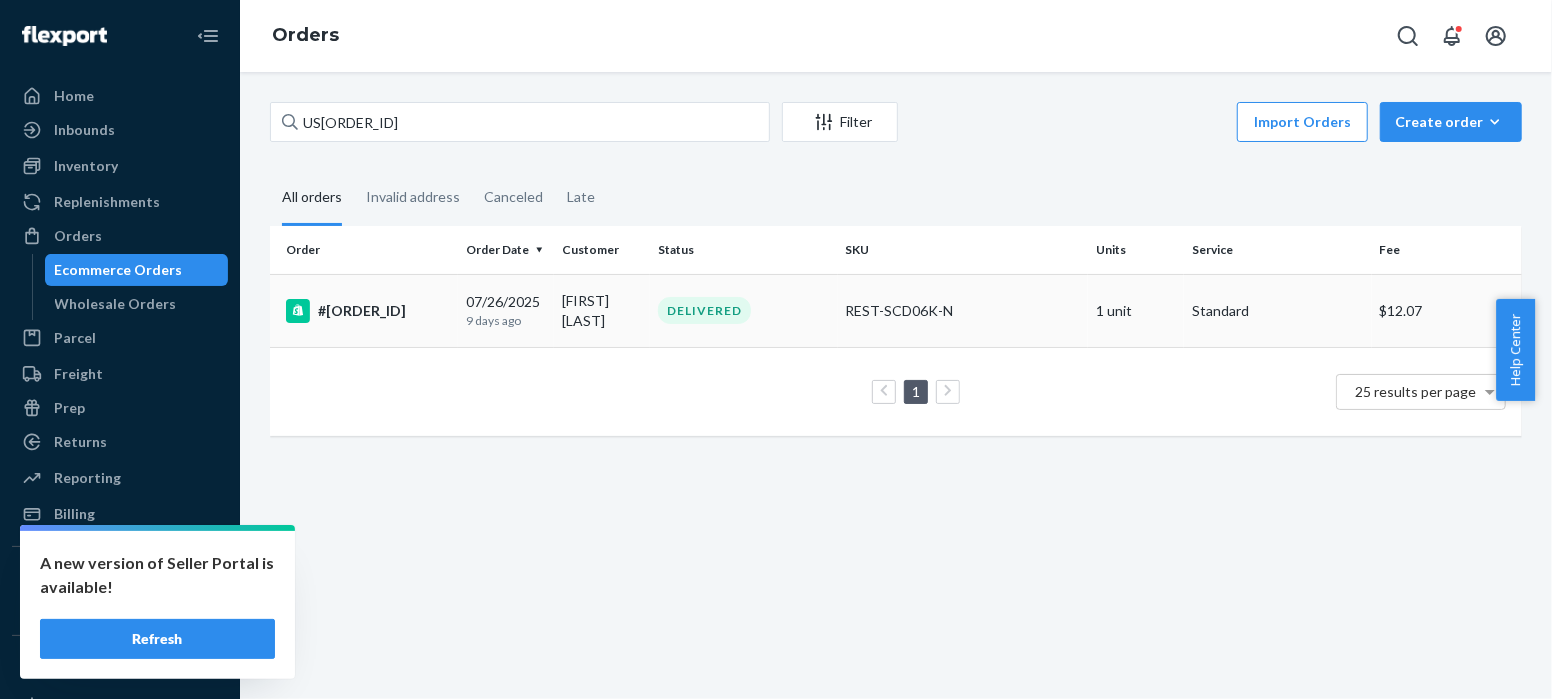 click on "#[ORDER_ID]" at bounding box center [368, 311] 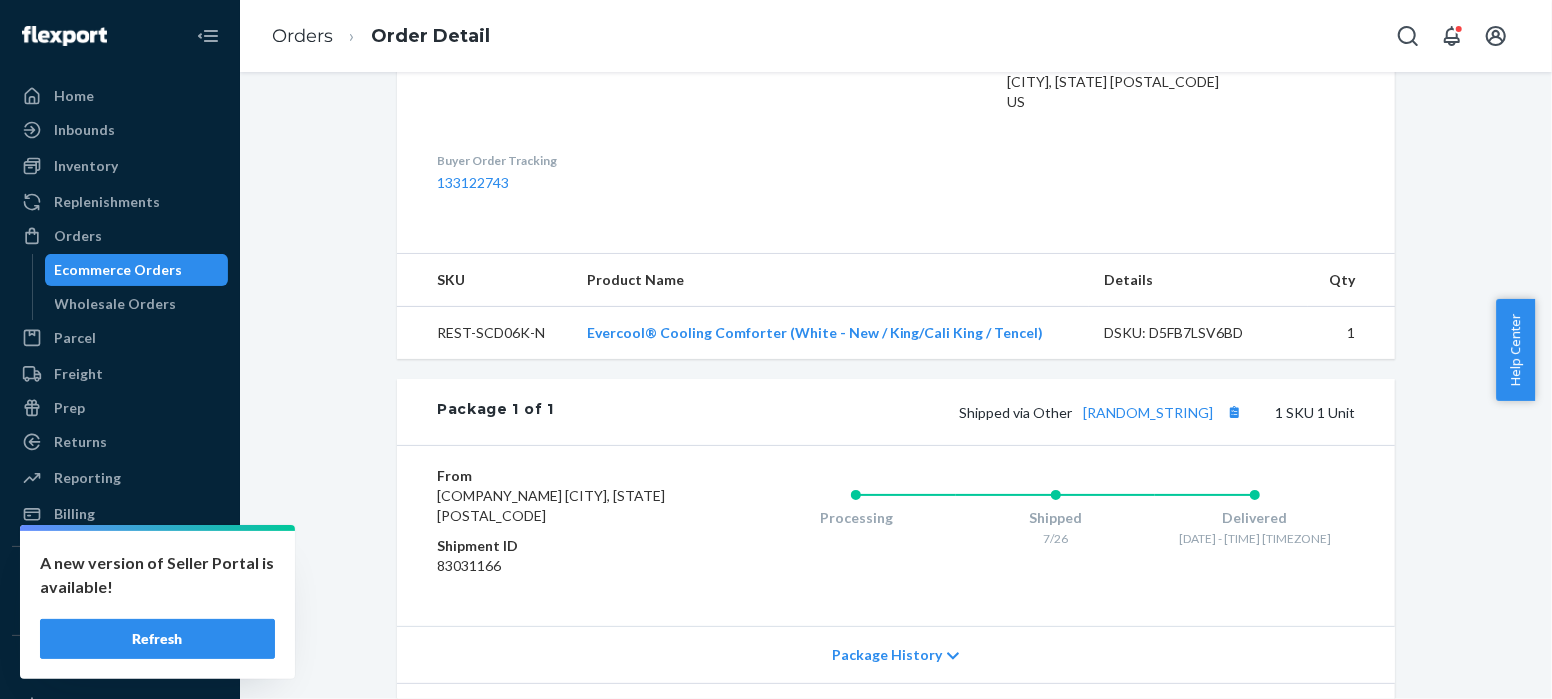 scroll, scrollTop: 698, scrollLeft: 0, axis: vertical 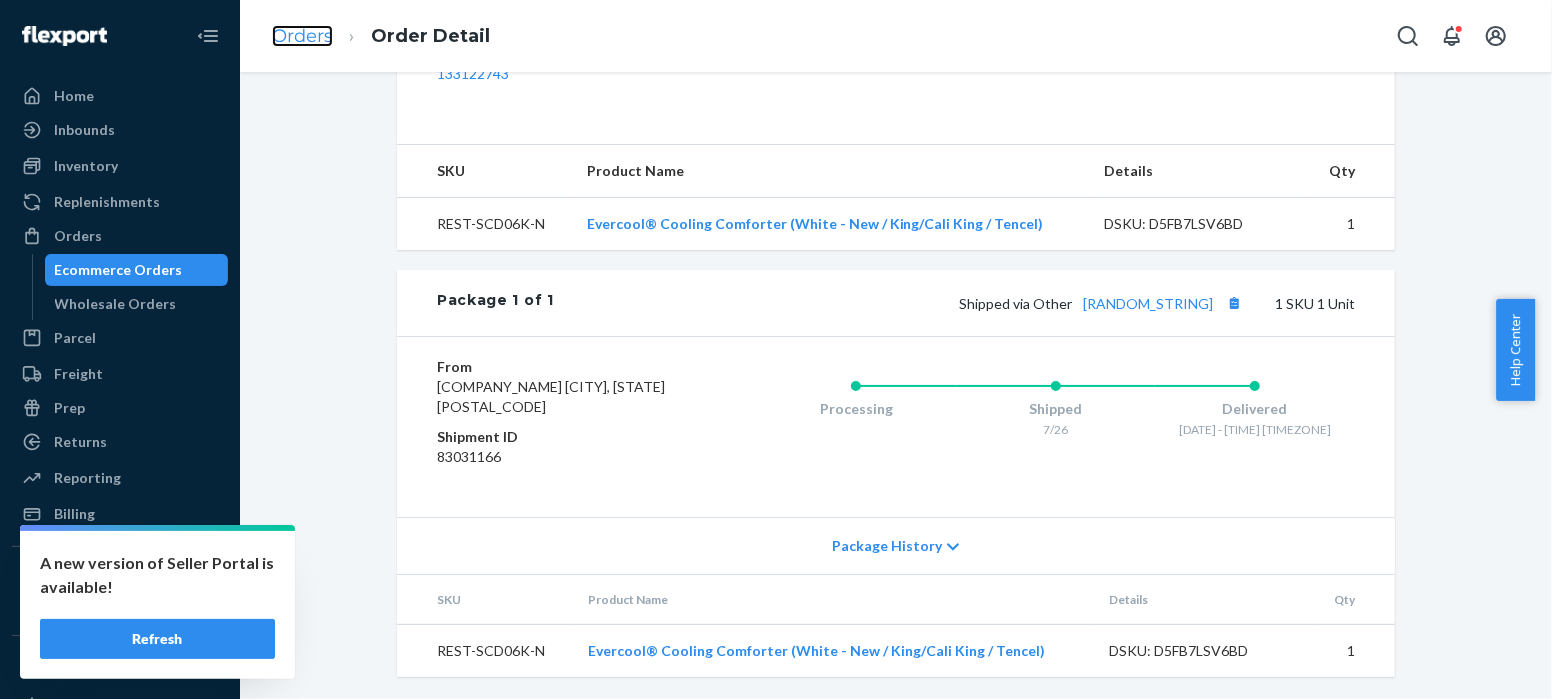 click on "Orders" at bounding box center [302, 36] 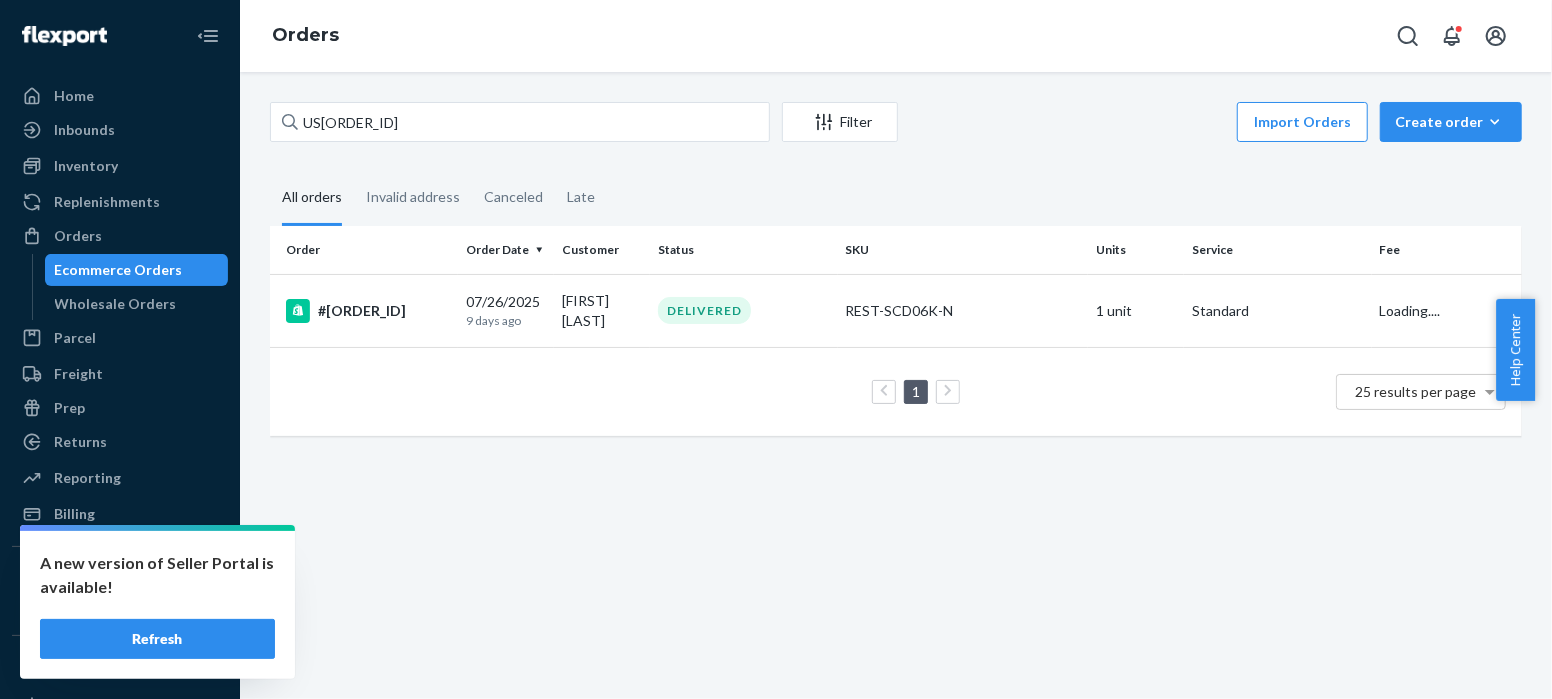 scroll, scrollTop: 0, scrollLeft: 0, axis: both 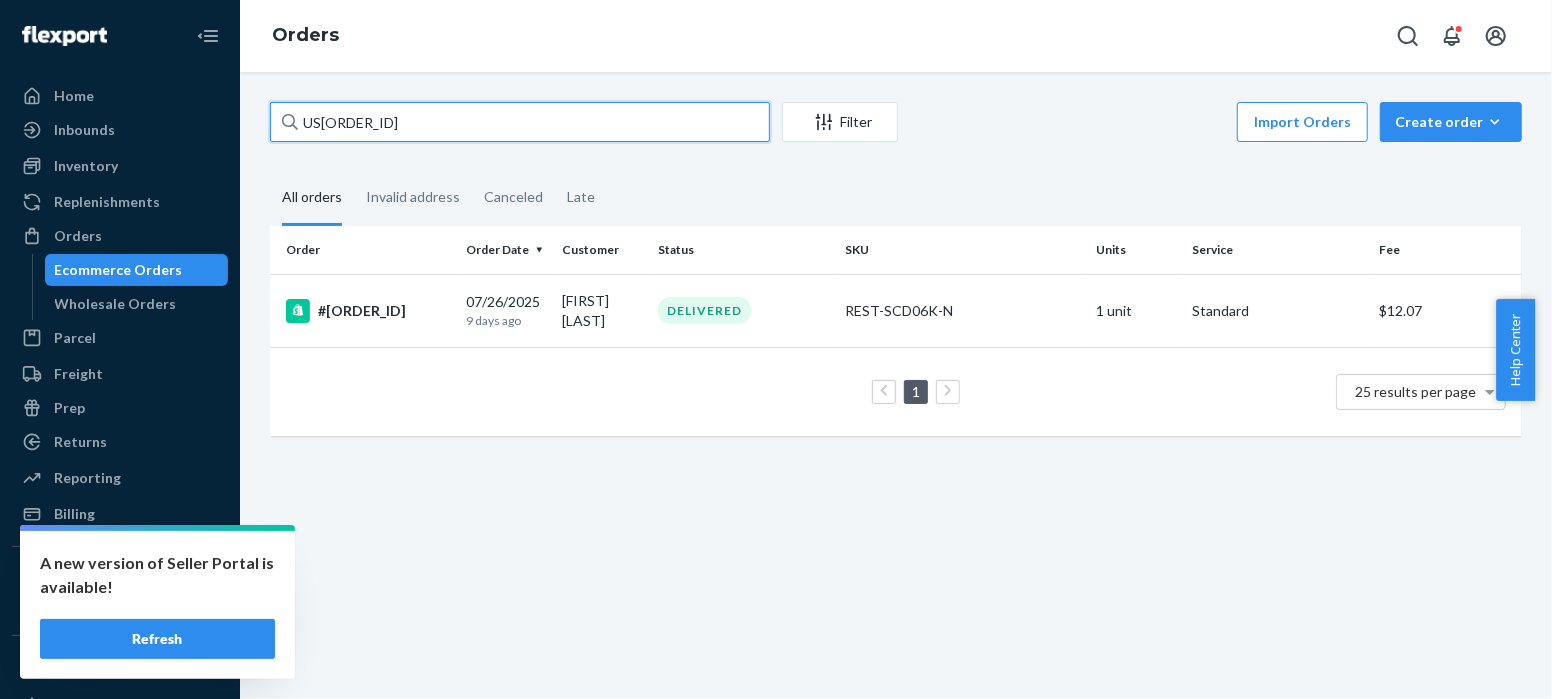 drag, startPoint x: 396, startPoint y: 123, endPoint x: 238, endPoint y: 117, distance: 158.11388 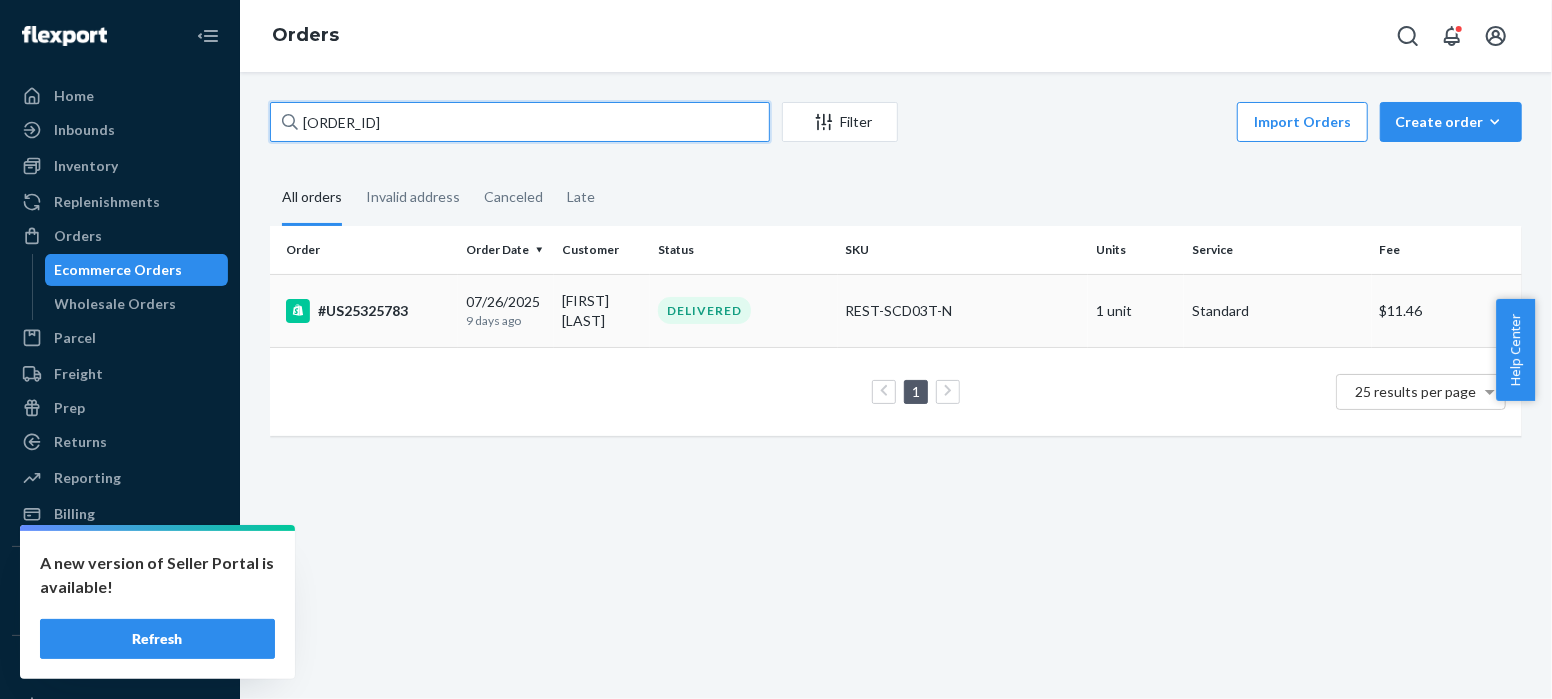 type on "[ORDER_ID]" 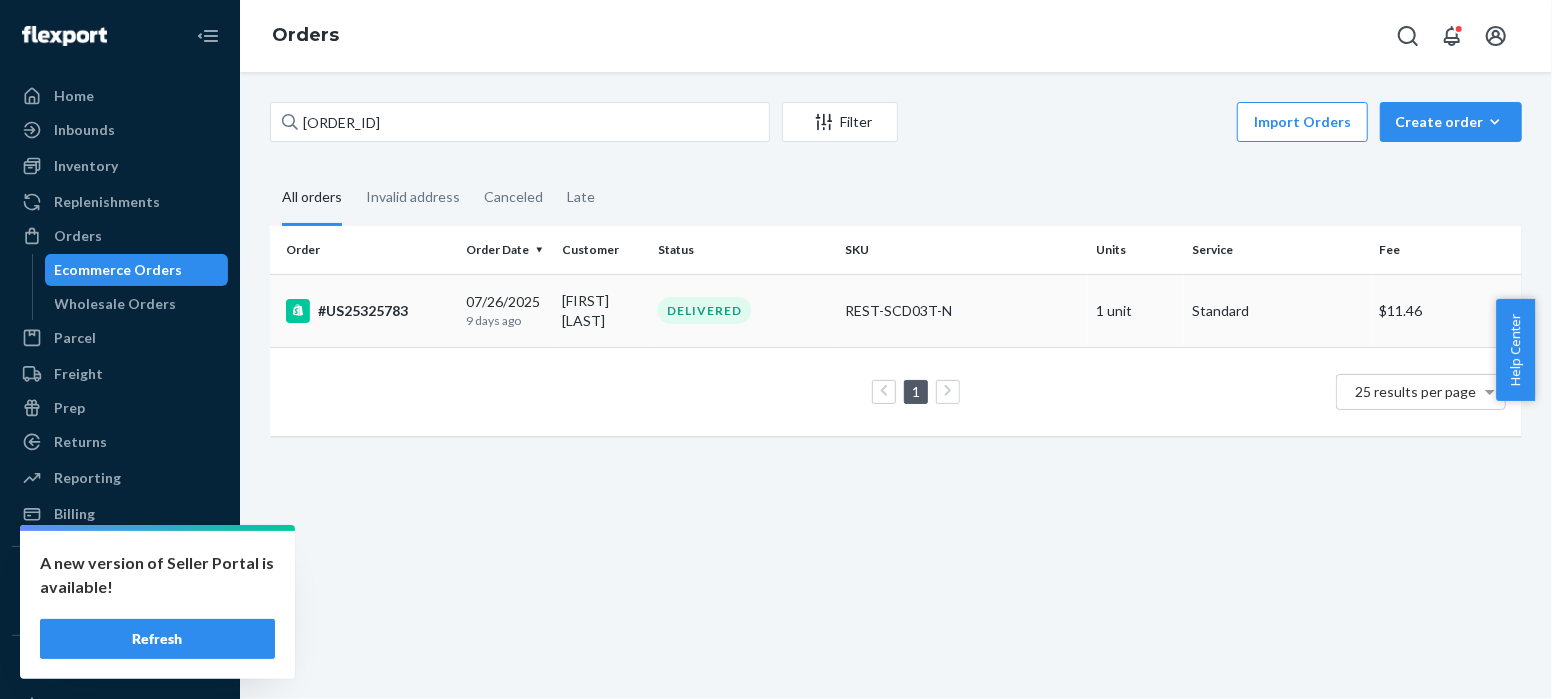click on "#US25325783" at bounding box center [368, 311] 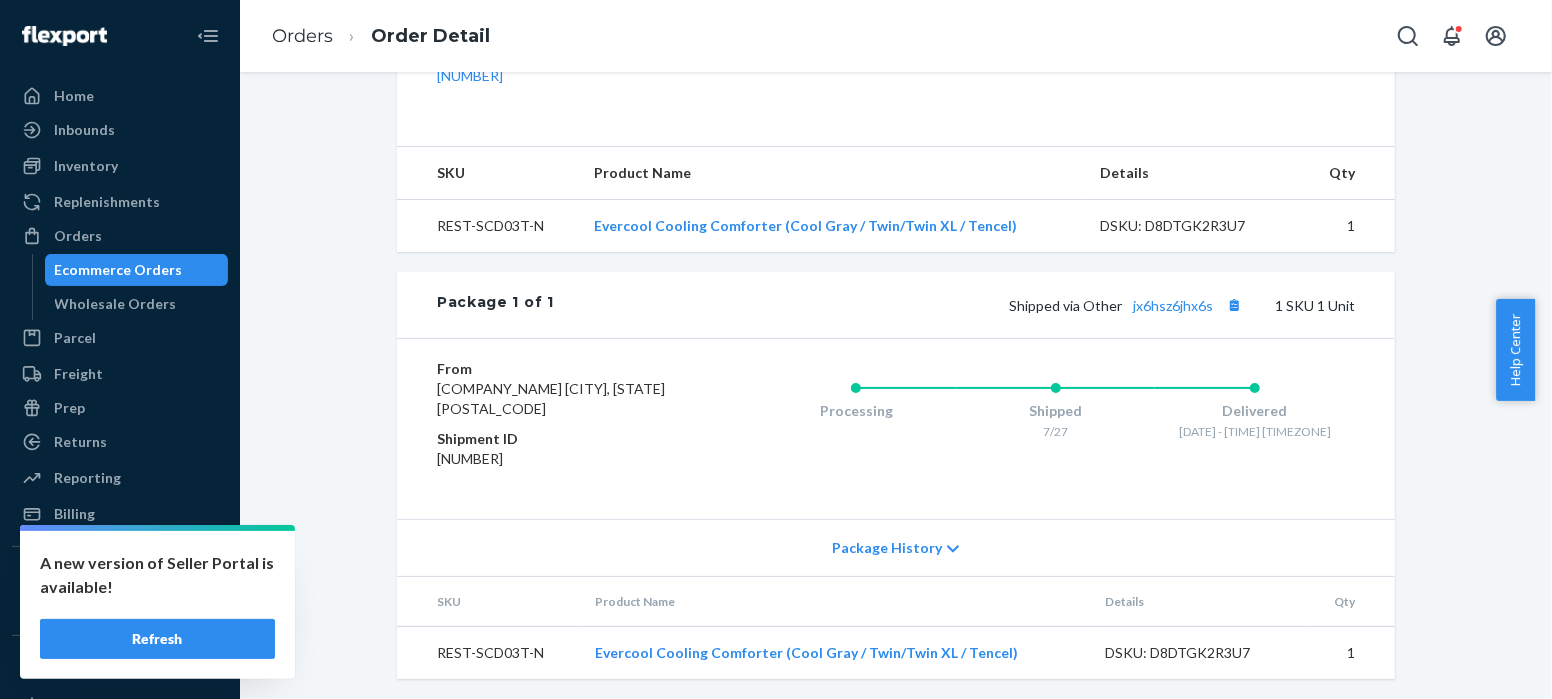 scroll, scrollTop: 698, scrollLeft: 0, axis: vertical 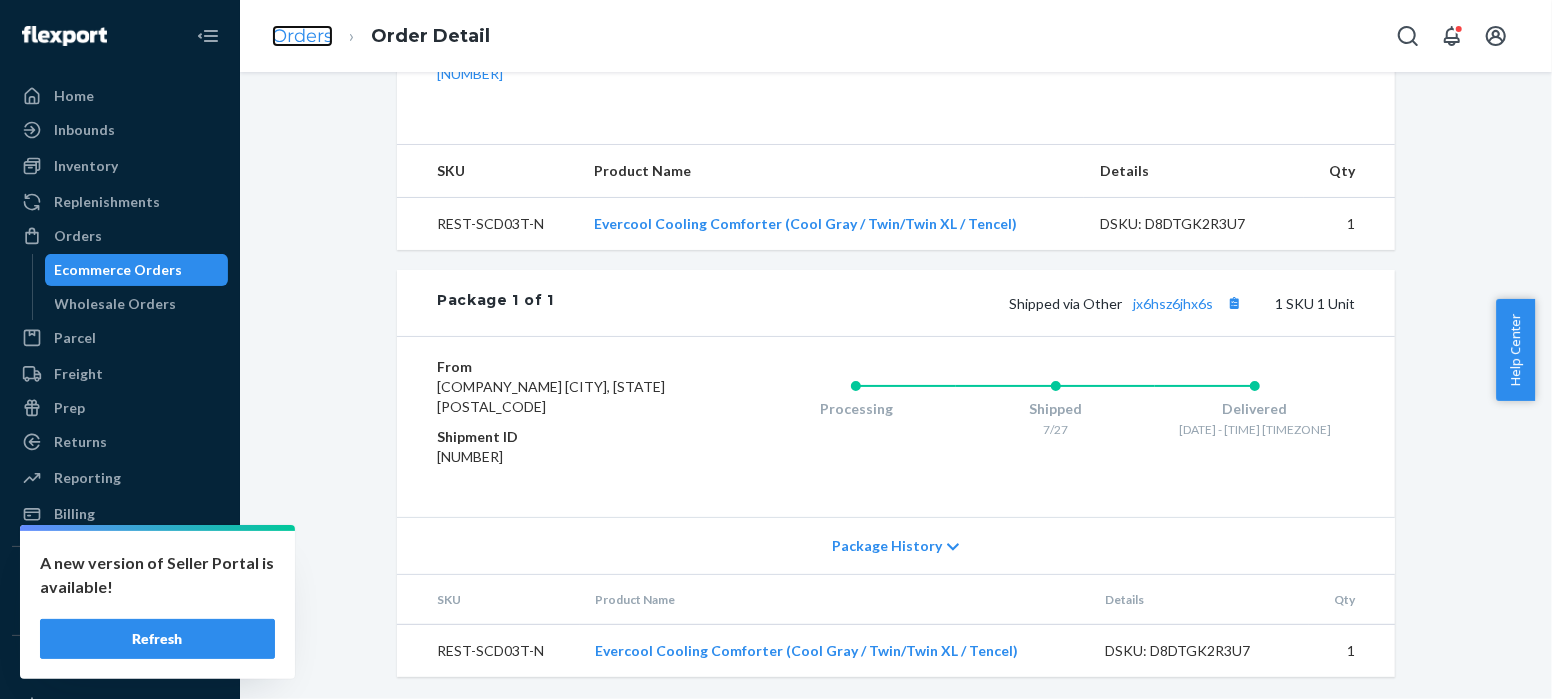 click on "Orders" at bounding box center (302, 36) 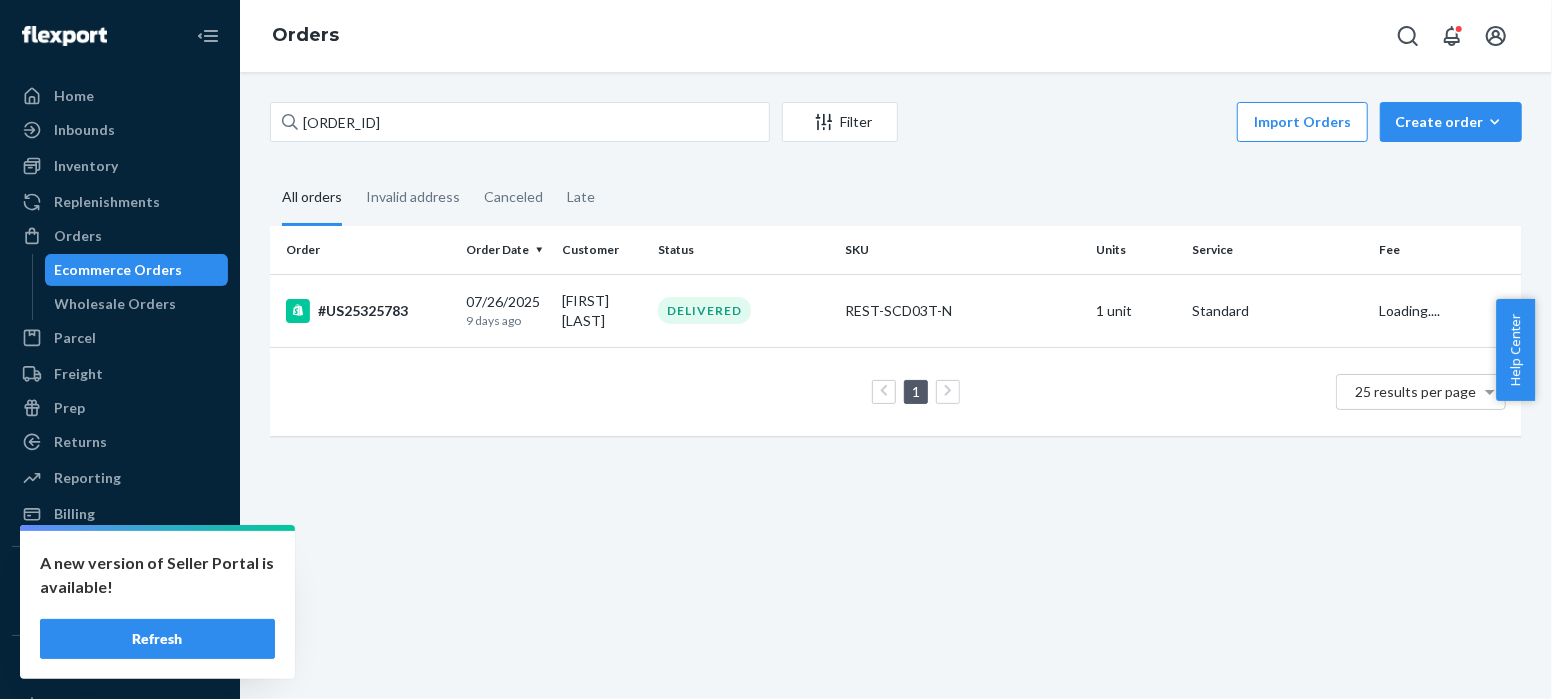 scroll, scrollTop: 0, scrollLeft: 0, axis: both 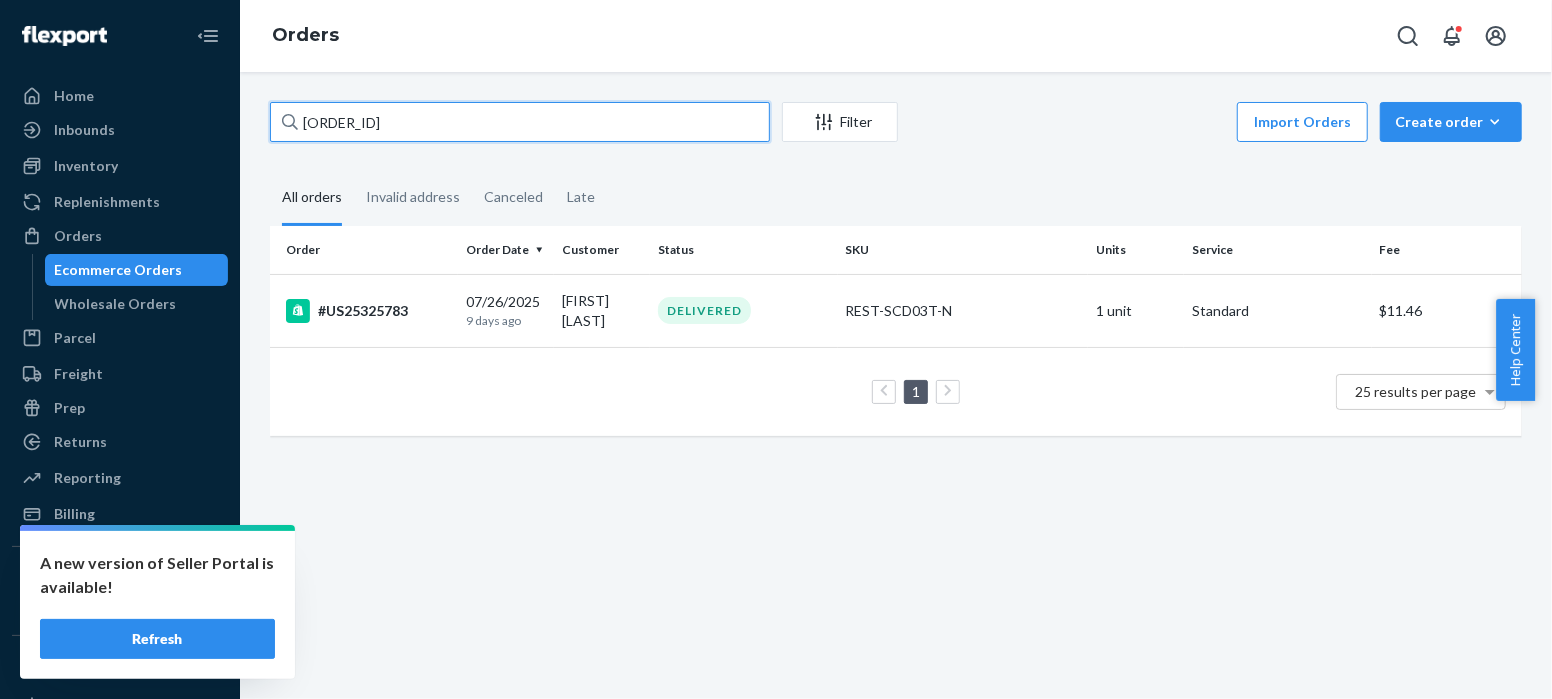 drag, startPoint x: 407, startPoint y: 122, endPoint x: 263, endPoint y: 121, distance: 144.00348 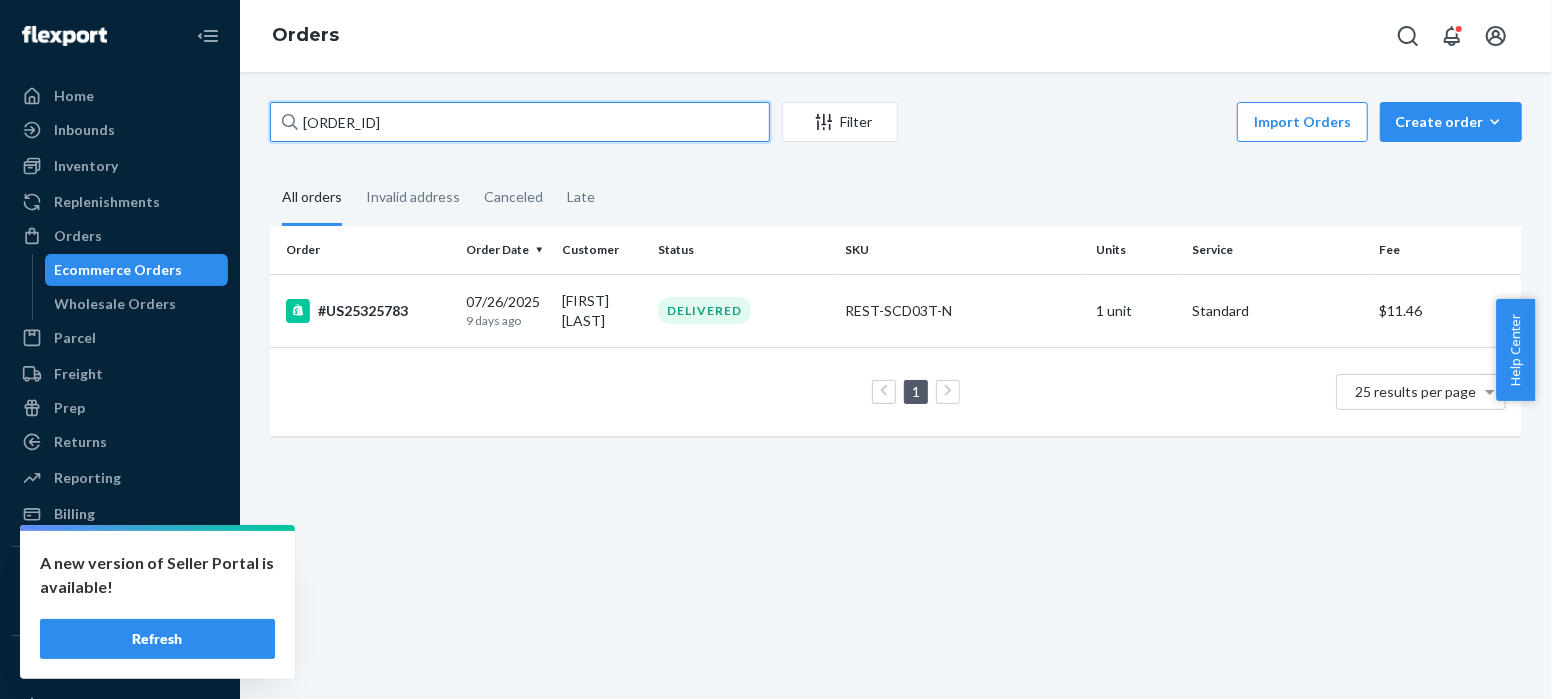 click on "US25325783 Filter Import Orders Create orderEcommerce order Removal order All orders Invalid address Canceled Late Order Order Date Customer Status SKU Units Service Fee #US25325783 [DATE] [TIME_AGO] [FIRST] [LAST] DELIVERED REST-SCD03T-N 1 unit Standard $11.46 1 25 results per page" at bounding box center [896, 279] 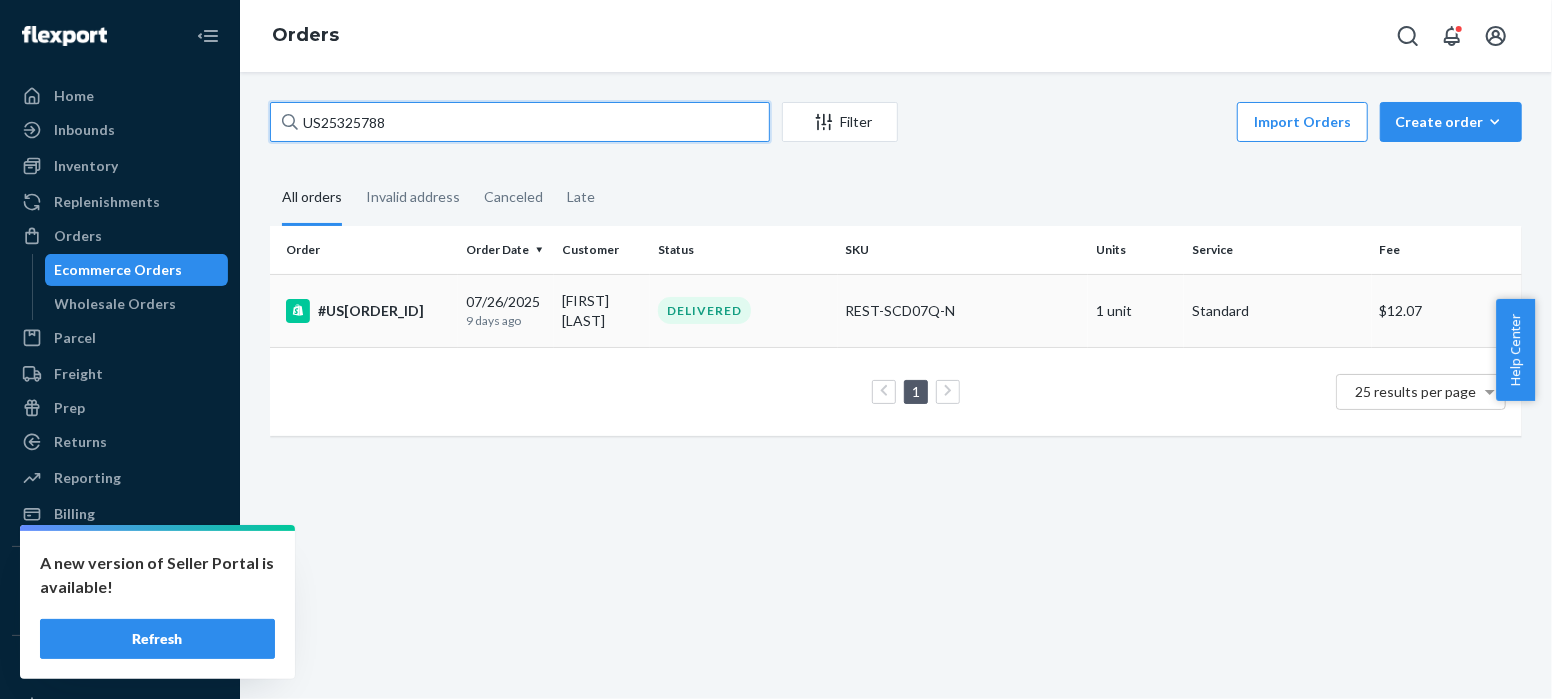 type on "US25325788" 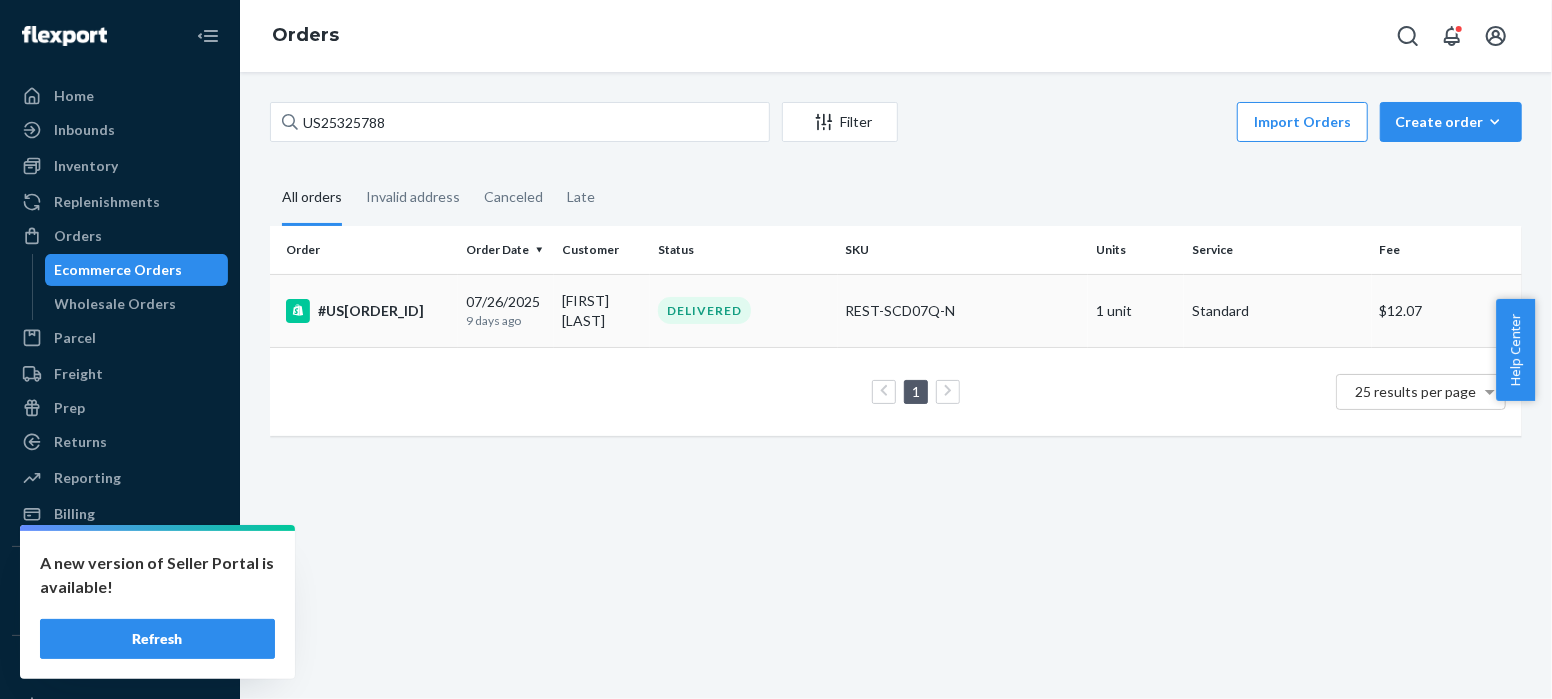 click on "#US[ORDER_ID]" at bounding box center [368, 311] 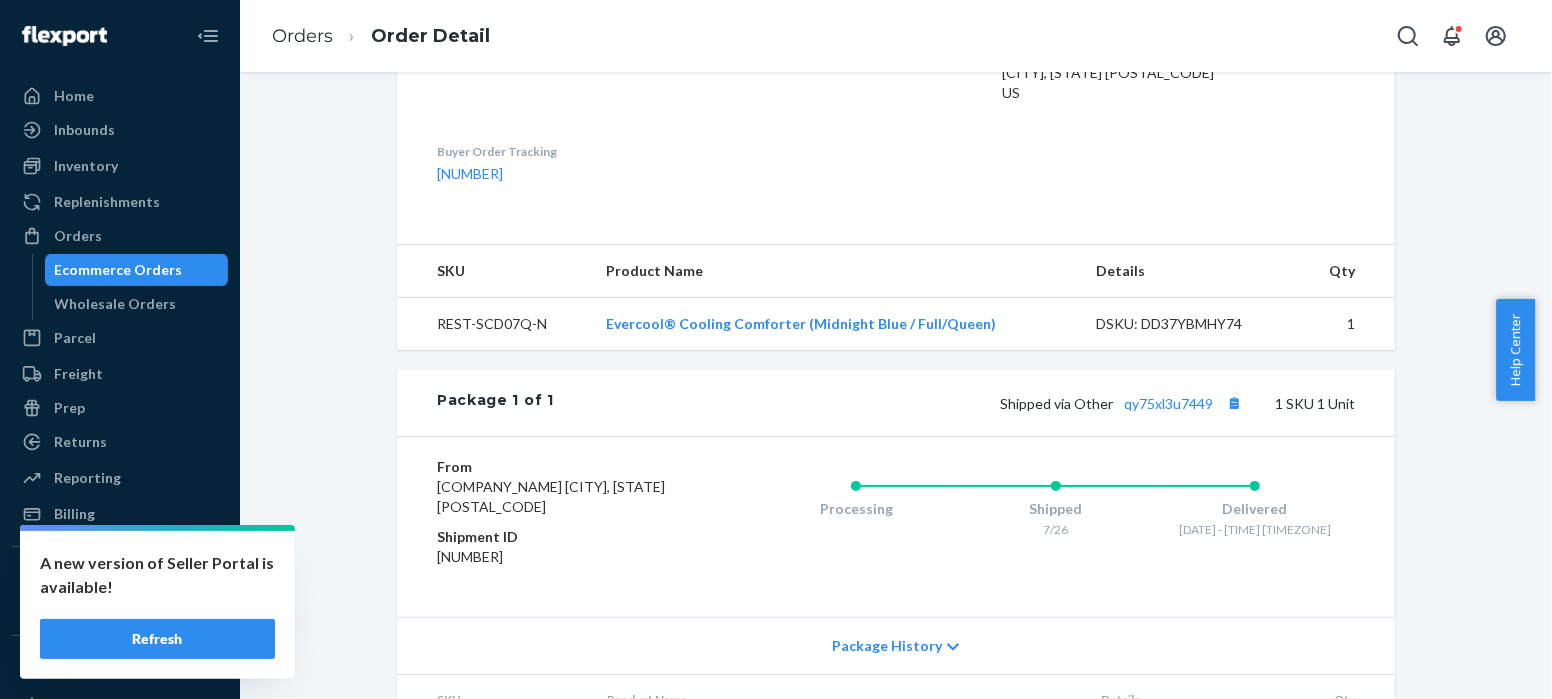 scroll, scrollTop: 698, scrollLeft: 0, axis: vertical 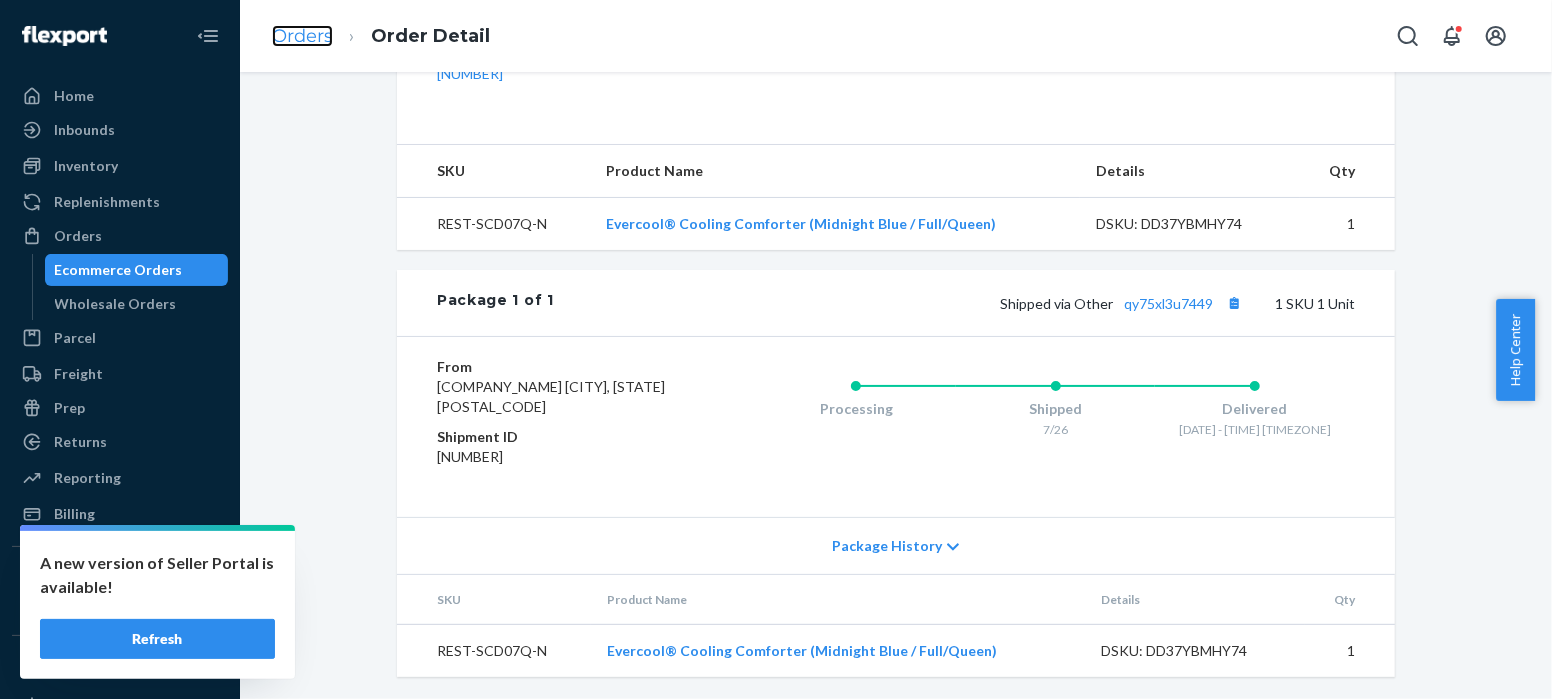 click on "Orders" at bounding box center [302, 36] 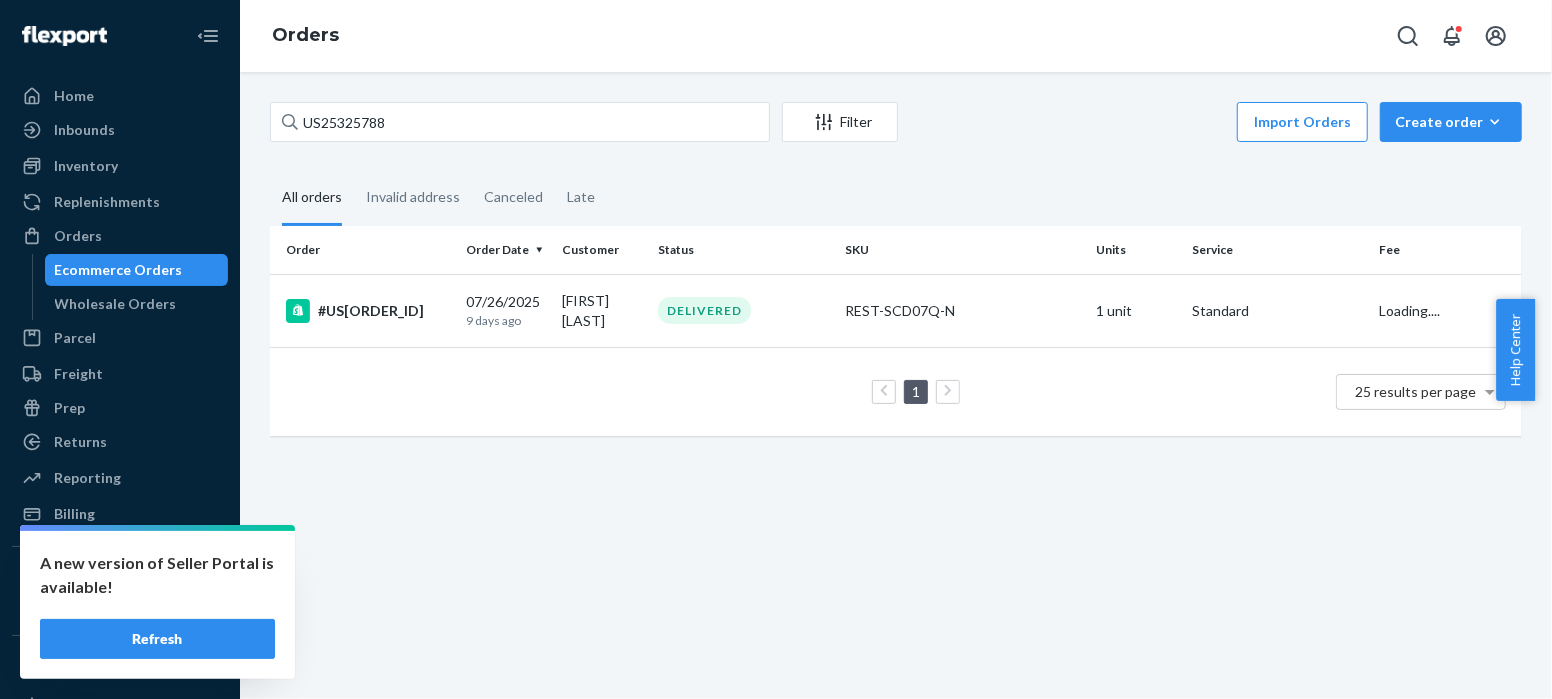 scroll, scrollTop: 0, scrollLeft: 0, axis: both 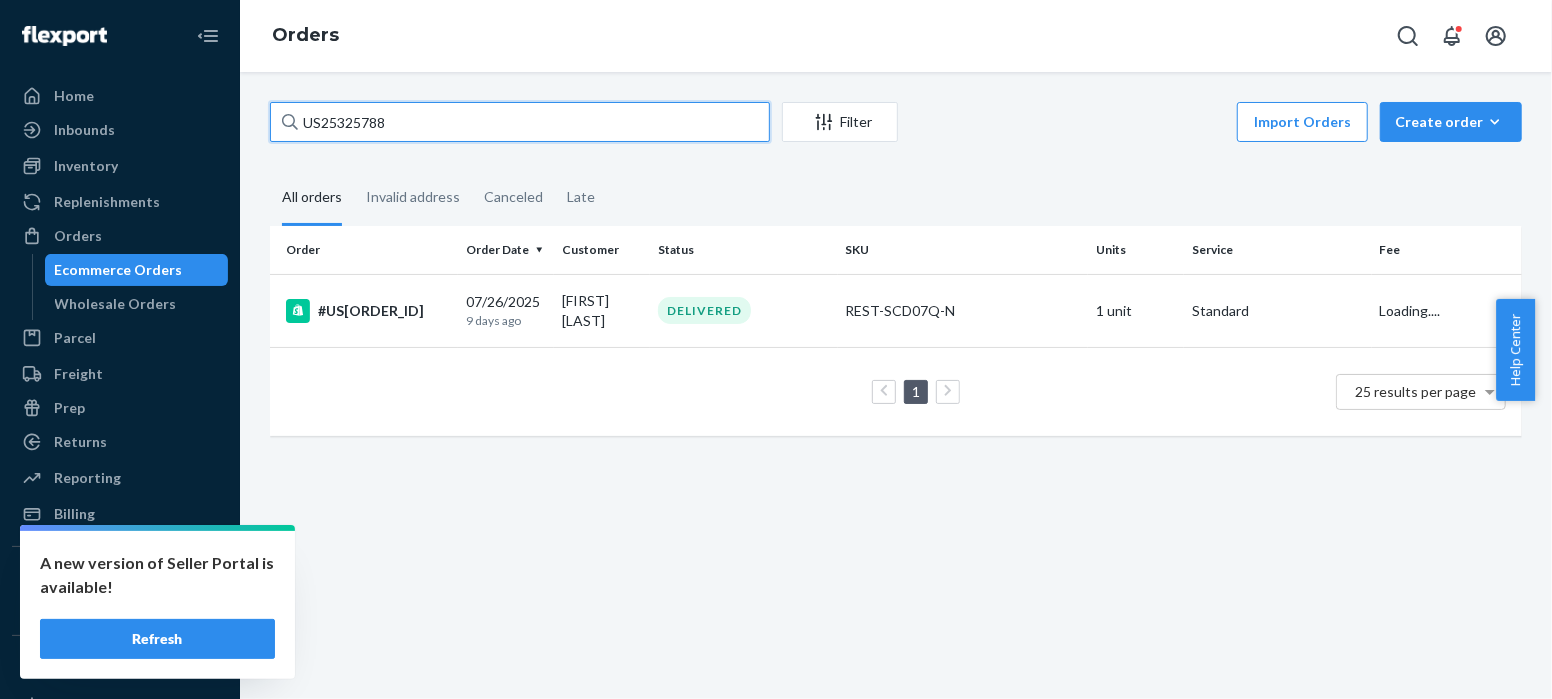 drag, startPoint x: 400, startPoint y: 114, endPoint x: 278, endPoint y: 110, distance: 122.06556 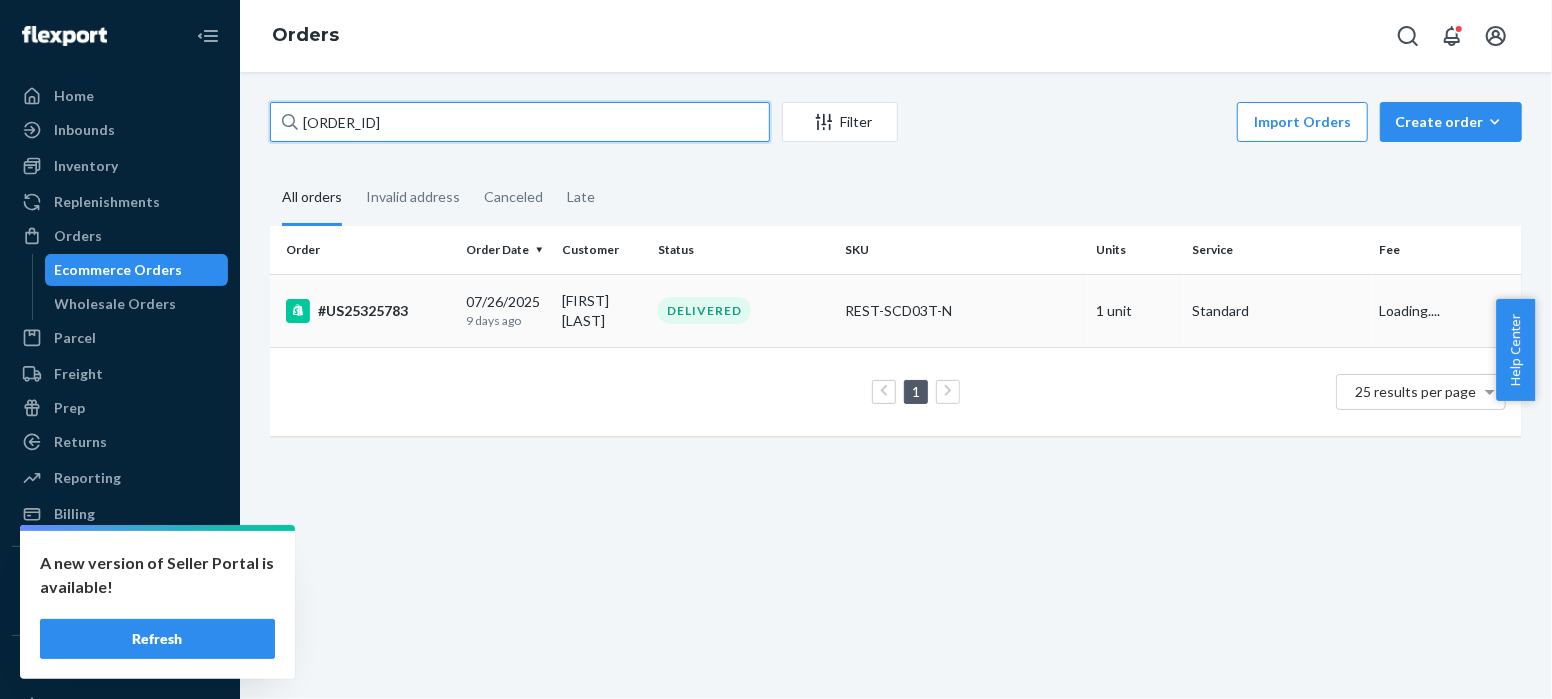 type on "[ORDER_ID]" 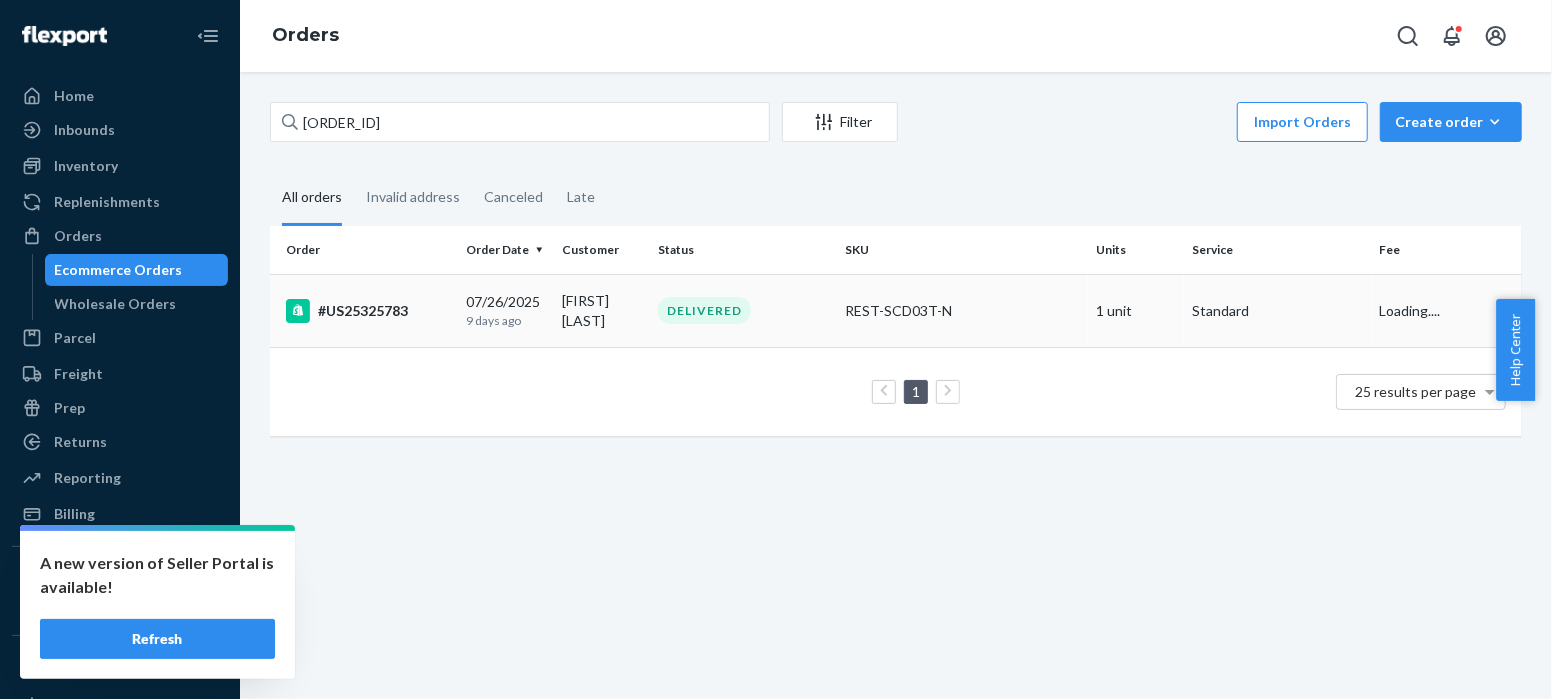 click on "#US25325783" at bounding box center [368, 311] 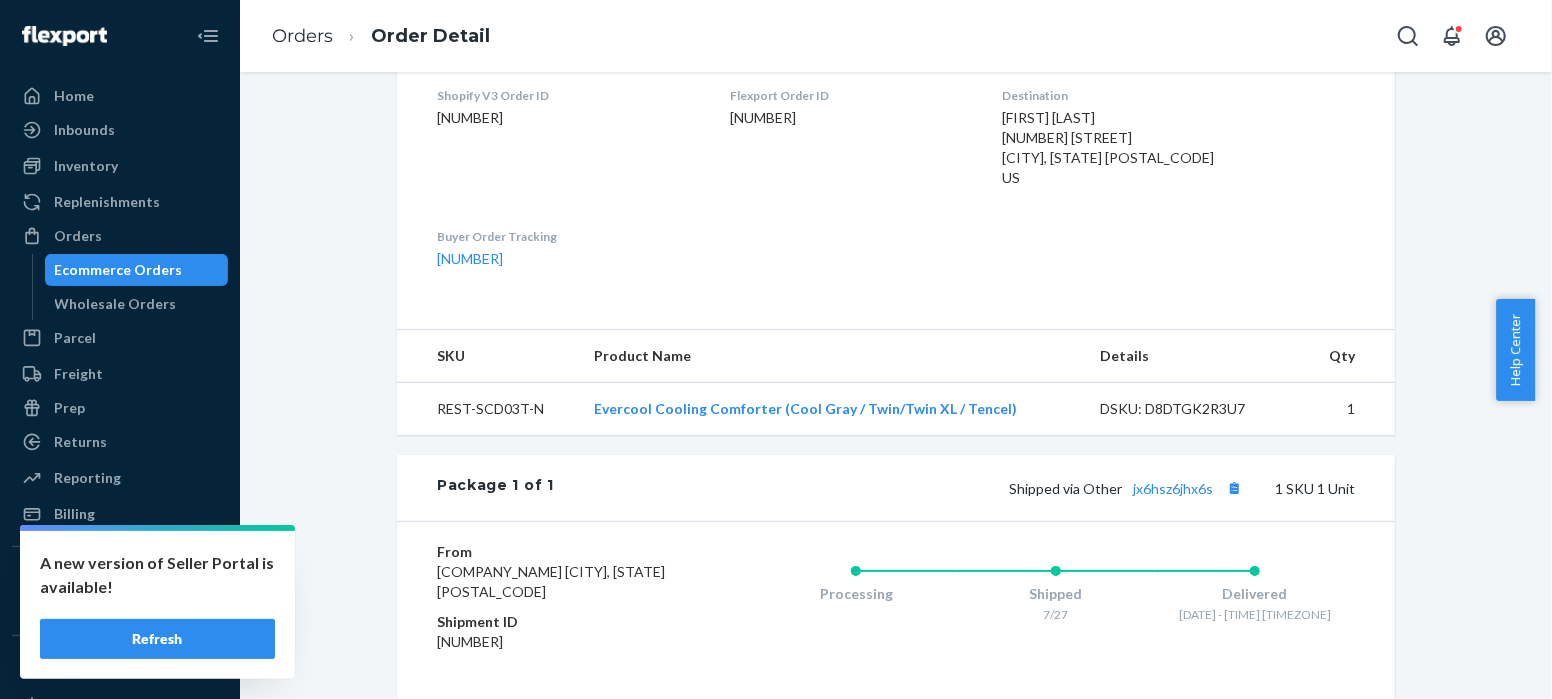 scroll, scrollTop: 698, scrollLeft: 0, axis: vertical 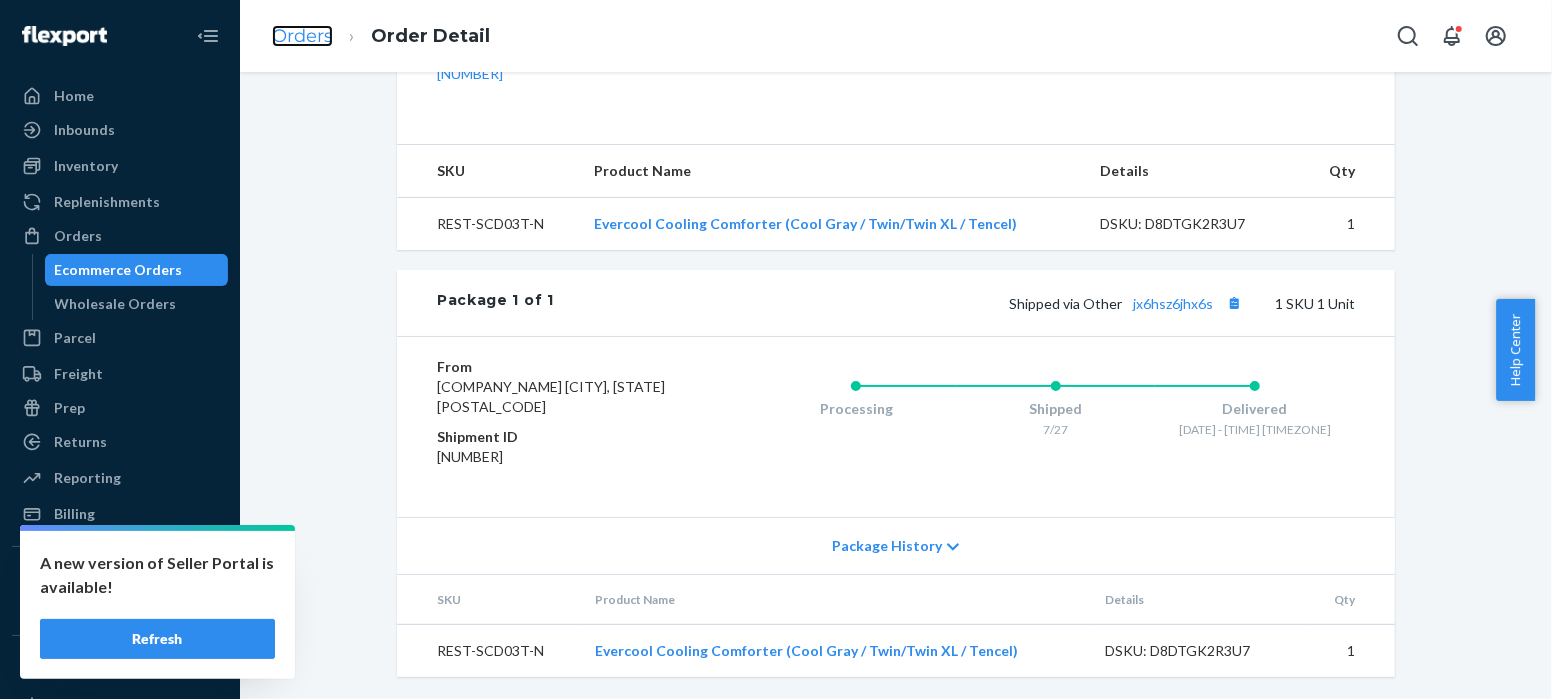 click on "Orders" at bounding box center [302, 36] 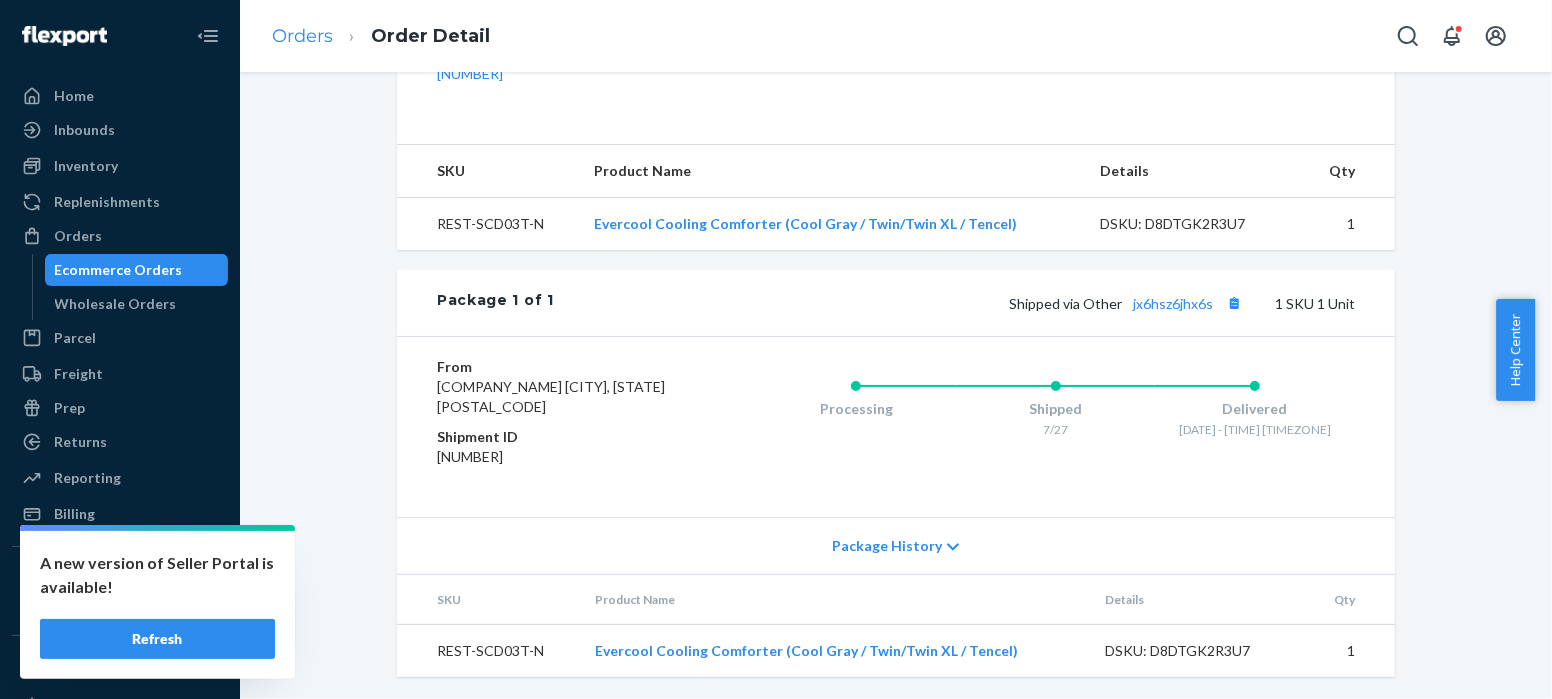 scroll, scrollTop: 0, scrollLeft: 0, axis: both 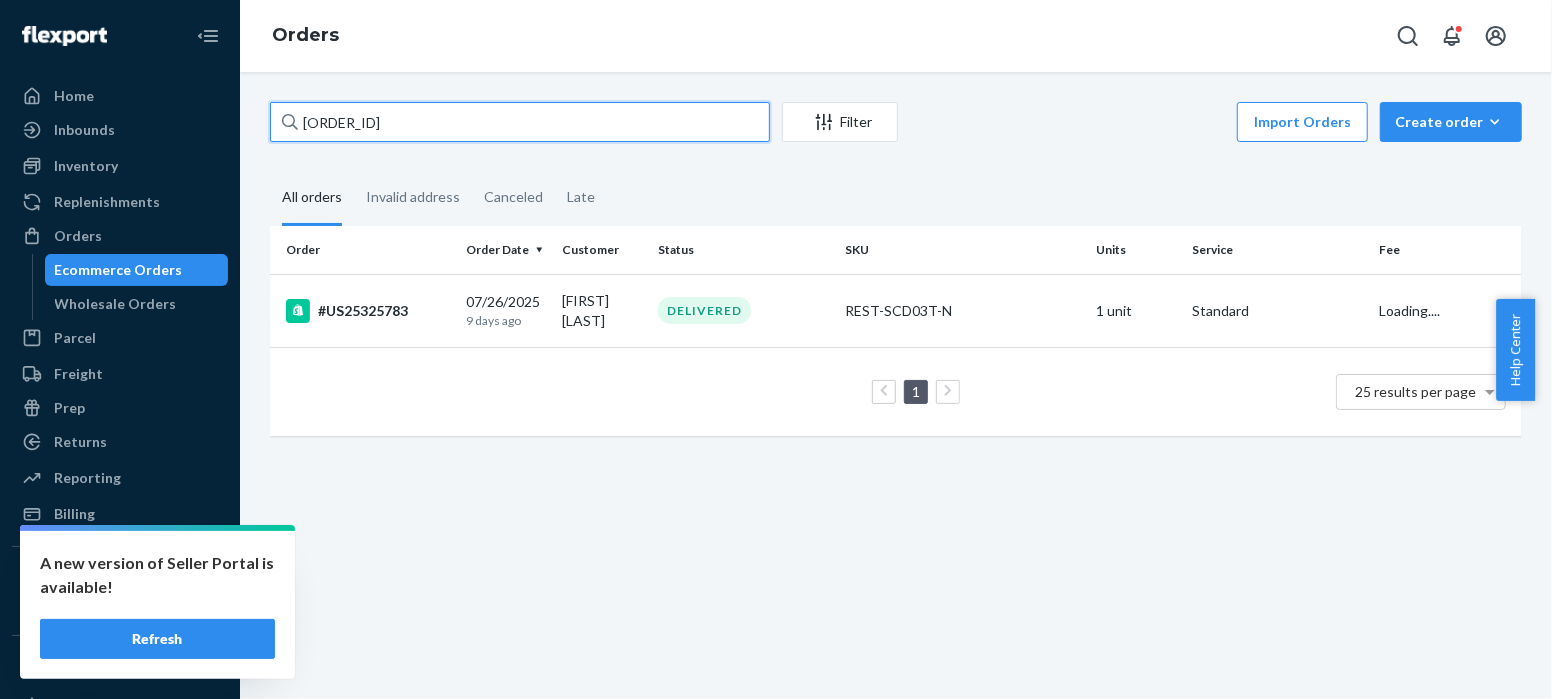 drag, startPoint x: 408, startPoint y: 123, endPoint x: 258, endPoint y: 111, distance: 150.47923 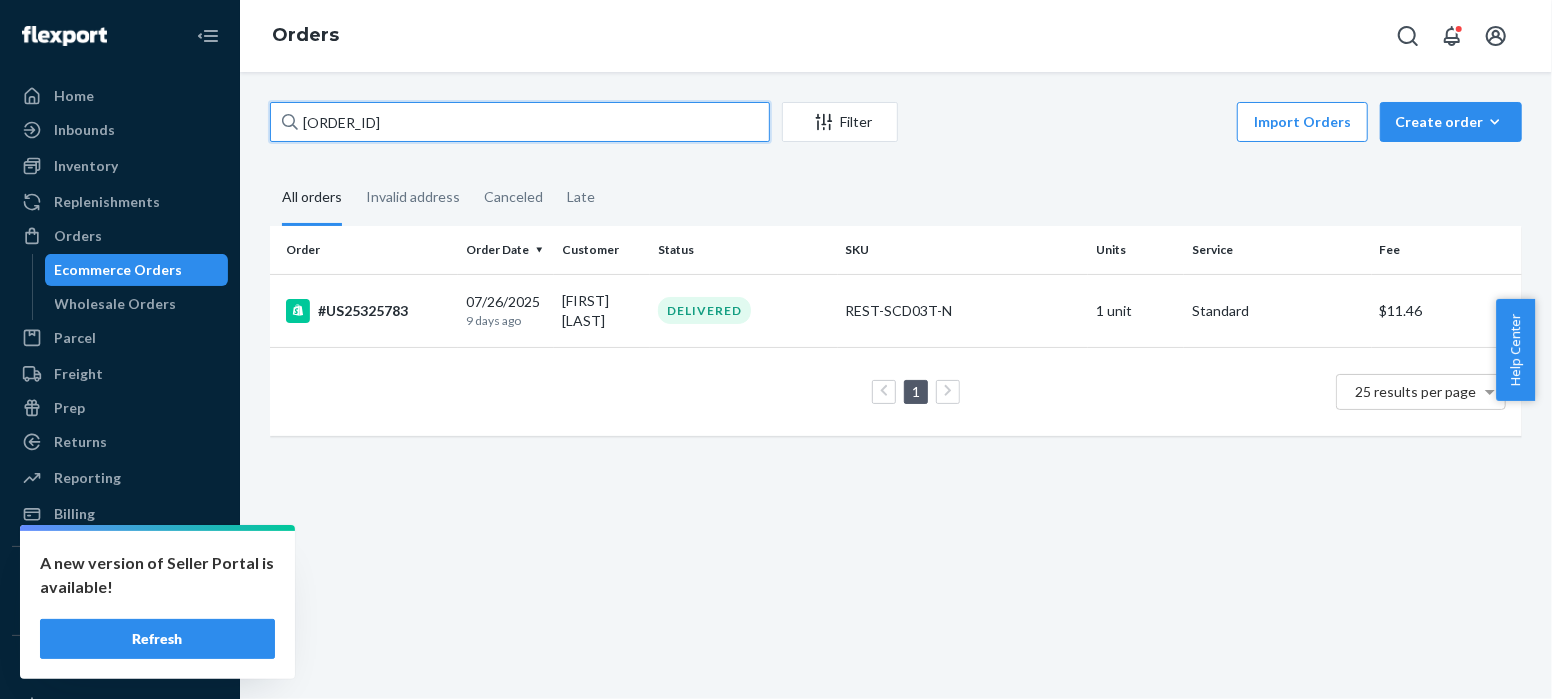 paste on "98" 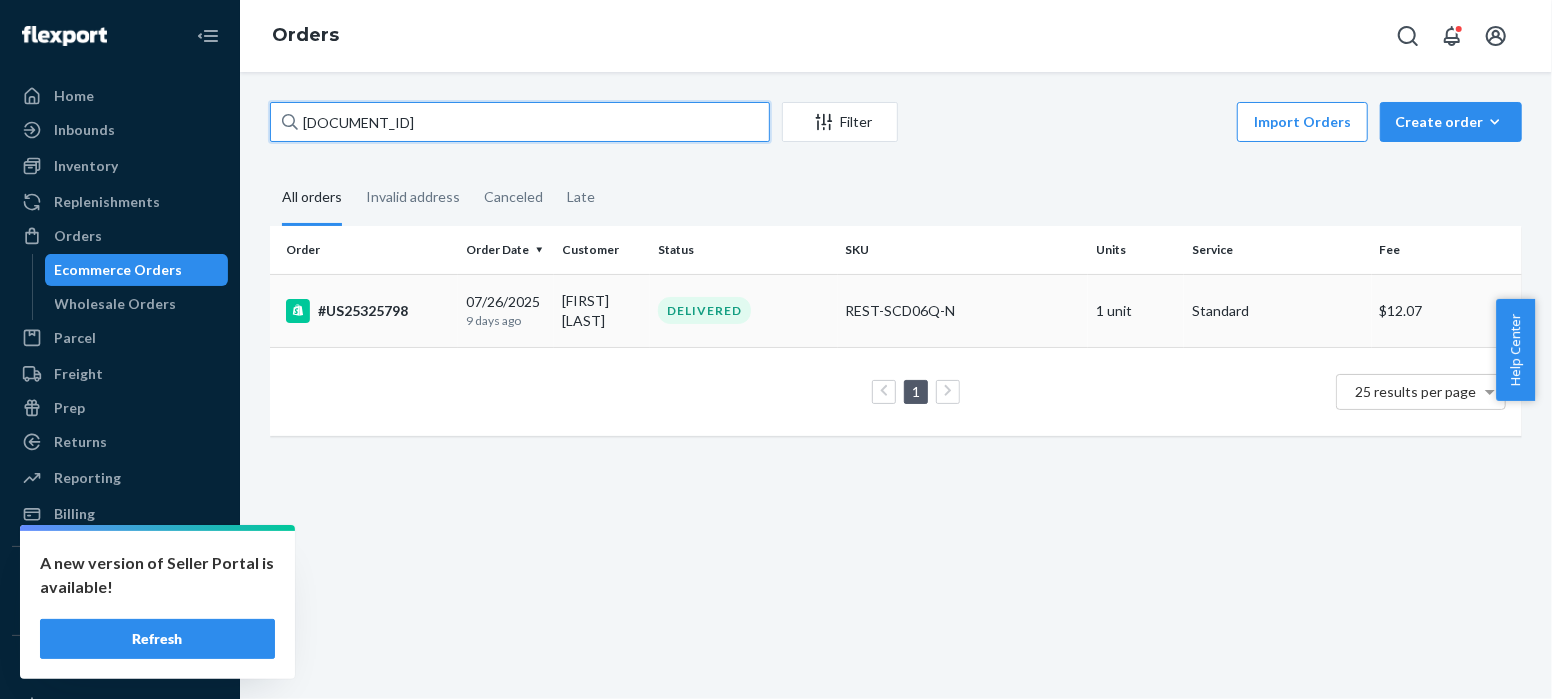 type on "[DOCUMENT_ID]" 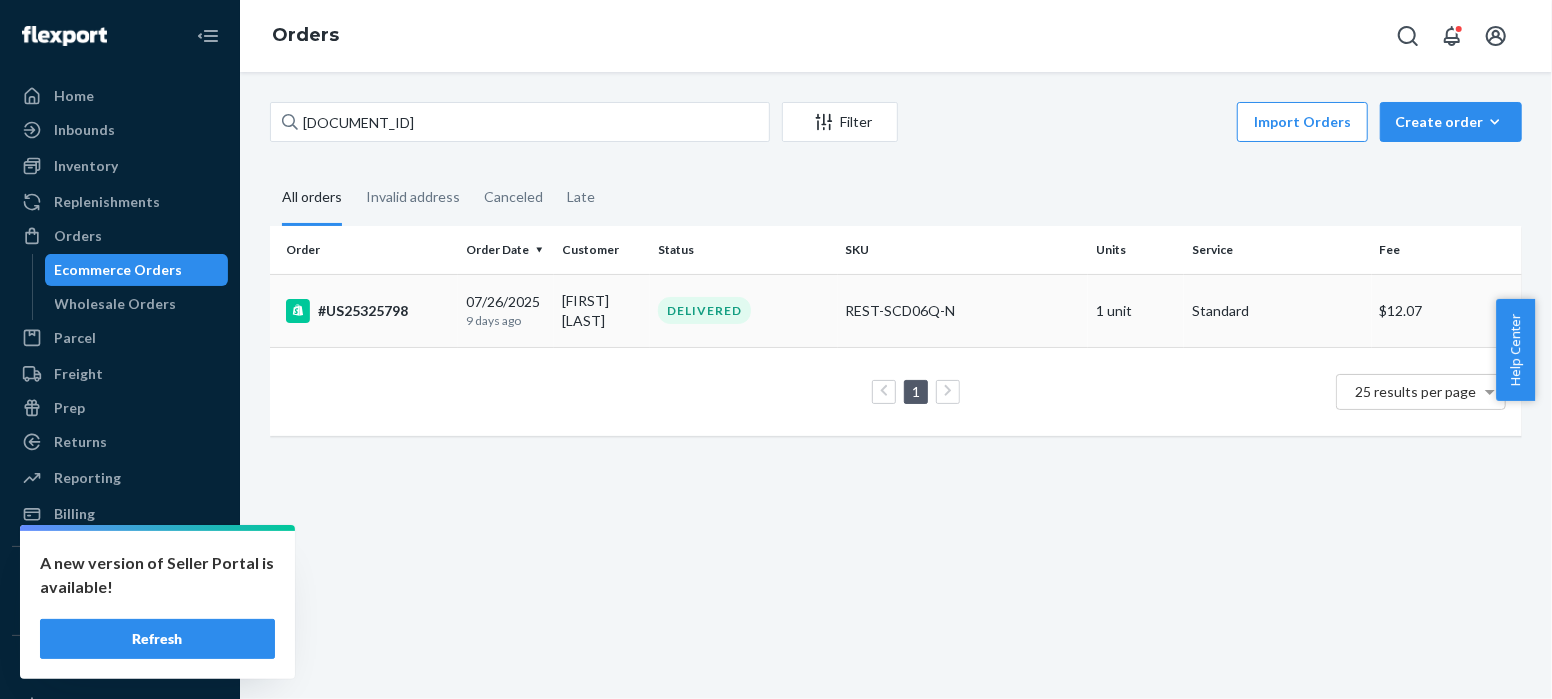 click on "#US25325798" at bounding box center (368, 311) 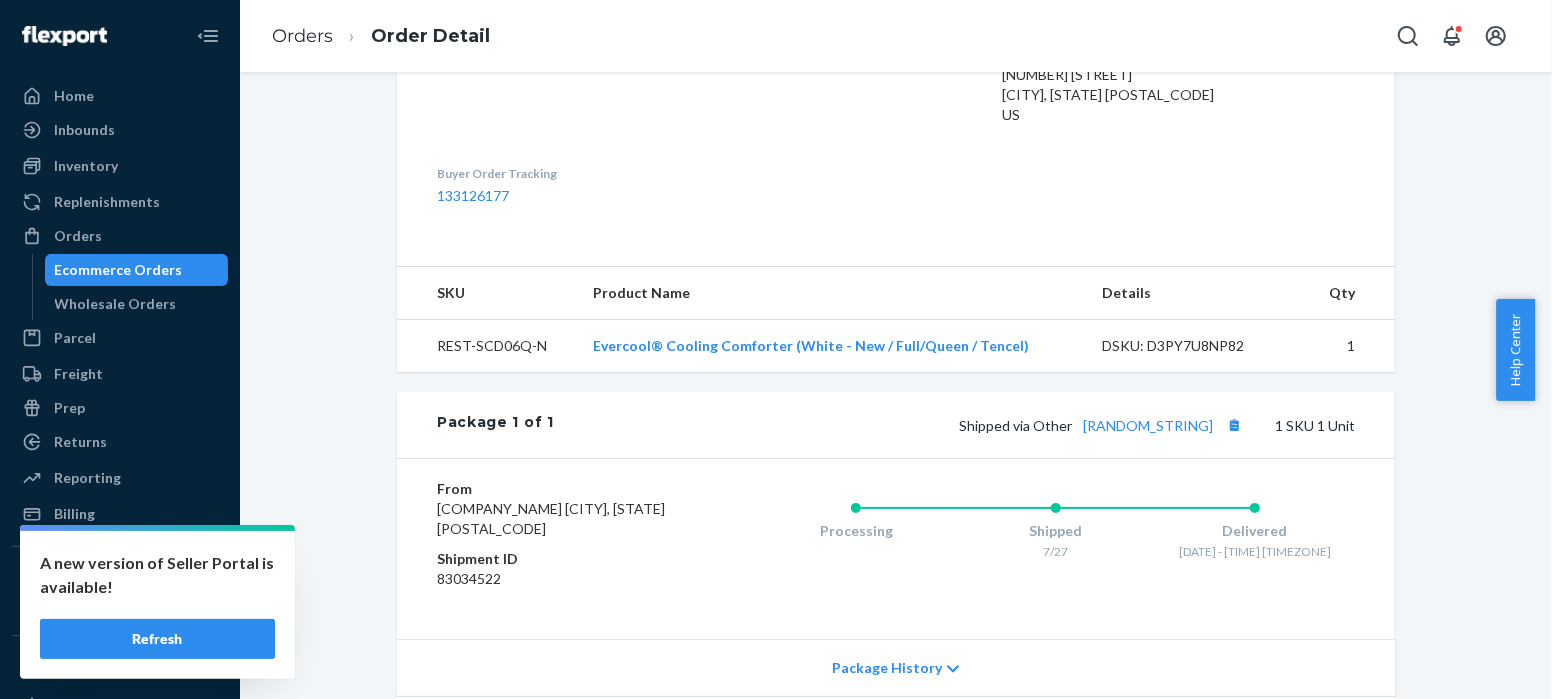 scroll, scrollTop: 698, scrollLeft: 0, axis: vertical 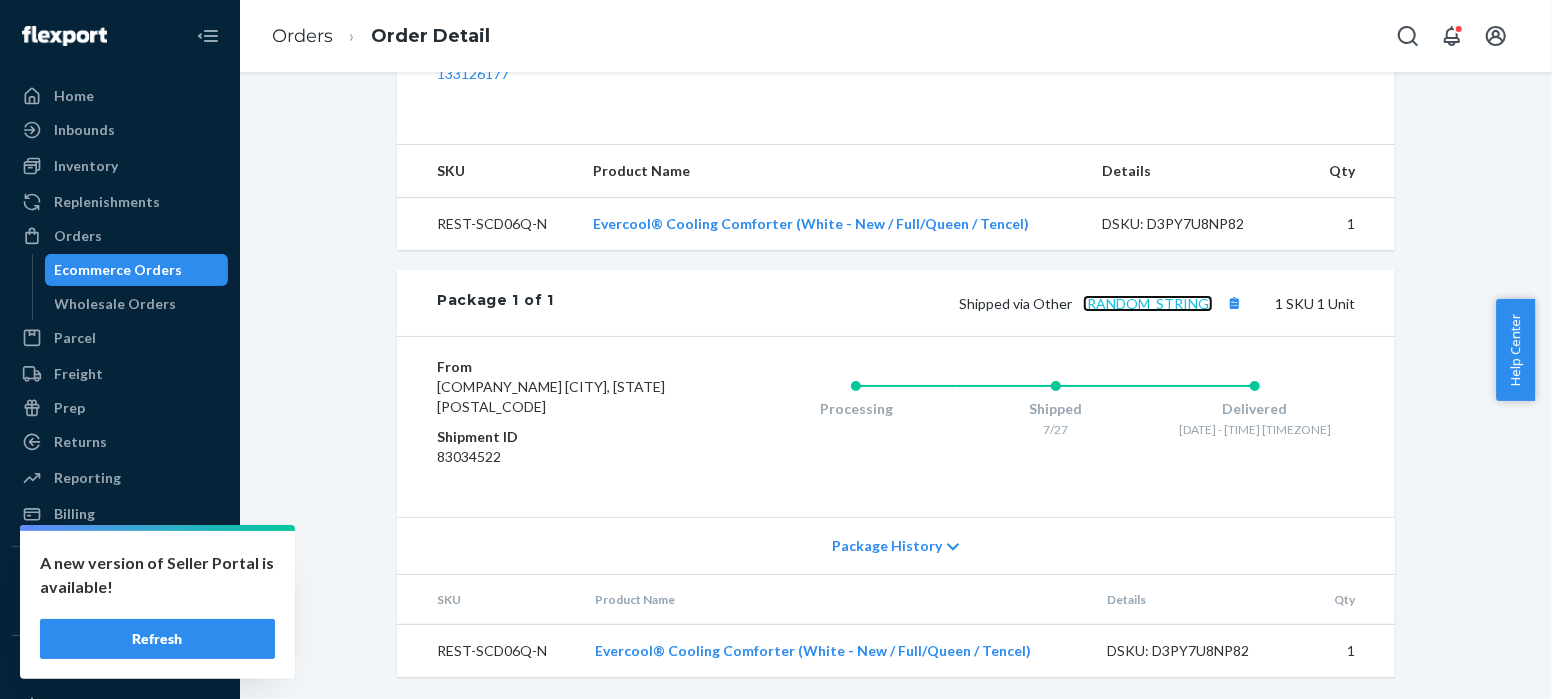 click on "[RANDOM_STRING]" at bounding box center [1148, 303] 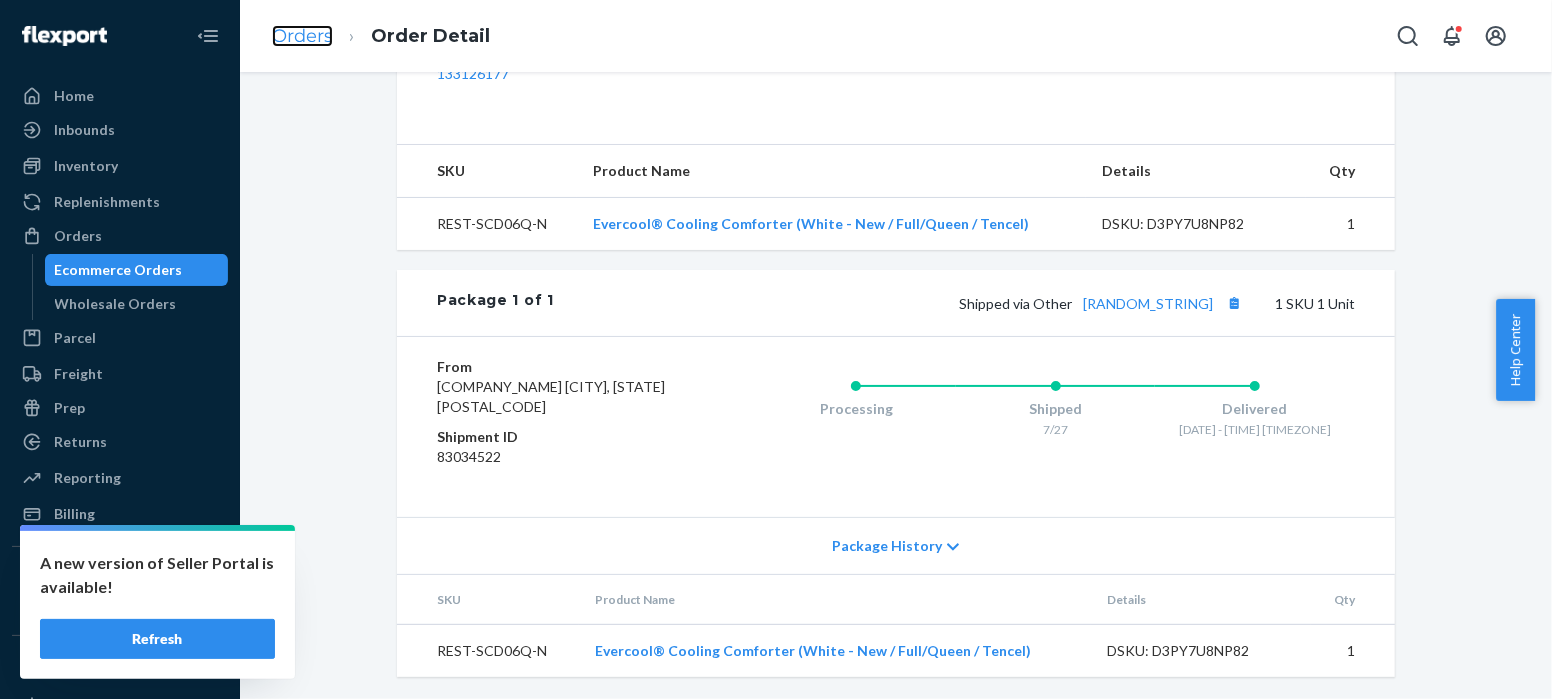 click on "Orders" at bounding box center (302, 36) 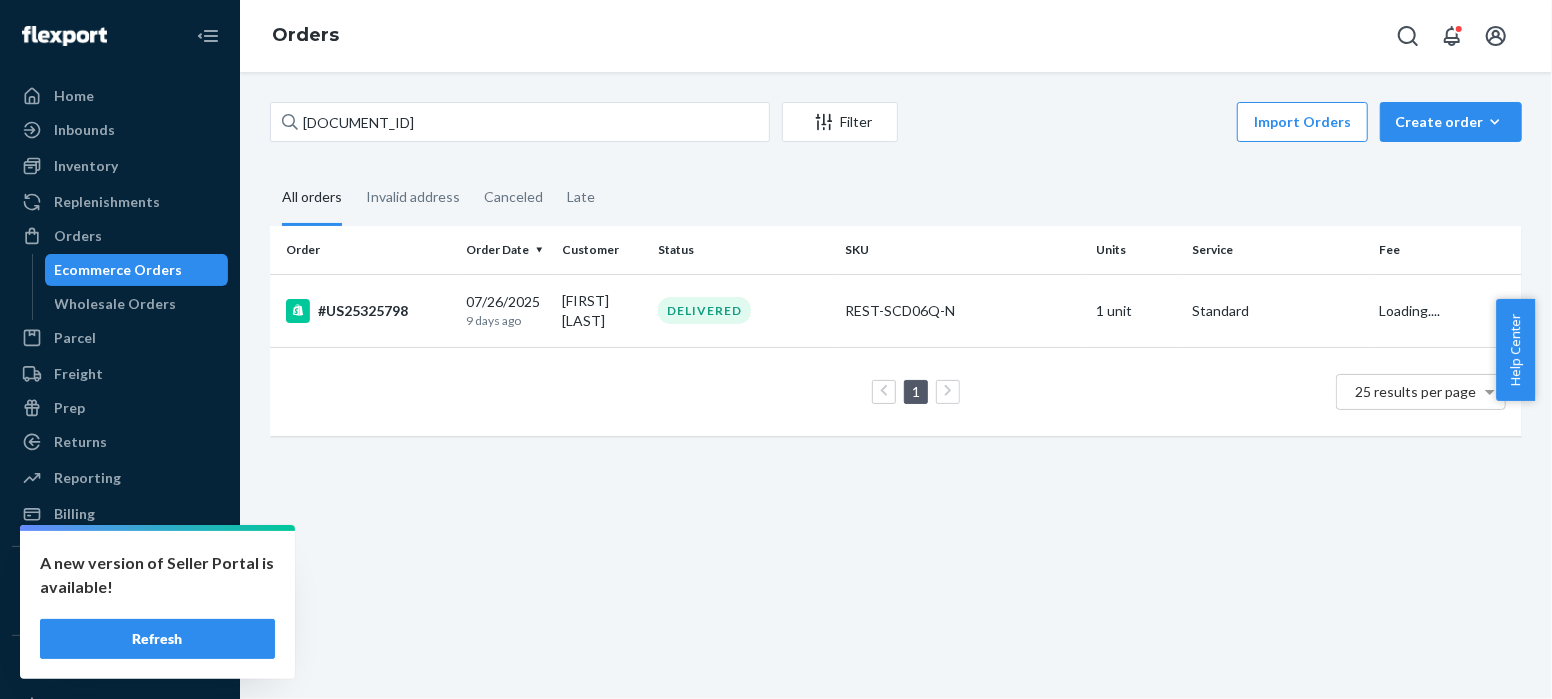 scroll, scrollTop: 0, scrollLeft: 0, axis: both 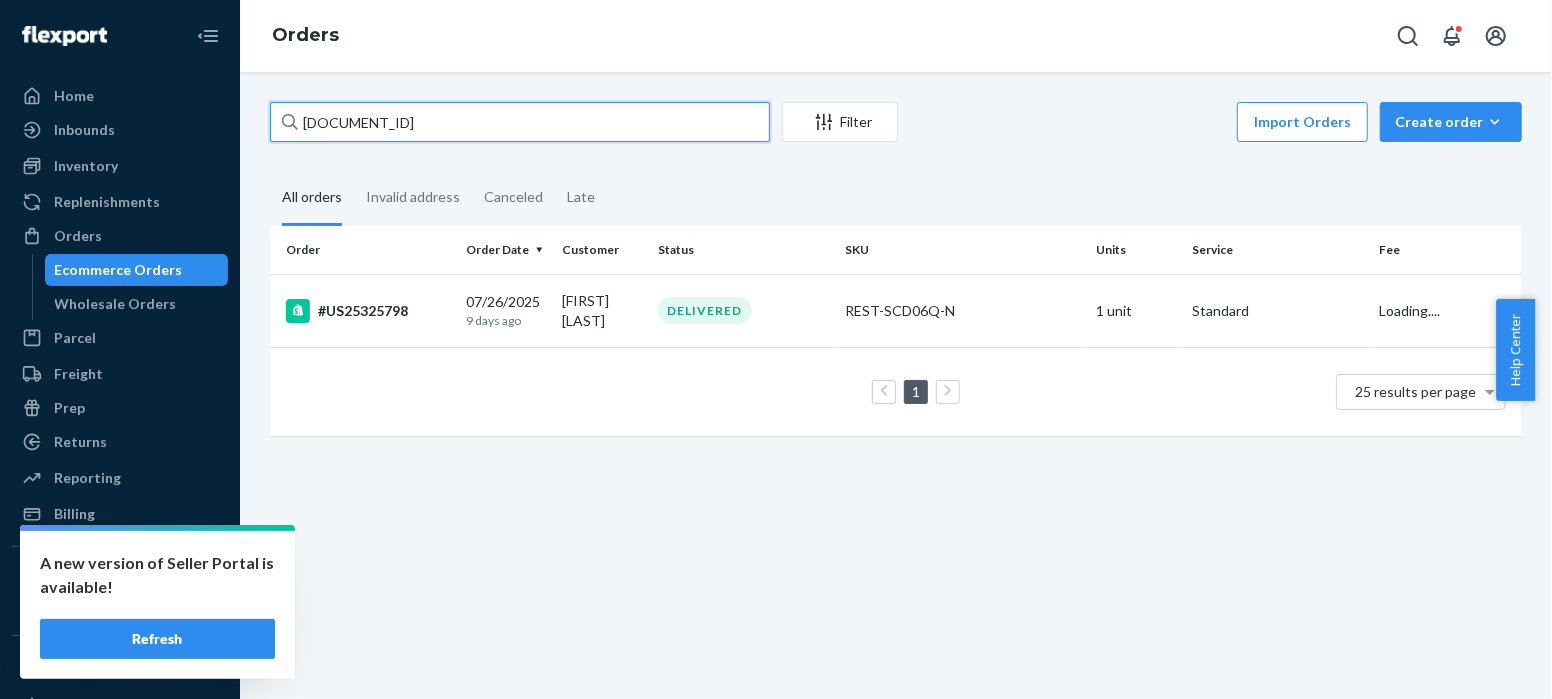 drag, startPoint x: 397, startPoint y: 128, endPoint x: 220, endPoint y: 115, distance: 177.47676 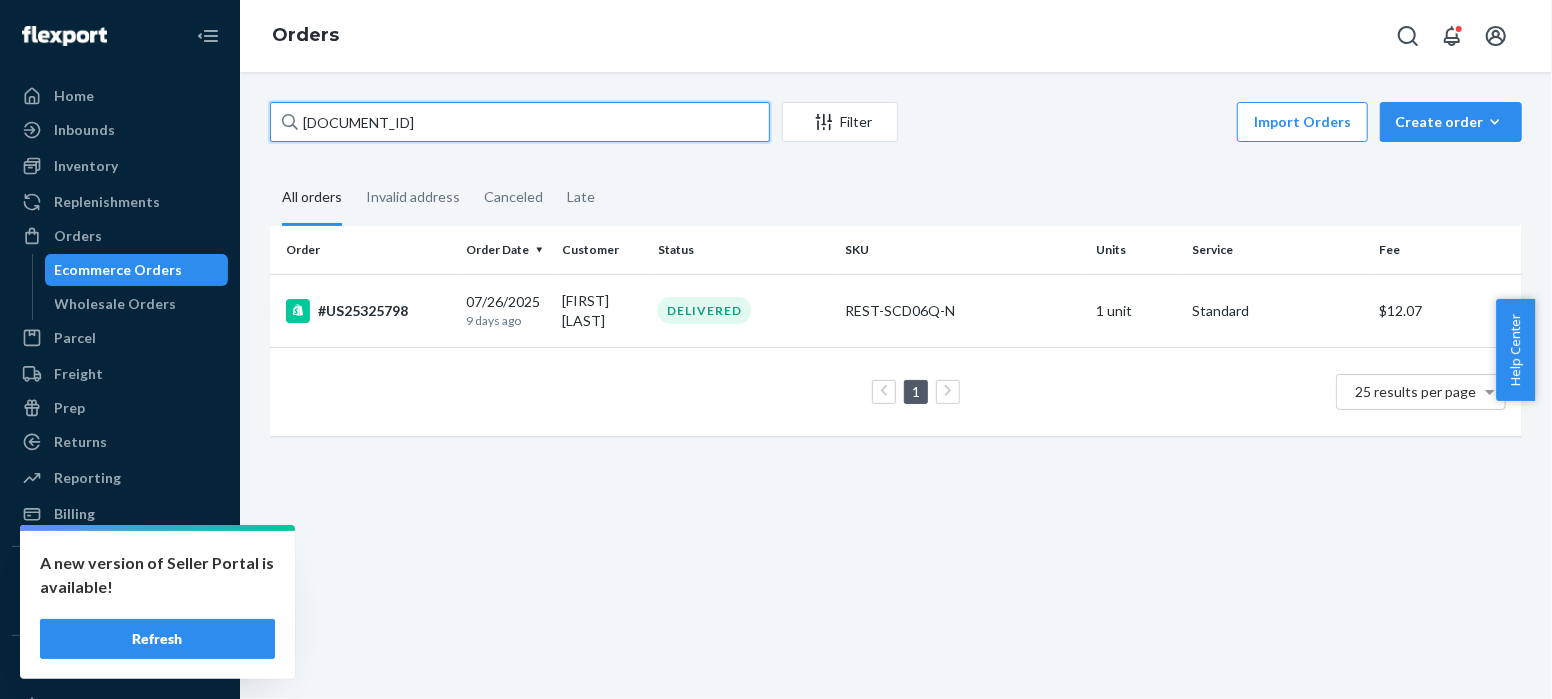 paste on "817" 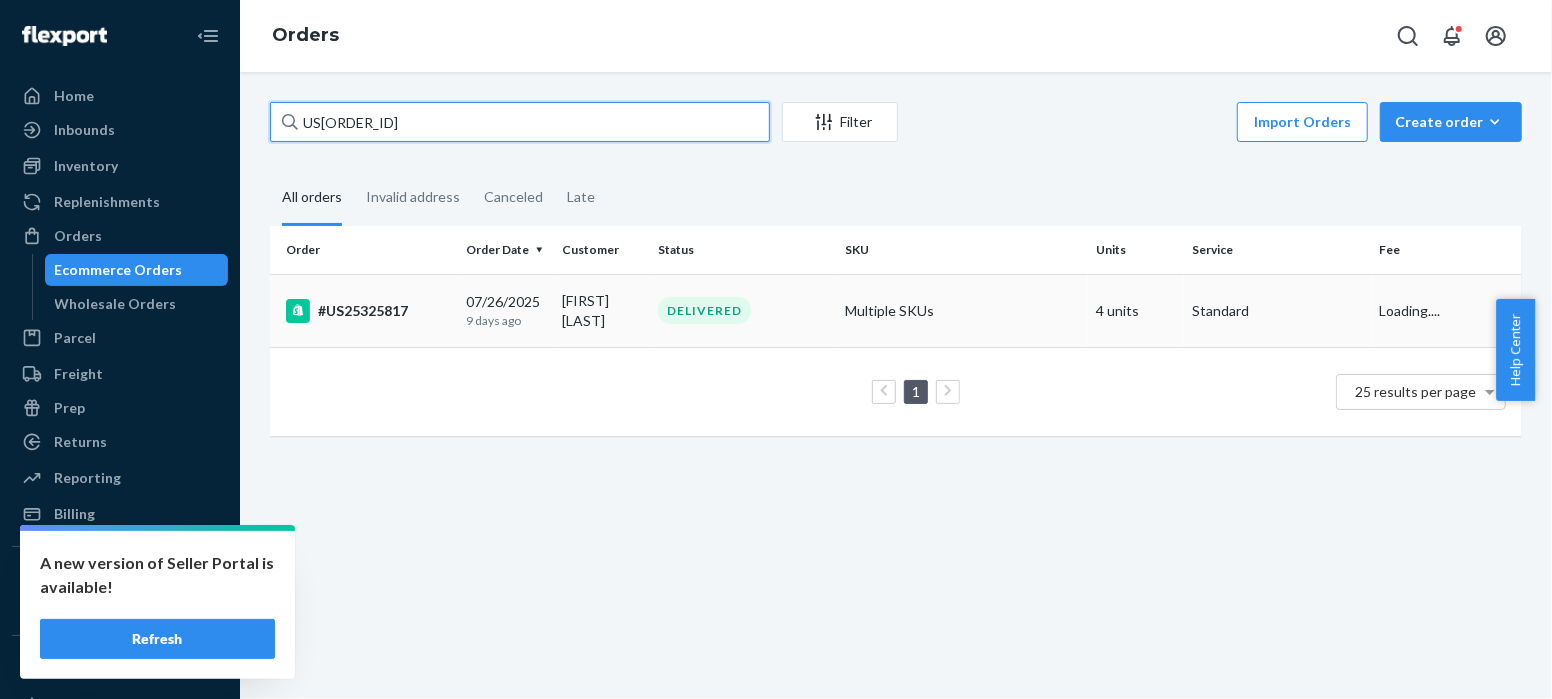 type on "US[ORDER_ID]" 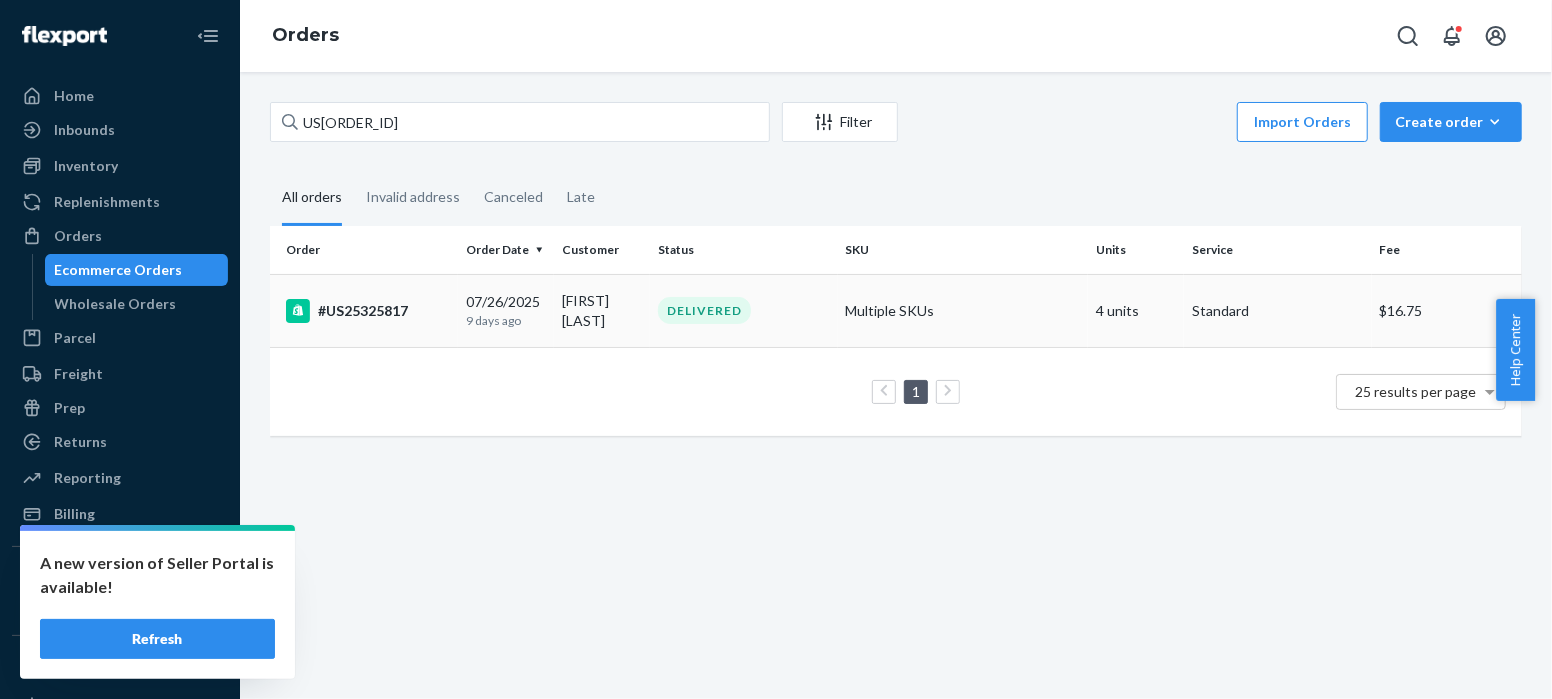 click on "#US25325817" at bounding box center [368, 311] 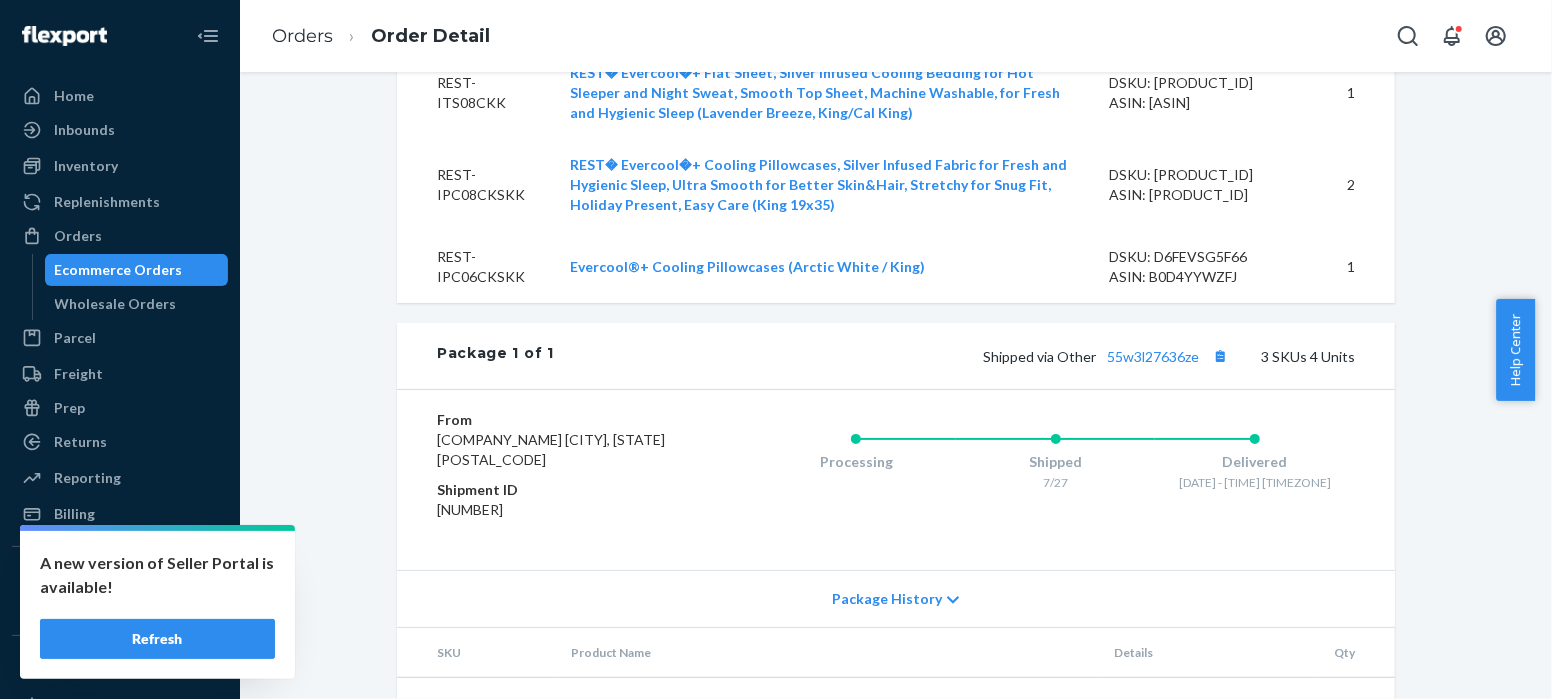 scroll, scrollTop: 1106, scrollLeft: 0, axis: vertical 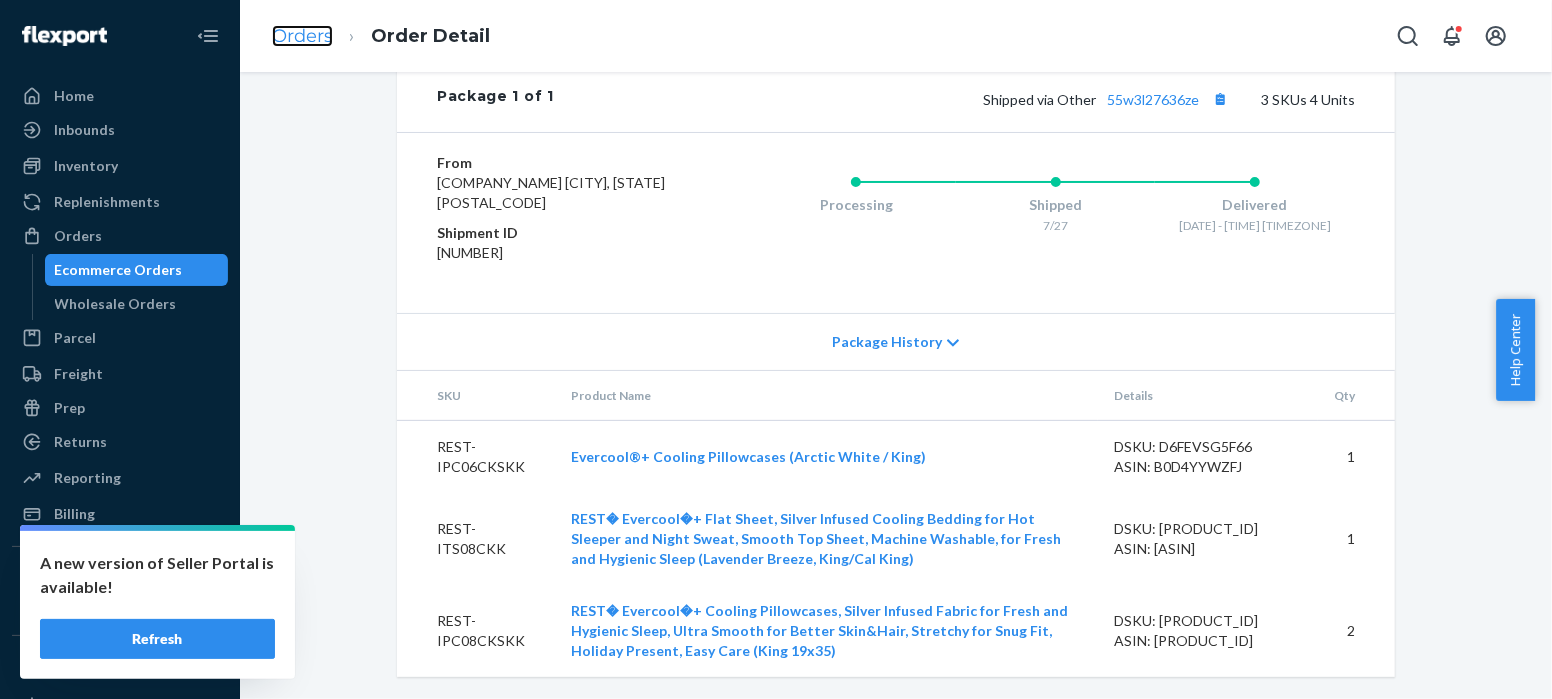 click on "Orders" at bounding box center [302, 36] 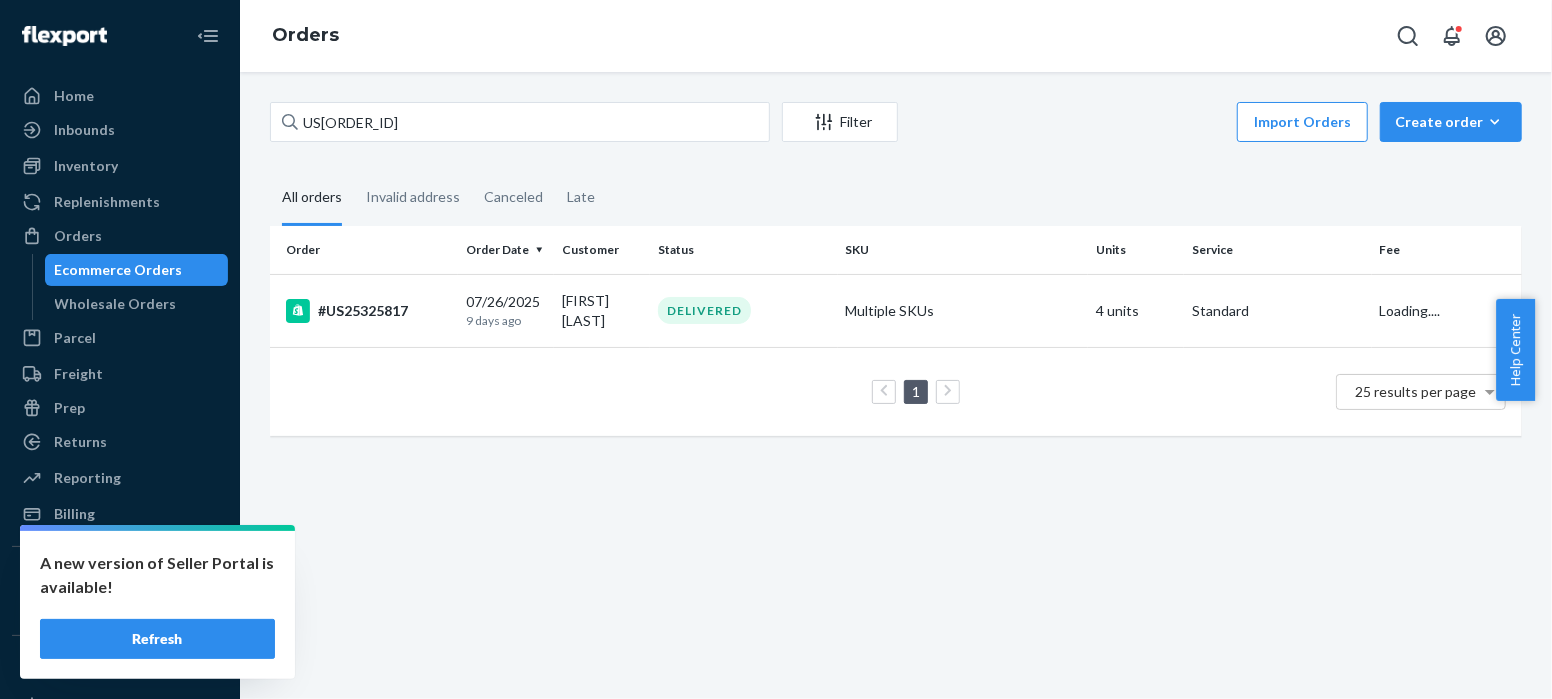scroll, scrollTop: 0, scrollLeft: 0, axis: both 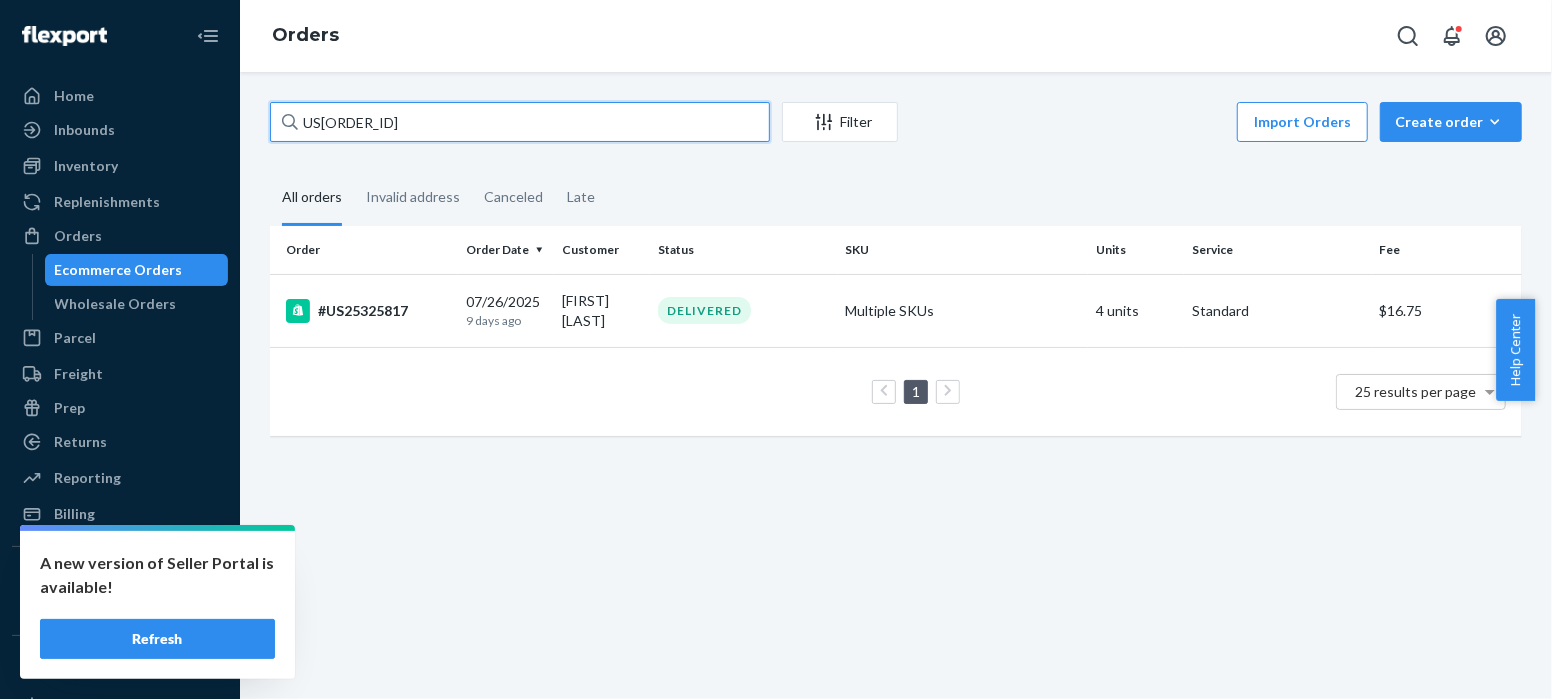 drag, startPoint x: 409, startPoint y: 125, endPoint x: 263, endPoint y: 119, distance: 146.12323 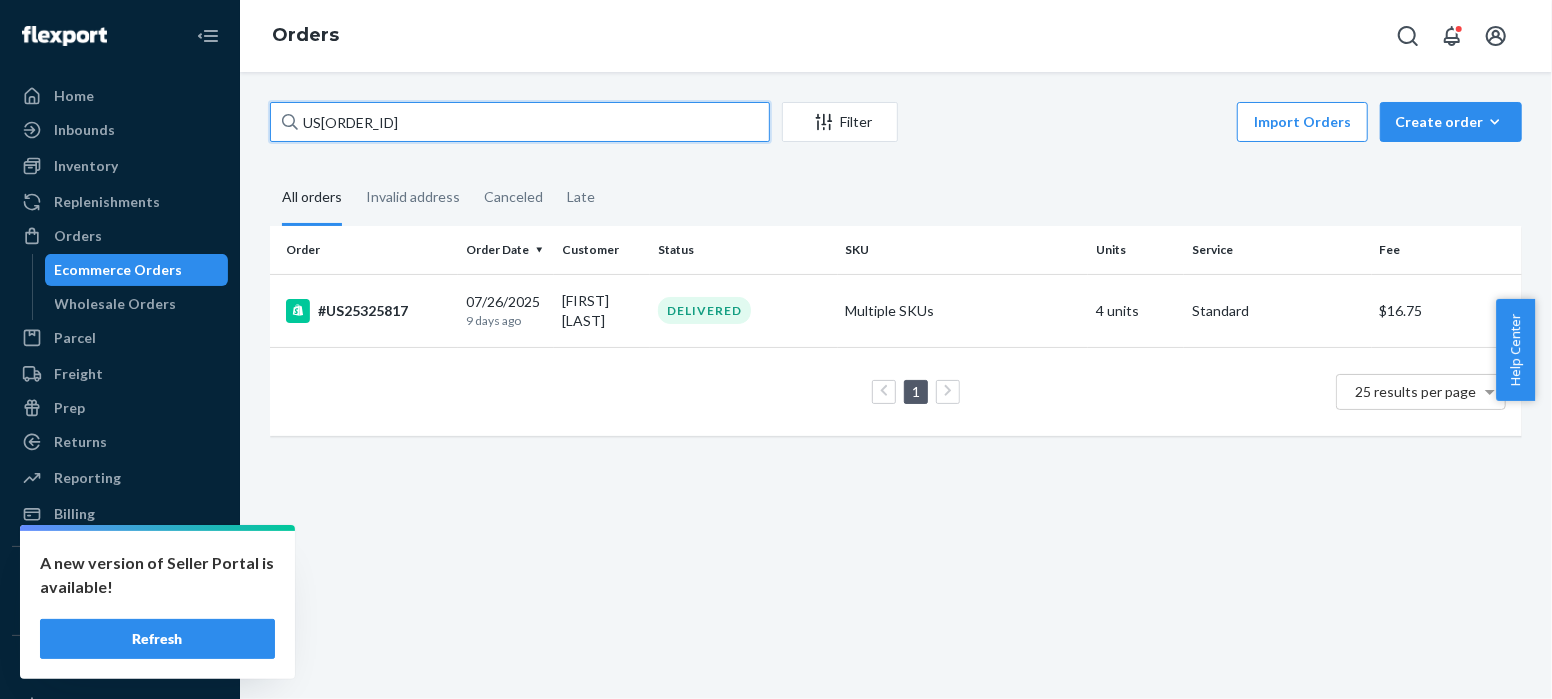 click on "[ORDER_ID] Filter Import Orders Create order Ecommerce order Removal order All orders Invalid address Canceled Late Order Order Date Customer Status SKU Units Service Fee #[ORDER_ID] 07/26/2025 9 days ago [FIRST] [LAST] DELIVERED Multiple SKUs 4 units Standard $16.75 1 25 results per page" at bounding box center (896, 279) 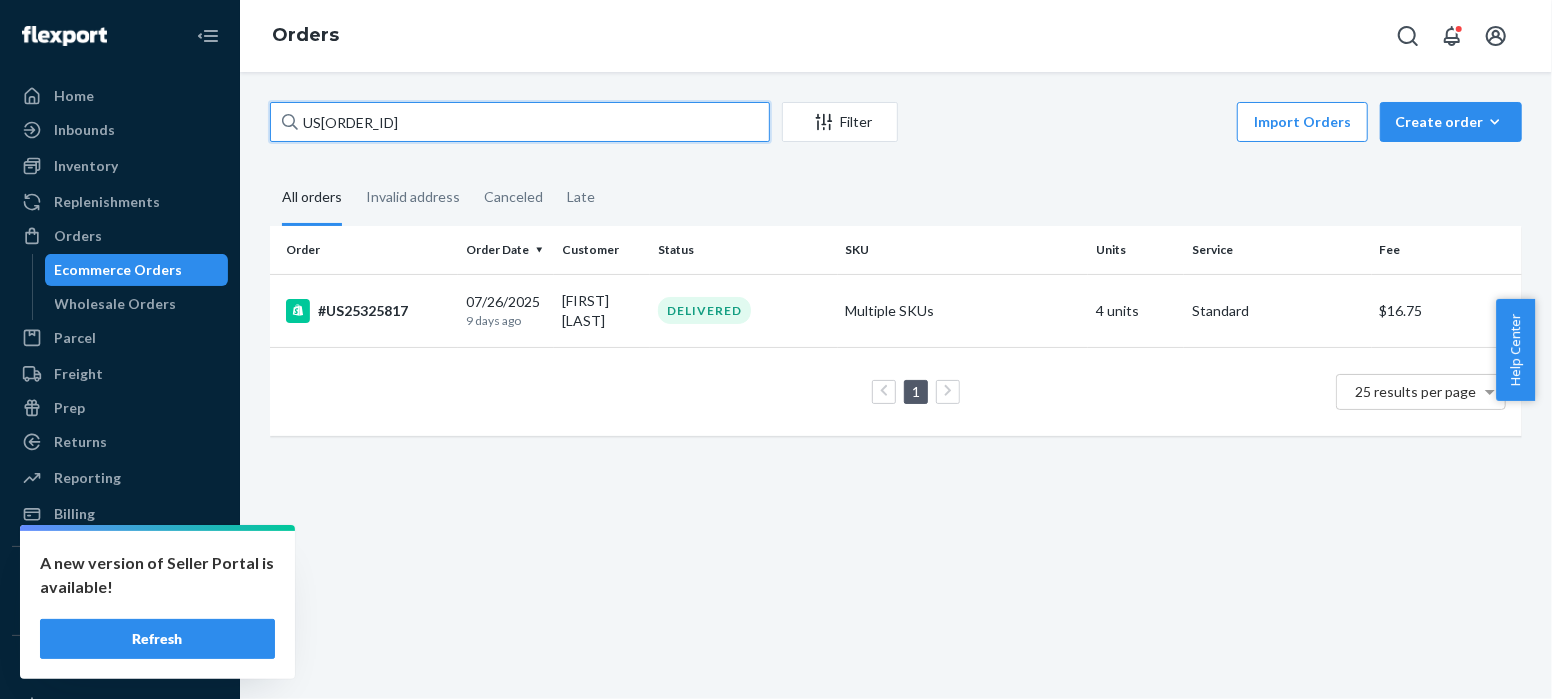 paste on "20" 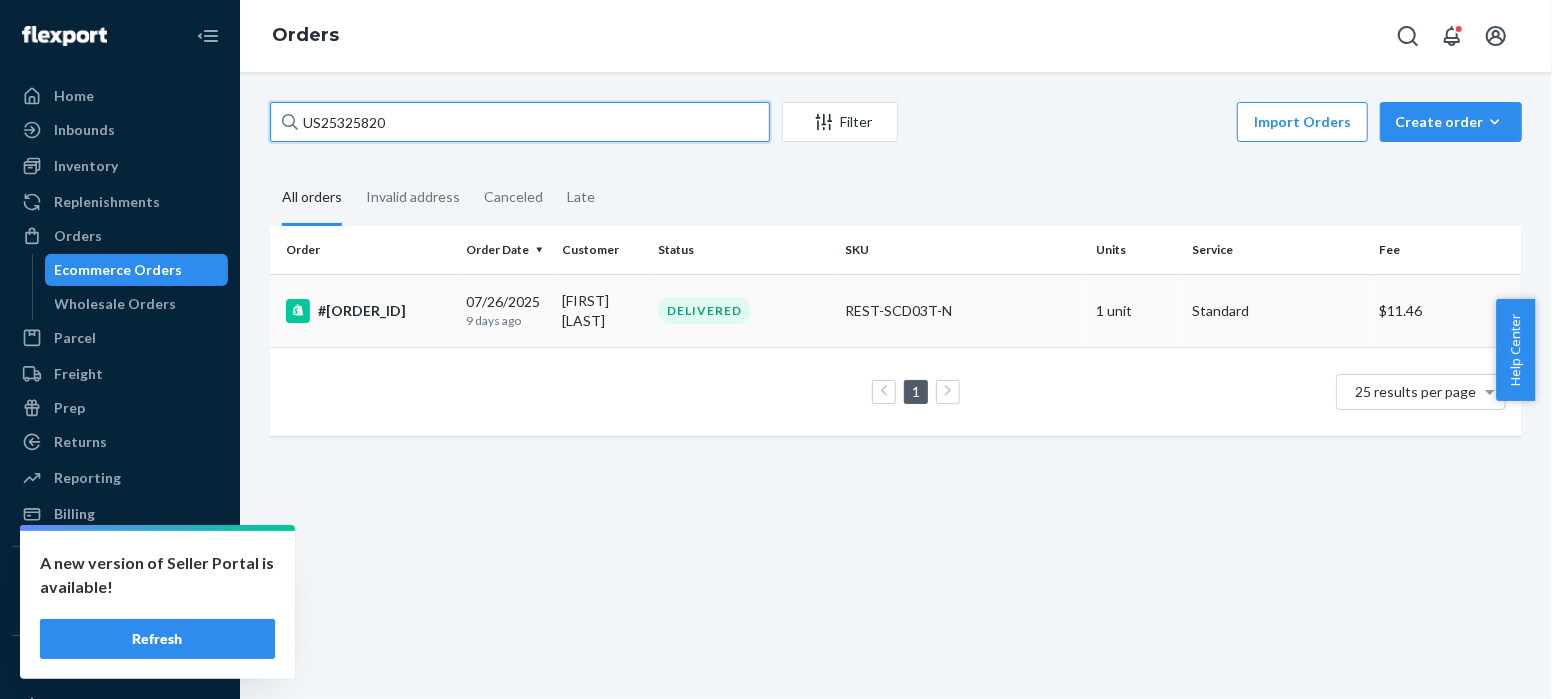 type on "US25325820" 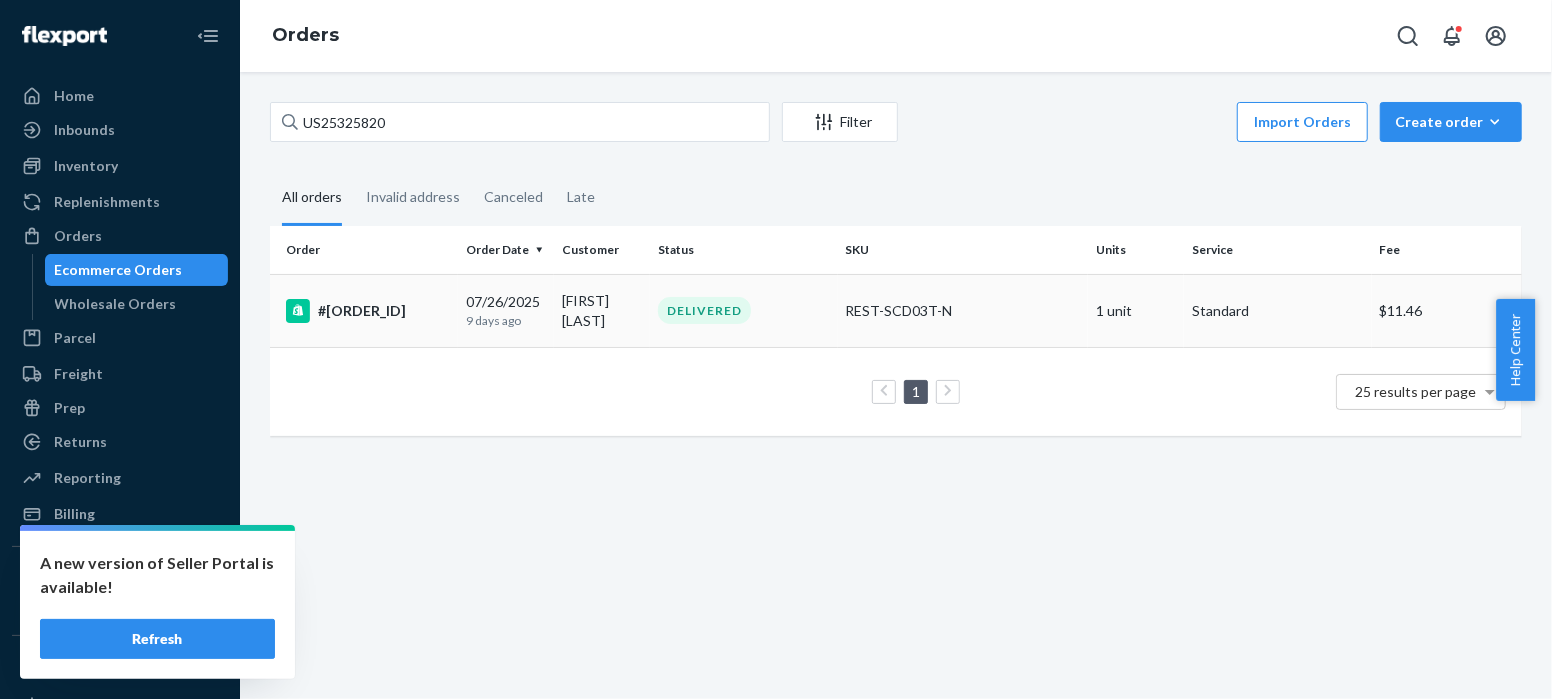 click on "#[ORDER_ID]" at bounding box center (368, 311) 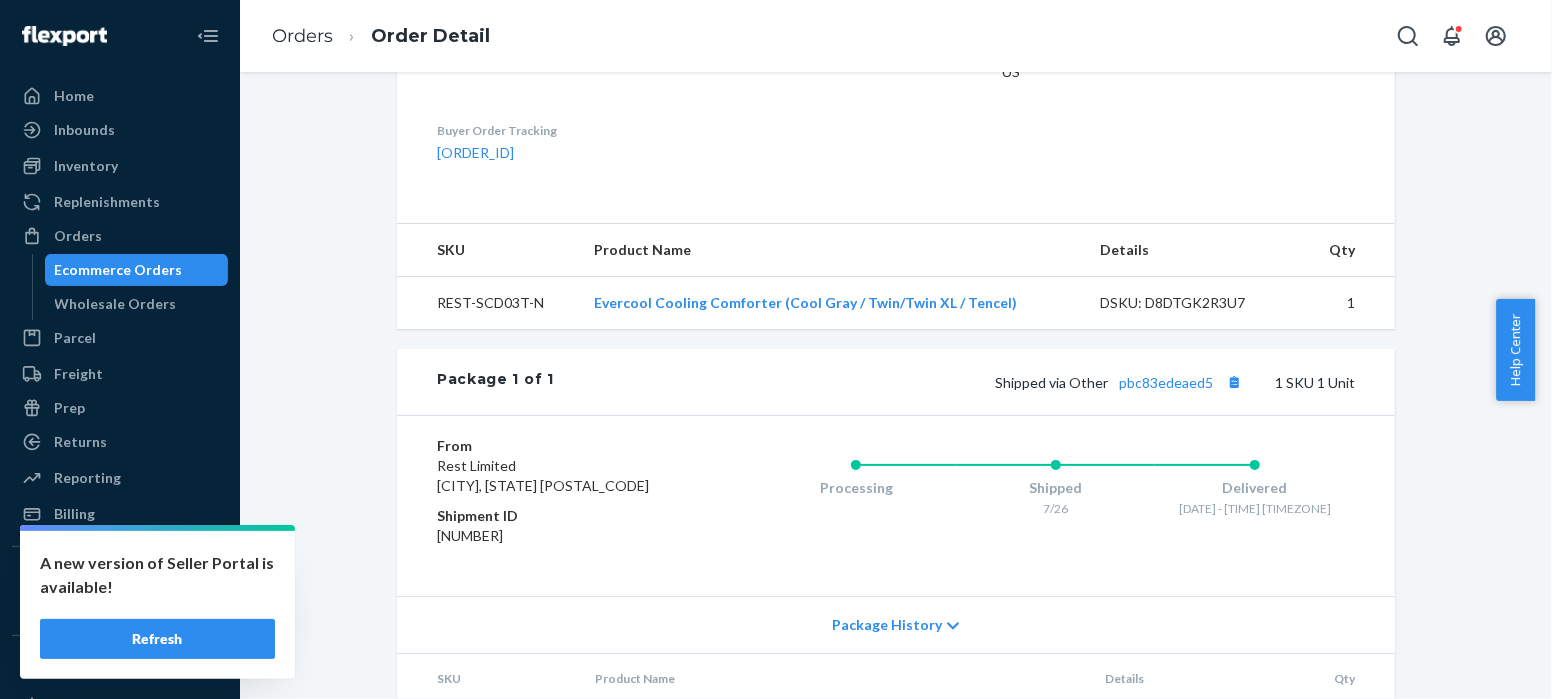scroll, scrollTop: 698, scrollLeft: 0, axis: vertical 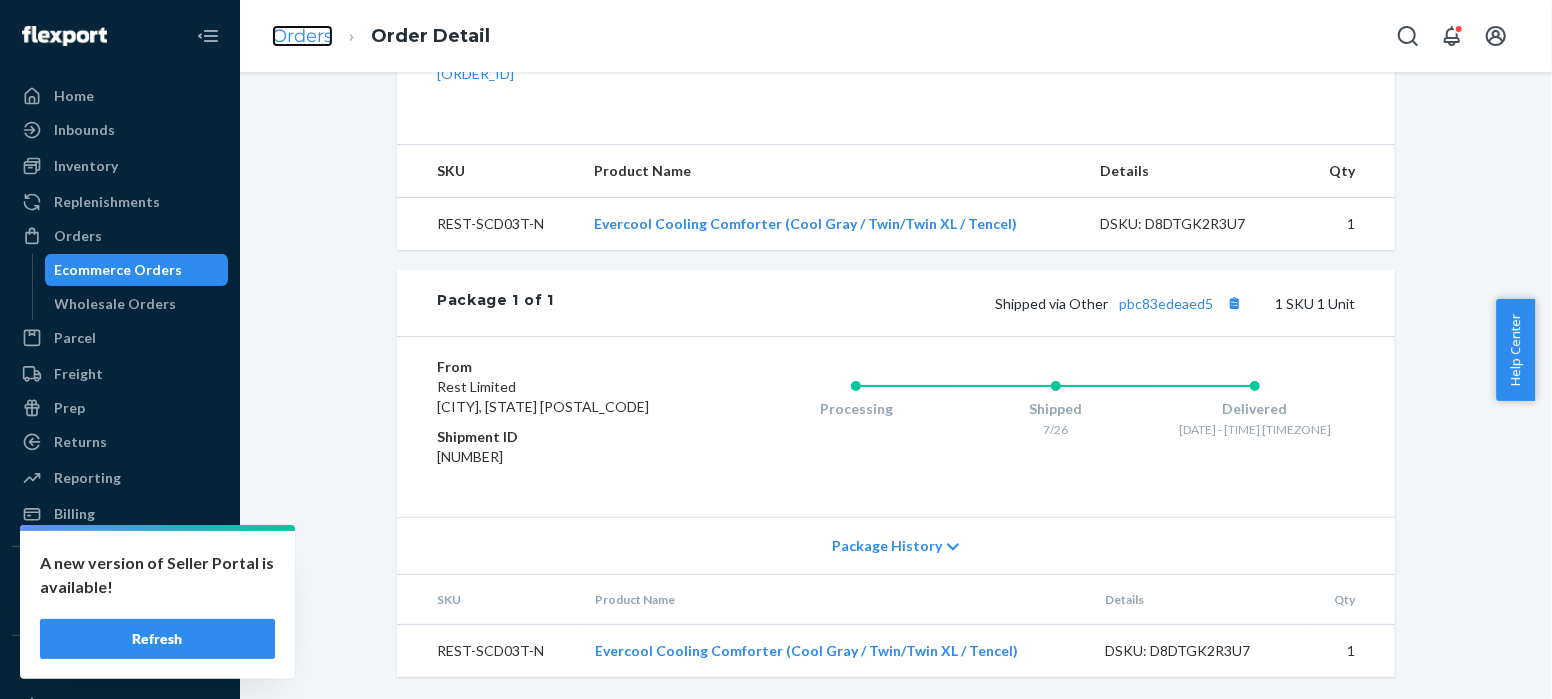 click on "Orders" at bounding box center (302, 36) 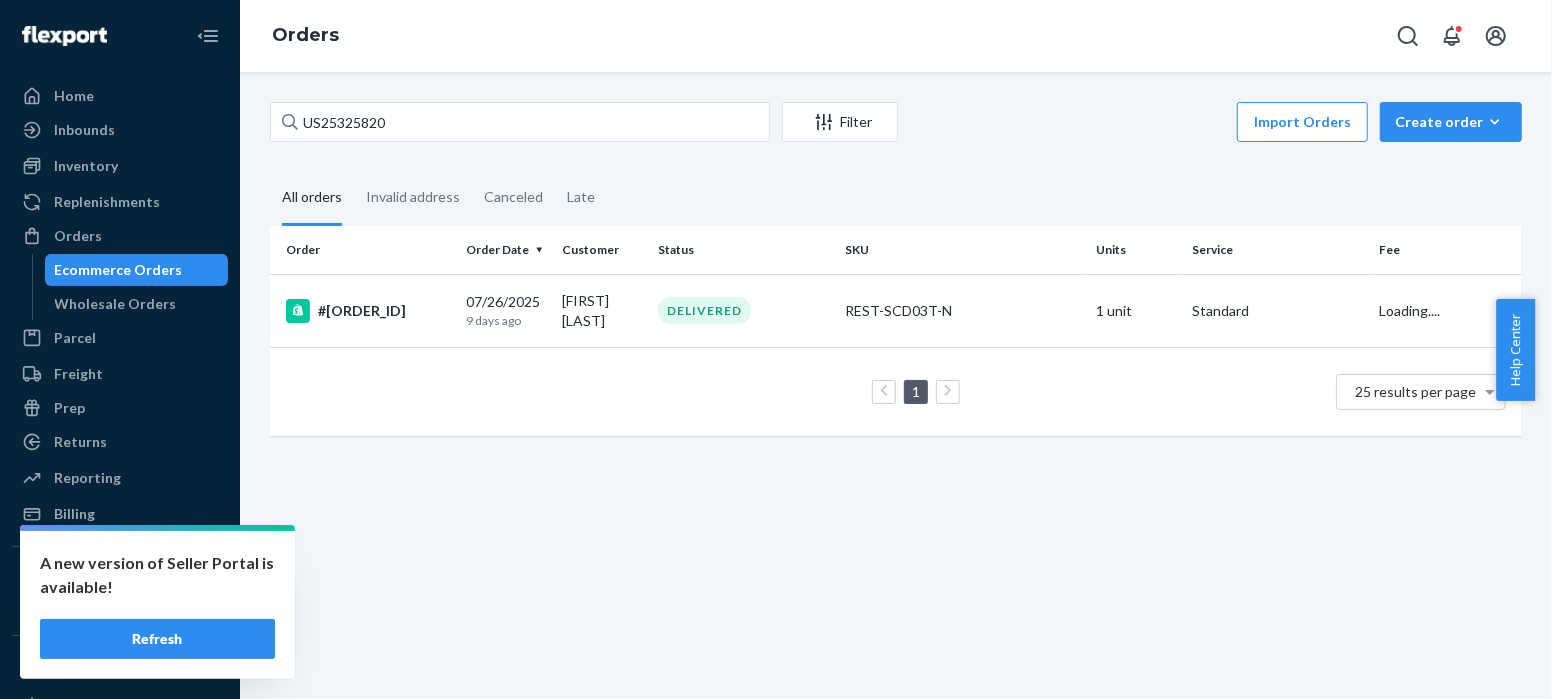 scroll, scrollTop: 0, scrollLeft: 0, axis: both 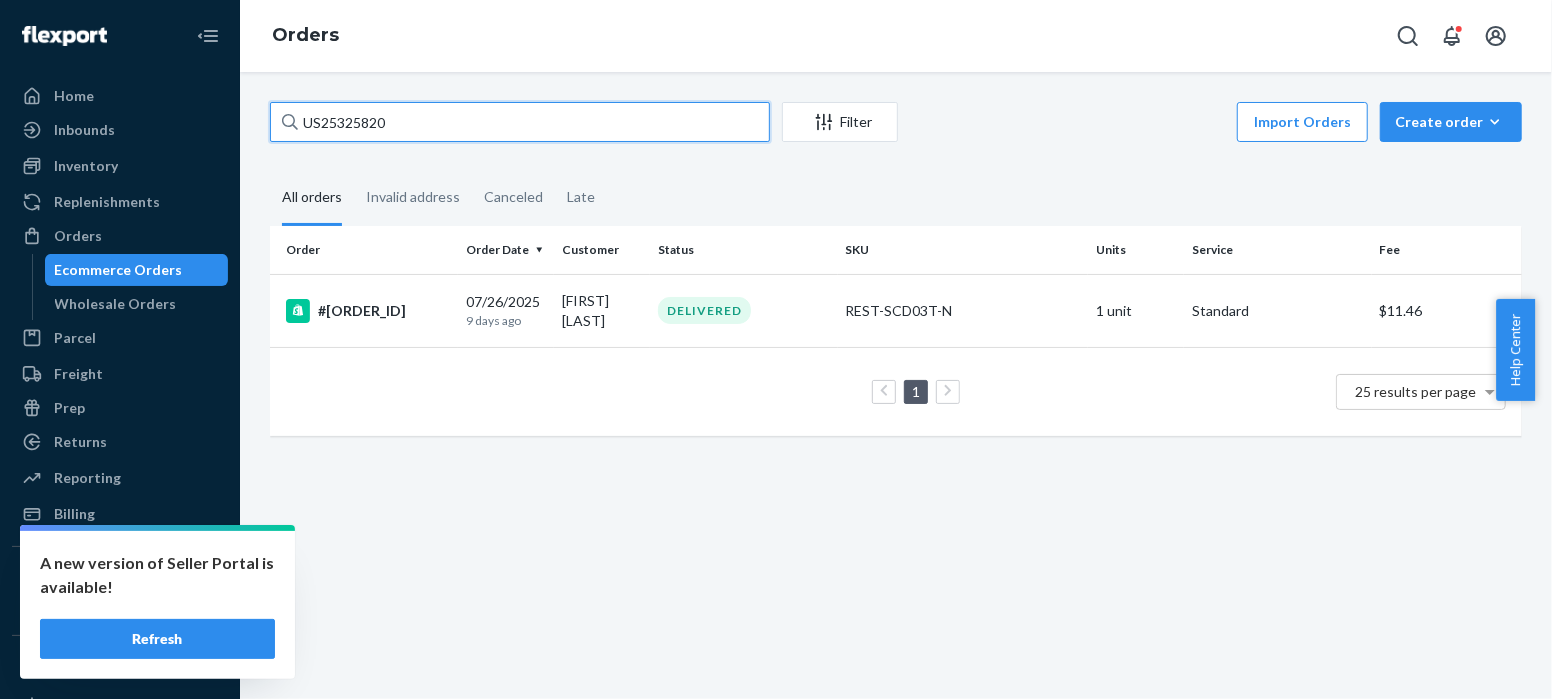 drag, startPoint x: 404, startPoint y: 126, endPoint x: 289, endPoint y: 126, distance: 115 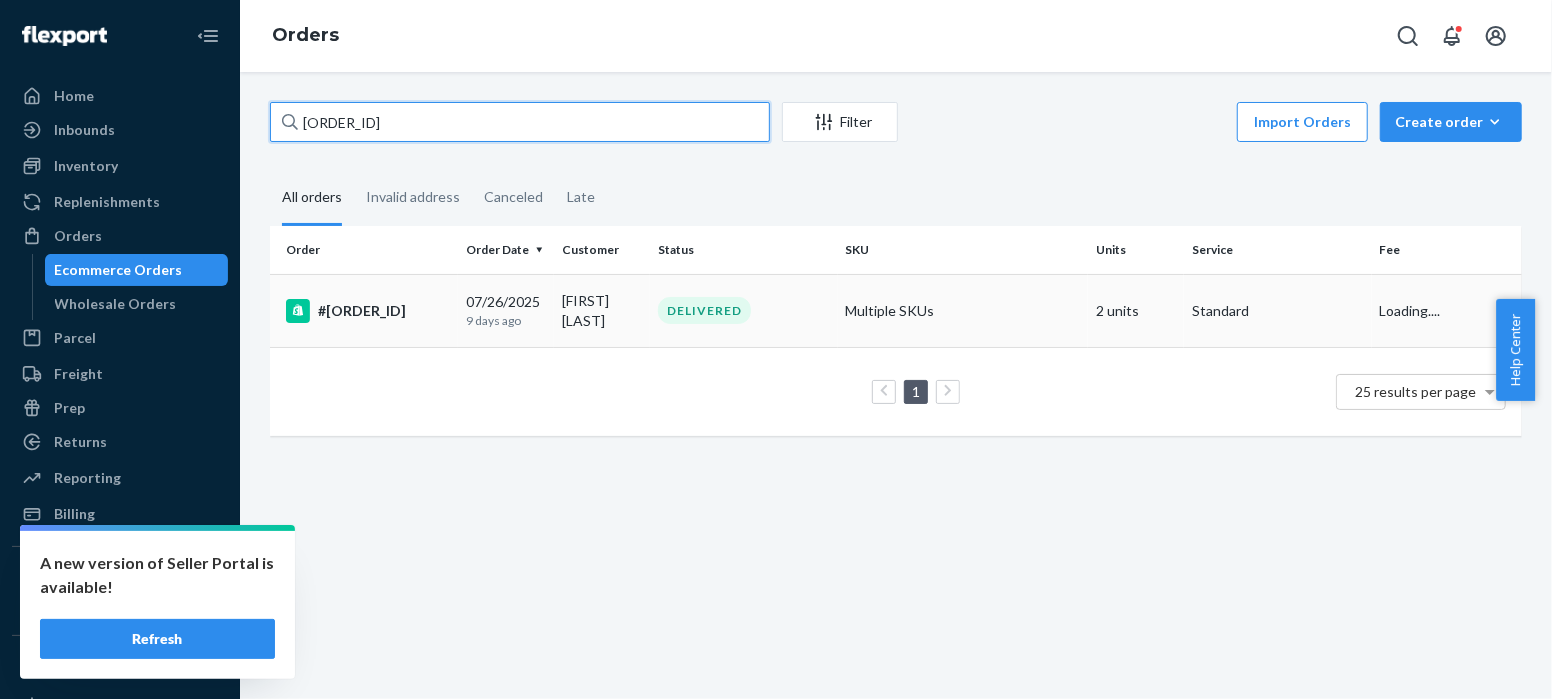 type on "[ORDER_ID]" 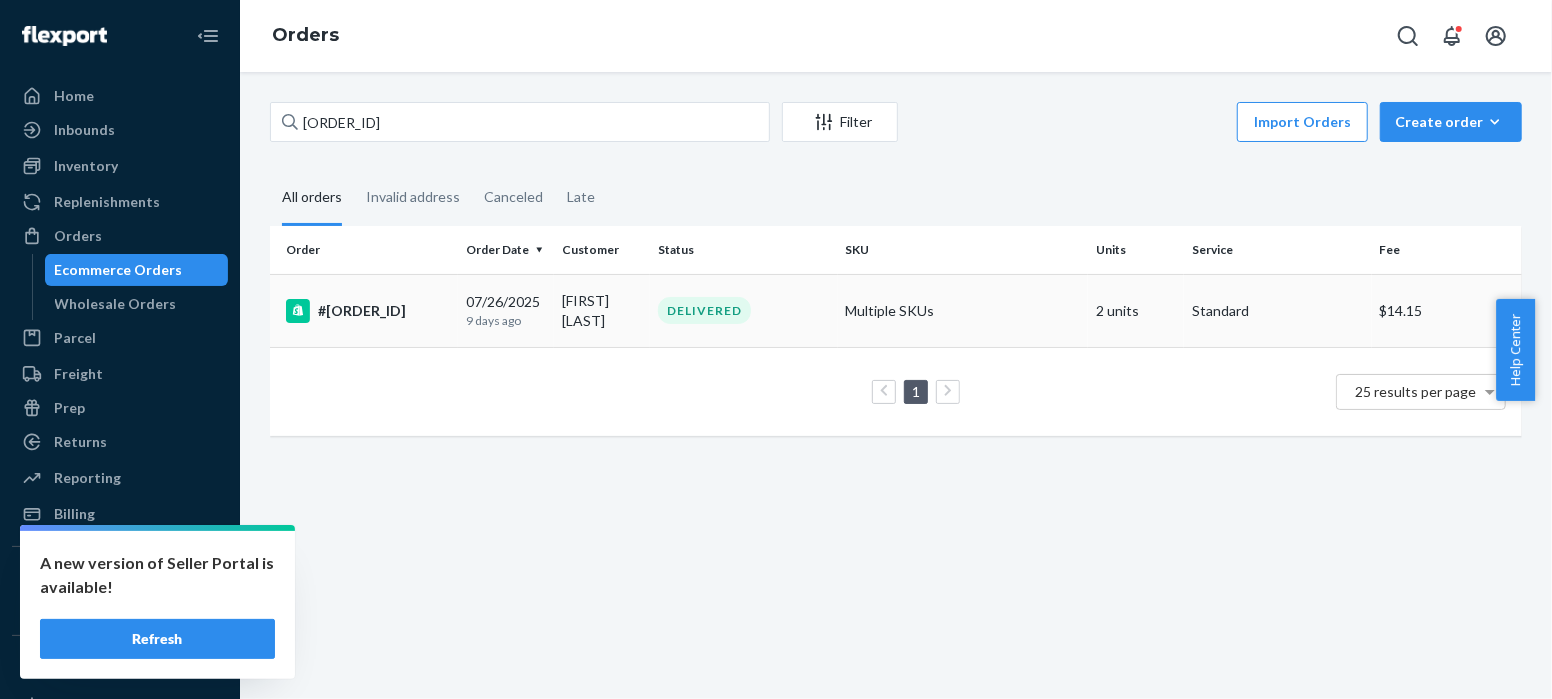 click on "#[ORDER_ID]" at bounding box center (368, 311) 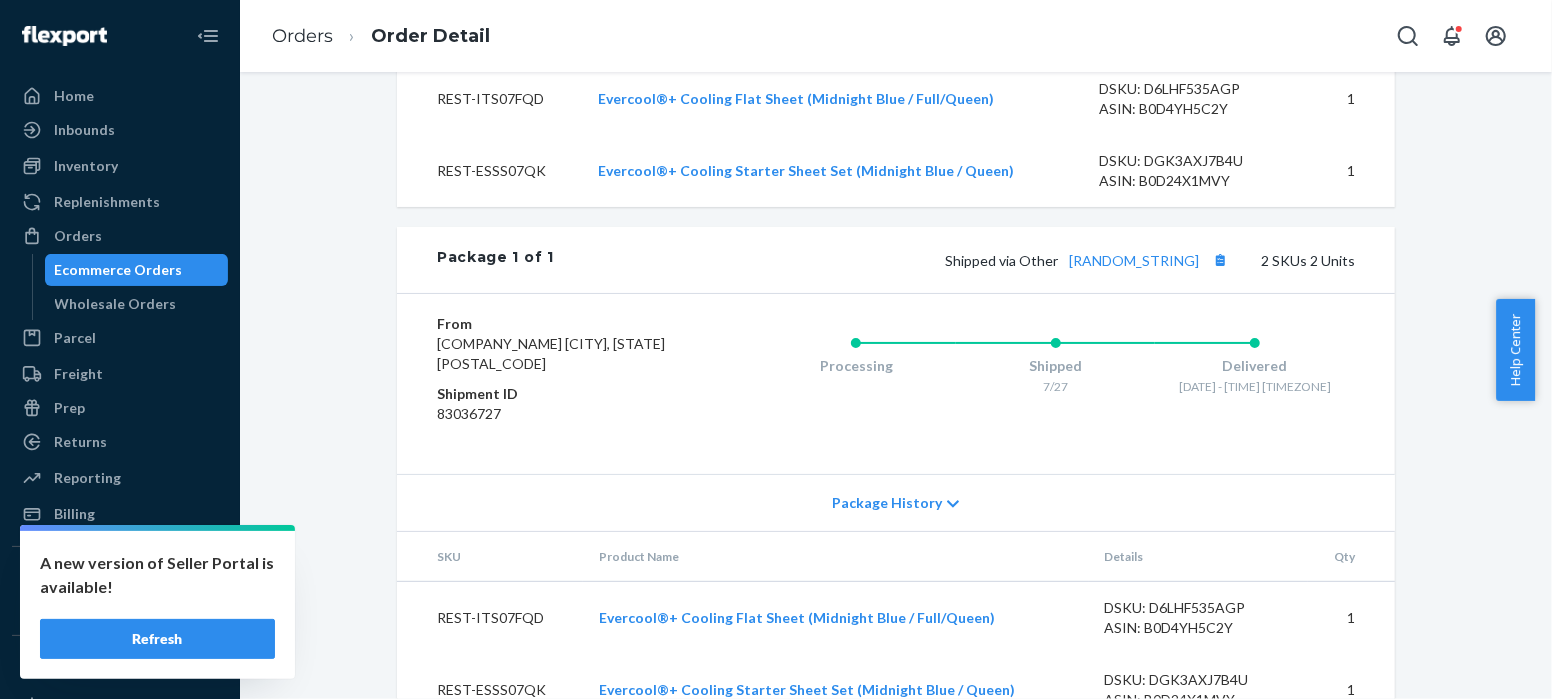 scroll, scrollTop: 882, scrollLeft: 0, axis: vertical 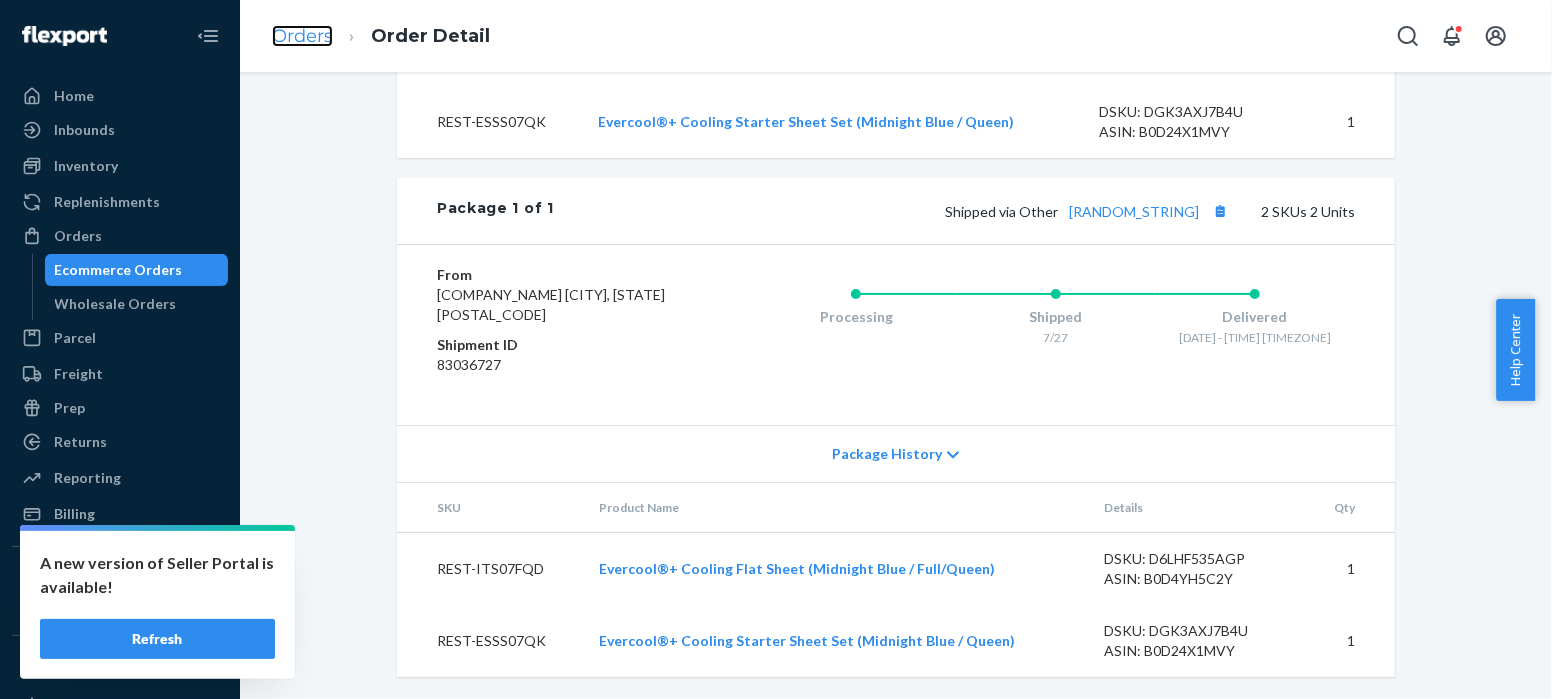 click on "Orders" at bounding box center (302, 36) 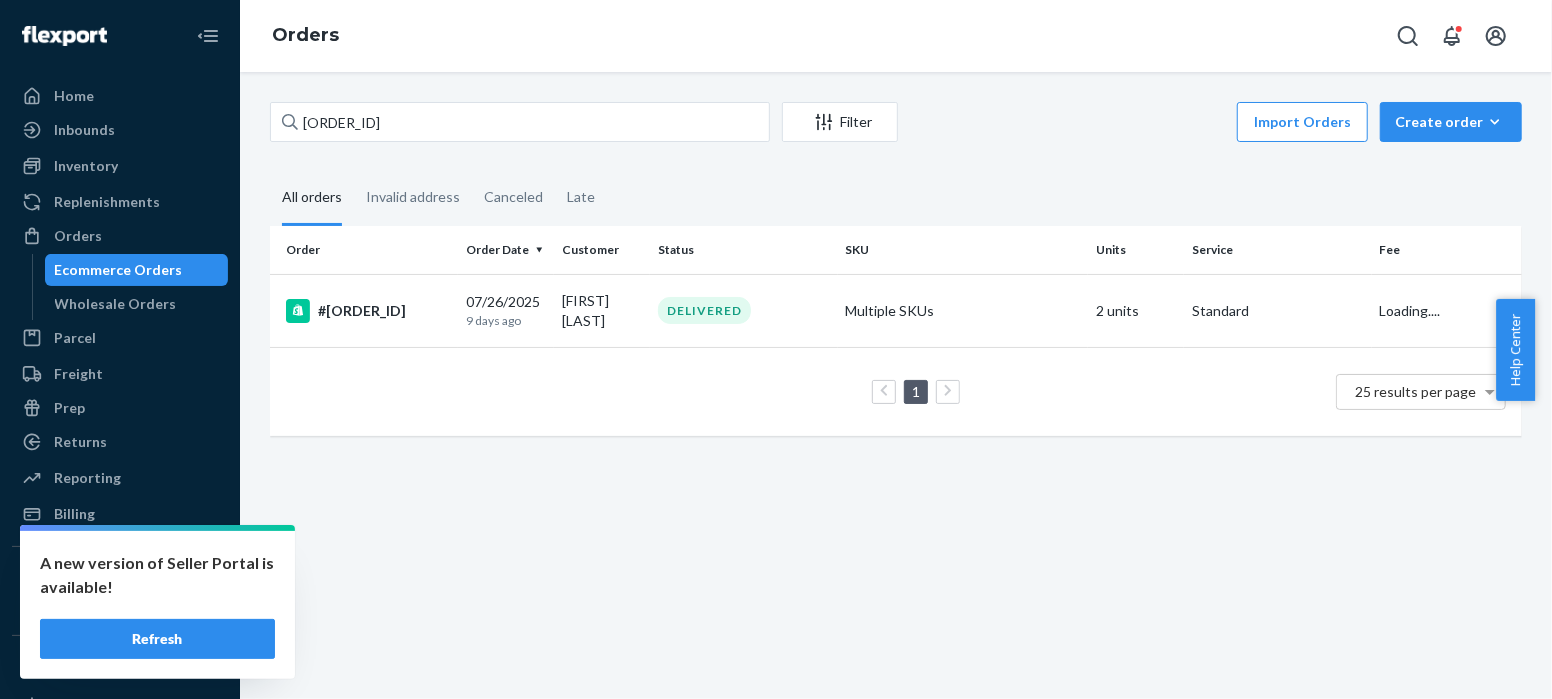 scroll, scrollTop: 0, scrollLeft: 0, axis: both 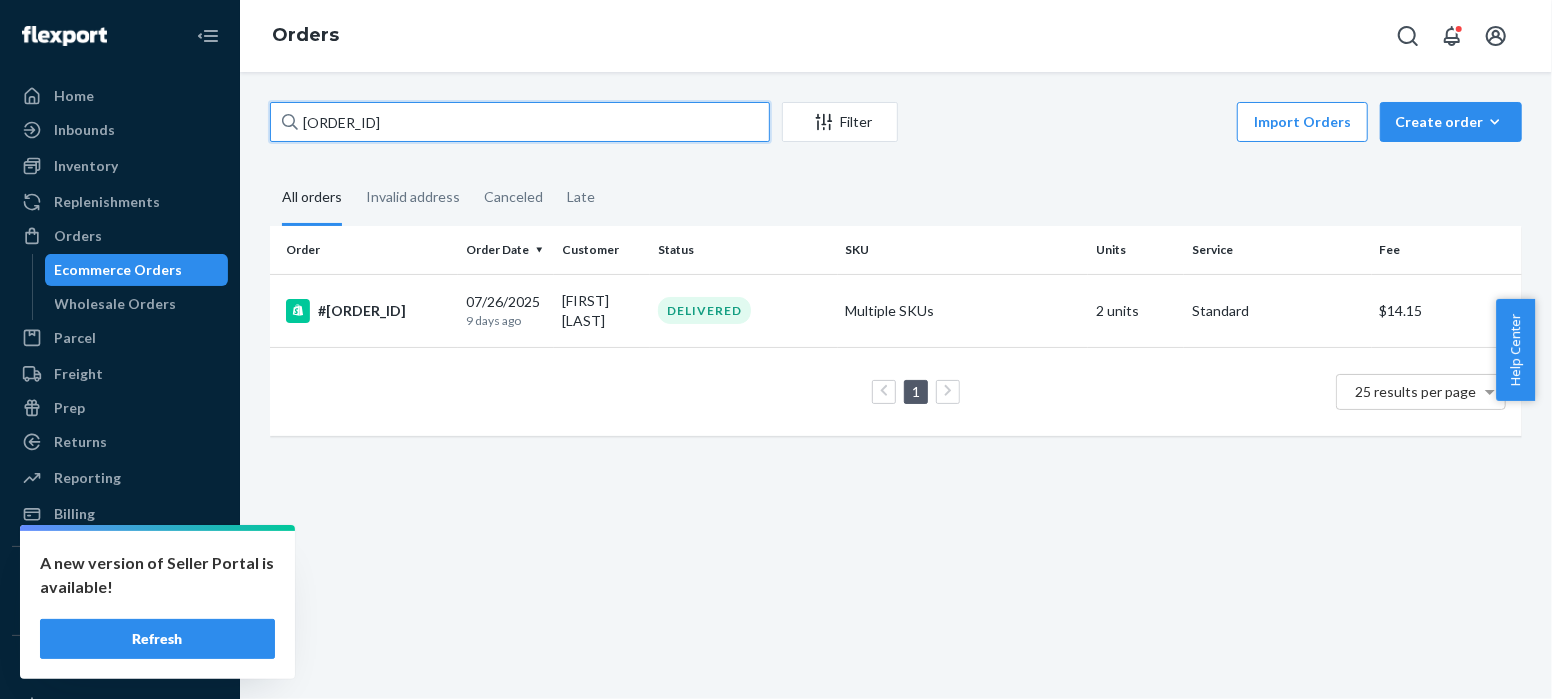 drag, startPoint x: 400, startPoint y: 121, endPoint x: 273, endPoint y: 116, distance: 127.09839 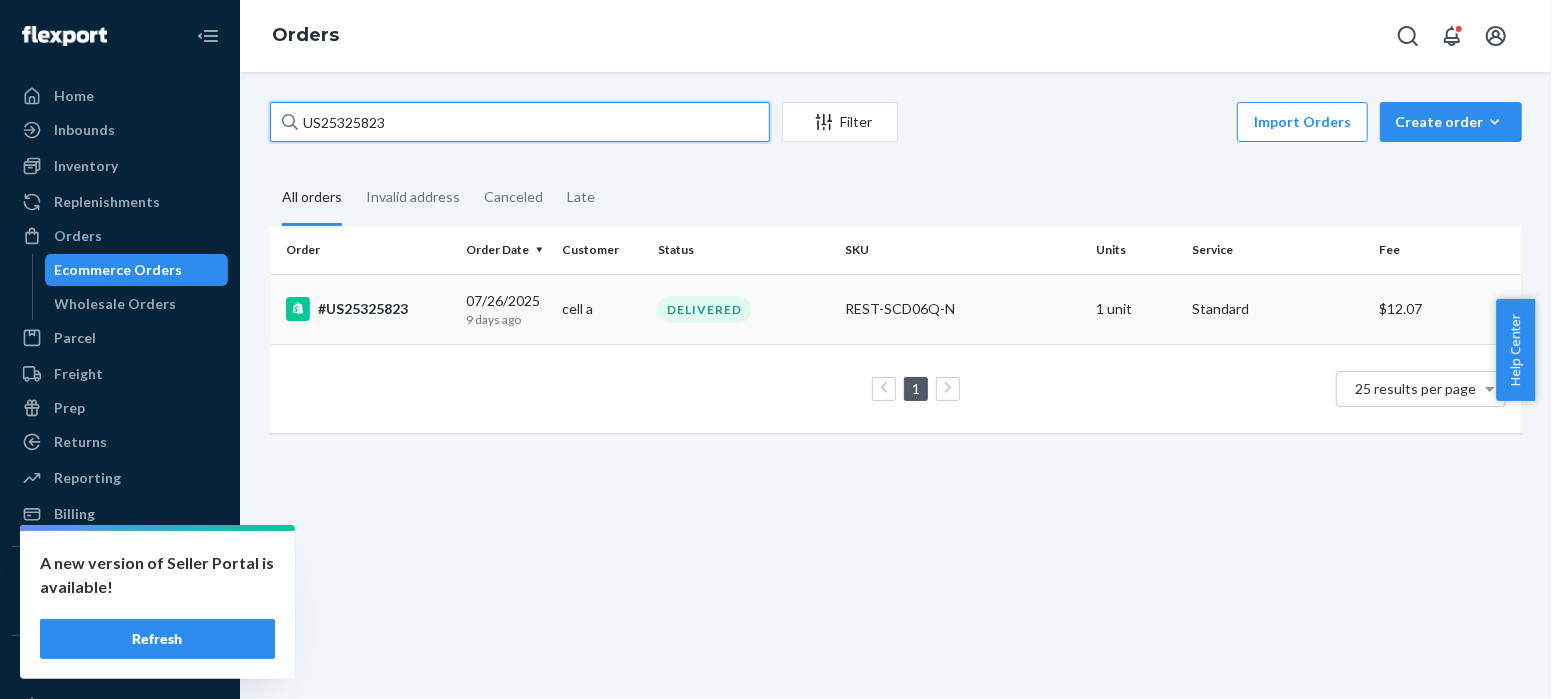 type on "US25325823" 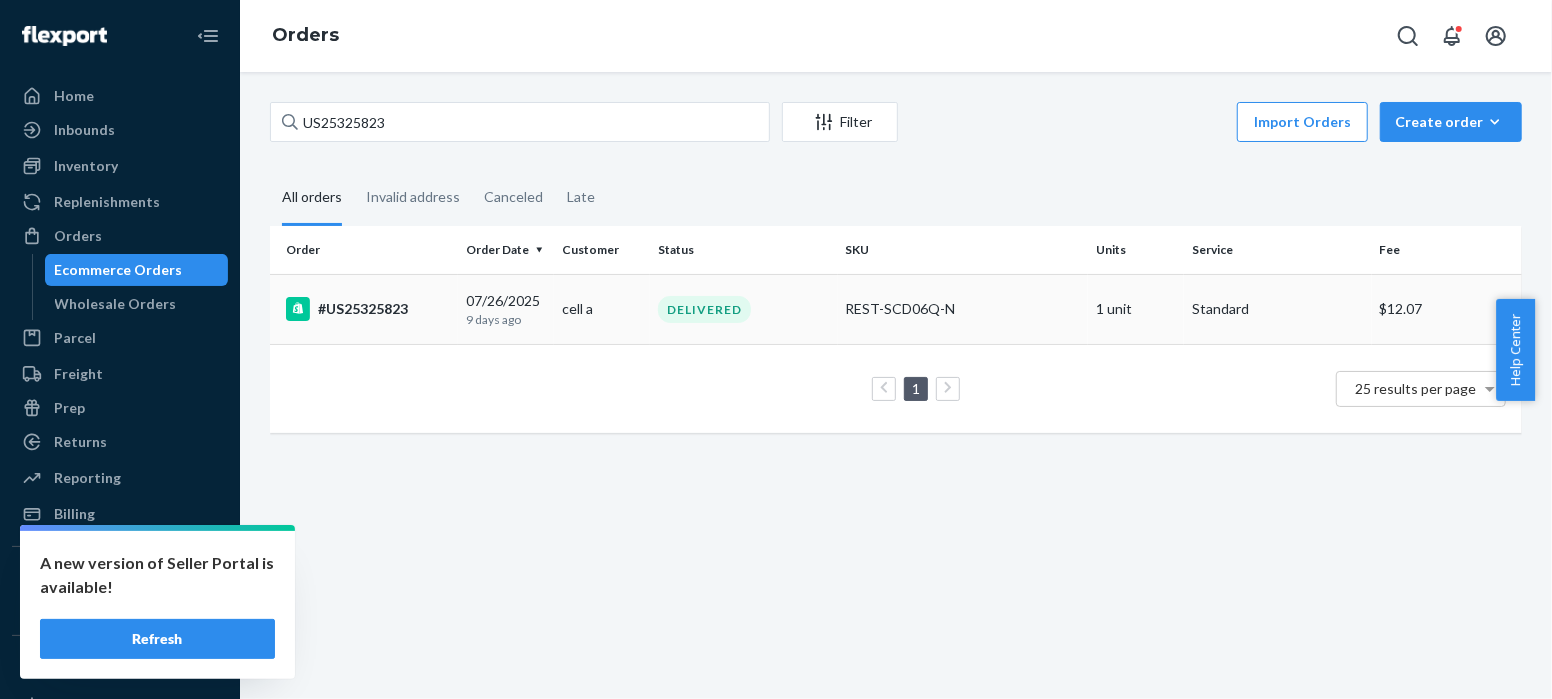 click on "#US25325823" at bounding box center (368, 309) 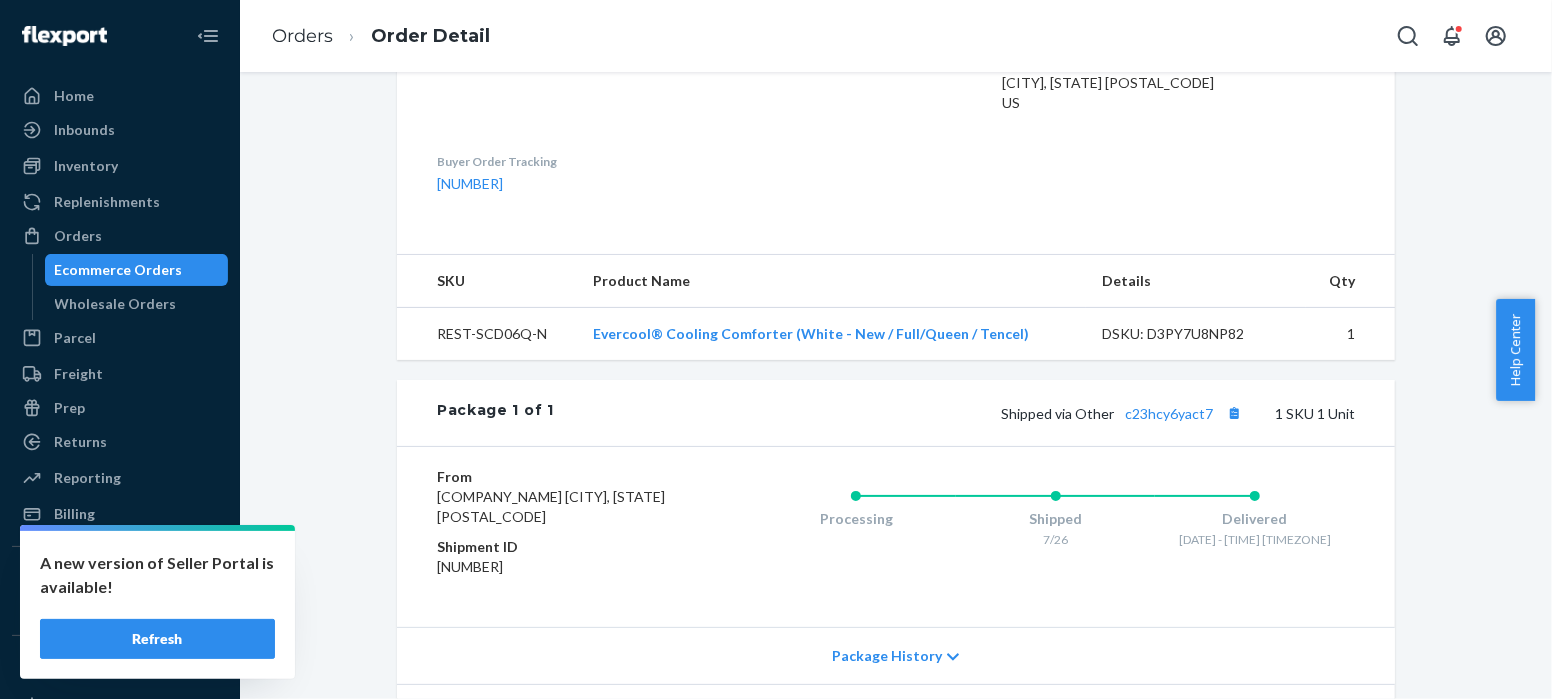 scroll, scrollTop: 698, scrollLeft: 0, axis: vertical 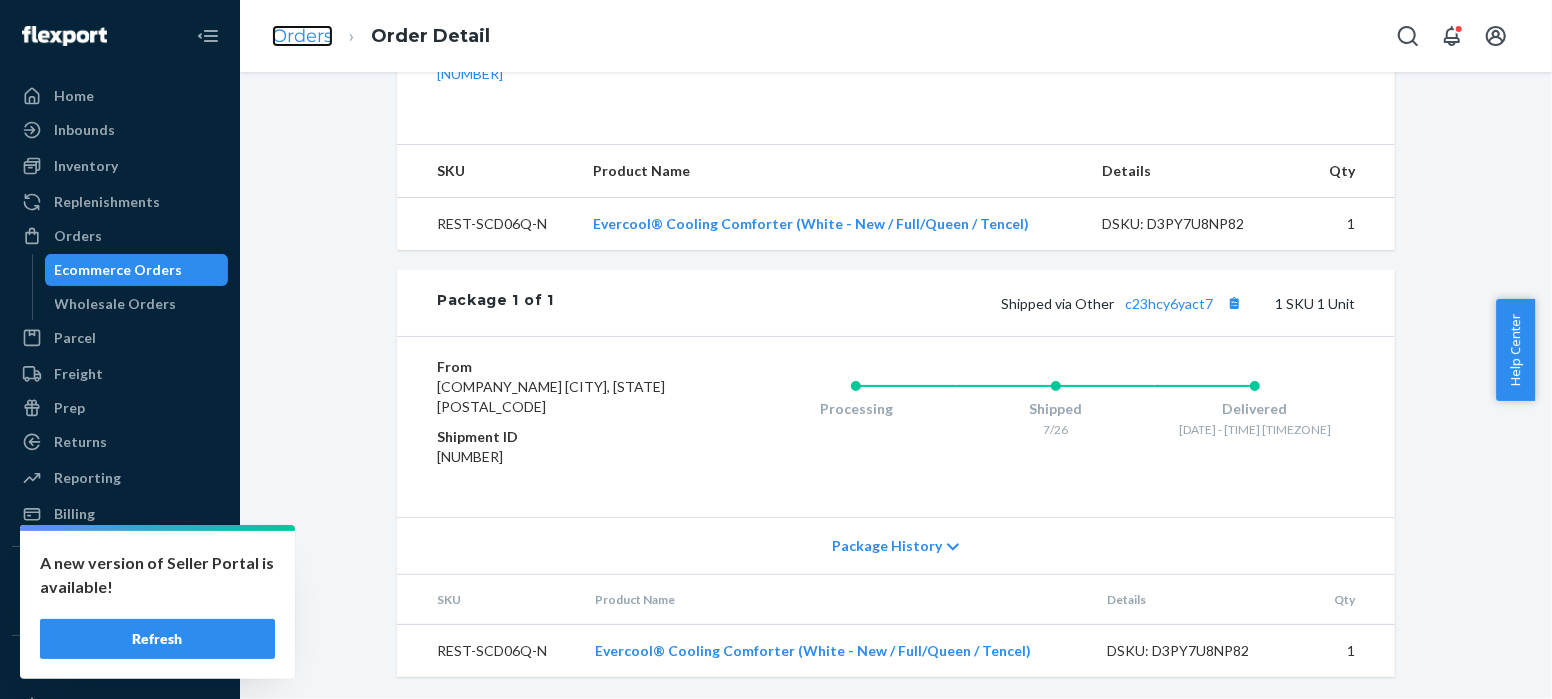 click on "Orders" at bounding box center [302, 36] 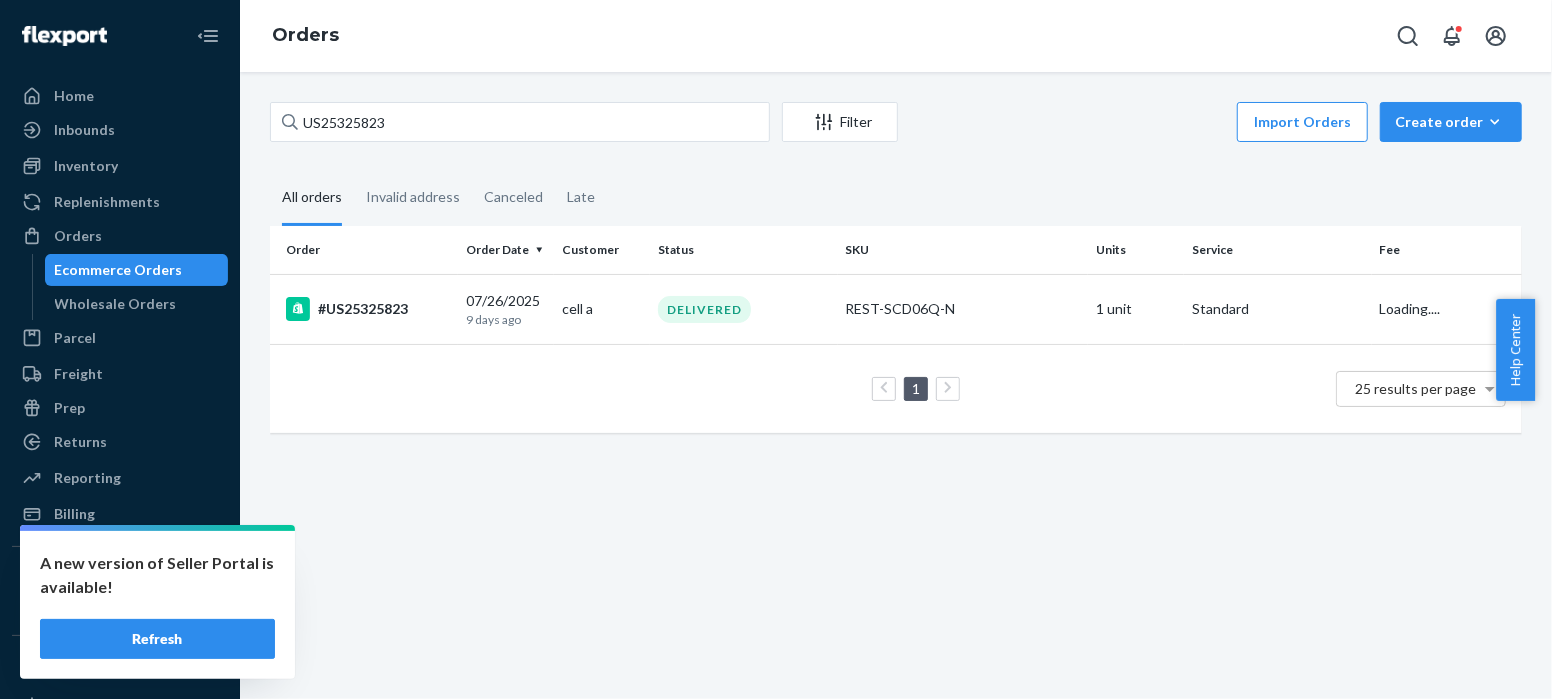 scroll, scrollTop: 0, scrollLeft: 0, axis: both 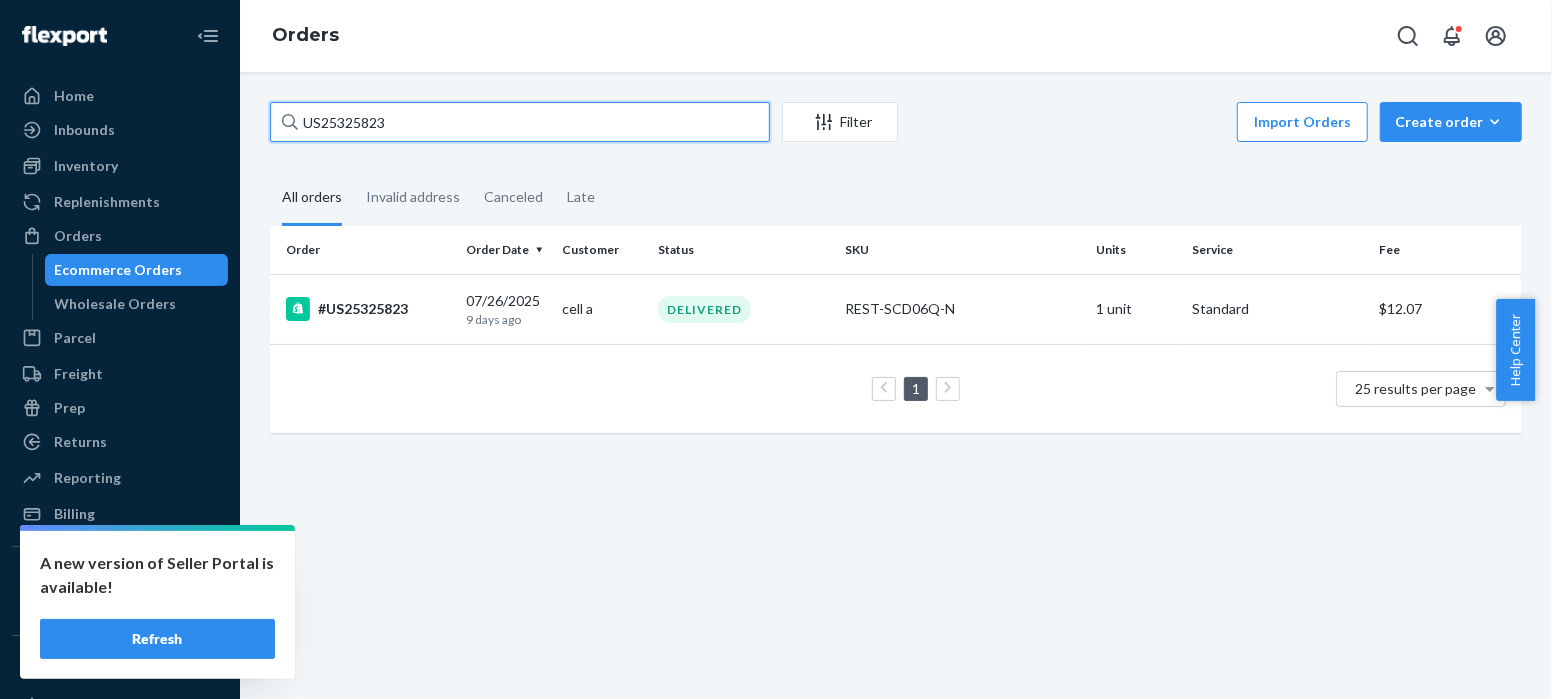 drag, startPoint x: 409, startPoint y: 121, endPoint x: 261, endPoint y: 116, distance: 148.08444 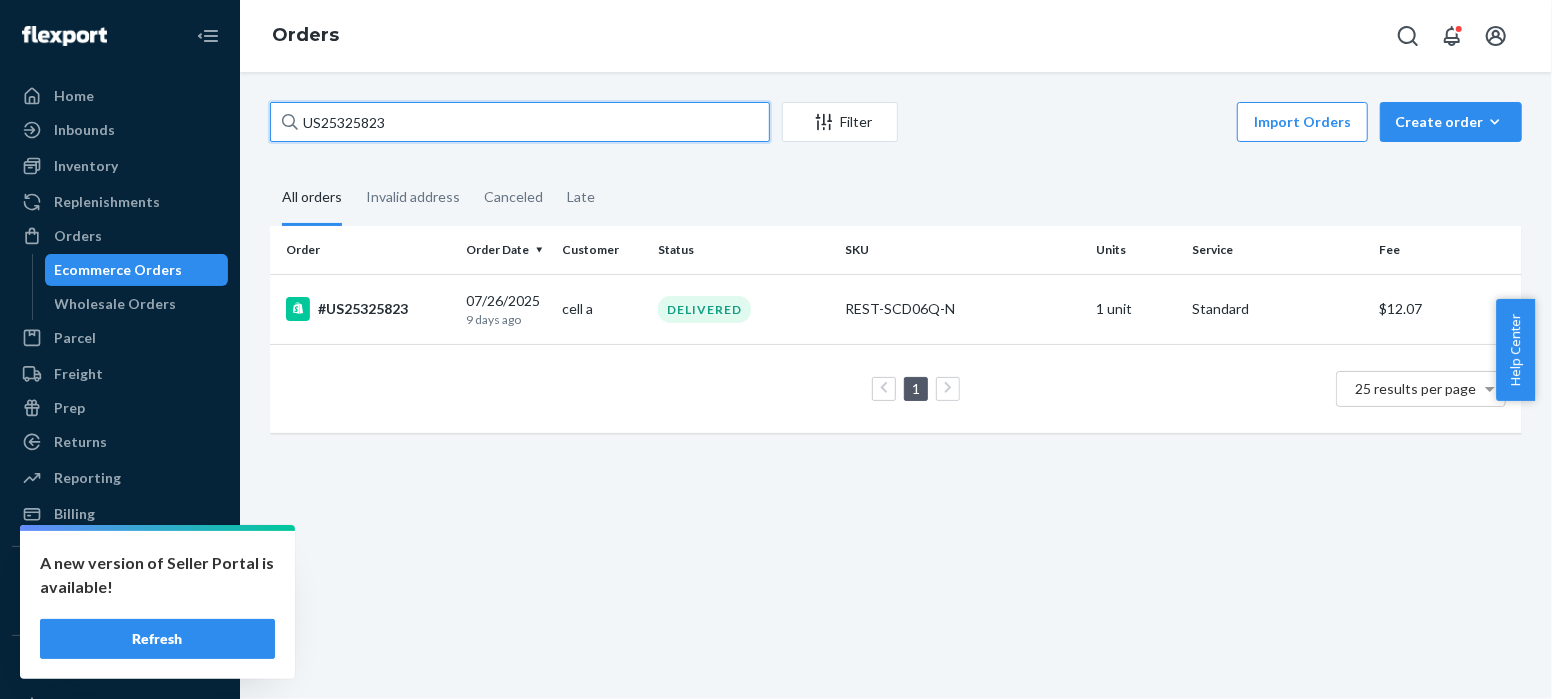 paste on "8" 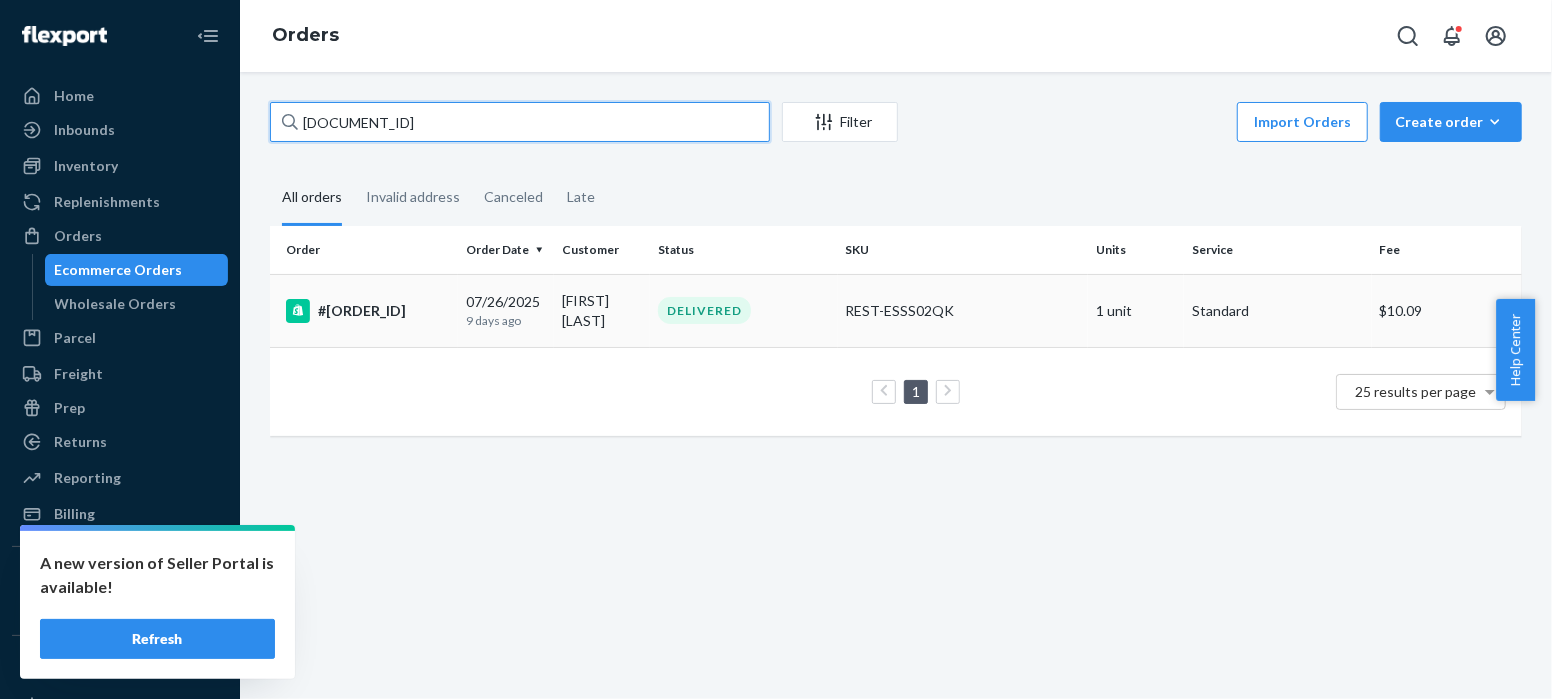 type on "[DOCUMENT_ID]" 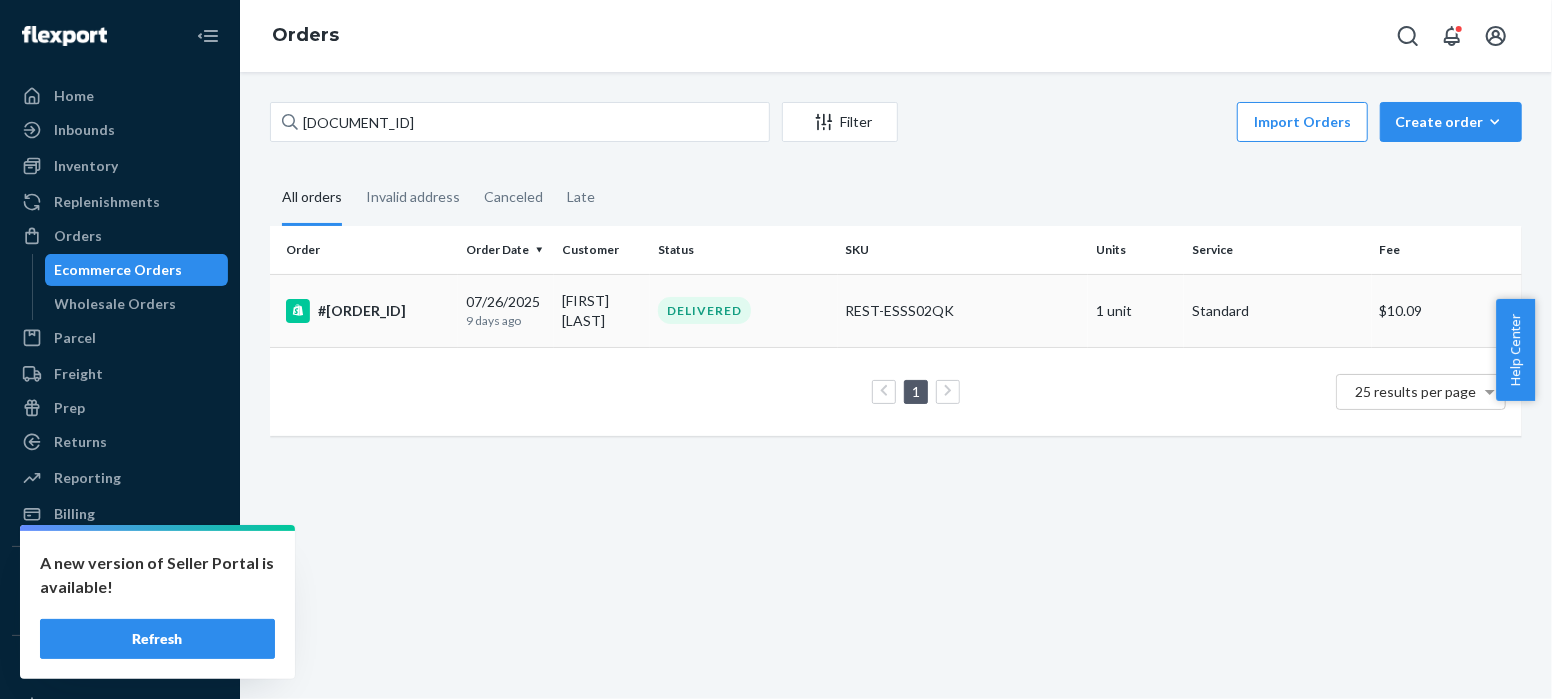click on "#[ORDER_ID]" at bounding box center [368, 311] 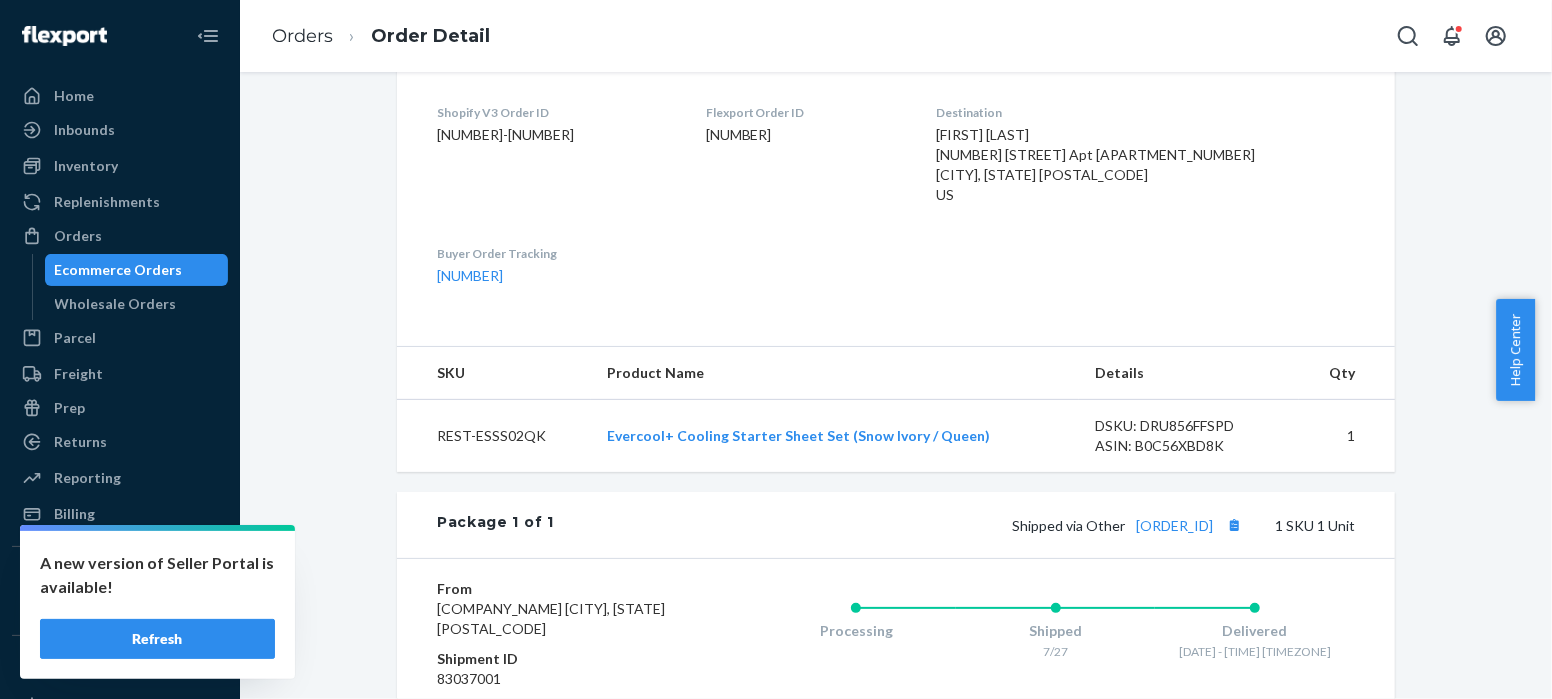 scroll, scrollTop: 738, scrollLeft: 0, axis: vertical 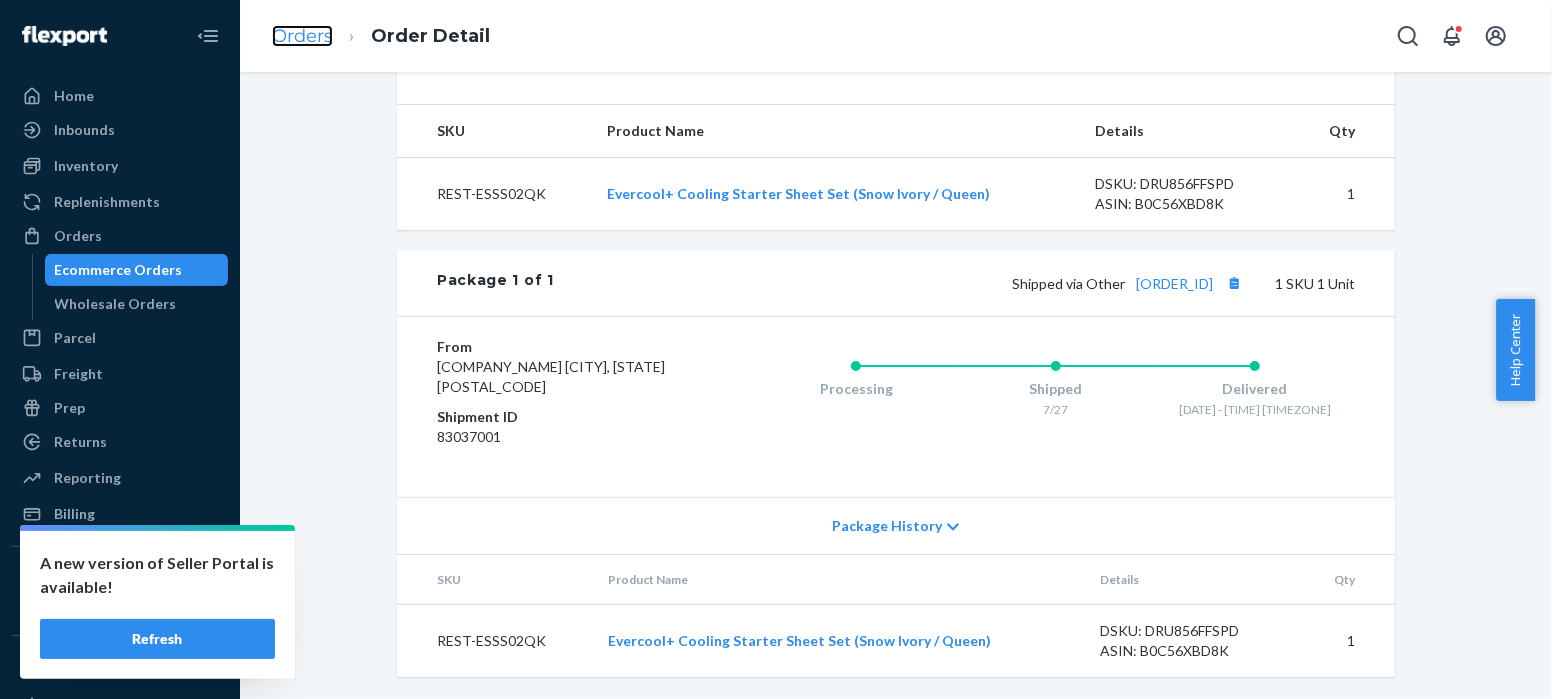 click on "Orders" at bounding box center [302, 36] 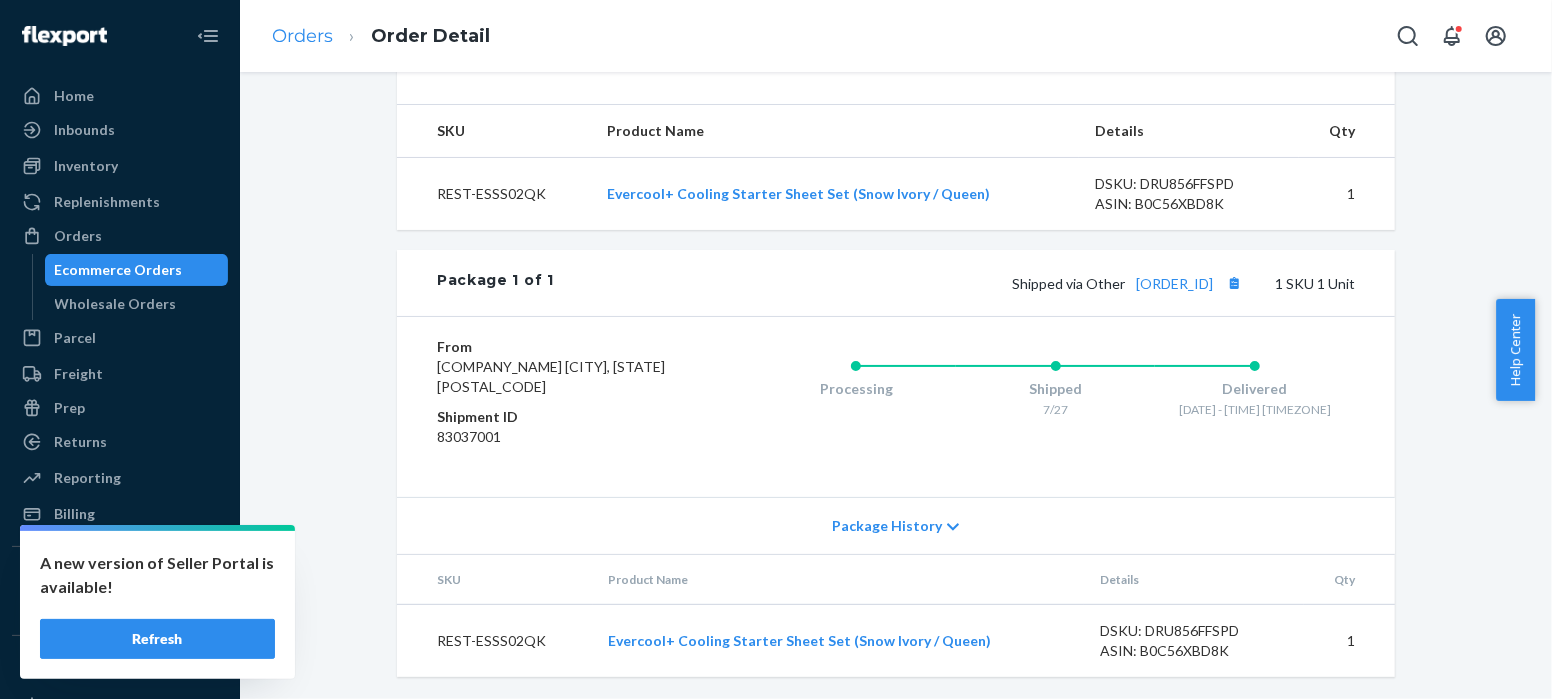 scroll, scrollTop: 0, scrollLeft: 0, axis: both 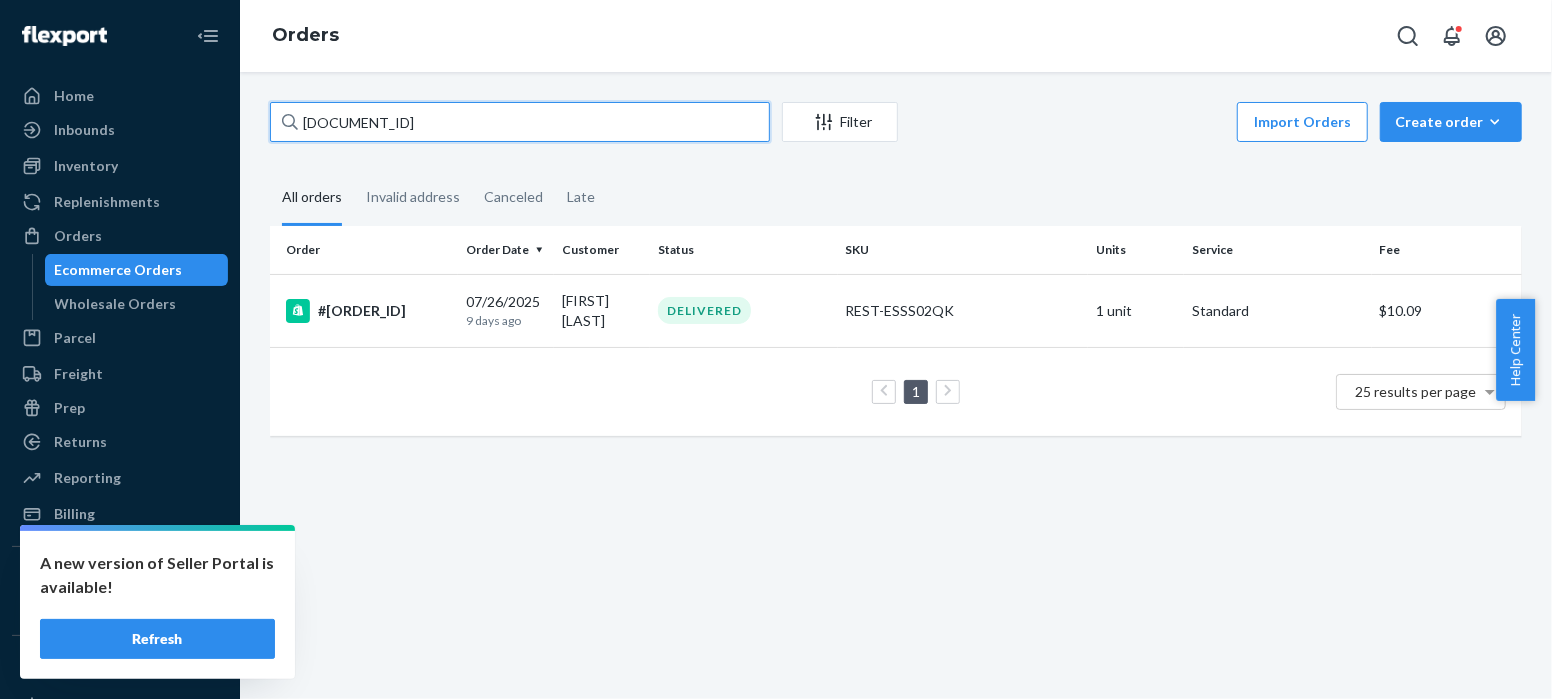 drag, startPoint x: 394, startPoint y: 124, endPoint x: 252, endPoint y: 131, distance: 142.17242 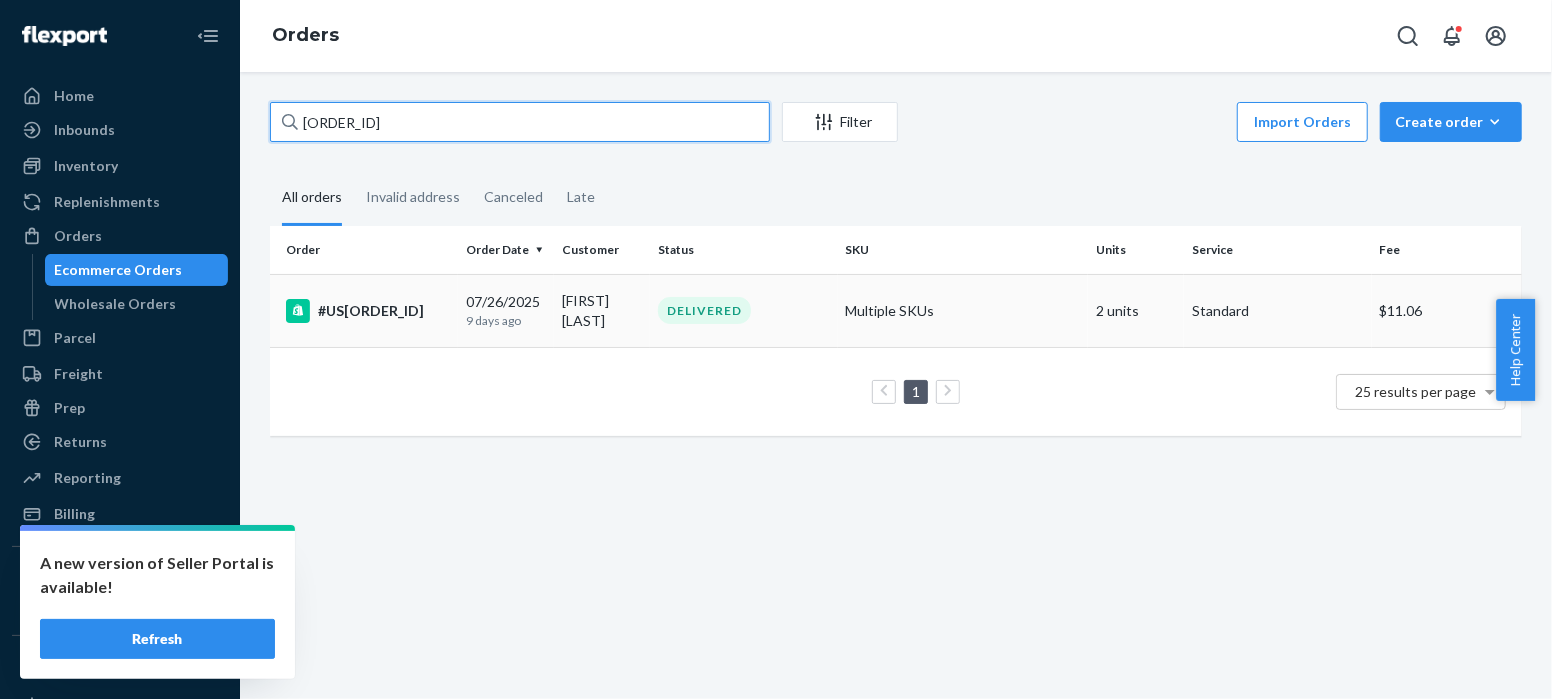 type on "[ORDER_ID]" 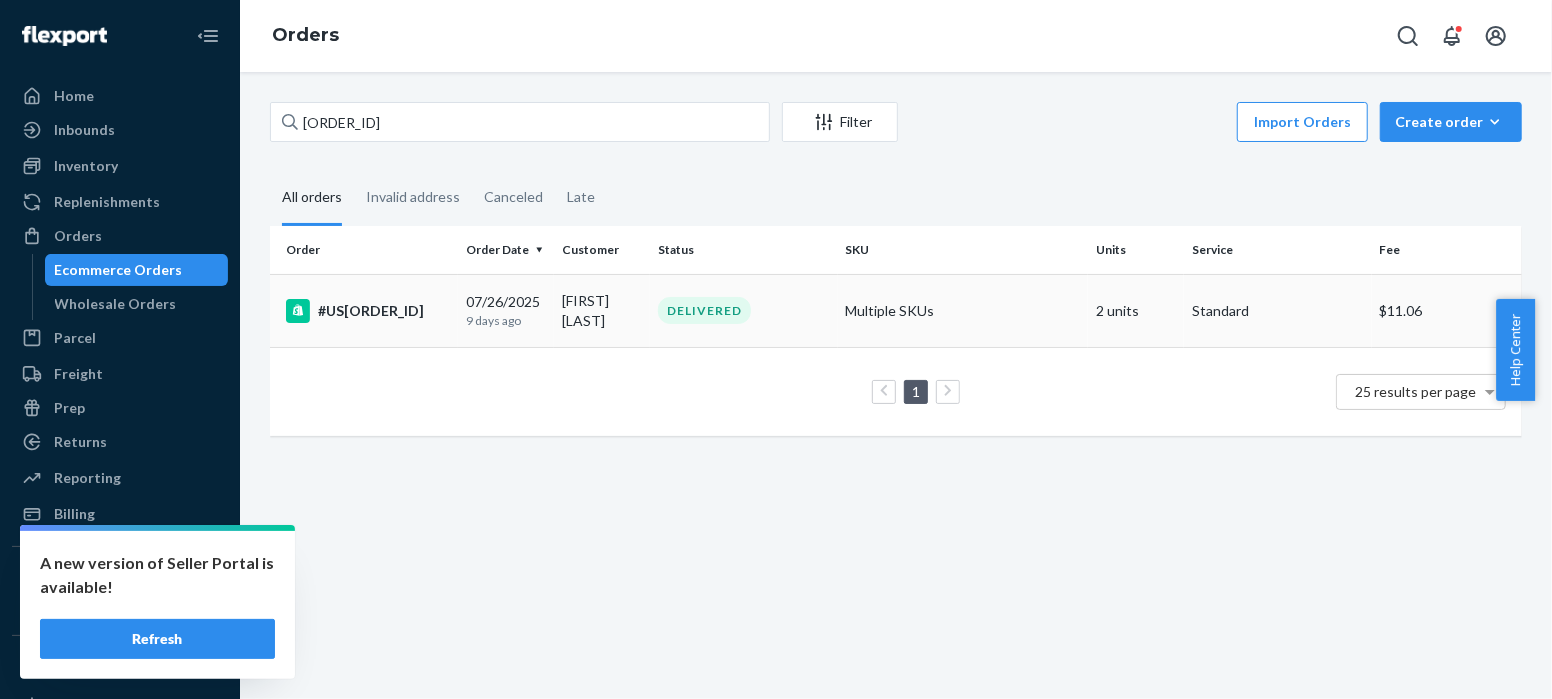 click on "#US[ORDER_ID]" at bounding box center (368, 311) 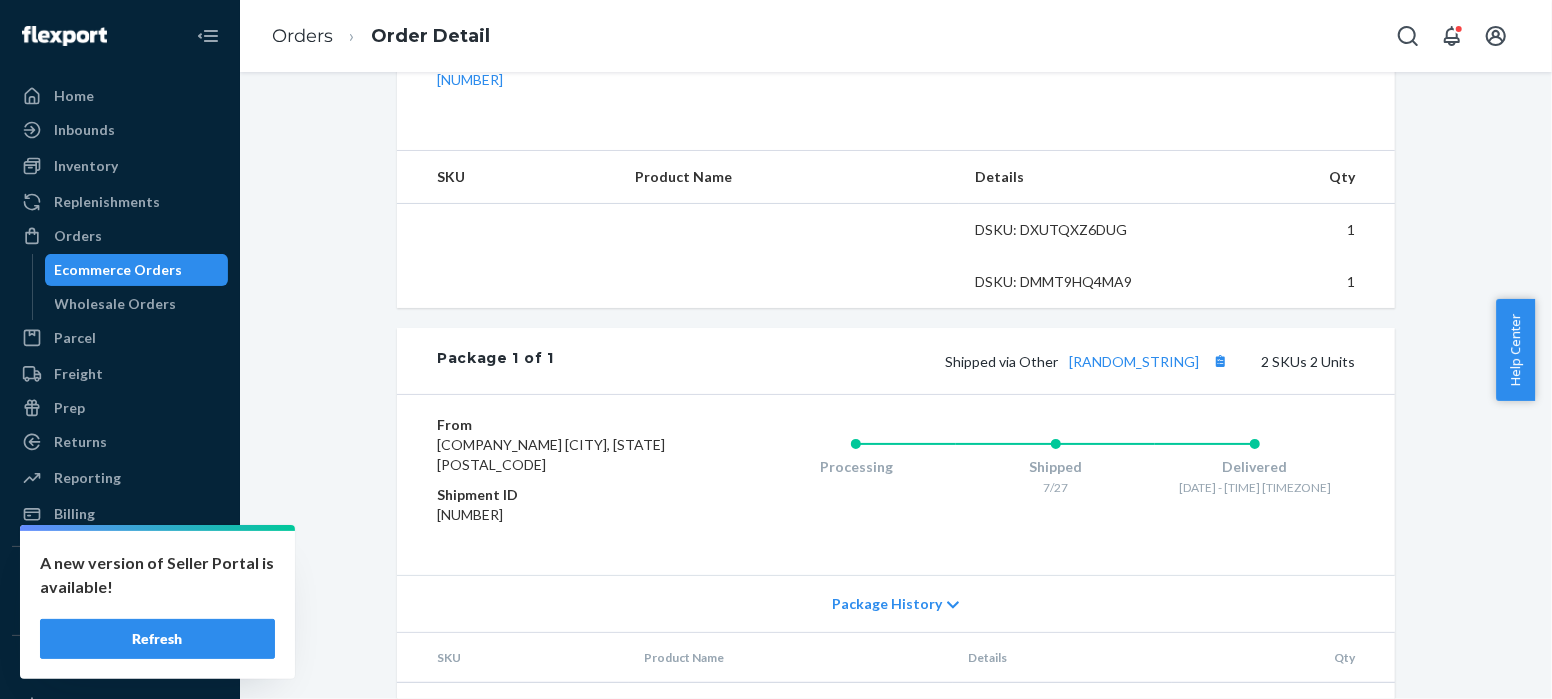 scroll, scrollTop: 802, scrollLeft: 0, axis: vertical 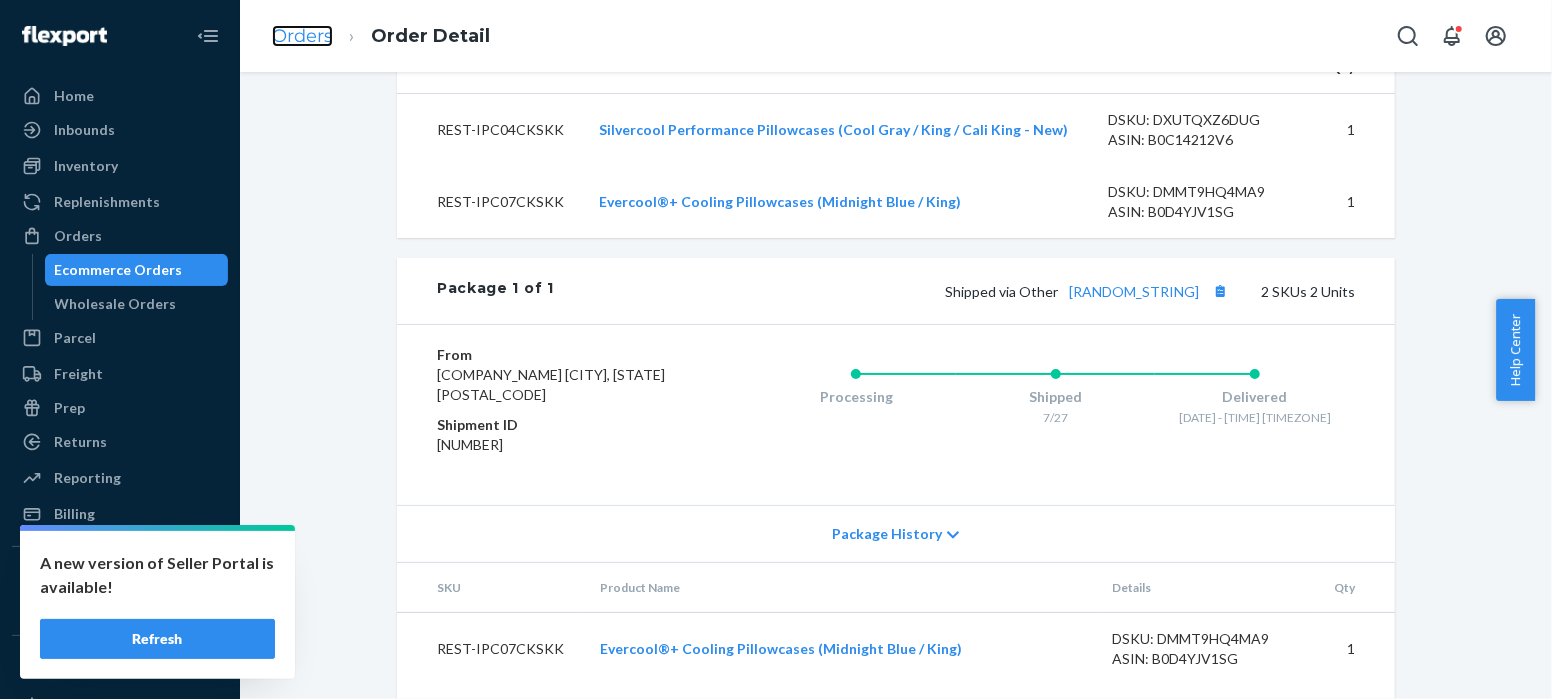 click on "Orders" at bounding box center (302, 36) 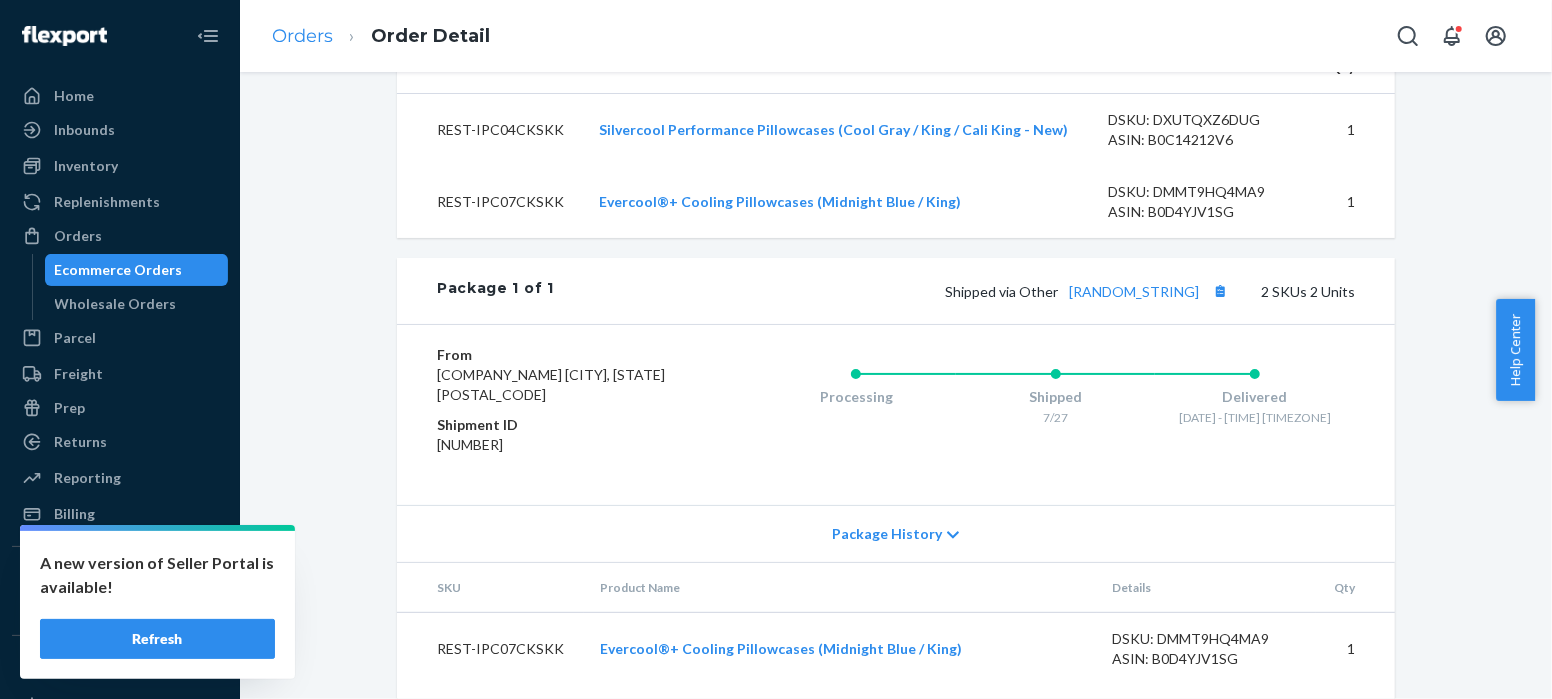 scroll, scrollTop: 0, scrollLeft: 0, axis: both 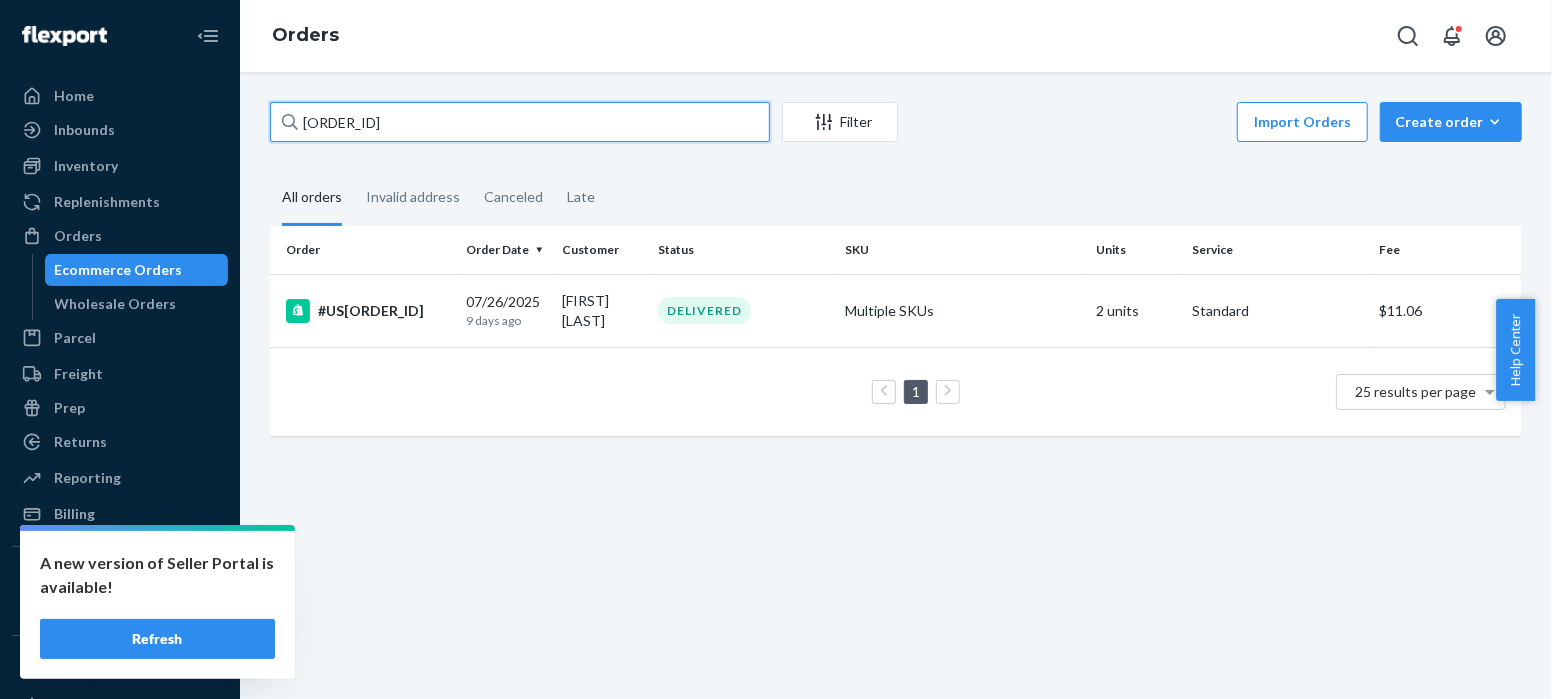 drag, startPoint x: 403, startPoint y: 120, endPoint x: 273, endPoint y: 120, distance: 130 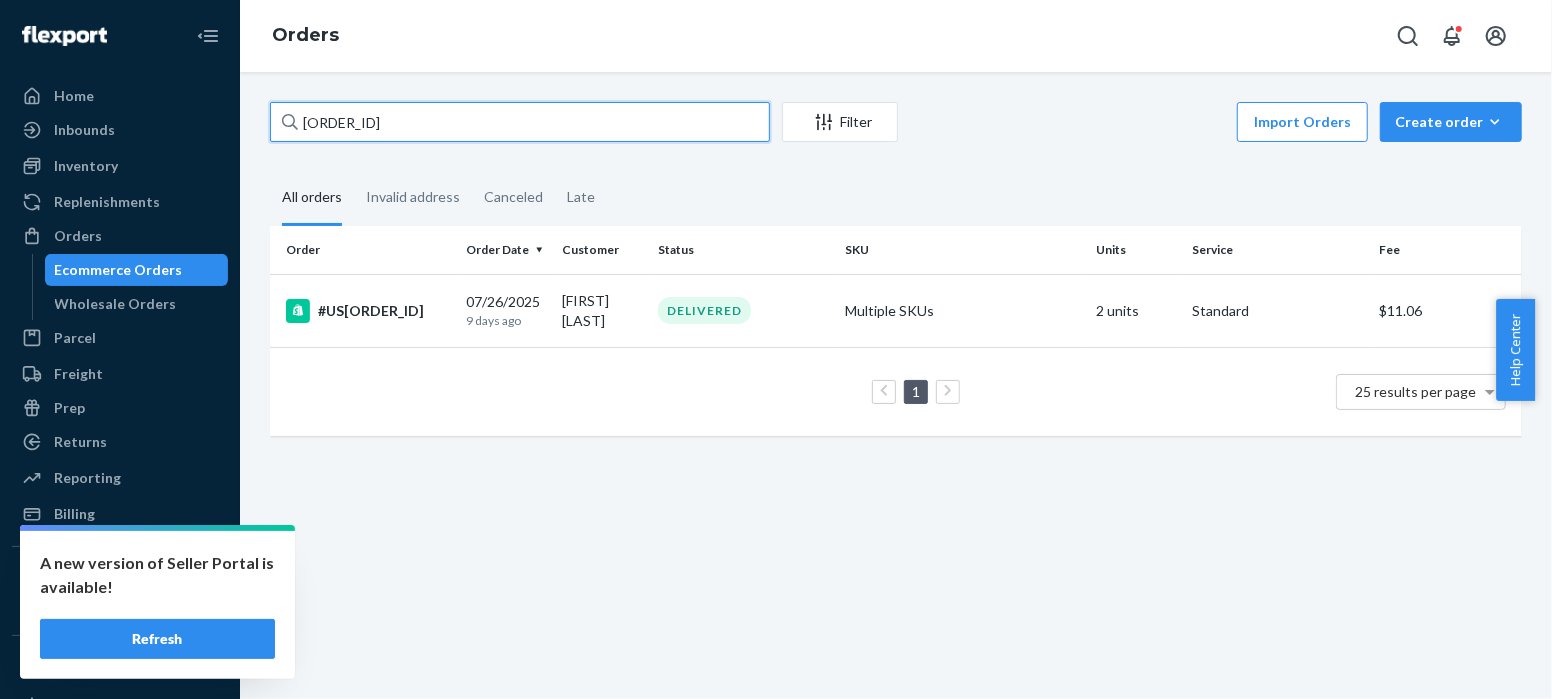 click on "[ORDER_ID]" at bounding box center [520, 122] 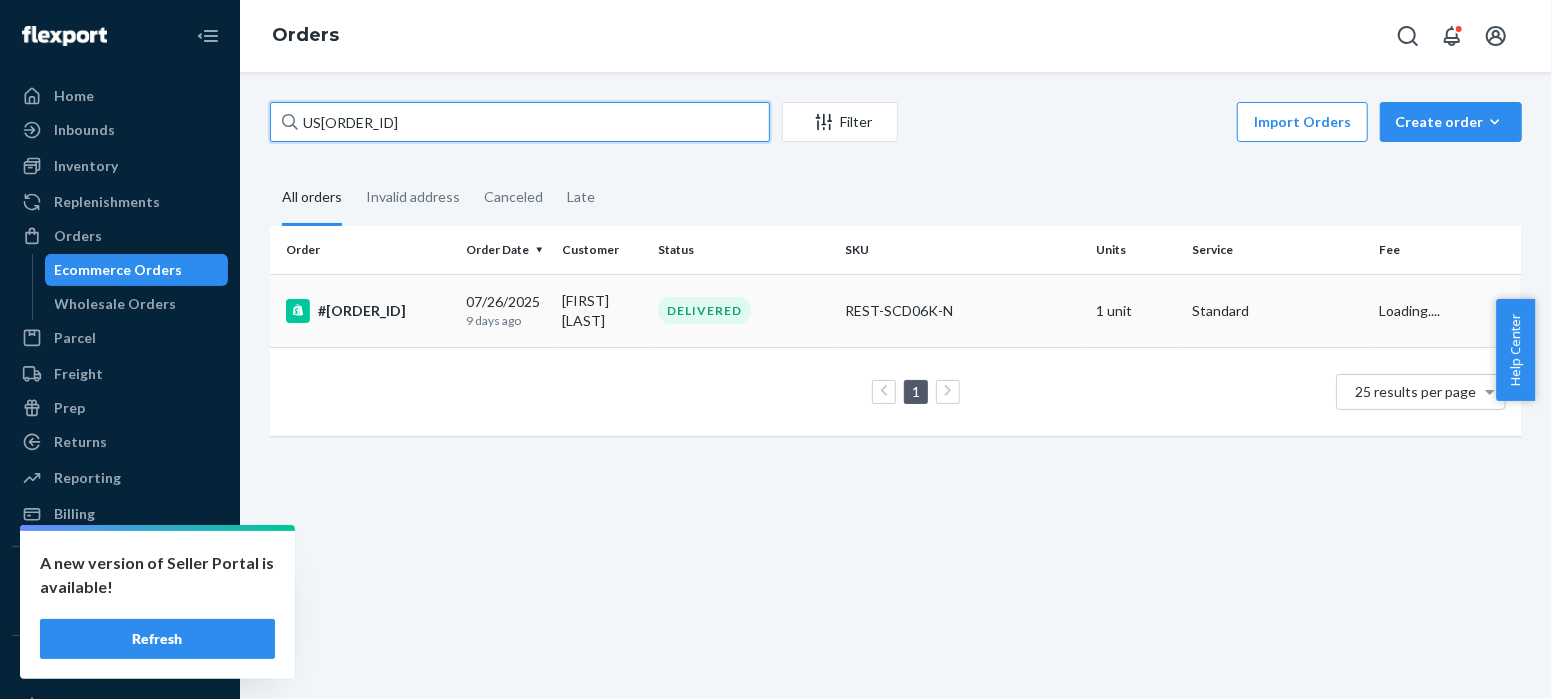 type on "US[ORDER_ID]" 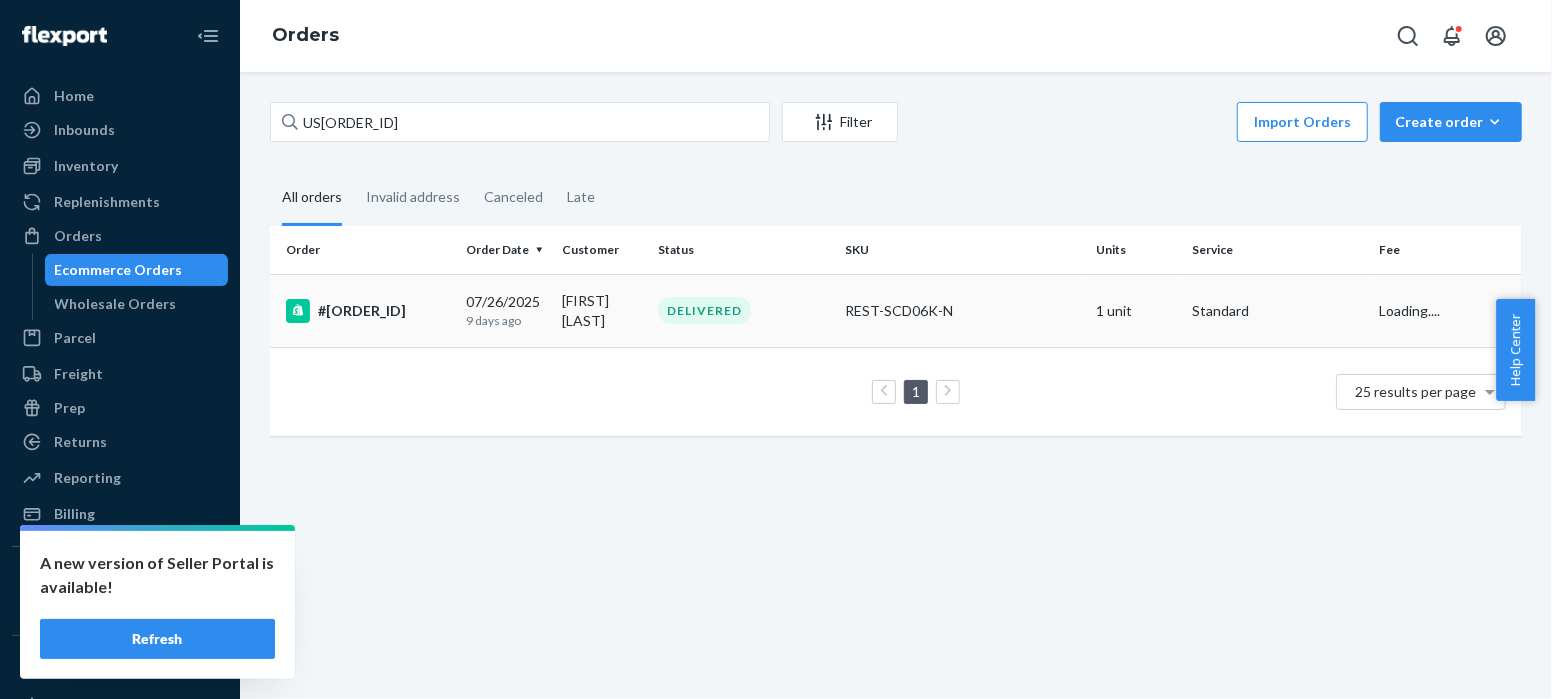 click on "#[ORDER_ID]" at bounding box center [368, 311] 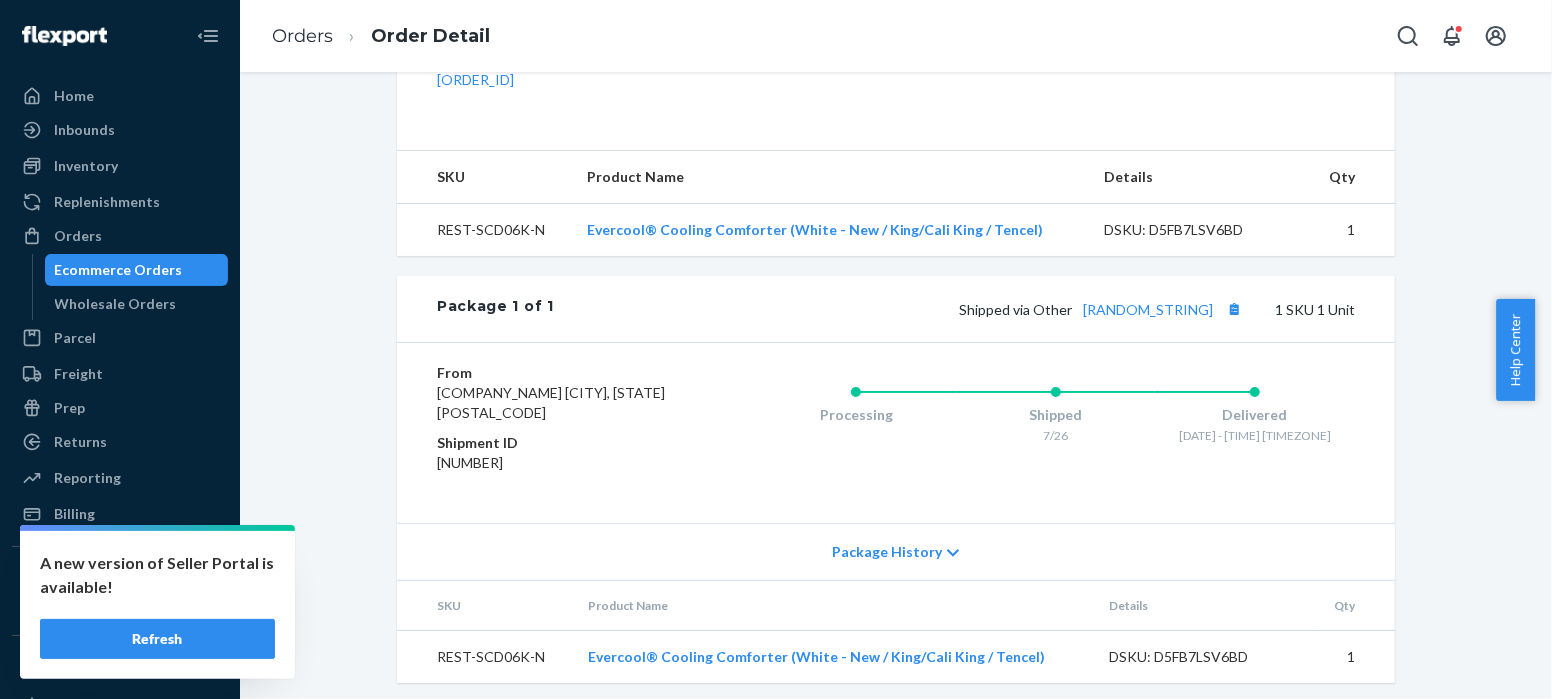 scroll, scrollTop: 698, scrollLeft: 0, axis: vertical 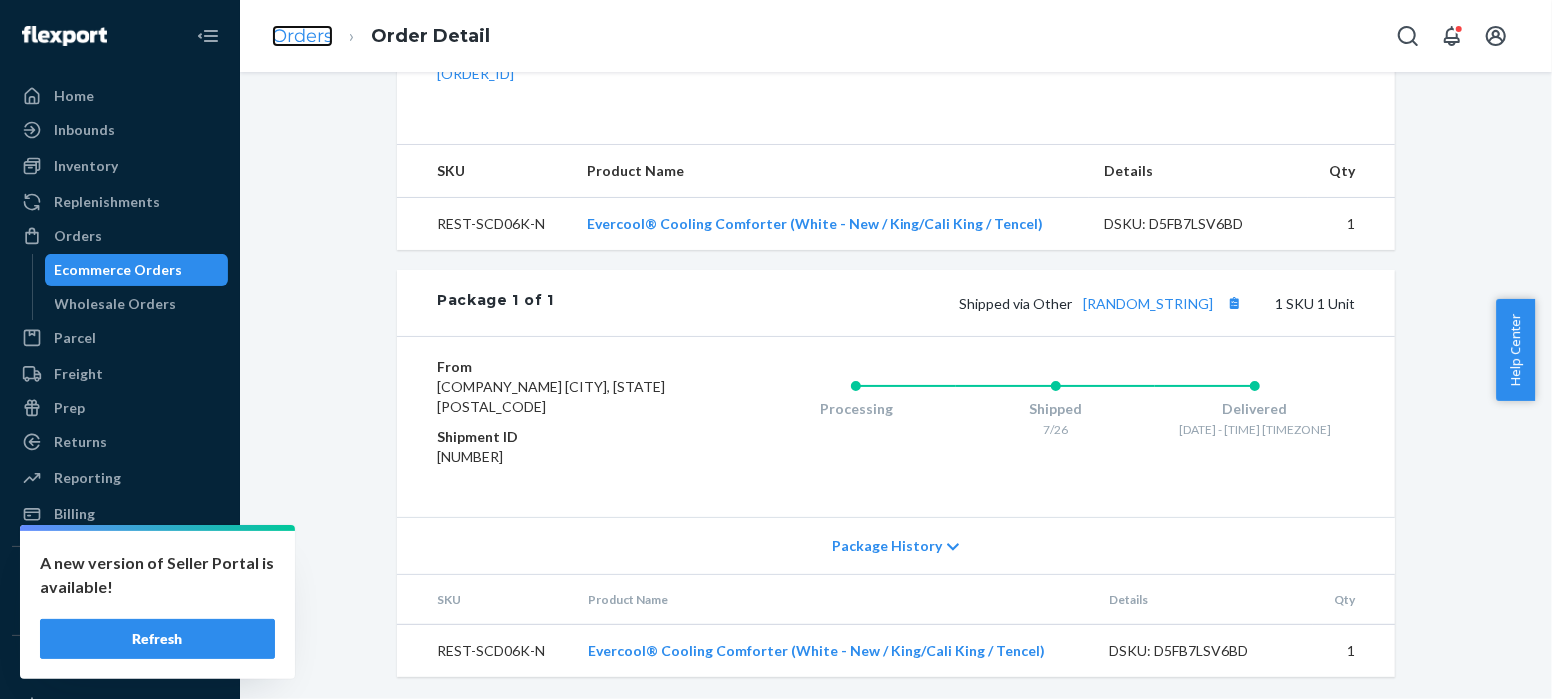 click on "Orders" at bounding box center [302, 36] 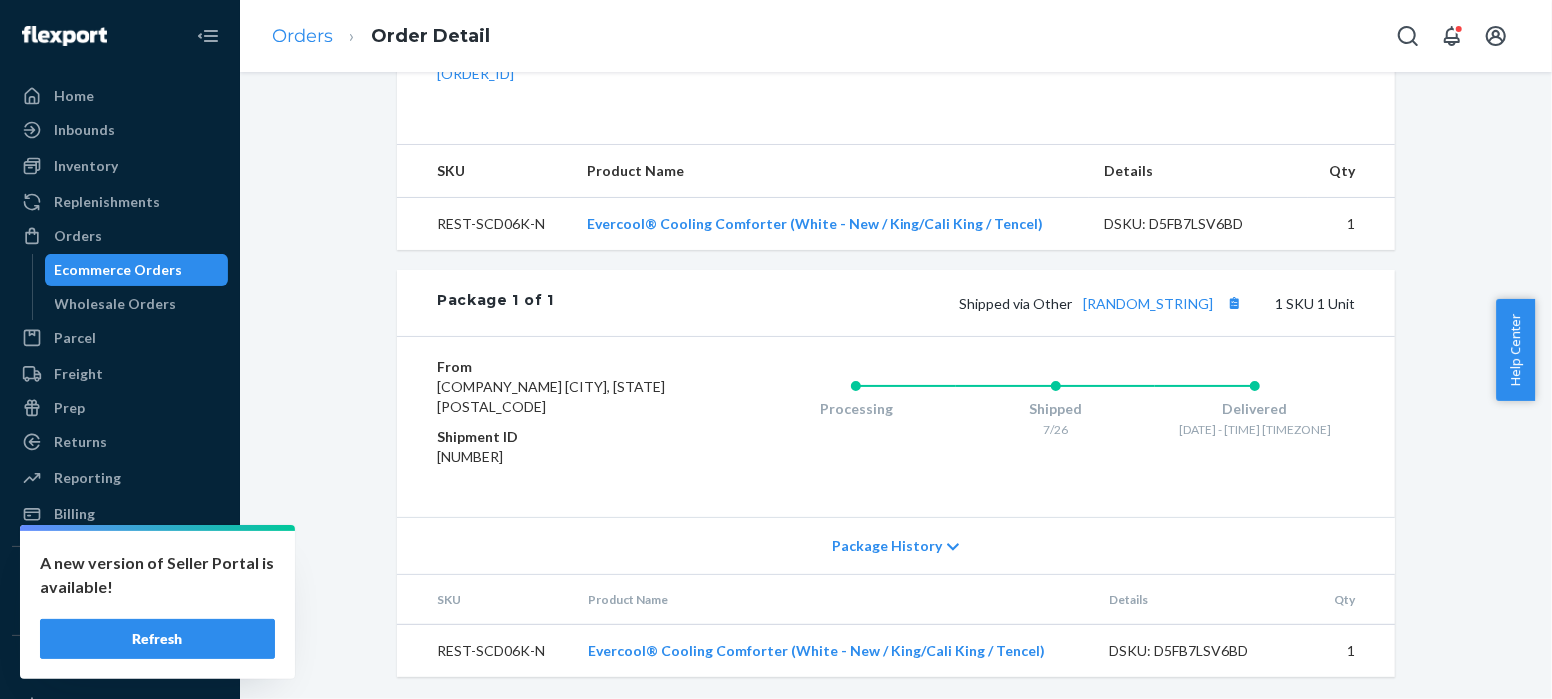 scroll, scrollTop: 0, scrollLeft: 0, axis: both 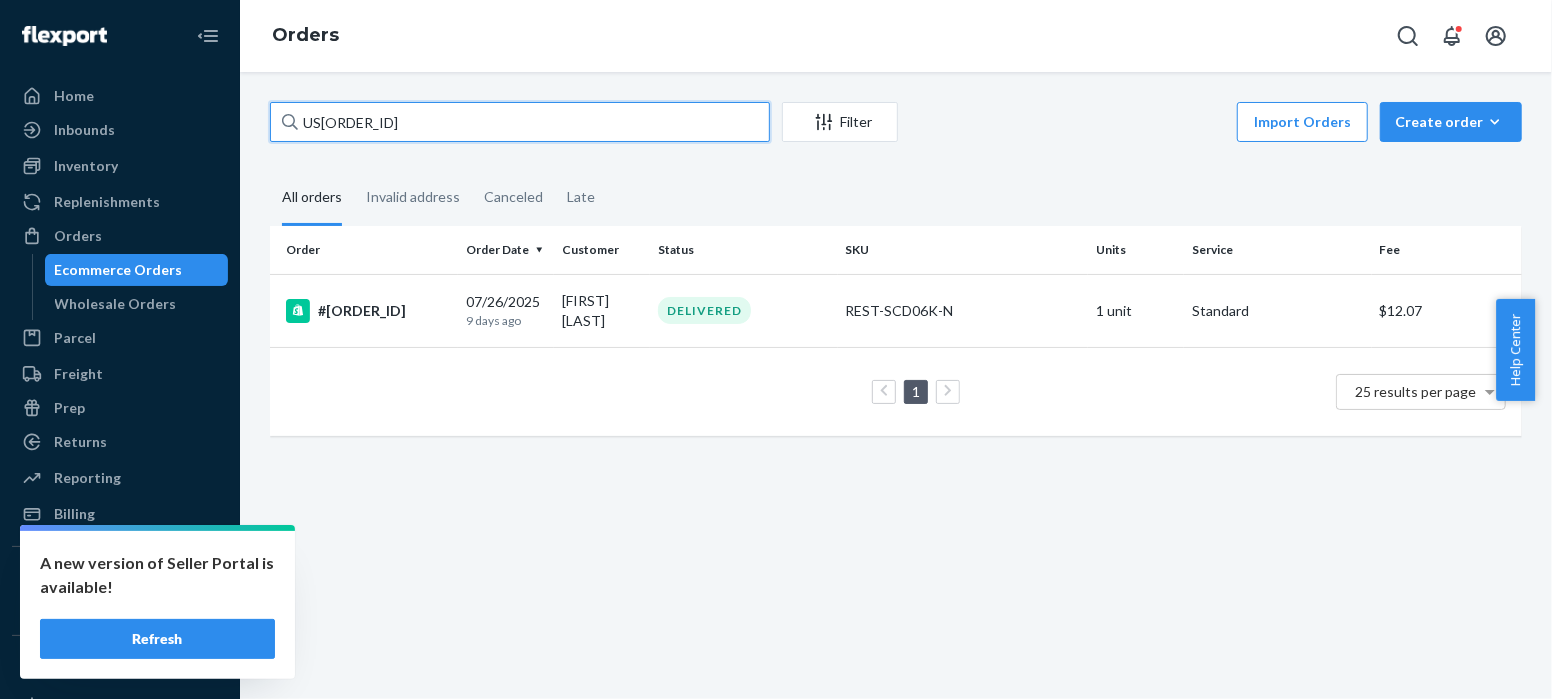 drag, startPoint x: 397, startPoint y: 125, endPoint x: 239, endPoint y: 128, distance: 158.02847 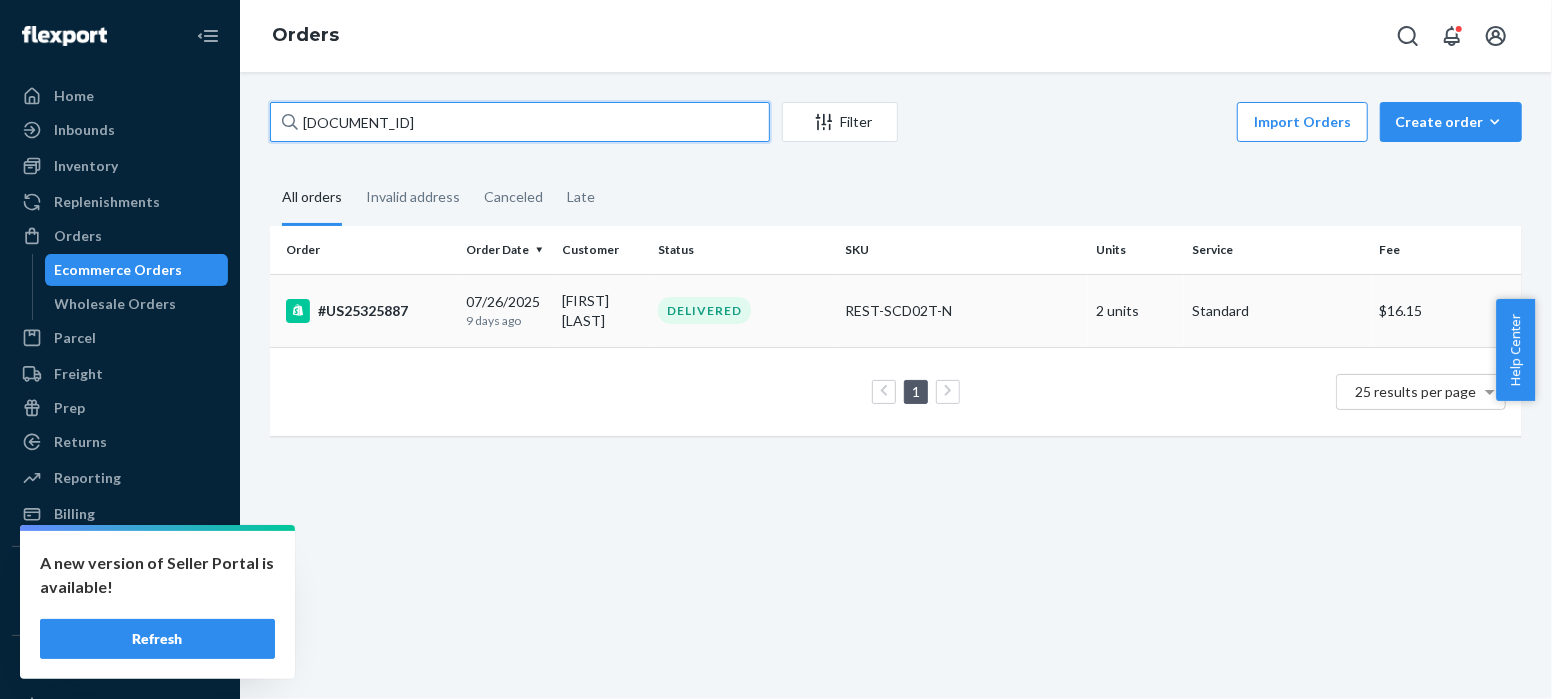 type on "[DOCUMENT_ID]" 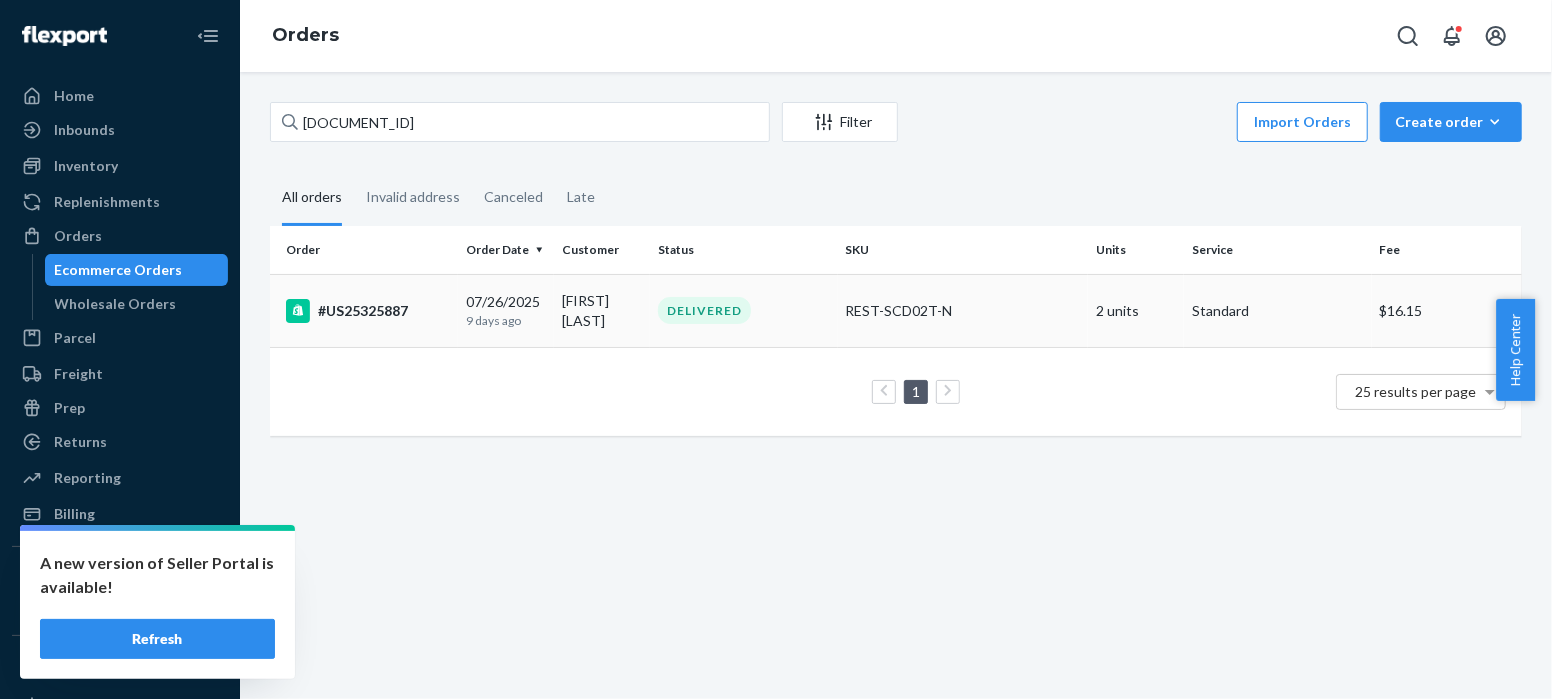 click on "#US25325887" at bounding box center (368, 311) 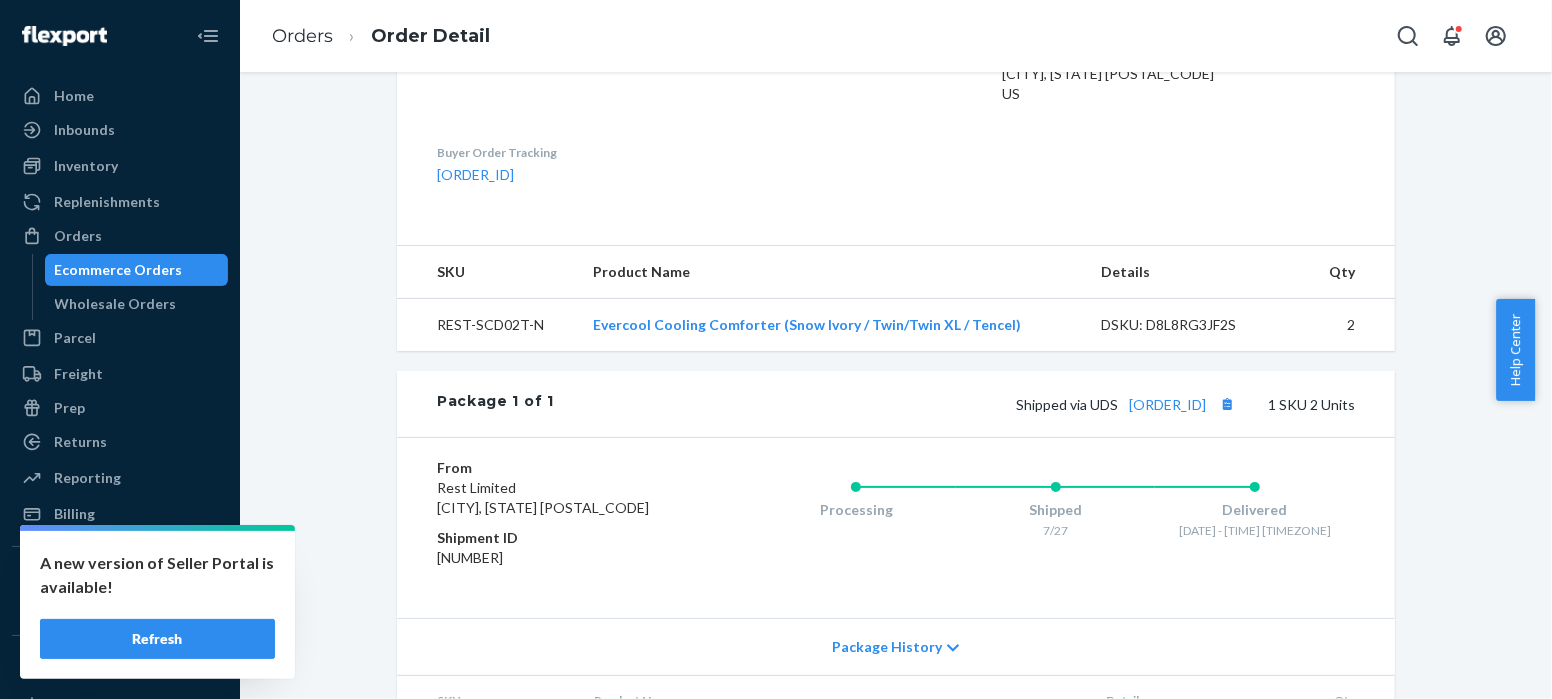 scroll, scrollTop: 698, scrollLeft: 0, axis: vertical 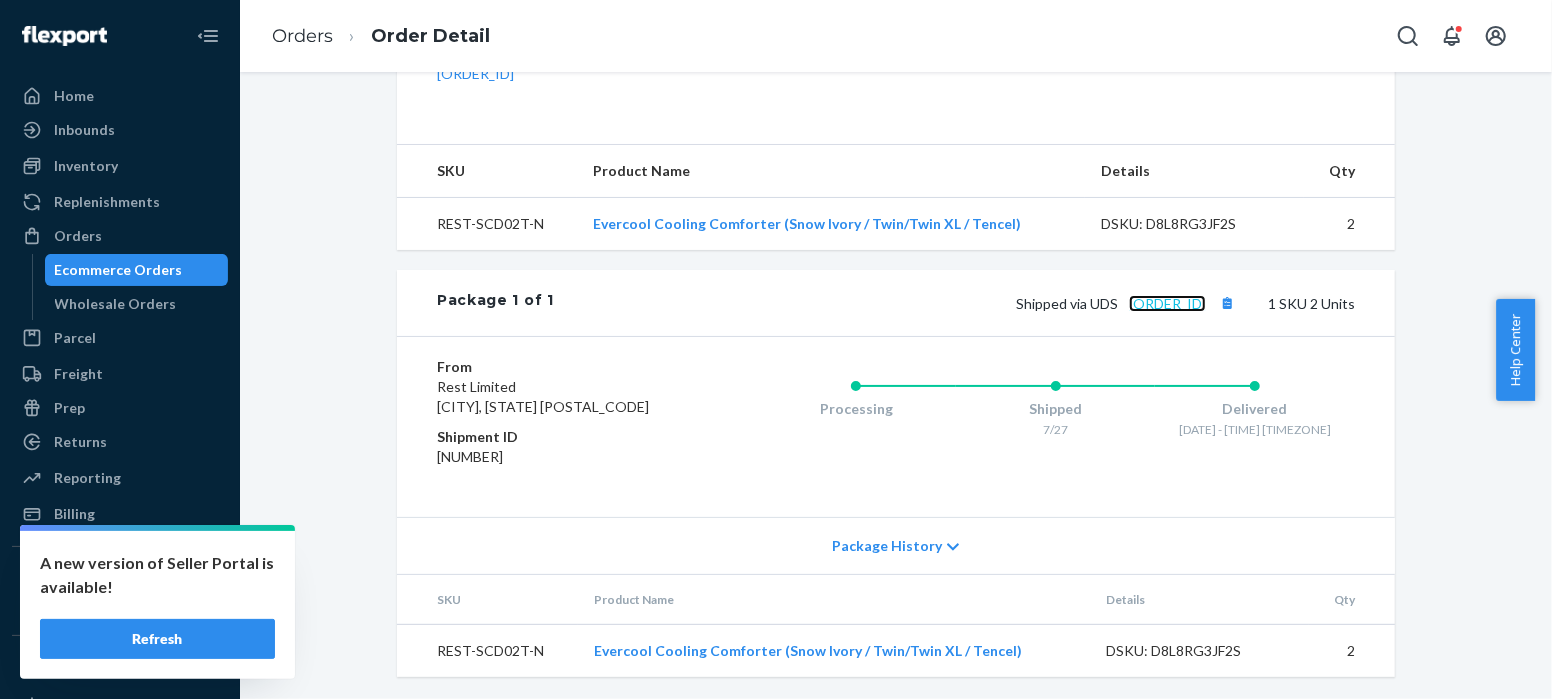 click on "[ORDER_ID]" at bounding box center [1167, 303] 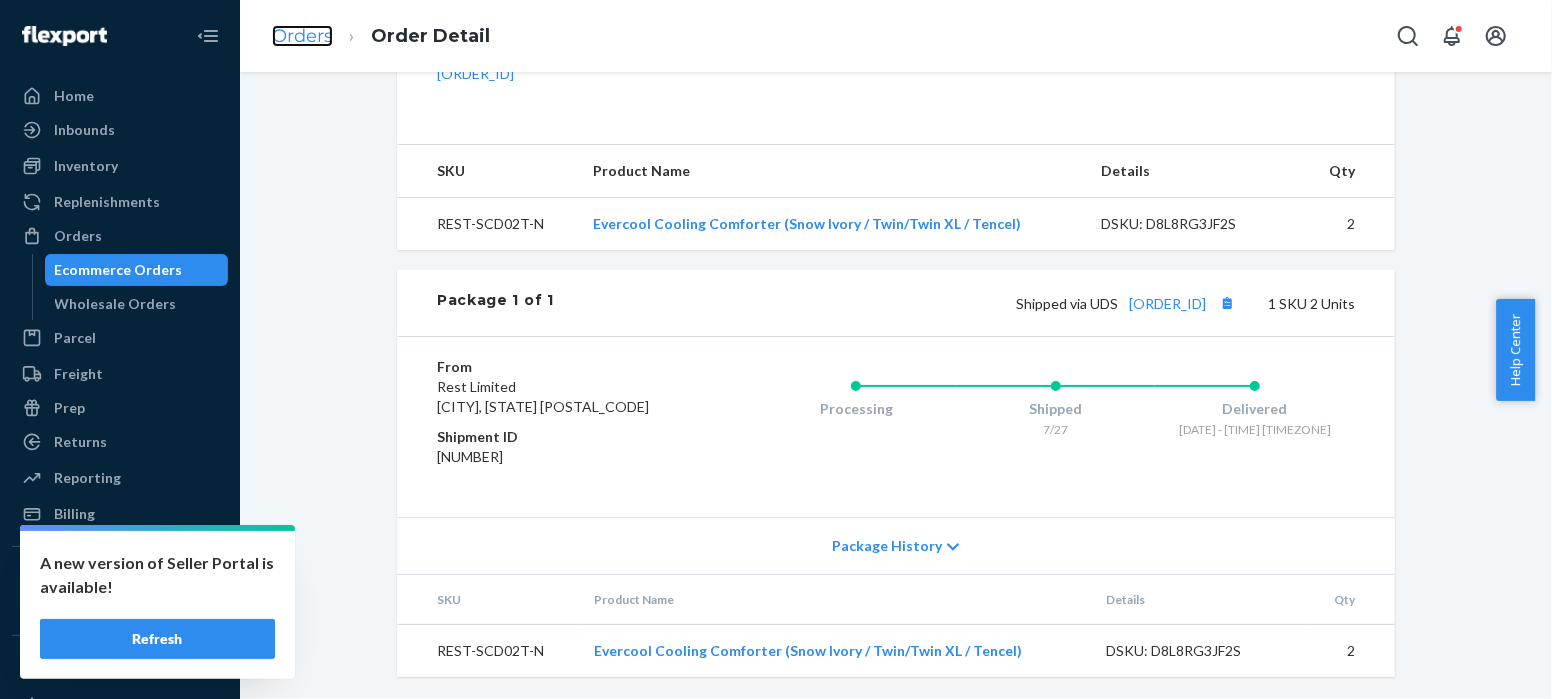 click on "Orders" at bounding box center (302, 36) 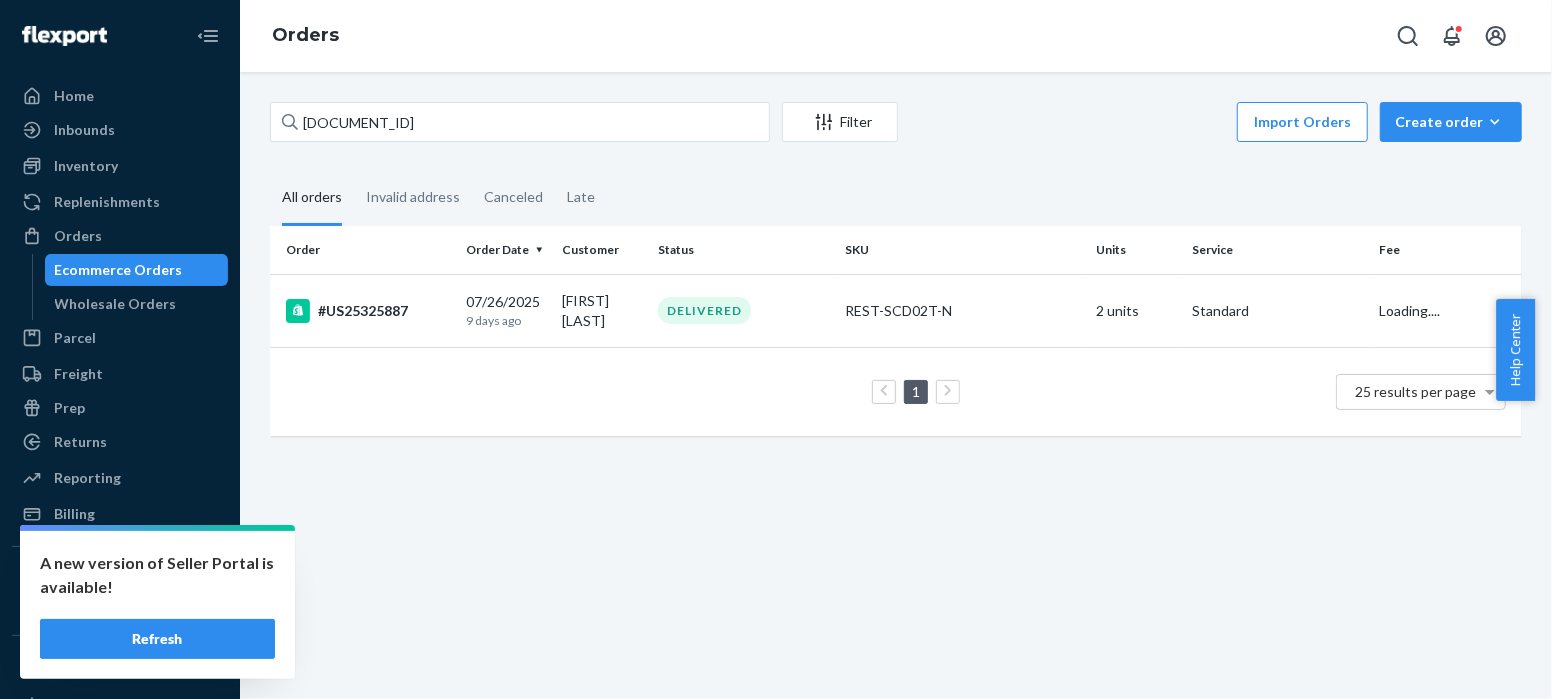 scroll, scrollTop: 0, scrollLeft: 0, axis: both 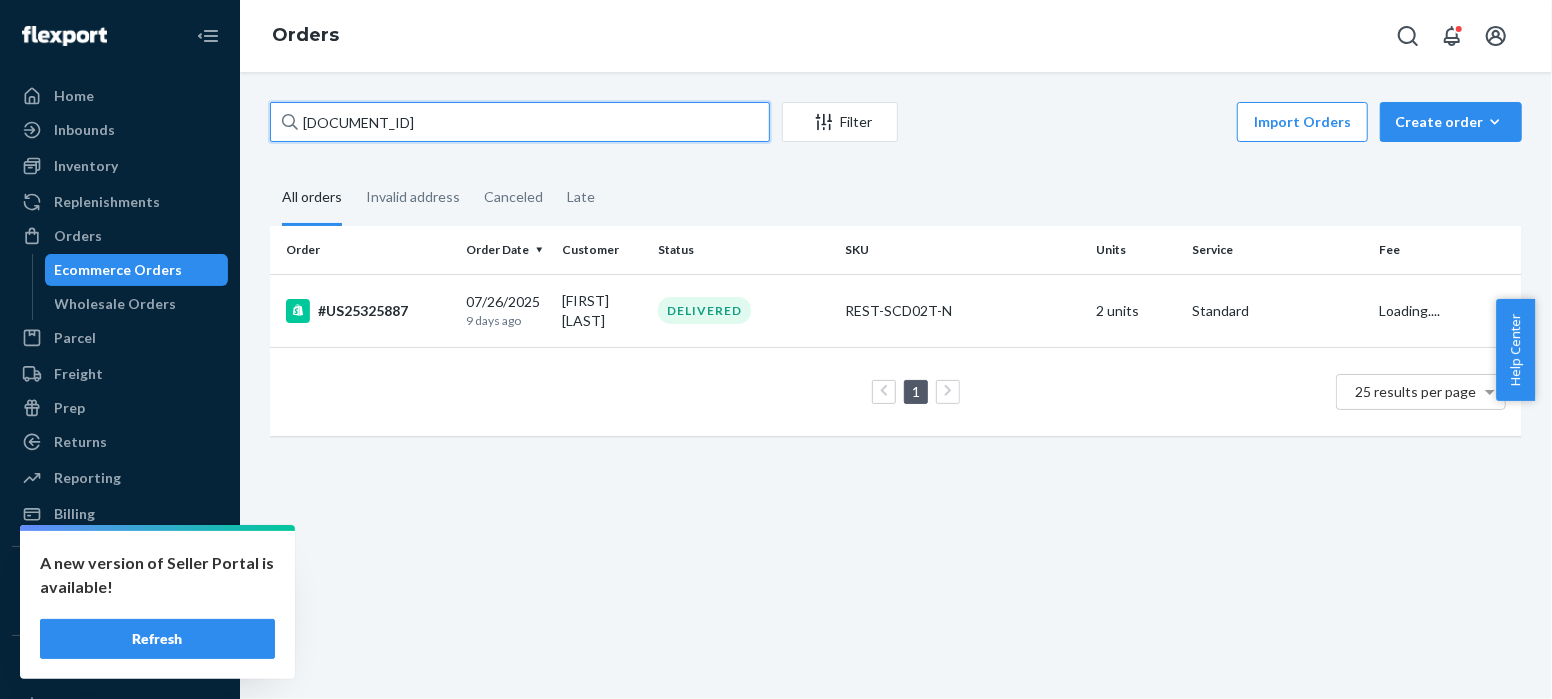drag, startPoint x: 402, startPoint y: 121, endPoint x: 268, endPoint y: 121, distance: 134 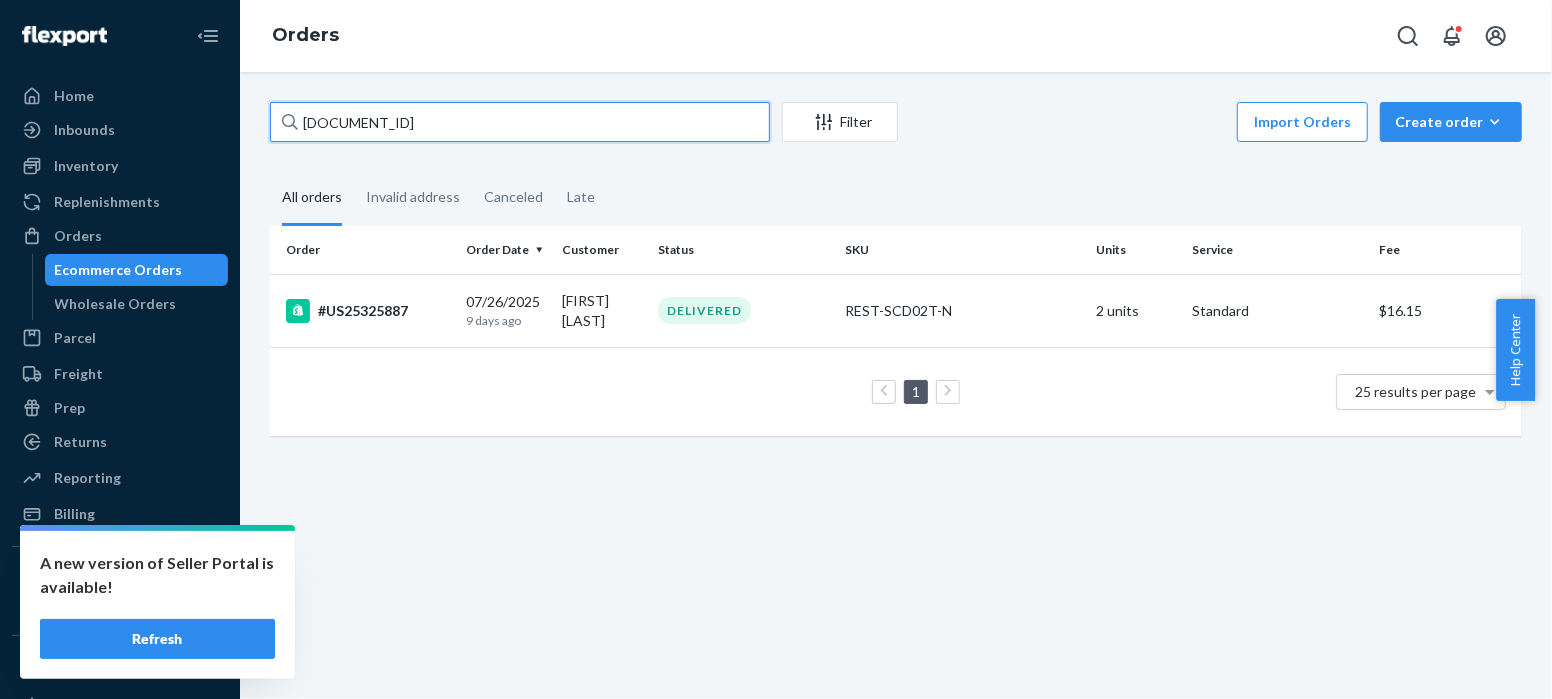 paste on "99" 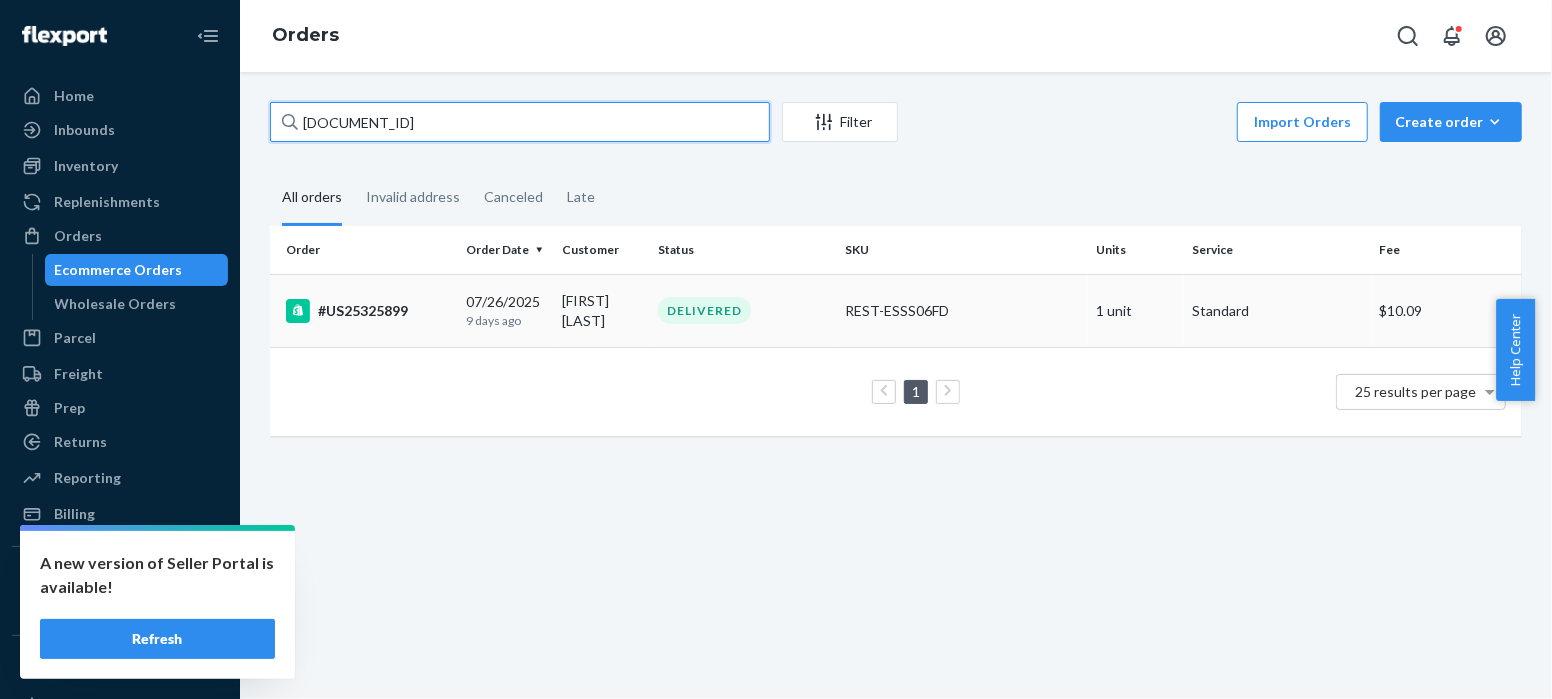 type on "[DOCUMENT_ID]" 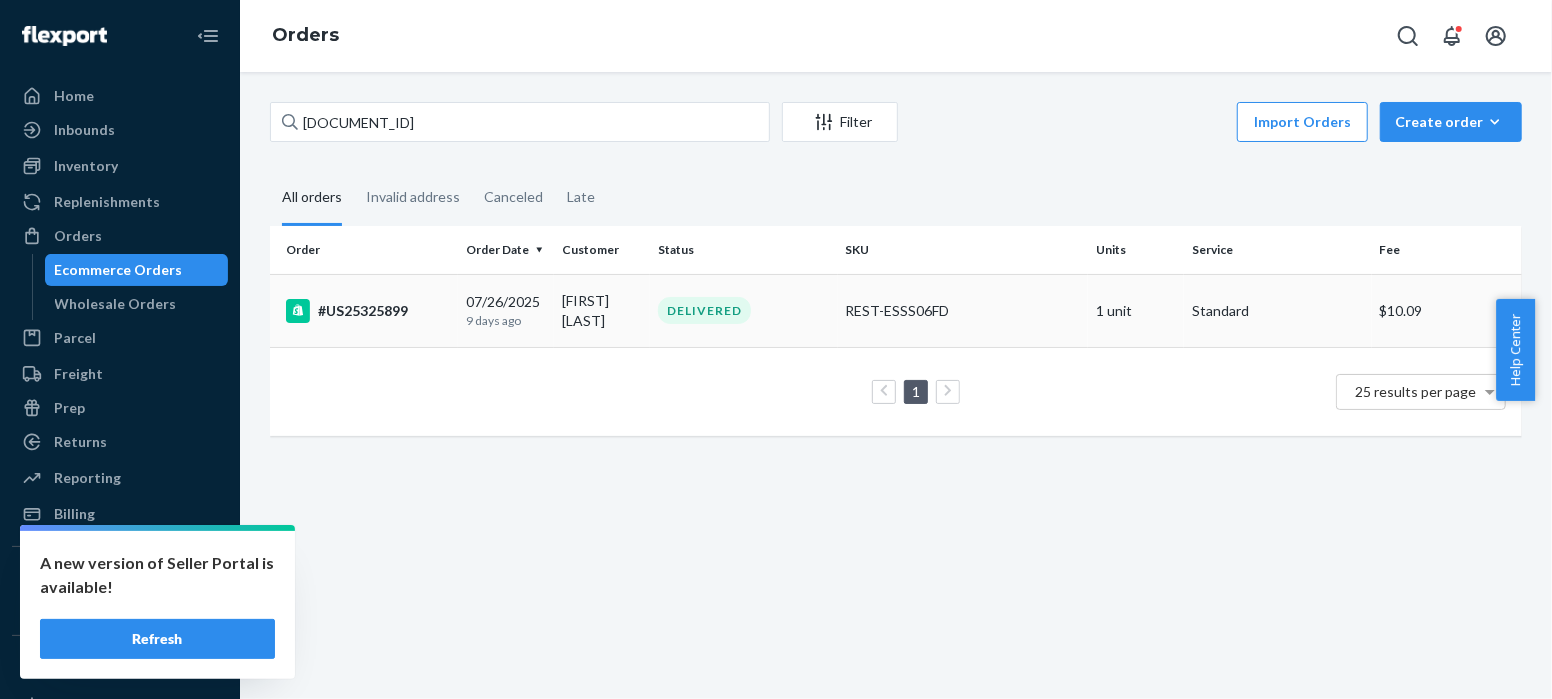 click on "#US25325899" at bounding box center [368, 311] 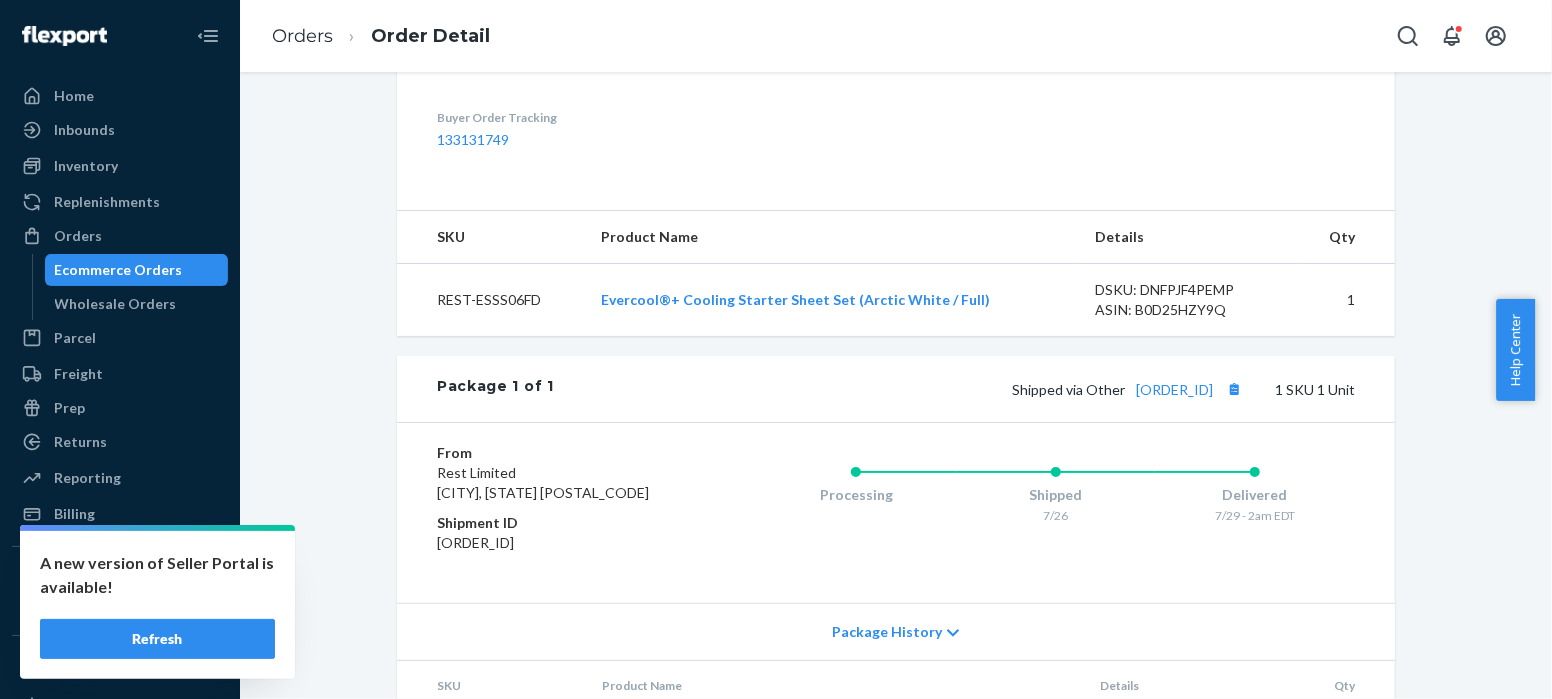 scroll, scrollTop: 738, scrollLeft: 0, axis: vertical 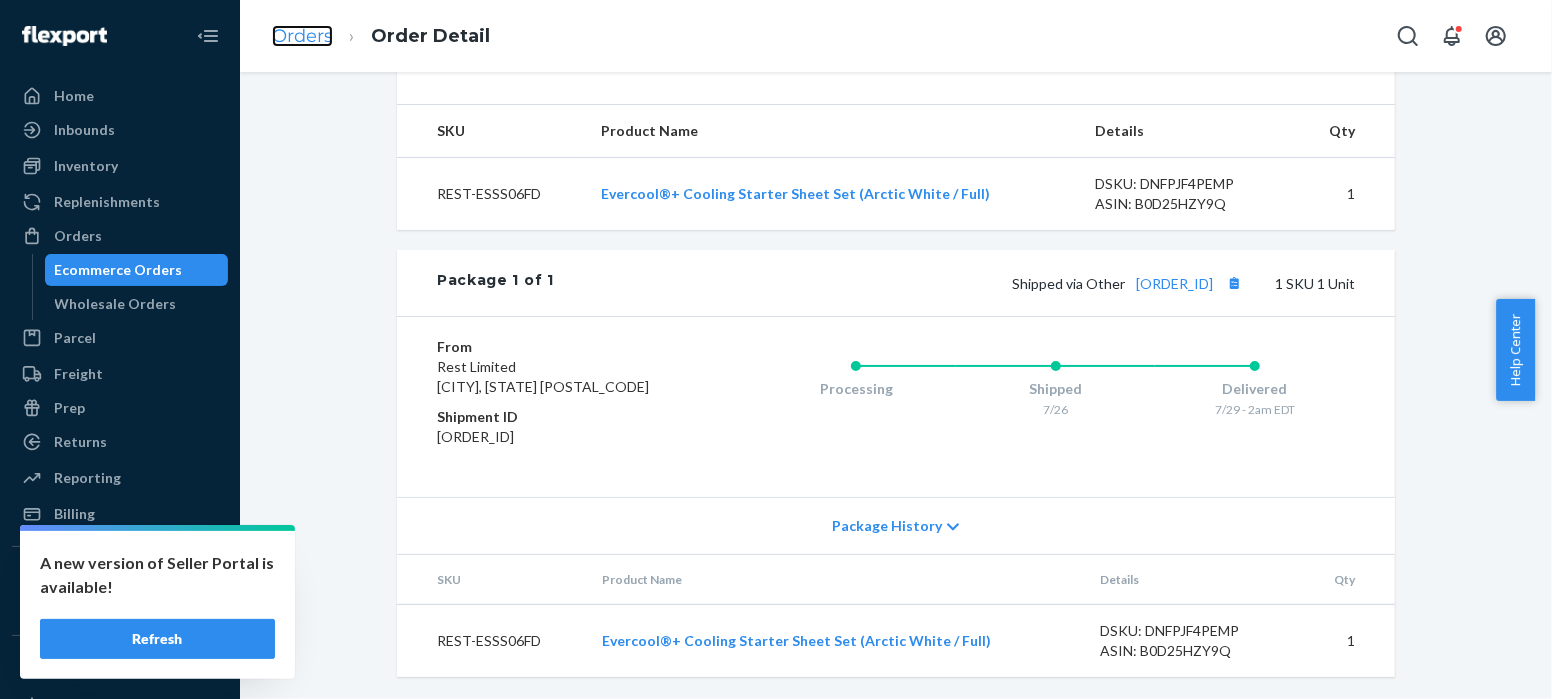 click on "Orders" at bounding box center [302, 36] 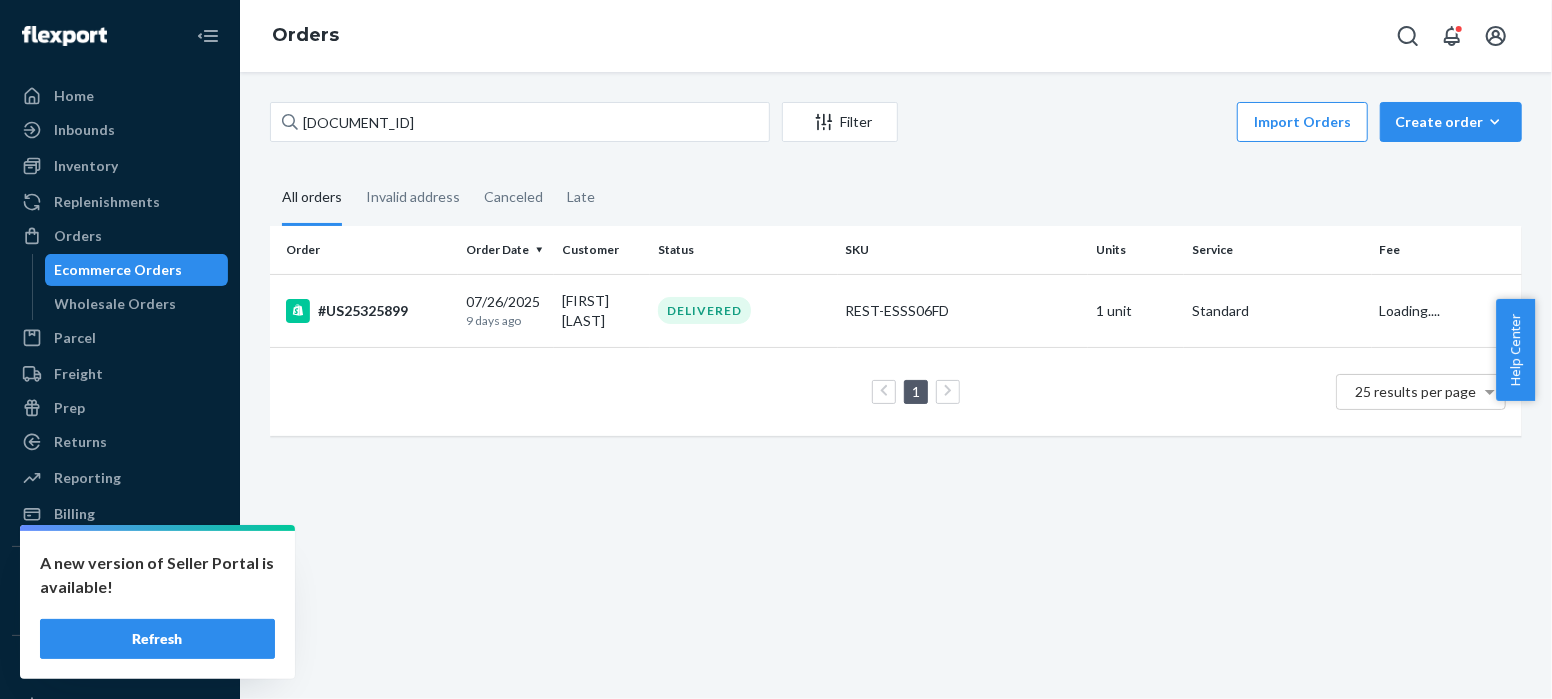 scroll, scrollTop: 0, scrollLeft: 0, axis: both 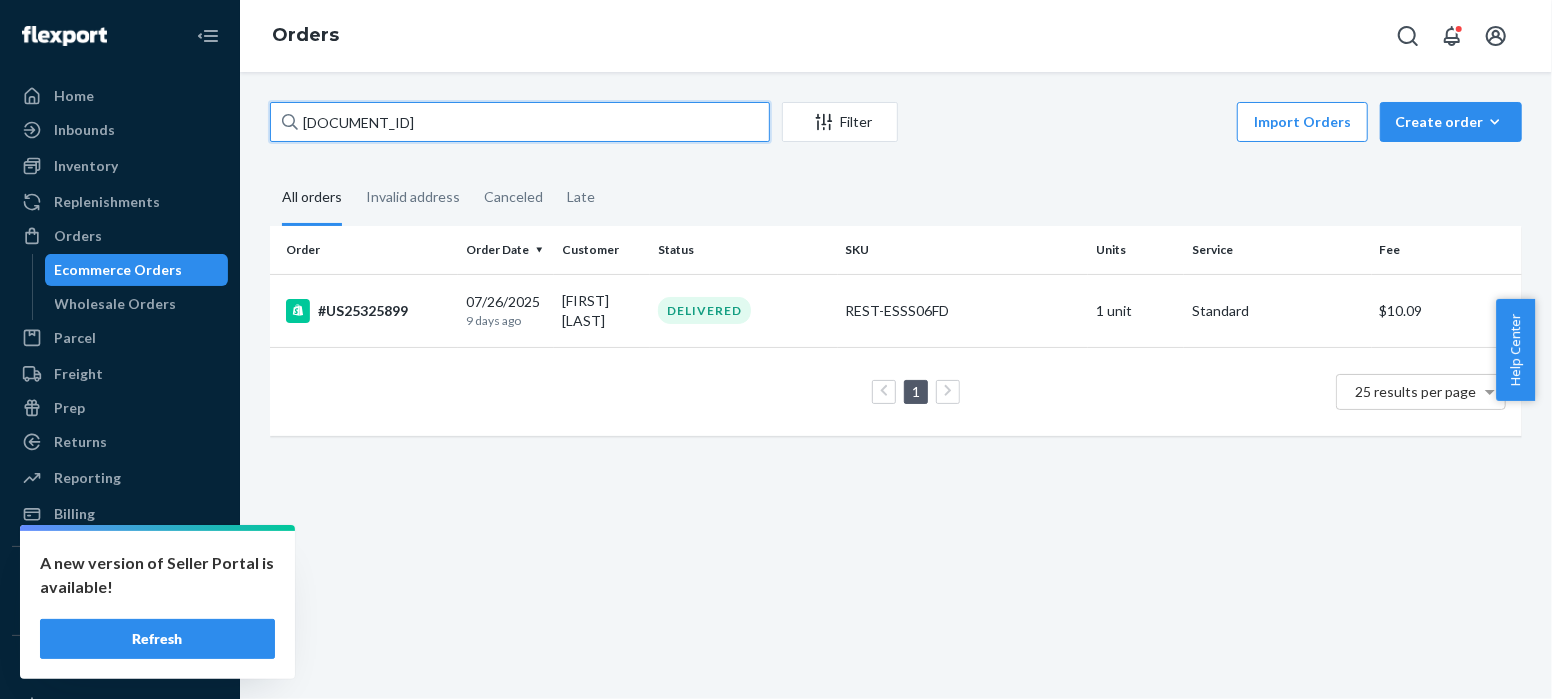 drag, startPoint x: 404, startPoint y: 123, endPoint x: 216, endPoint y: 118, distance: 188.06648 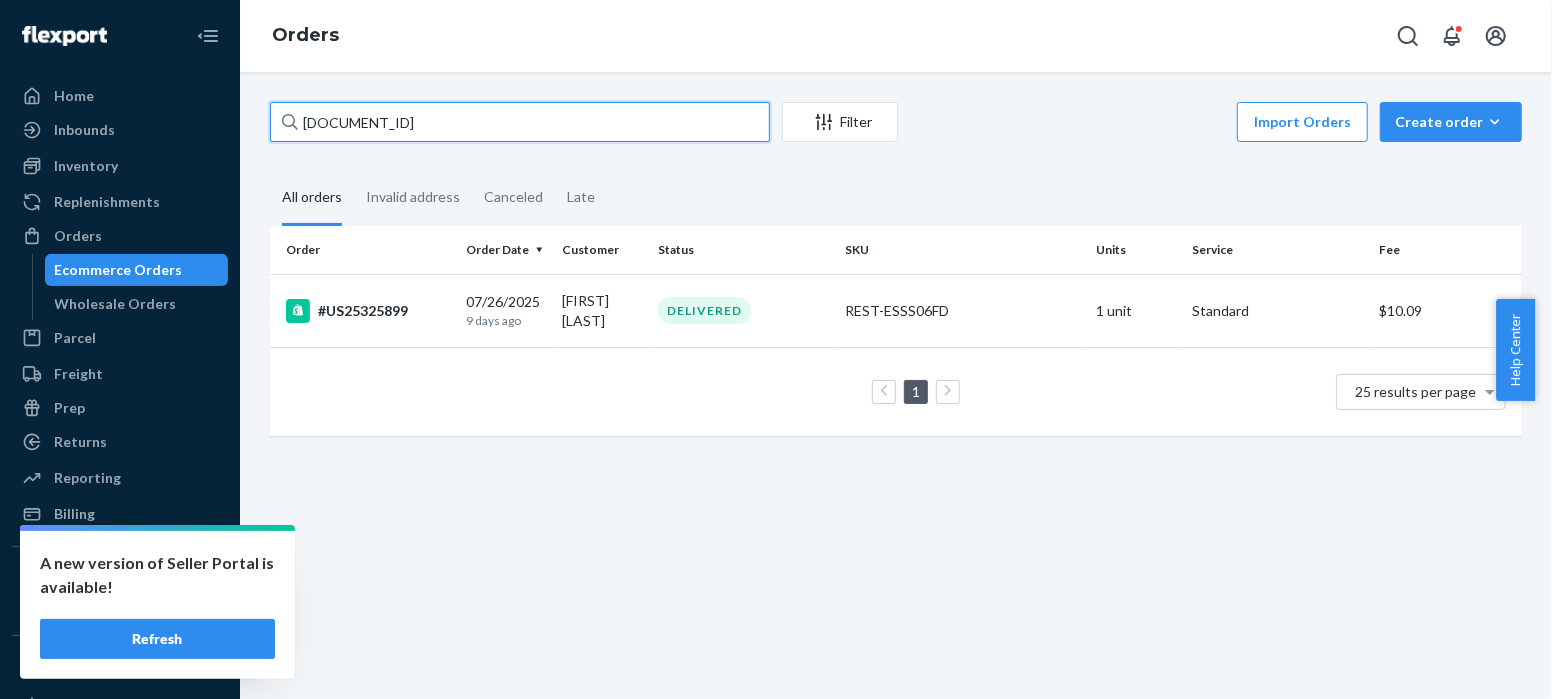 click on "Home Inbounds Shipping Plans Problems Inventory Products Replenishments Orders Ecommerce Orders Wholesale Orders Parcel Parcel orders Integrations Freight Prep Returns All Returns Settings Packages Reporting Reports Analytics Billing Integrations Add Integration Fast Tags Add Fast Tag Settings Talk to Support Help Center Give Feedback Orders [DOCUMENT_ID] [DATE] [TIME_AGO] [FIRST] [LAST] DELIVERED [SKU] [UNITS] [SERVICE] $[PRICE] 1 25 results per page" at bounding box center (776, 349) 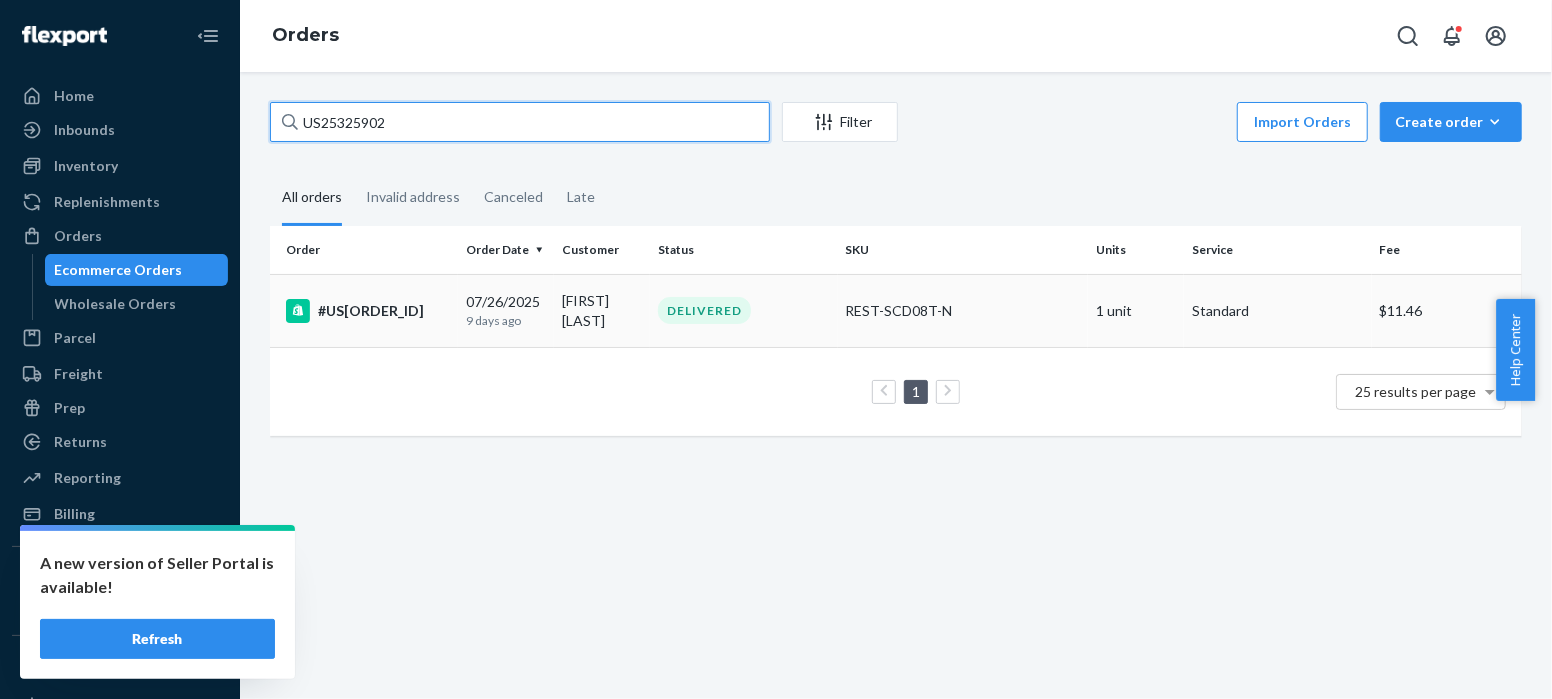 type on "US25325902" 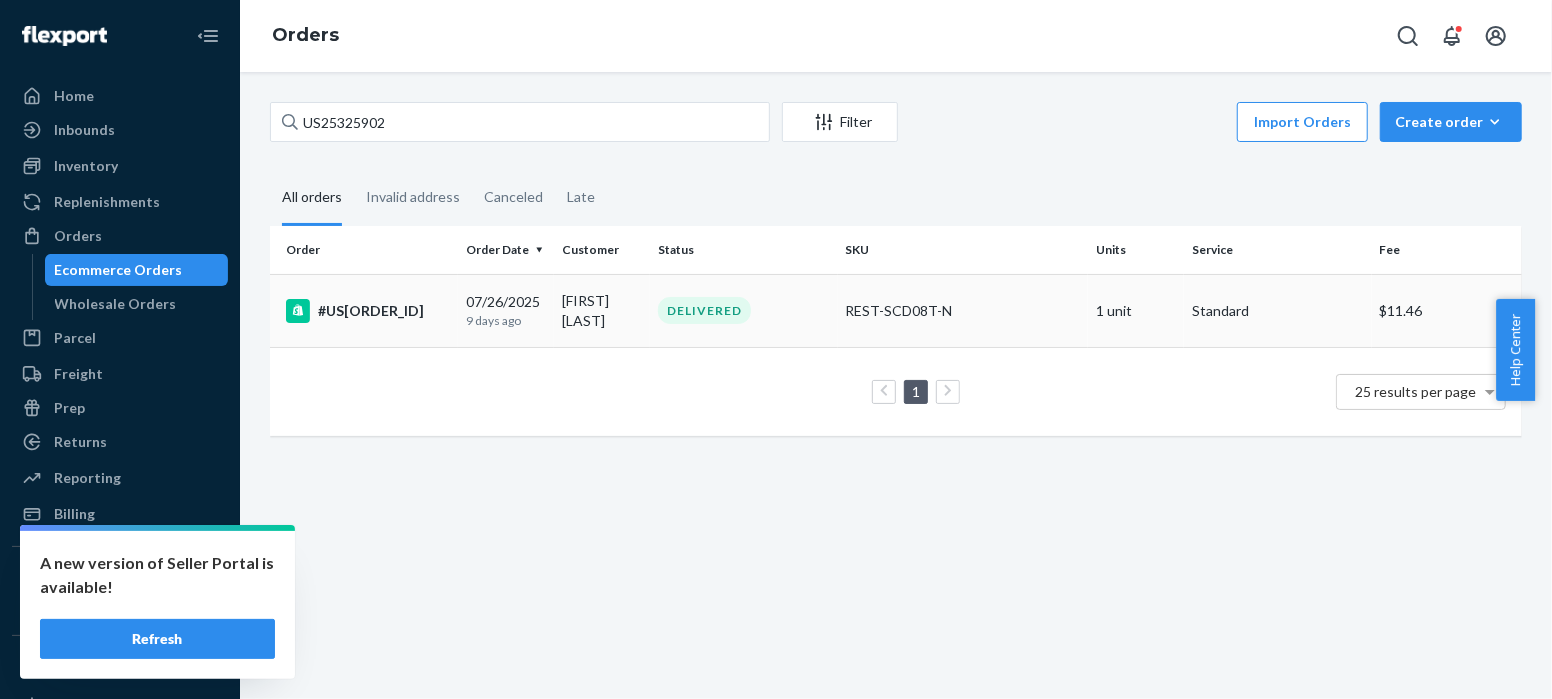 click on "#US[ORDER_ID]" at bounding box center [368, 311] 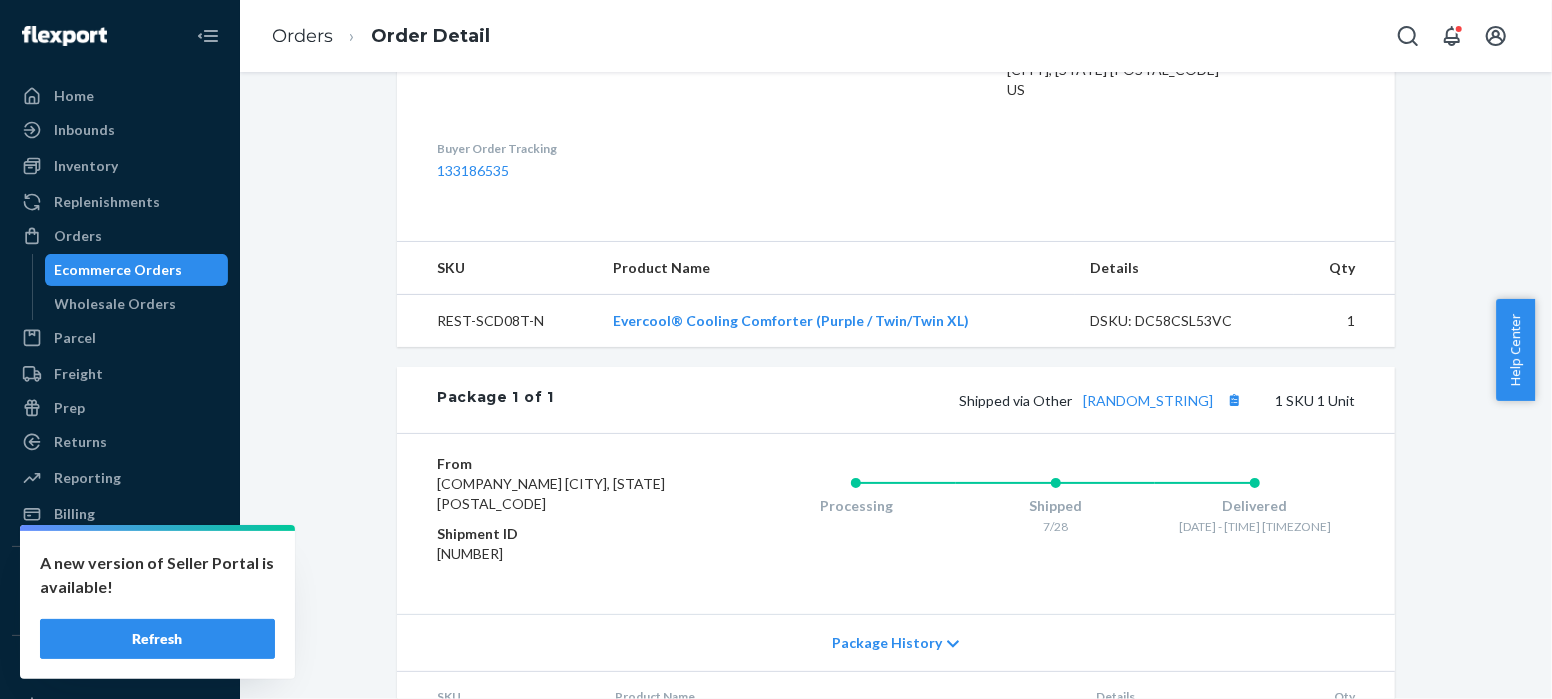 scroll, scrollTop: 698, scrollLeft: 0, axis: vertical 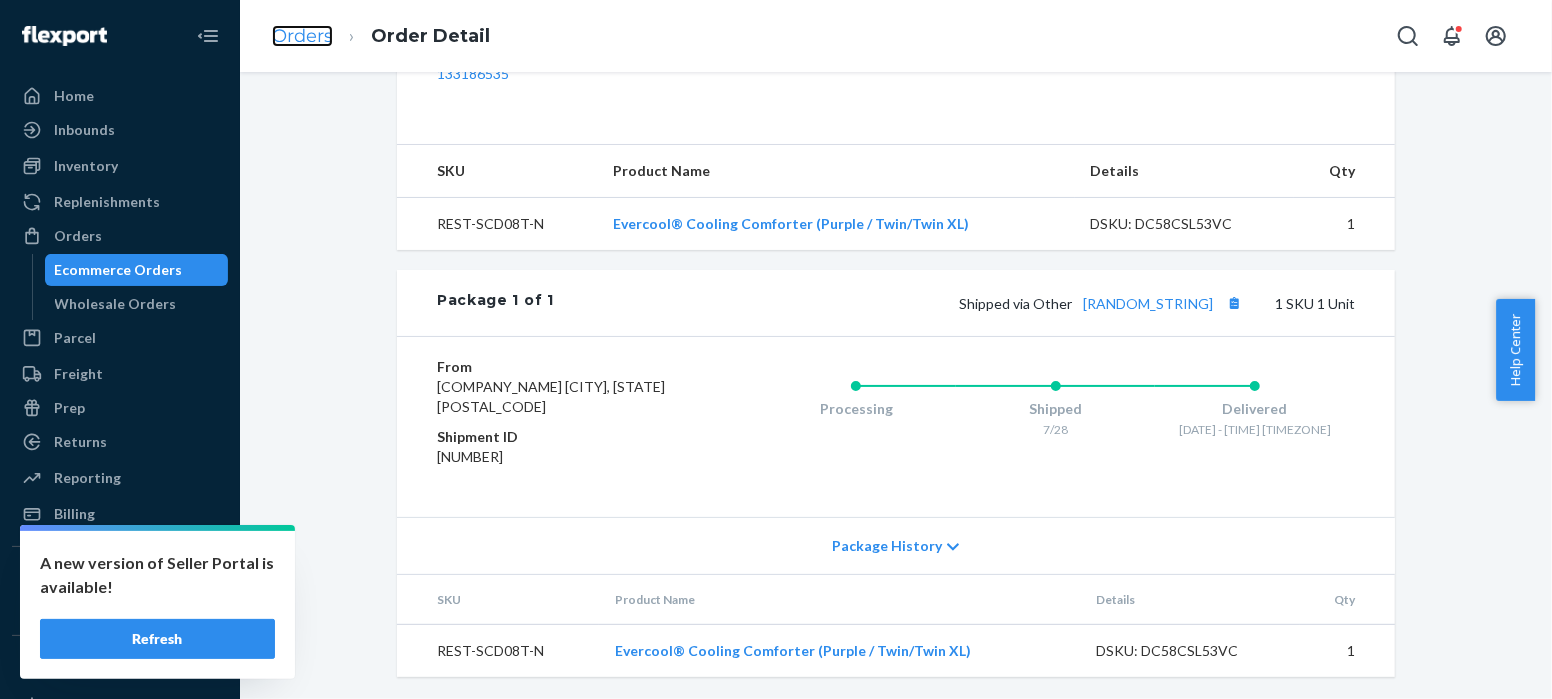 click on "Orders" at bounding box center [302, 36] 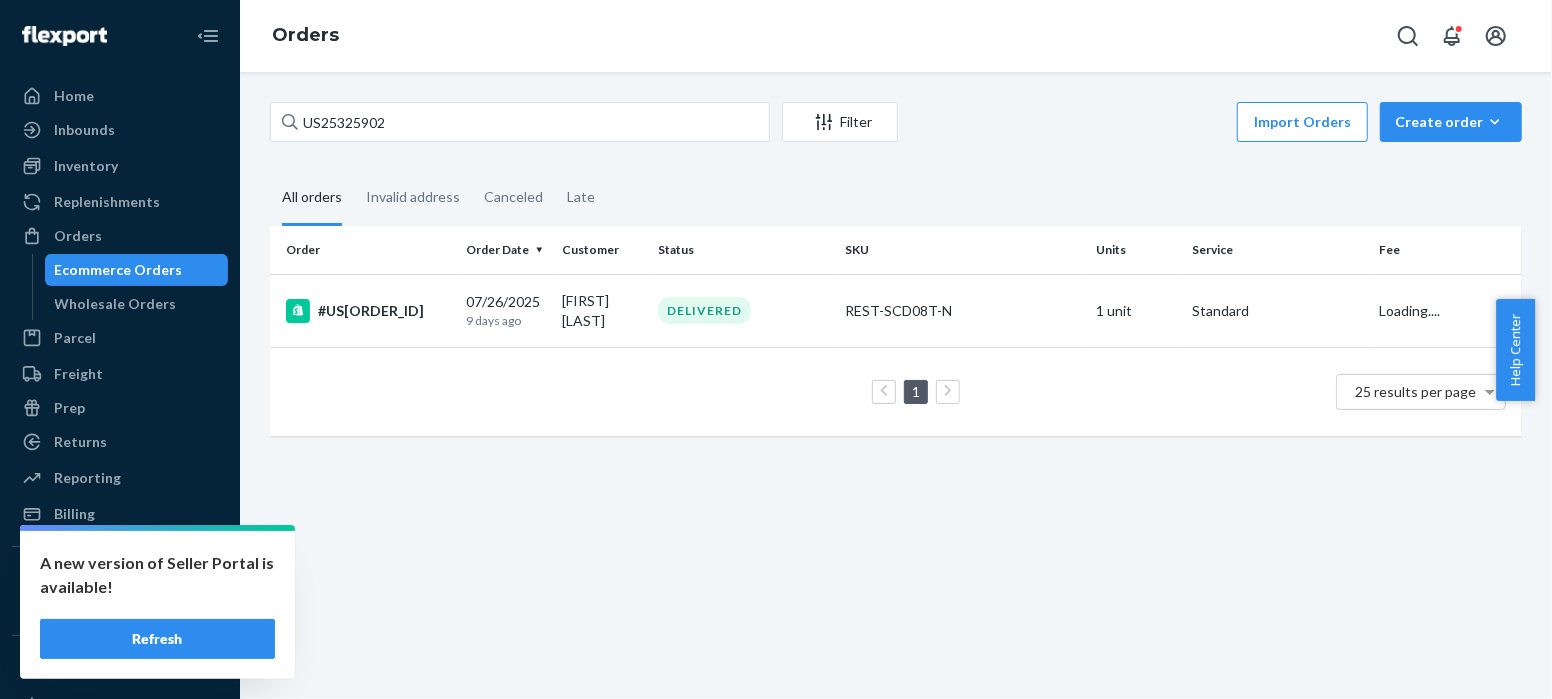 scroll, scrollTop: 0, scrollLeft: 0, axis: both 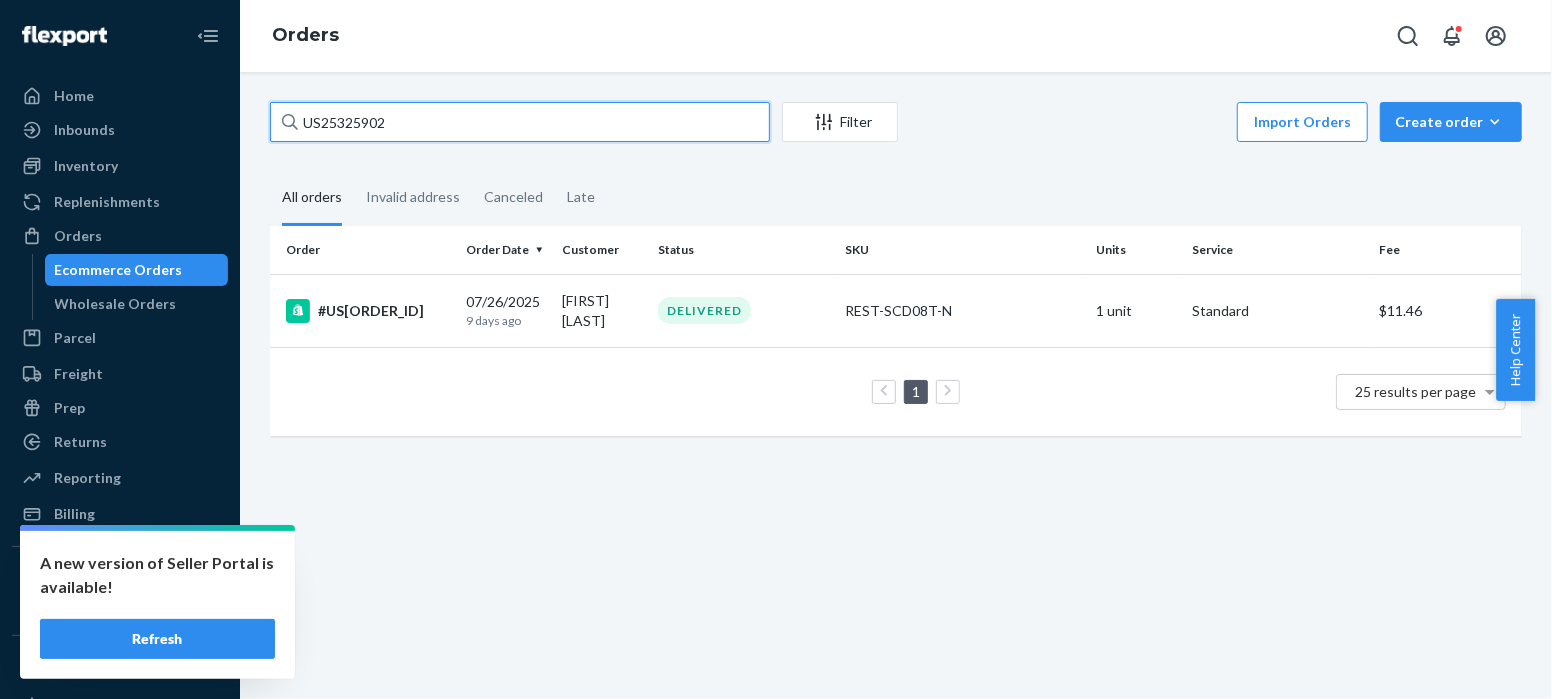 drag, startPoint x: 403, startPoint y: 120, endPoint x: 261, endPoint y: 109, distance: 142.42542 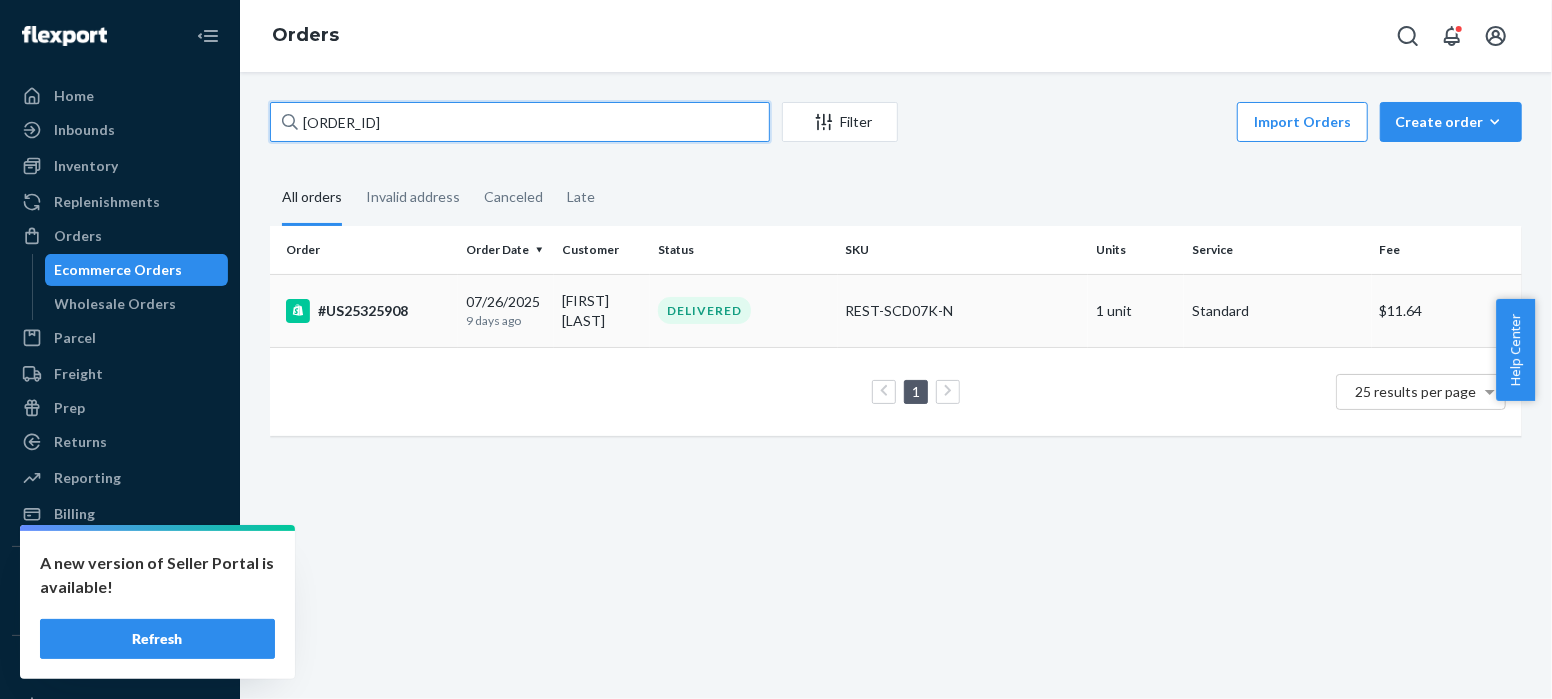 type on "[ORDER_ID]" 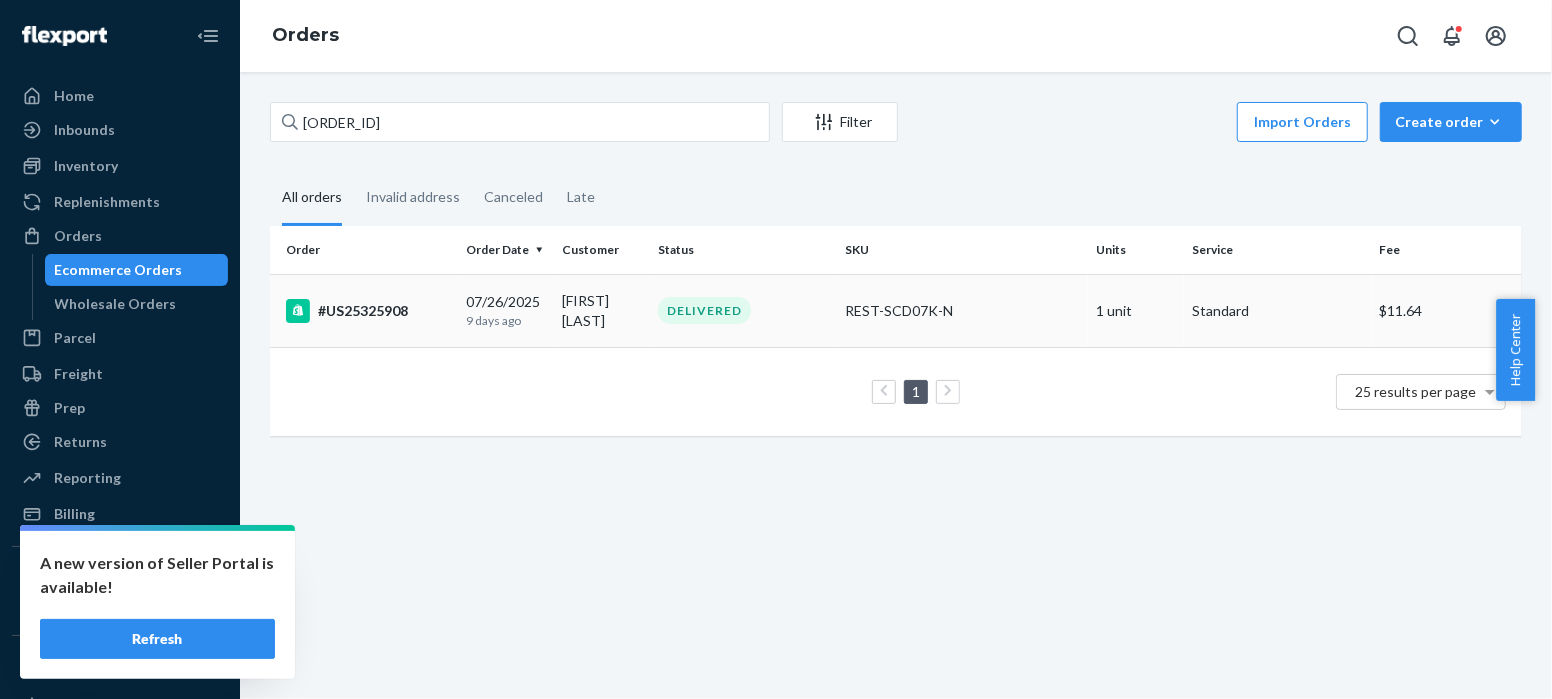 click on "#US25325908" at bounding box center [368, 311] 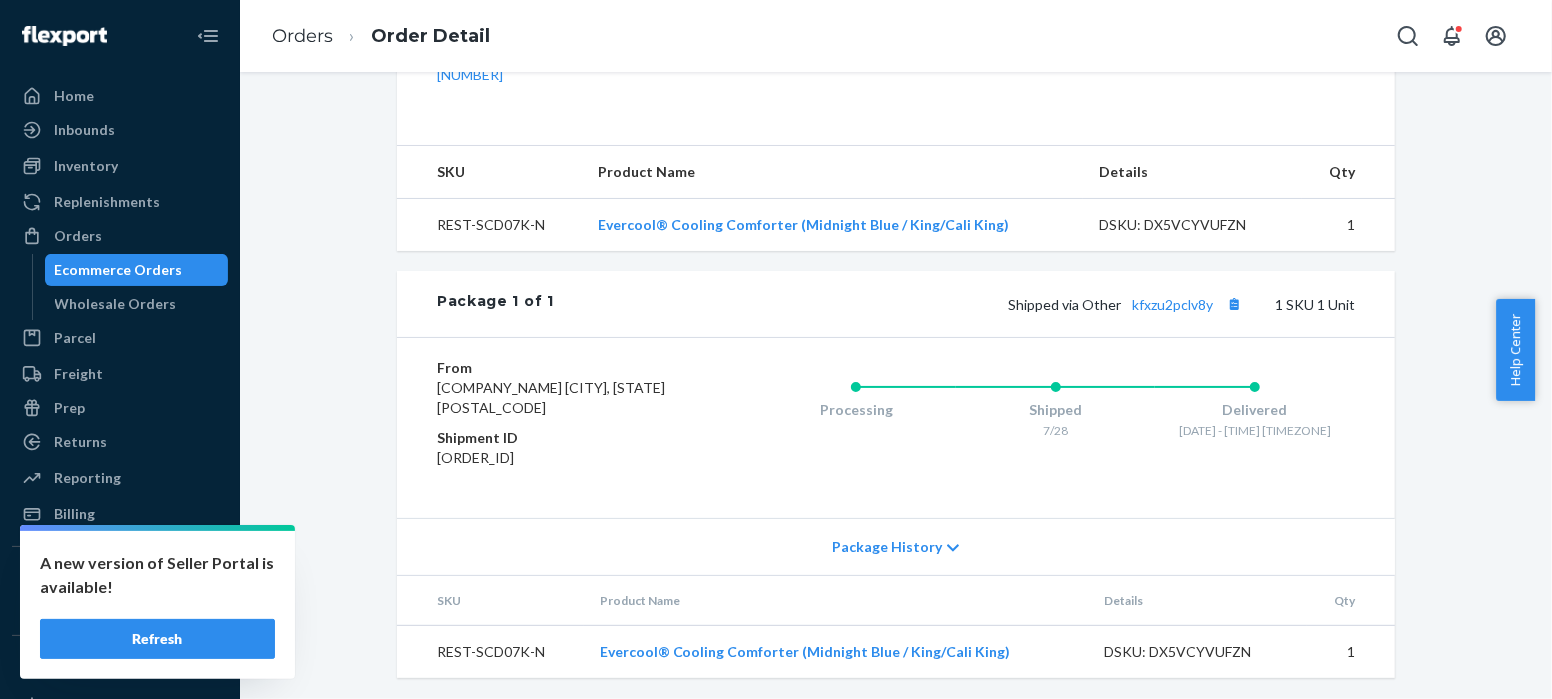 scroll, scrollTop: 698, scrollLeft: 0, axis: vertical 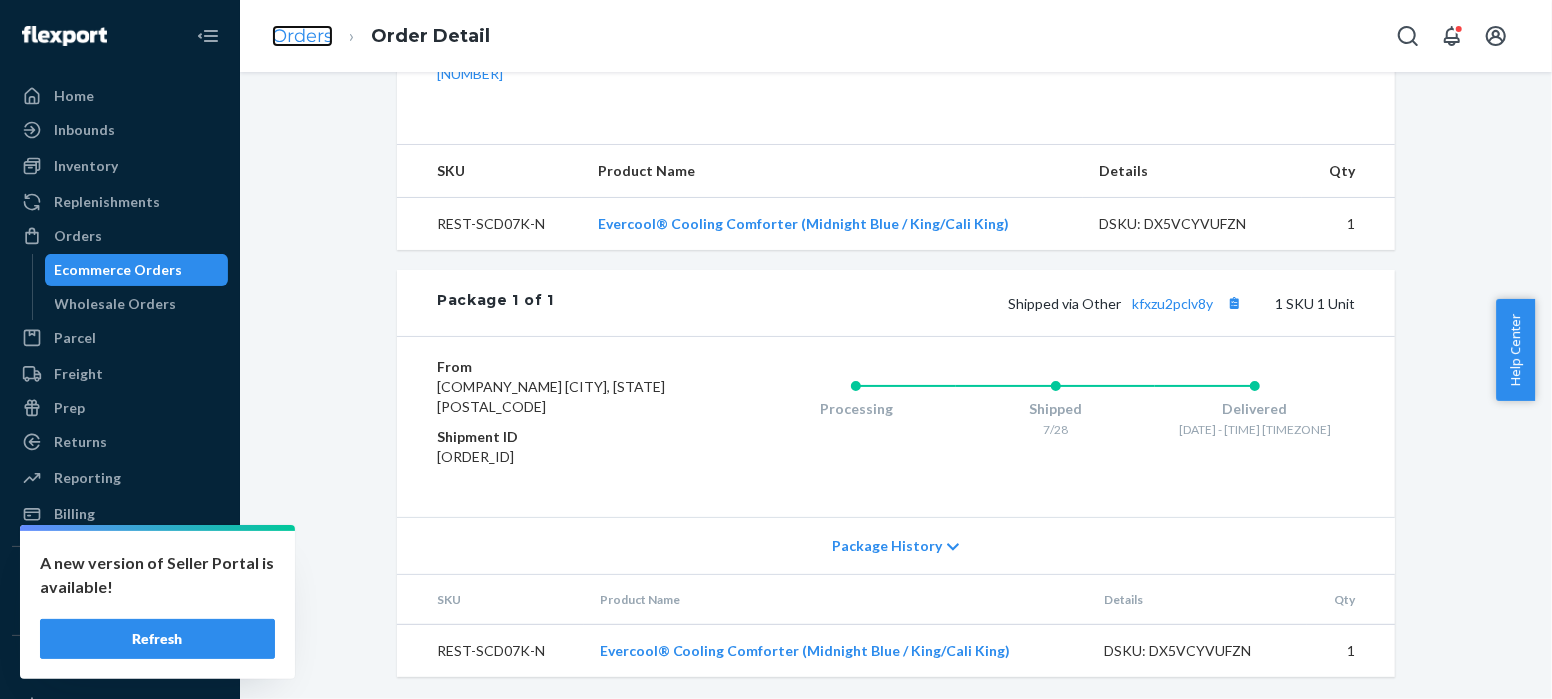 click on "Orders" at bounding box center (302, 36) 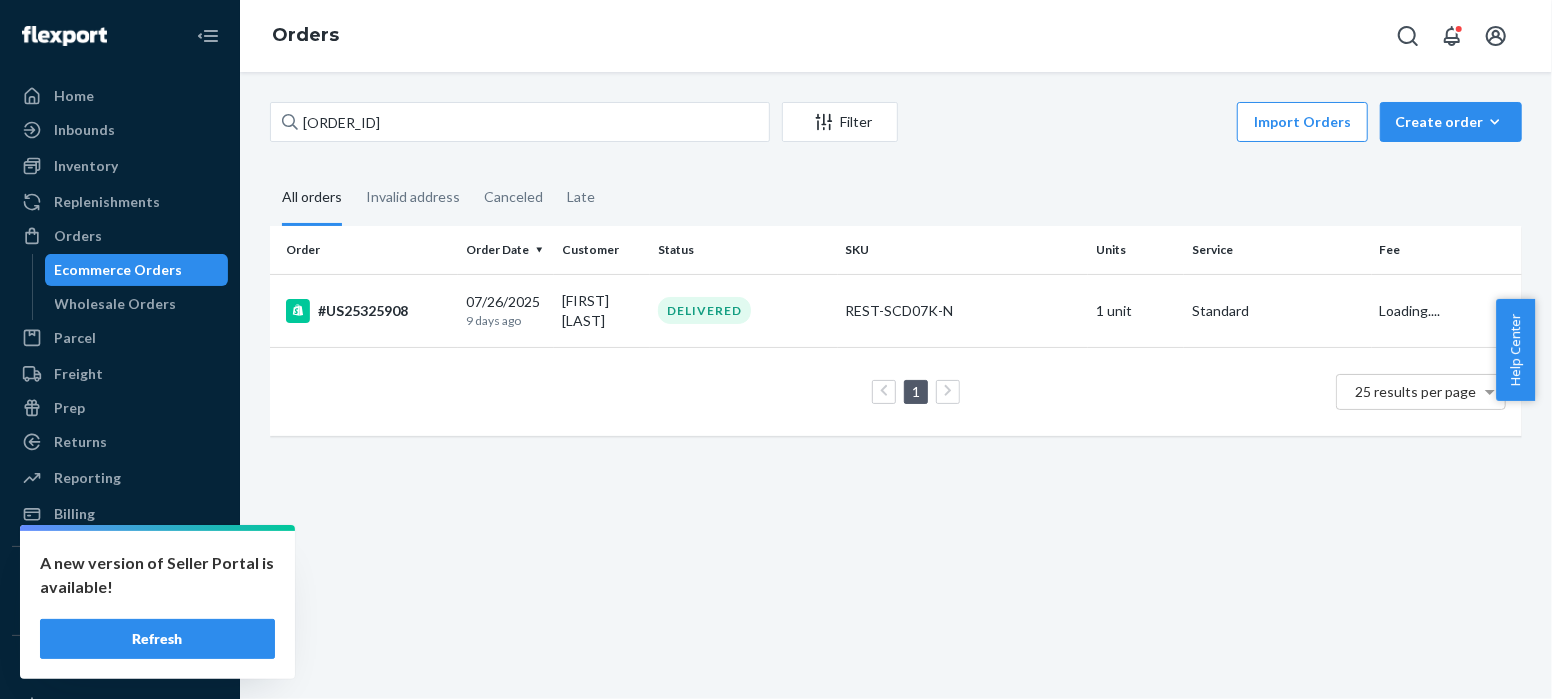 scroll, scrollTop: 0, scrollLeft: 0, axis: both 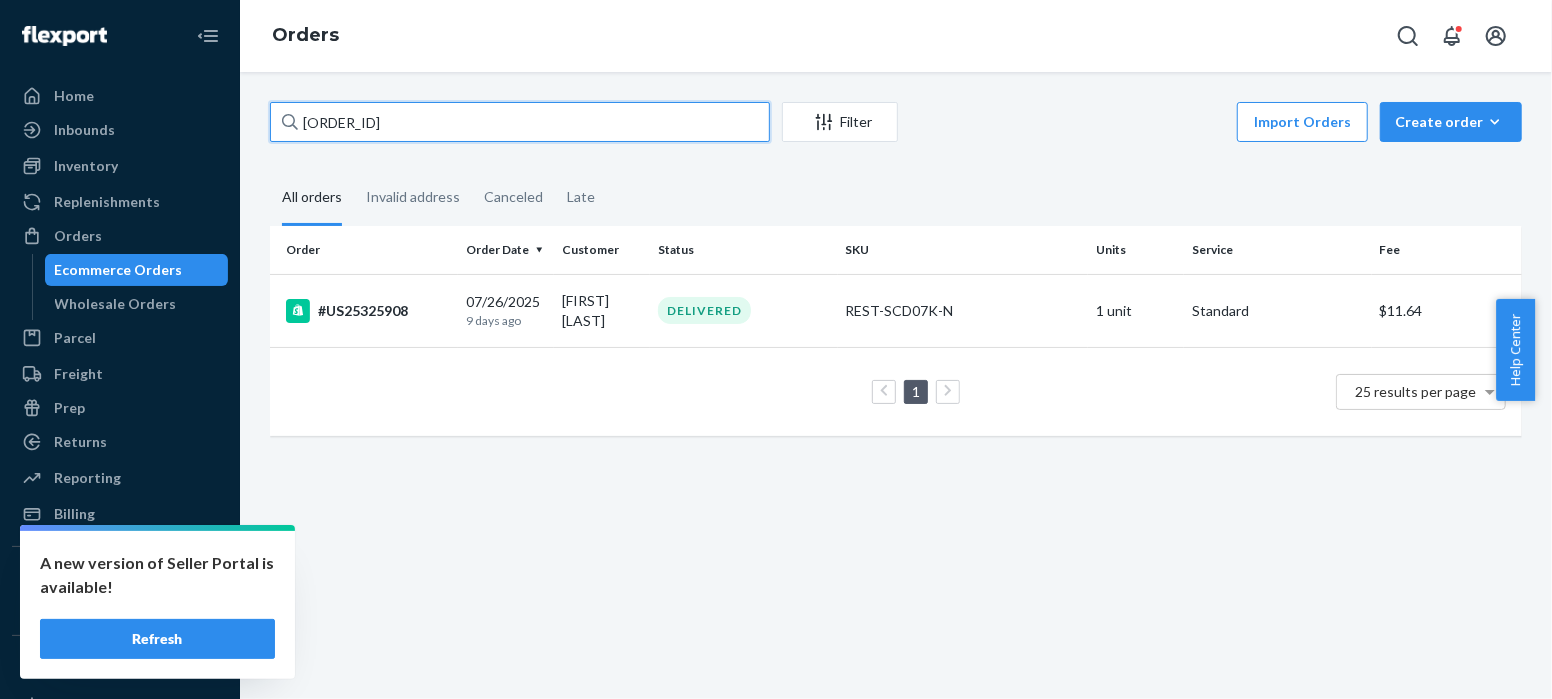 drag, startPoint x: 396, startPoint y: 125, endPoint x: 270, endPoint y: 120, distance: 126.09917 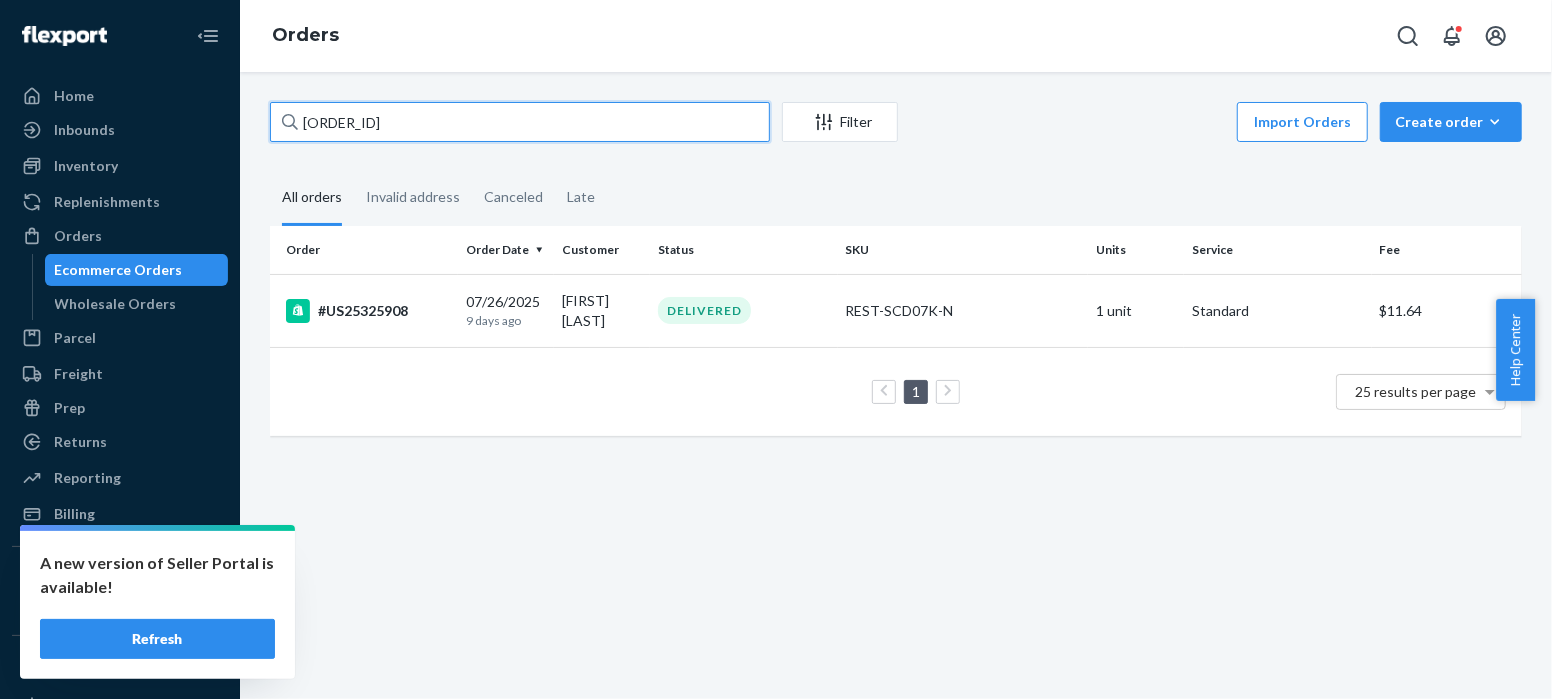 click on "[ORDER_ID]" at bounding box center [520, 122] 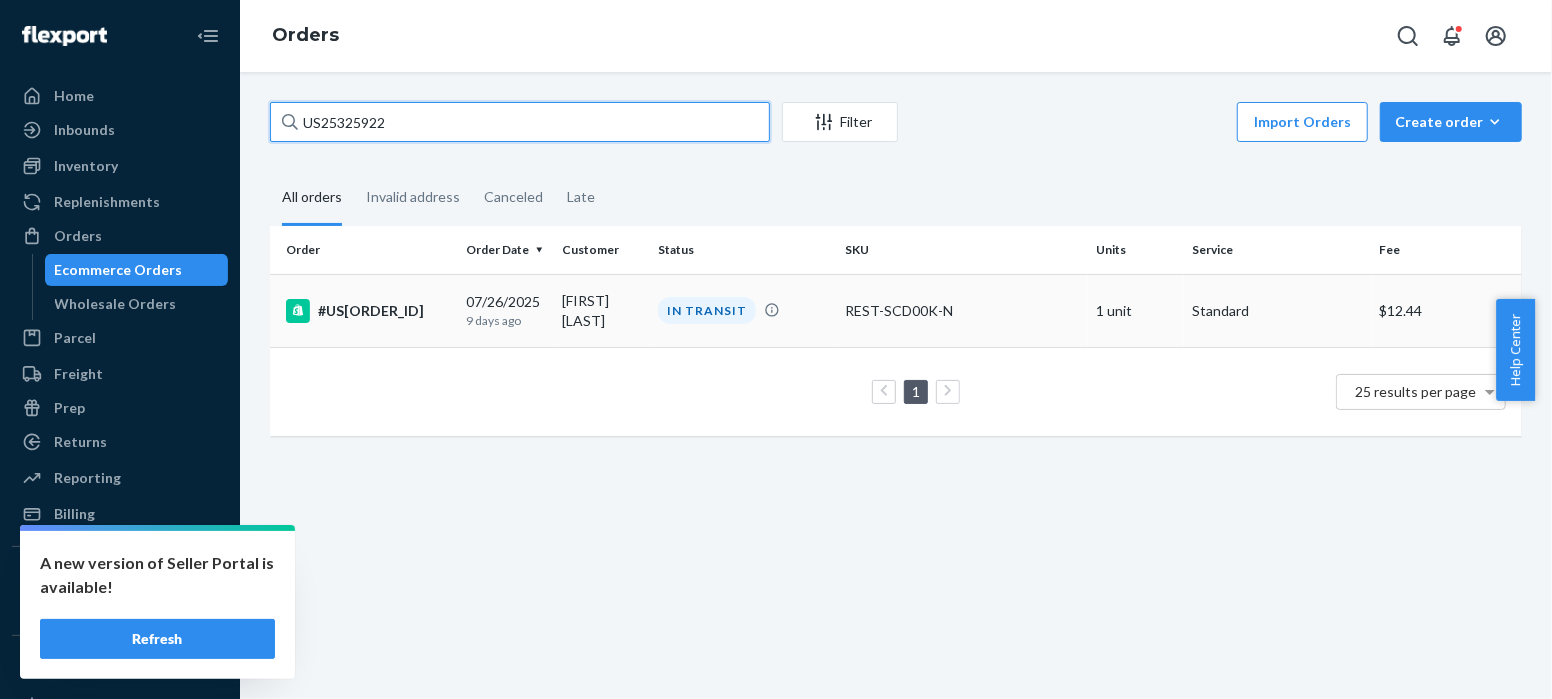 type on "US25325922" 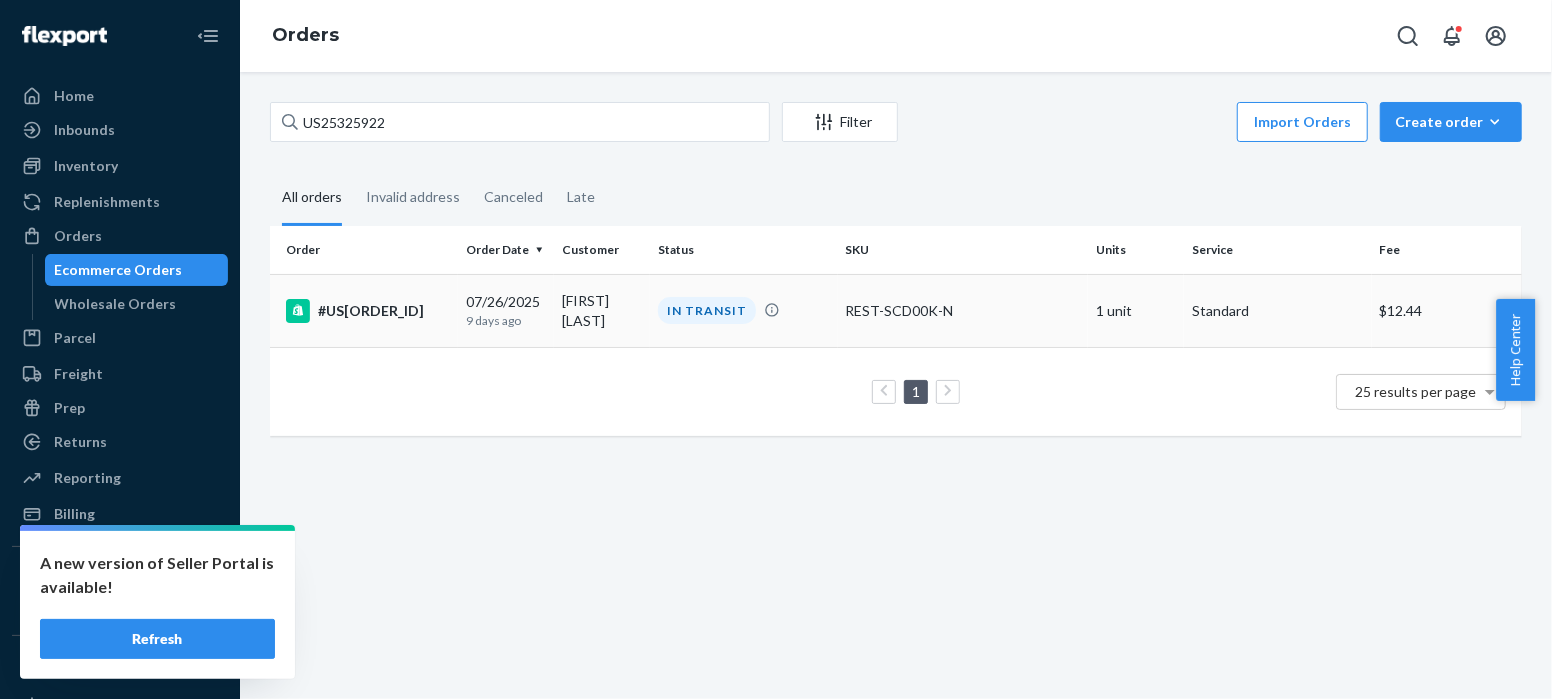 click on "#US[ORDER_ID]" at bounding box center (368, 311) 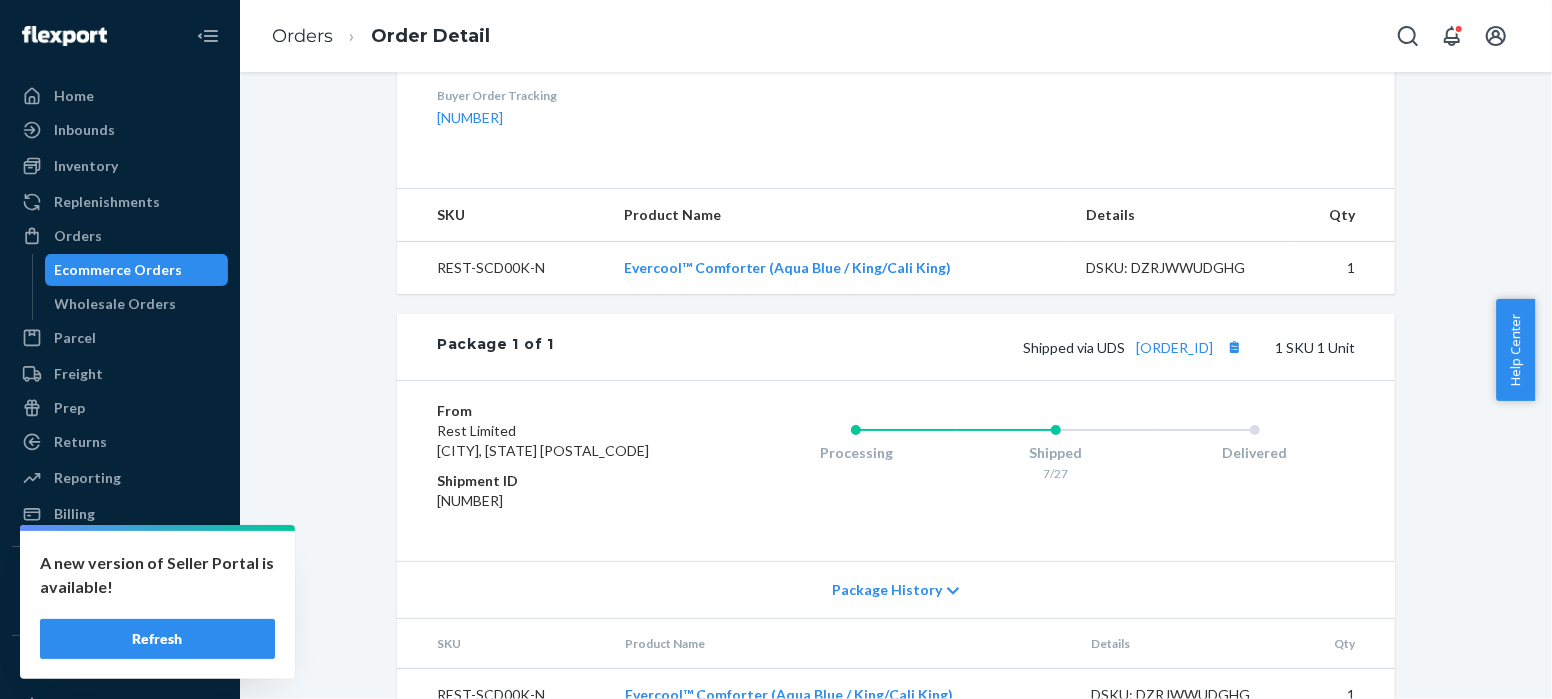 scroll, scrollTop: 698, scrollLeft: 0, axis: vertical 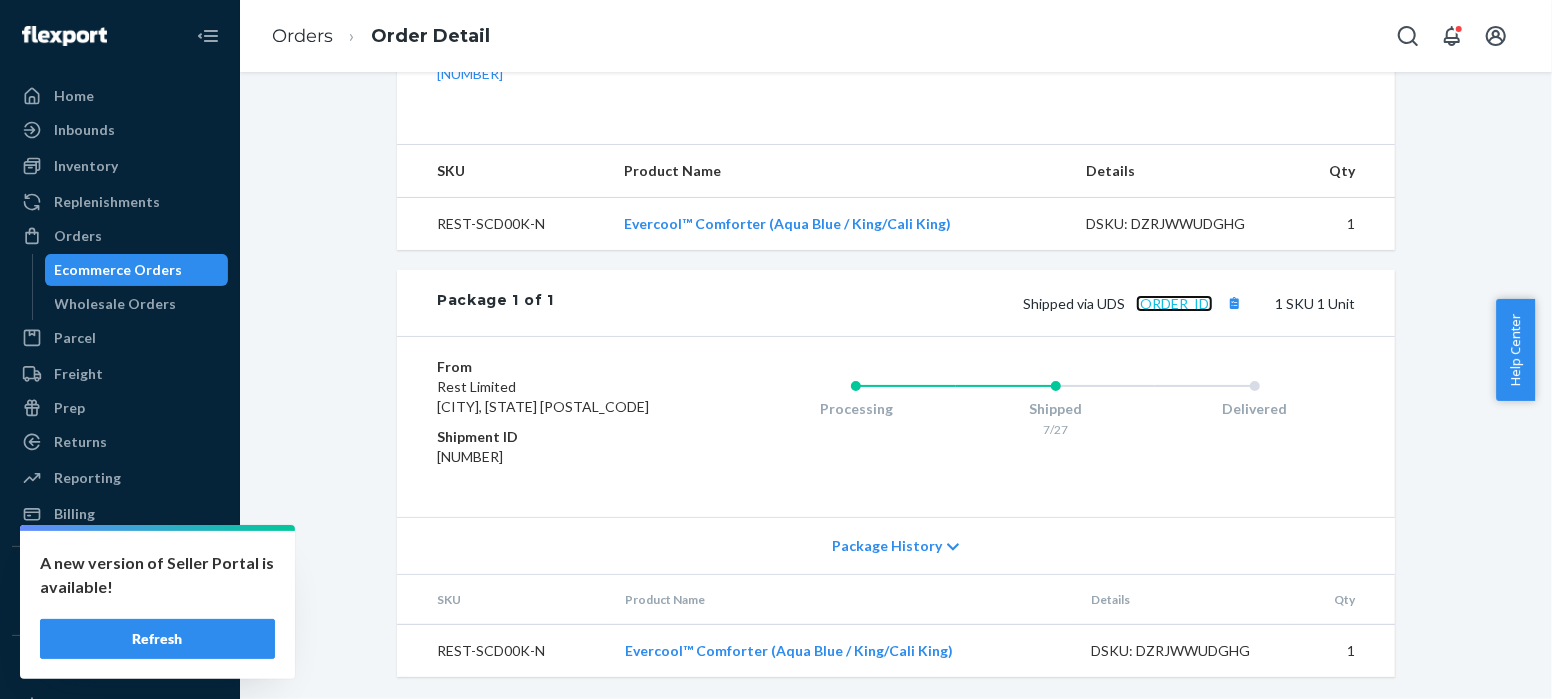 click on "[ORDER_ID]" at bounding box center (1174, 303) 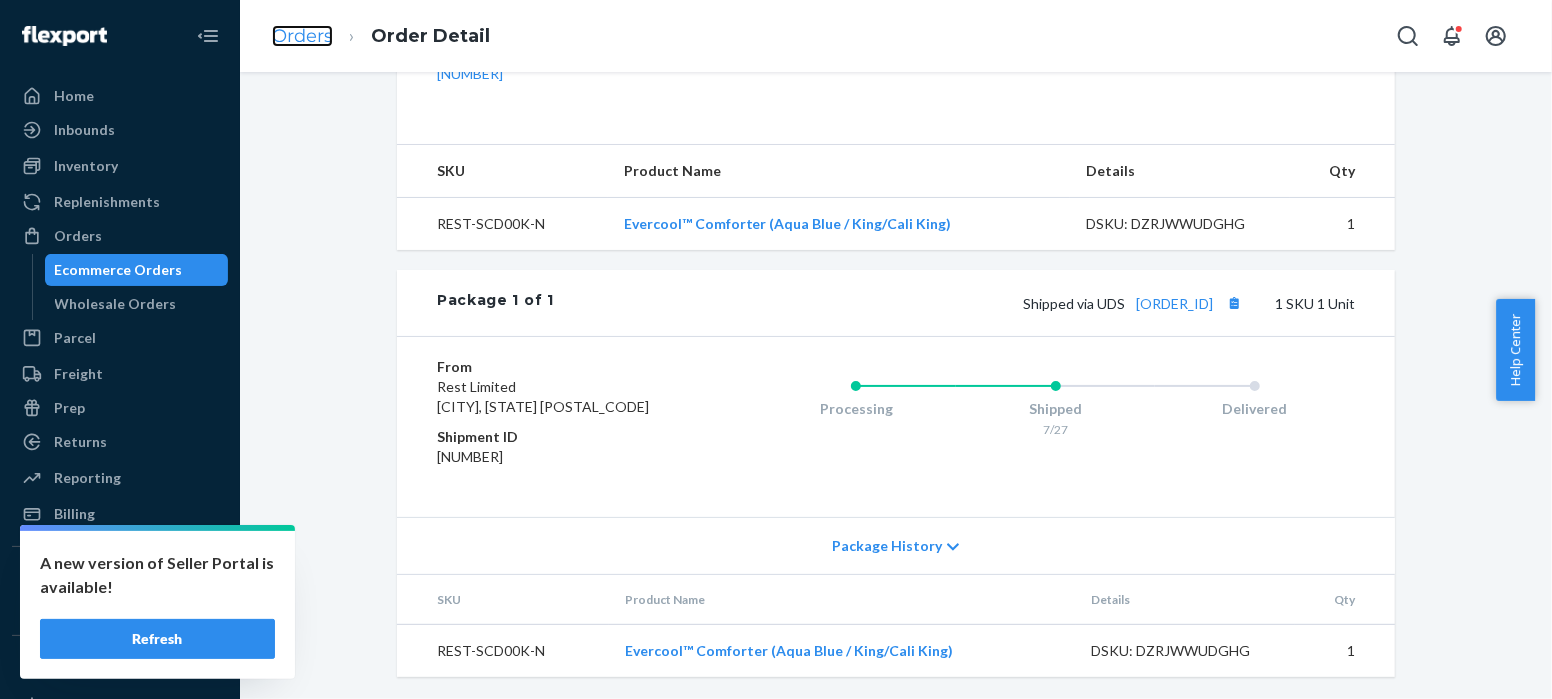 click on "Orders" at bounding box center (302, 36) 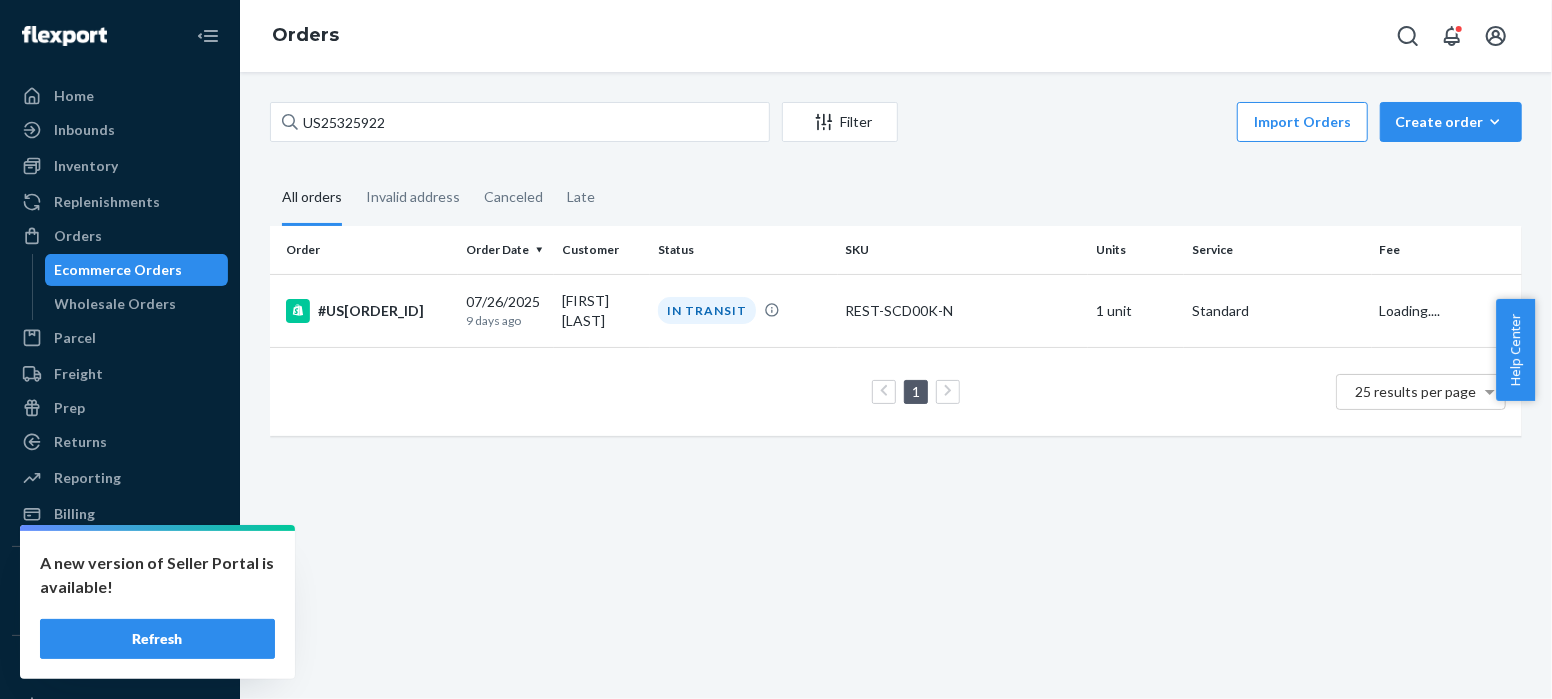 scroll, scrollTop: 0, scrollLeft: 0, axis: both 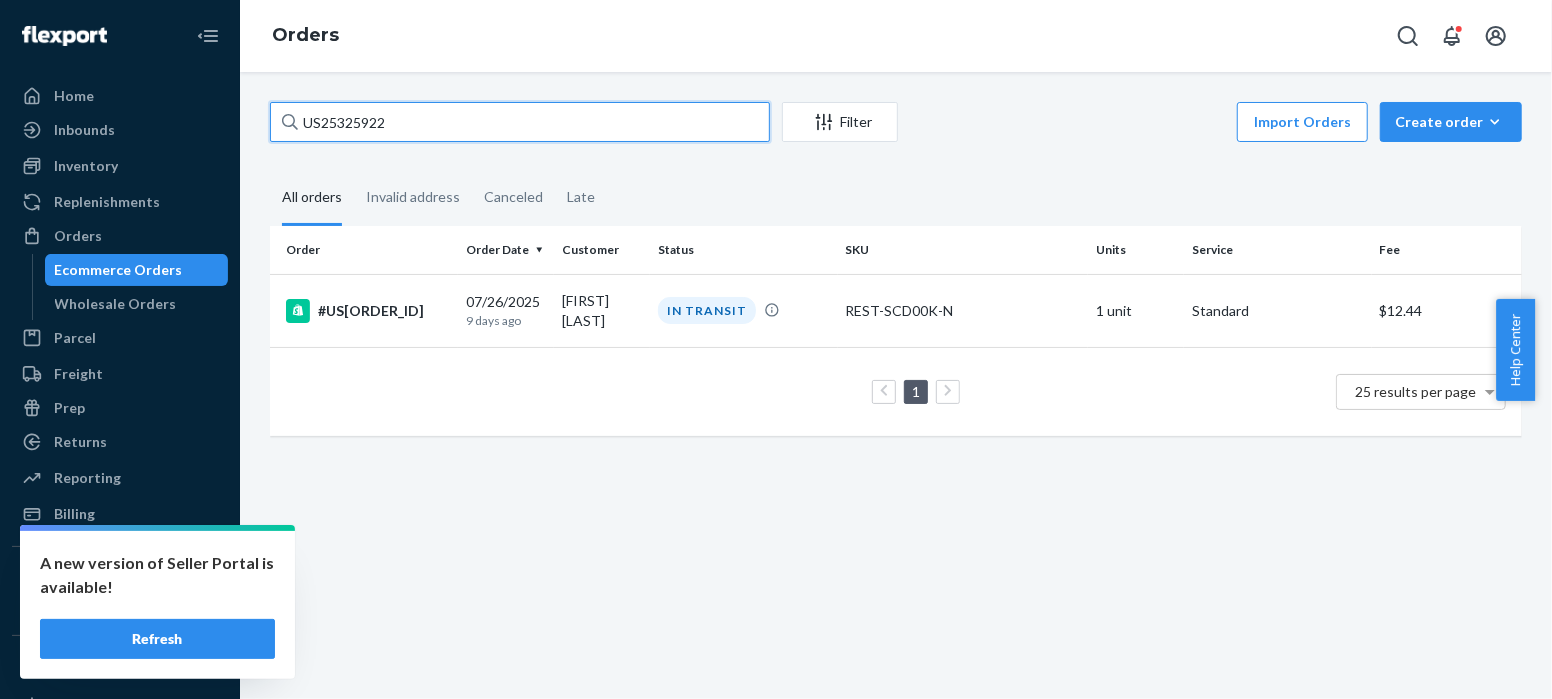 drag, startPoint x: 400, startPoint y: 124, endPoint x: 252, endPoint y: 116, distance: 148.21606 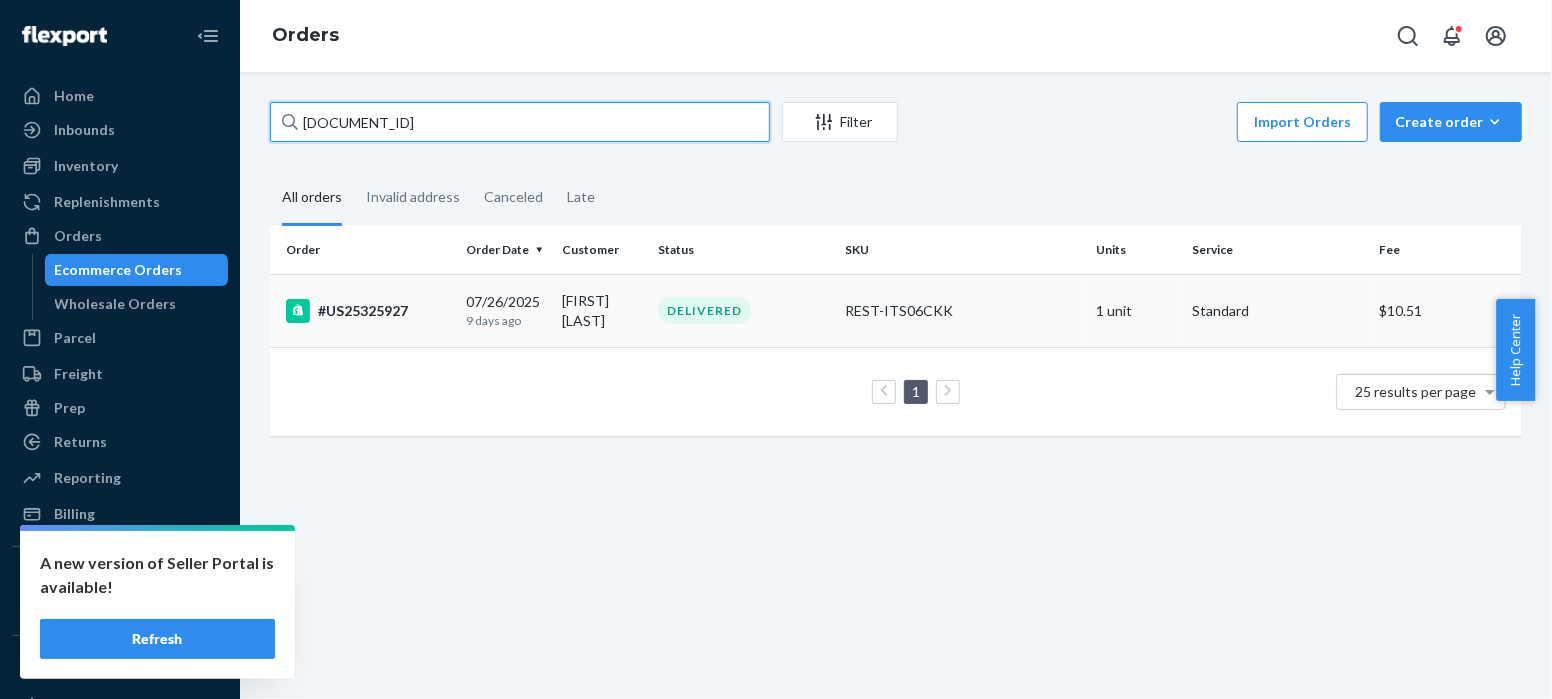 type on "[DOCUMENT_ID]" 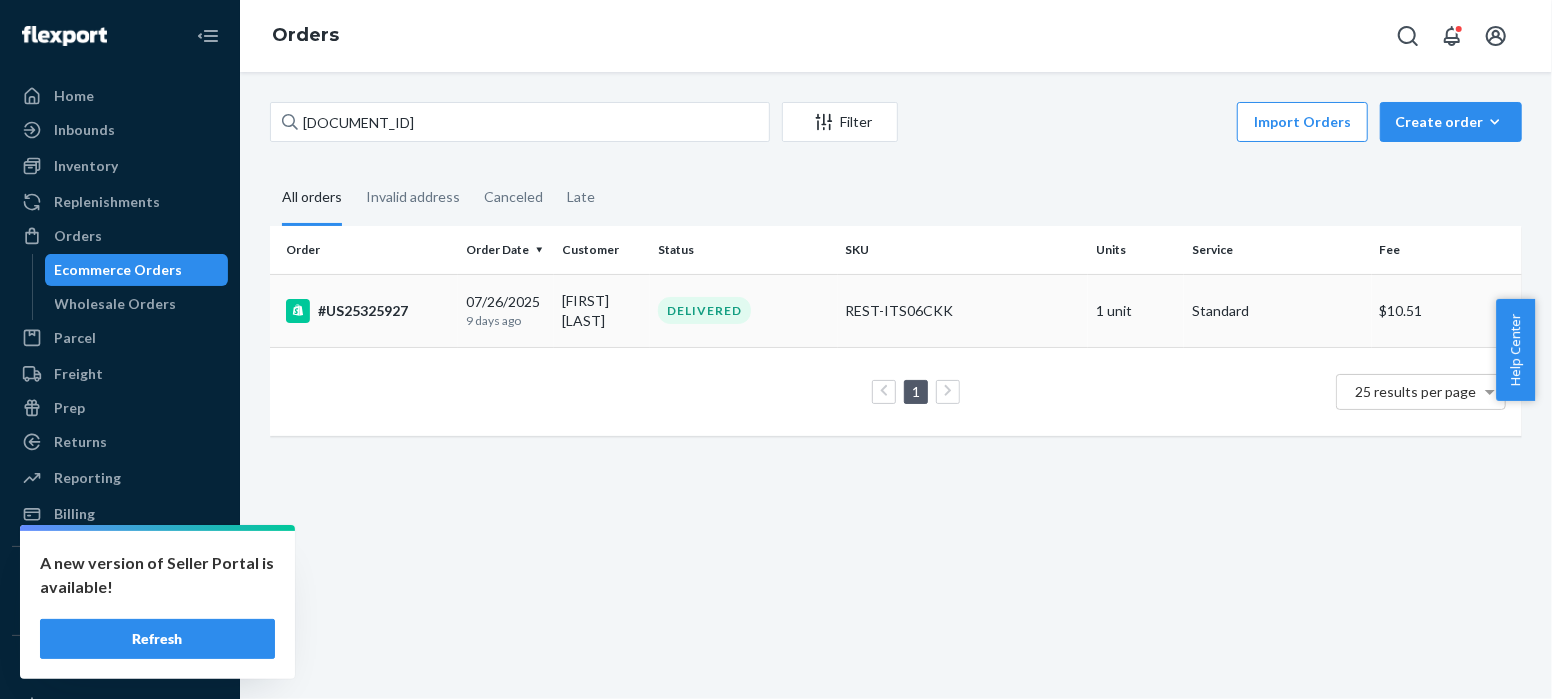 click on "#US25325927" at bounding box center (368, 311) 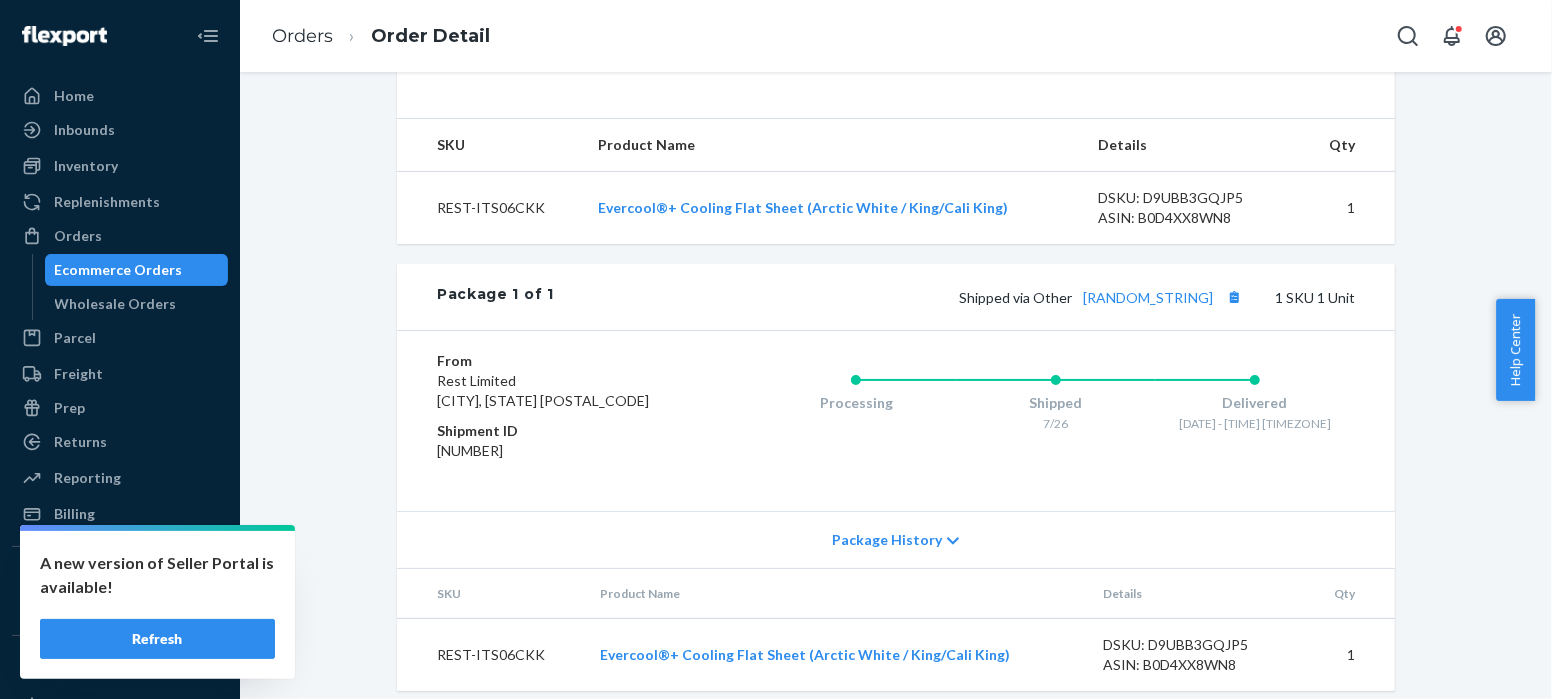 scroll, scrollTop: 738, scrollLeft: 0, axis: vertical 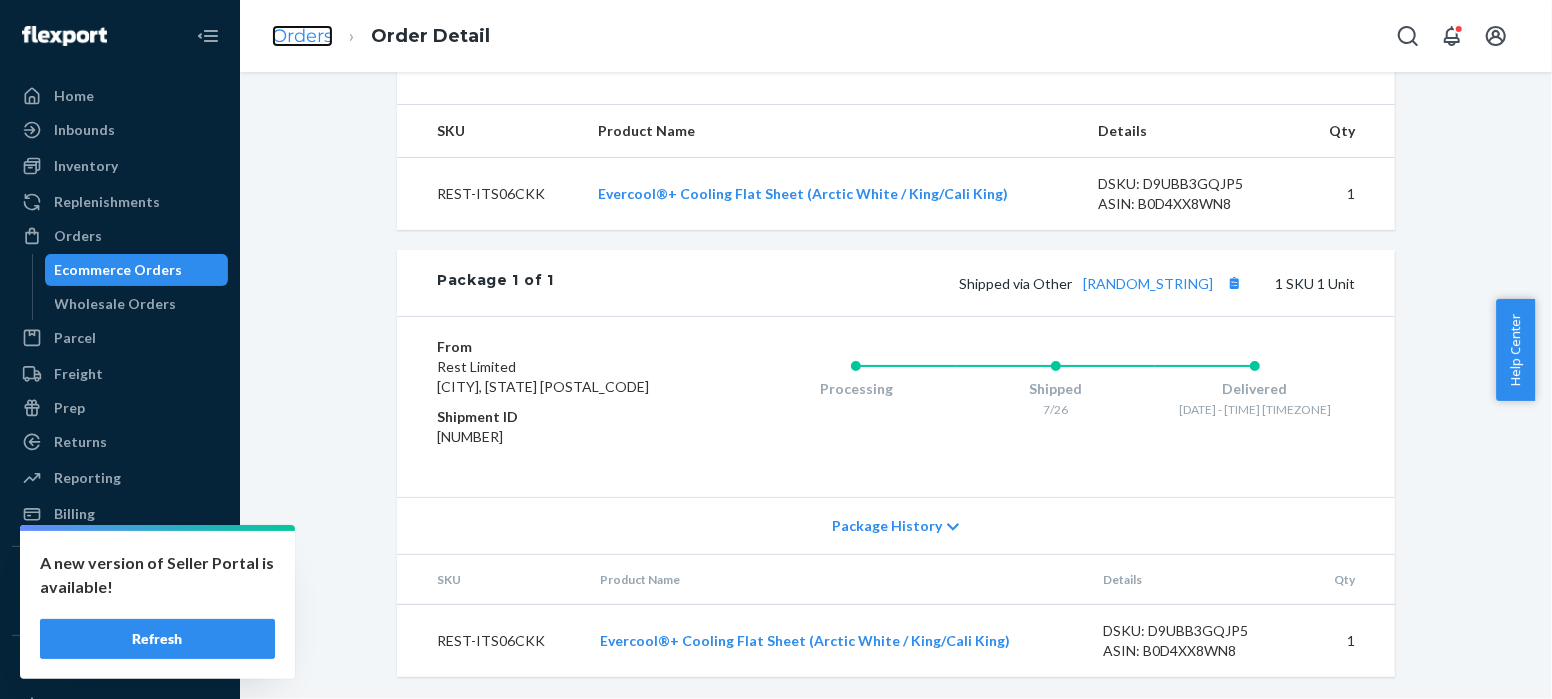 click on "Orders" at bounding box center (302, 36) 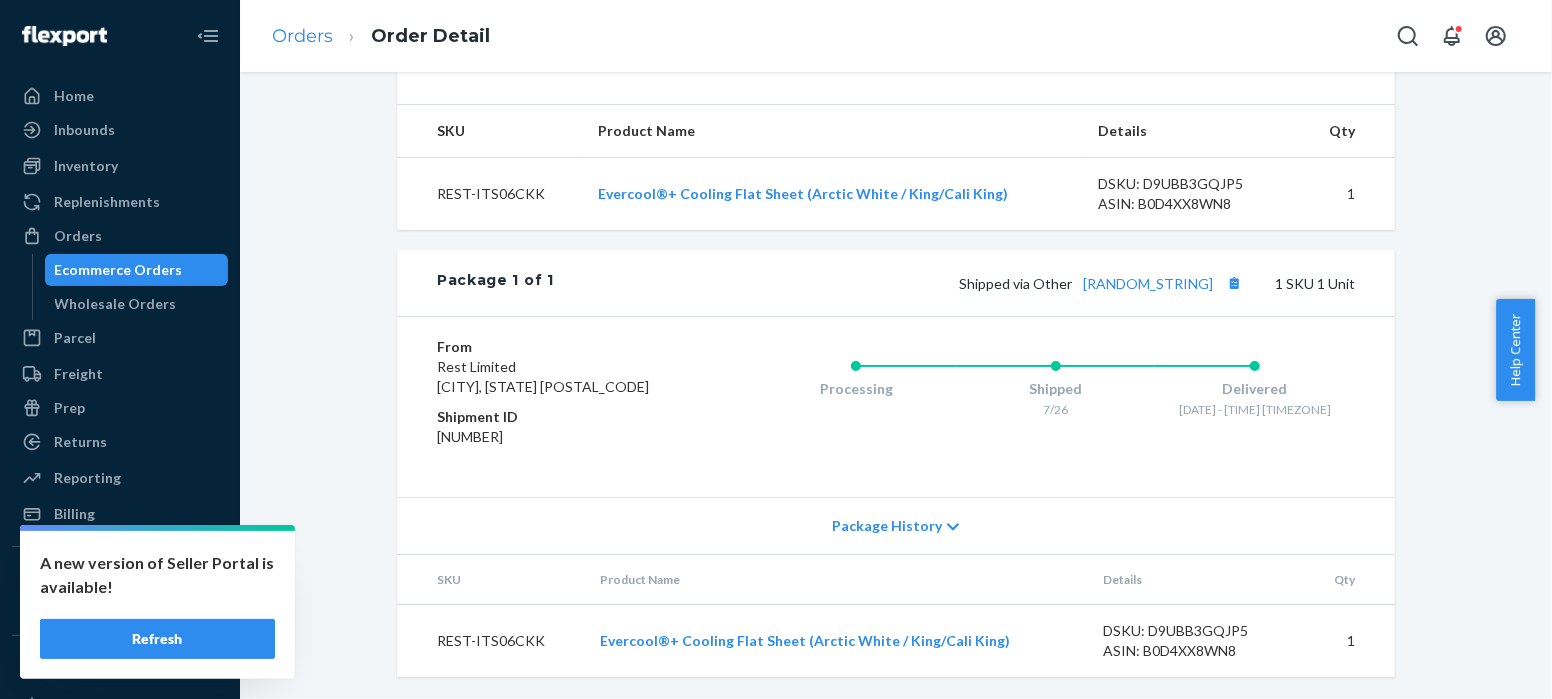 scroll, scrollTop: 0, scrollLeft: 0, axis: both 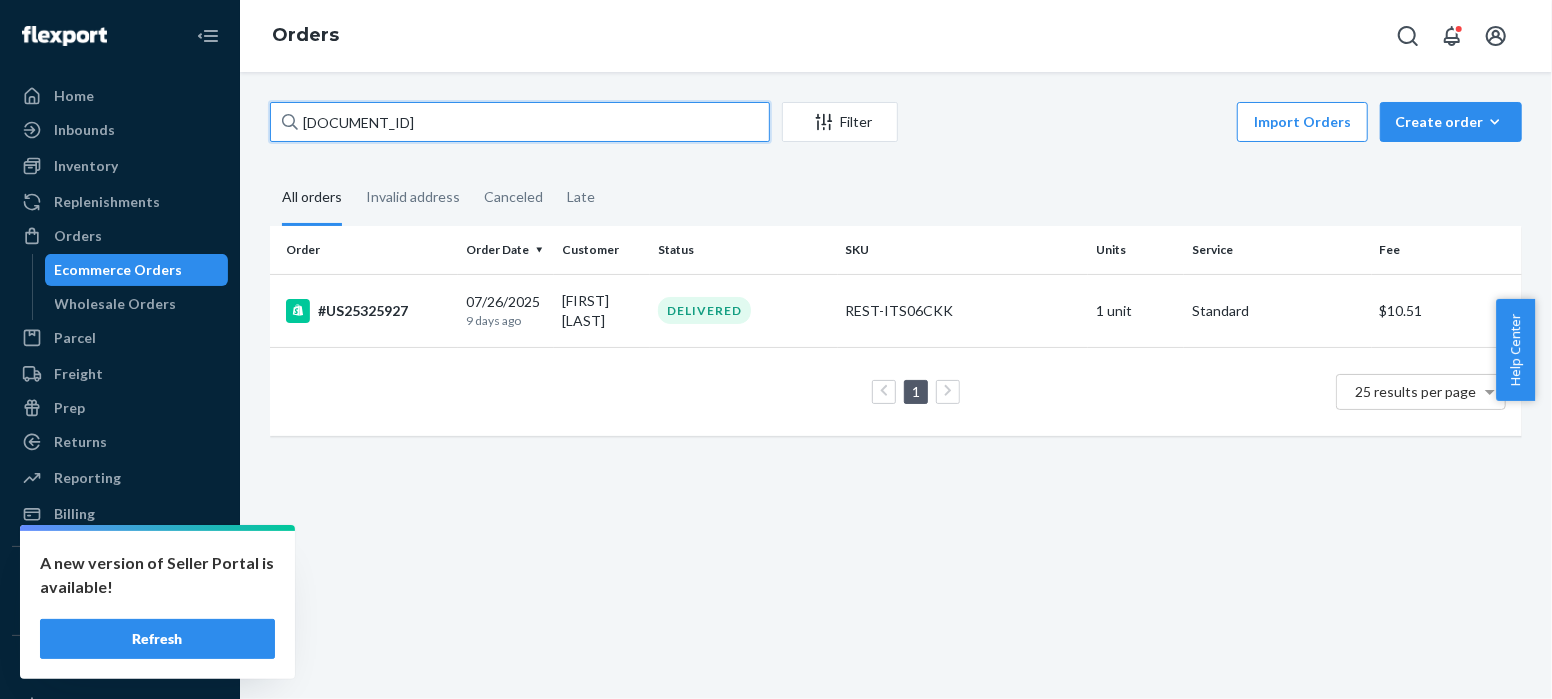 drag, startPoint x: 408, startPoint y: 120, endPoint x: 249, endPoint y: 140, distance: 160.25293 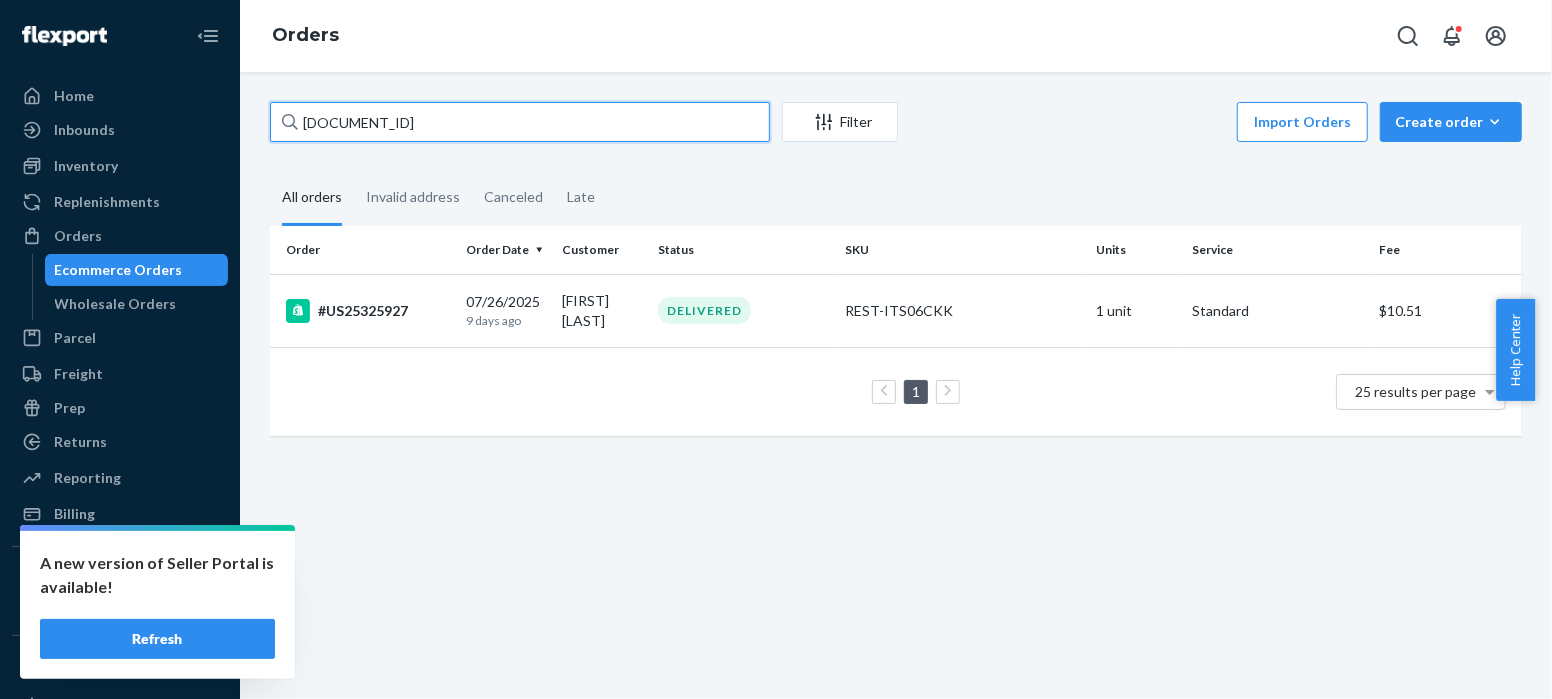click on "US25325927 Filter Import Orders Create orderEcommerce order Removal order All orders Invalid address Canceled Late Order Order Date Customer Status SKU Units Service Fee #US25325927 [DATE] [TIME_AGO] [FIRST] [LAST] DELIVERED REST-ITS06CKK 1 unit Standard $10.51 1 25 results per page" at bounding box center [896, 385] 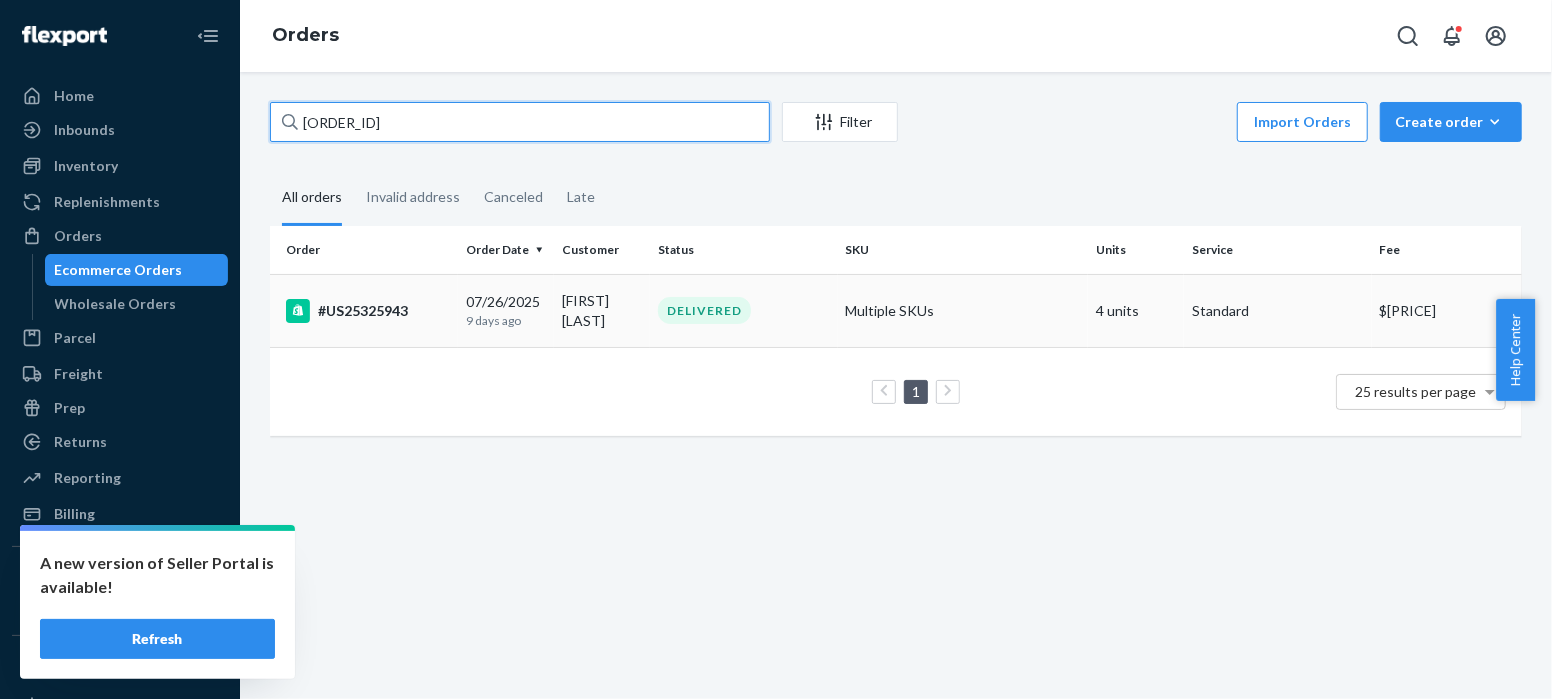 type on "[ORDER_ID]" 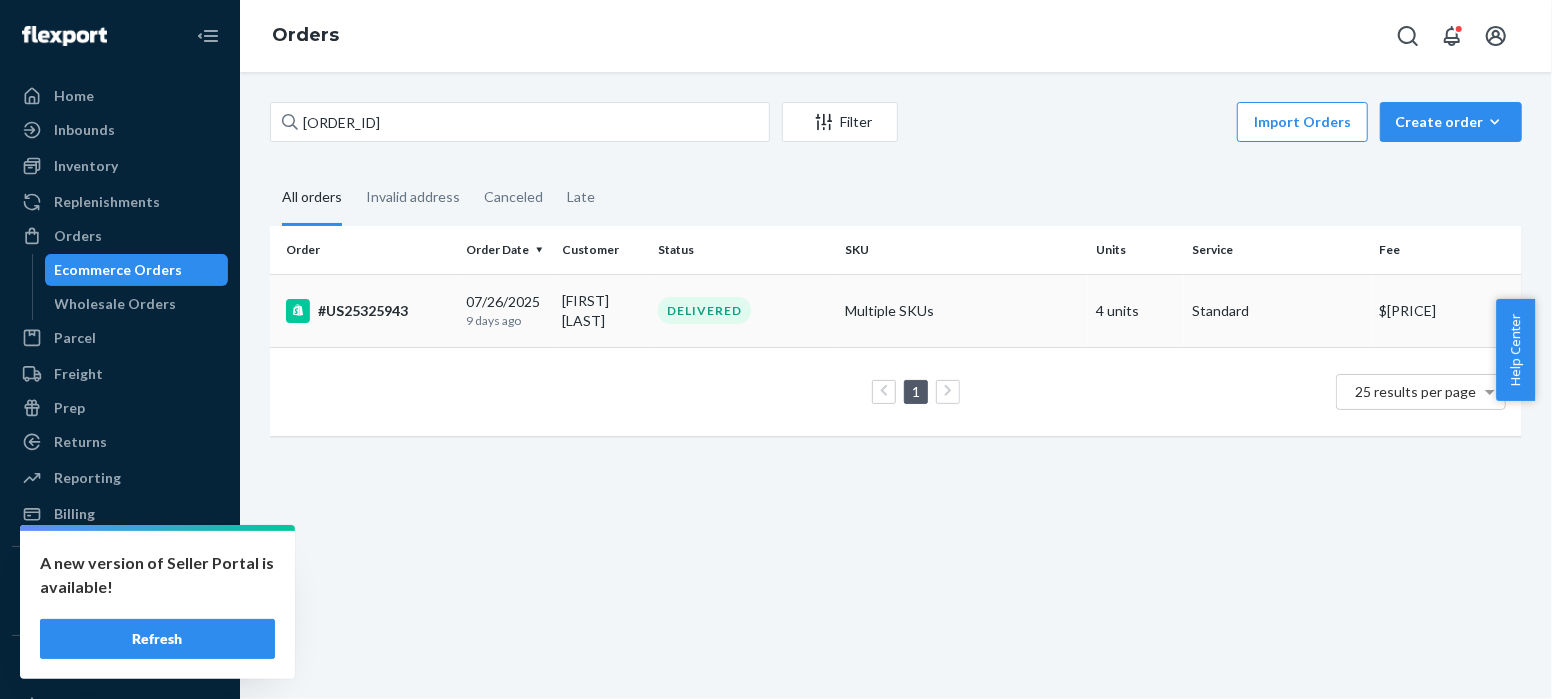 click on "#US25325943" at bounding box center (368, 311) 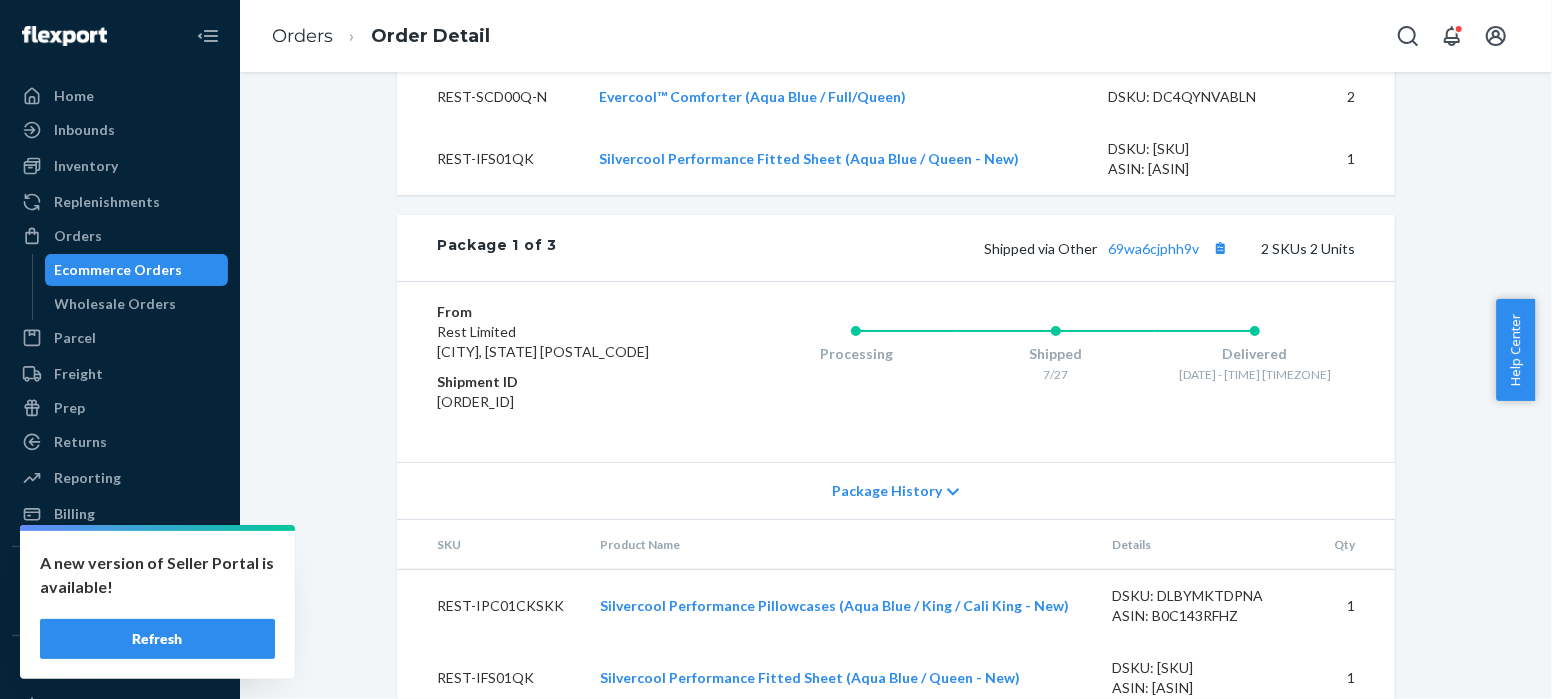 scroll, scrollTop: 860, scrollLeft: 0, axis: vertical 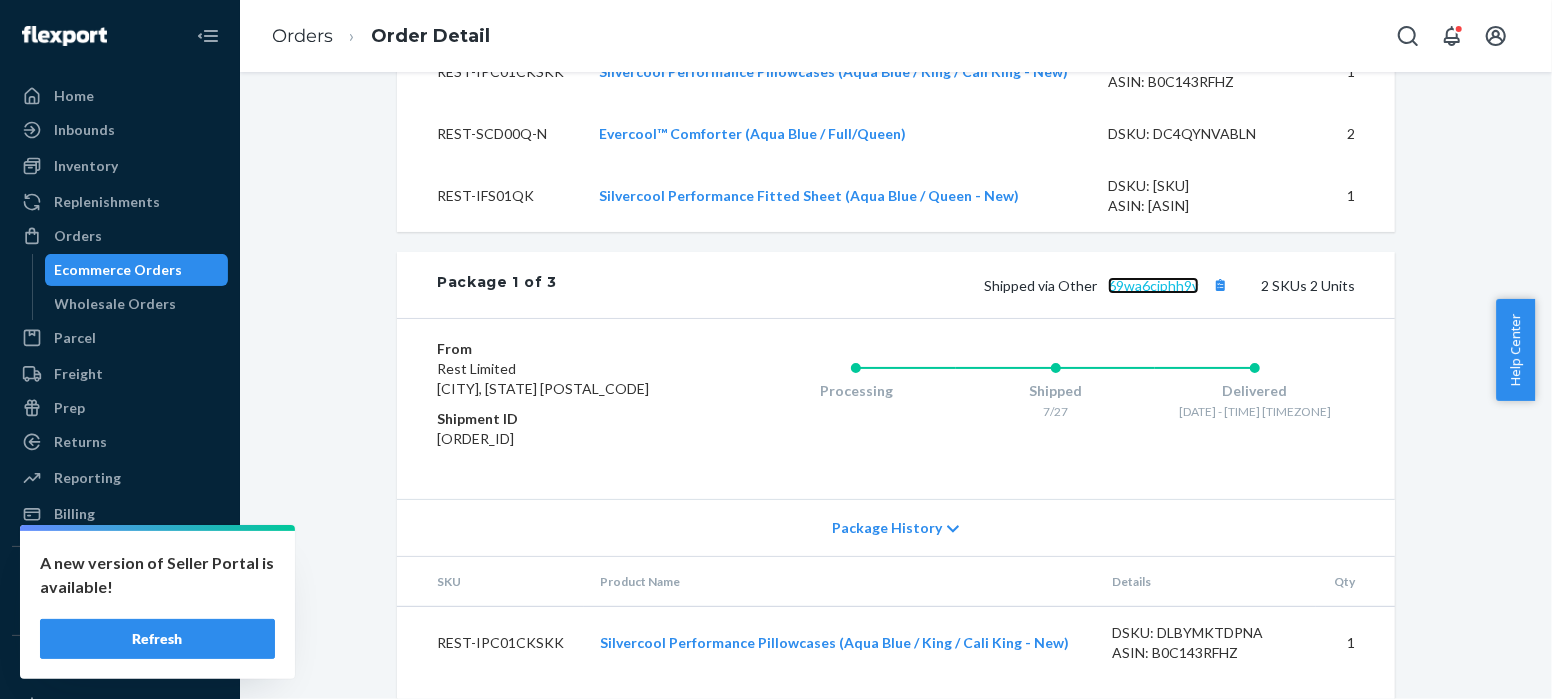 click on "69wa6cjphh9v" at bounding box center [1153, 285] 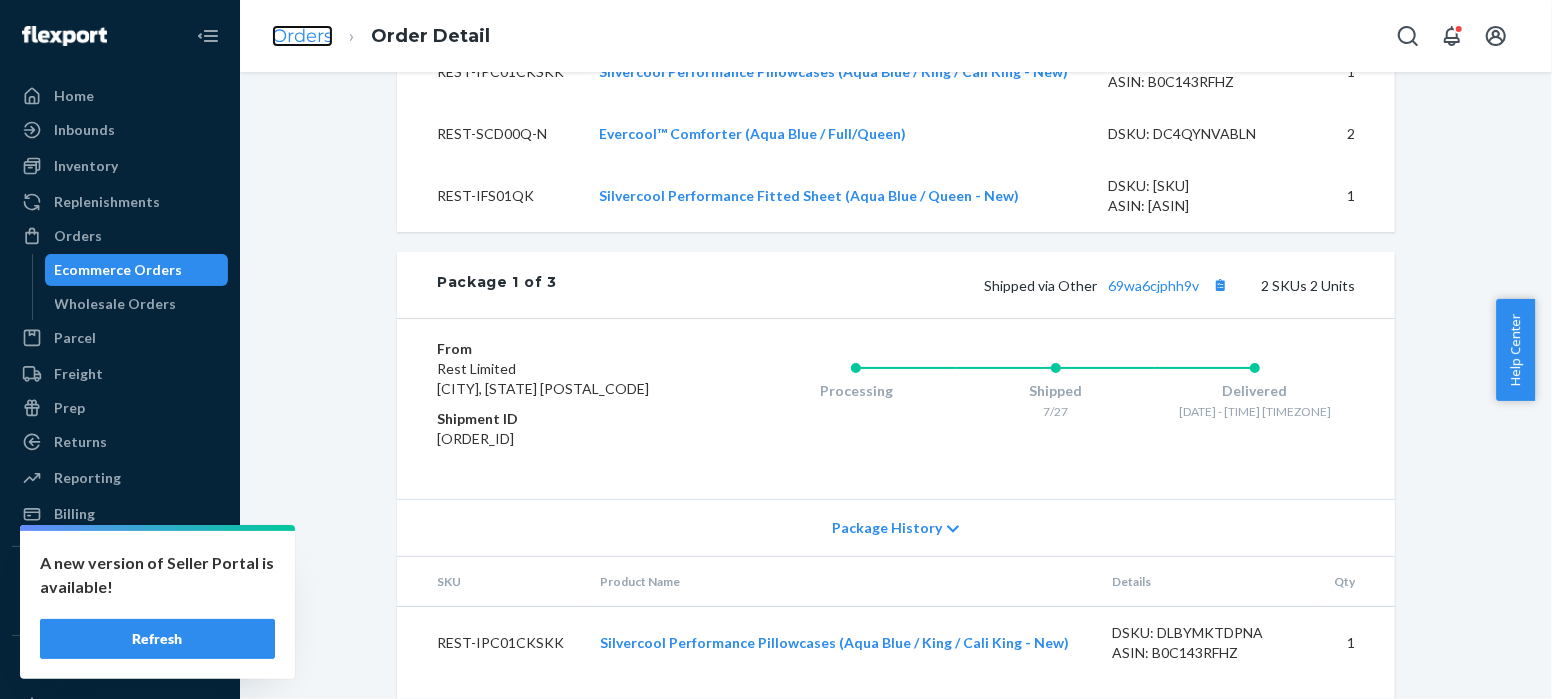 click on "Orders" at bounding box center [302, 36] 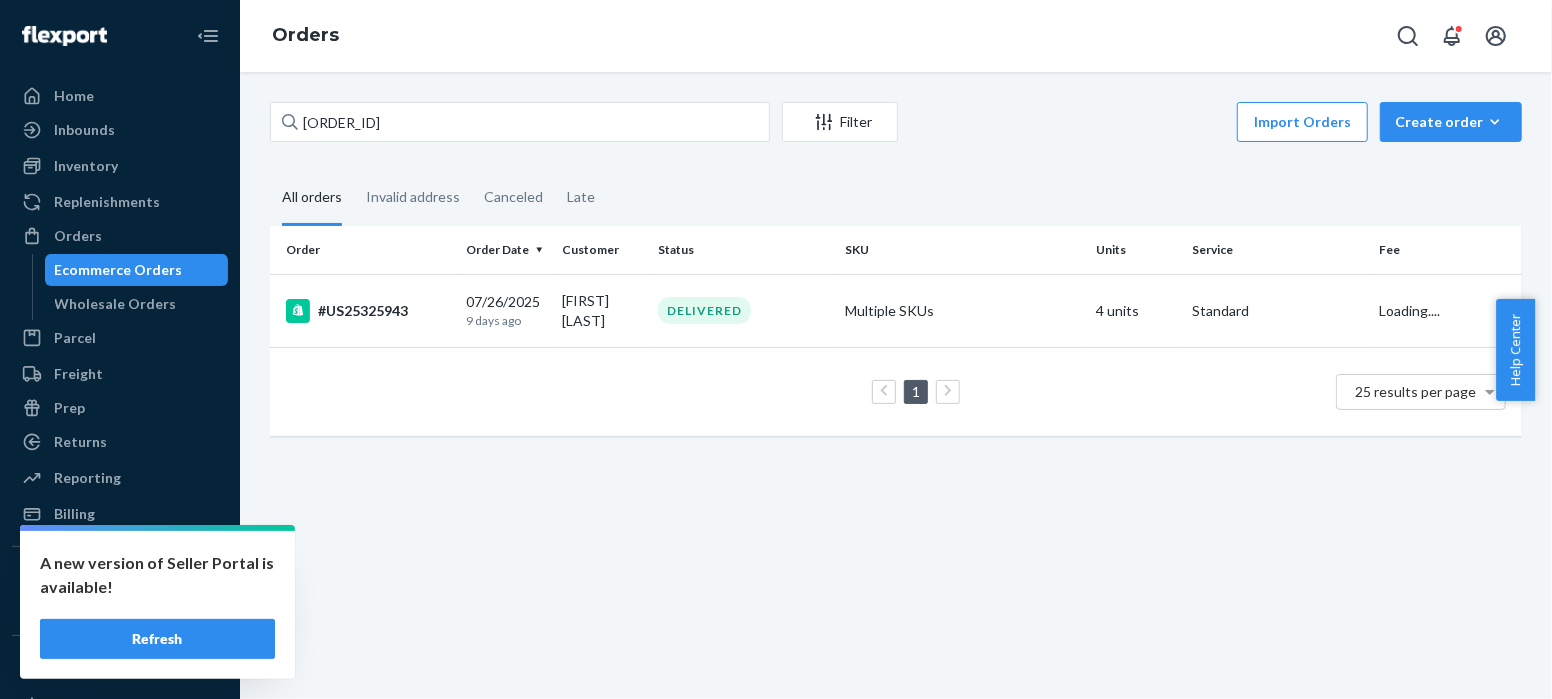 scroll, scrollTop: 0, scrollLeft: 0, axis: both 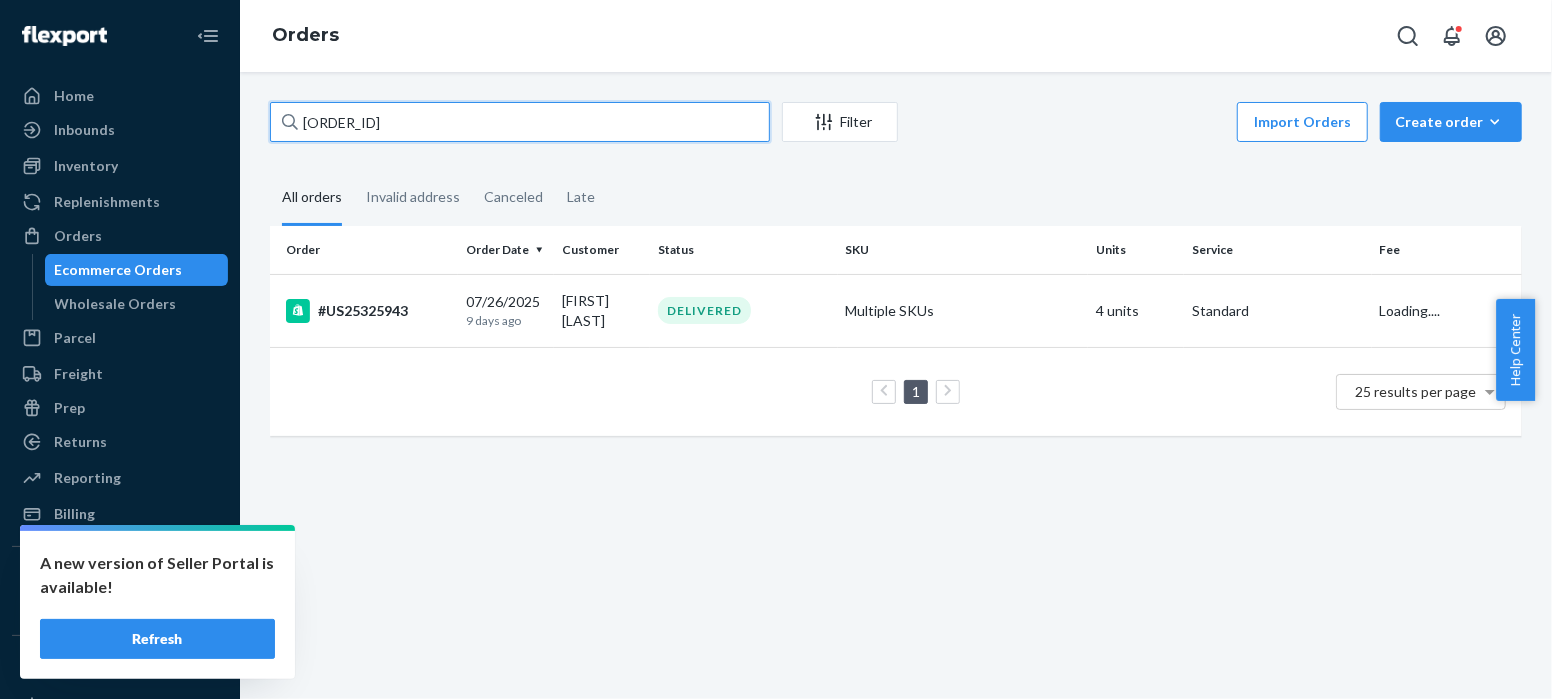 drag, startPoint x: 400, startPoint y: 120, endPoint x: 254, endPoint y: 124, distance: 146.05478 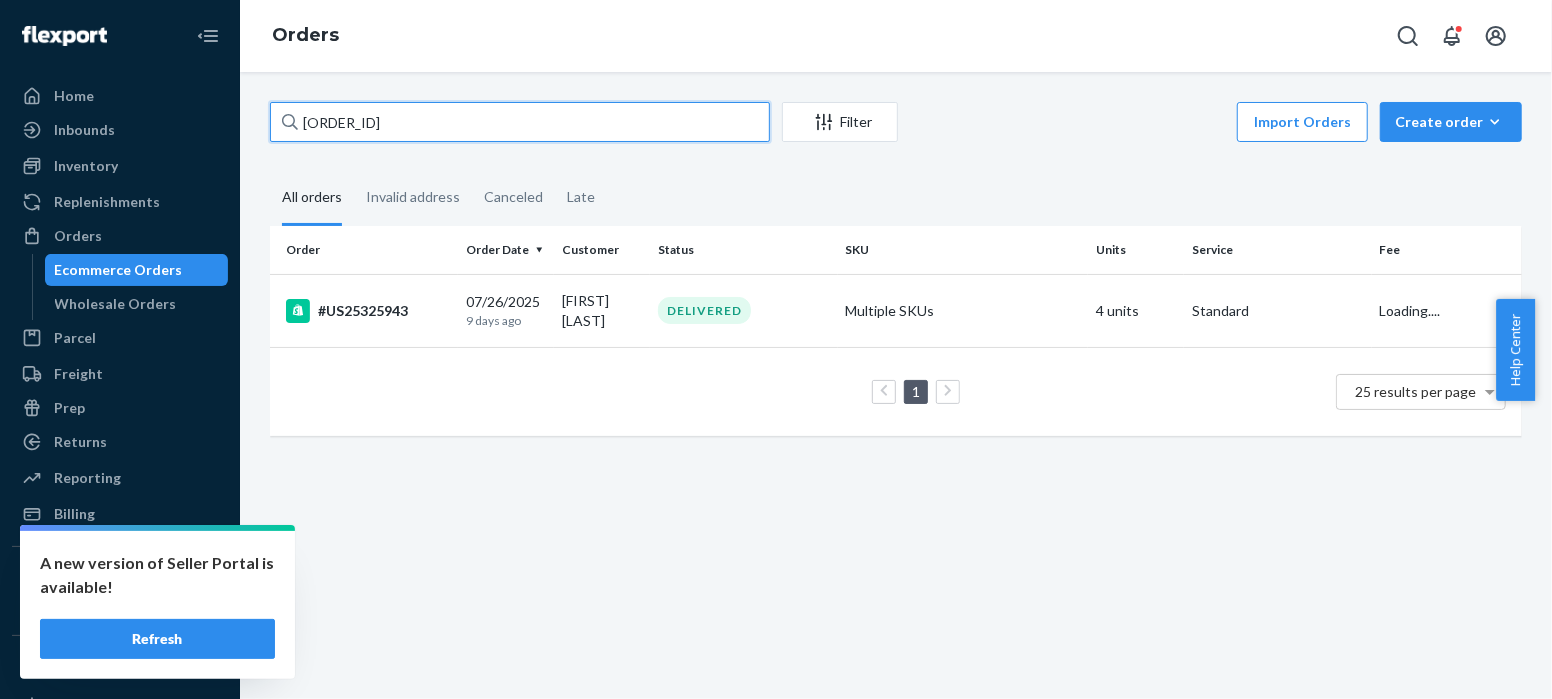 click on "[NUMBER] Filter Import Orders Create order Ecommerce order Removal order All orders Invalid address Canceled Late Order Order Date Customer Status SKU Units Service Fee #US[ORDER_ID] [DATE] [TIME_AGO] [FIRST] [LAST] DELIVERED Multiple SKUs [UNITS] Standard Loading.... 1 25 results per page" at bounding box center [896, 279] 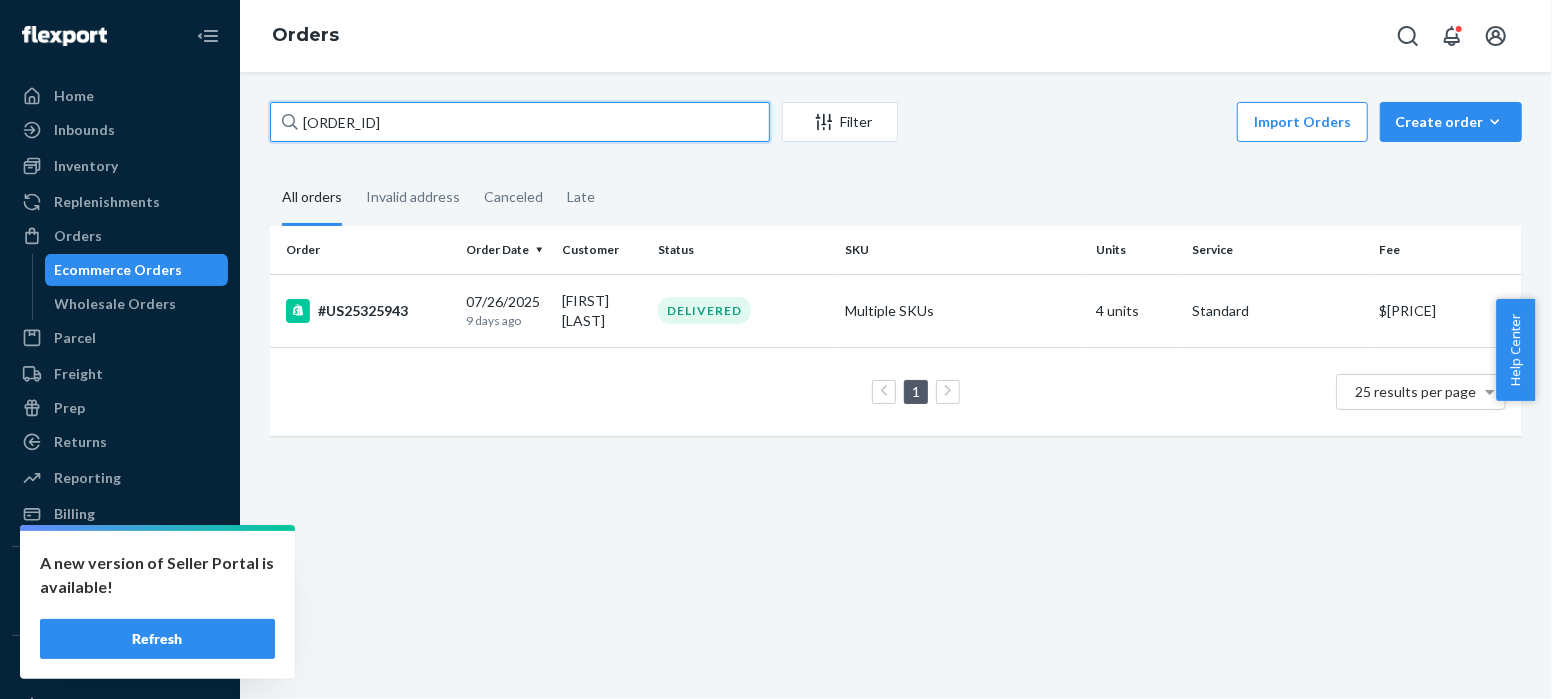 paste on "51" 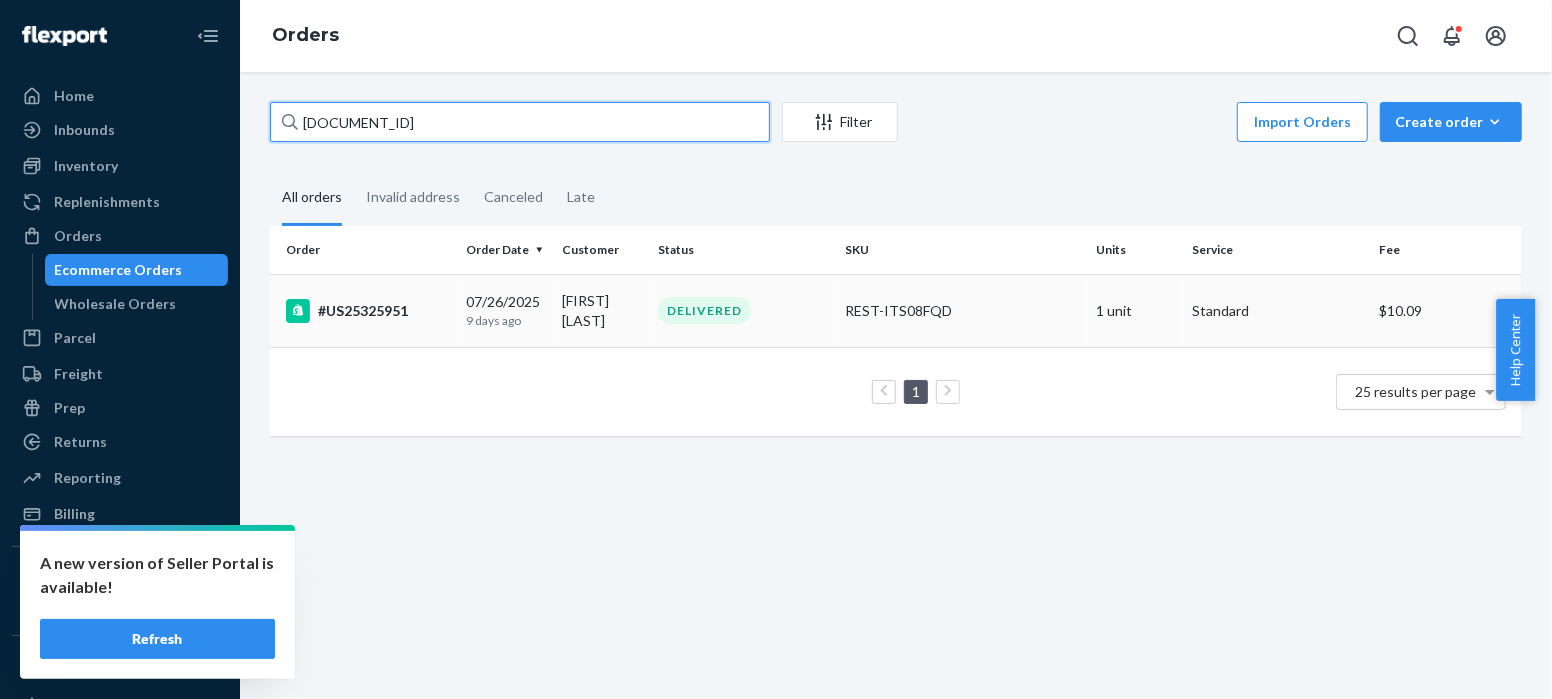 type on "[DOCUMENT_ID]" 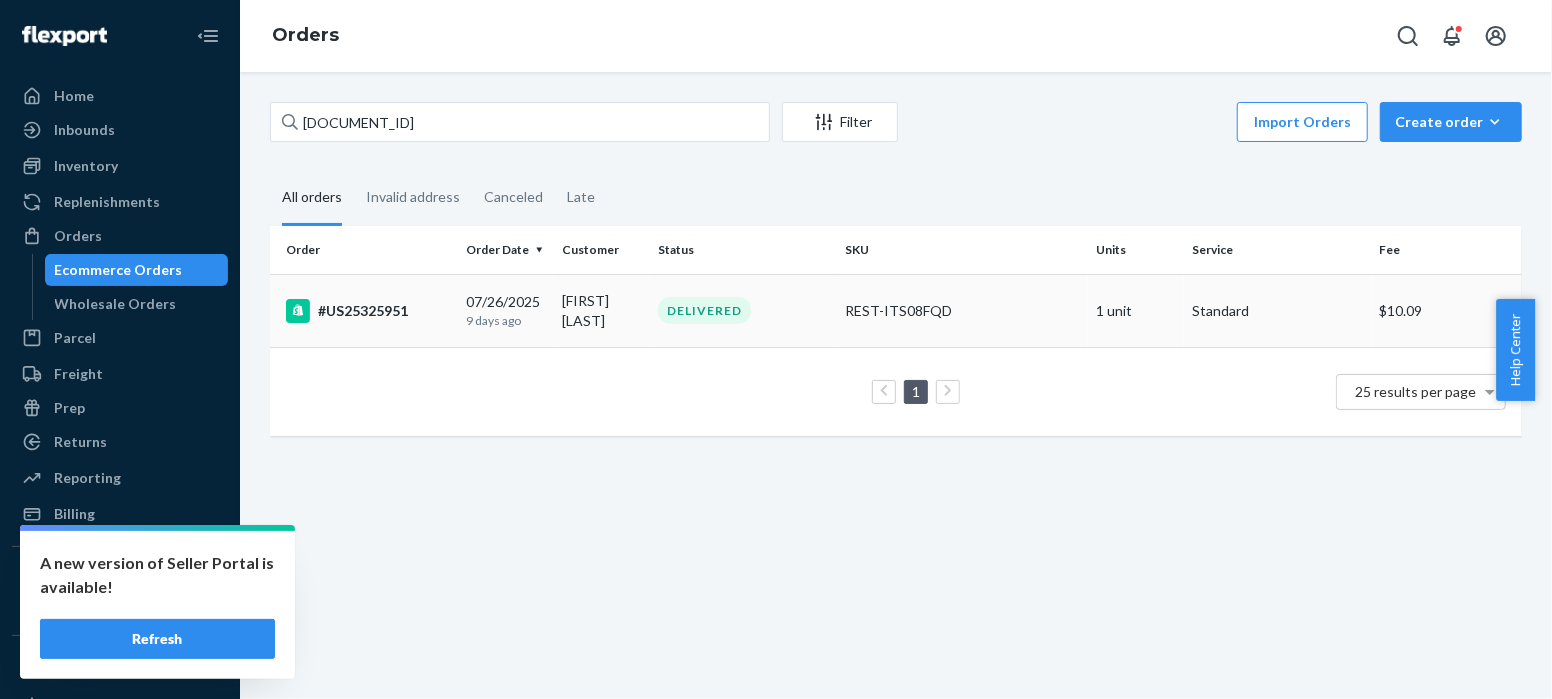click on "#US25325951" at bounding box center (368, 311) 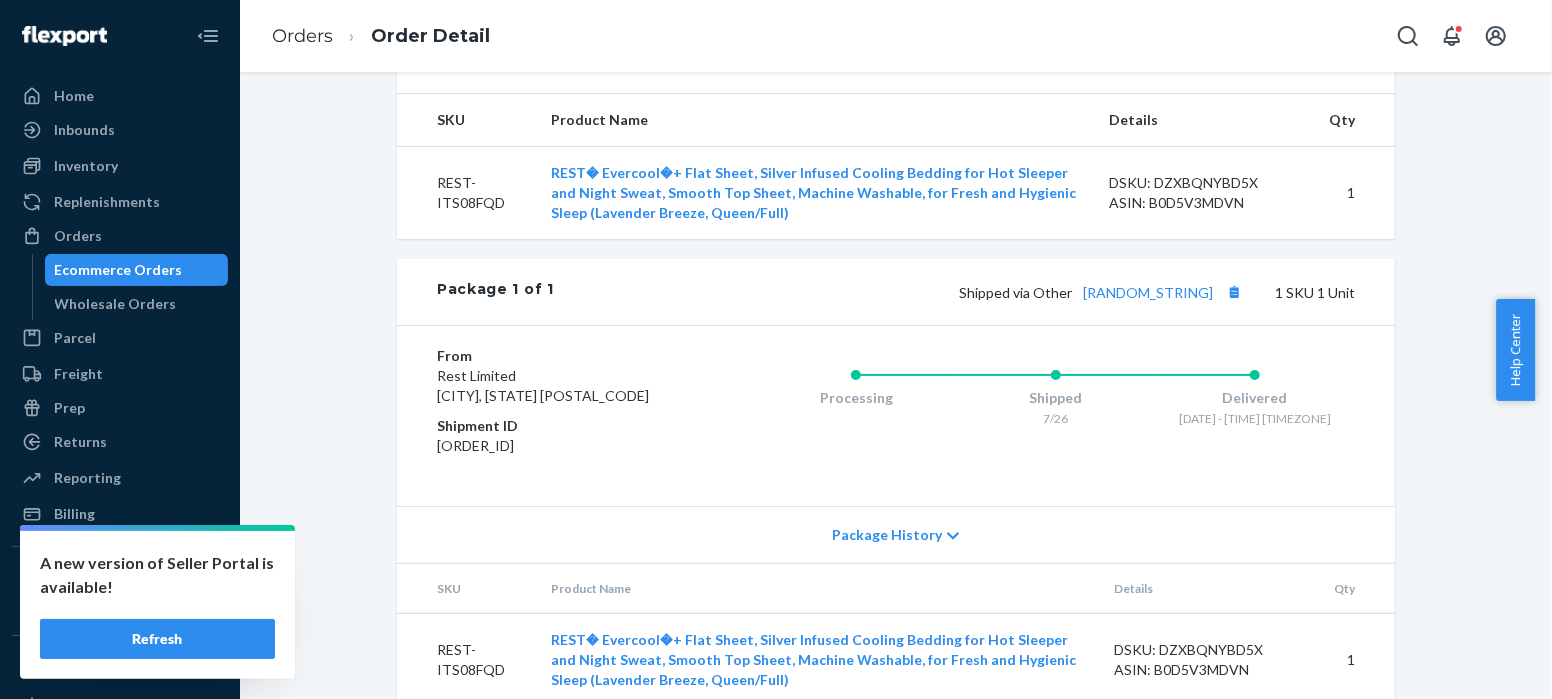 scroll, scrollTop: 778, scrollLeft: 0, axis: vertical 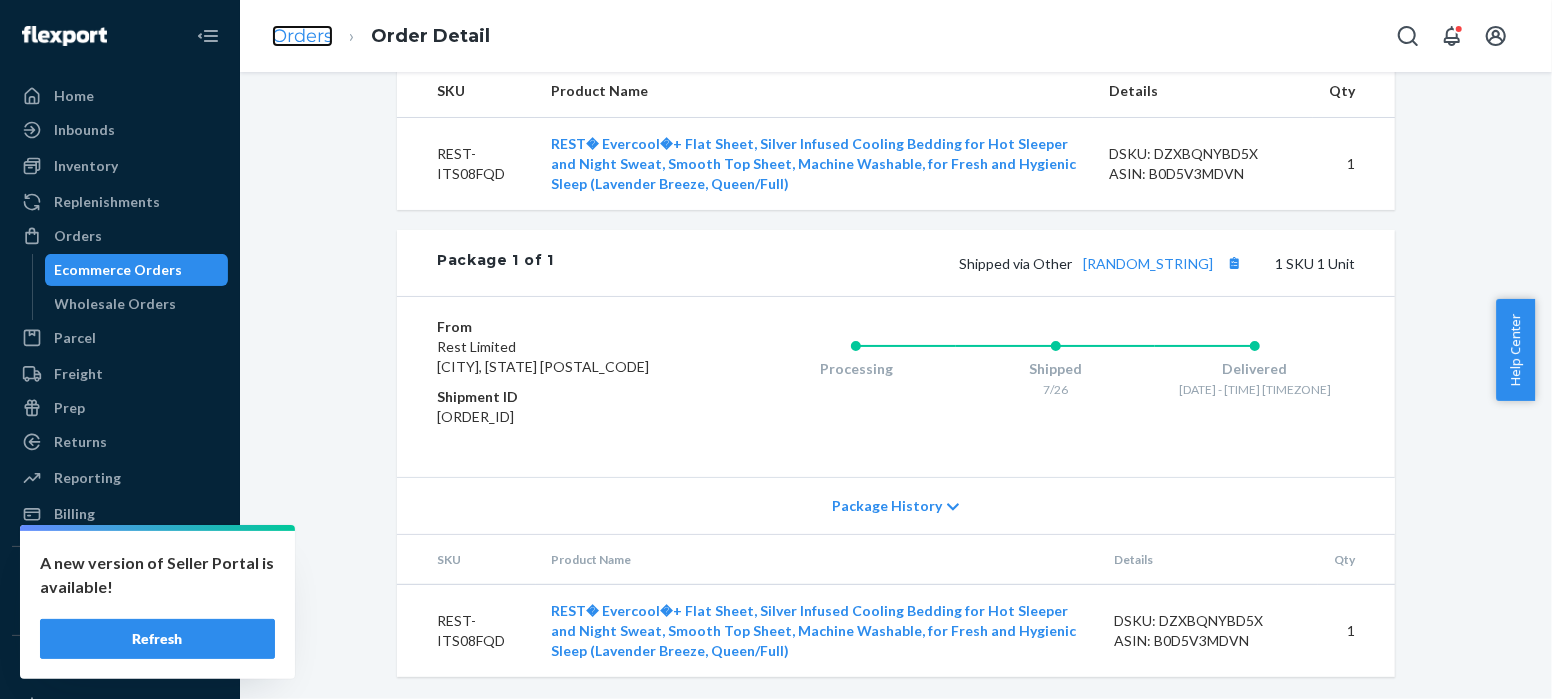 click on "Orders" at bounding box center [302, 36] 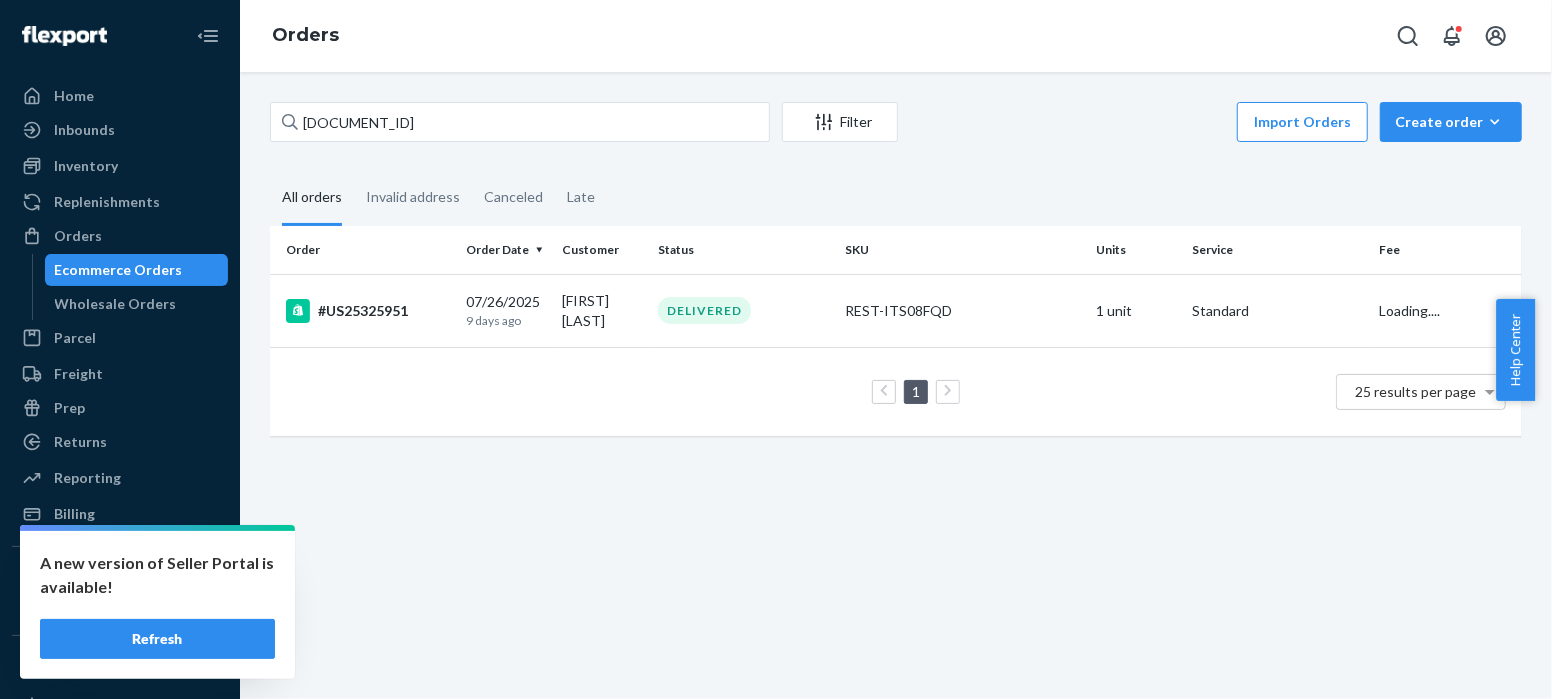 scroll, scrollTop: 0, scrollLeft: 0, axis: both 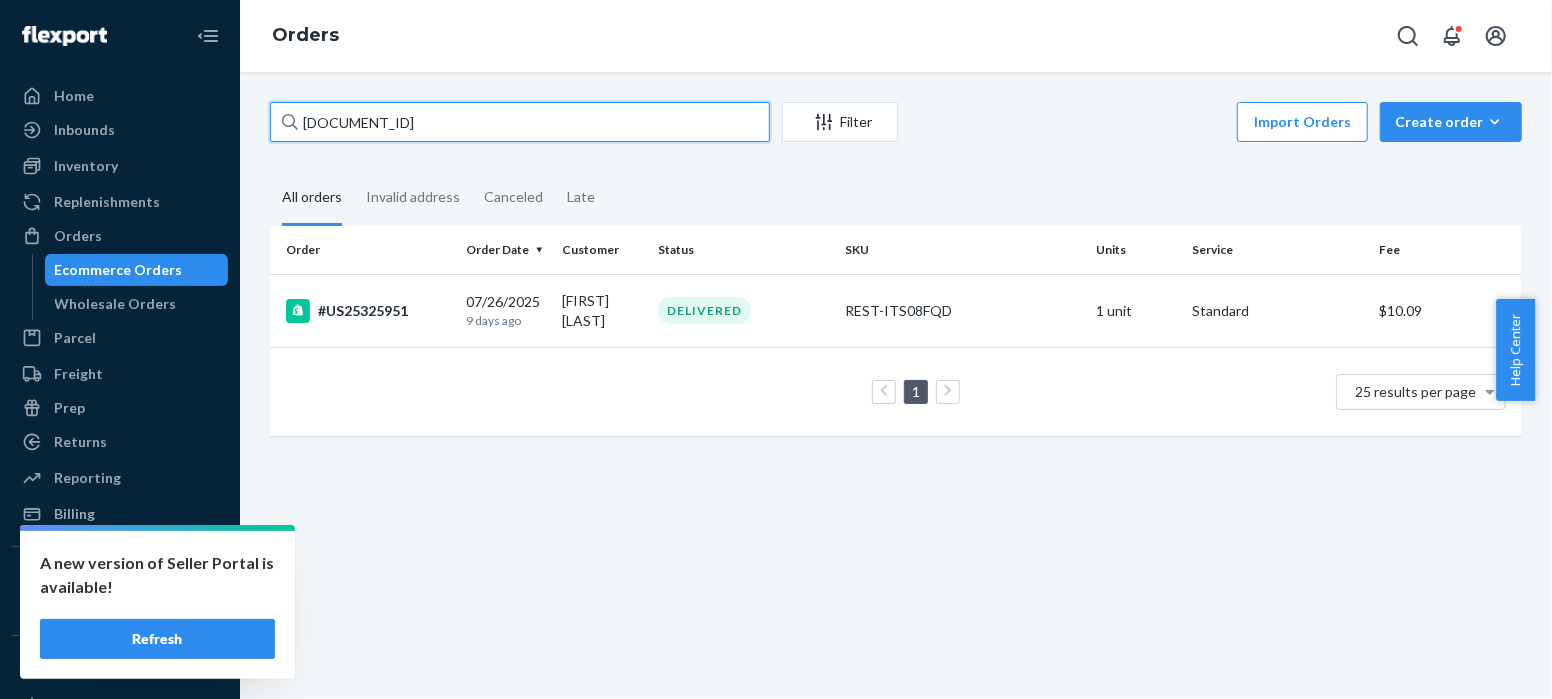 drag, startPoint x: 401, startPoint y: 116, endPoint x: 267, endPoint y: 114, distance: 134.01492 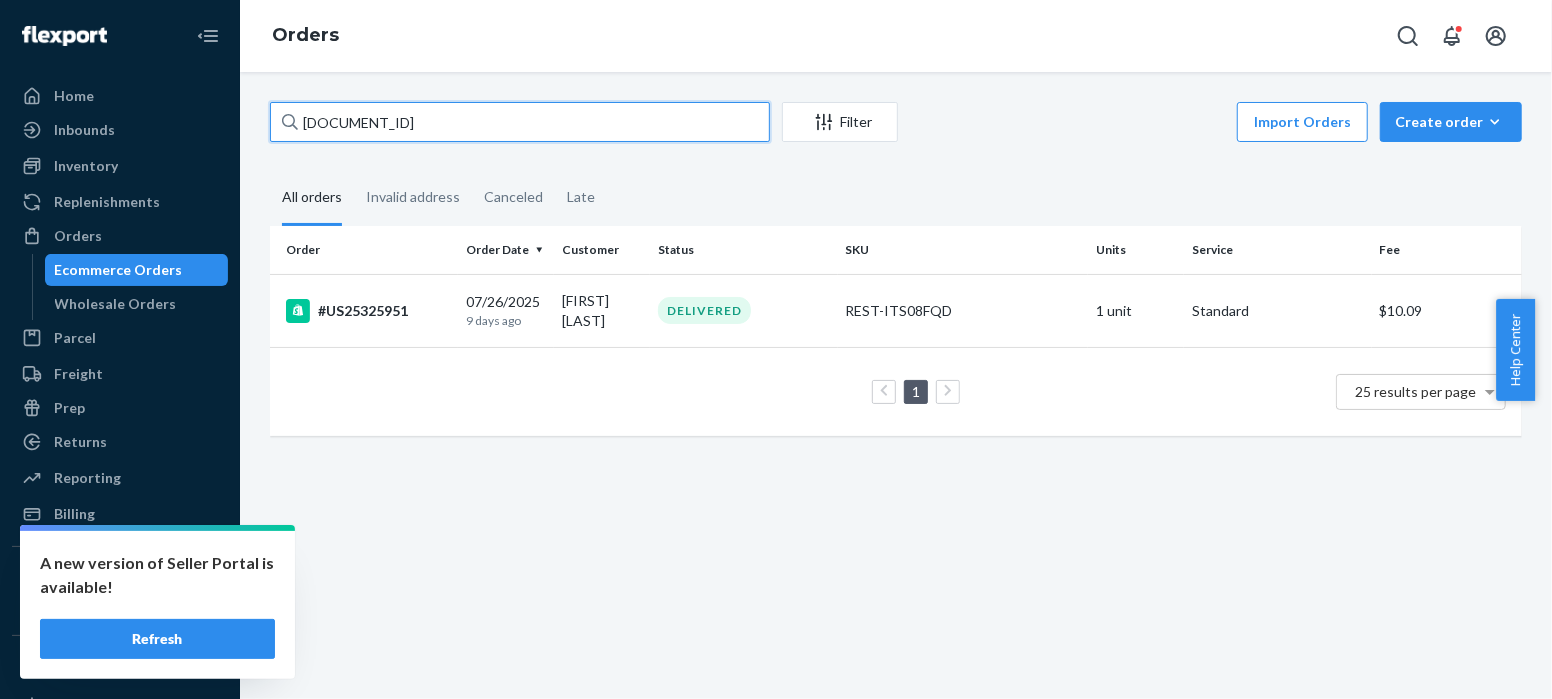 click on "US25325951 Filter Import Orders Create orderEcommerce order Removal order All orders Invalid address Canceled Late Order Order Date Customer Status SKU Units Service Fee #US25325951 [DATE] [TIME_AGO] [FIRST] [LAST] DELIVERED REST-ITS08FQD 1 unit Standard $10.09 1 25 results per page" at bounding box center (896, 279) 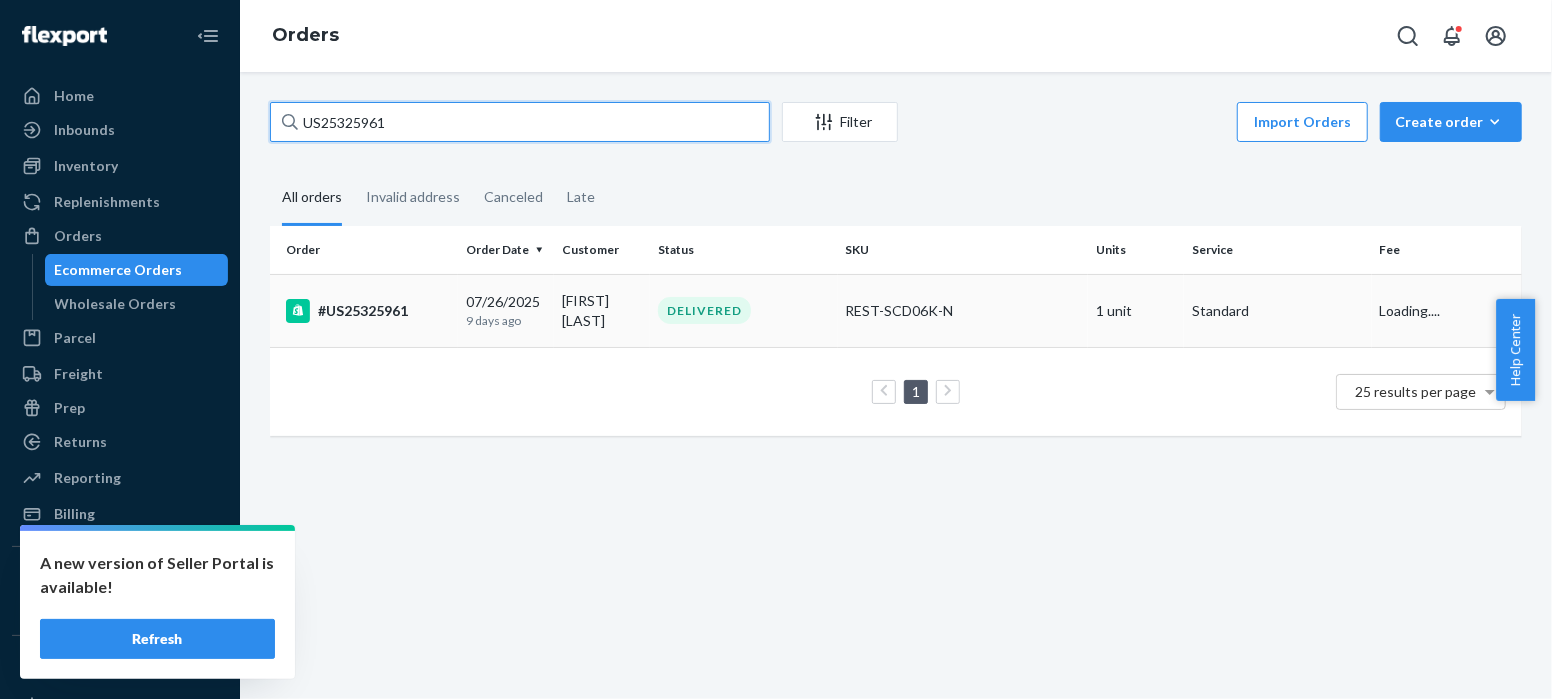 type on "US25325961" 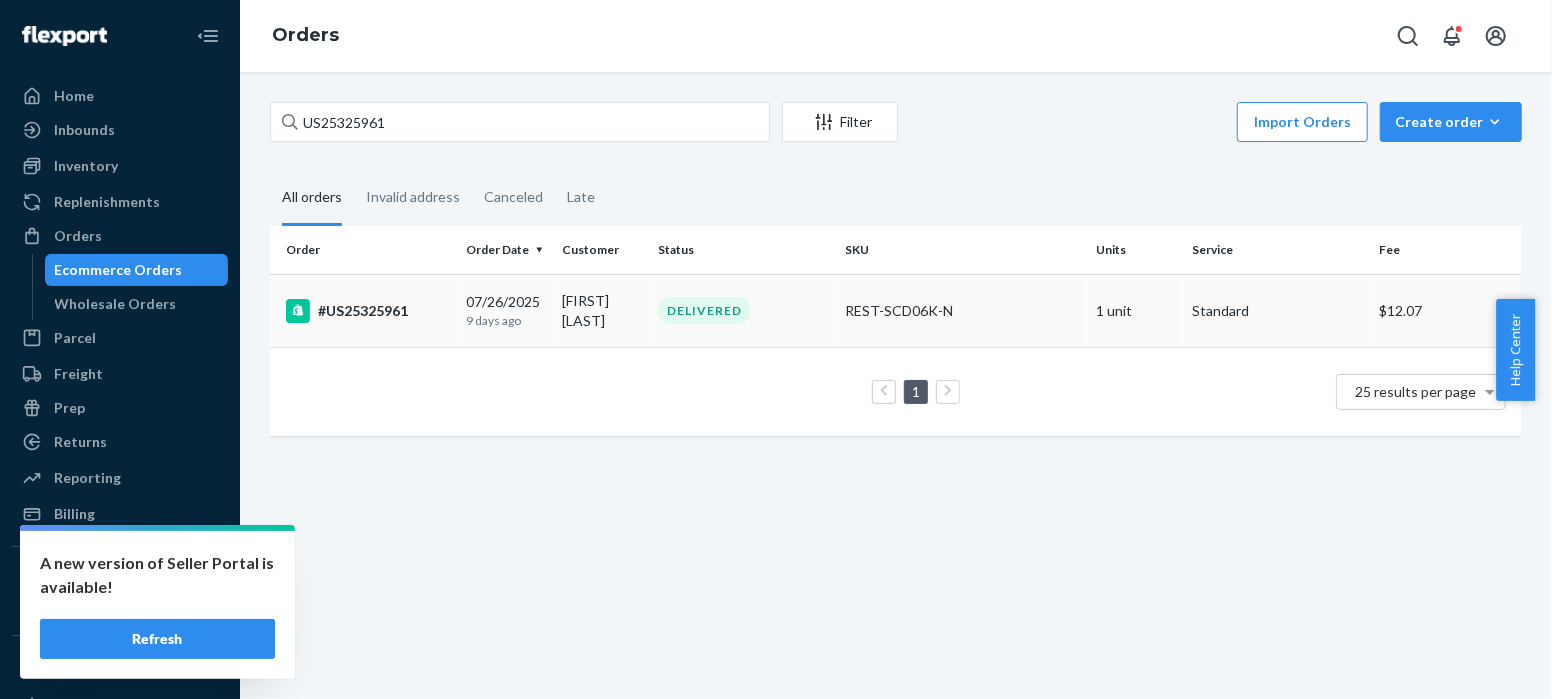 click on "#US25325961" at bounding box center [368, 311] 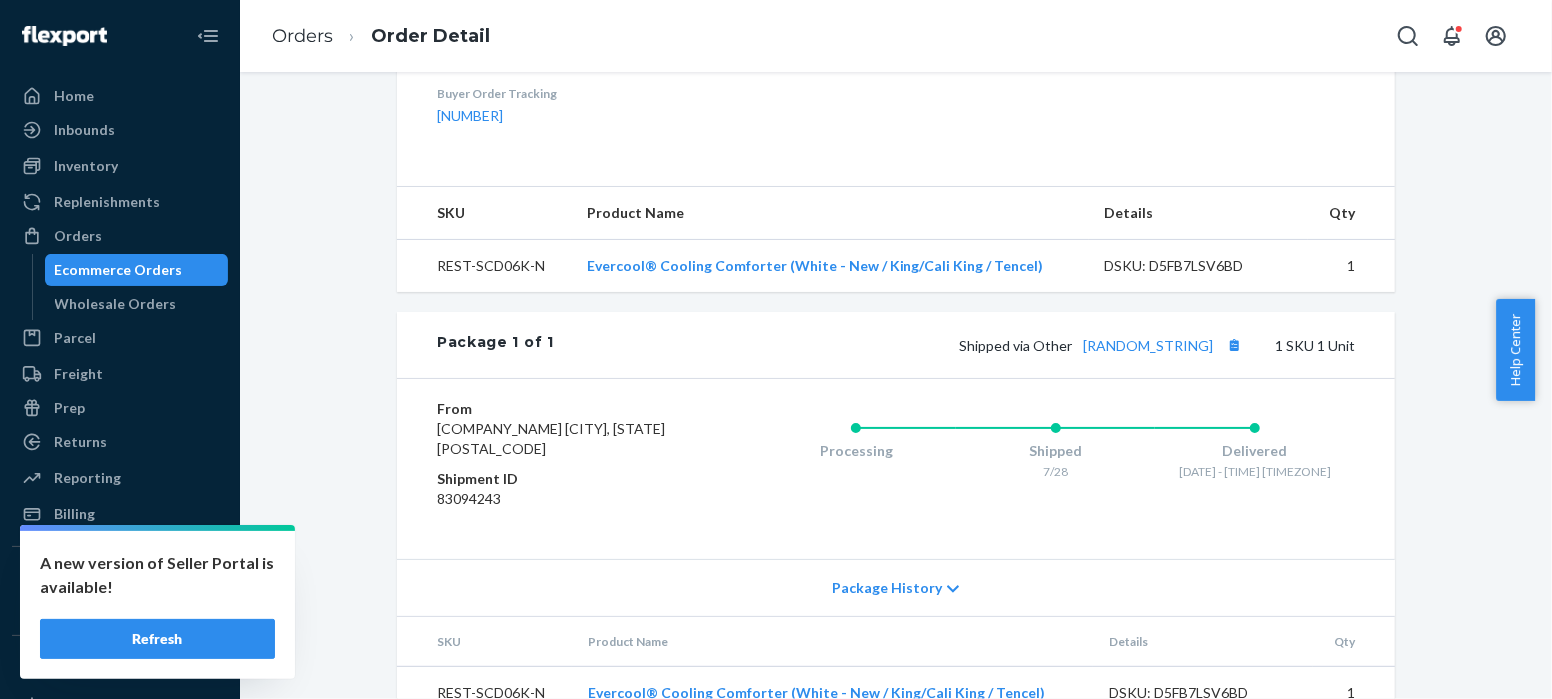 scroll, scrollTop: 698, scrollLeft: 0, axis: vertical 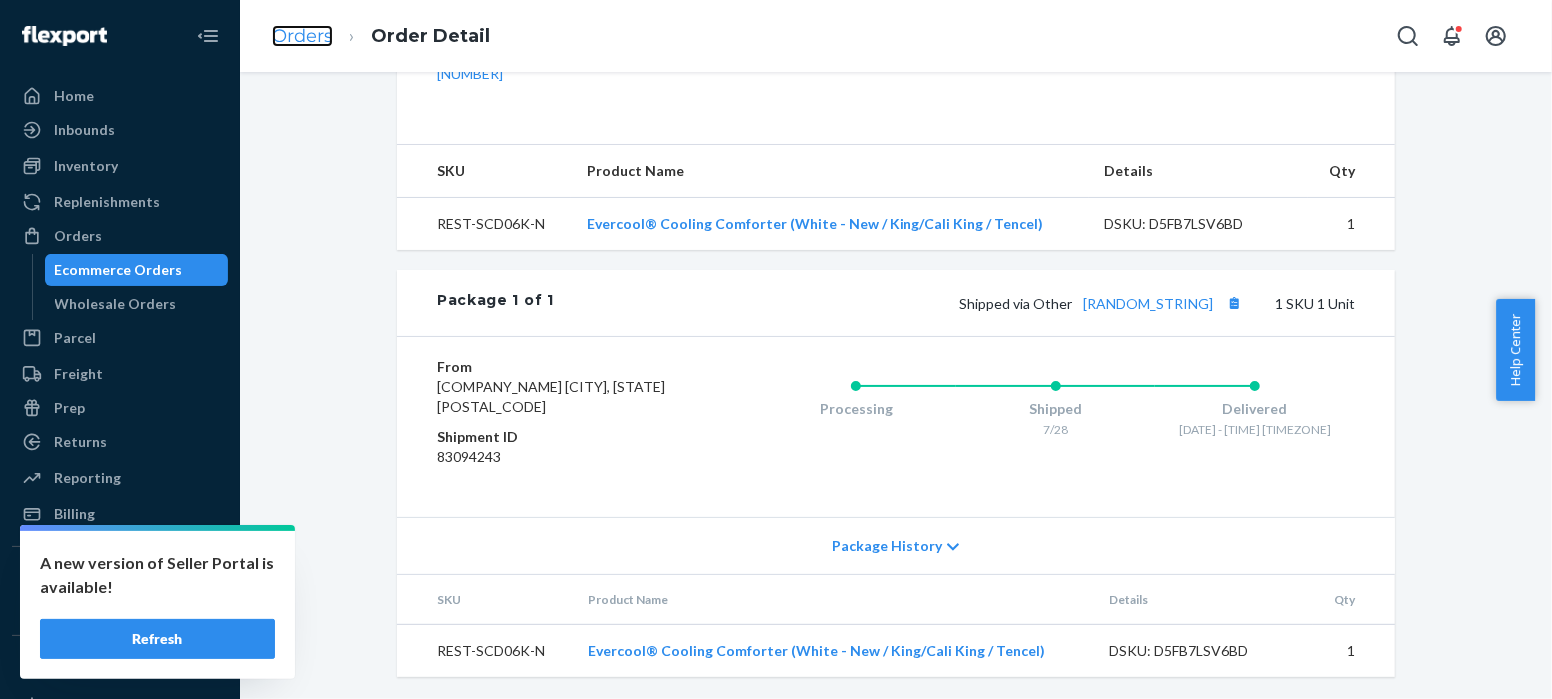 click on "Orders" at bounding box center [302, 36] 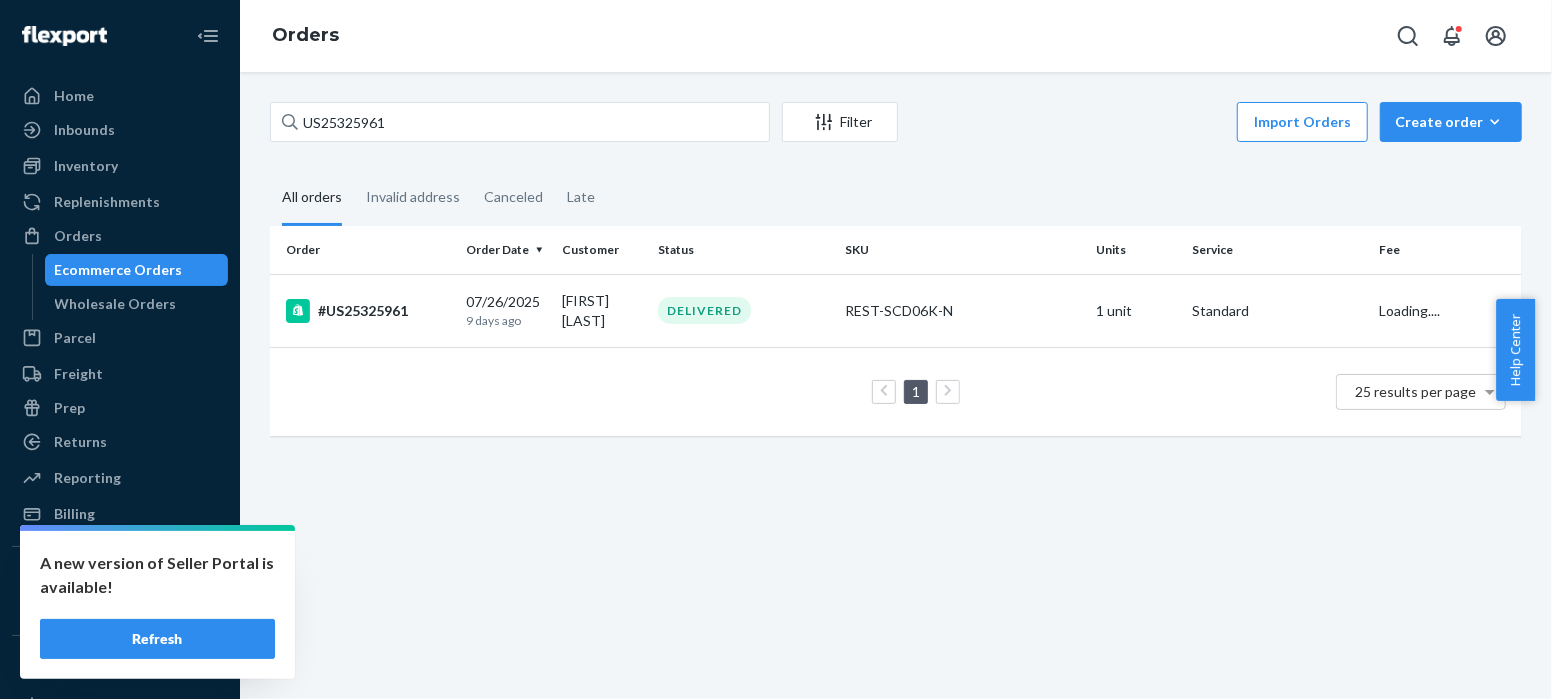 scroll, scrollTop: 0, scrollLeft: 0, axis: both 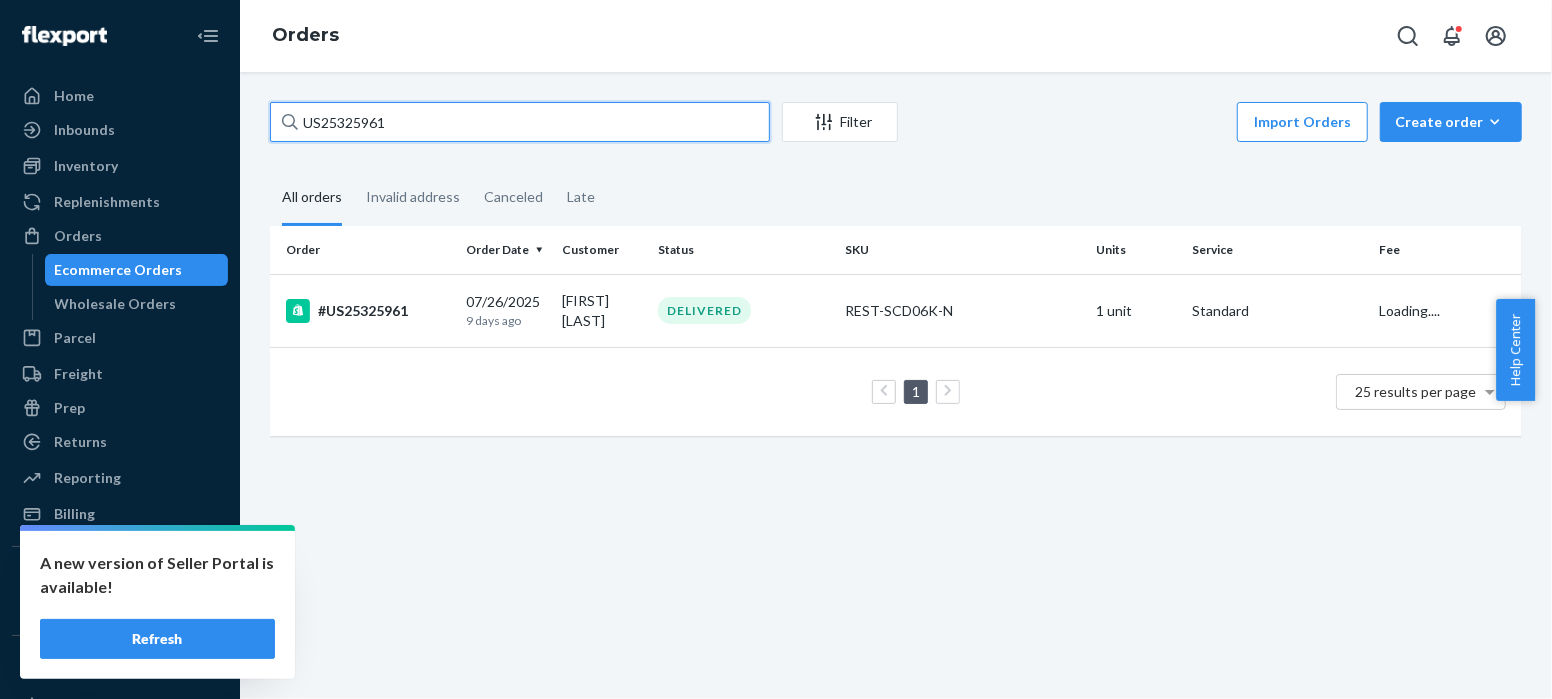 drag, startPoint x: 402, startPoint y: 132, endPoint x: 303, endPoint y: 121, distance: 99.60924 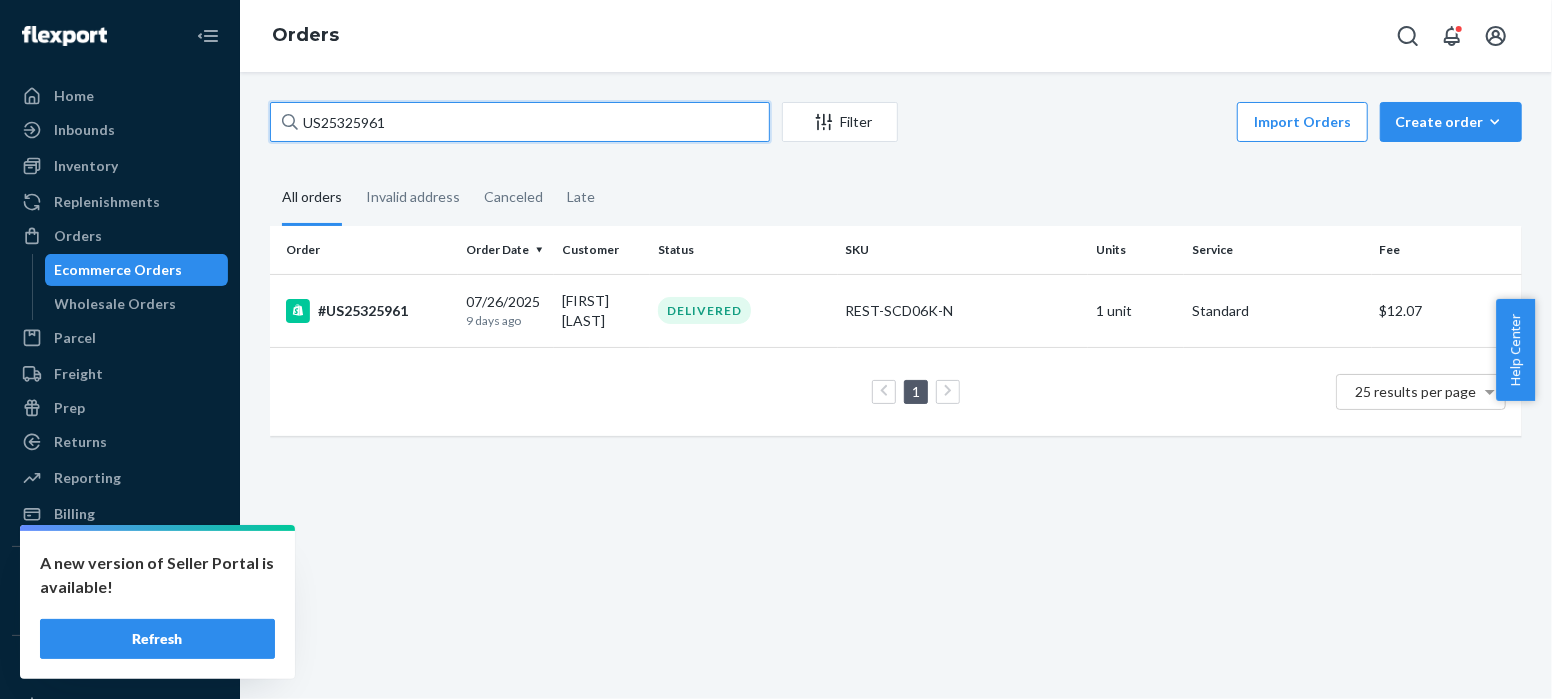 drag, startPoint x: 412, startPoint y: 120, endPoint x: 269, endPoint y: 112, distance: 143.2236 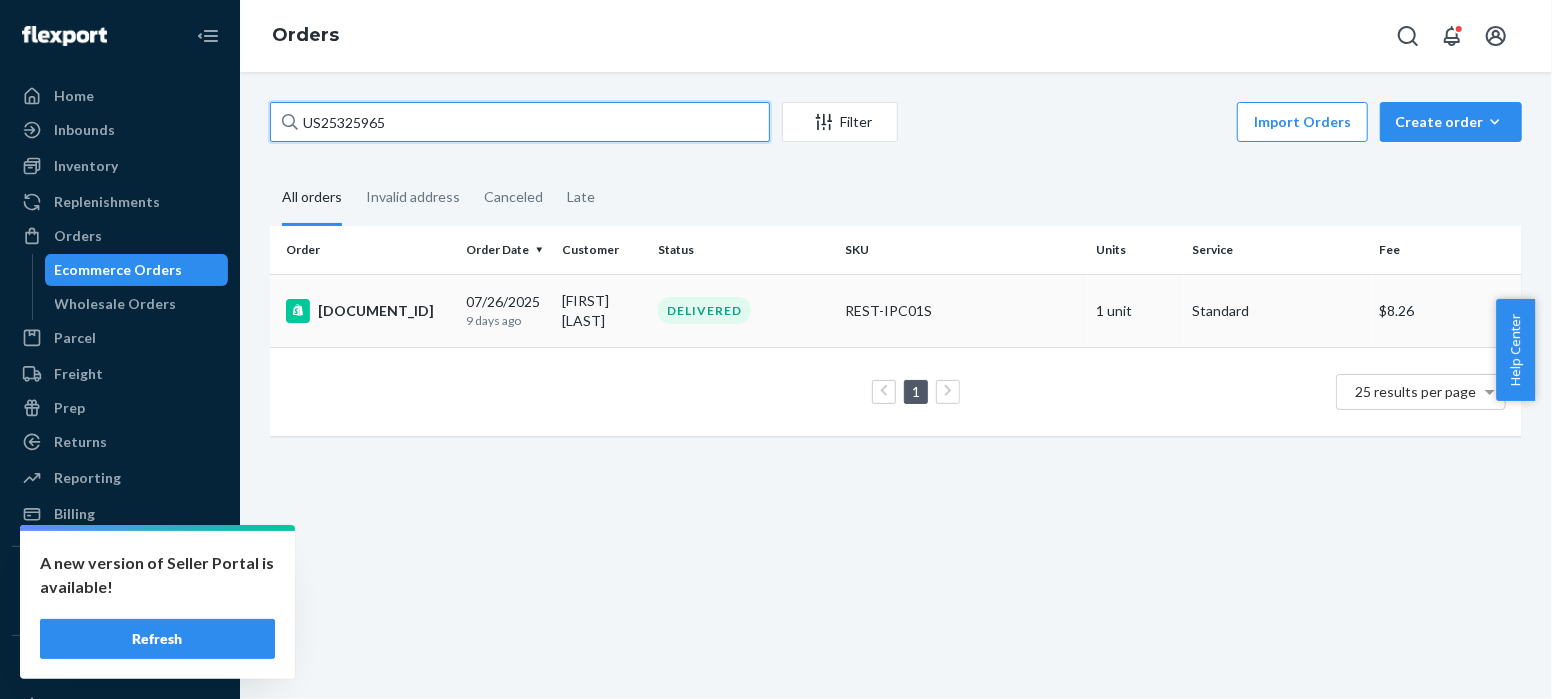 type on "US25325965" 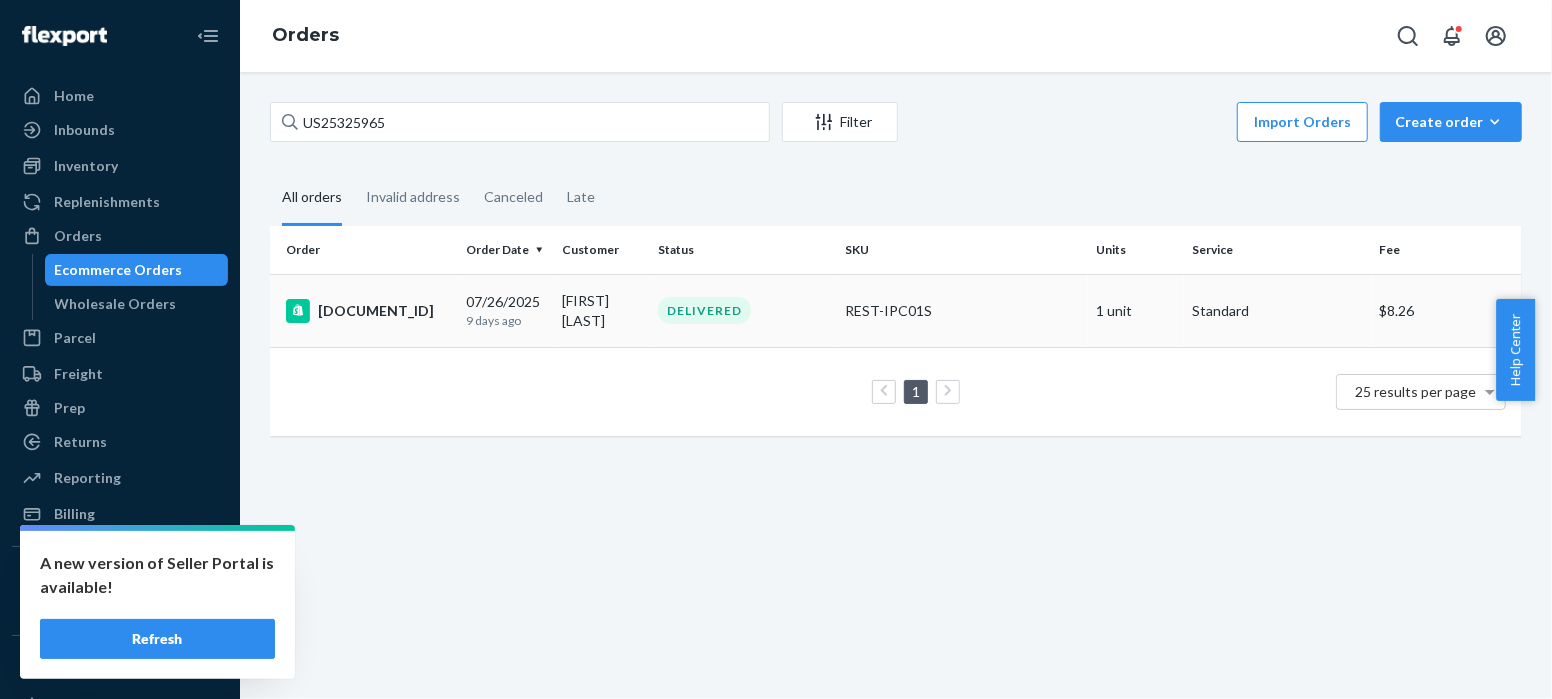 click on "[DOCUMENT_ID]" at bounding box center (368, 311) 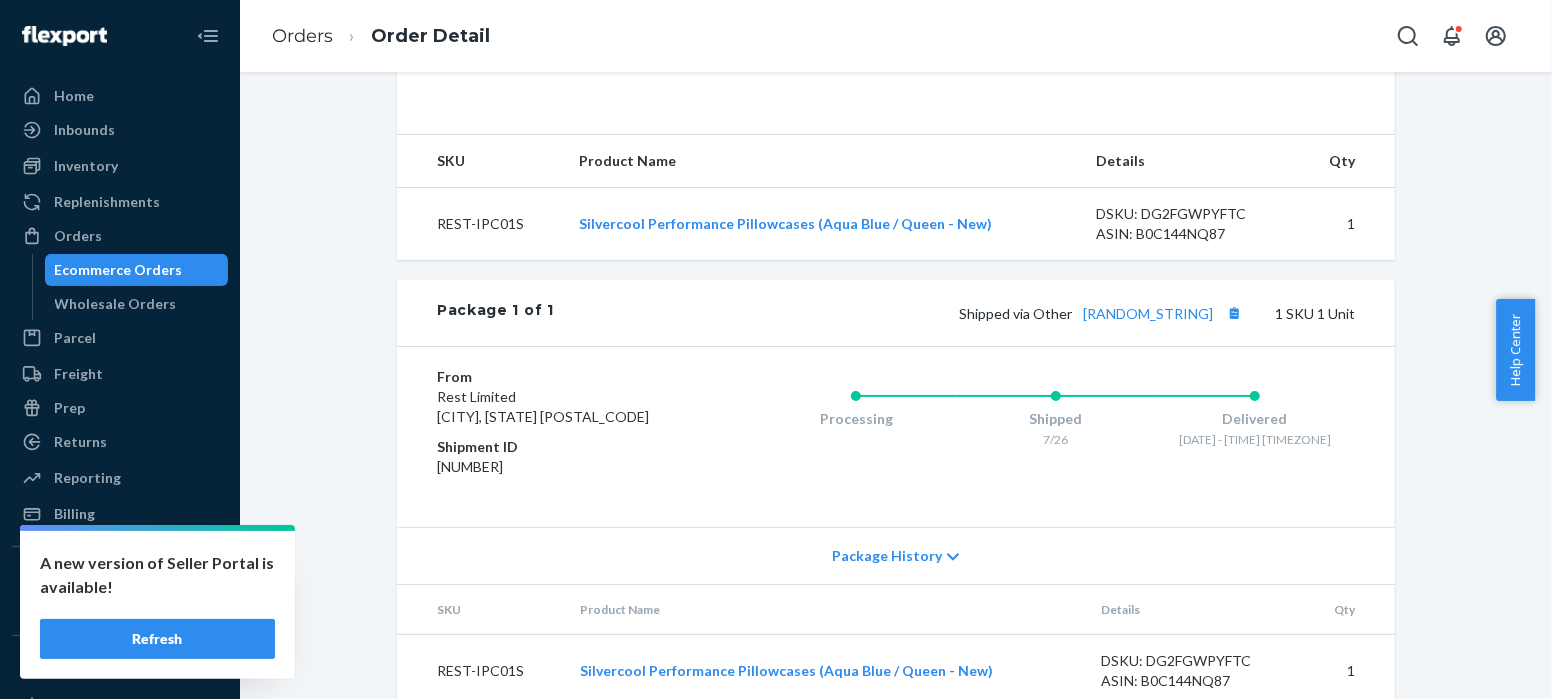 scroll, scrollTop: 738, scrollLeft: 0, axis: vertical 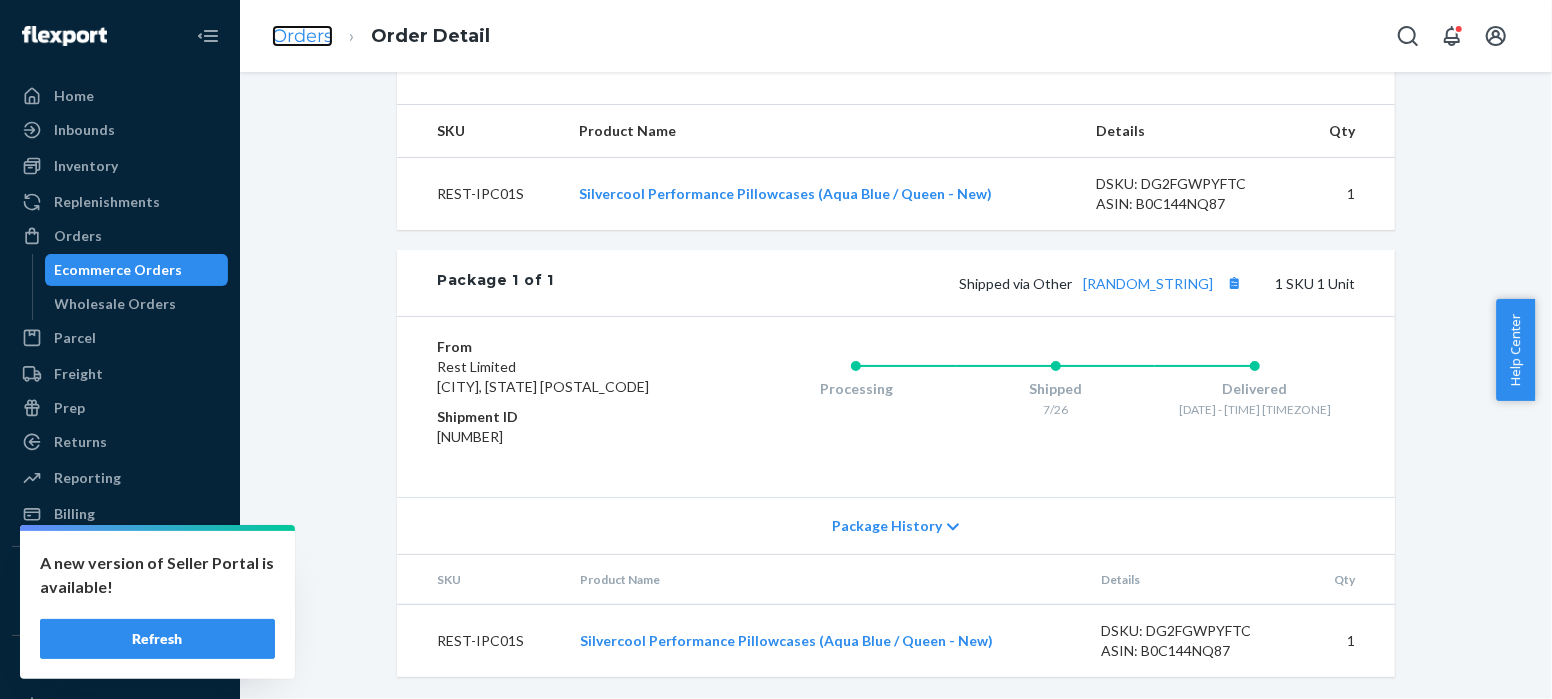 click on "Orders" at bounding box center [302, 36] 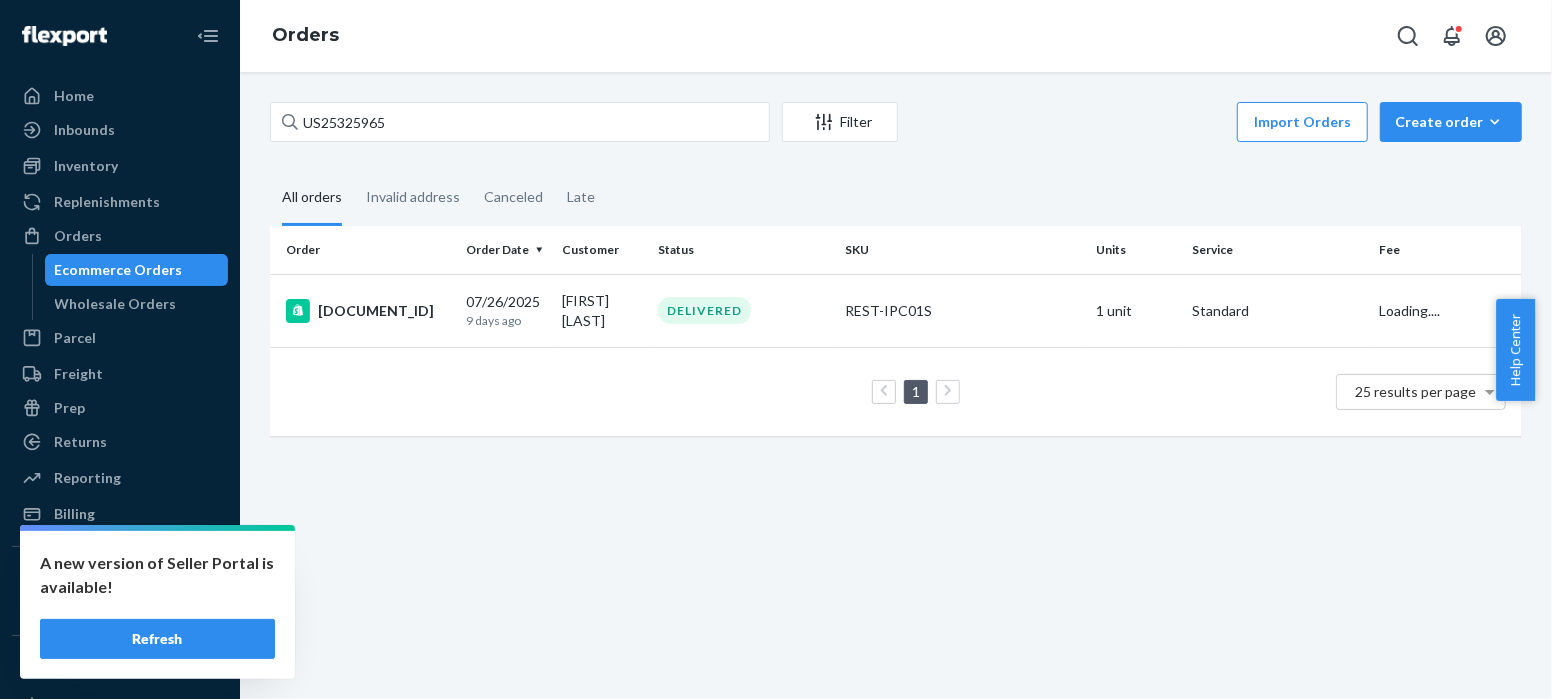 scroll, scrollTop: 0, scrollLeft: 0, axis: both 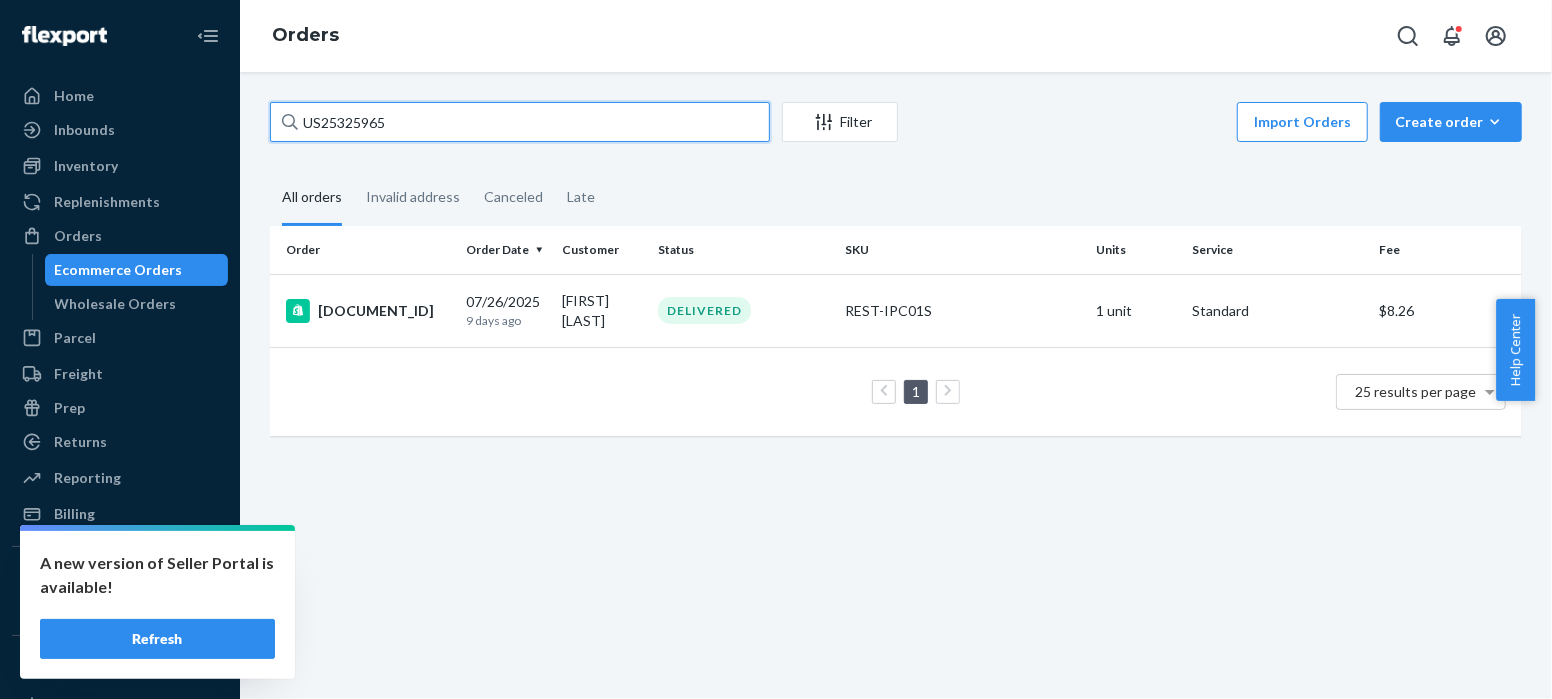 drag, startPoint x: 397, startPoint y: 120, endPoint x: 259, endPoint y: 116, distance: 138.05795 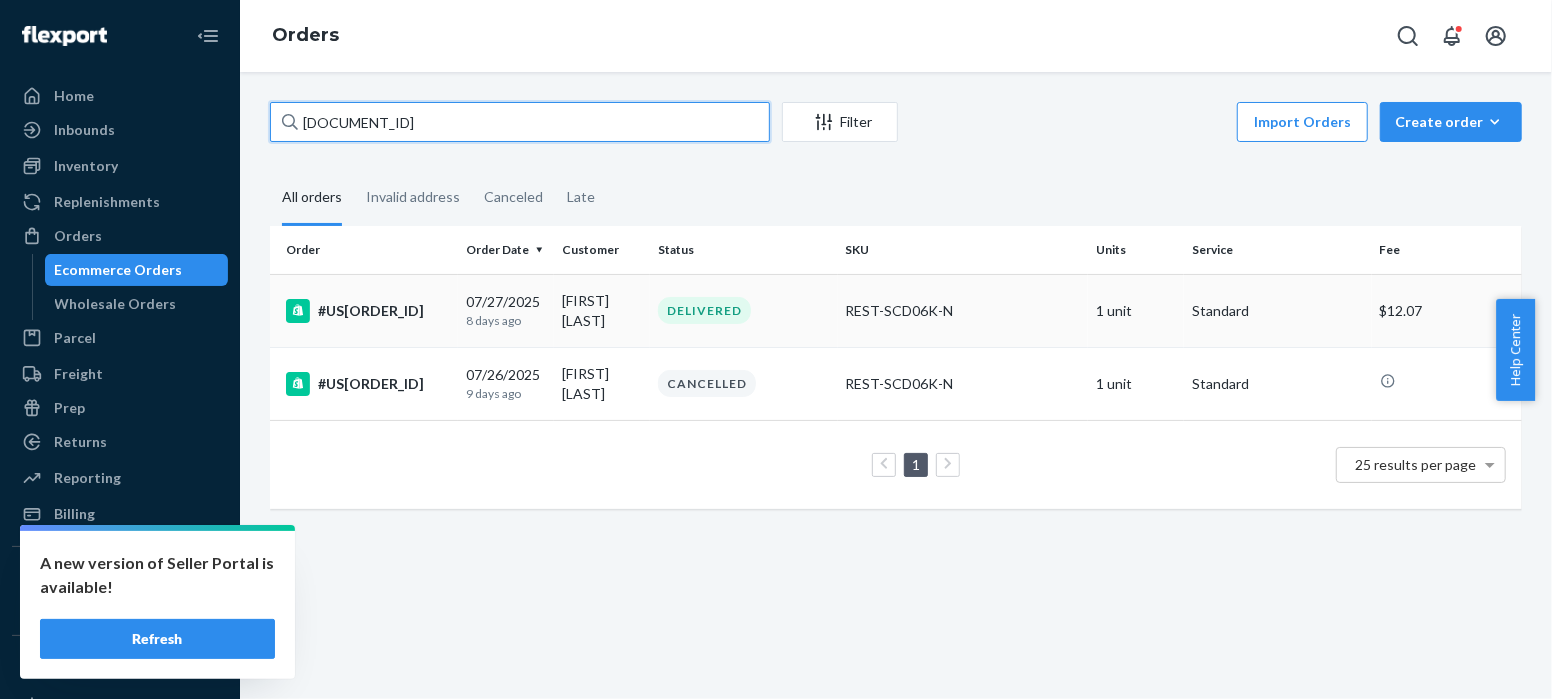type on "[DOCUMENT_ID]" 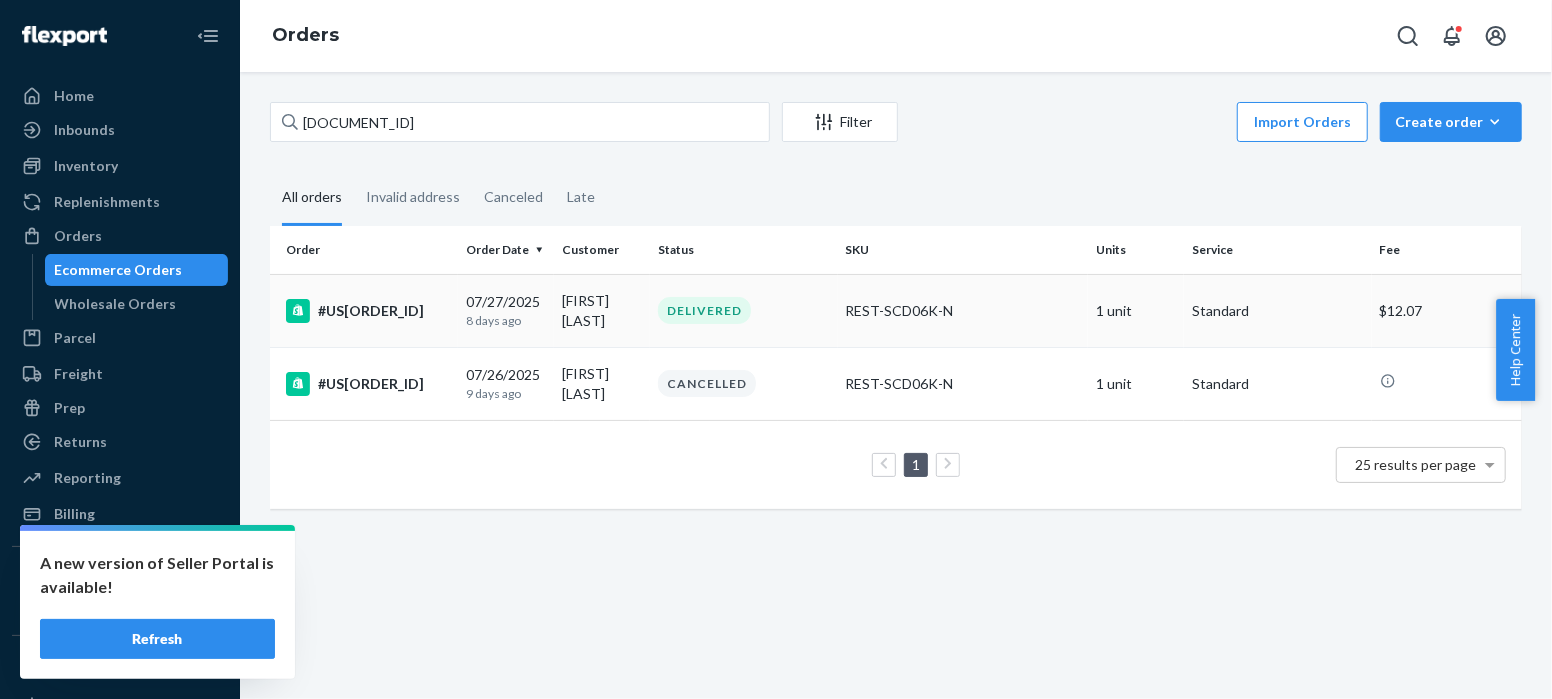 click on "#US[ORDER_ID]" at bounding box center [368, 311] 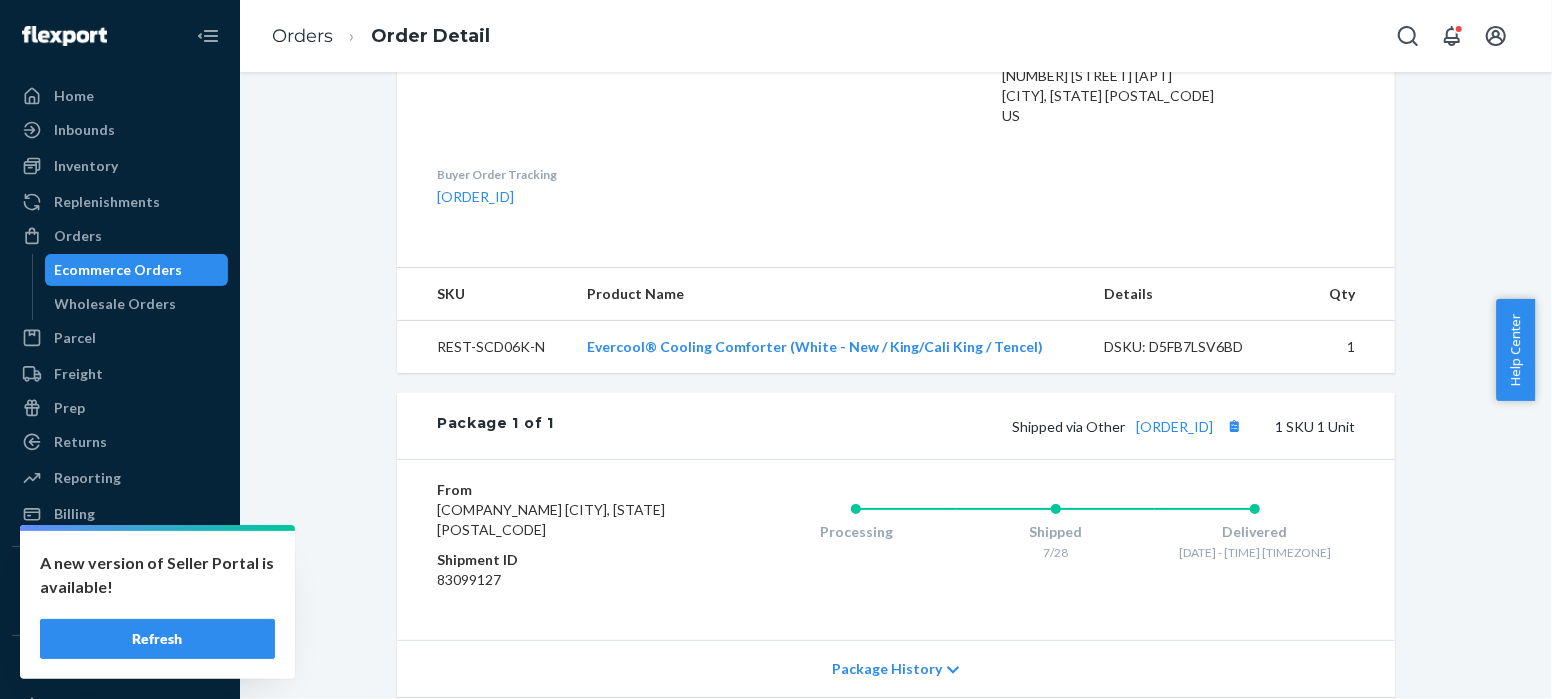scroll, scrollTop: 698, scrollLeft: 0, axis: vertical 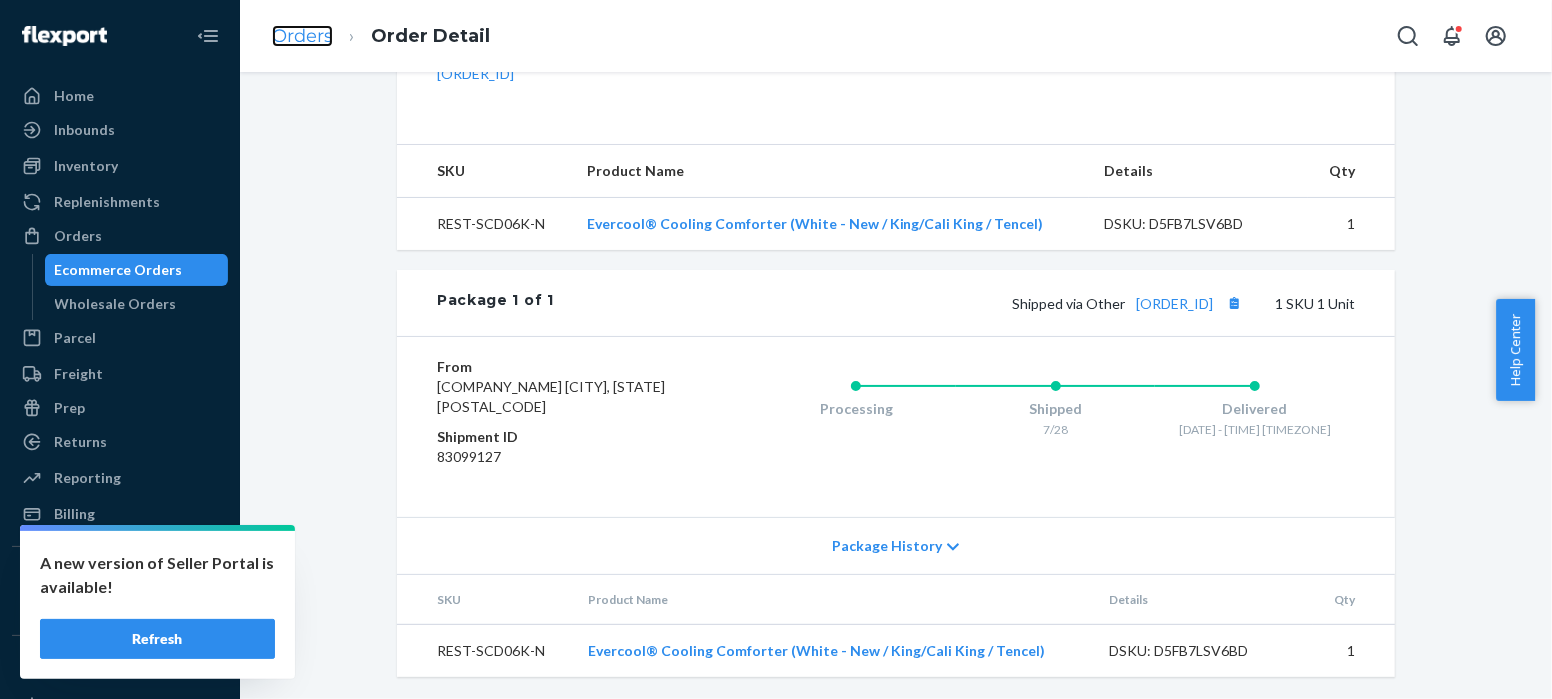 click on "Orders" at bounding box center [302, 36] 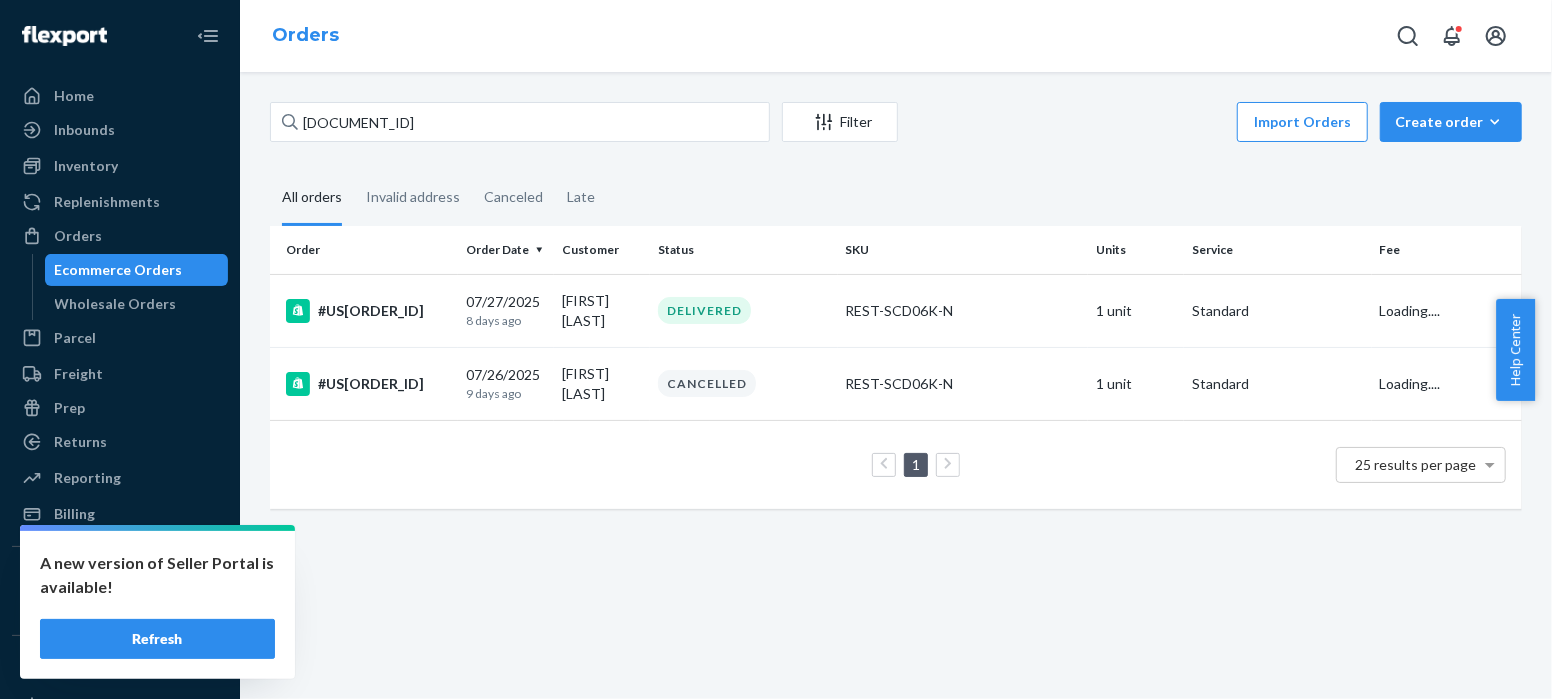 scroll, scrollTop: 0, scrollLeft: 0, axis: both 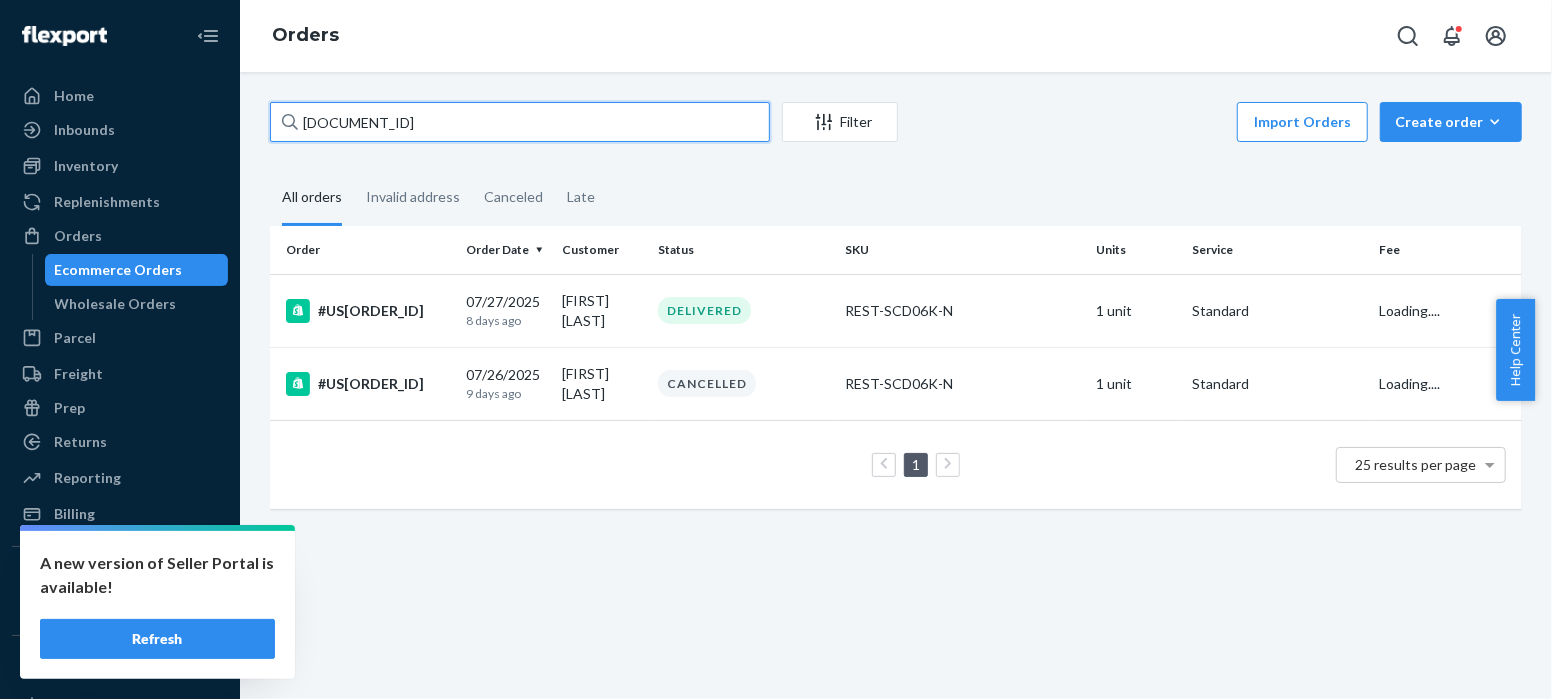 drag, startPoint x: 399, startPoint y: 121, endPoint x: 252, endPoint y: 112, distance: 147.27525 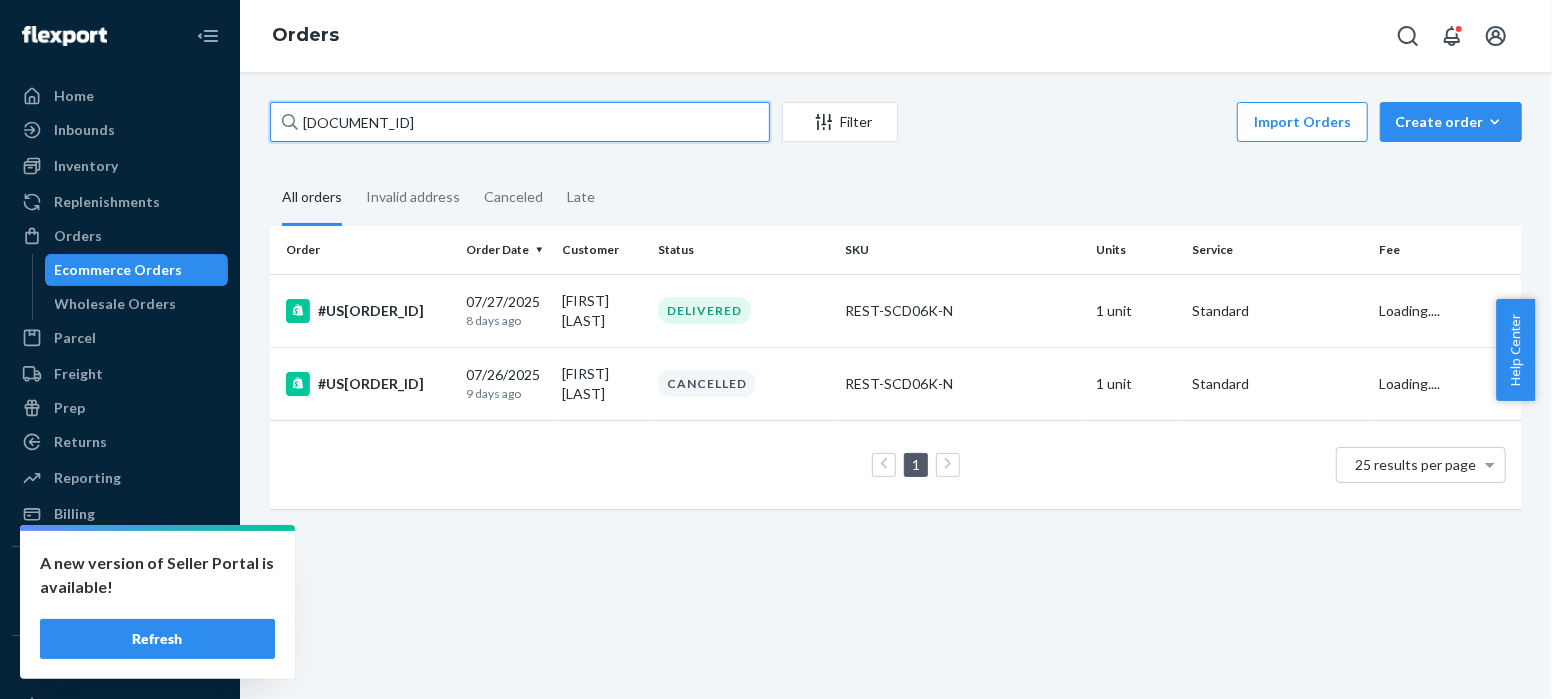 click on "[ORDER_ID] Filter Import Orders Create order Ecommerce order Removal order All orders Invalid address Canceled Late Order Order Date Customer Status SKU Units Service Fee #[ORDER_ID] 07/27/2025 8 days ago [FIRST] [LAST] DELIVERED REST-SCD06K-N 1 unit Standard Loading.... #[ORDER_ID] 07/26/2025 9 days ago [FIRST] [LAST] CANCELLED REST-SCD06K-N 1 unit Standard Loading.... 1 25 results per page" at bounding box center [896, 385] 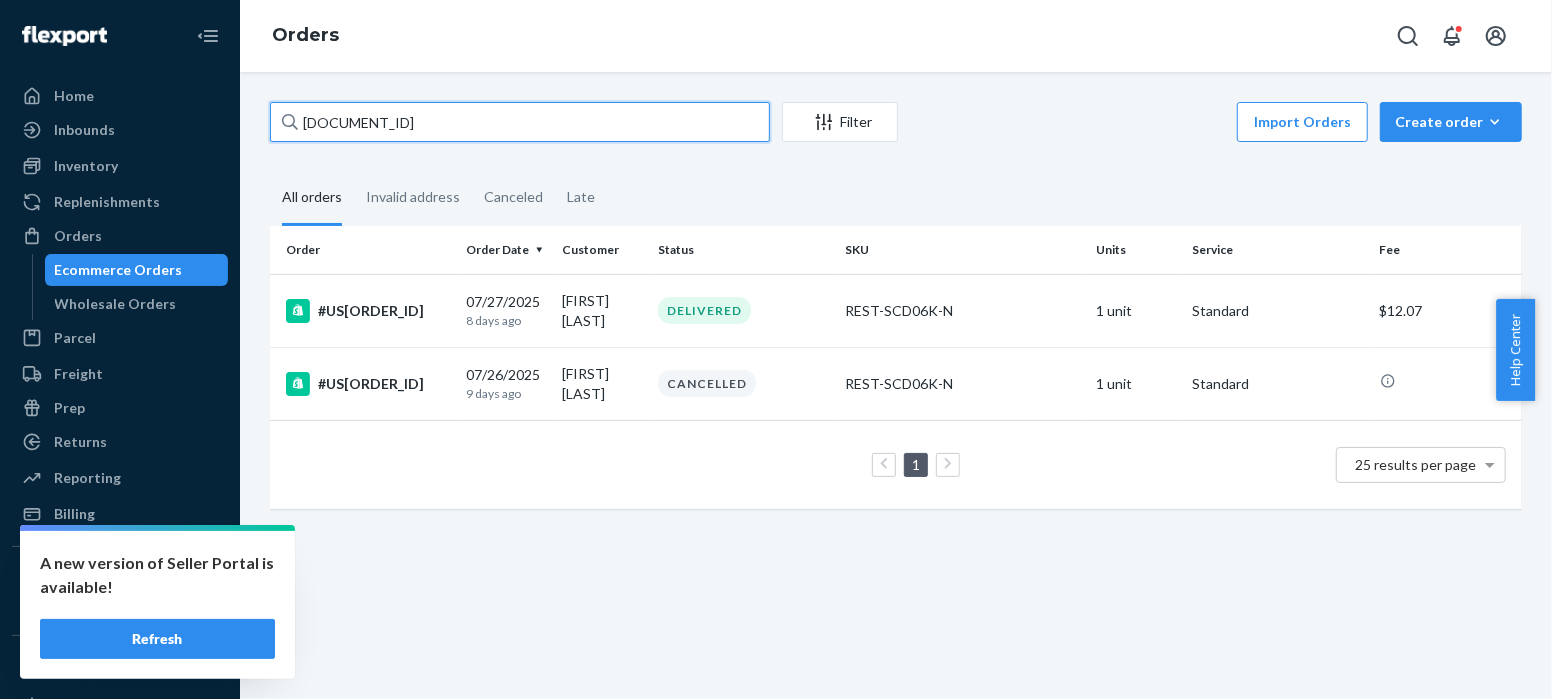 paste on "94" 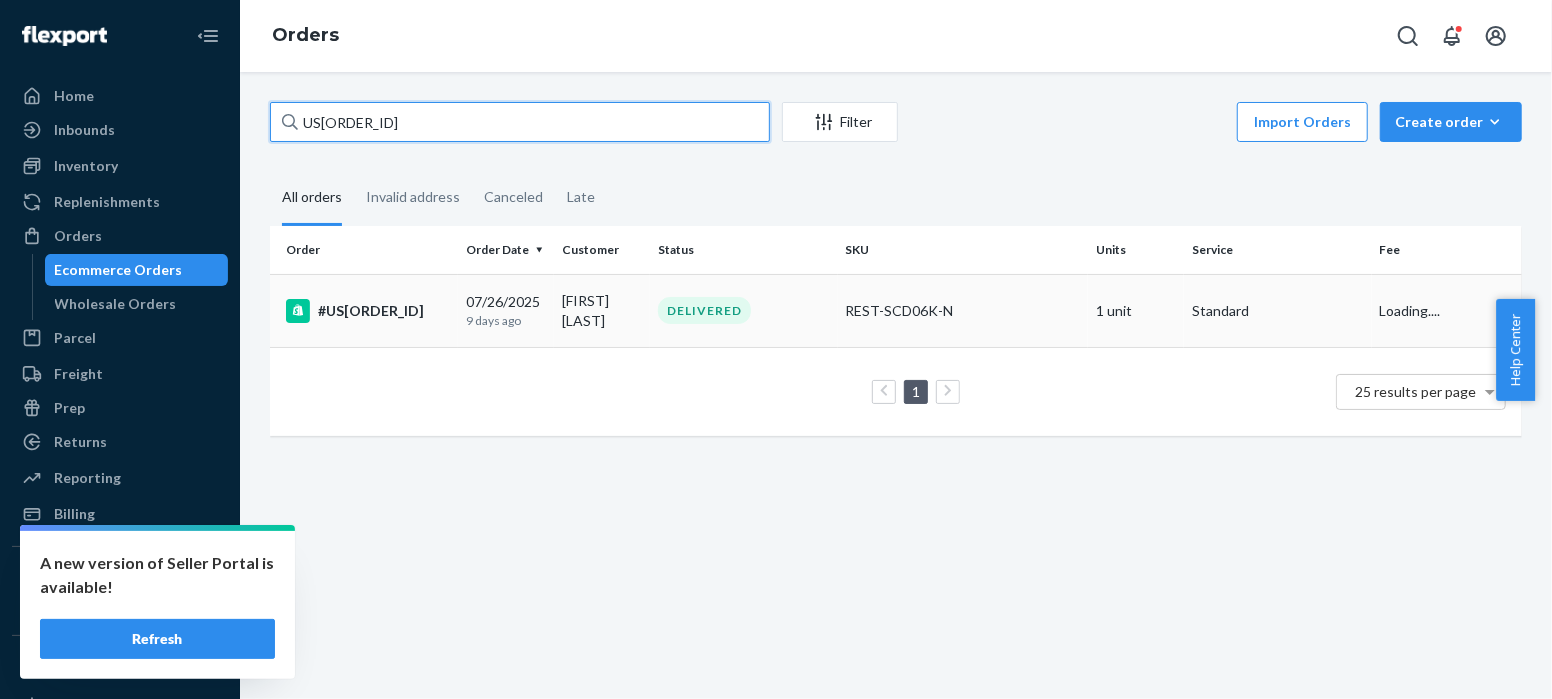 type on "US[ORDER_ID]" 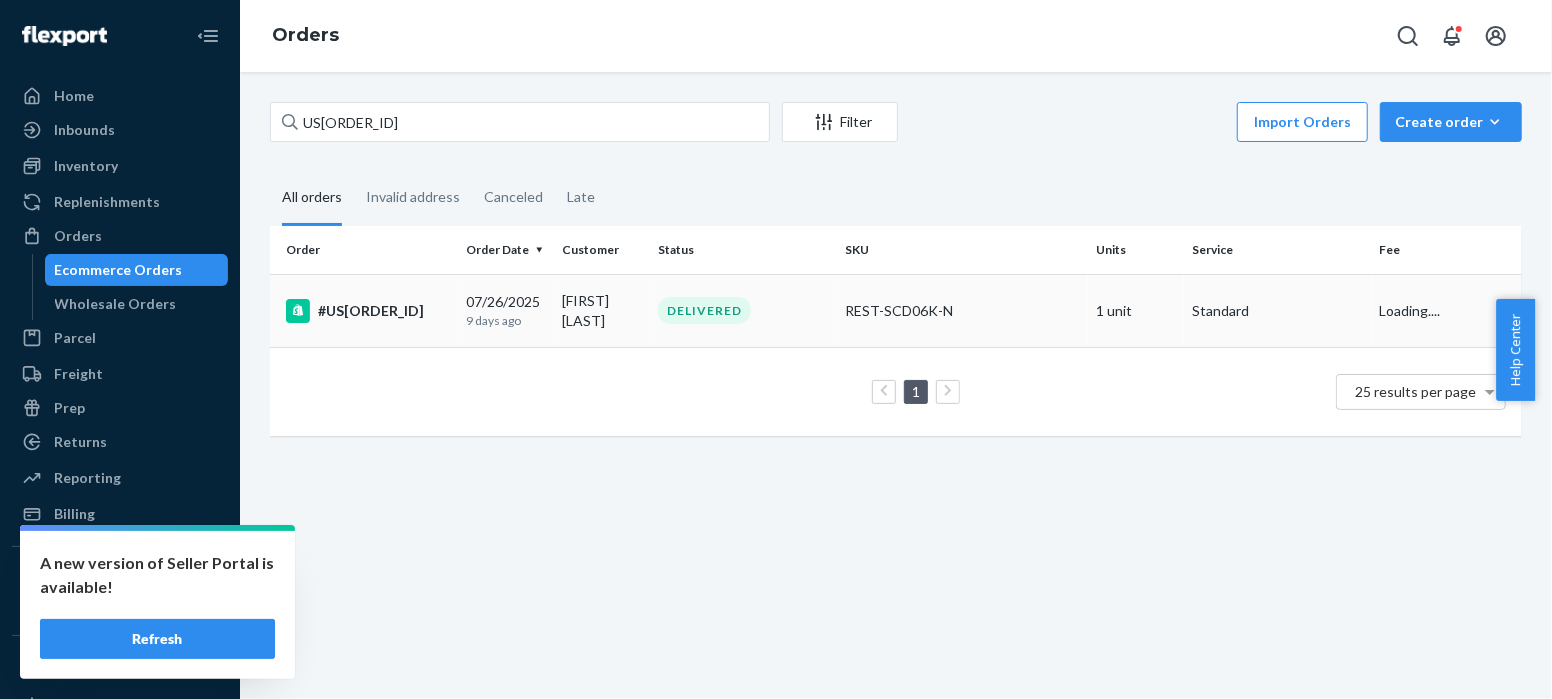 click on "#US[ORDER_ID]" at bounding box center [368, 311] 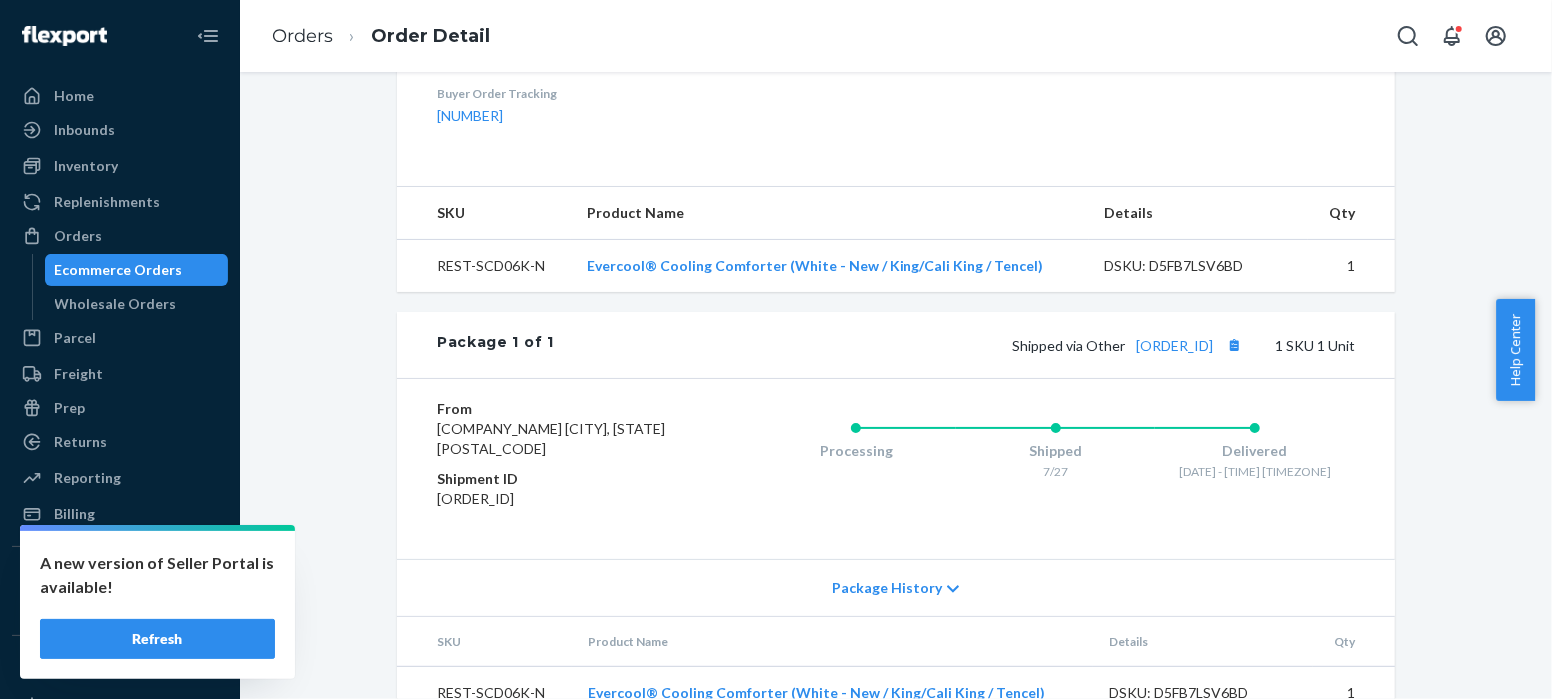 scroll, scrollTop: 698, scrollLeft: 0, axis: vertical 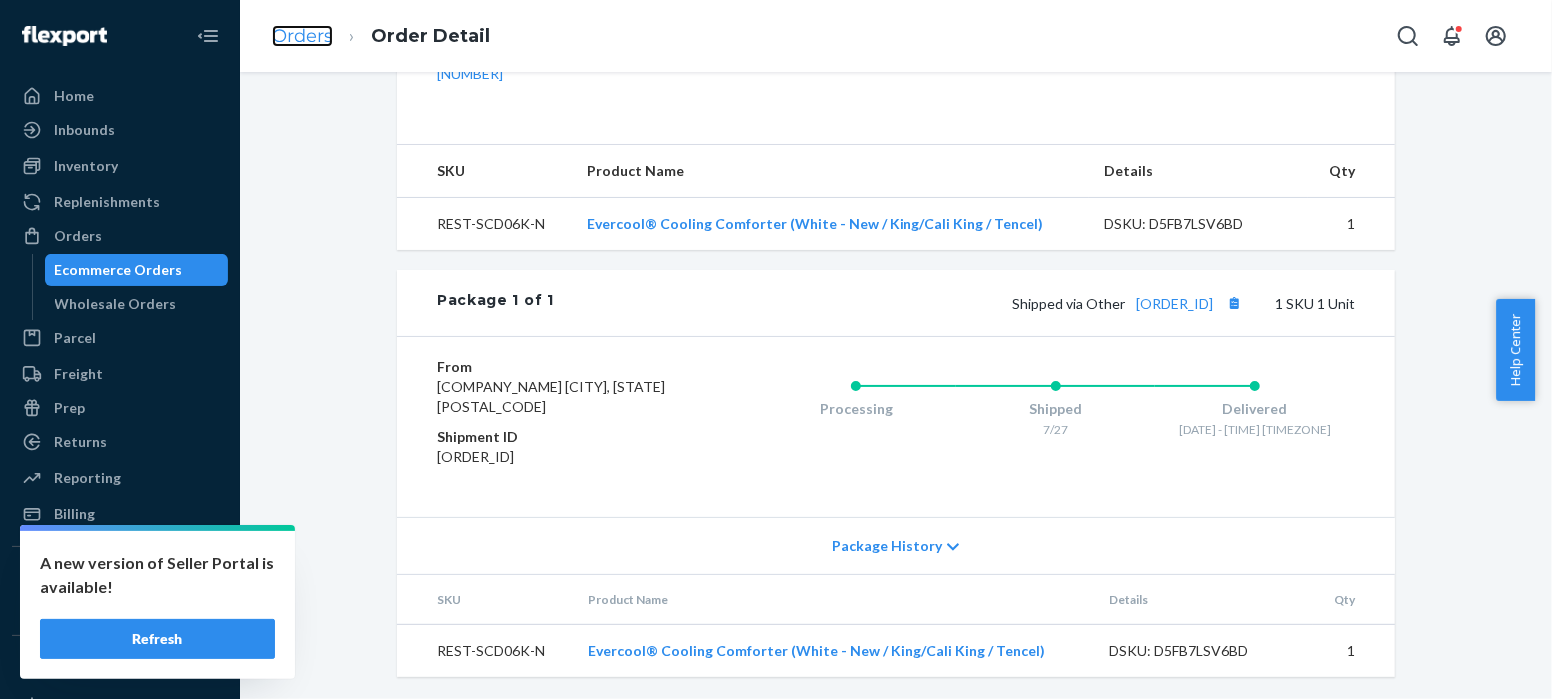 click on "Orders" at bounding box center [302, 36] 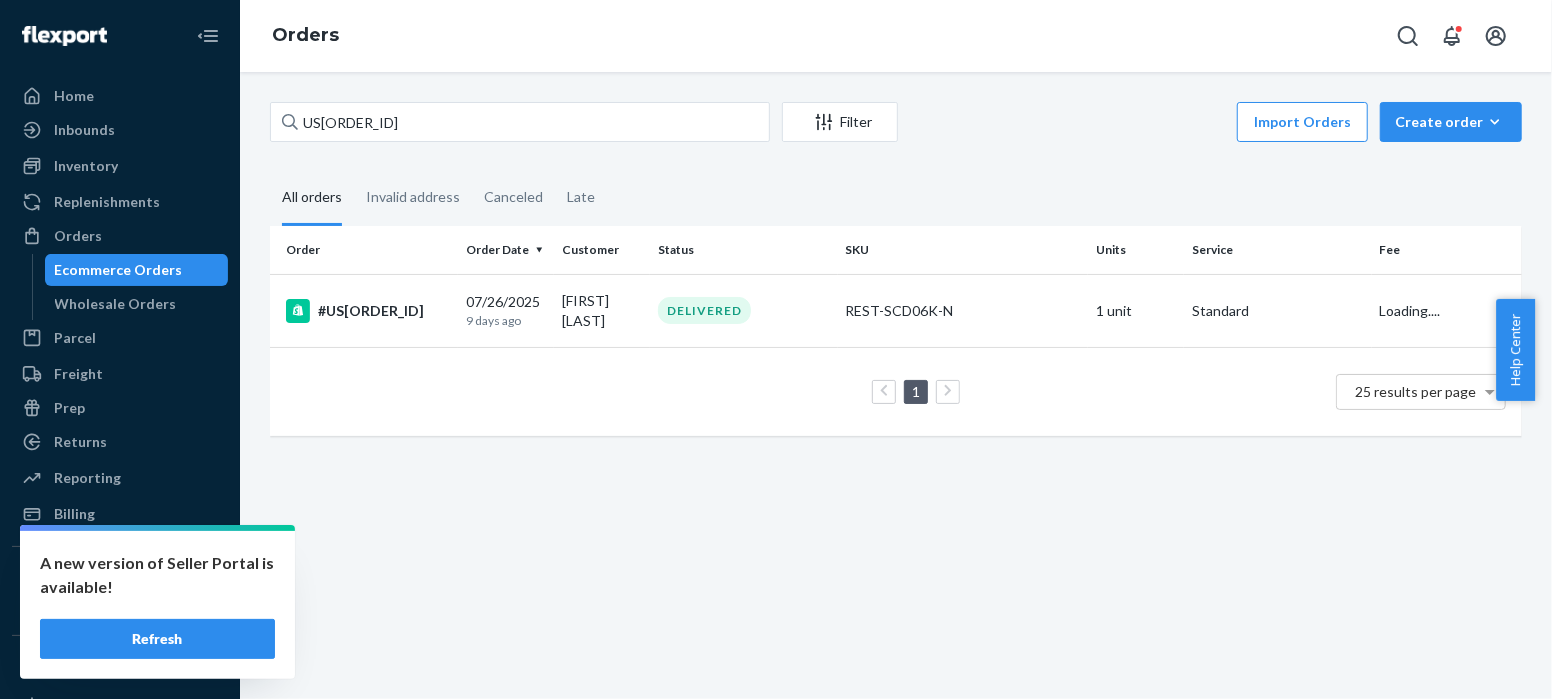 scroll, scrollTop: 0, scrollLeft: 0, axis: both 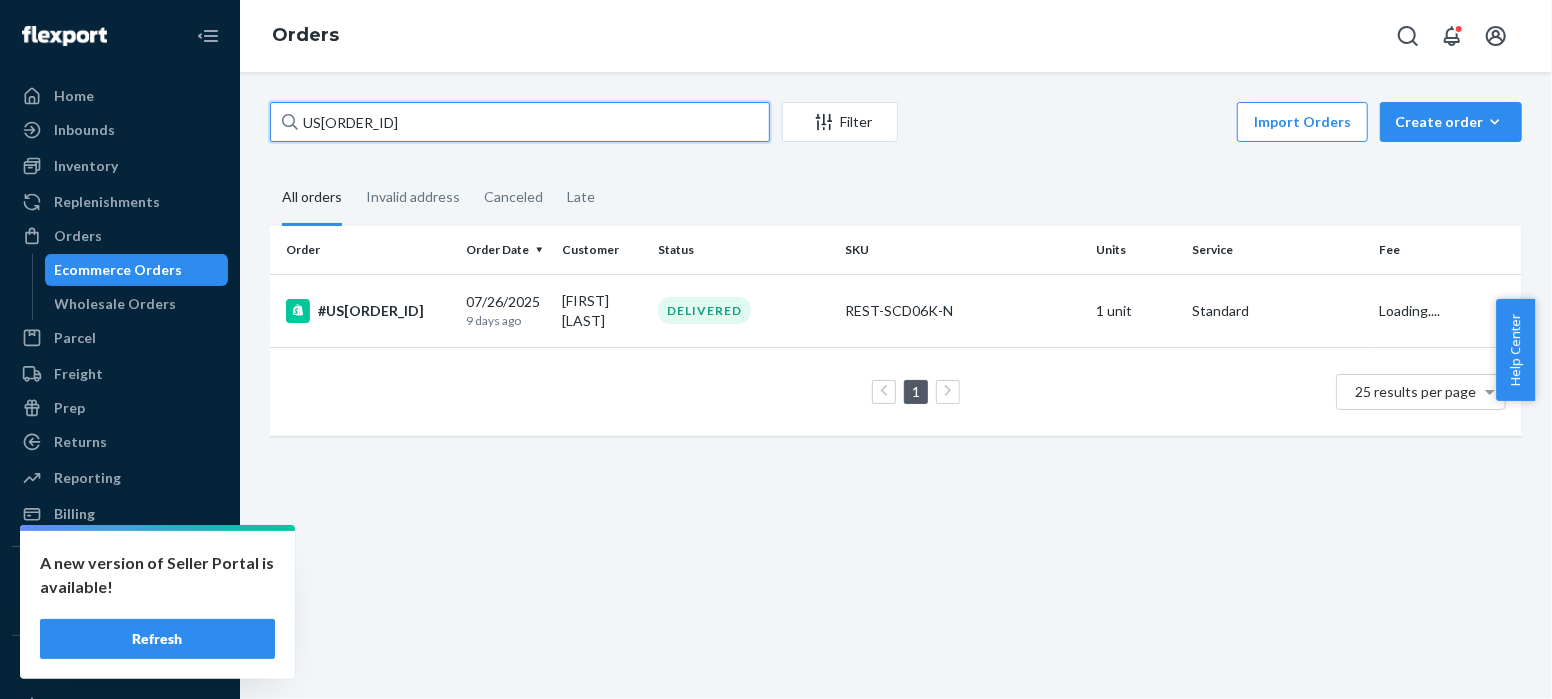 drag, startPoint x: 403, startPoint y: 123, endPoint x: 276, endPoint y: 120, distance: 127.03543 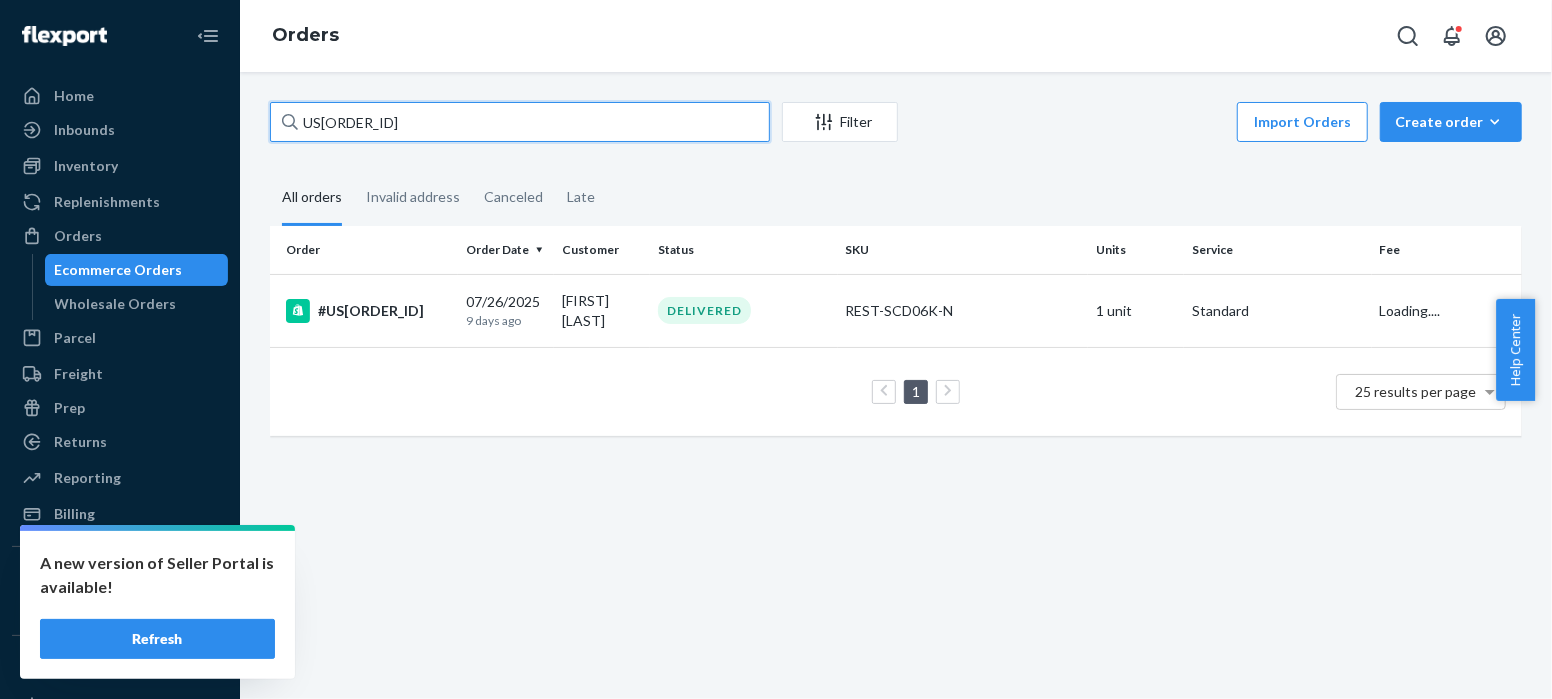 click on "US[ORDER_ID]" at bounding box center [520, 122] 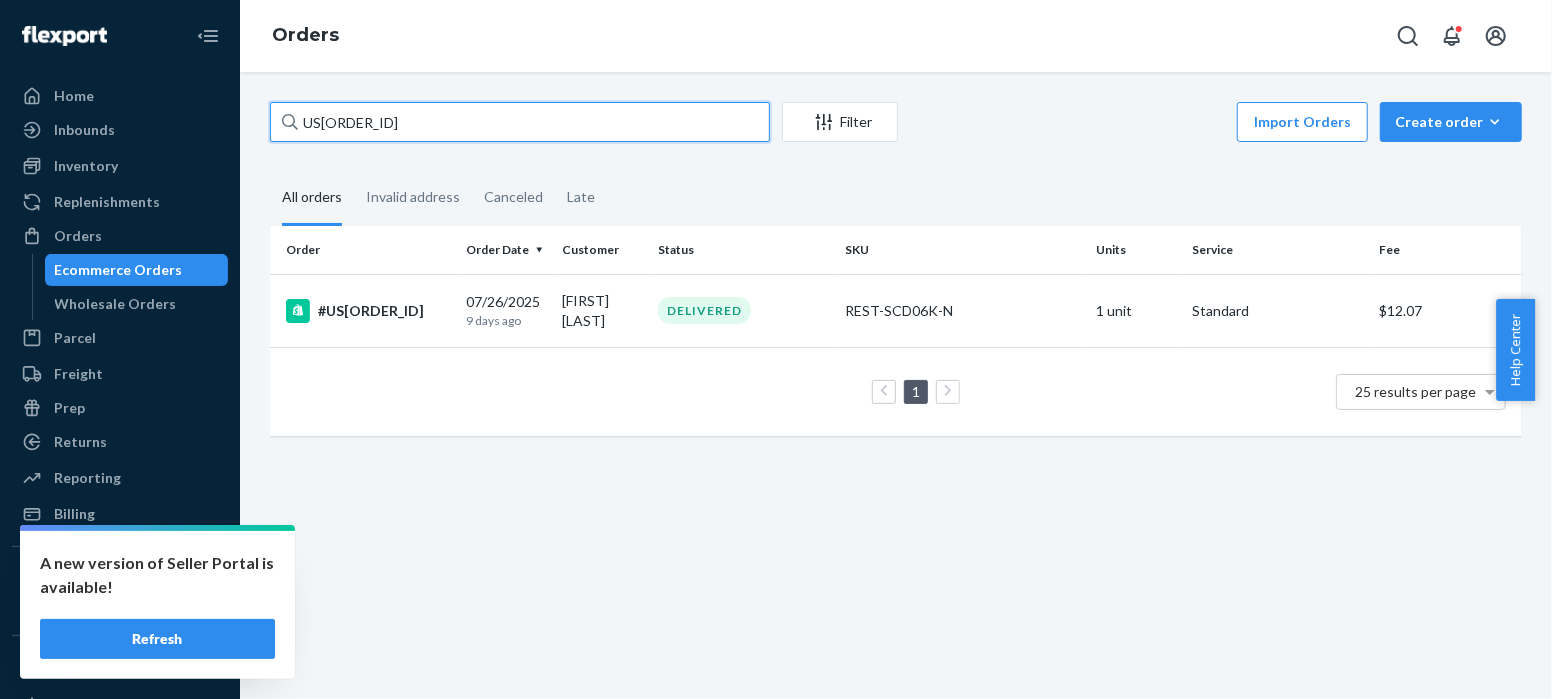 paste on "#[ORDER_ID]" 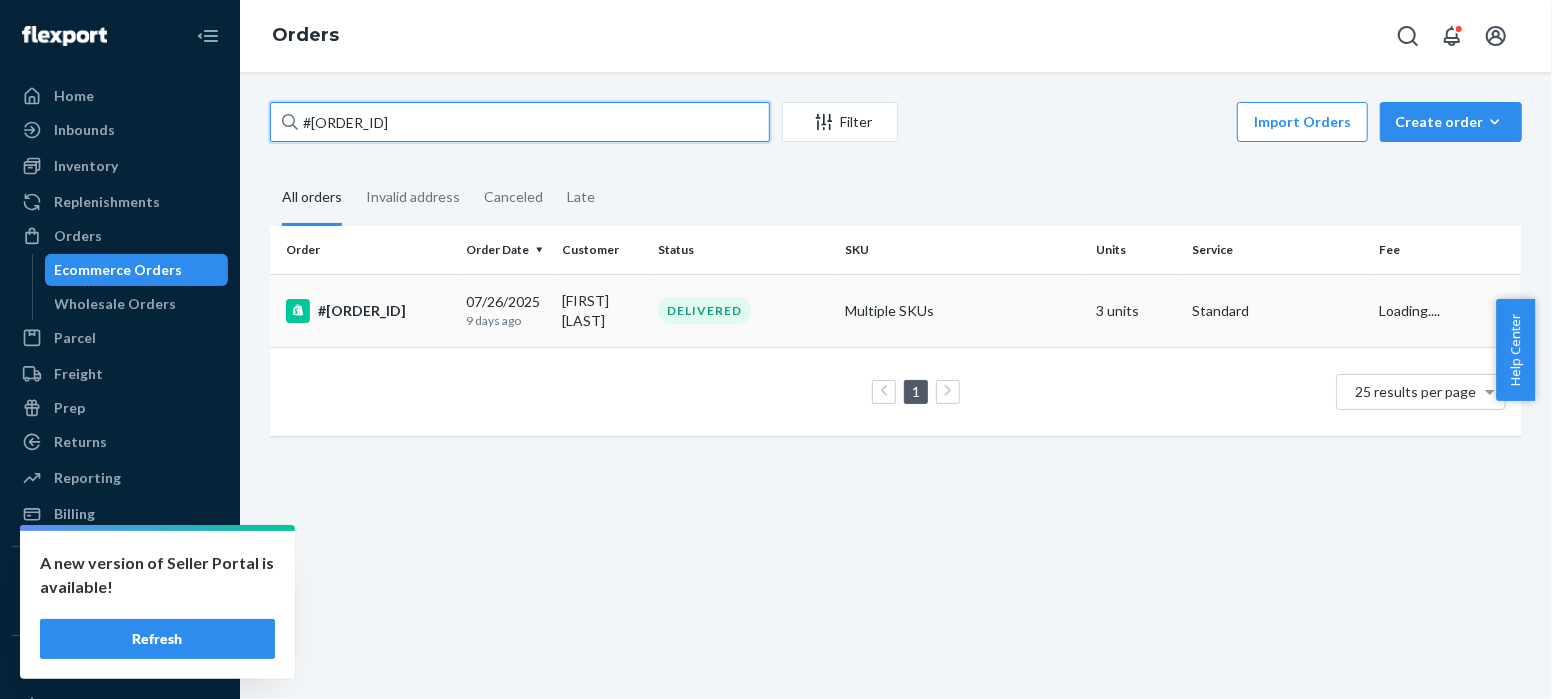 type on "#[ORDER_ID]" 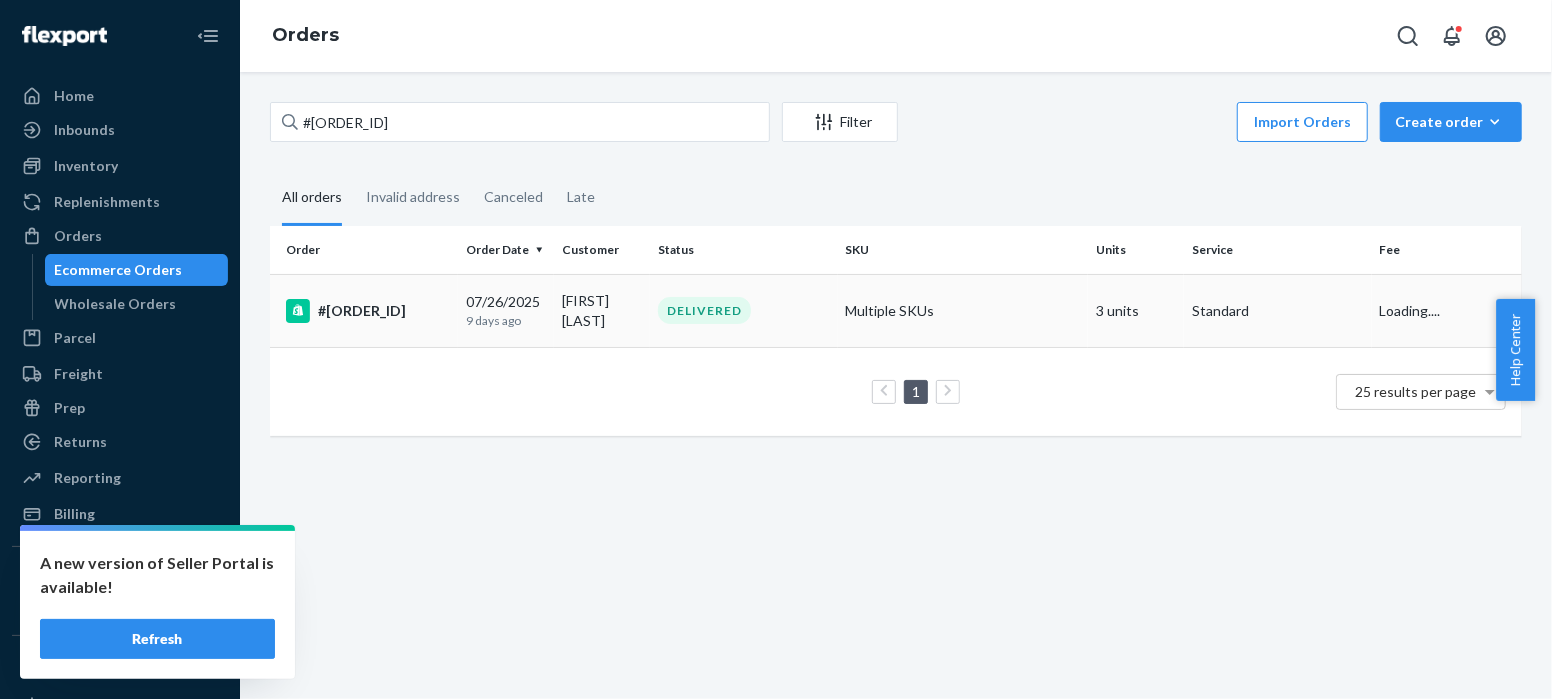 click on "#[ORDER_ID]" at bounding box center (368, 311) 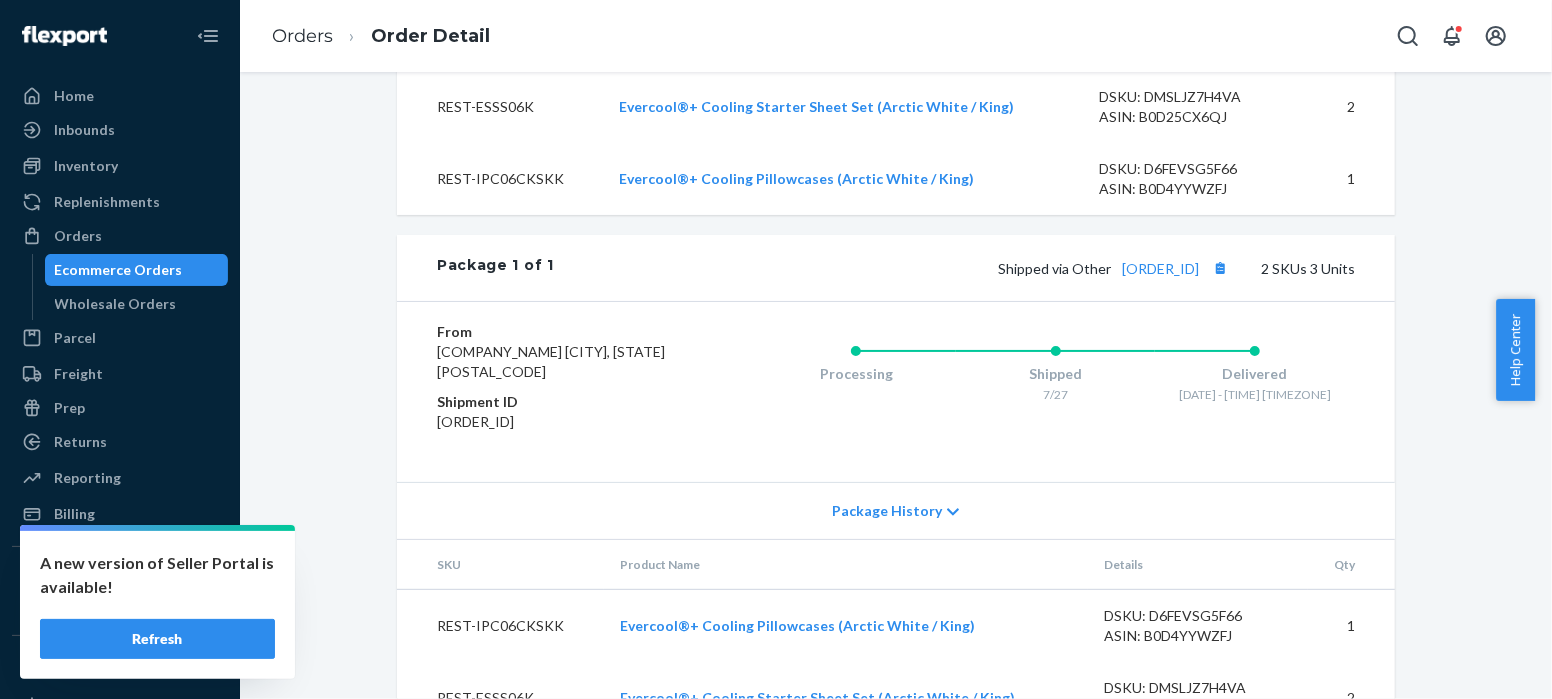 scroll, scrollTop: 882, scrollLeft: 0, axis: vertical 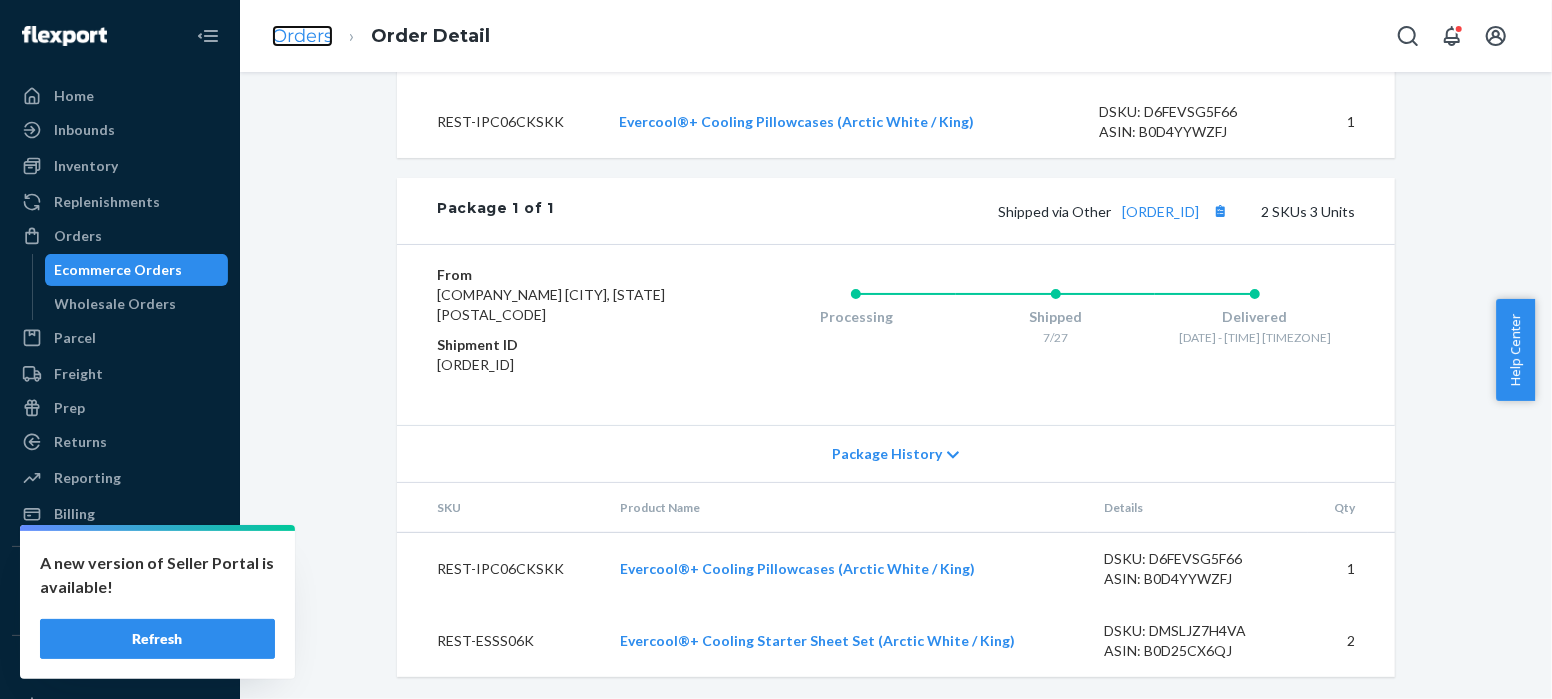 click on "Orders" at bounding box center [302, 36] 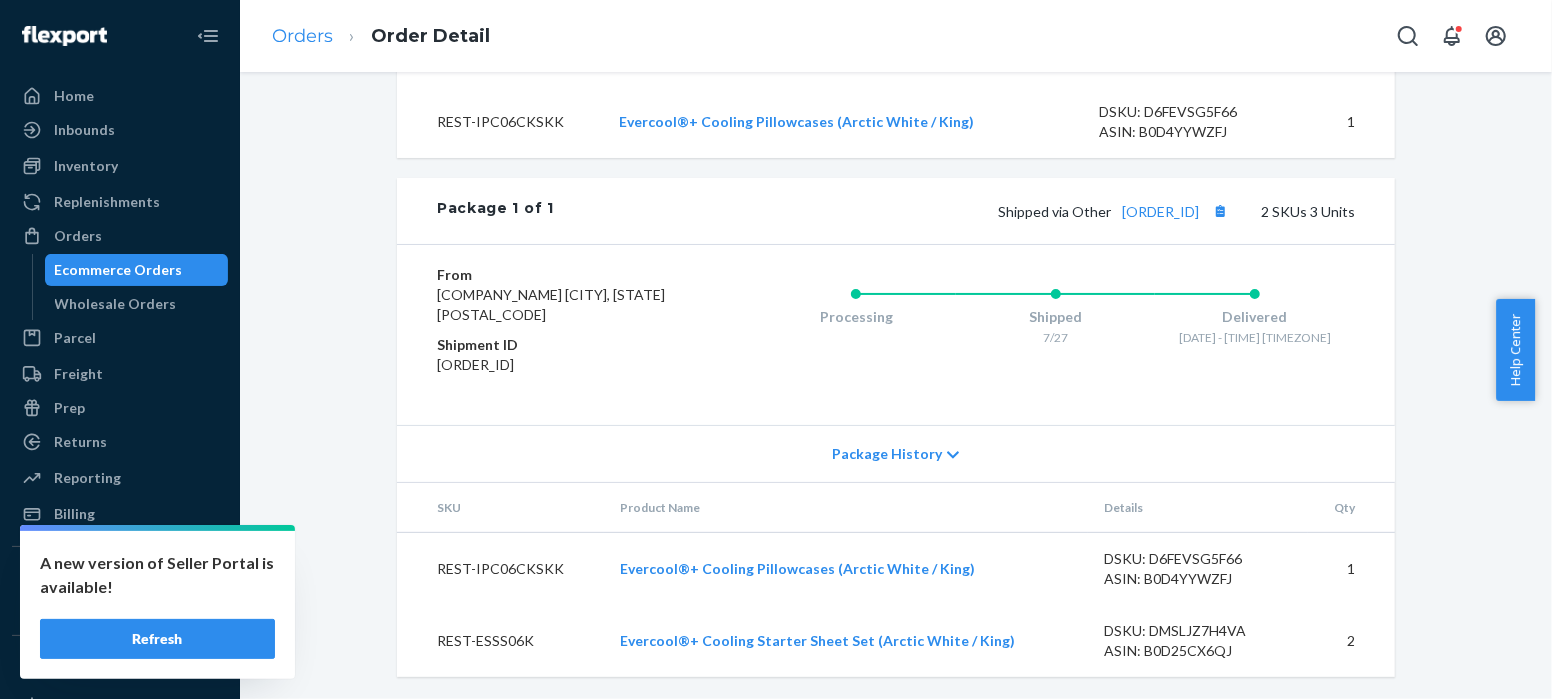 scroll, scrollTop: 0, scrollLeft: 0, axis: both 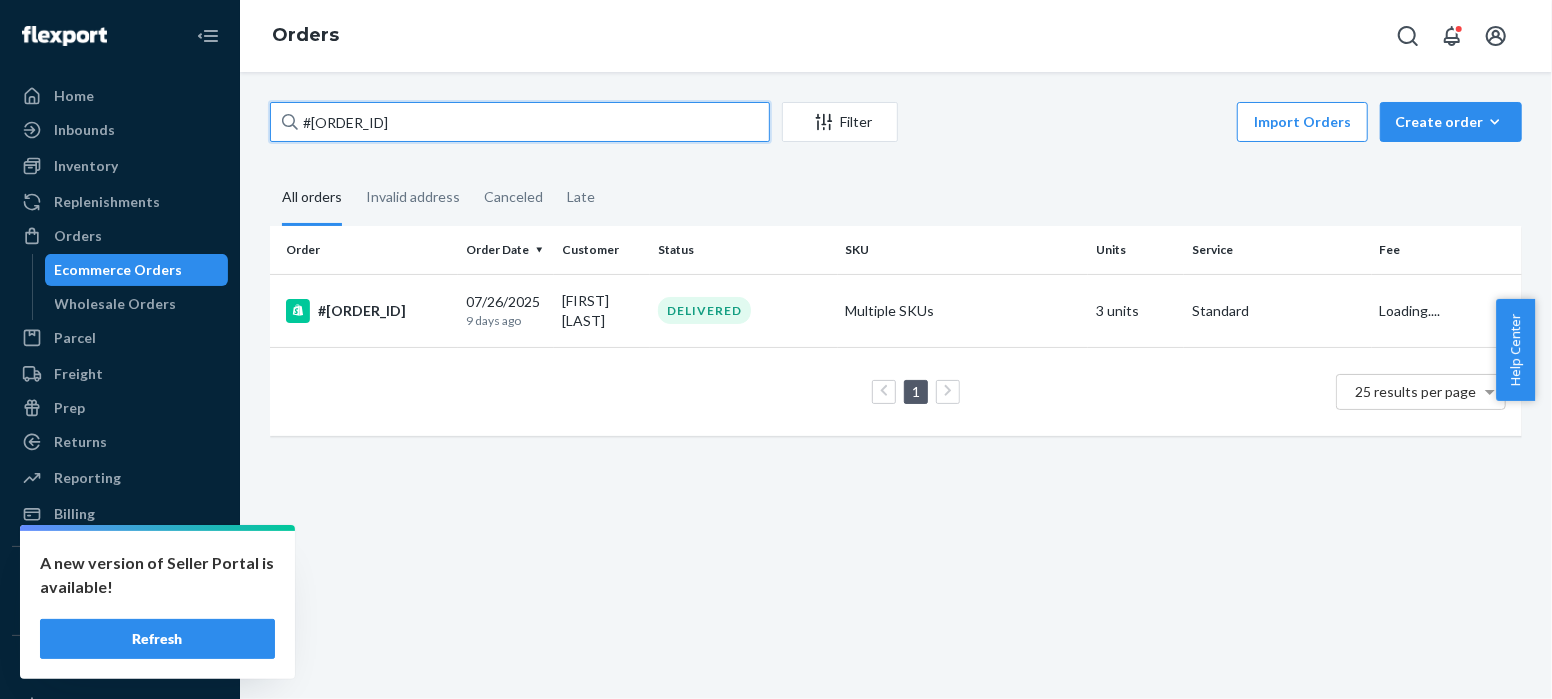 drag, startPoint x: 397, startPoint y: 122, endPoint x: 252, endPoint y: 120, distance: 145.0138 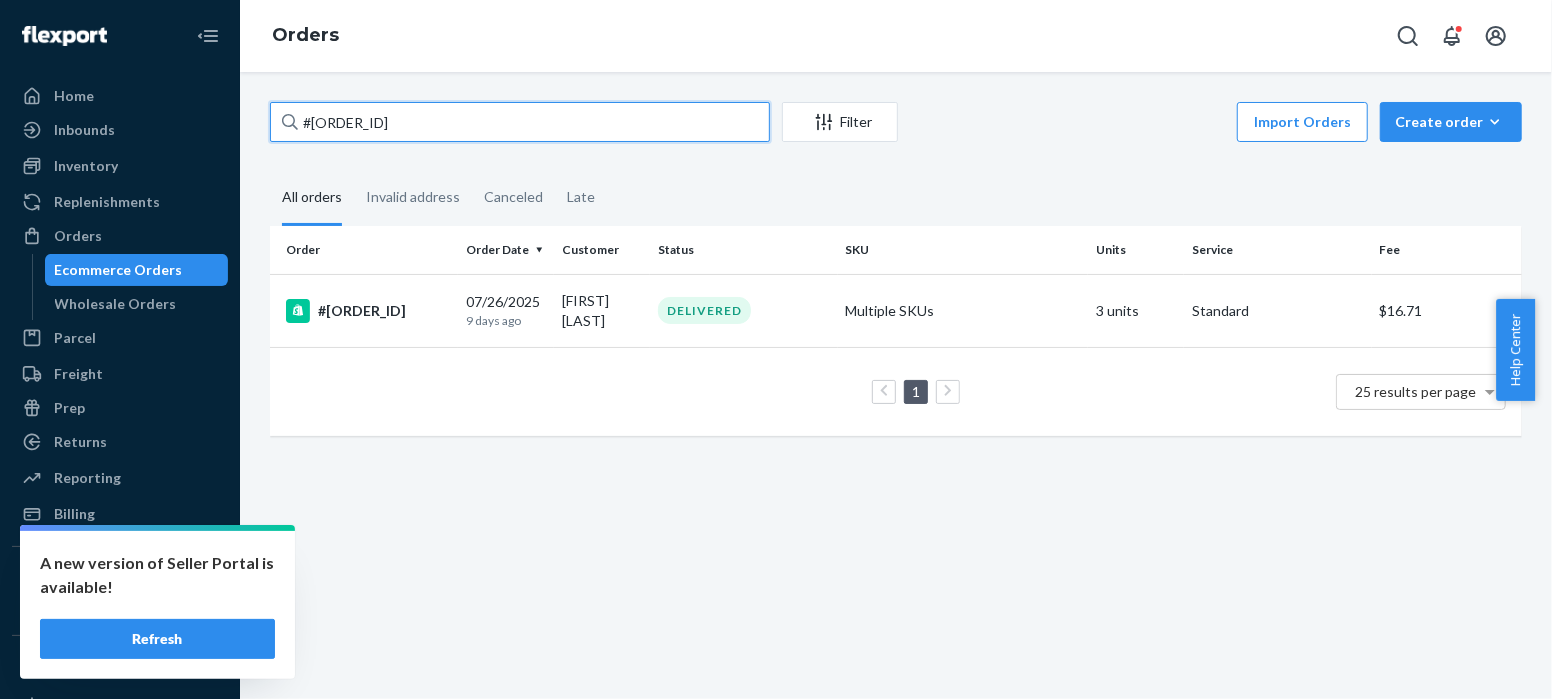 paste on "[DOCUMENT_ID]" 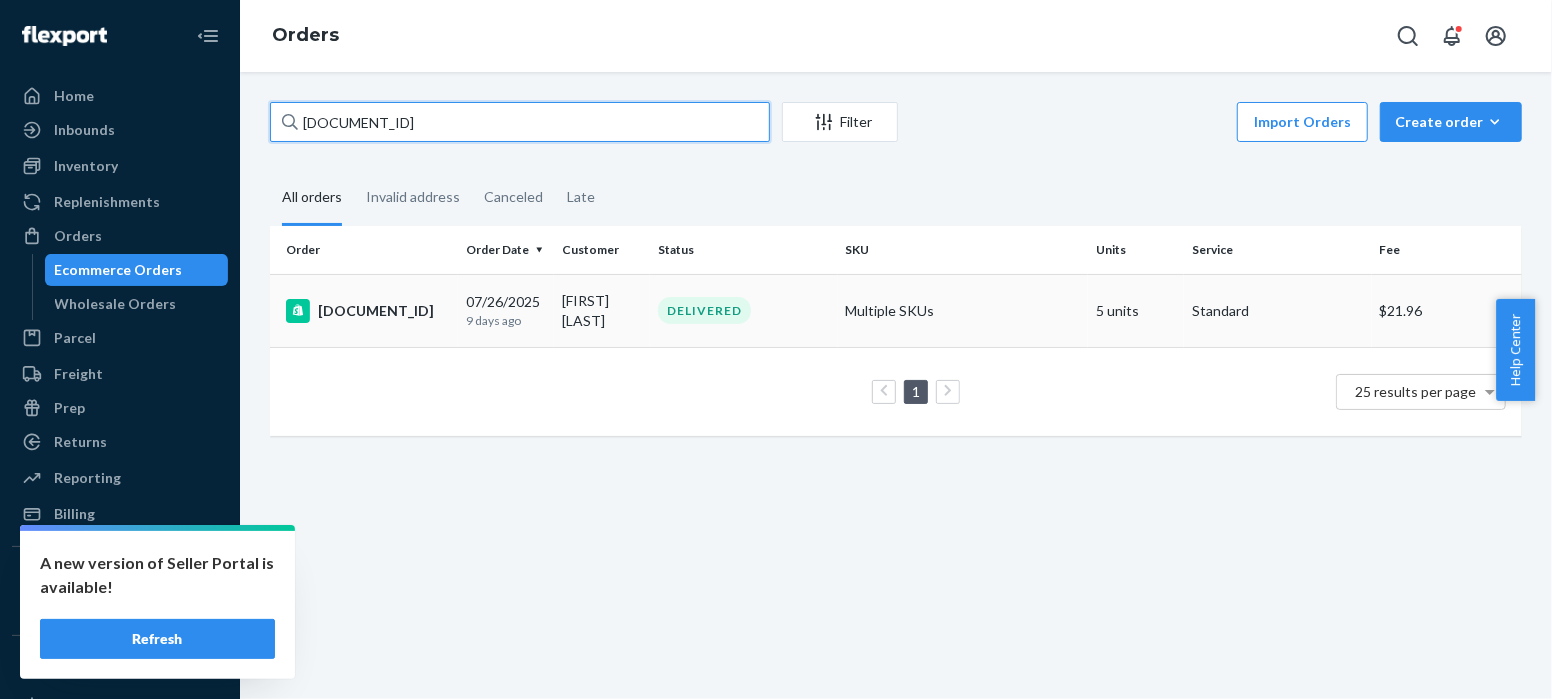 type on "[DOCUMENT_ID]" 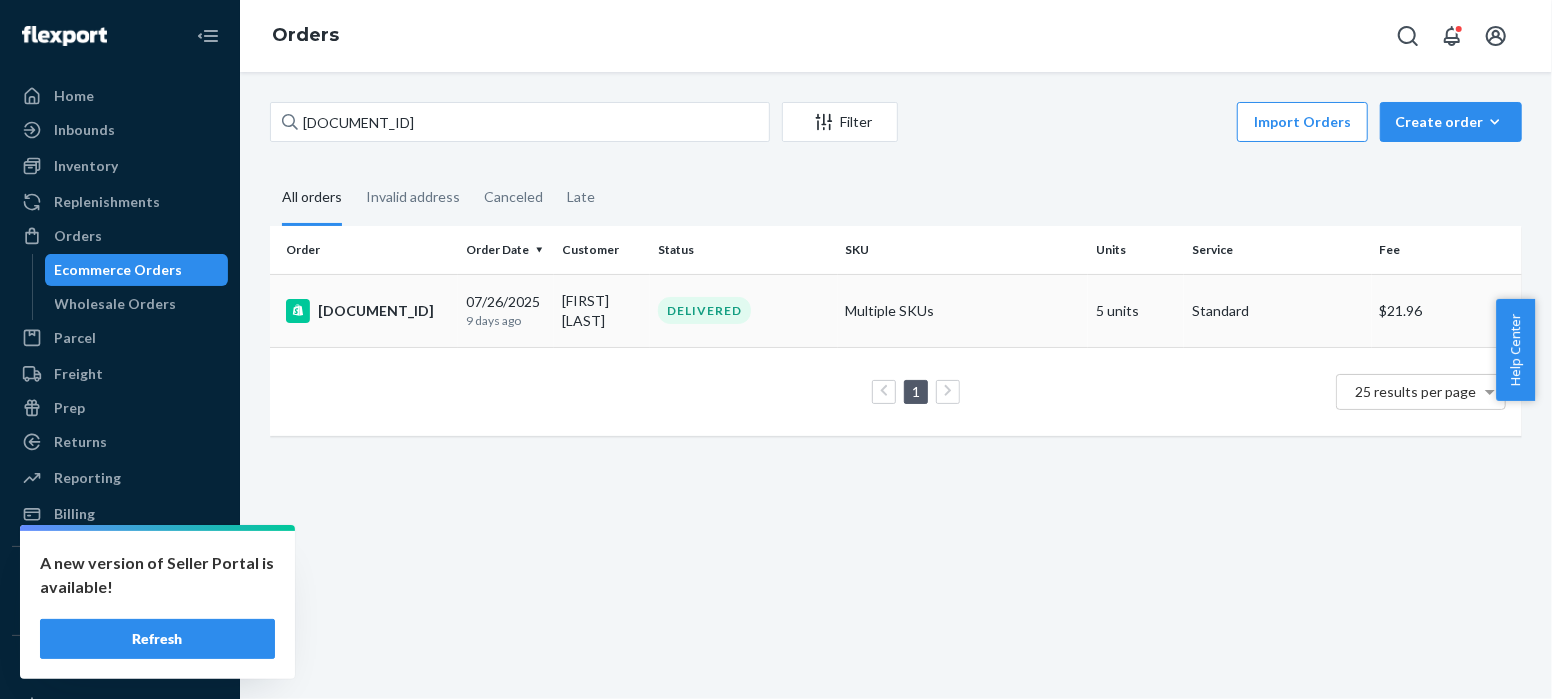 click on "[DOCUMENT_ID]" at bounding box center [368, 311] 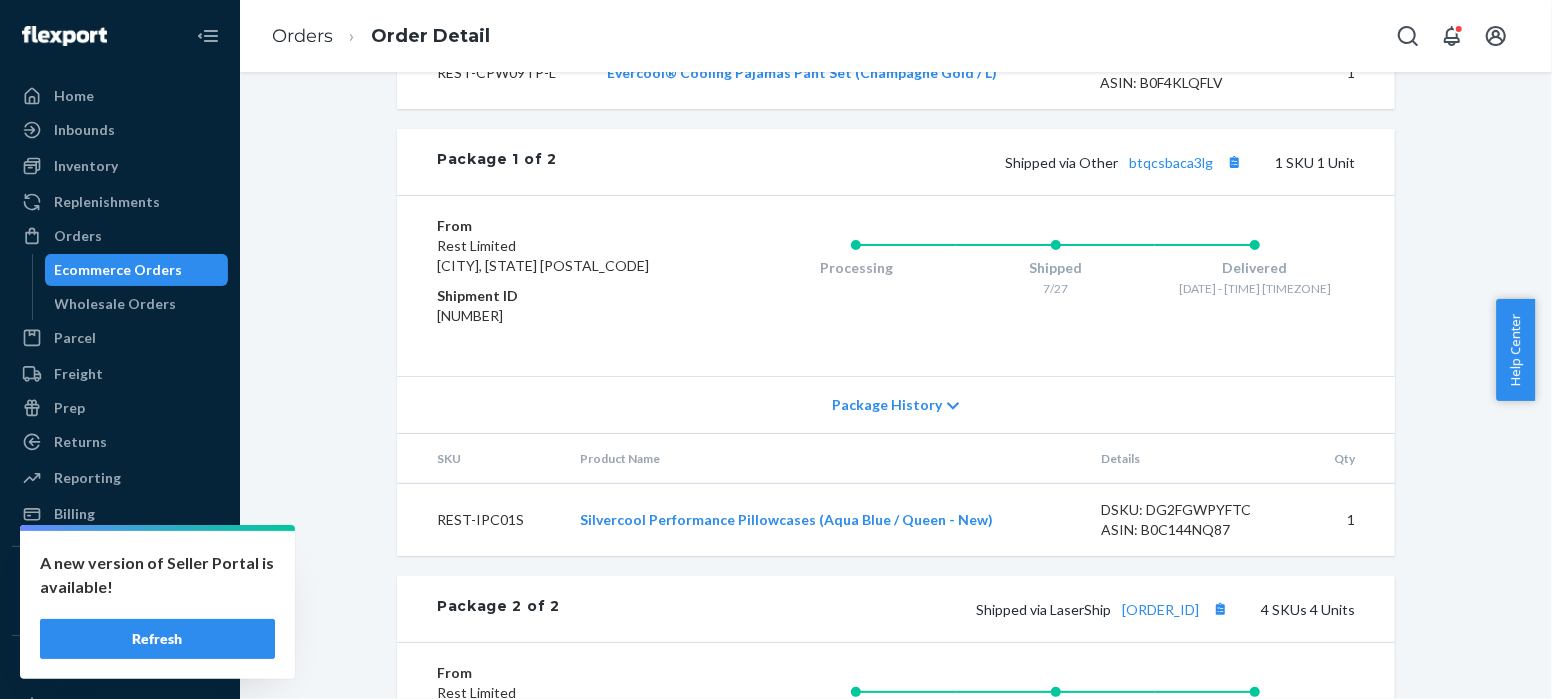 scroll, scrollTop: 1111, scrollLeft: 0, axis: vertical 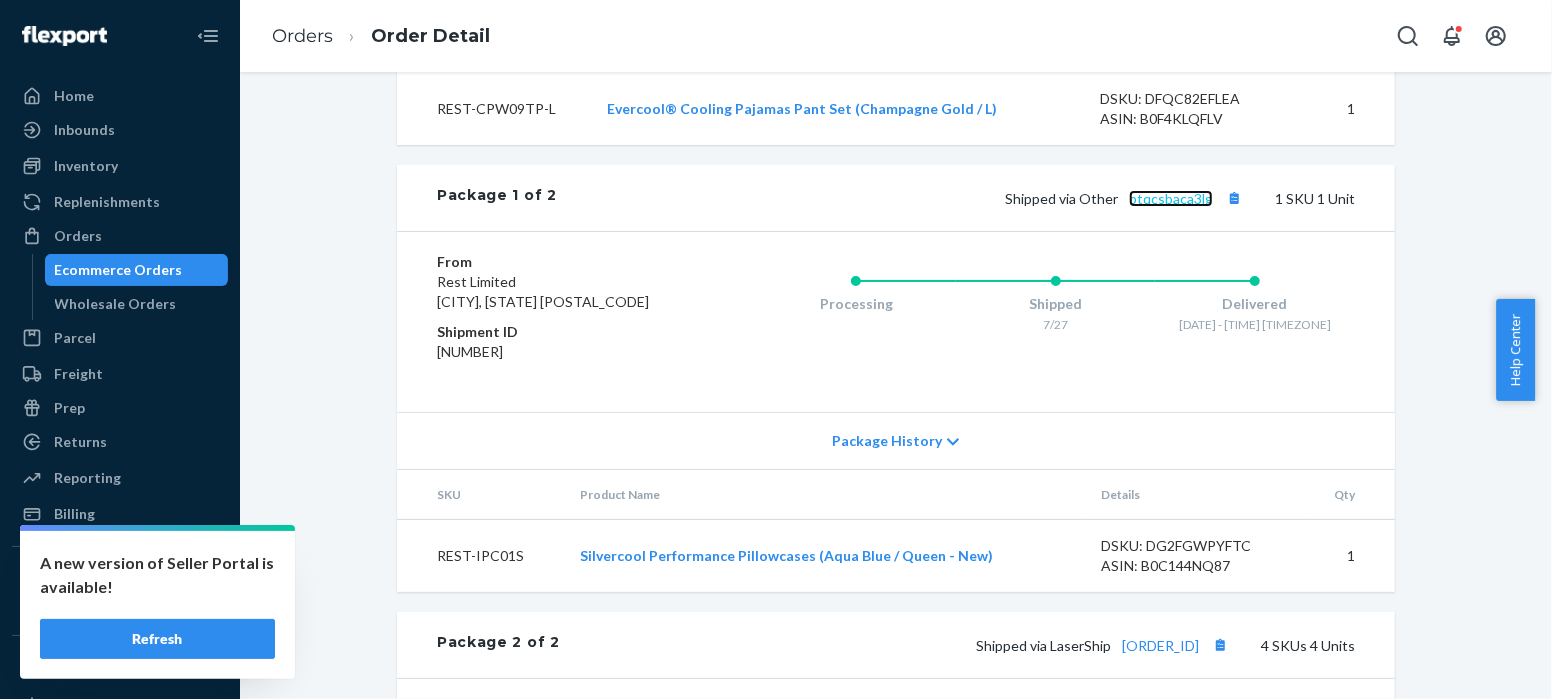click on "btqcsbaca3lg" at bounding box center (1171, 198) 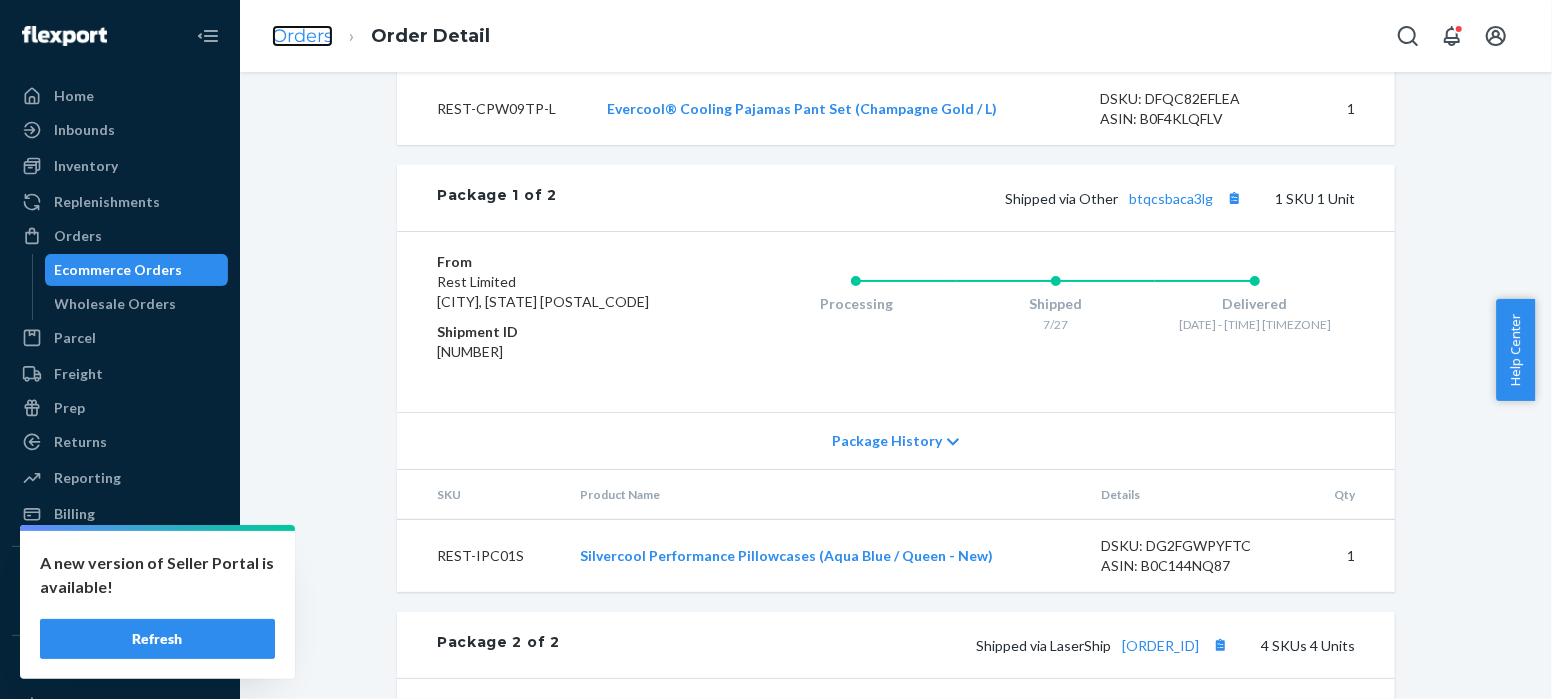 click on "Orders" at bounding box center (302, 36) 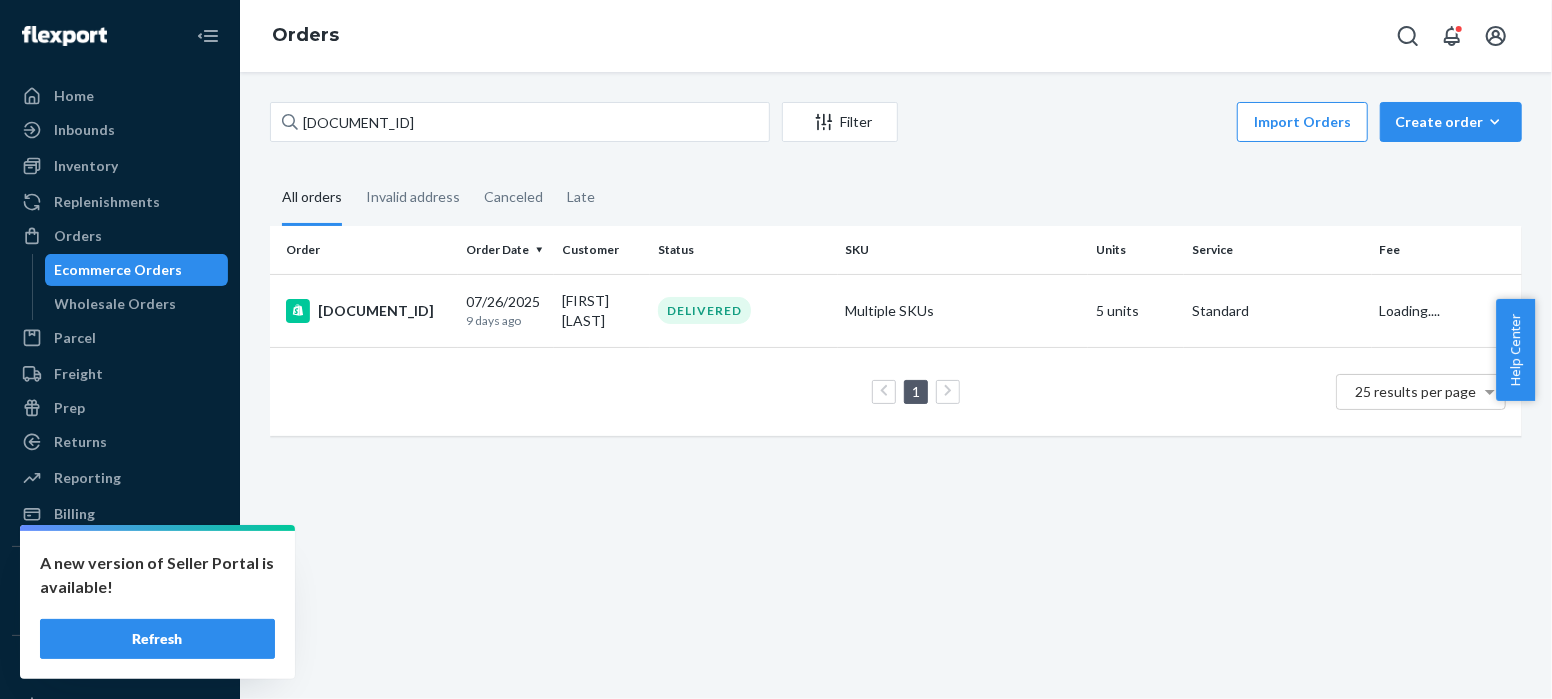 scroll, scrollTop: 0, scrollLeft: 0, axis: both 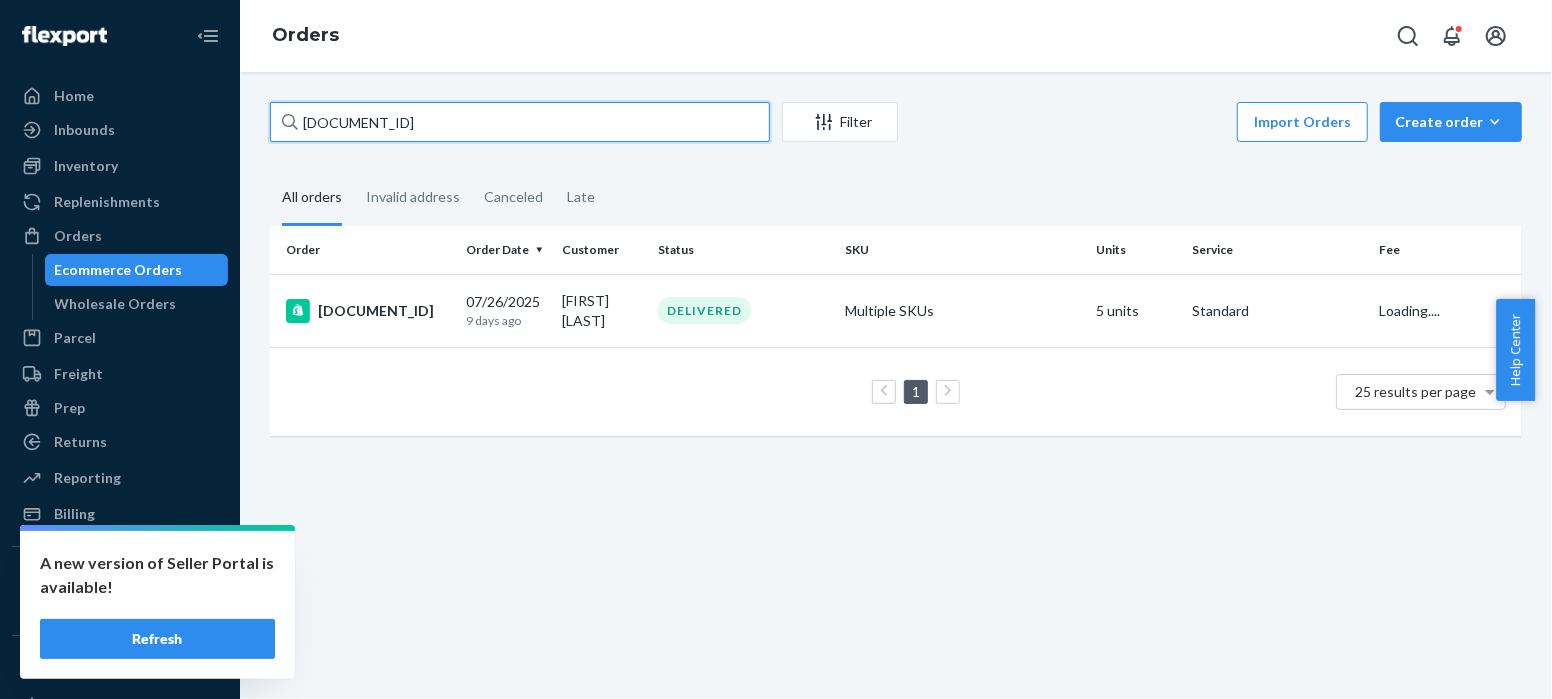drag, startPoint x: 407, startPoint y: 120, endPoint x: 279, endPoint y: 127, distance: 128.19127 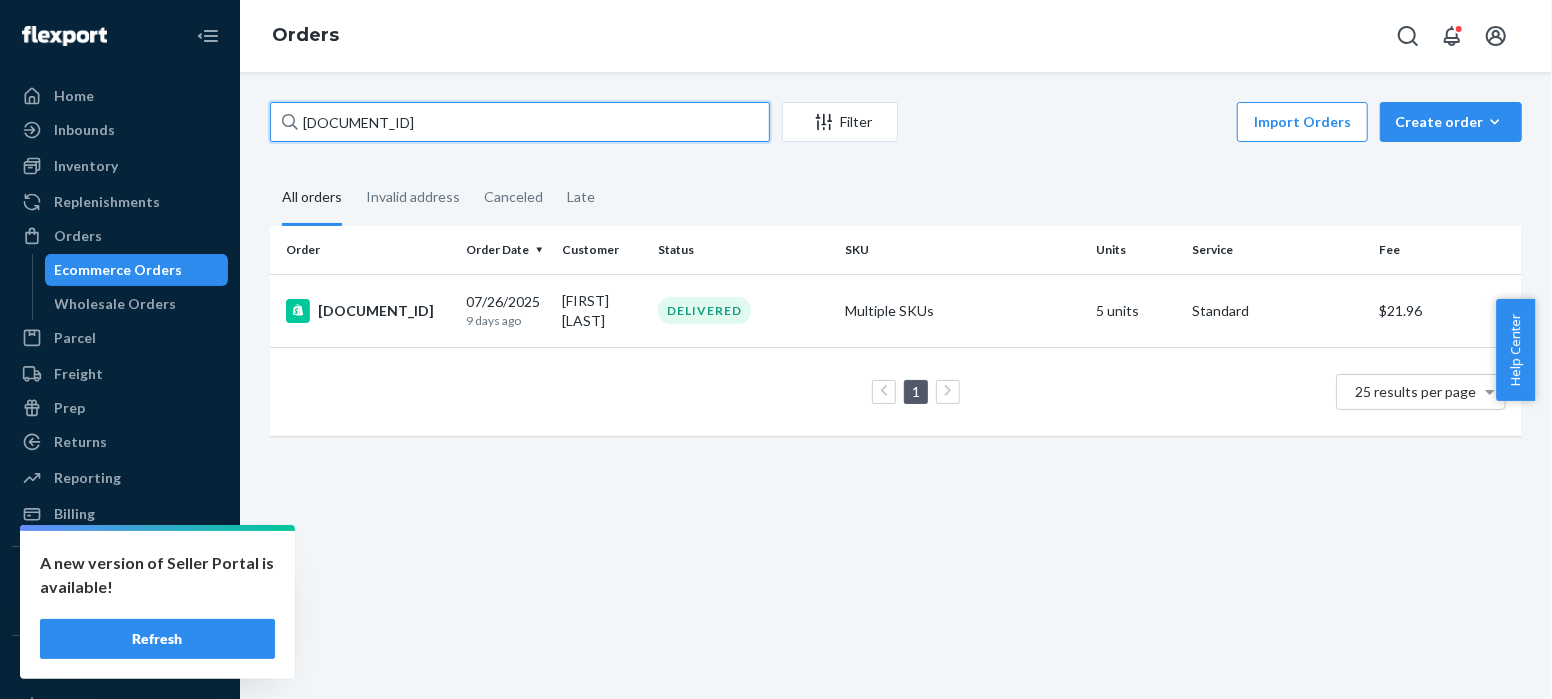 paste on "PD2002670" 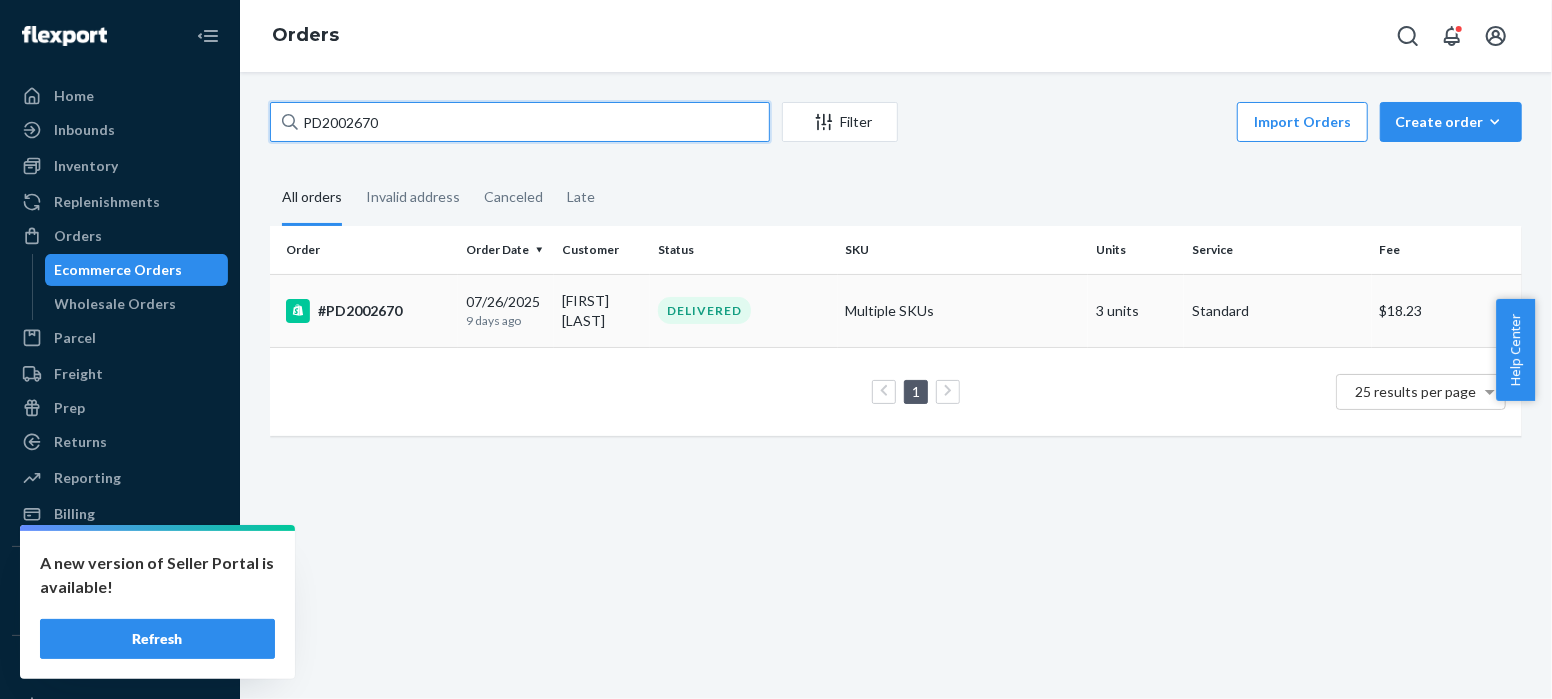 type on "PD2002670" 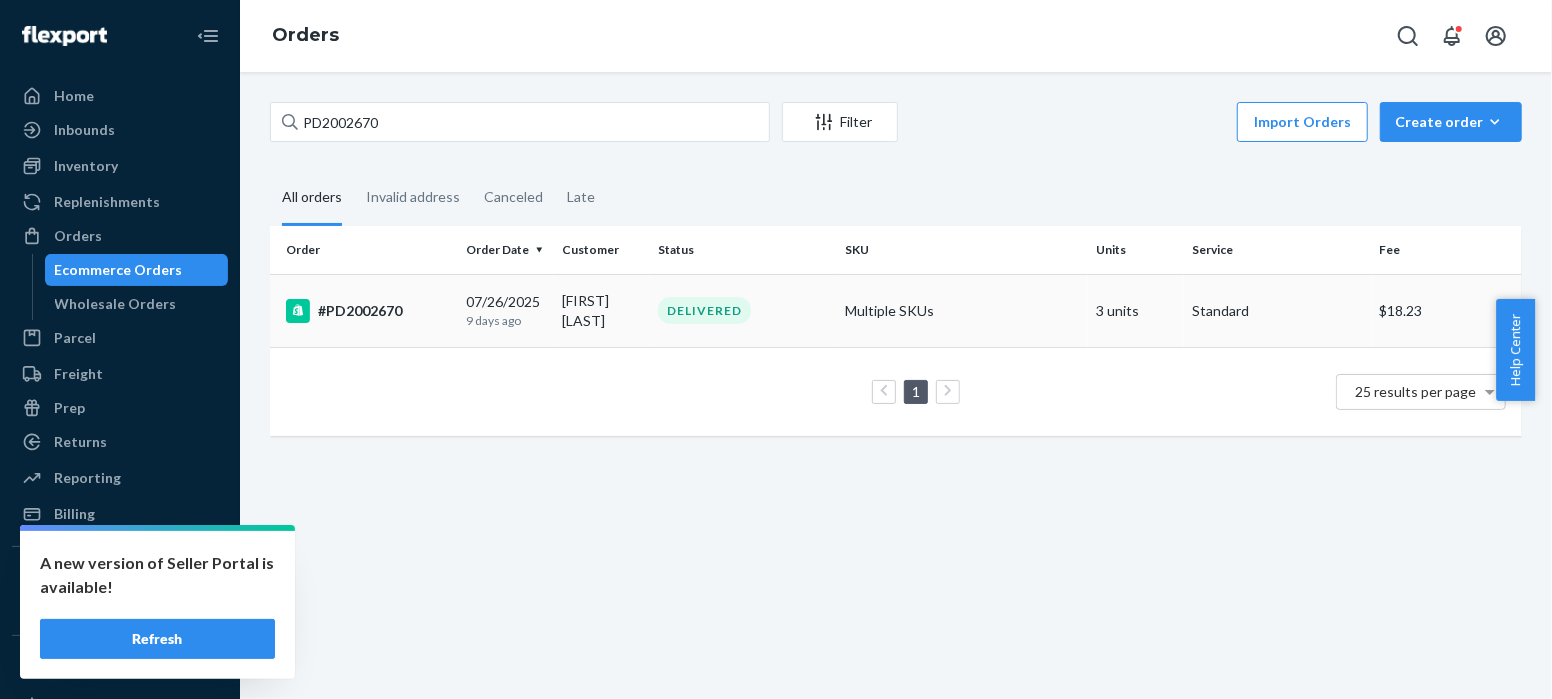 click on "#PD2002670" at bounding box center [368, 311] 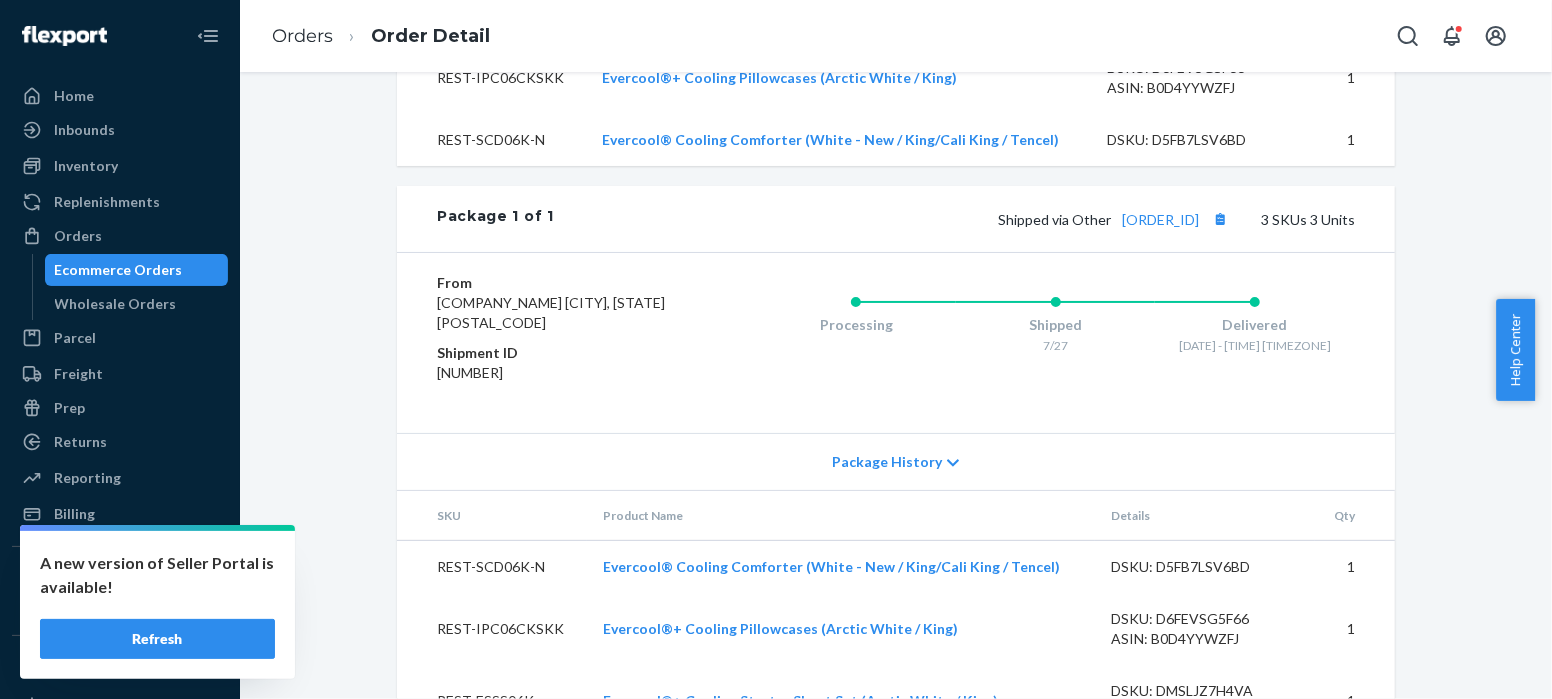 scroll, scrollTop: 985, scrollLeft: 0, axis: vertical 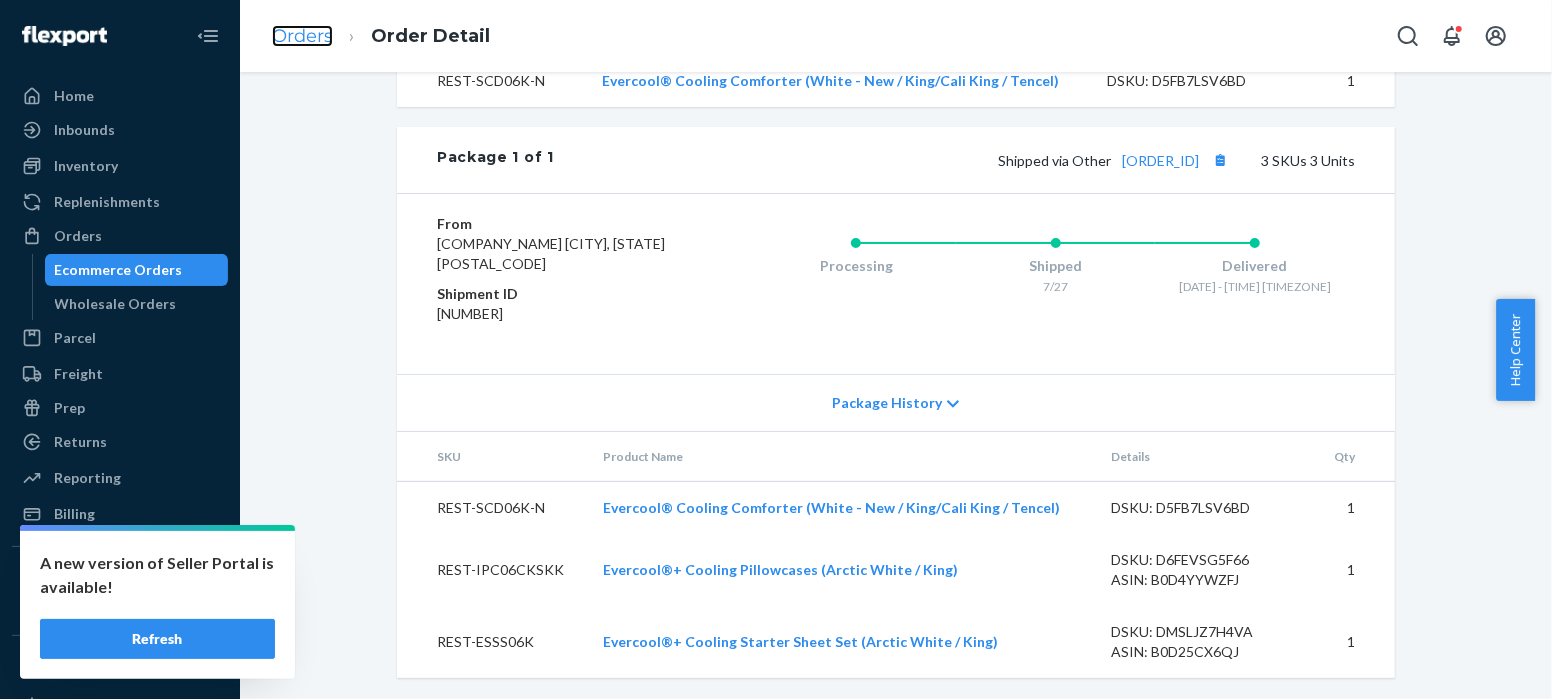 click on "Orders" at bounding box center (302, 36) 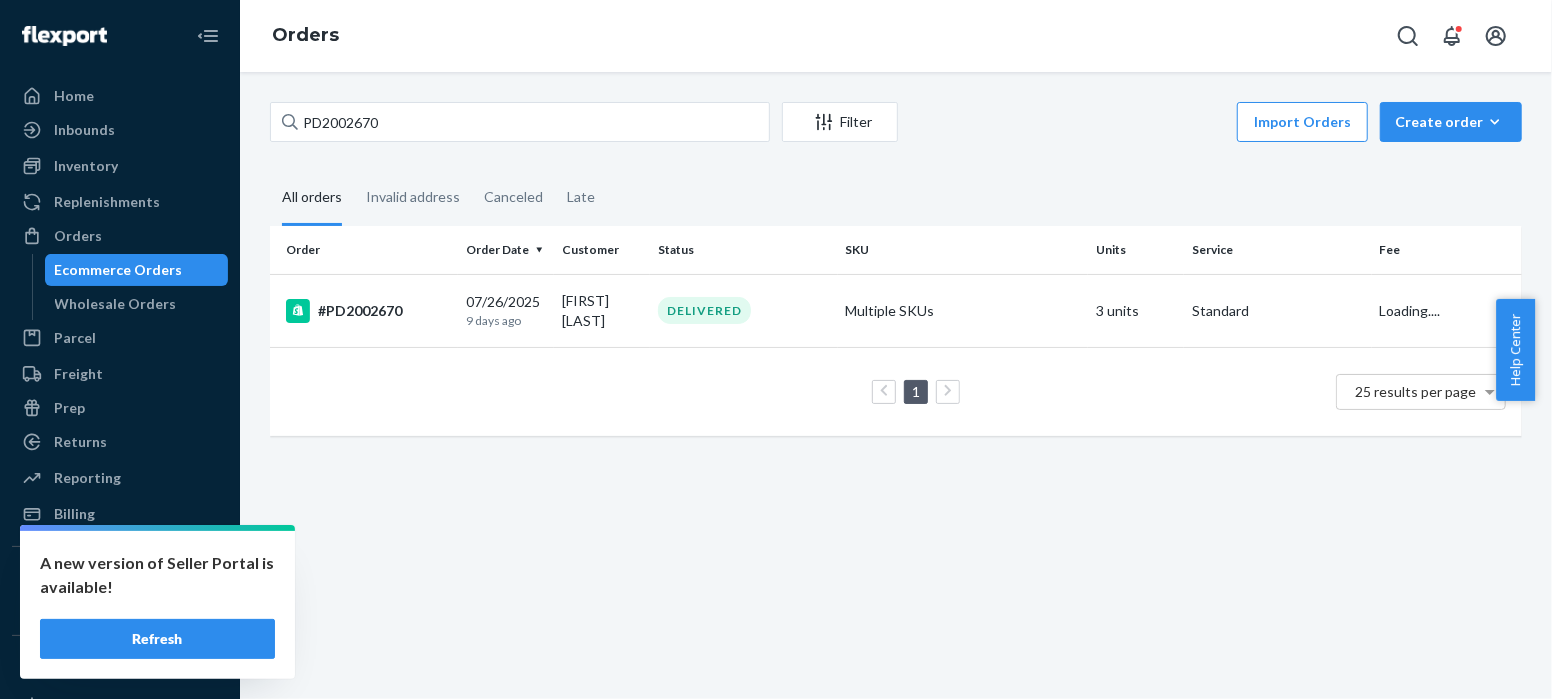 scroll, scrollTop: 0, scrollLeft: 0, axis: both 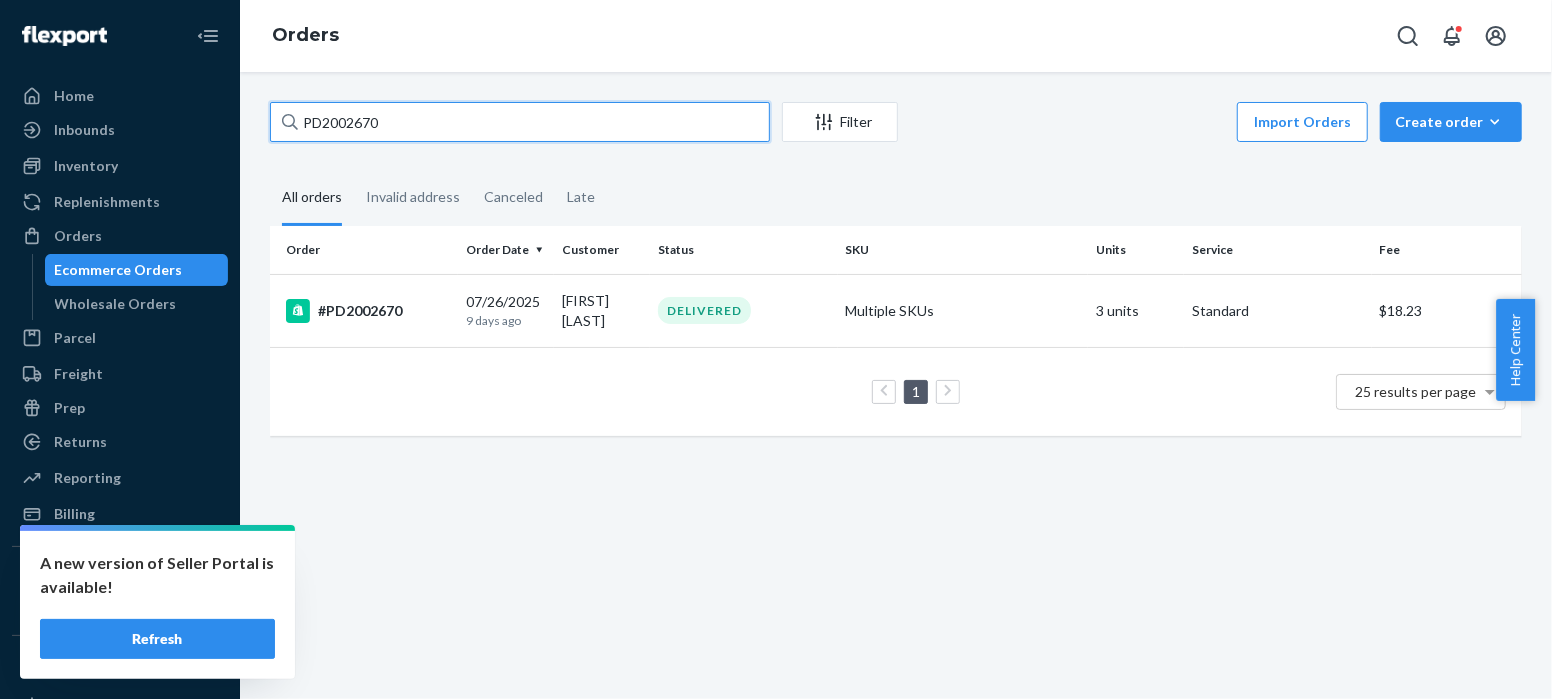 drag, startPoint x: 397, startPoint y: 124, endPoint x: 294, endPoint y: 120, distance: 103.077644 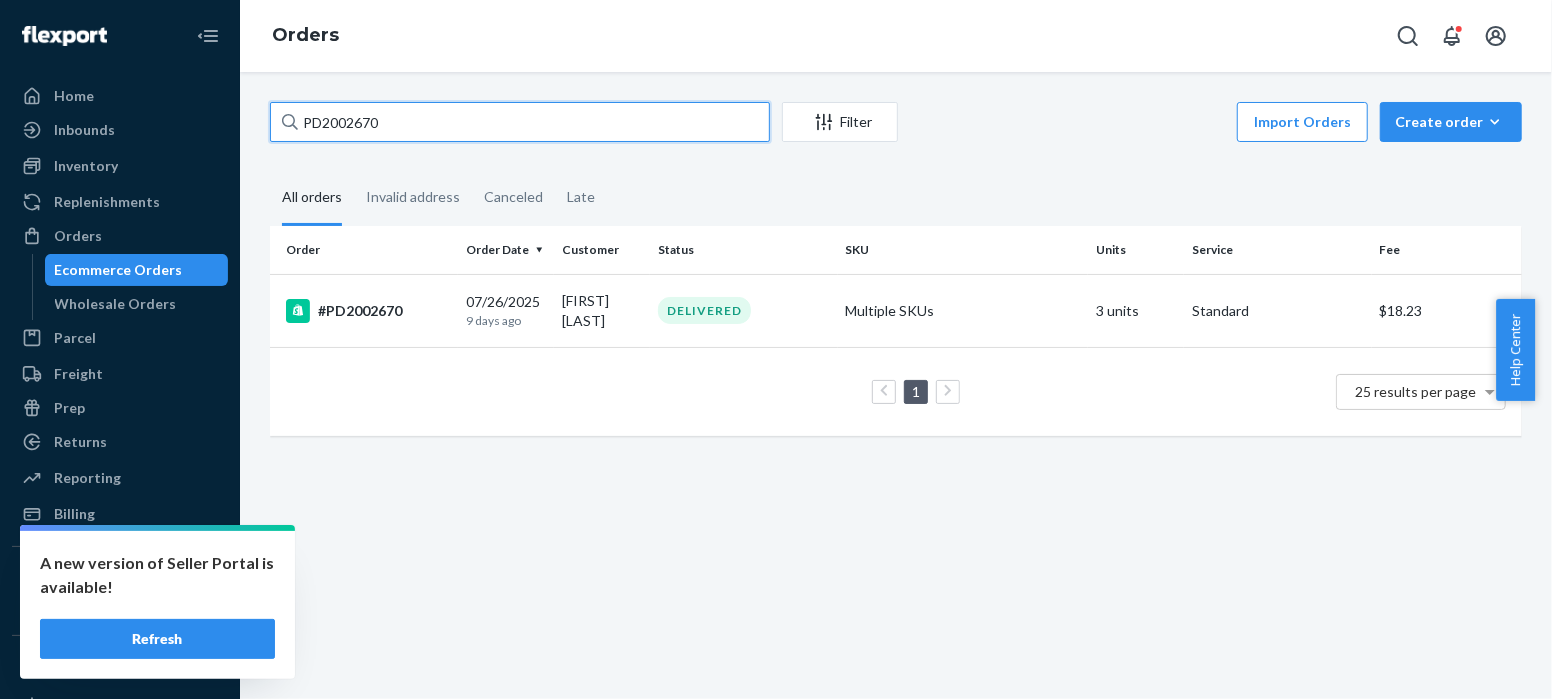 click on "PD2002670" at bounding box center (520, 122) 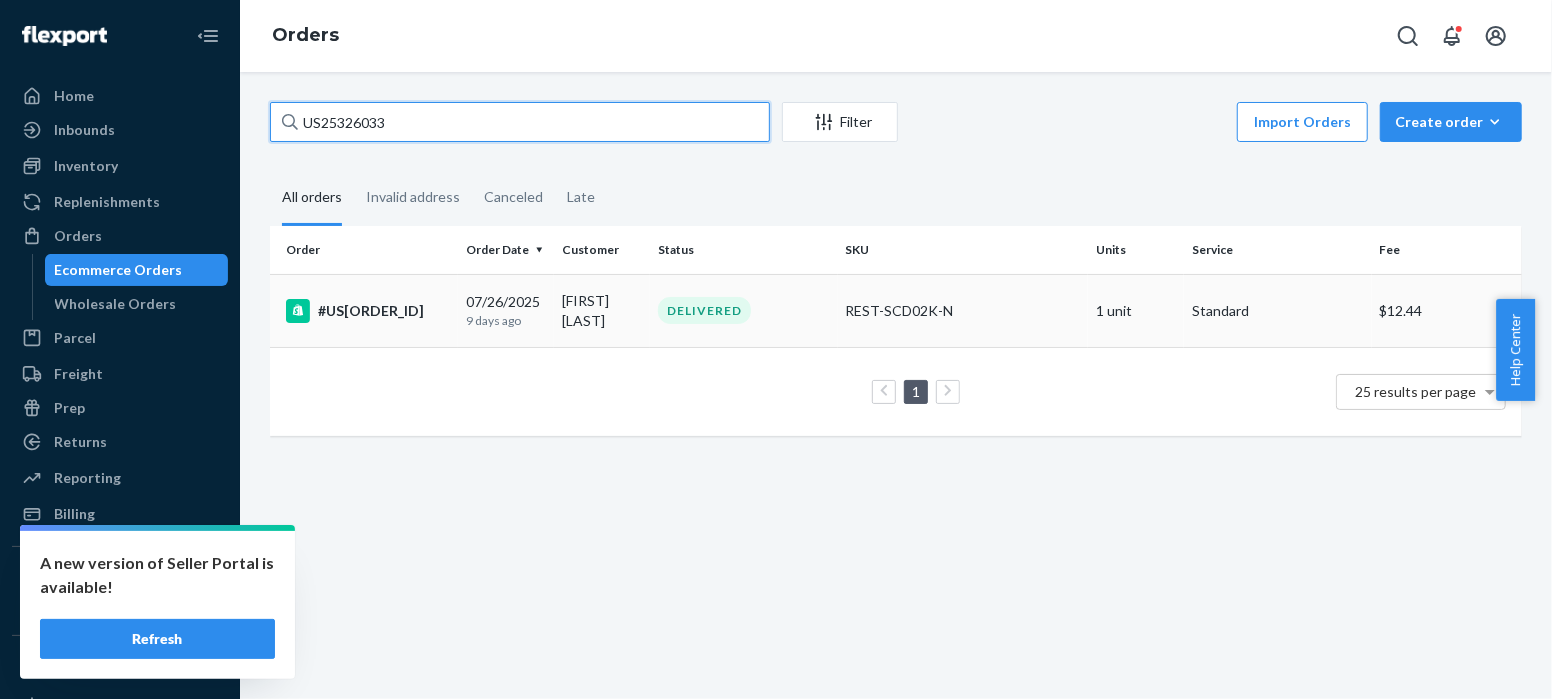 type on "US25326033" 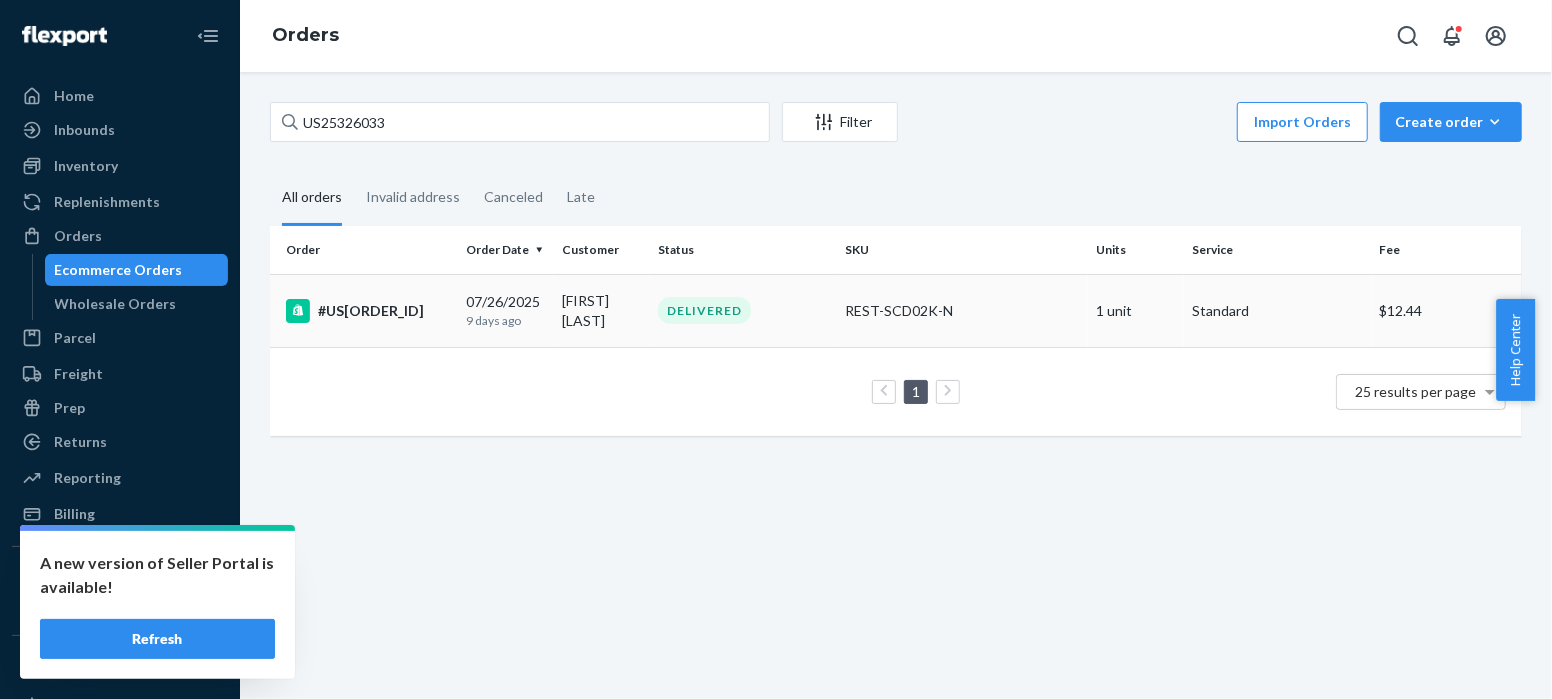 click on "#US[ORDER_ID]" at bounding box center [364, 310] 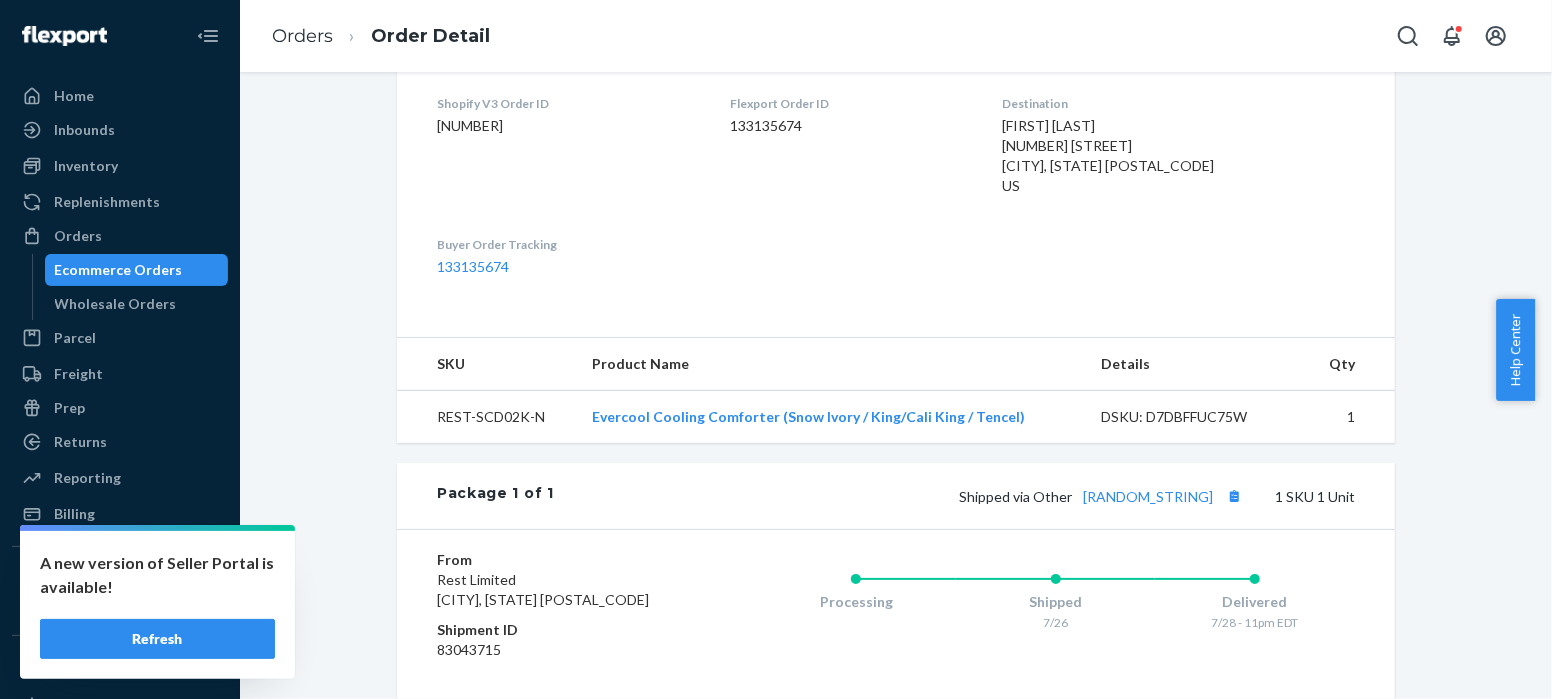 scroll, scrollTop: 698, scrollLeft: 0, axis: vertical 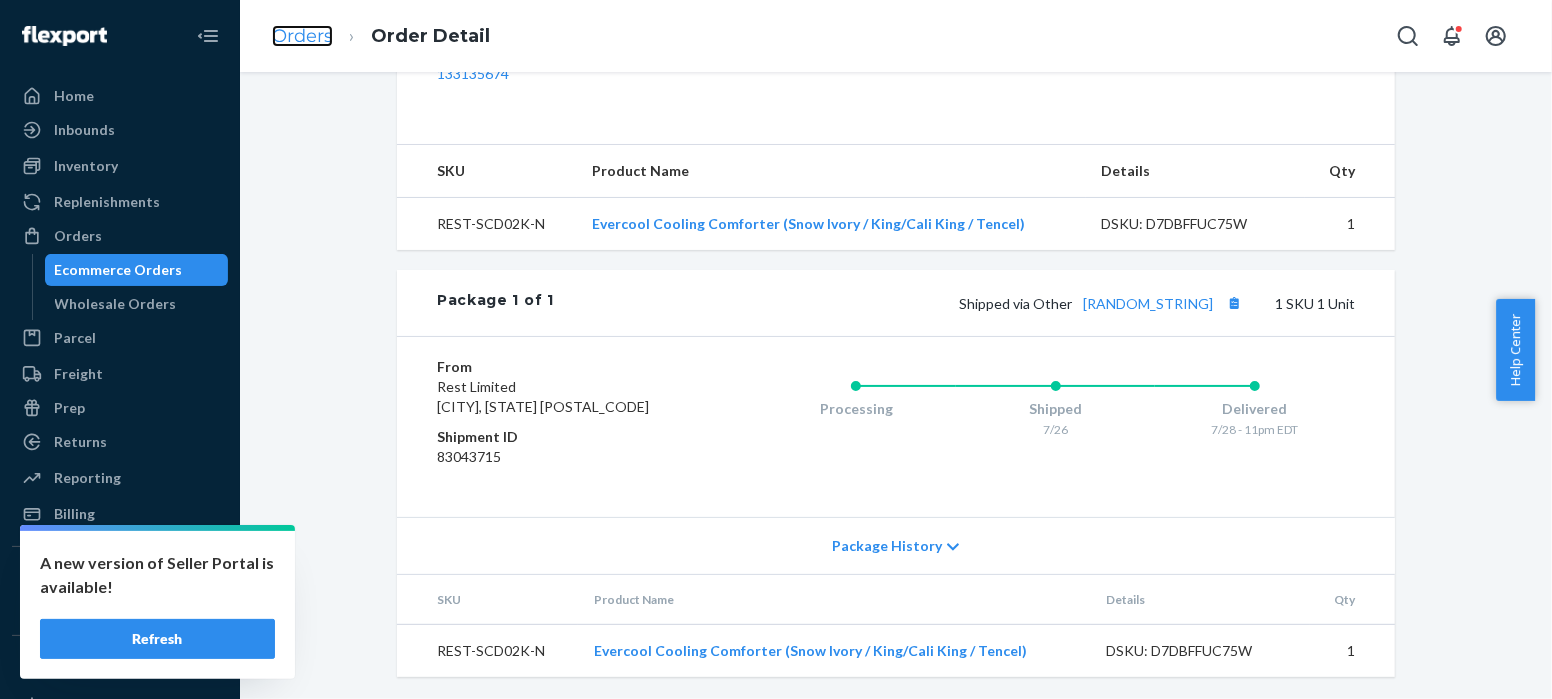 click on "Orders" at bounding box center [302, 36] 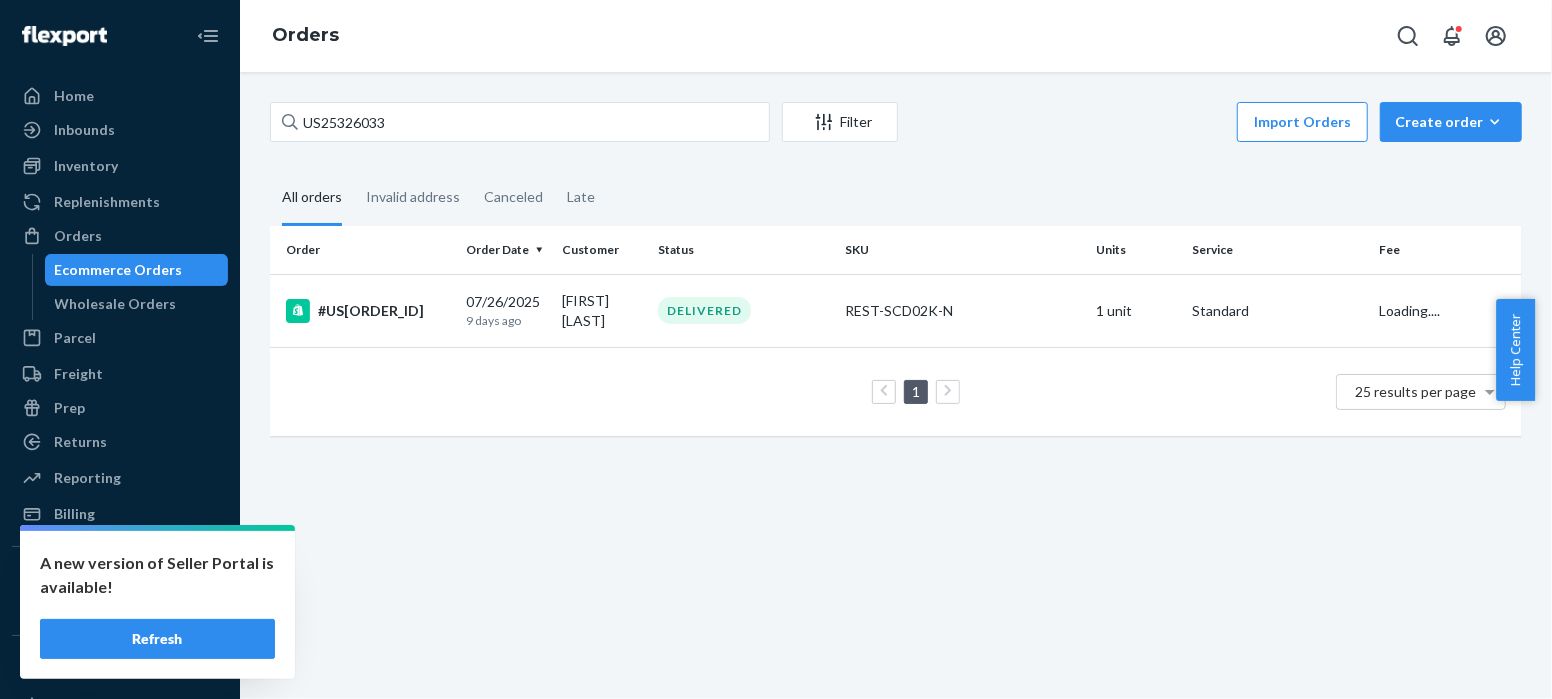 scroll, scrollTop: 0, scrollLeft: 0, axis: both 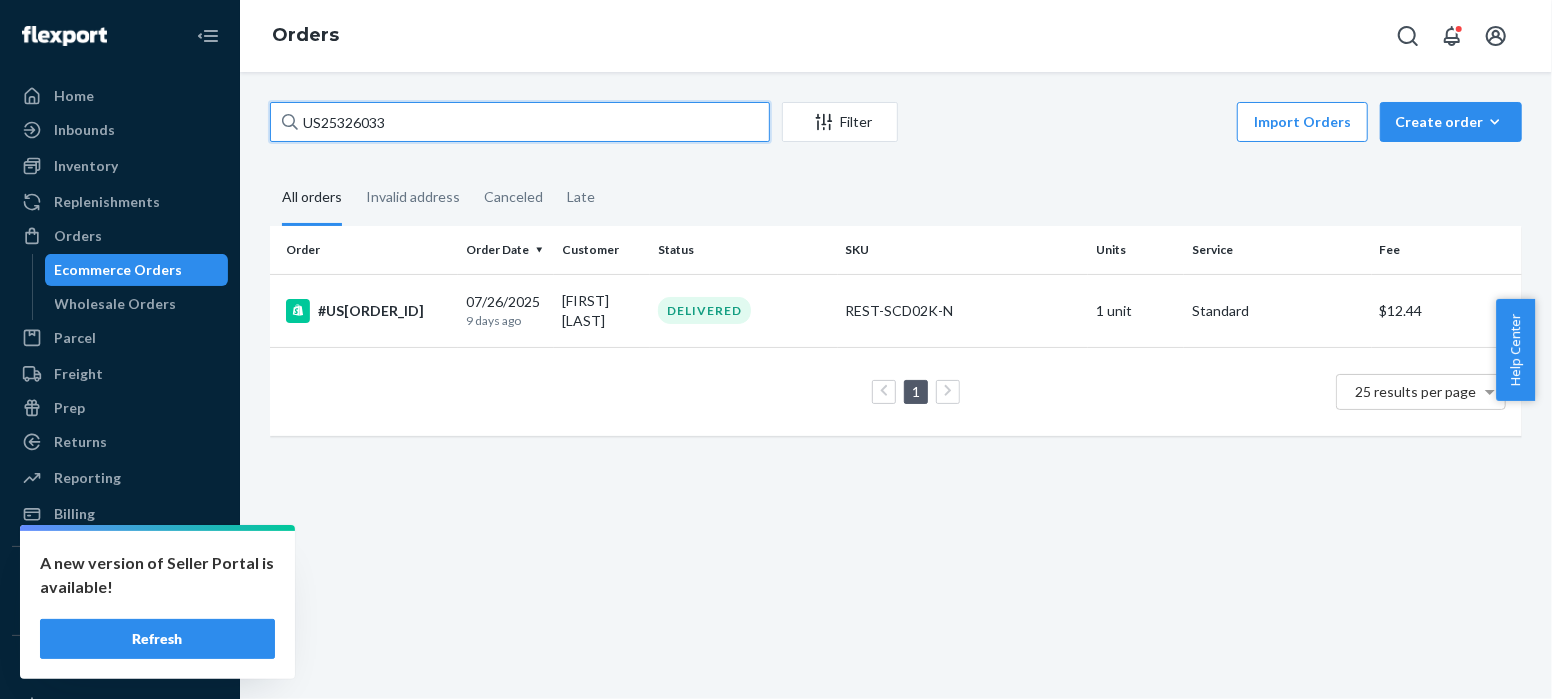 drag, startPoint x: 404, startPoint y: 127, endPoint x: 273, endPoint y: 118, distance: 131.30879 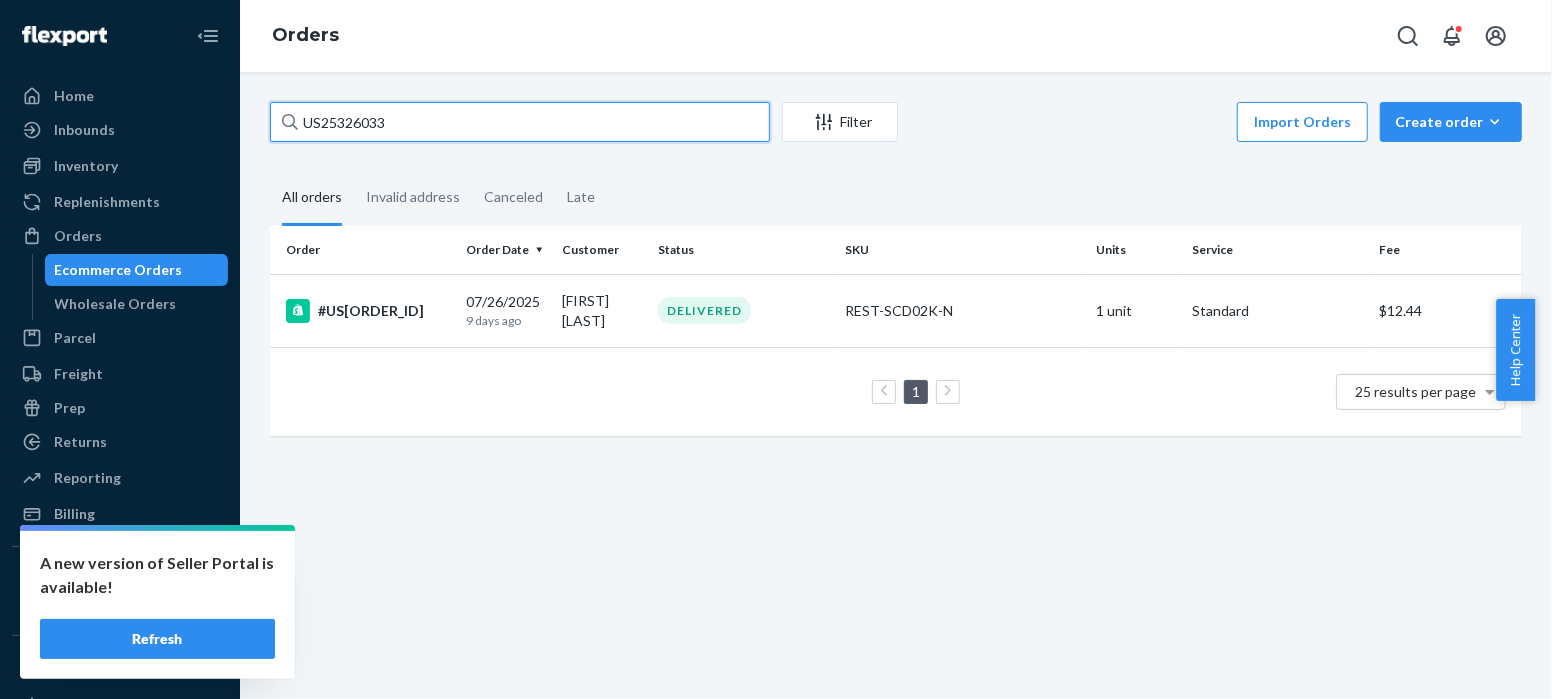 click on "US25326033" at bounding box center [520, 122] 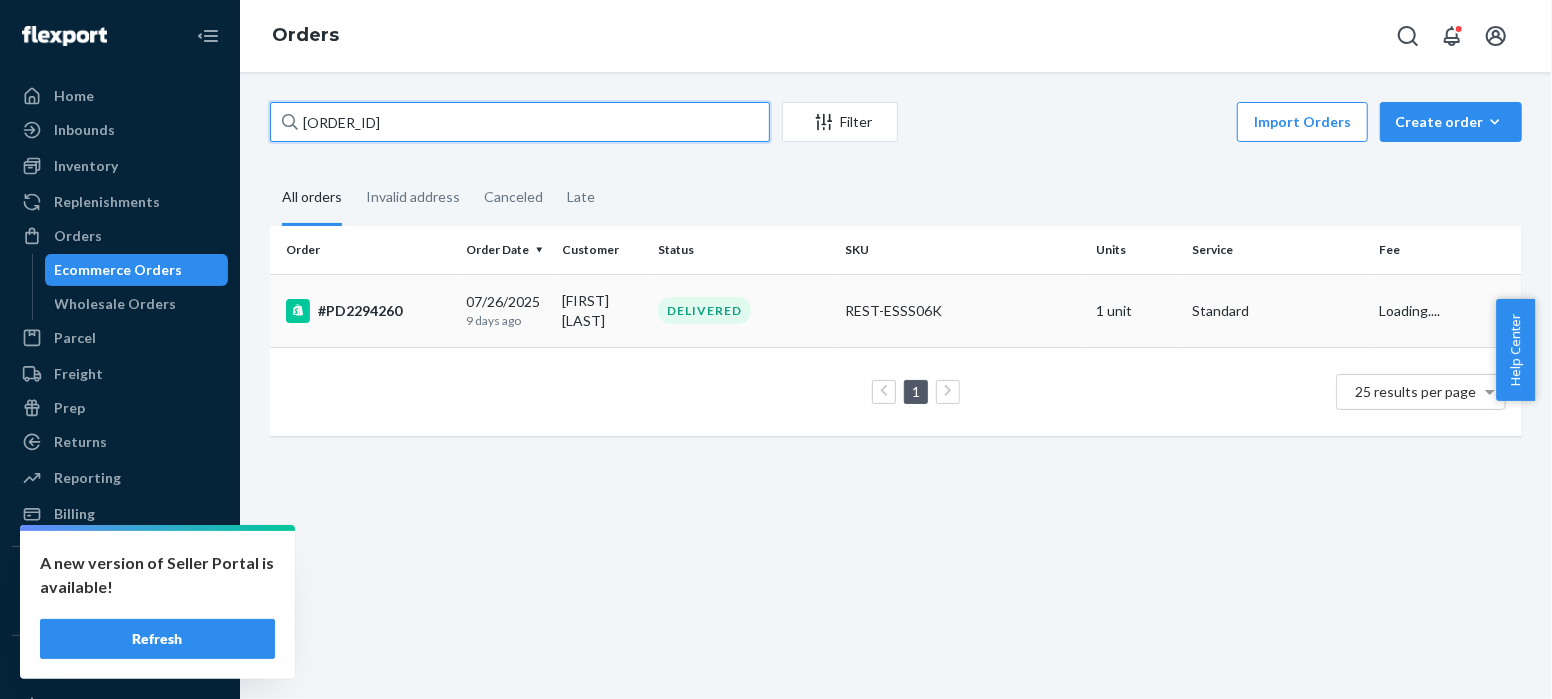 type on "[ORDER_ID]" 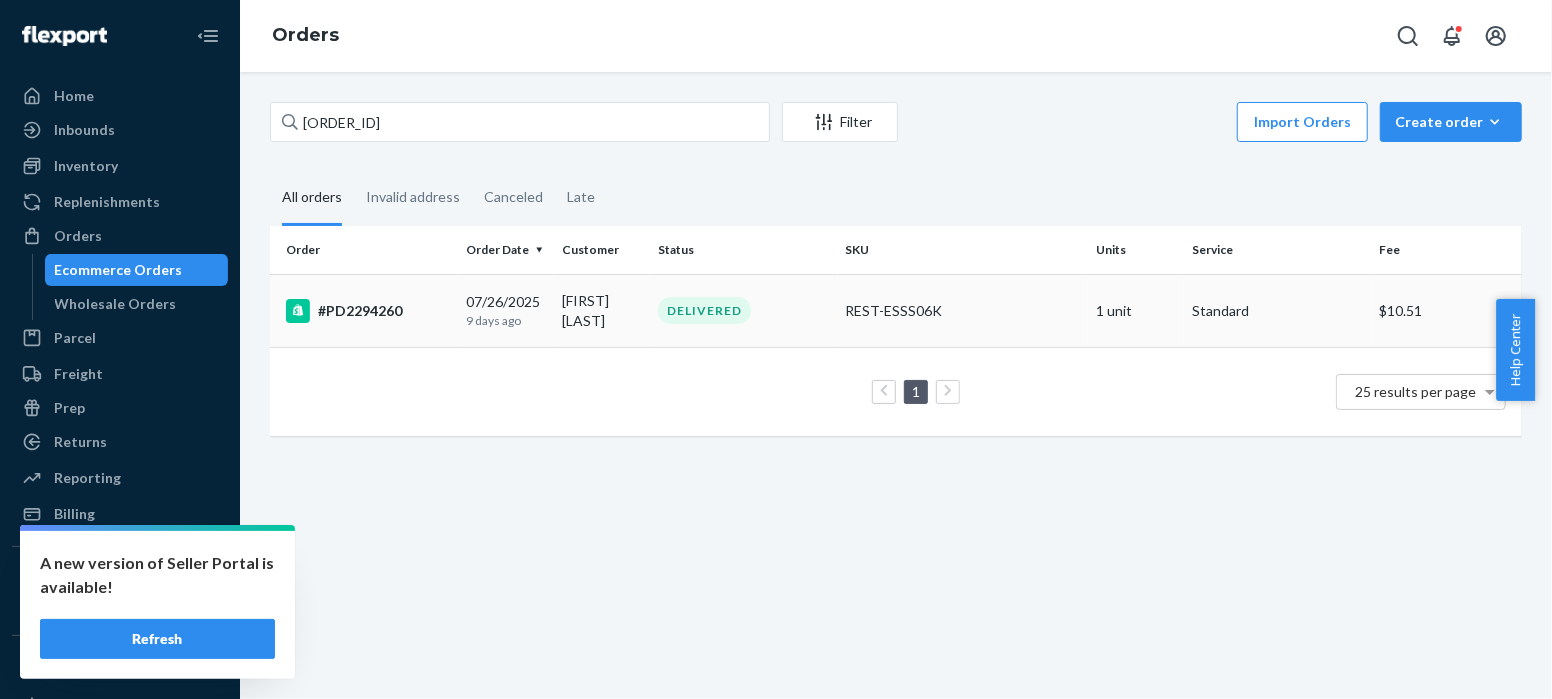 click on "#PD2294260" at bounding box center [368, 311] 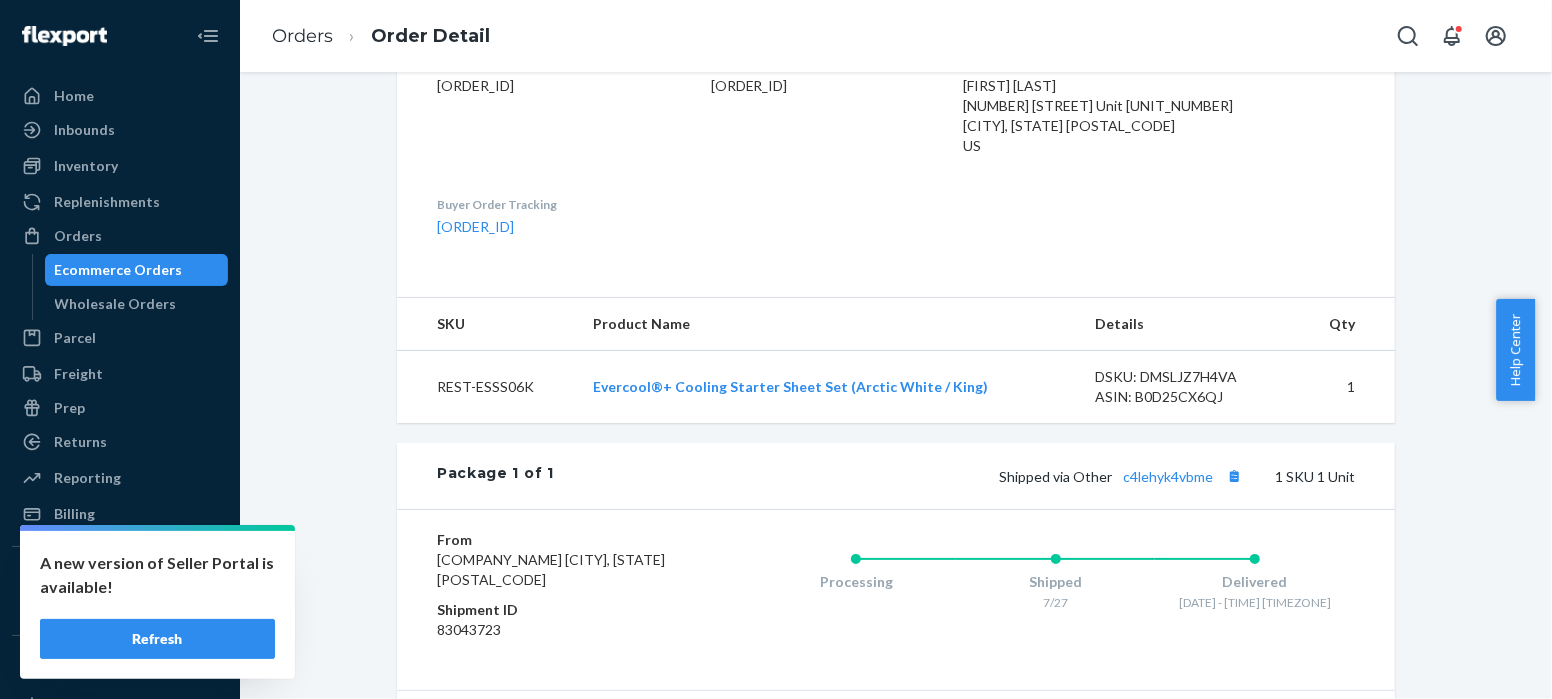 scroll, scrollTop: 738, scrollLeft: 0, axis: vertical 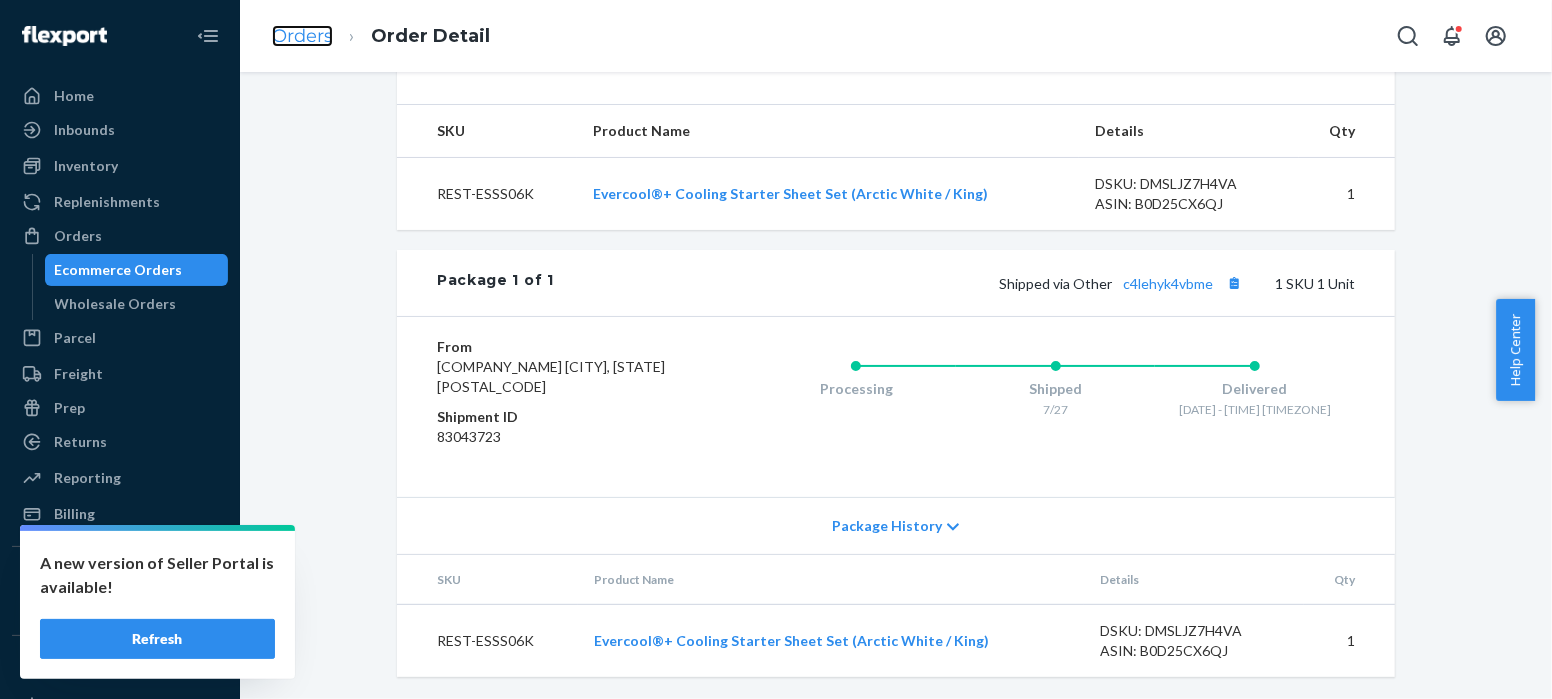 click on "Orders" at bounding box center (302, 36) 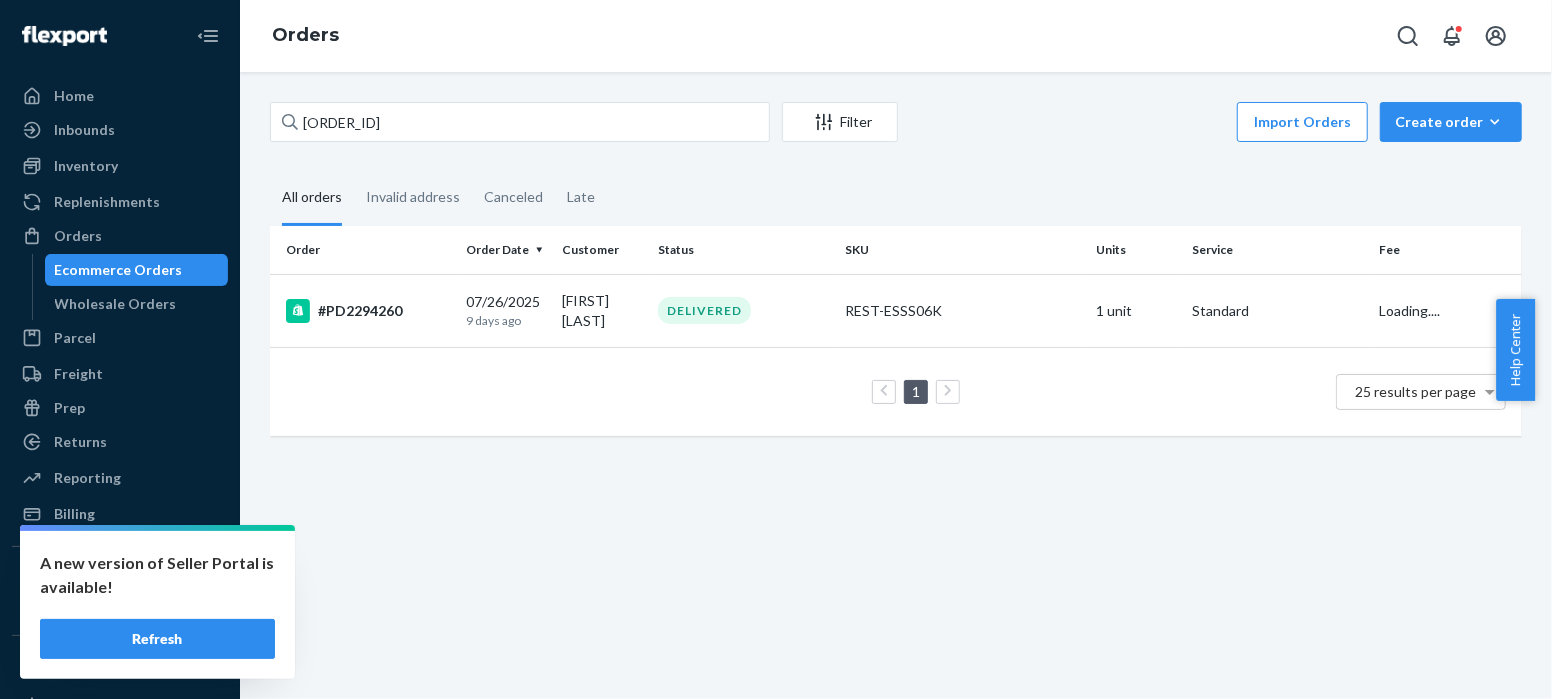 scroll, scrollTop: 0, scrollLeft: 0, axis: both 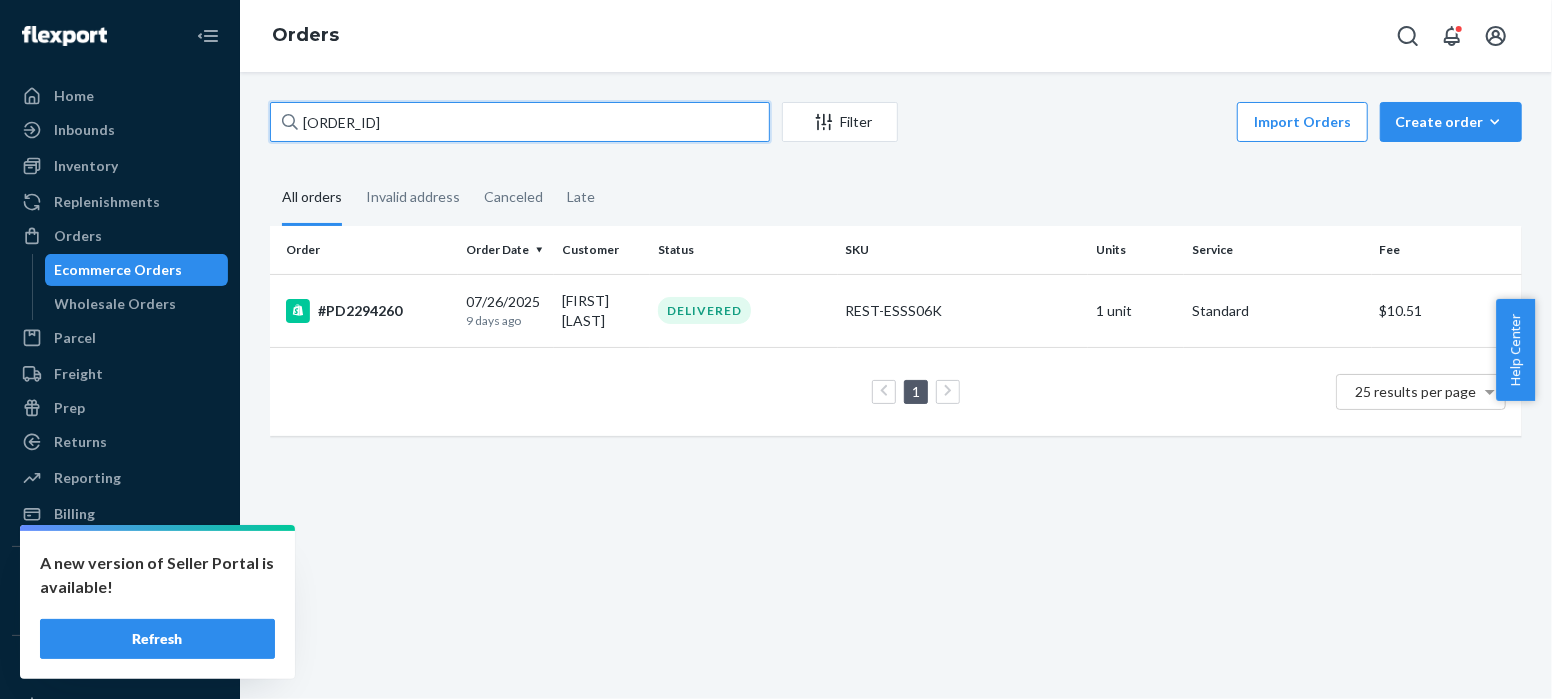 drag, startPoint x: 390, startPoint y: 127, endPoint x: 280, endPoint y: 127, distance: 110 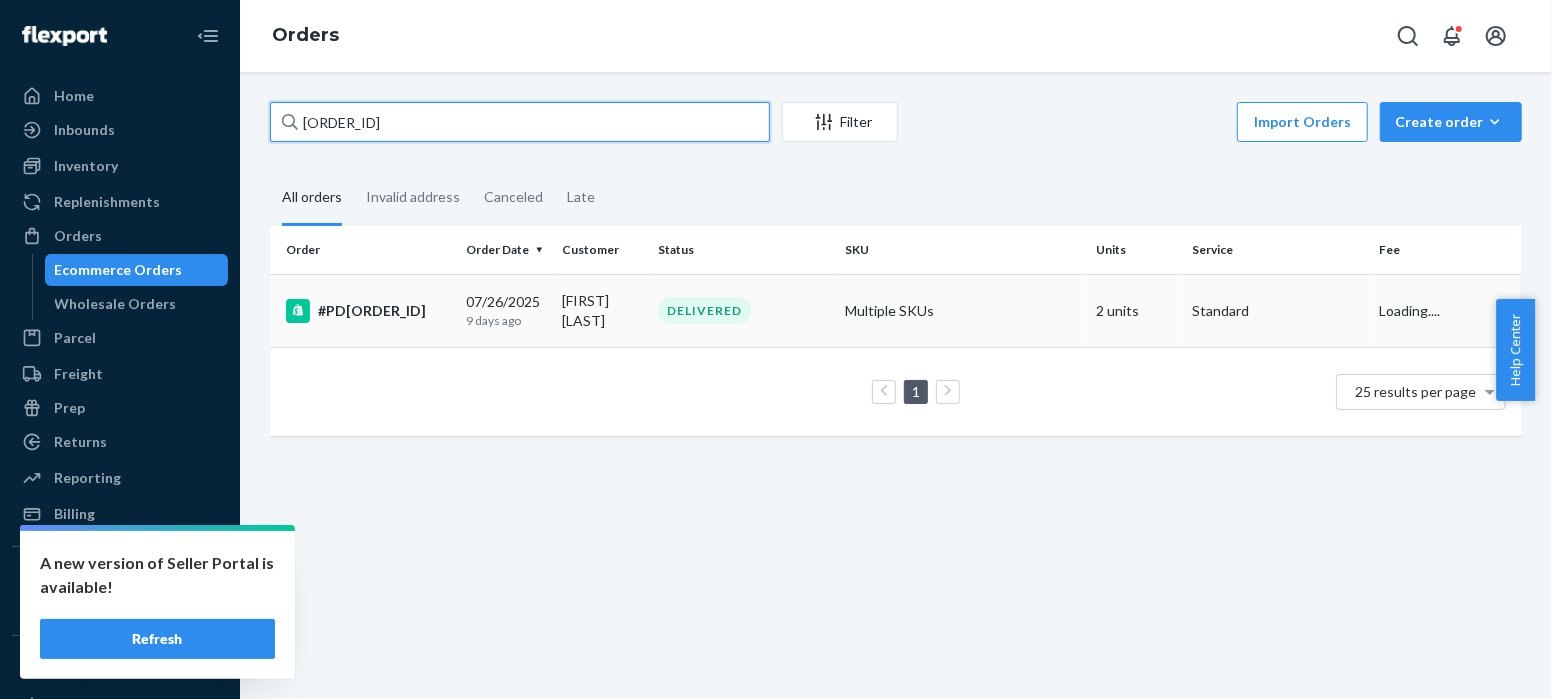 type on "[ORDER_ID]" 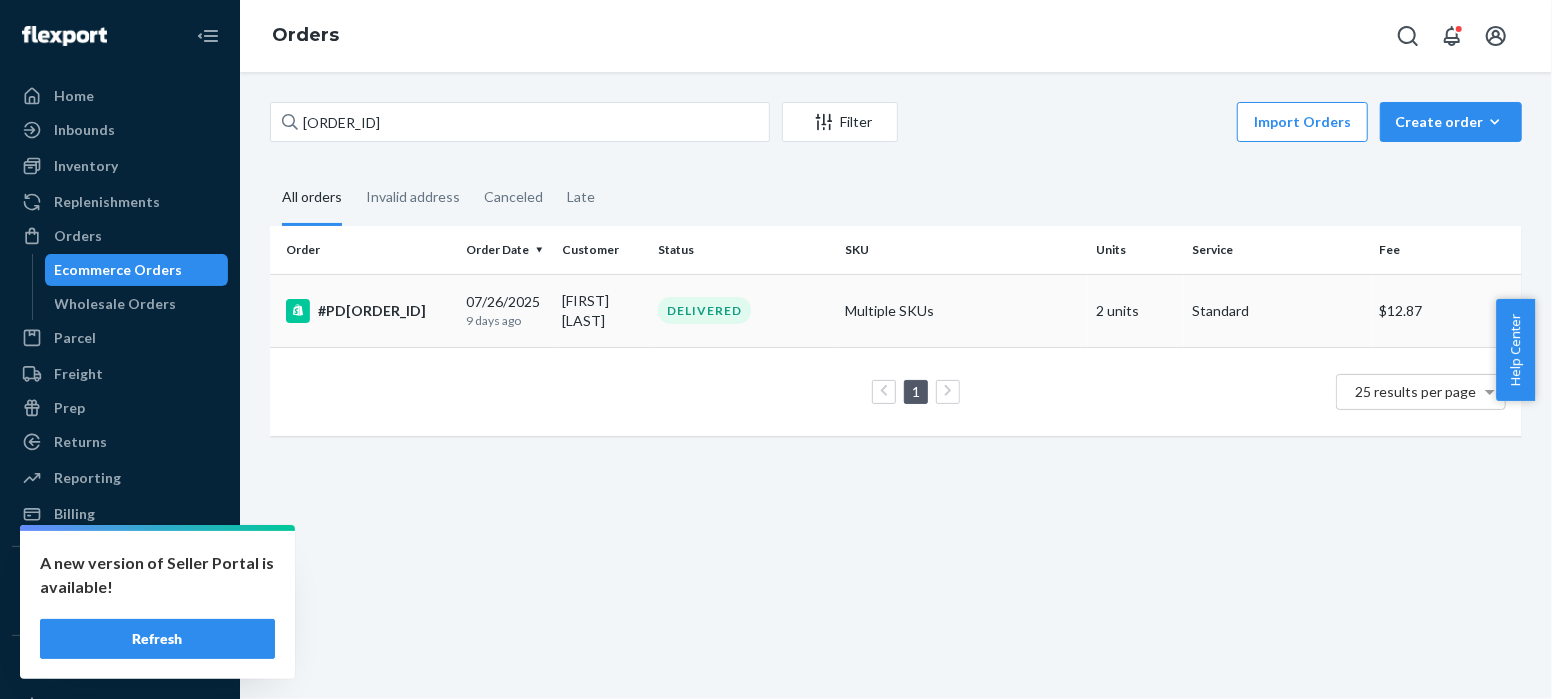 click on "#PD[ORDER_ID]" at bounding box center (368, 311) 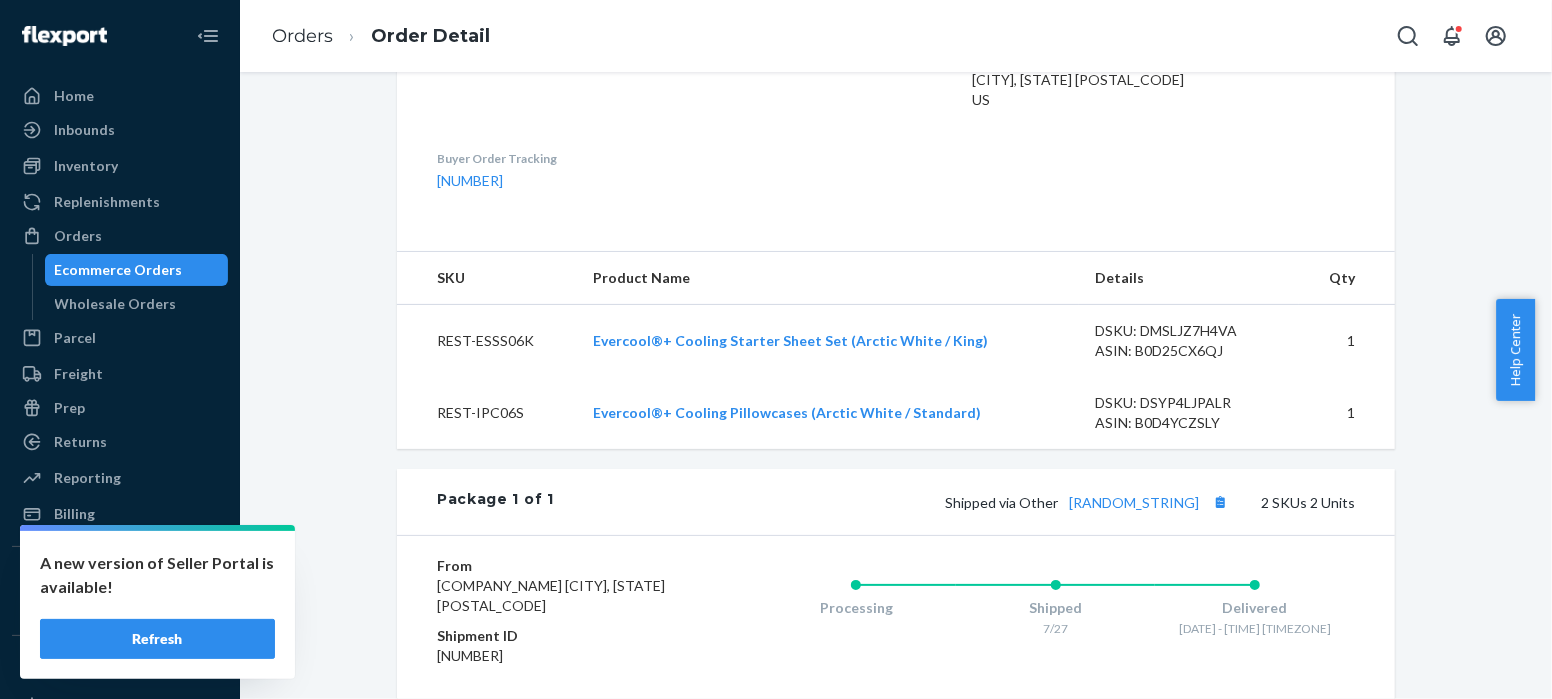 scroll, scrollTop: 741, scrollLeft: 0, axis: vertical 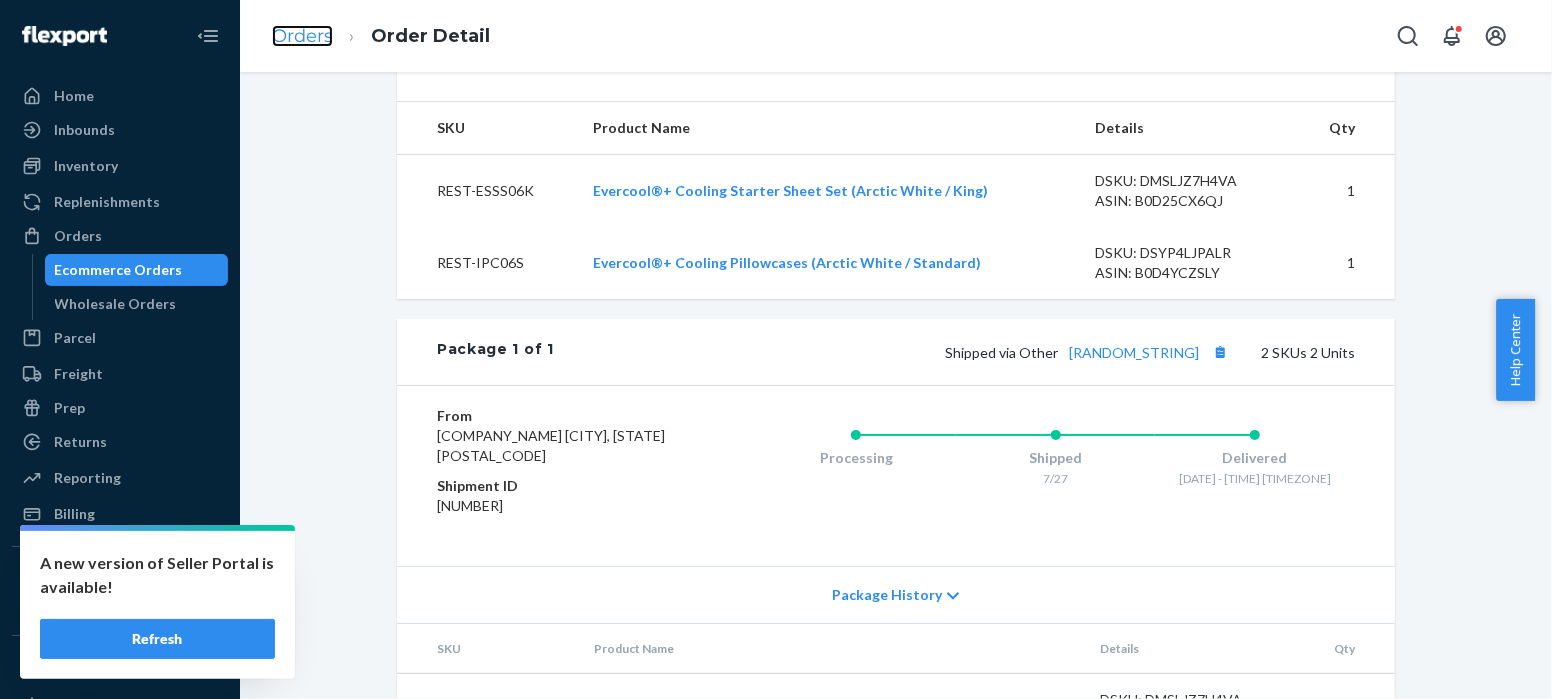 click on "Orders" at bounding box center (302, 36) 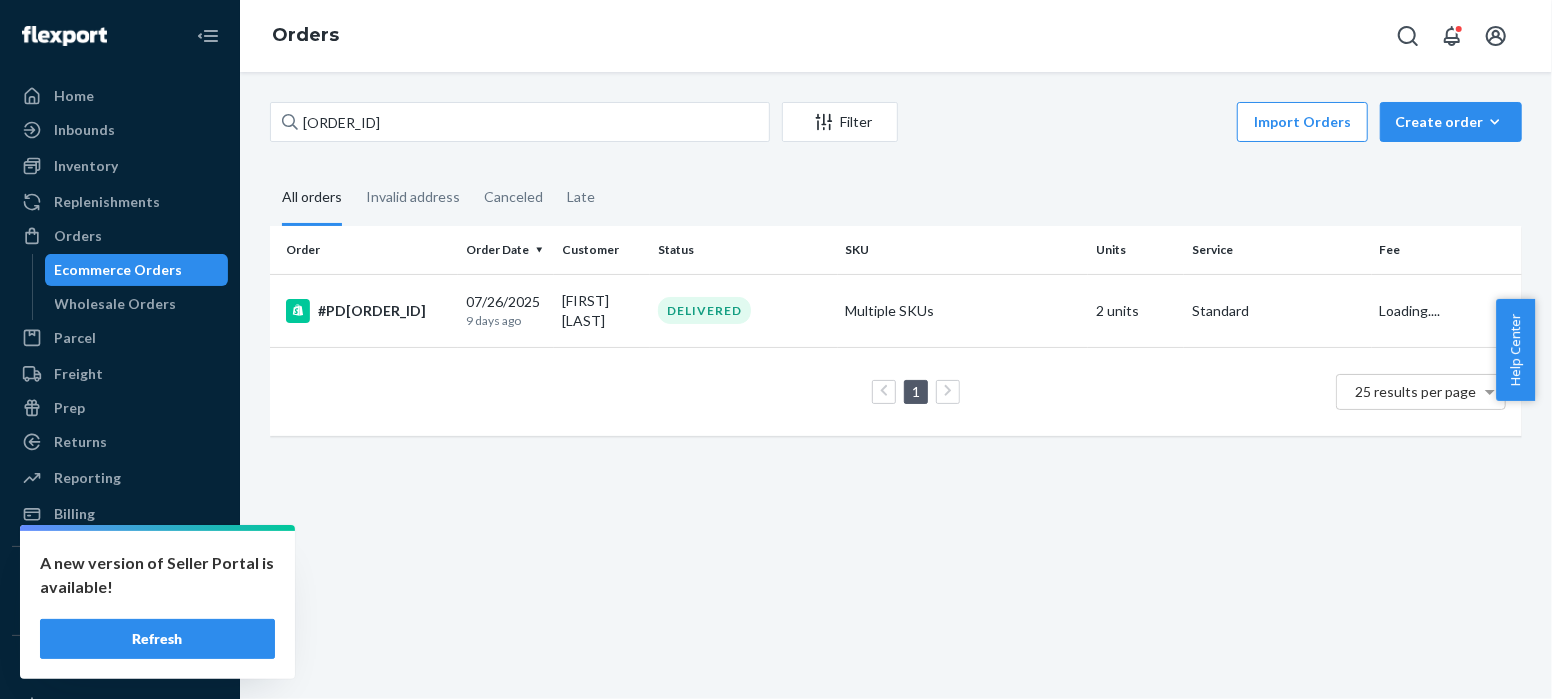 scroll, scrollTop: 0, scrollLeft: 0, axis: both 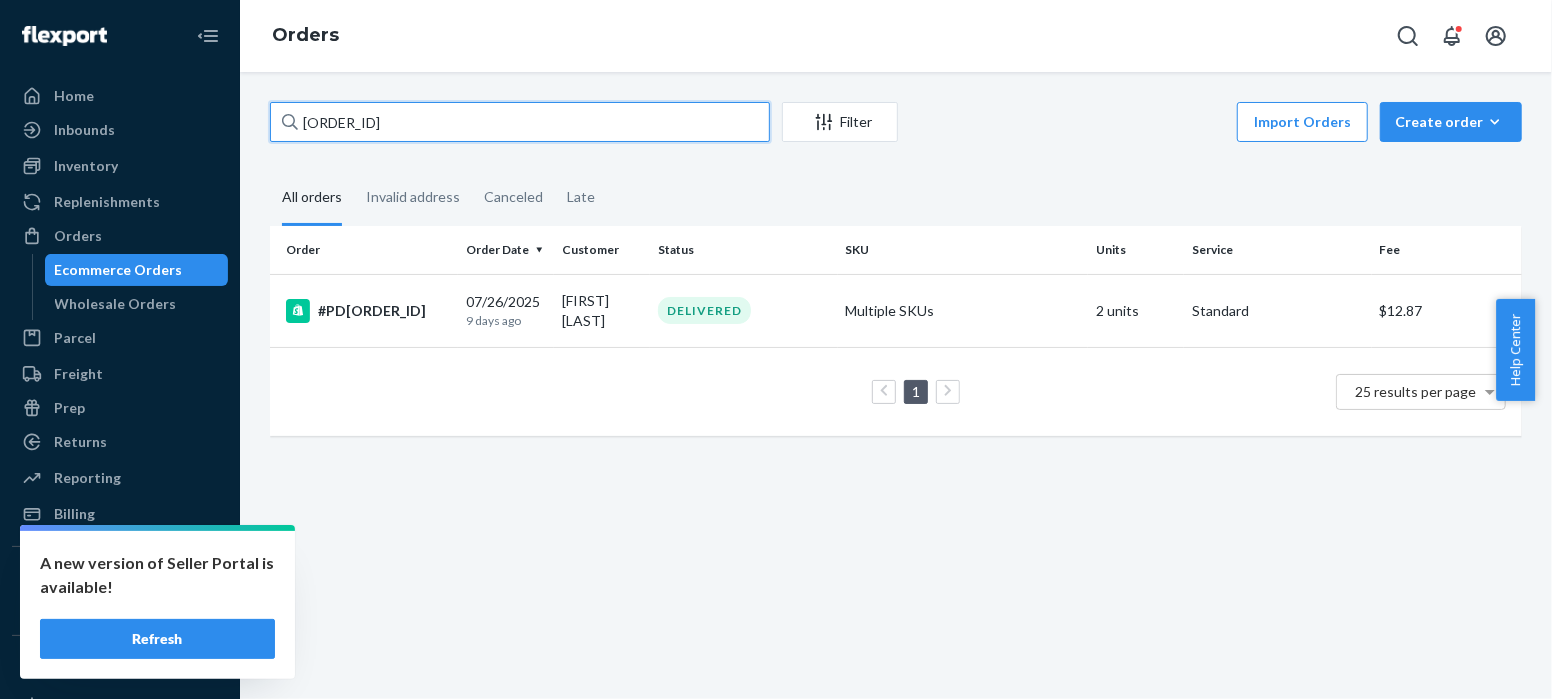drag, startPoint x: 397, startPoint y: 129, endPoint x: 256, endPoint y: 104, distance: 143.19916 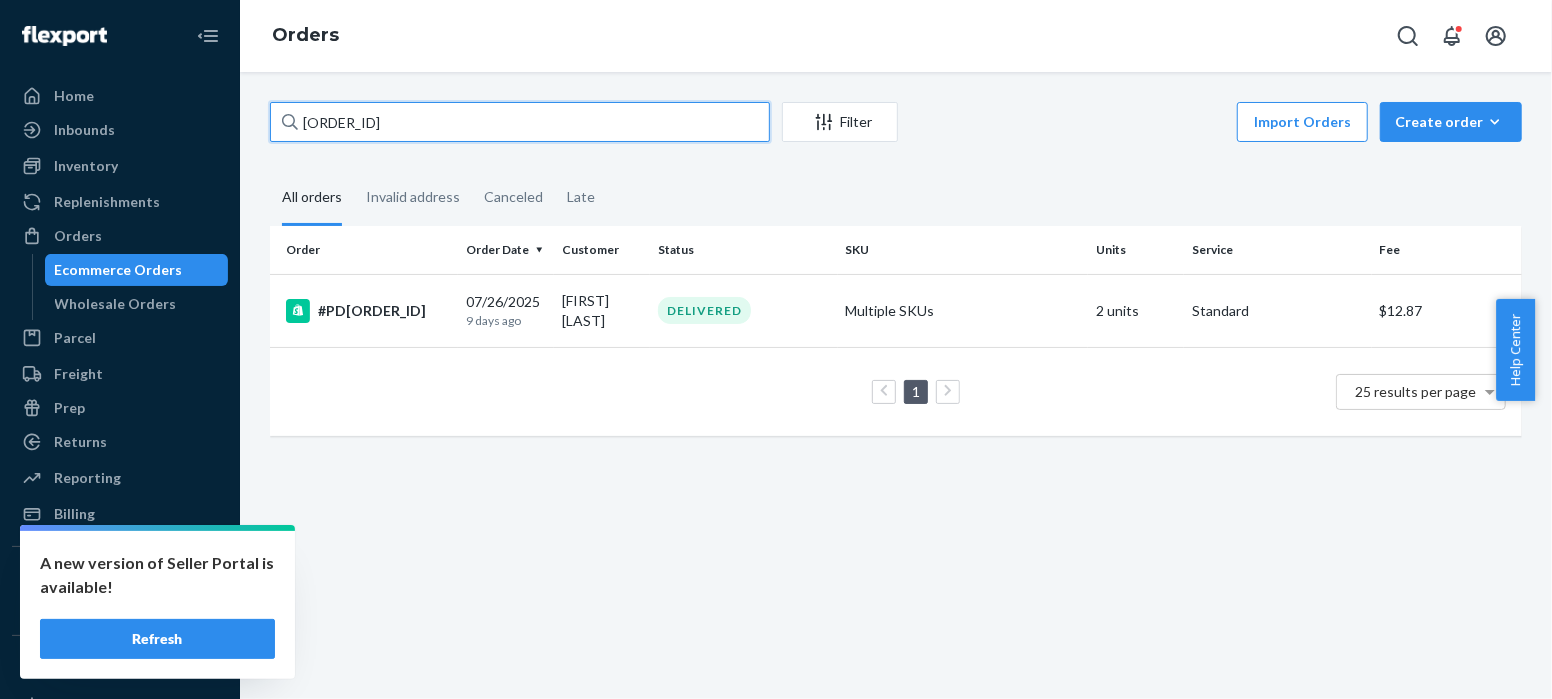 click on "[DOCUMENT_ID] [DATE] [TIME_AGO] [FIRST] [LAST] DELIVERED [SKU] [UNITS] [SERVICE] $[PRICE] 1 25 results per page" at bounding box center [896, 279] 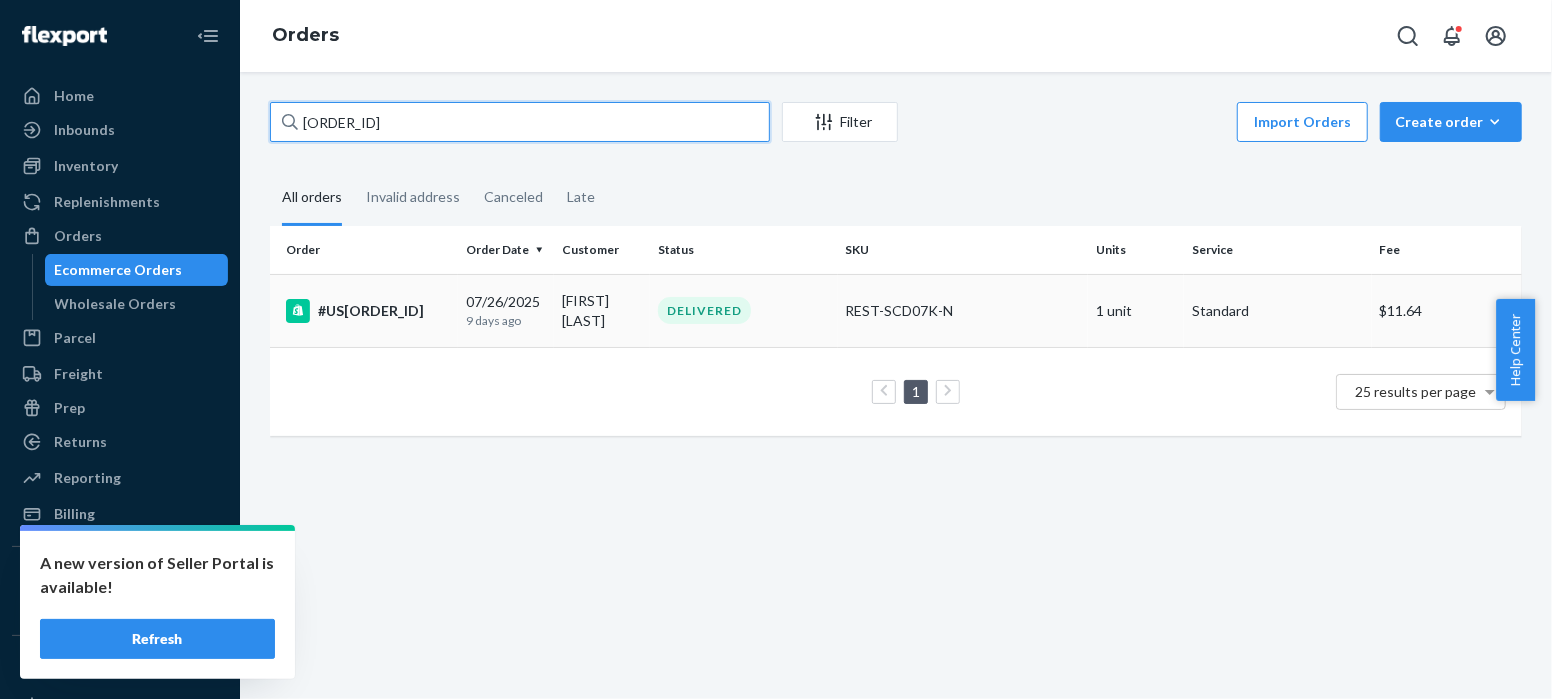 type on "[ORDER_ID]" 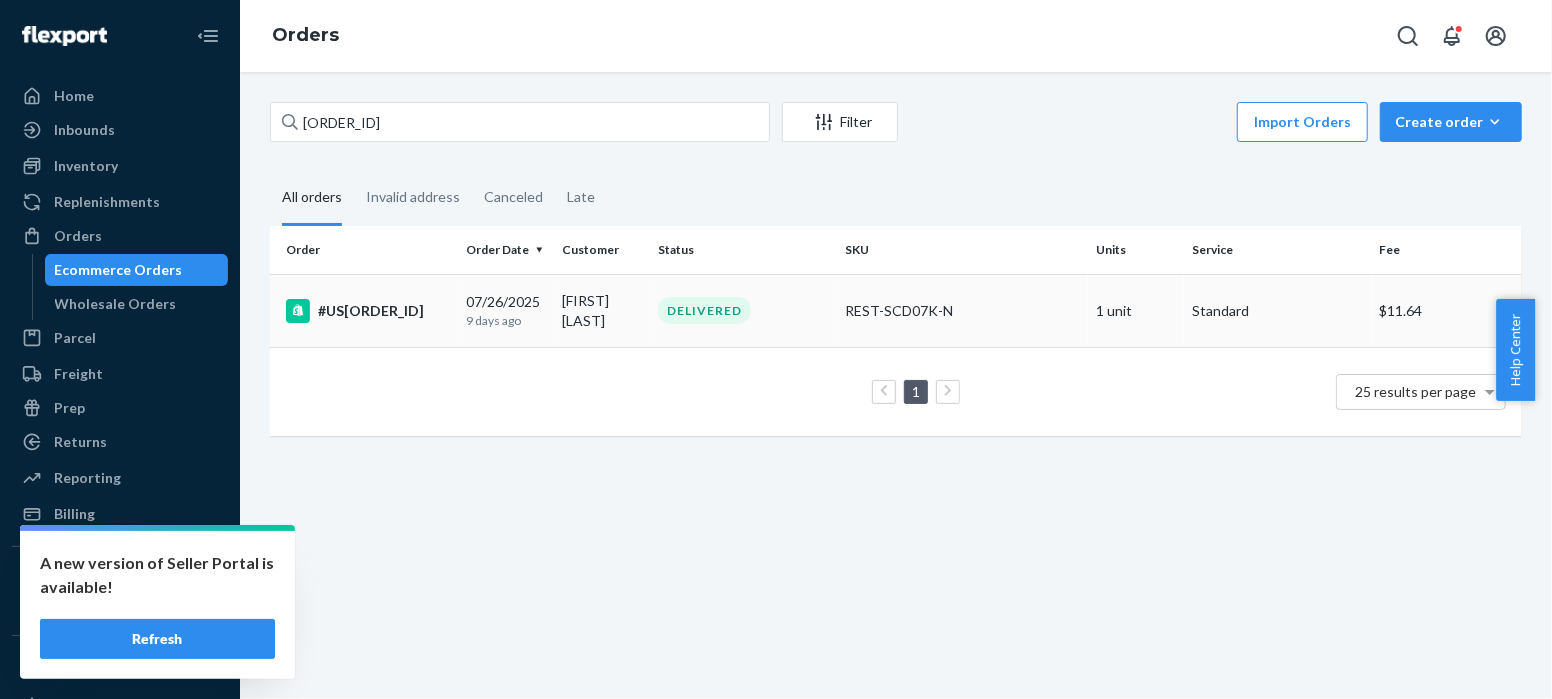click on "#US[ORDER_ID]" at bounding box center (368, 311) 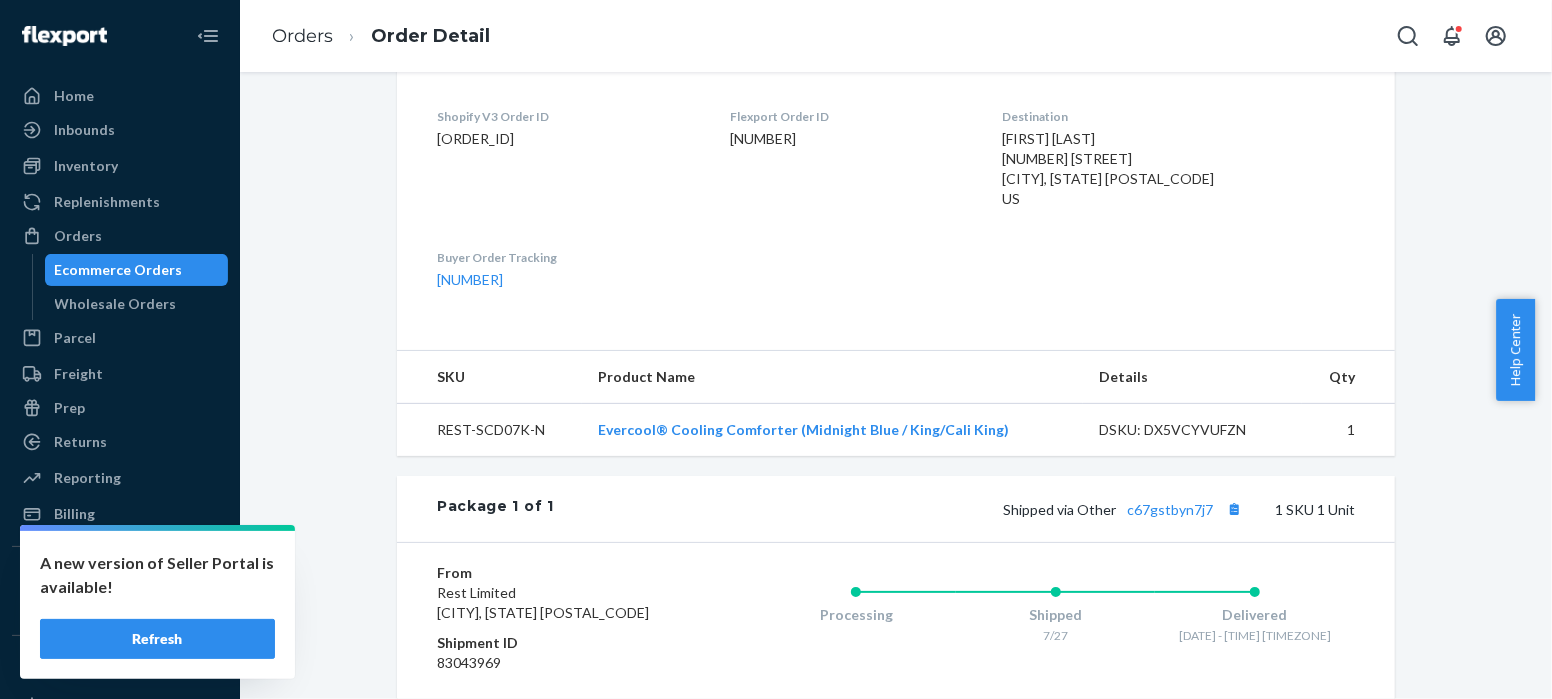 scroll, scrollTop: 698, scrollLeft: 0, axis: vertical 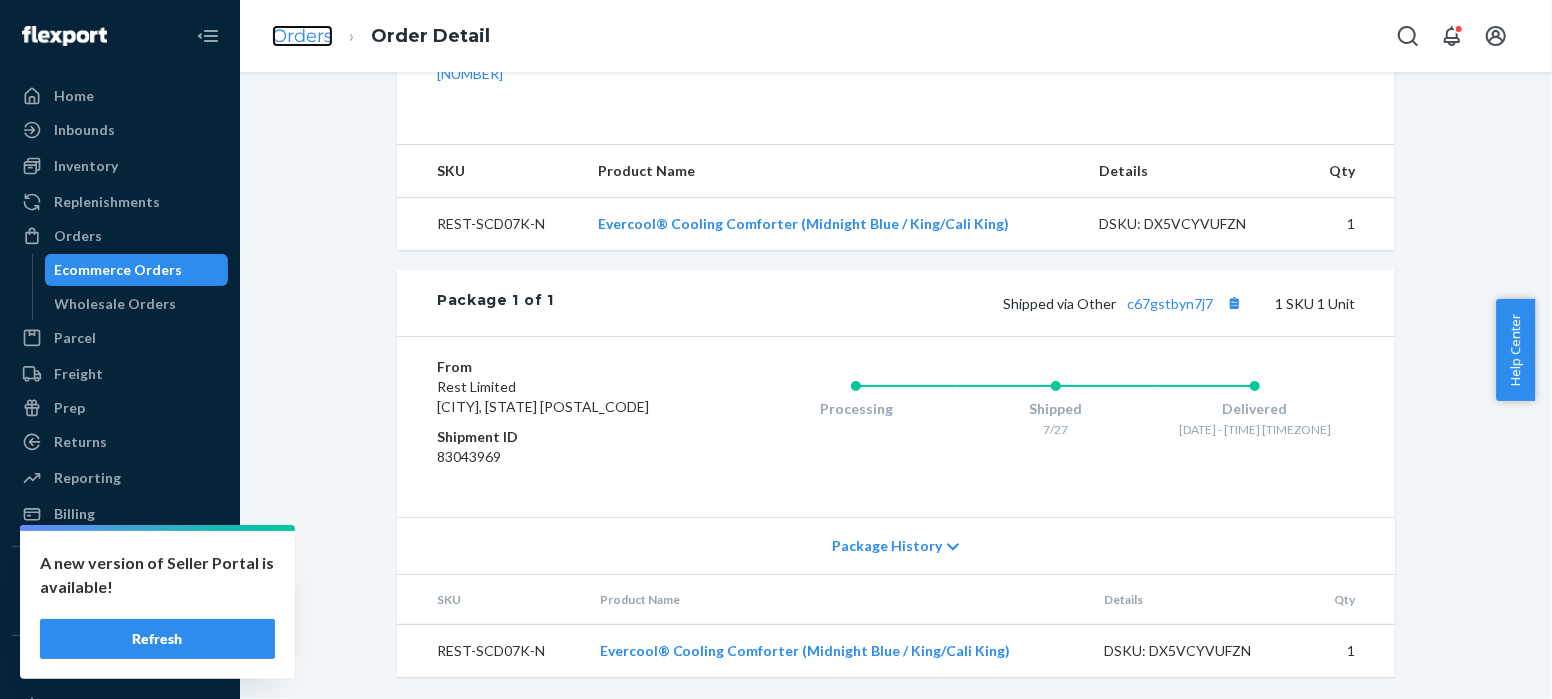 click on "Orders" at bounding box center [302, 36] 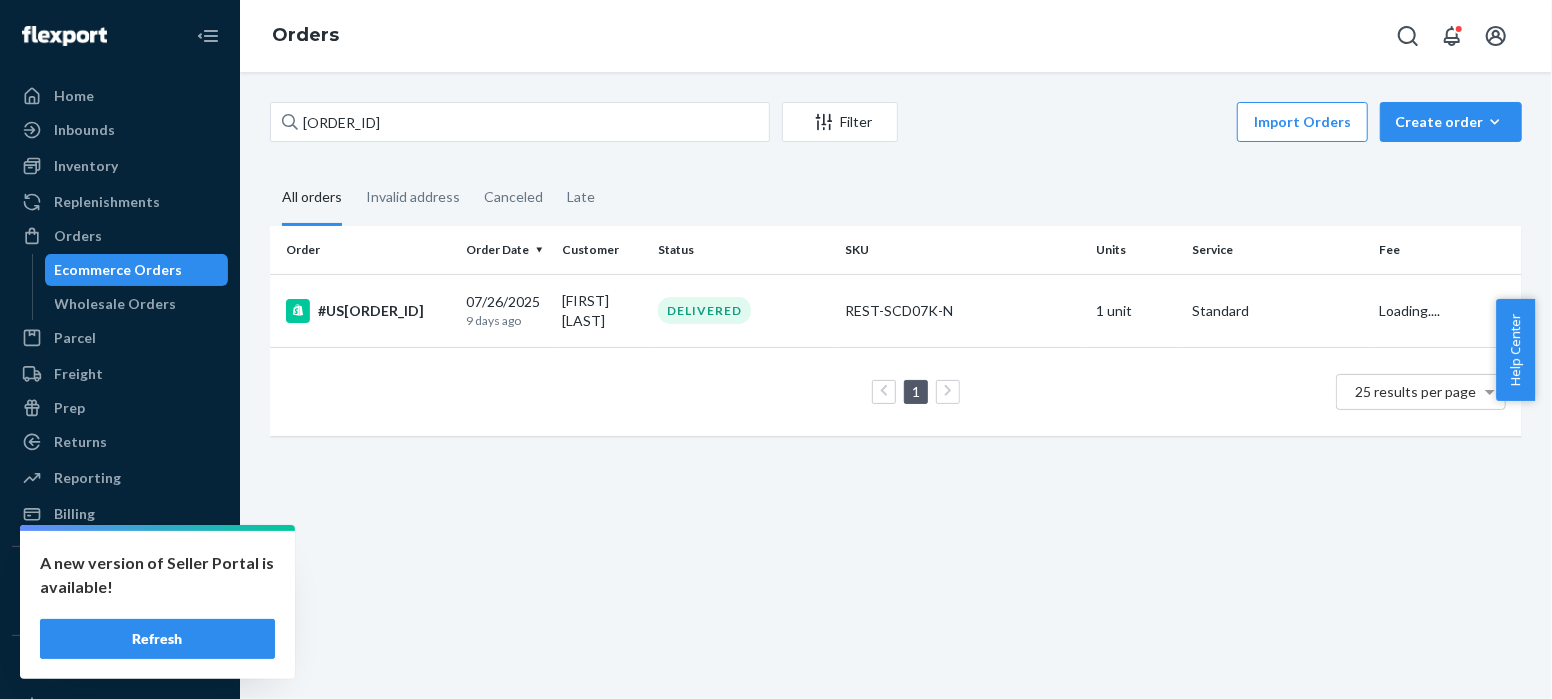 scroll, scrollTop: 0, scrollLeft: 0, axis: both 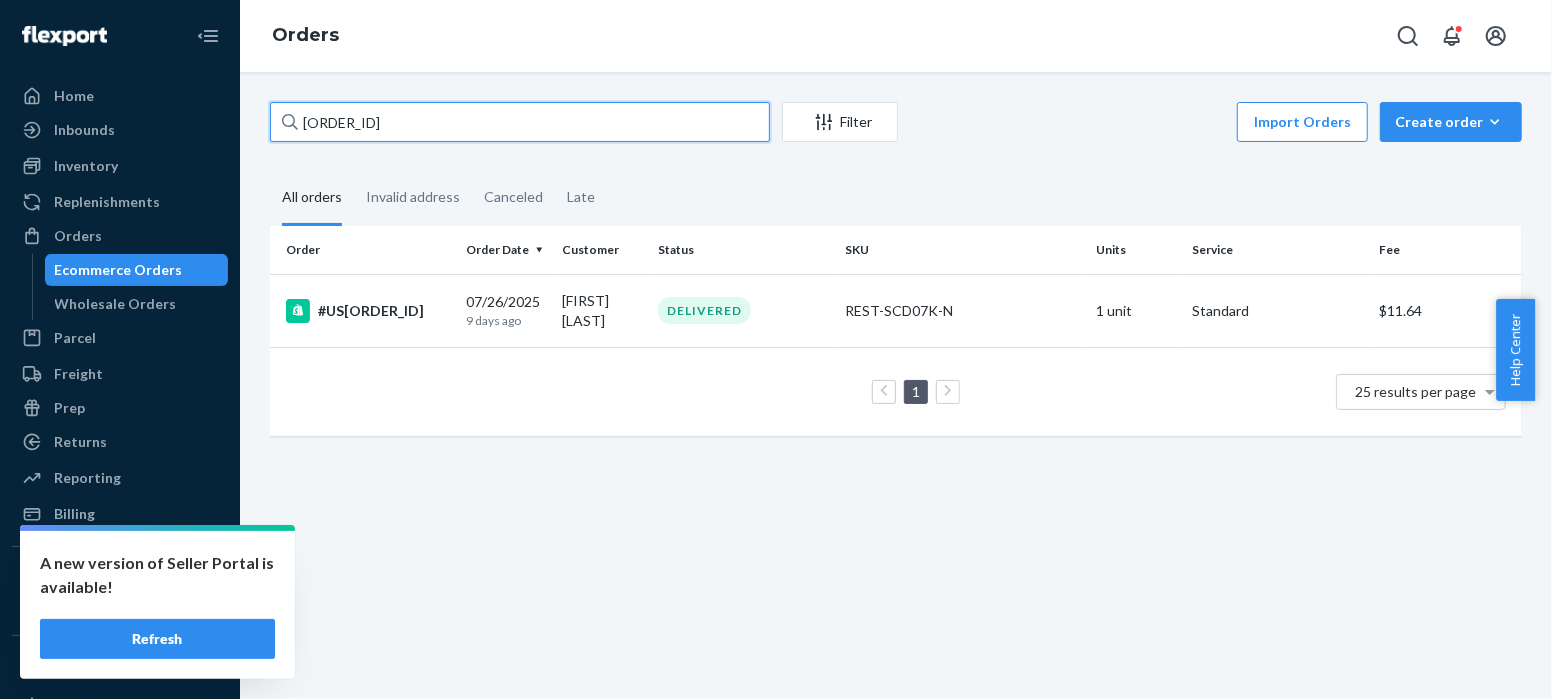 drag, startPoint x: 402, startPoint y: 129, endPoint x: 266, endPoint y: 127, distance: 136.01471 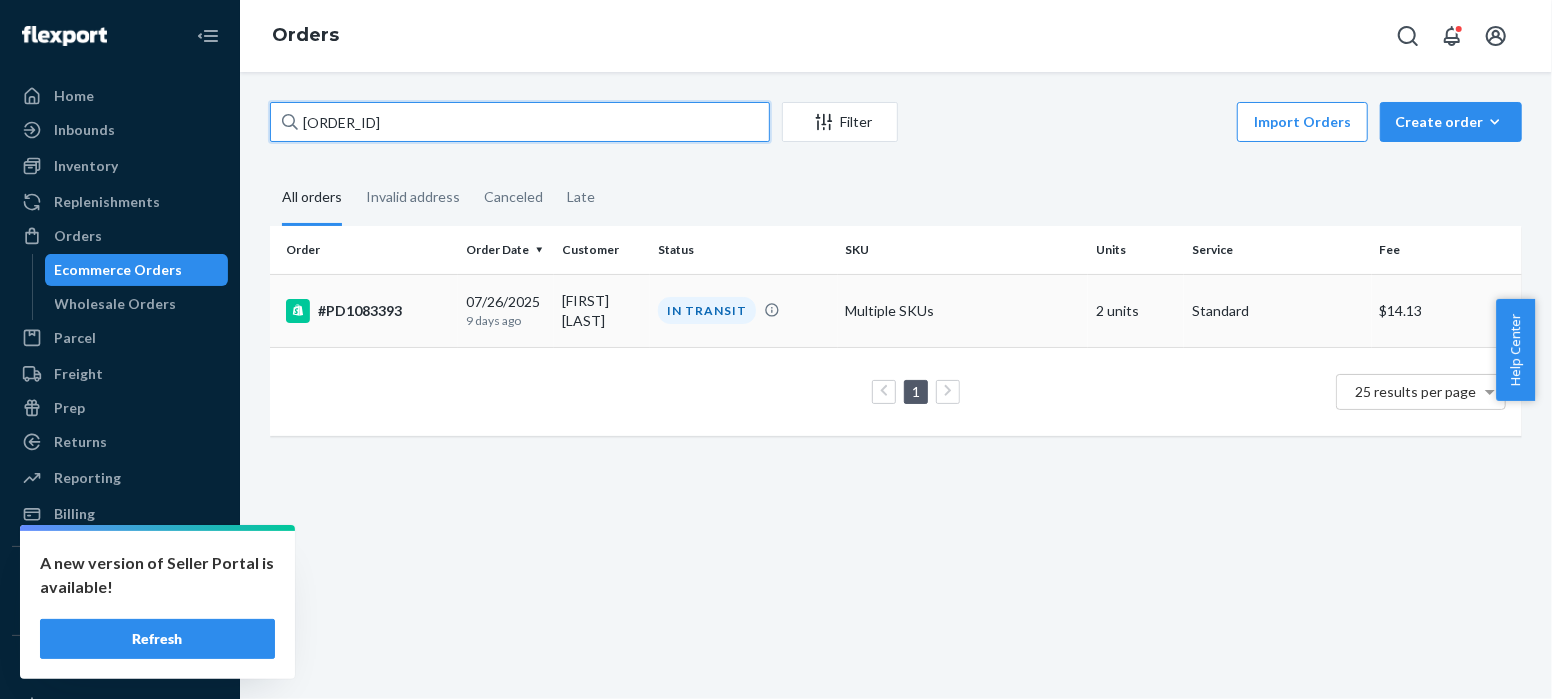 type on "[ORDER_ID]" 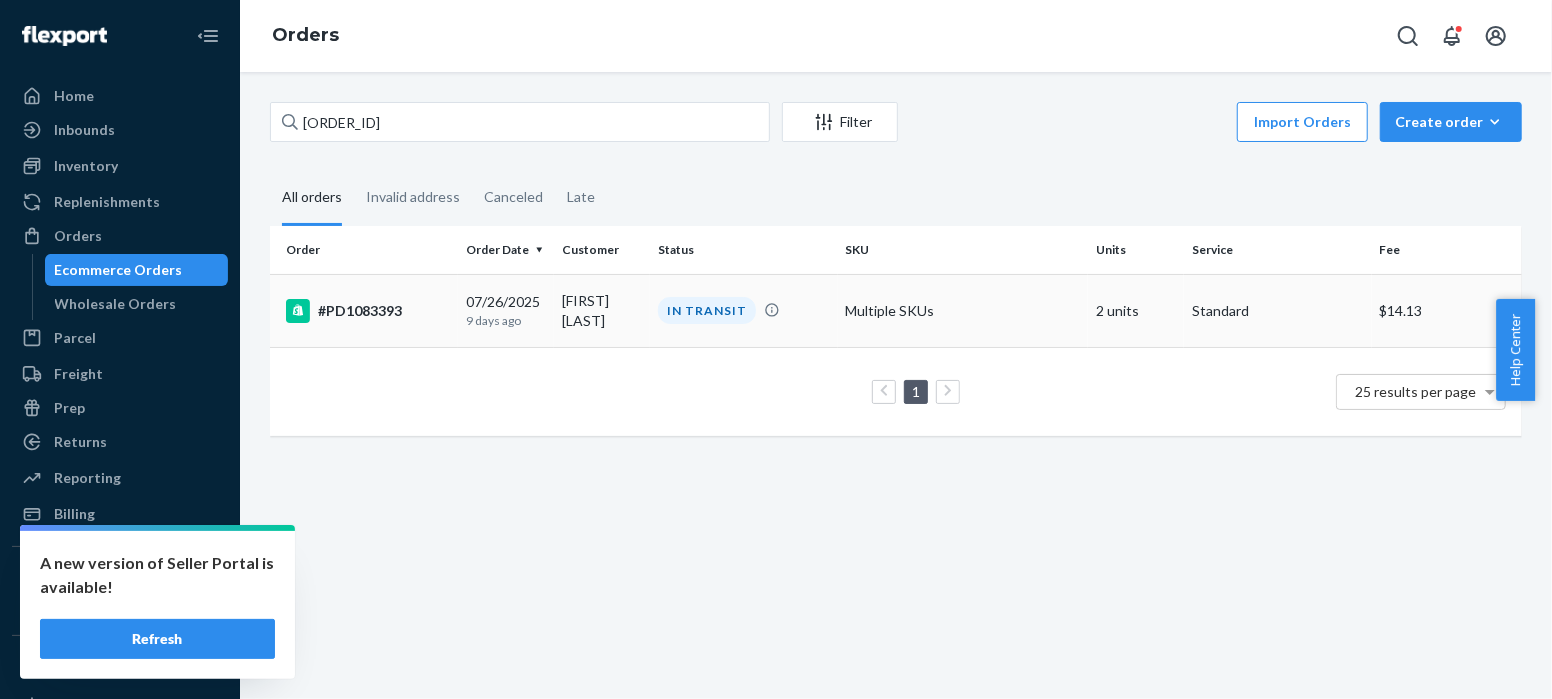 click on "#PD1083393" at bounding box center (368, 311) 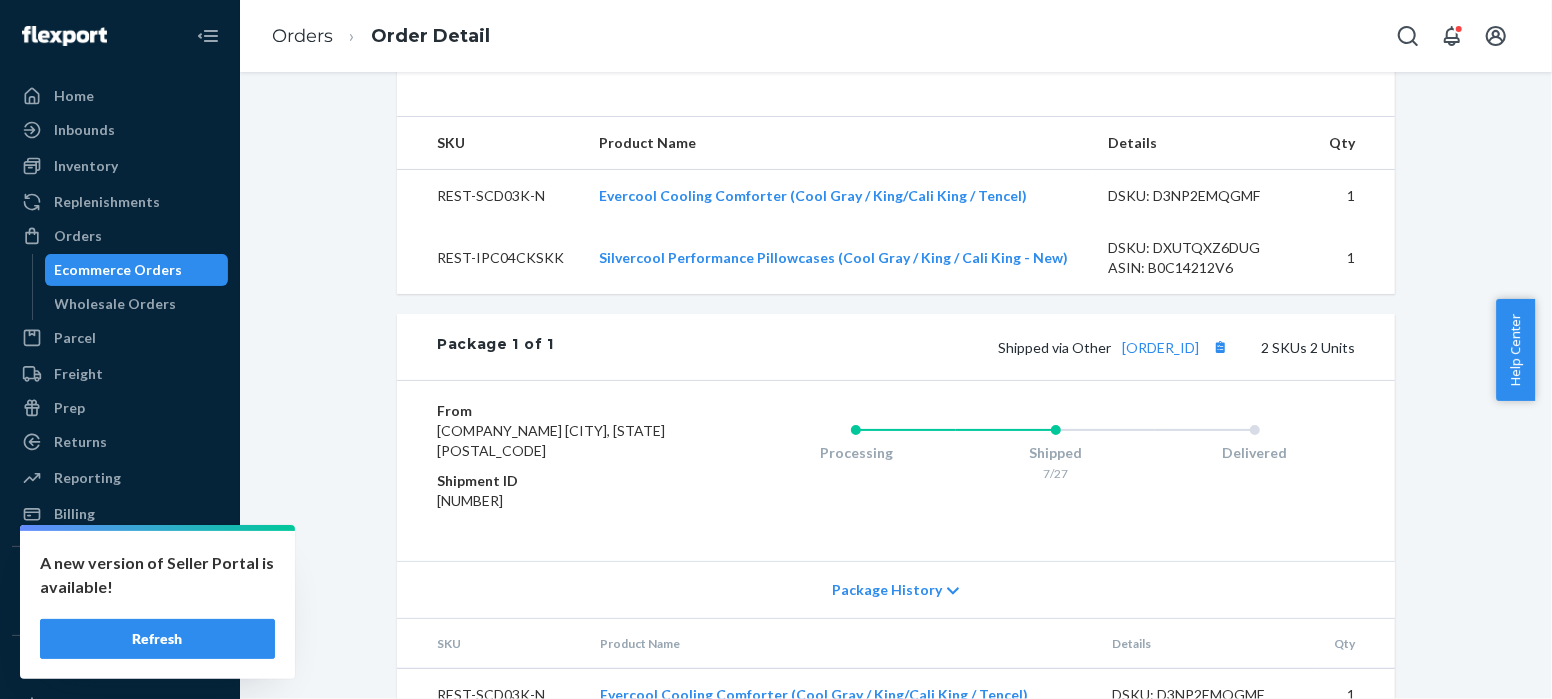 scroll, scrollTop: 741, scrollLeft: 0, axis: vertical 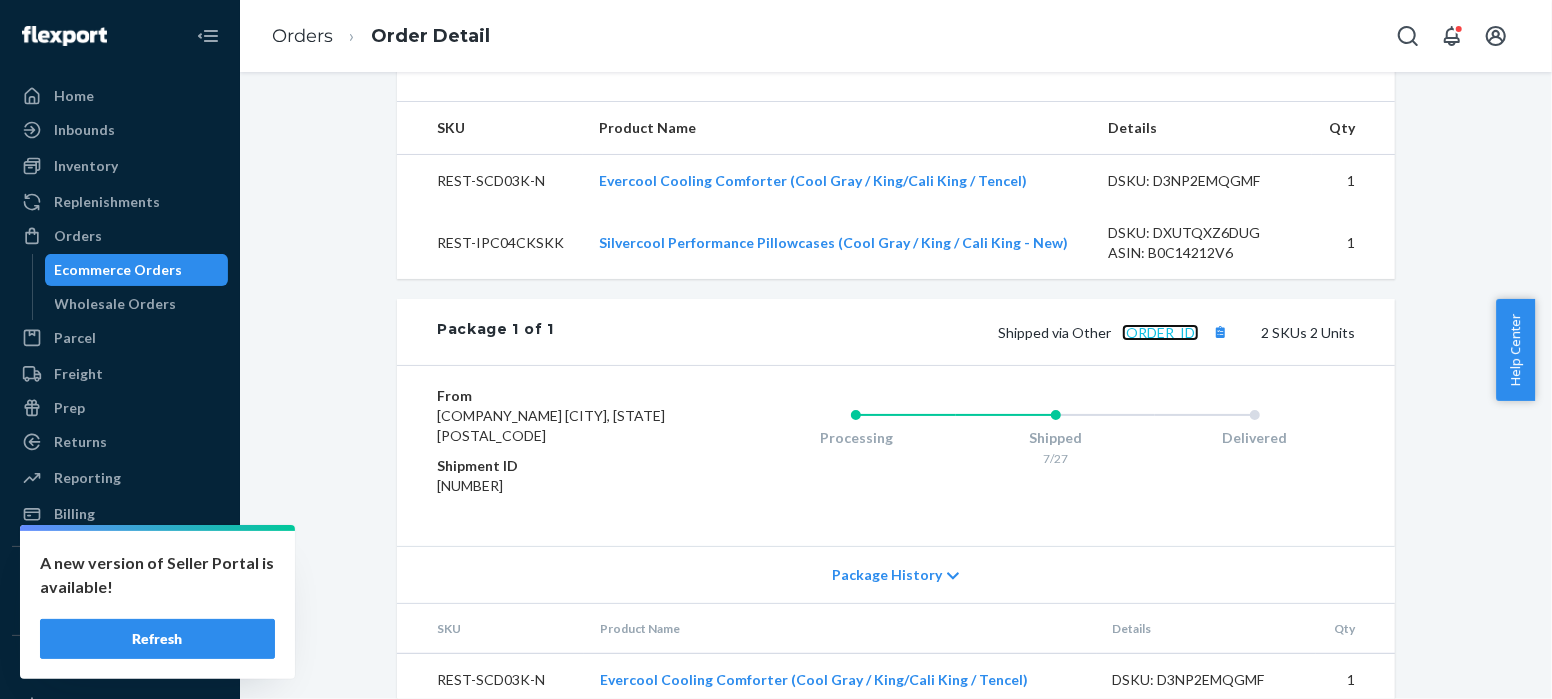 click on "[ORDER_ID]" at bounding box center (1160, 332) 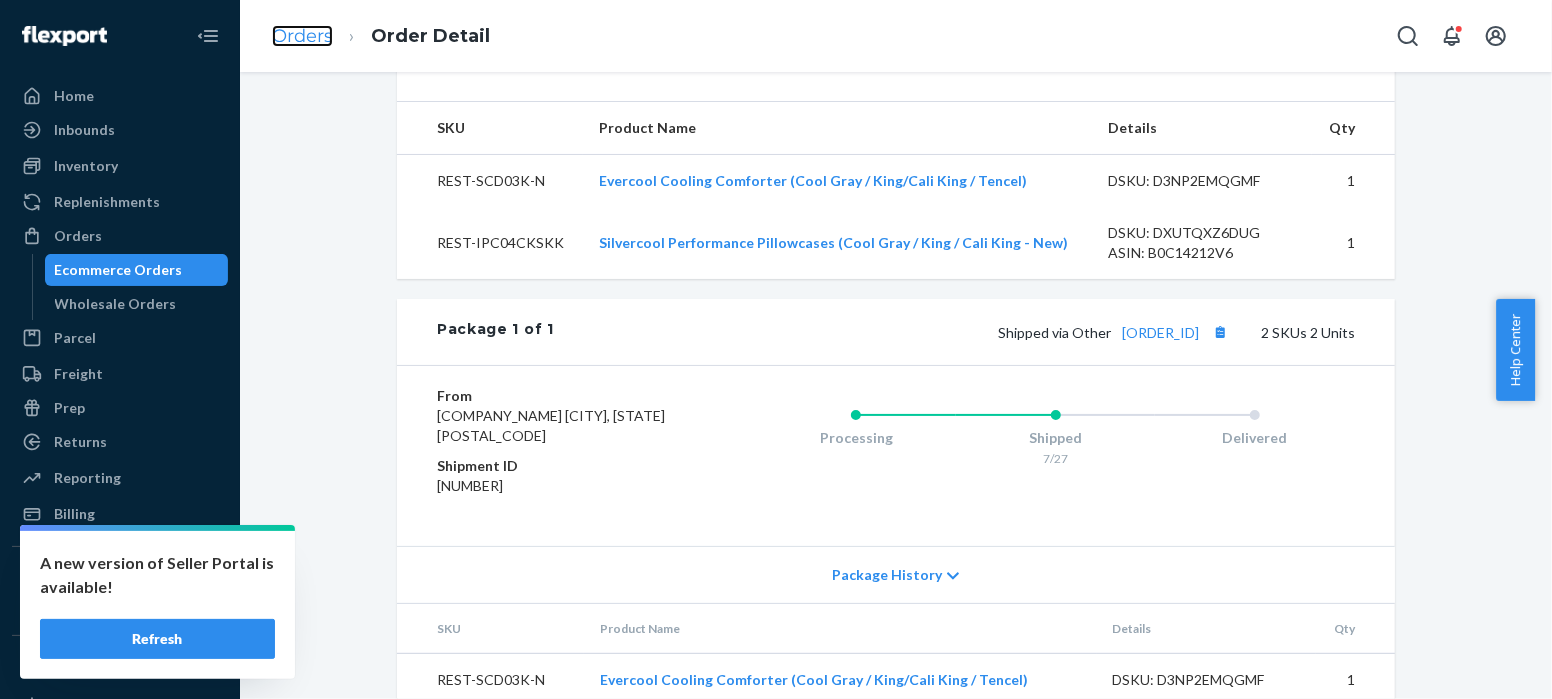 click on "Orders" at bounding box center [302, 36] 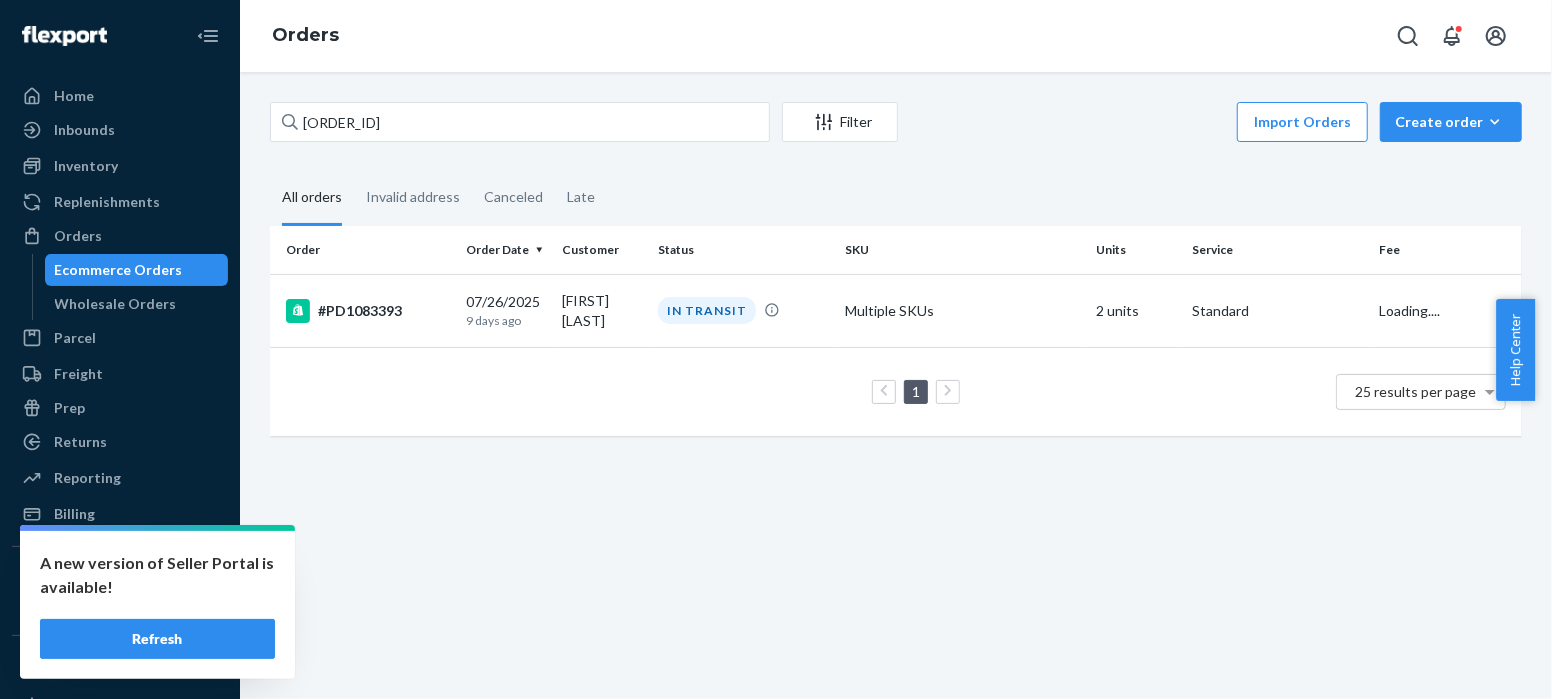 scroll, scrollTop: 0, scrollLeft: 0, axis: both 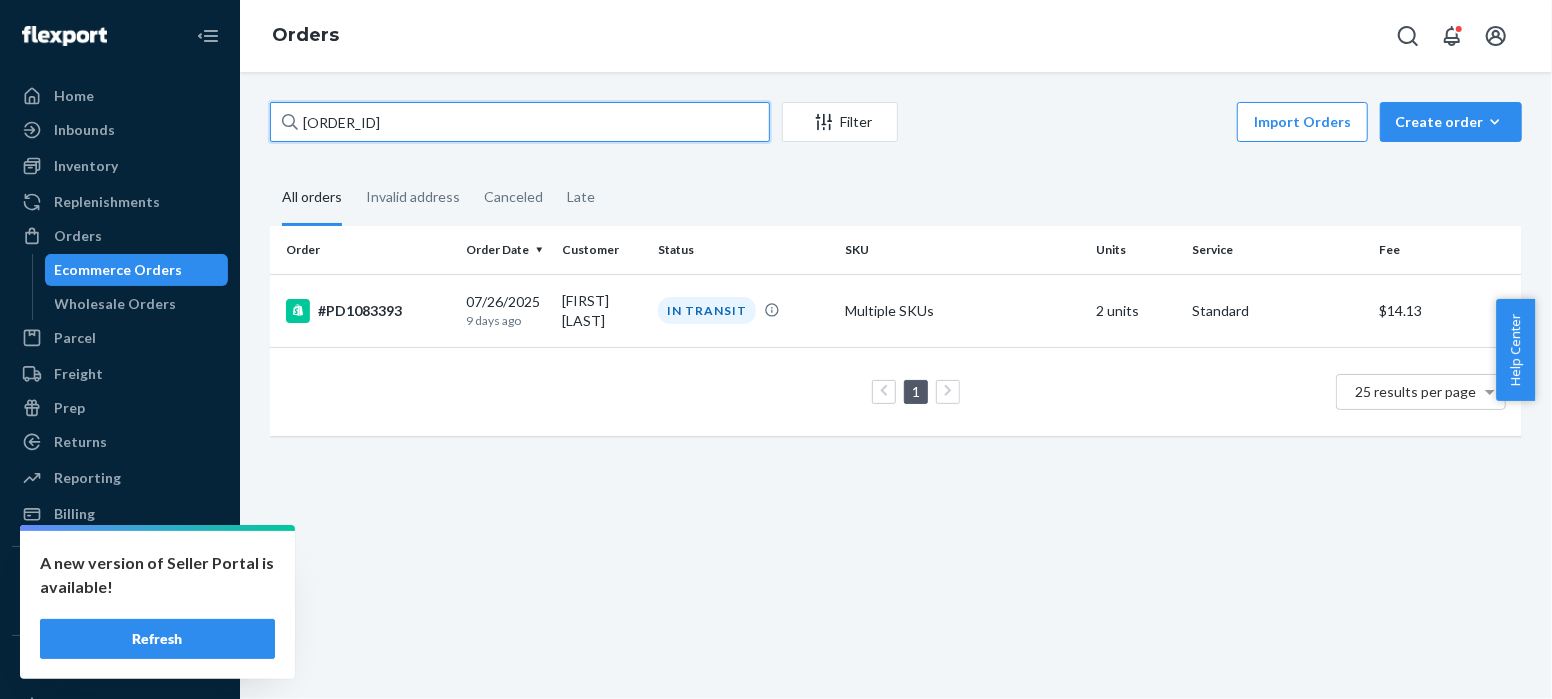 drag, startPoint x: 390, startPoint y: 120, endPoint x: 279, endPoint y: 117, distance: 111.040535 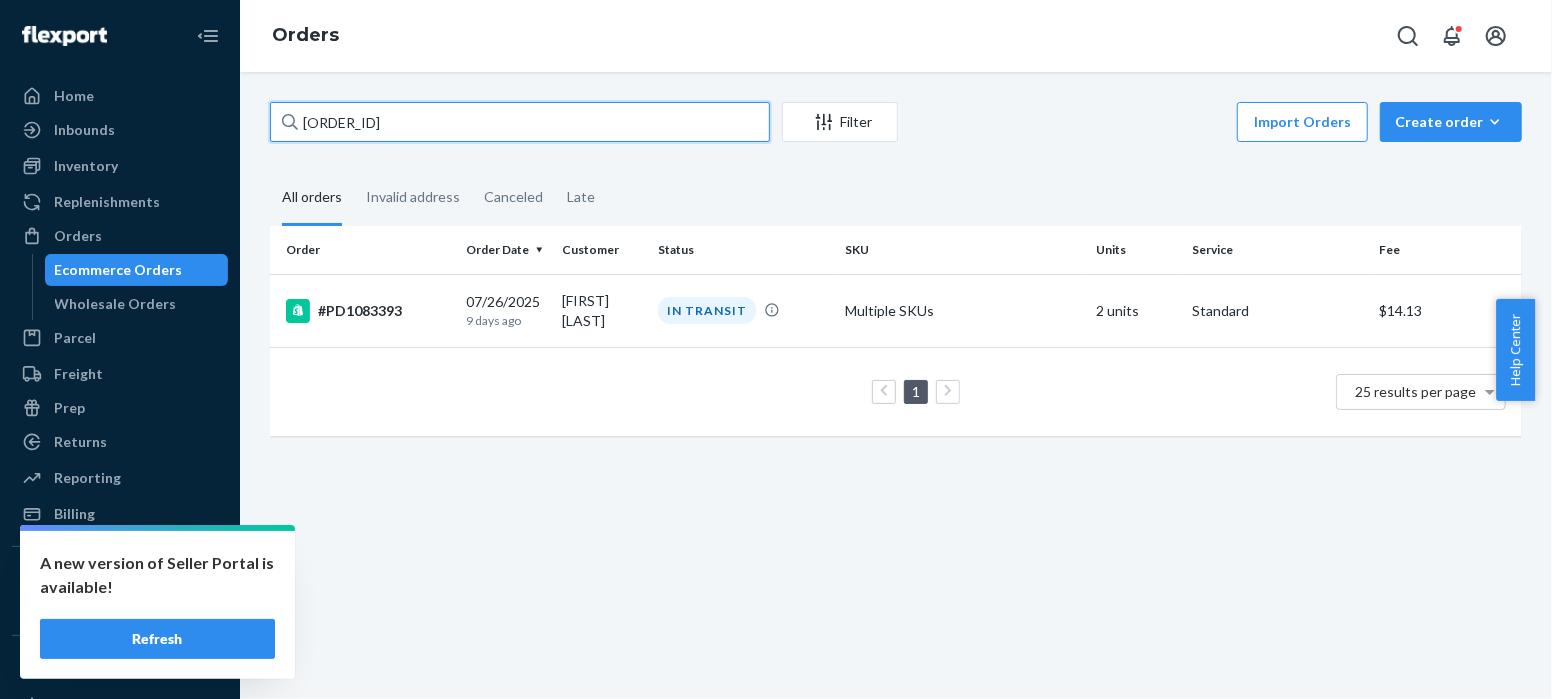 click on "[ORDER_ID]" at bounding box center [520, 122] 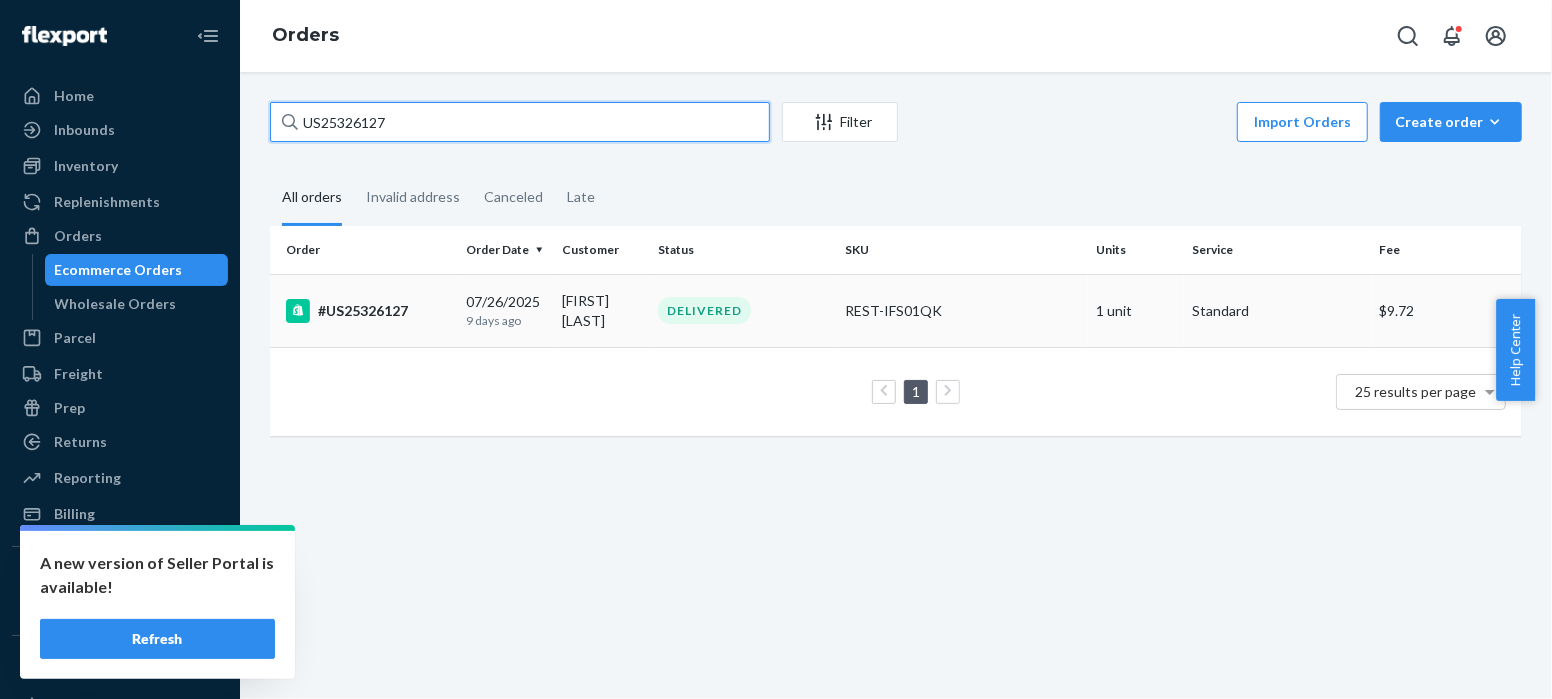 type on "US25326127" 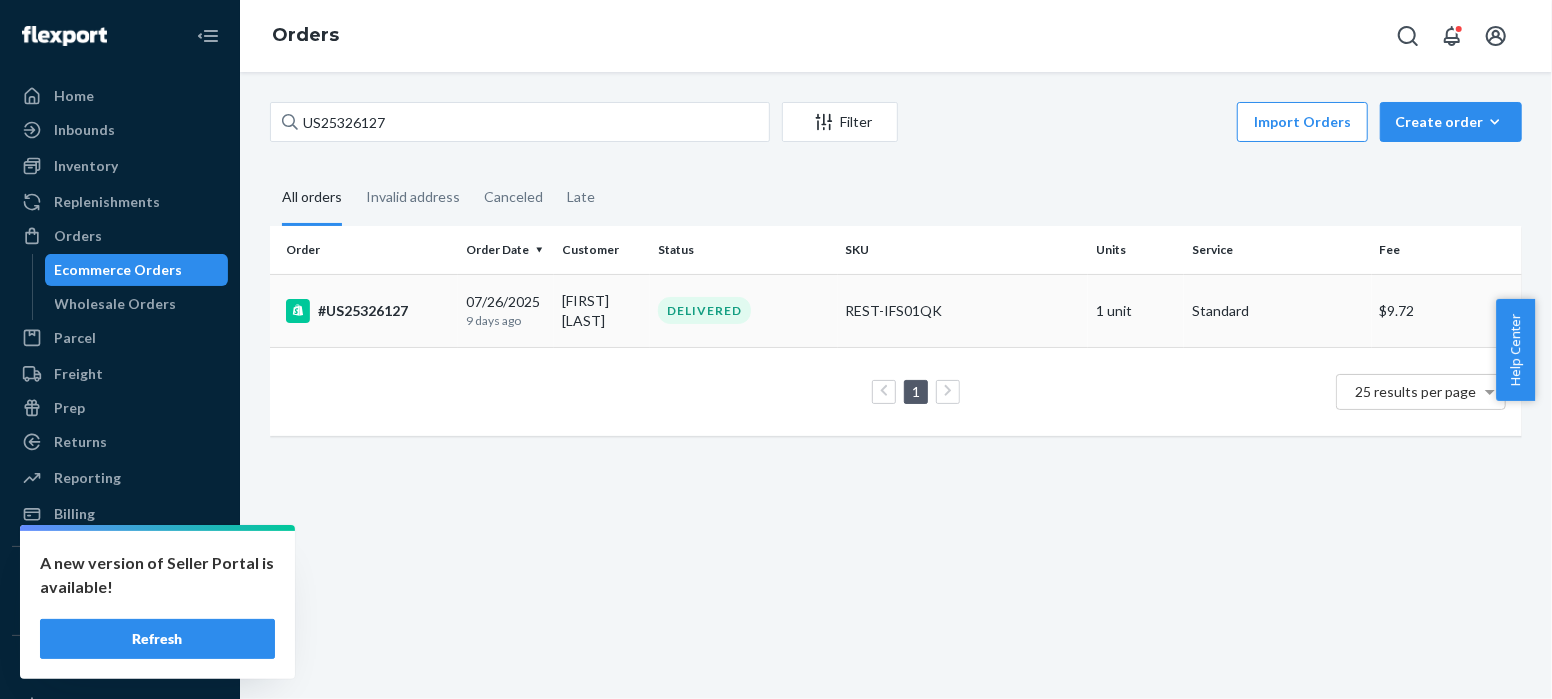click on "#US25326127" at bounding box center [368, 311] 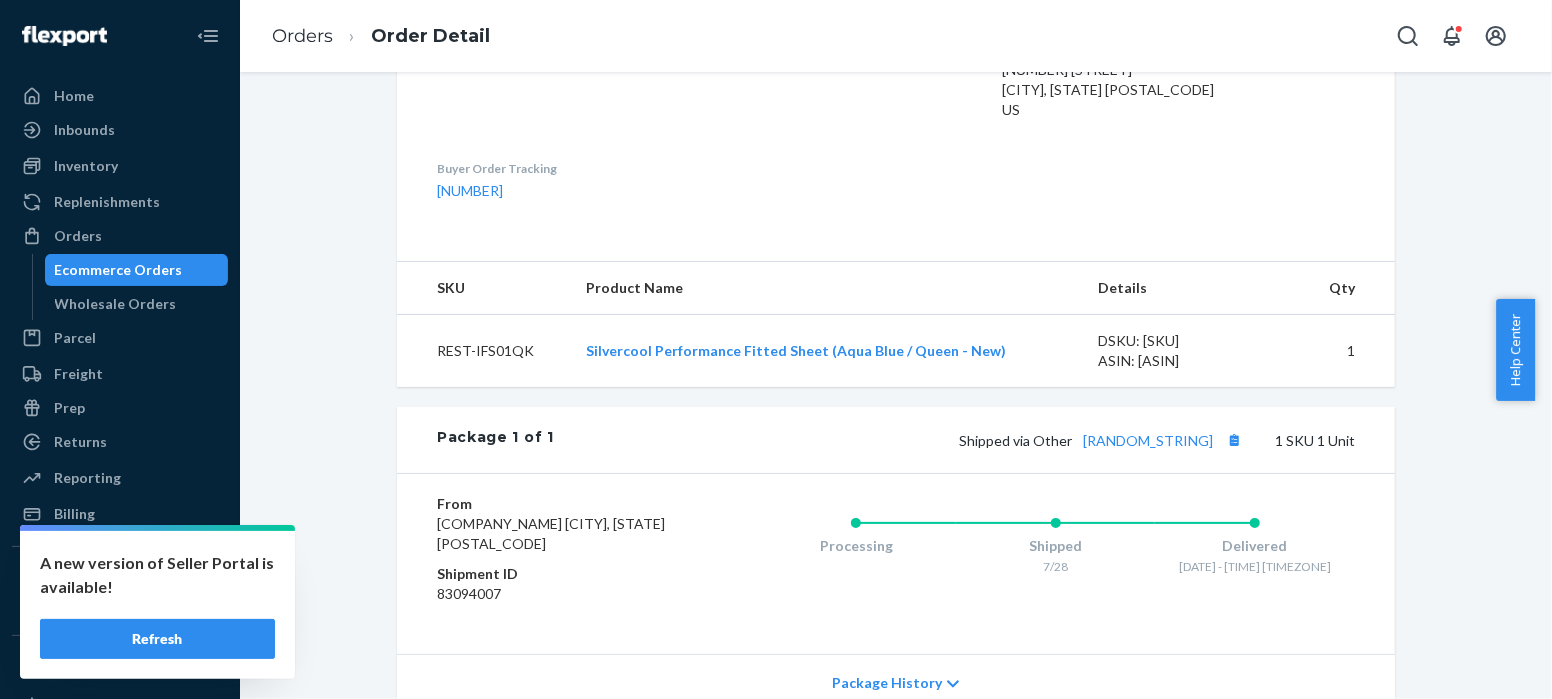 scroll, scrollTop: 738, scrollLeft: 0, axis: vertical 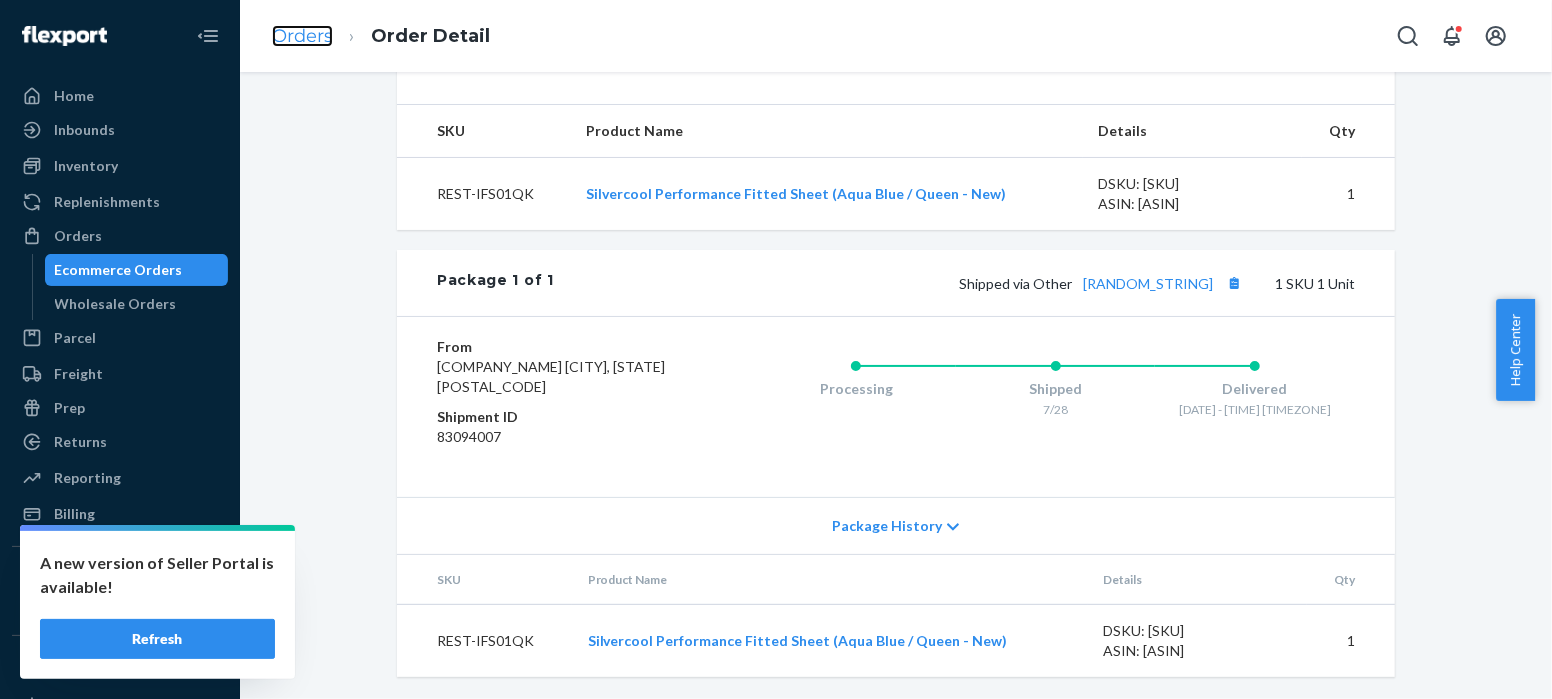 click on "Orders" at bounding box center [302, 36] 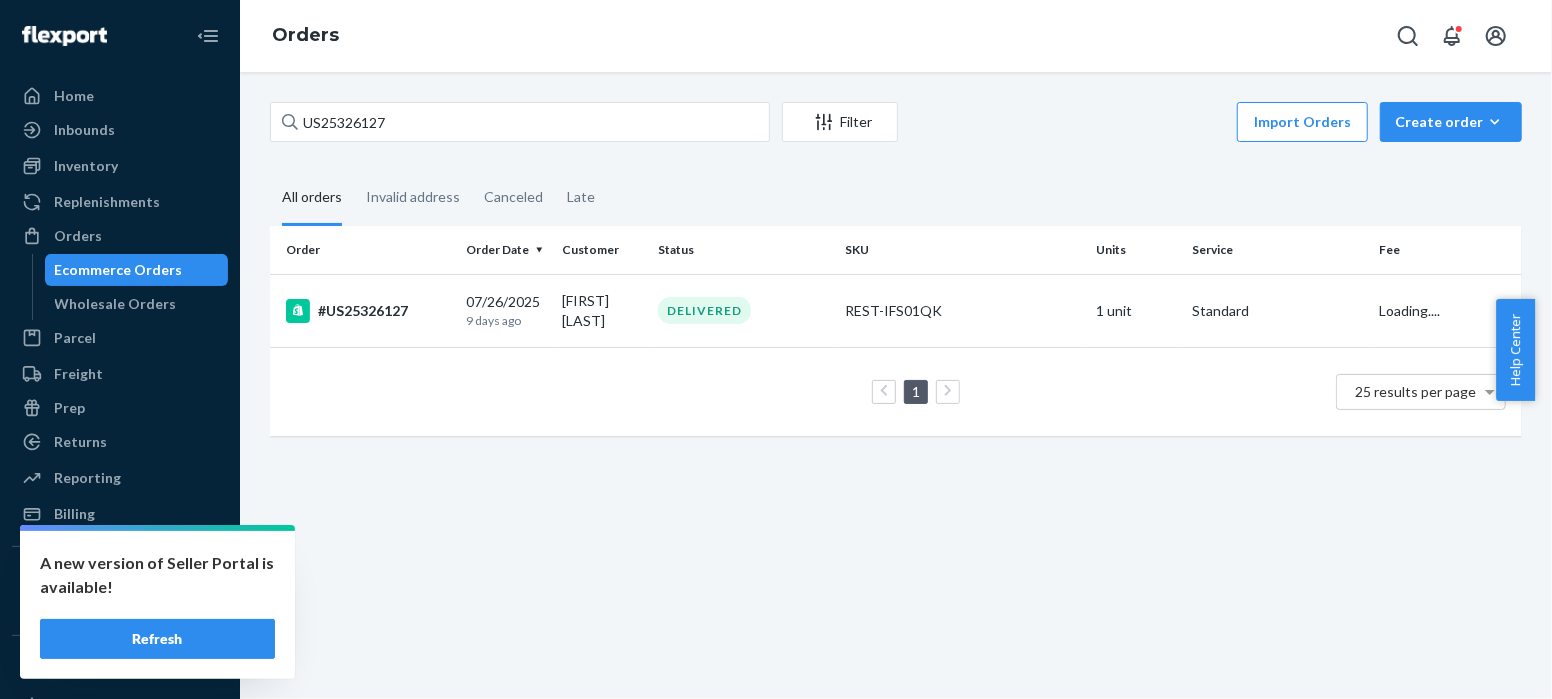 scroll, scrollTop: 0, scrollLeft: 0, axis: both 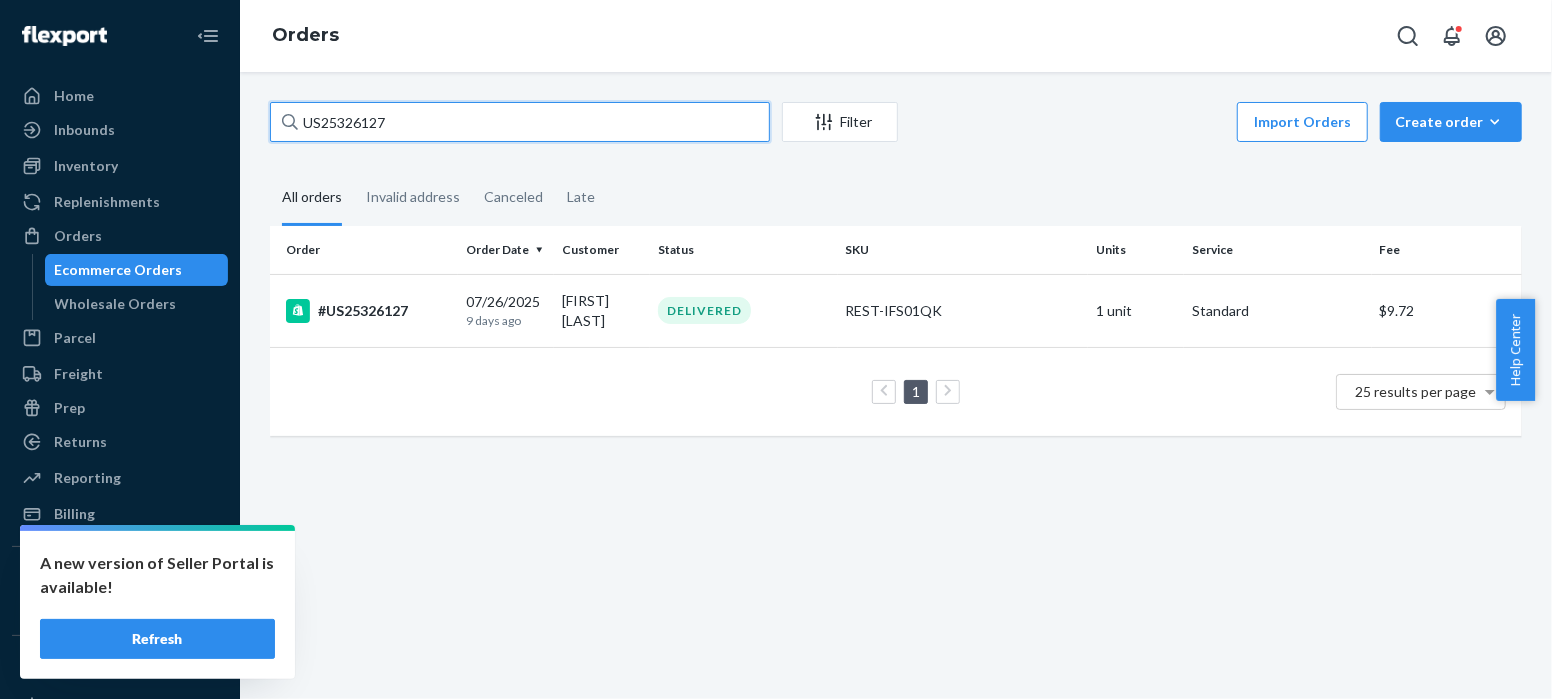 drag, startPoint x: 402, startPoint y: 123, endPoint x: 286, endPoint y: 124, distance: 116.00431 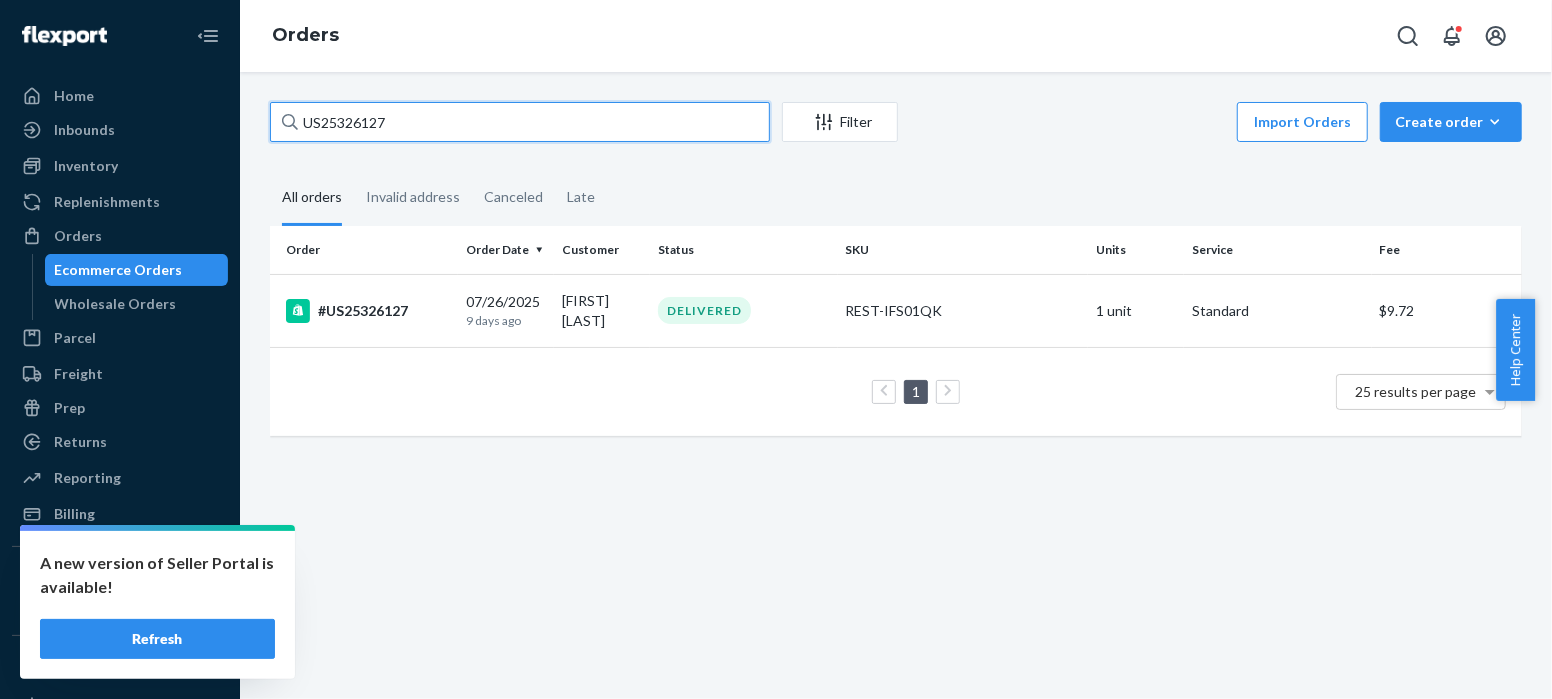 click on "US25326127" at bounding box center (520, 122) 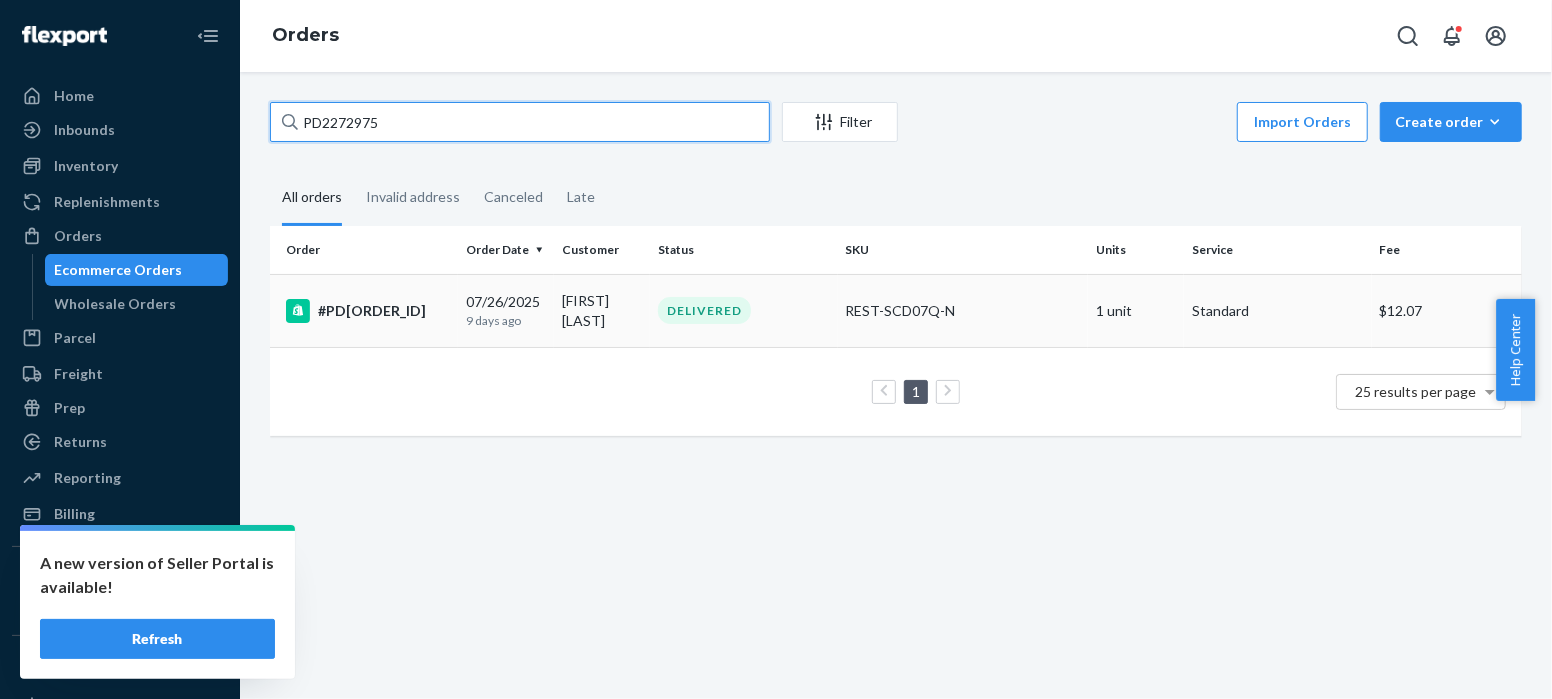 type on "PD2272975" 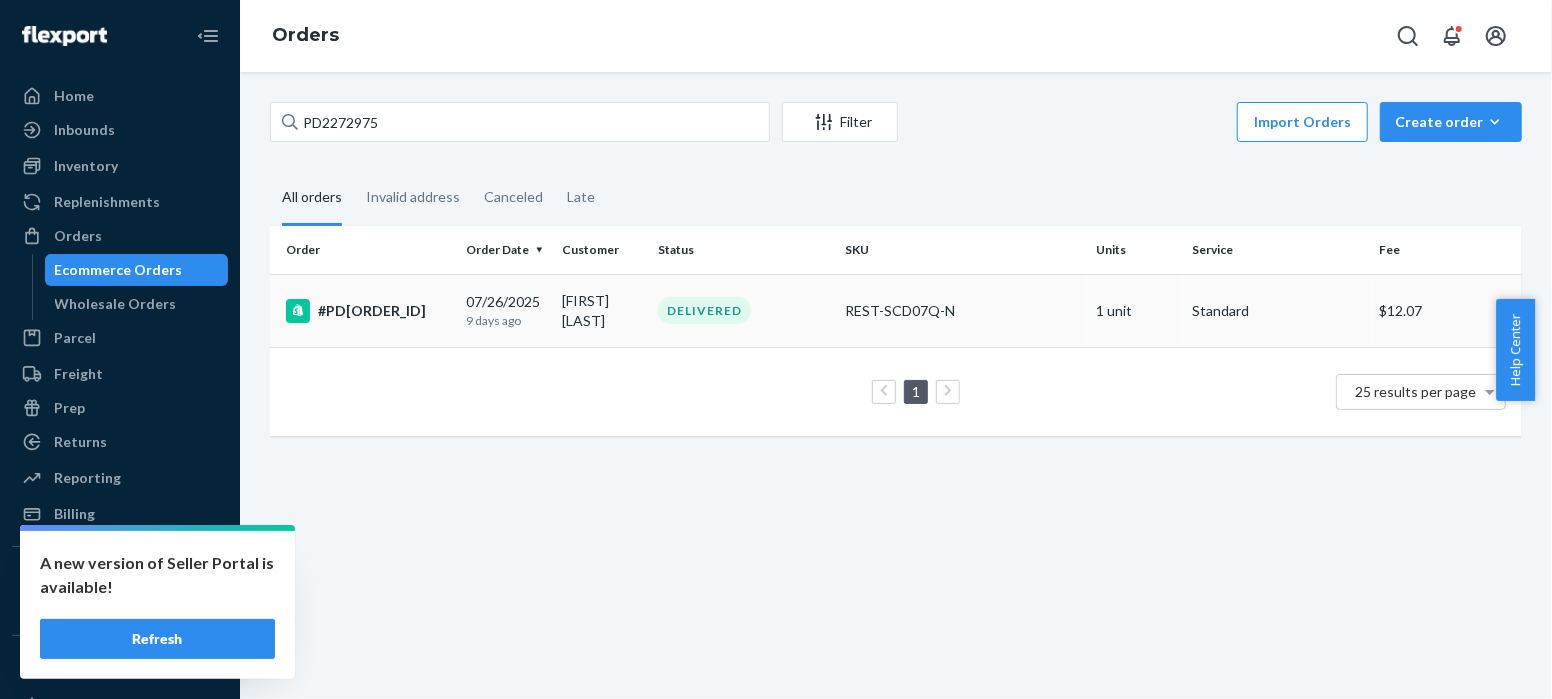 click on "#PD[ORDER_ID]" at bounding box center (368, 311) 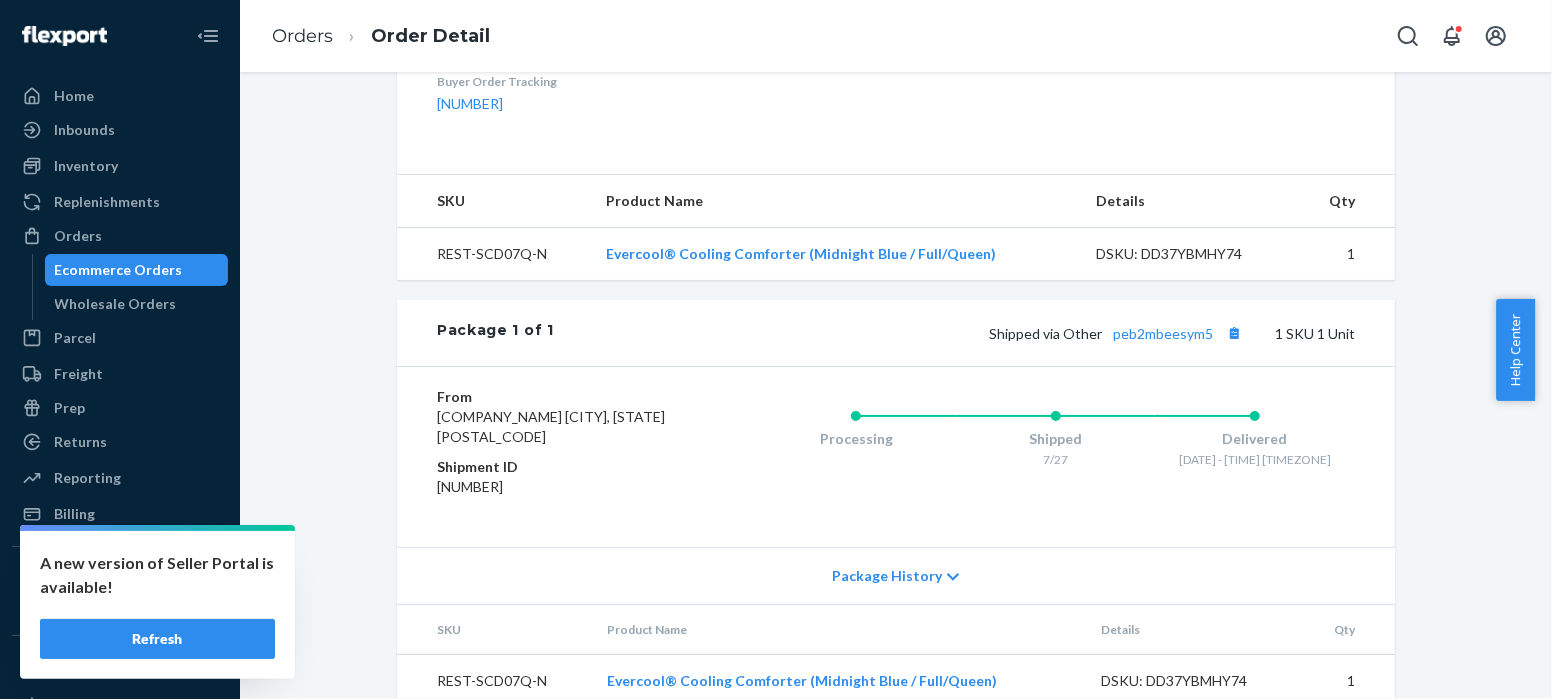 scroll, scrollTop: 698, scrollLeft: 0, axis: vertical 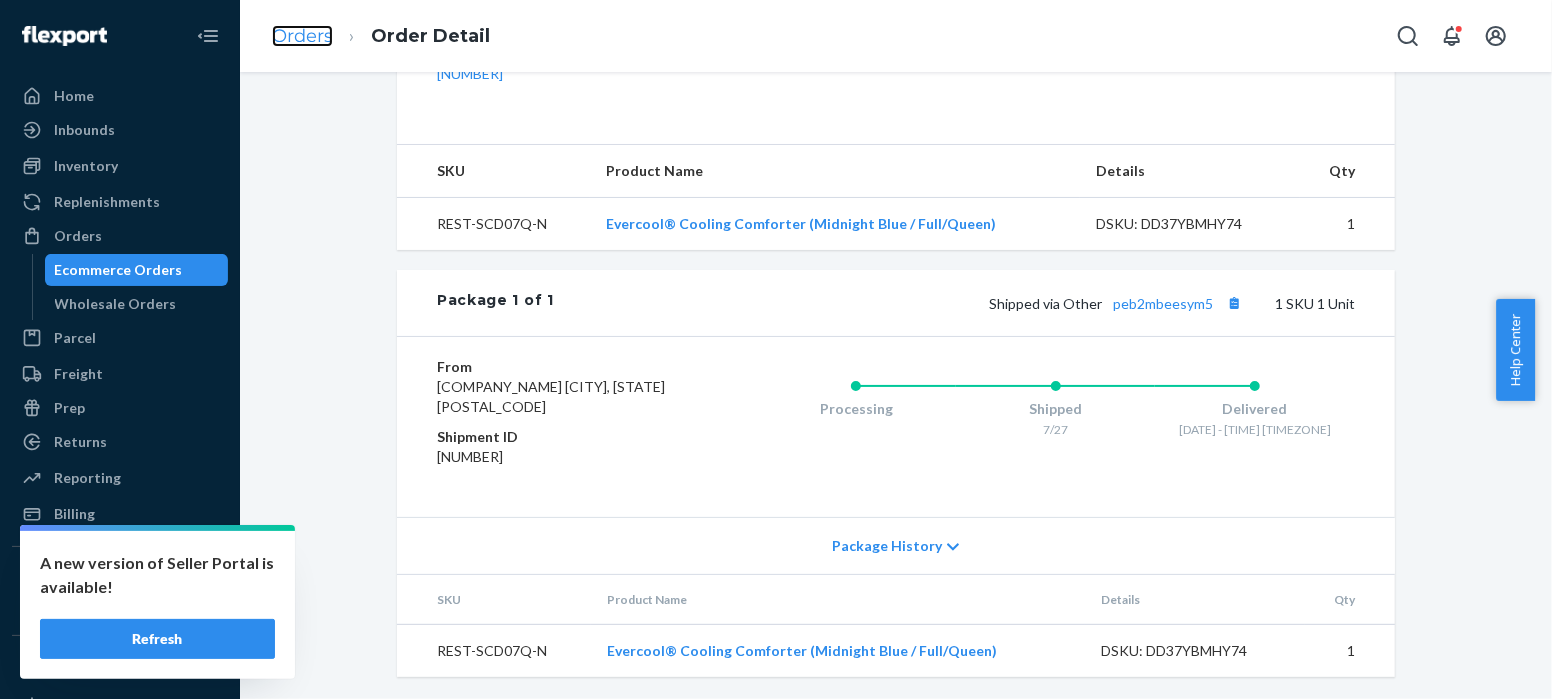 click on "Orders" at bounding box center [302, 36] 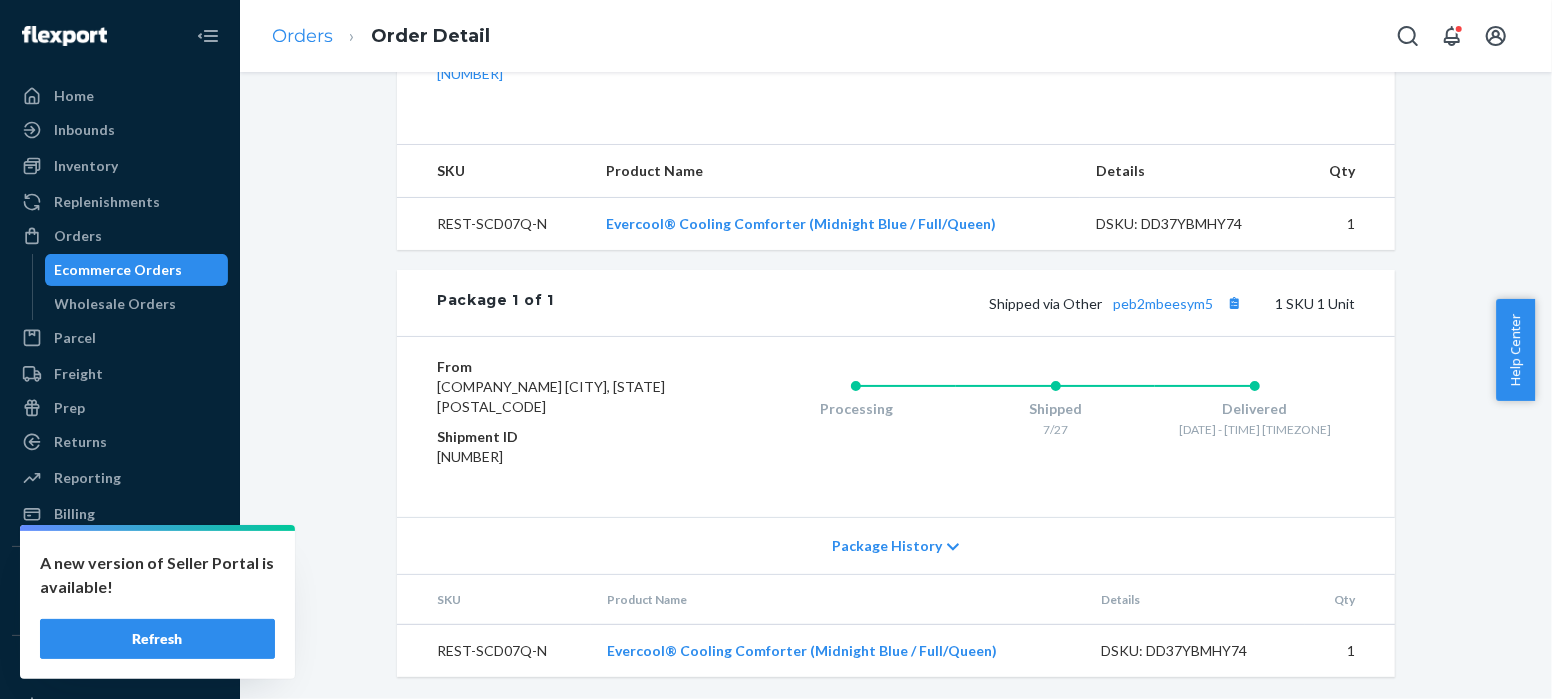 scroll, scrollTop: 0, scrollLeft: 0, axis: both 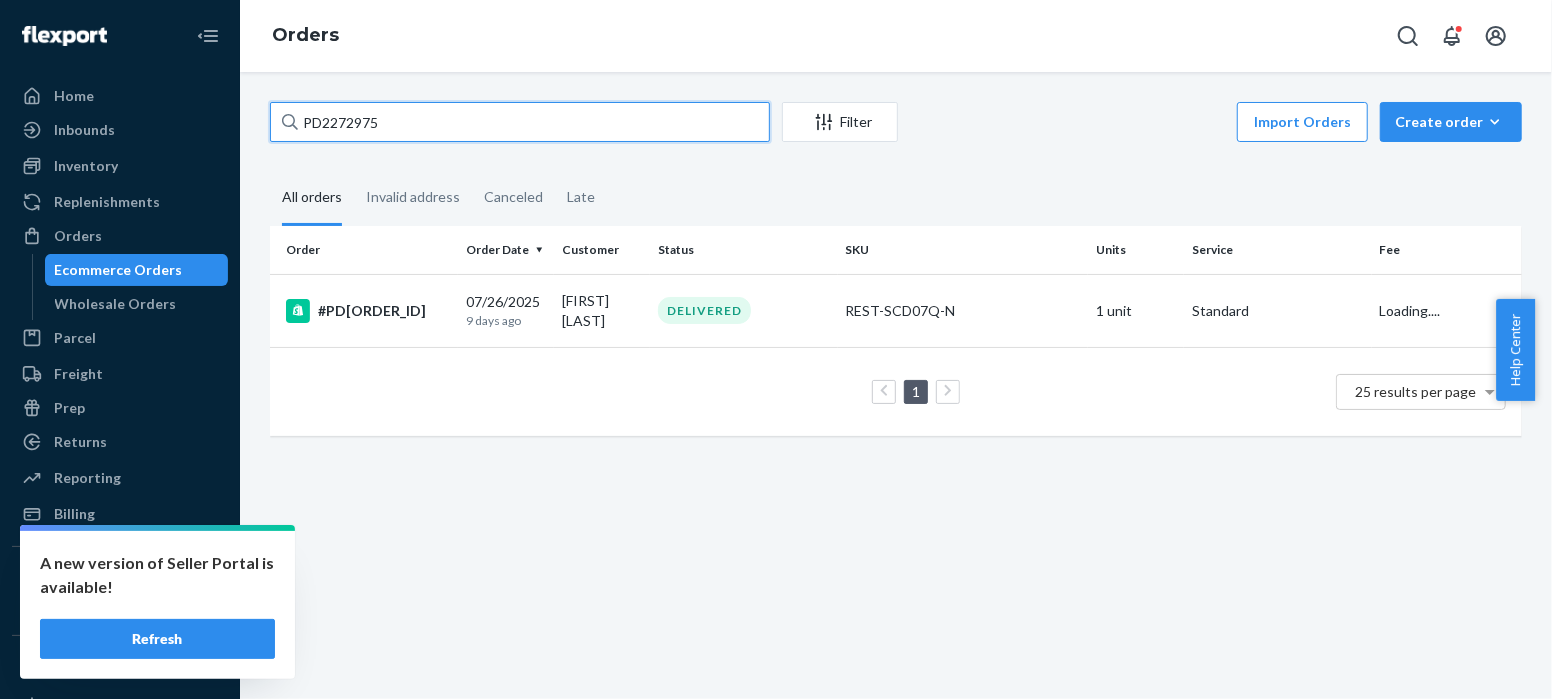 drag, startPoint x: 394, startPoint y: 127, endPoint x: 264, endPoint y: 118, distance: 130.31117 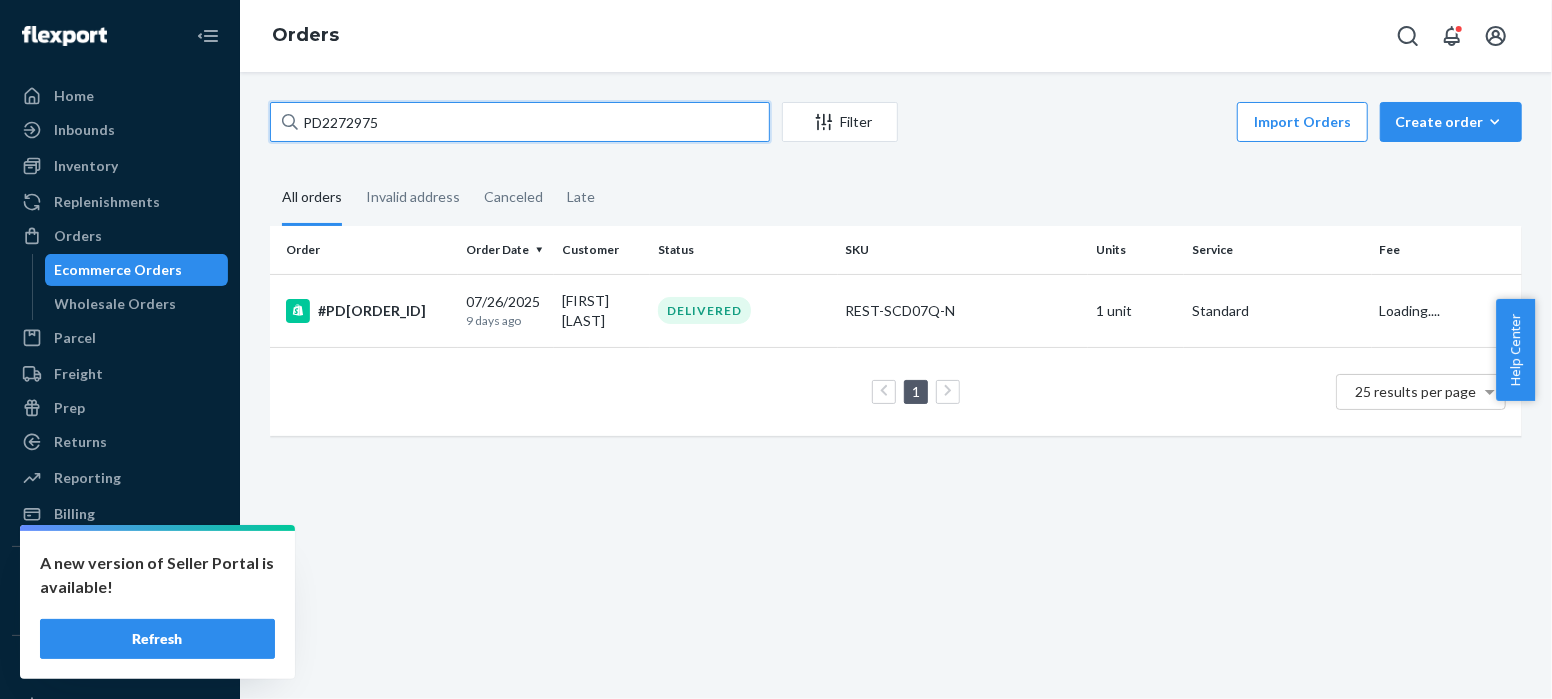 click on "PD2272975 Filter Import Orders Create order Ecommerce order Removal order All orders Invalid address Canceled Late Order Order Date Customer Status SKU Units Service Fee #PD2272975 [DATE] [TIME_AGO] [FIRST] [LAST] DELIVERED REST-SCD07Q-N 1 unit Standard Loading.... 1 25 results per page" at bounding box center (896, 279) 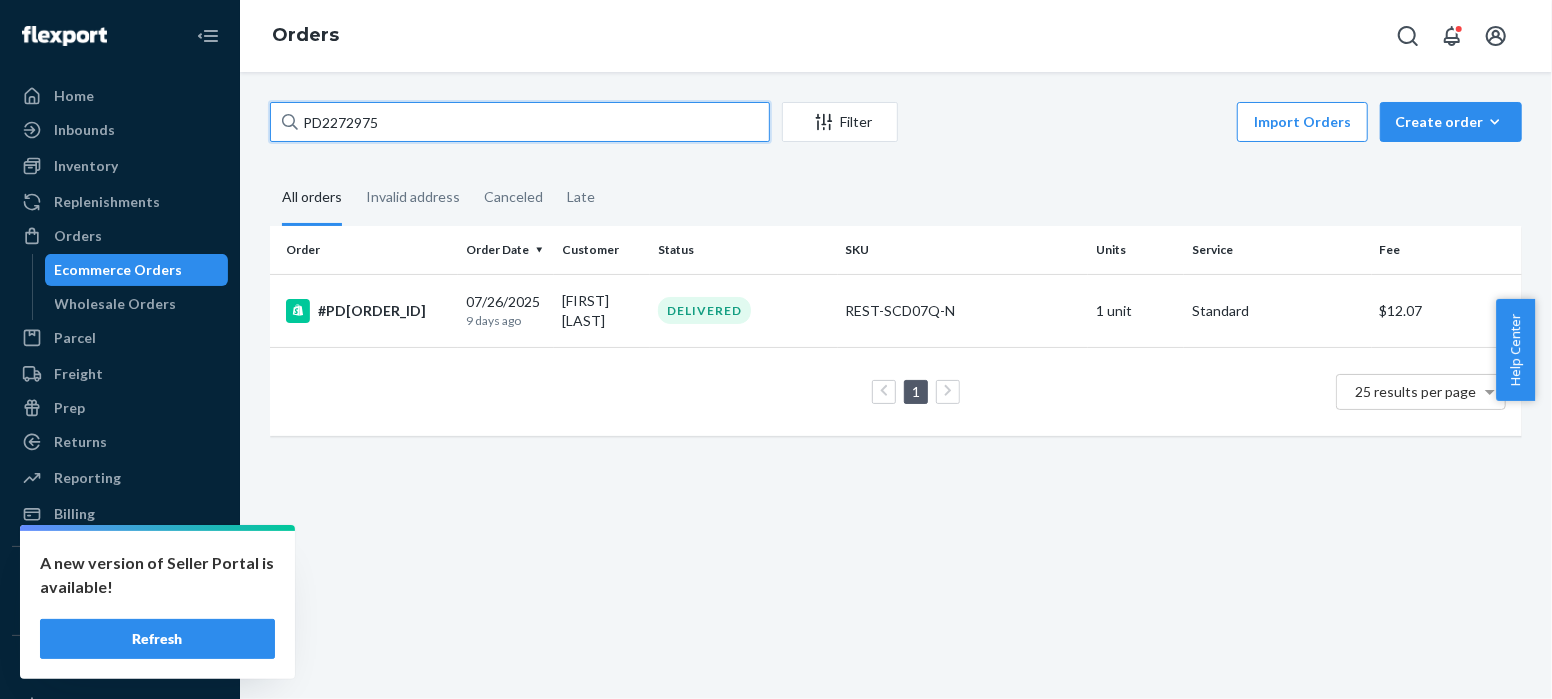 paste on "[NUMBER]" 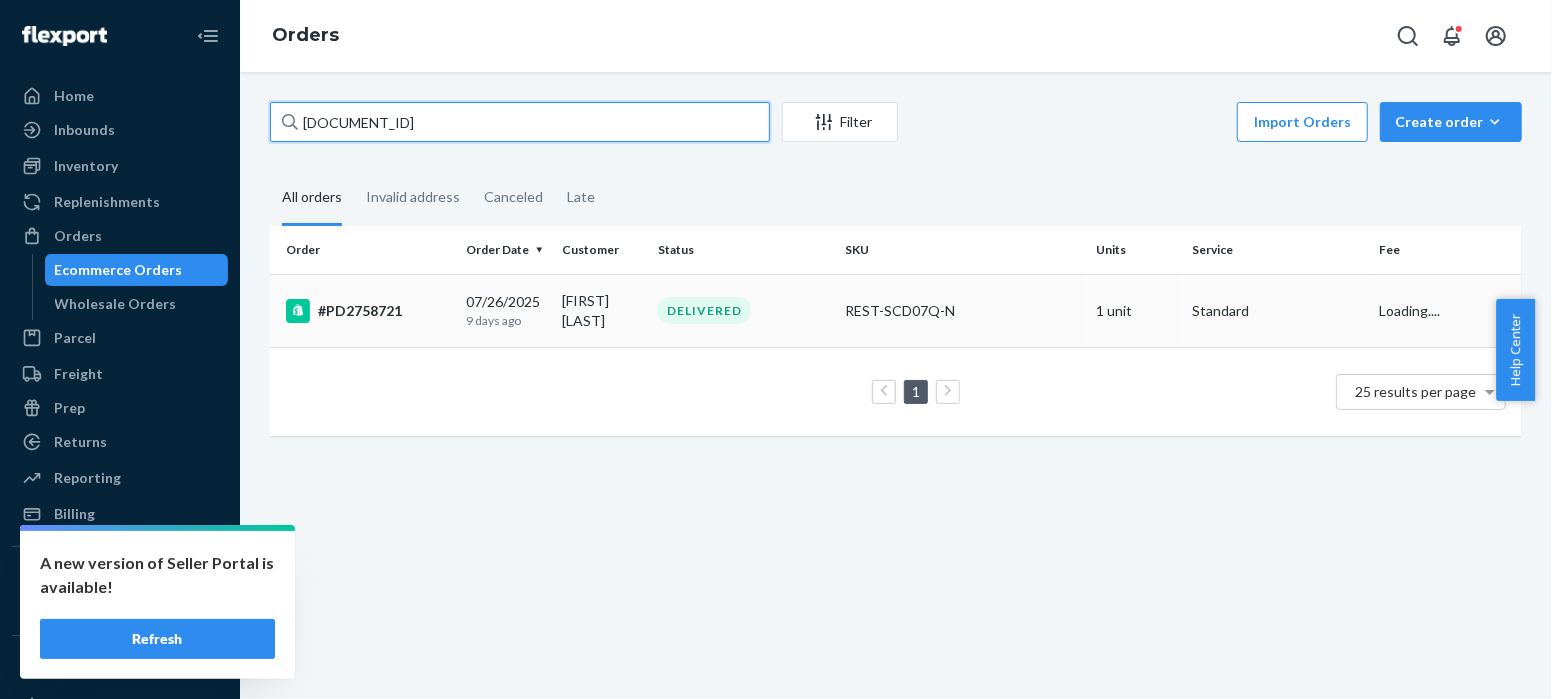 type on "[DOCUMENT_ID]" 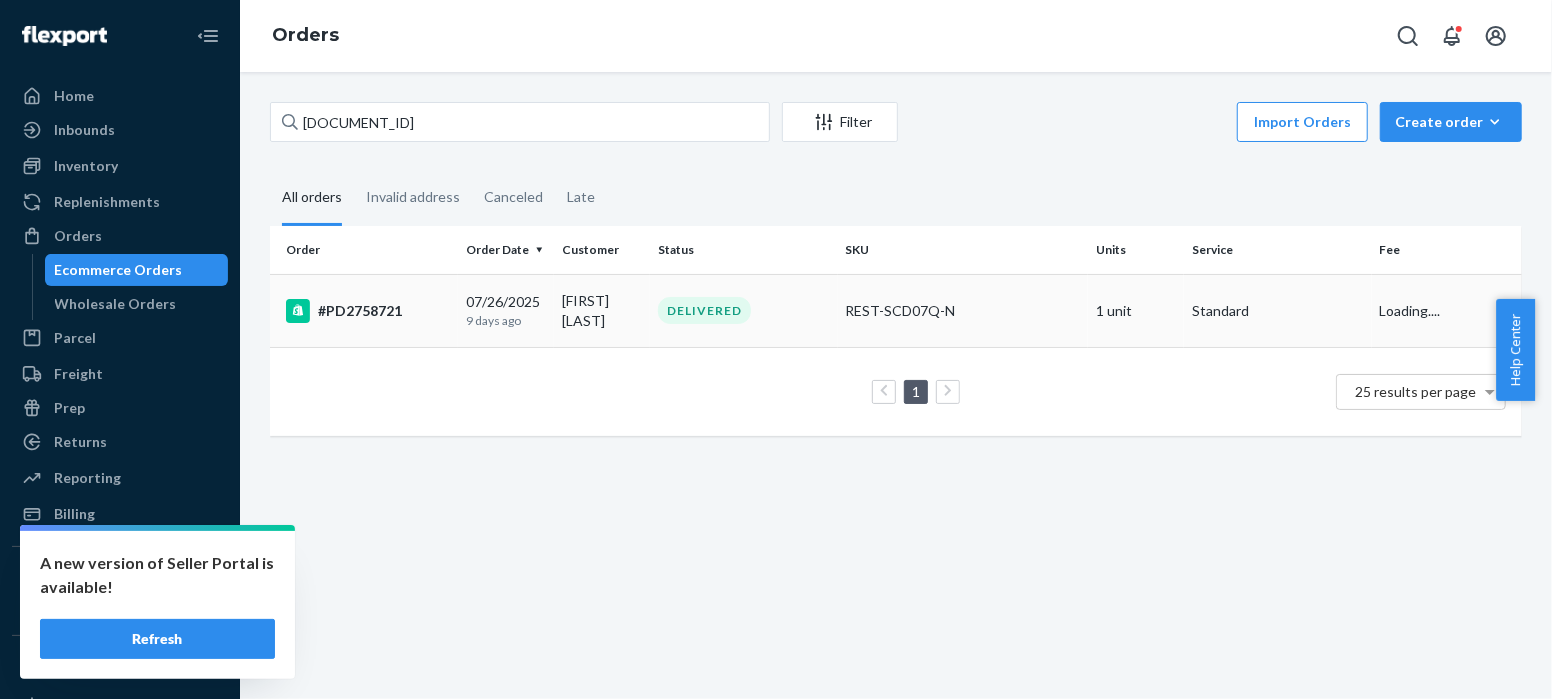click on "#PD2758721" at bounding box center (368, 311) 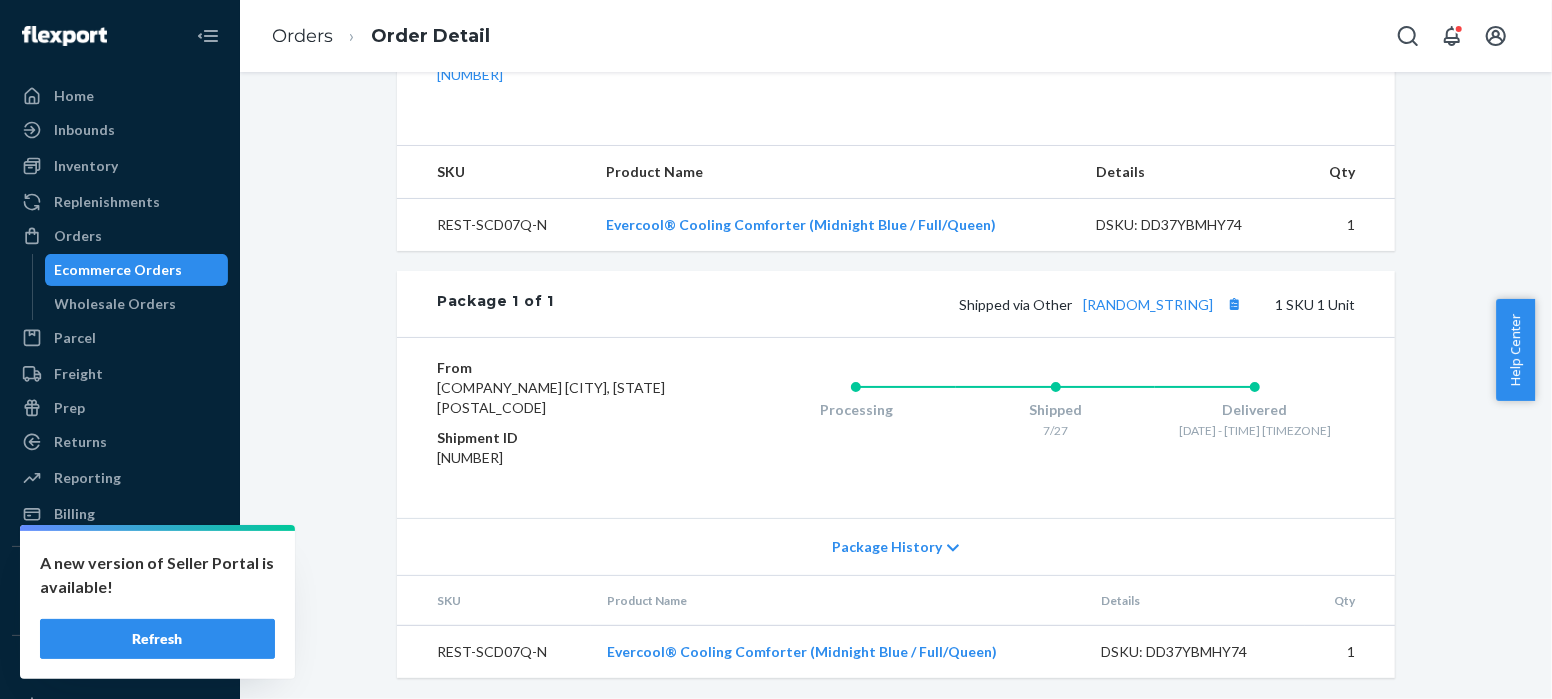 scroll, scrollTop: 698, scrollLeft: 0, axis: vertical 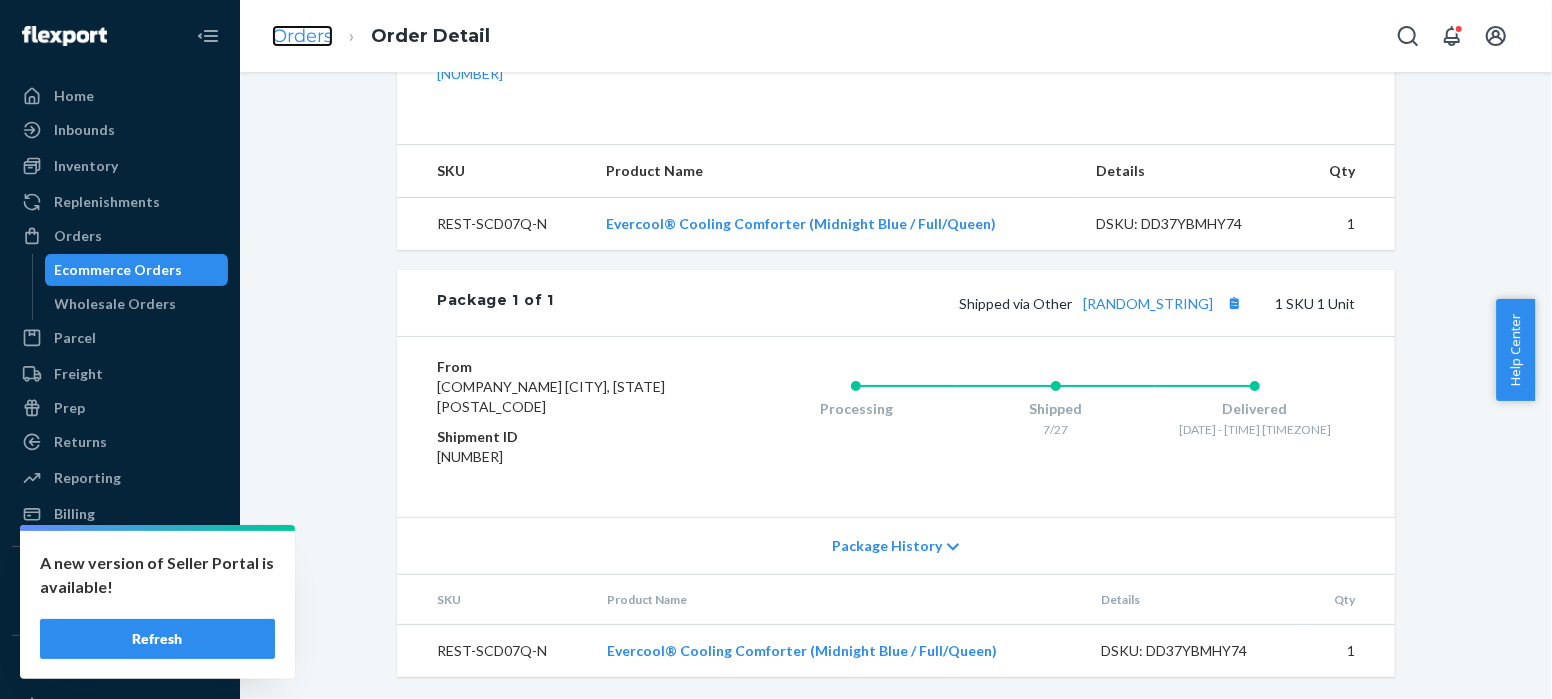 click on "Orders" at bounding box center [302, 36] 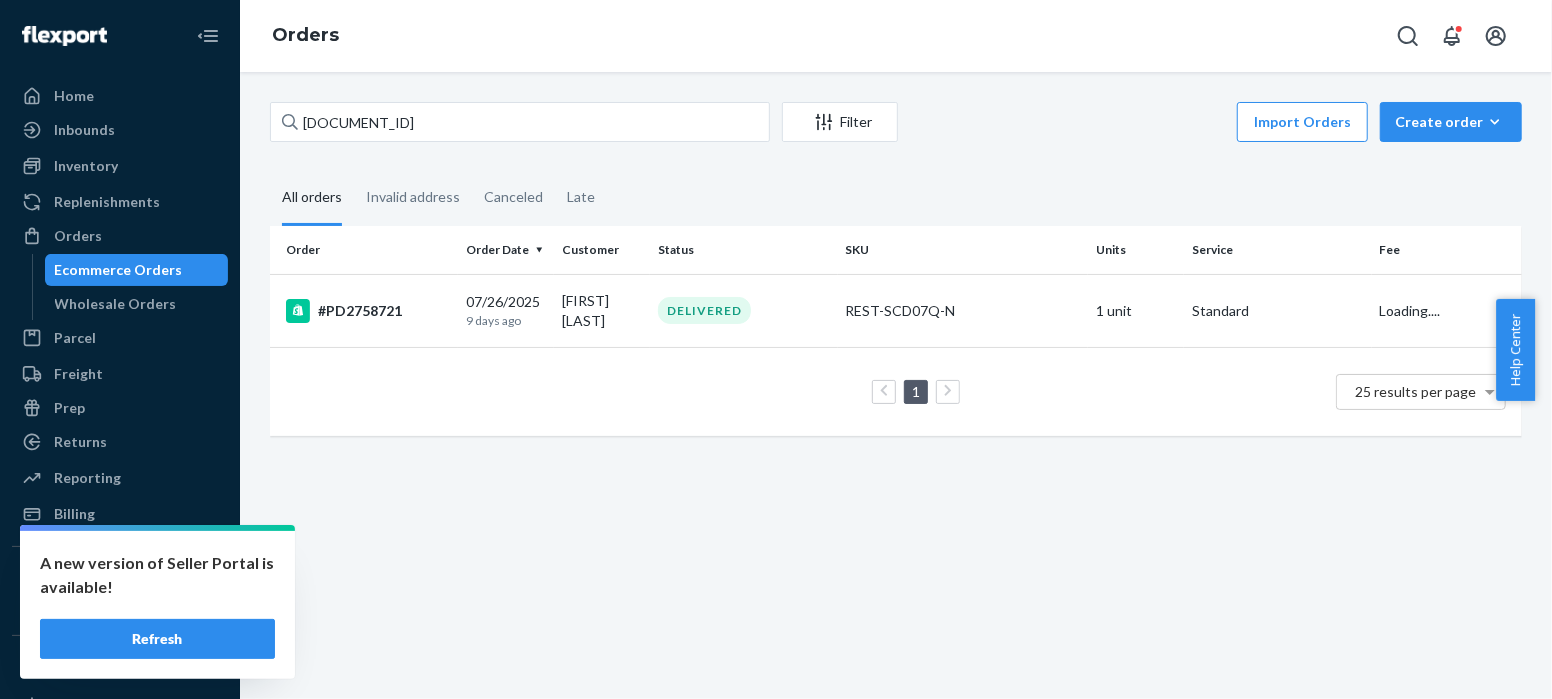 scroll, scrollTop: 0, scrollLeft: 0, axis: both 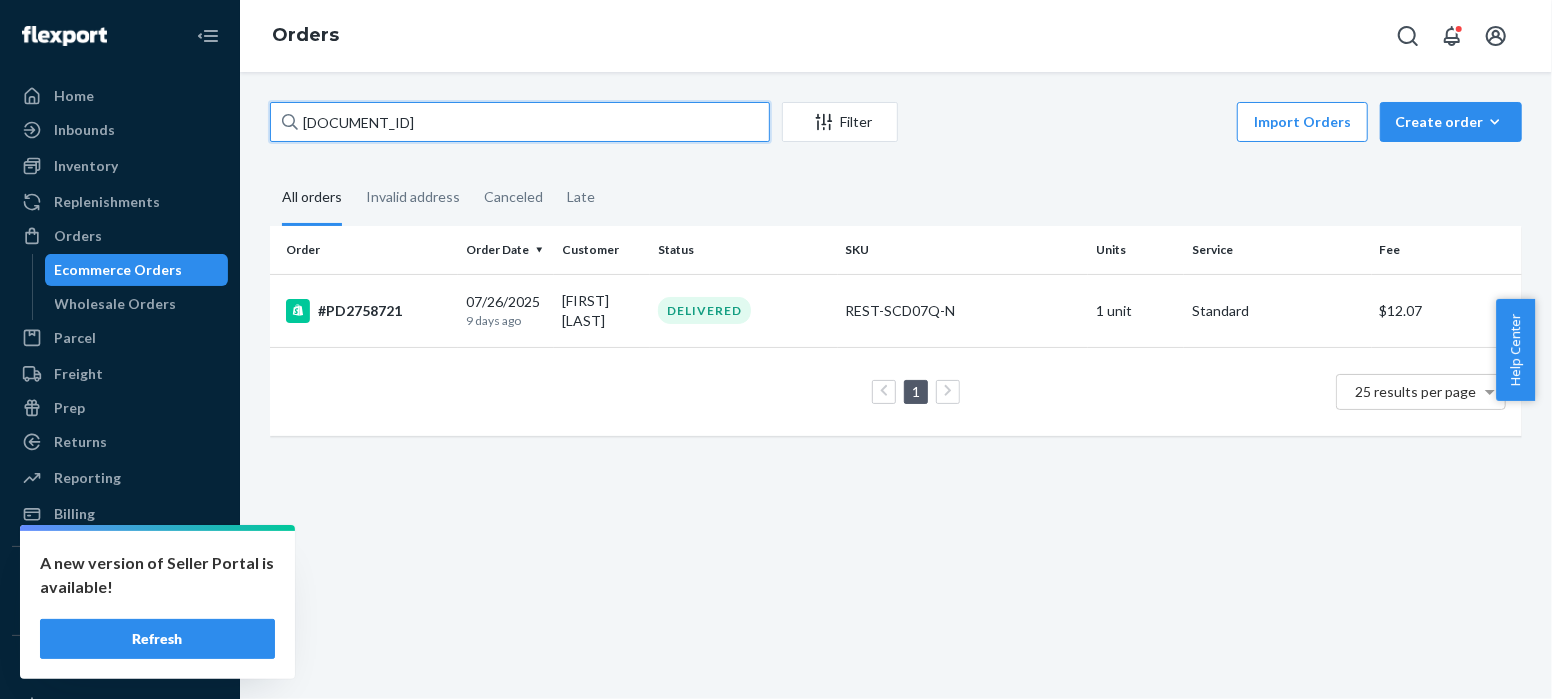 drag, startPoint x: 395, startPoint y: 123, endPoint x: 265, endPoint y: 123, distance: 130 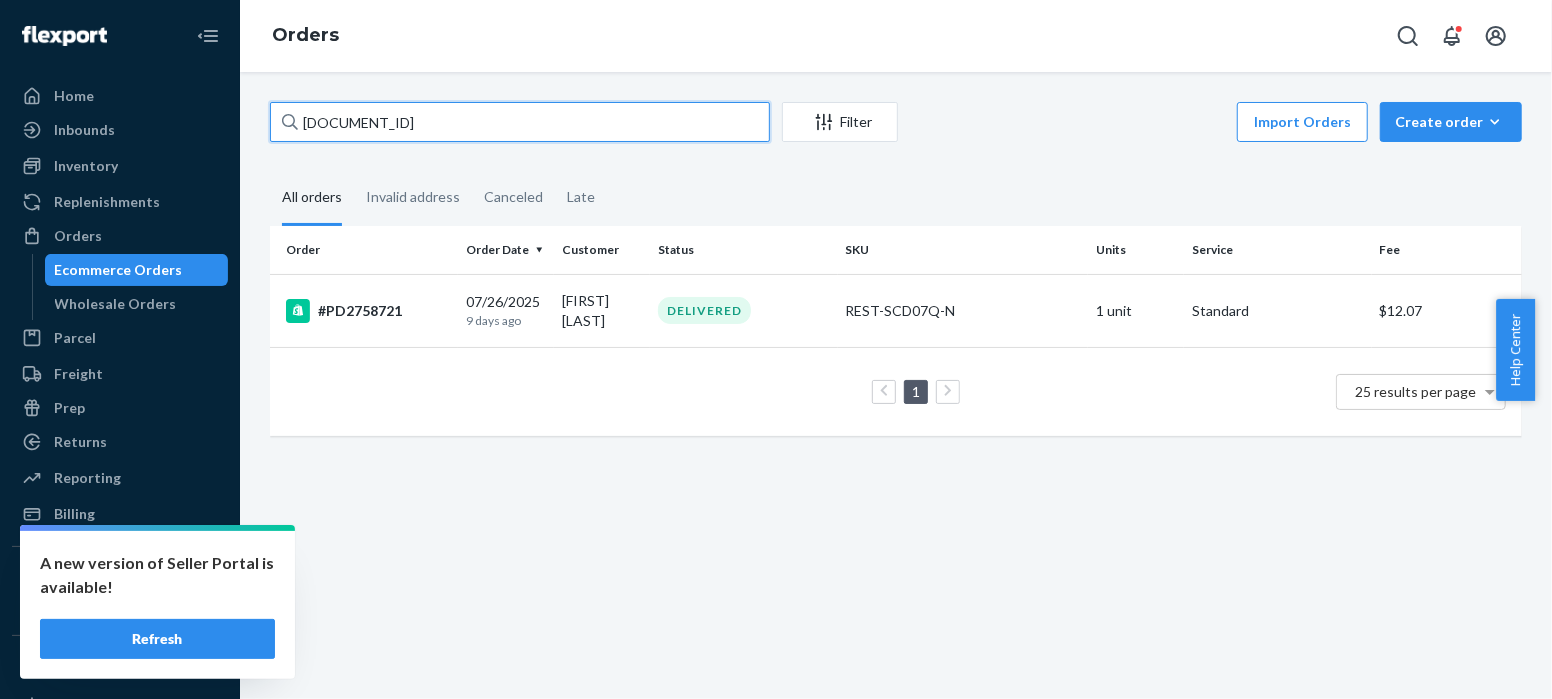 click on "[DOCUMENT_ID] [DATE] [TIME_AGO] [FIRST] [LAST] DELIVERED [SKU] [UNITS] [SERVICE] $[PRICE] 1 25 results per page" at bounding box center (896, 279) 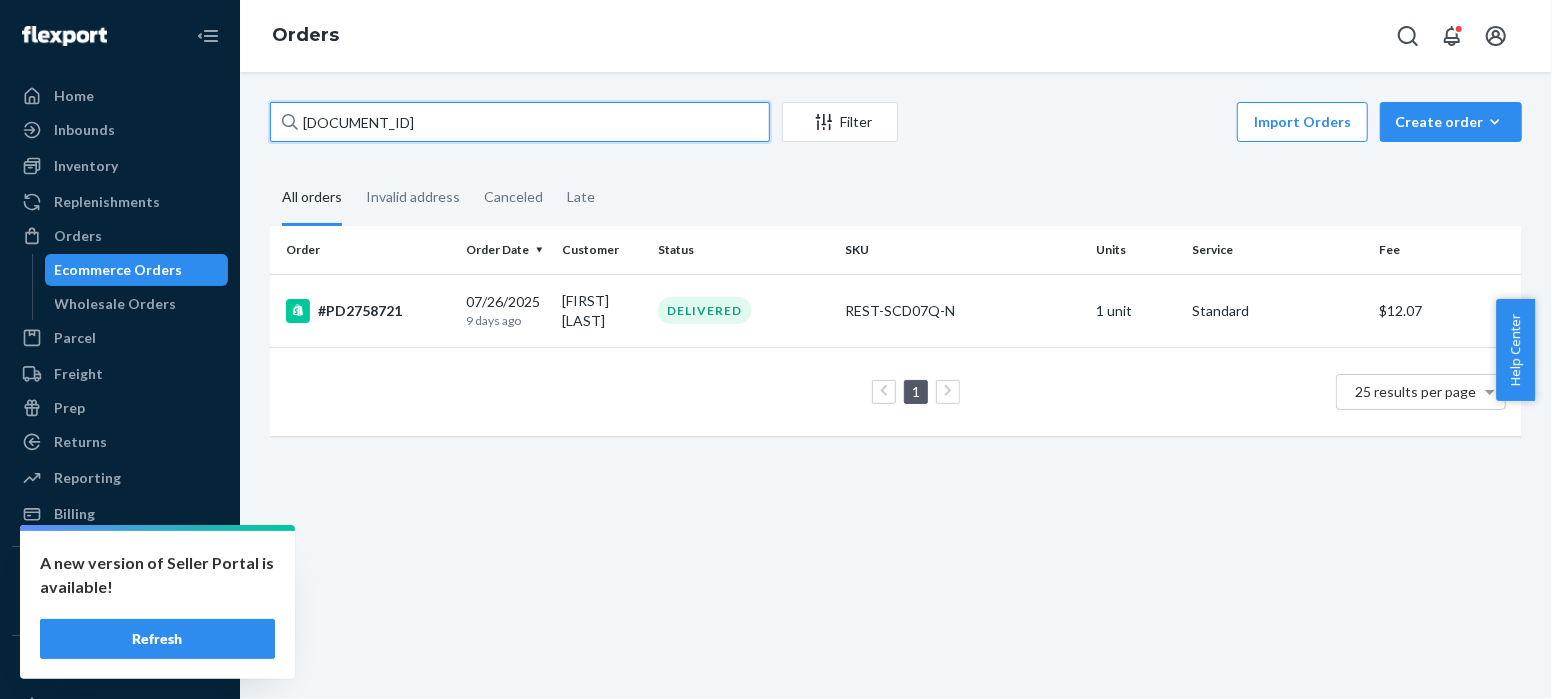 paste on "[NUMBER]" 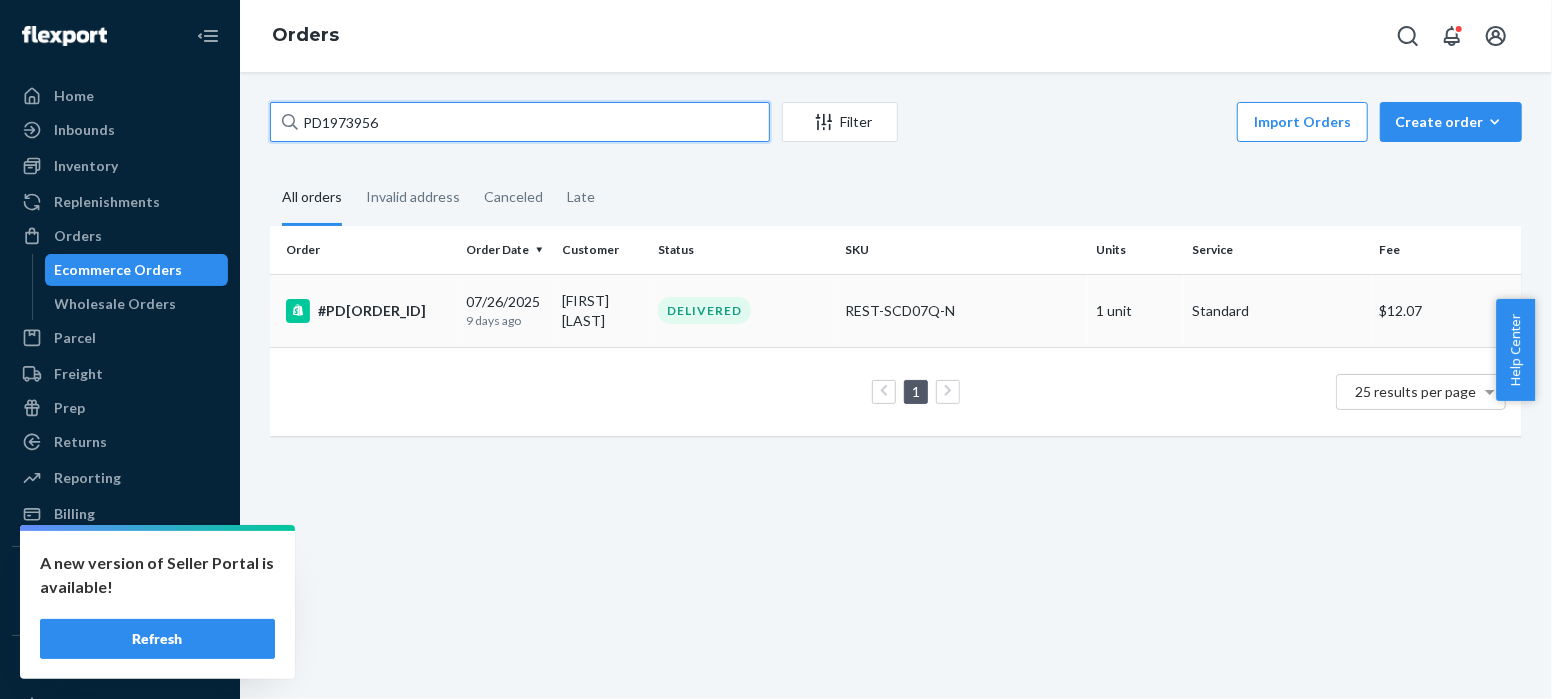 type on "PD1973956" 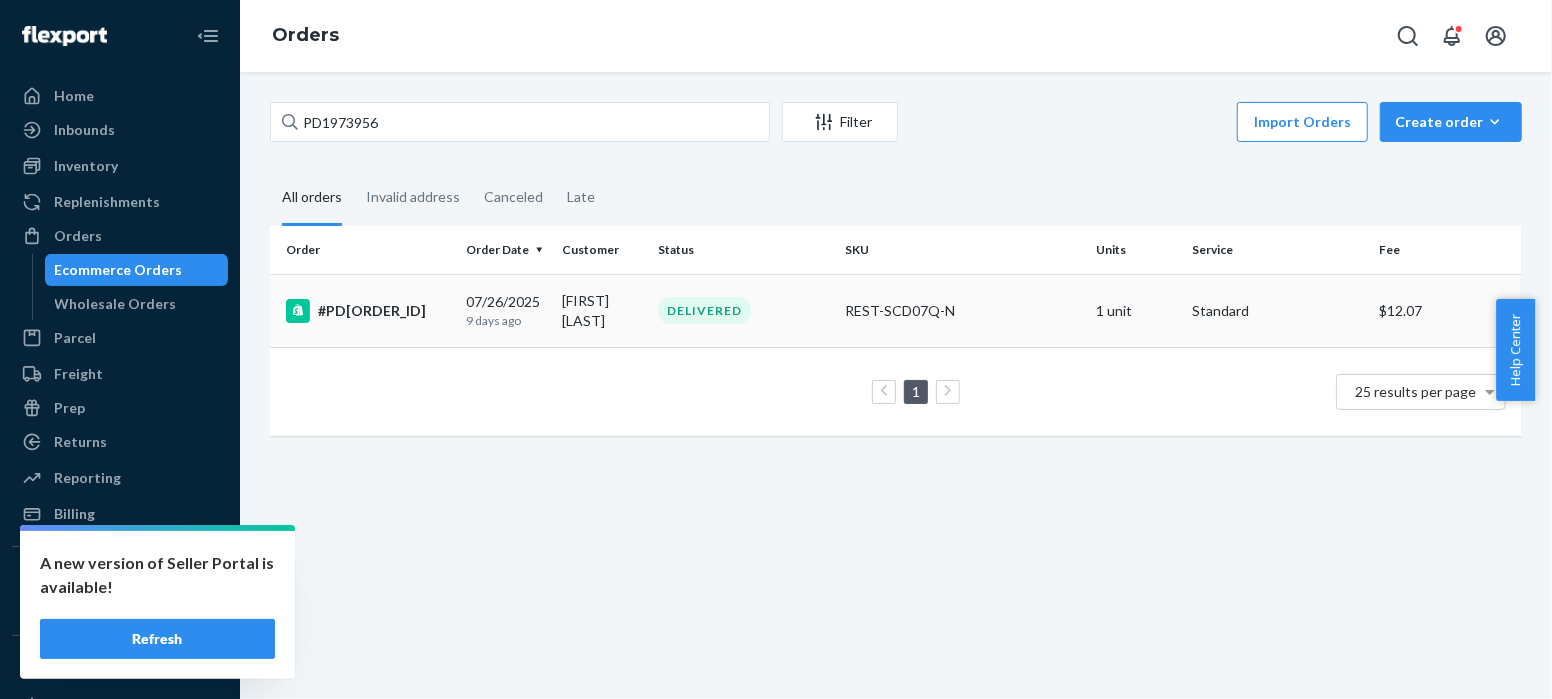 click on "#PD[ORDER_ID]" at bounding box center [368, 311] 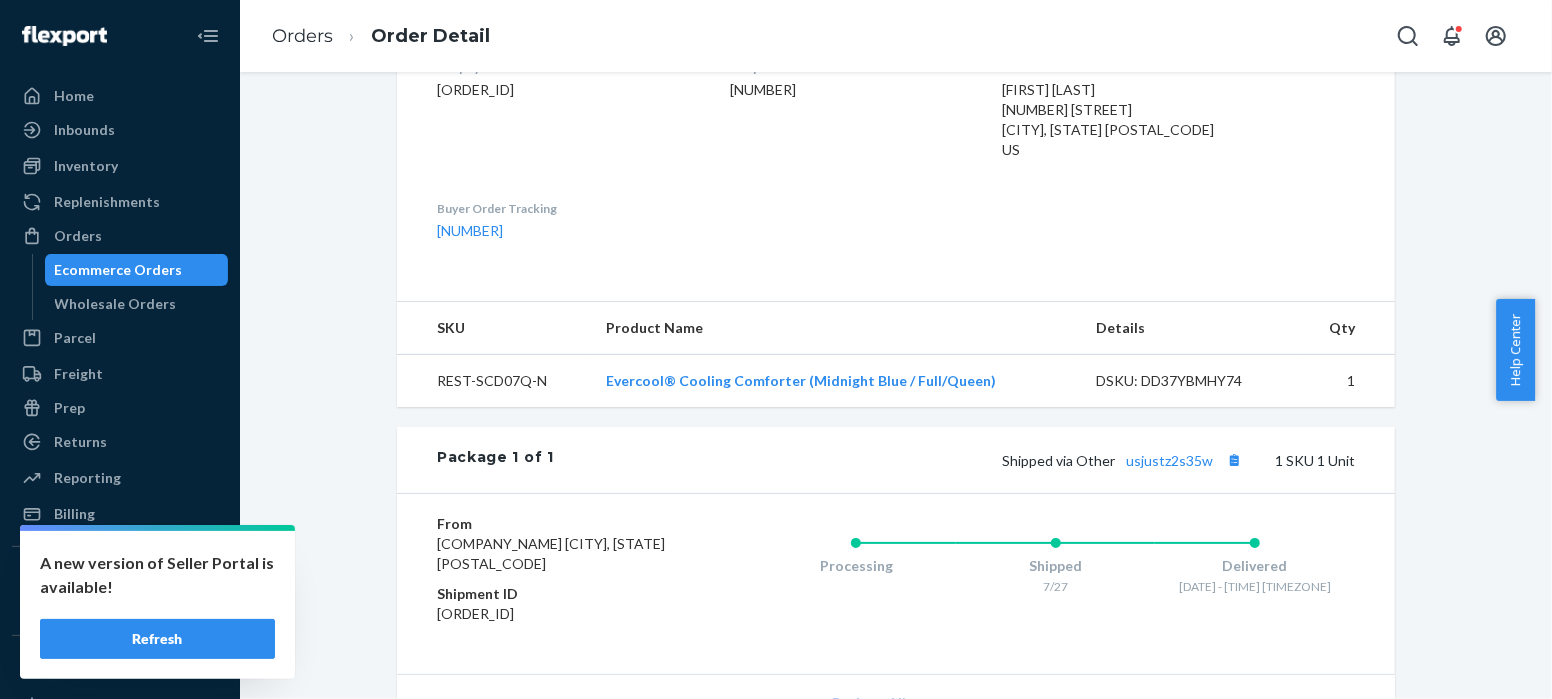 scroll, scrollTop: 698, scrollLeft: 0, axis: vertical 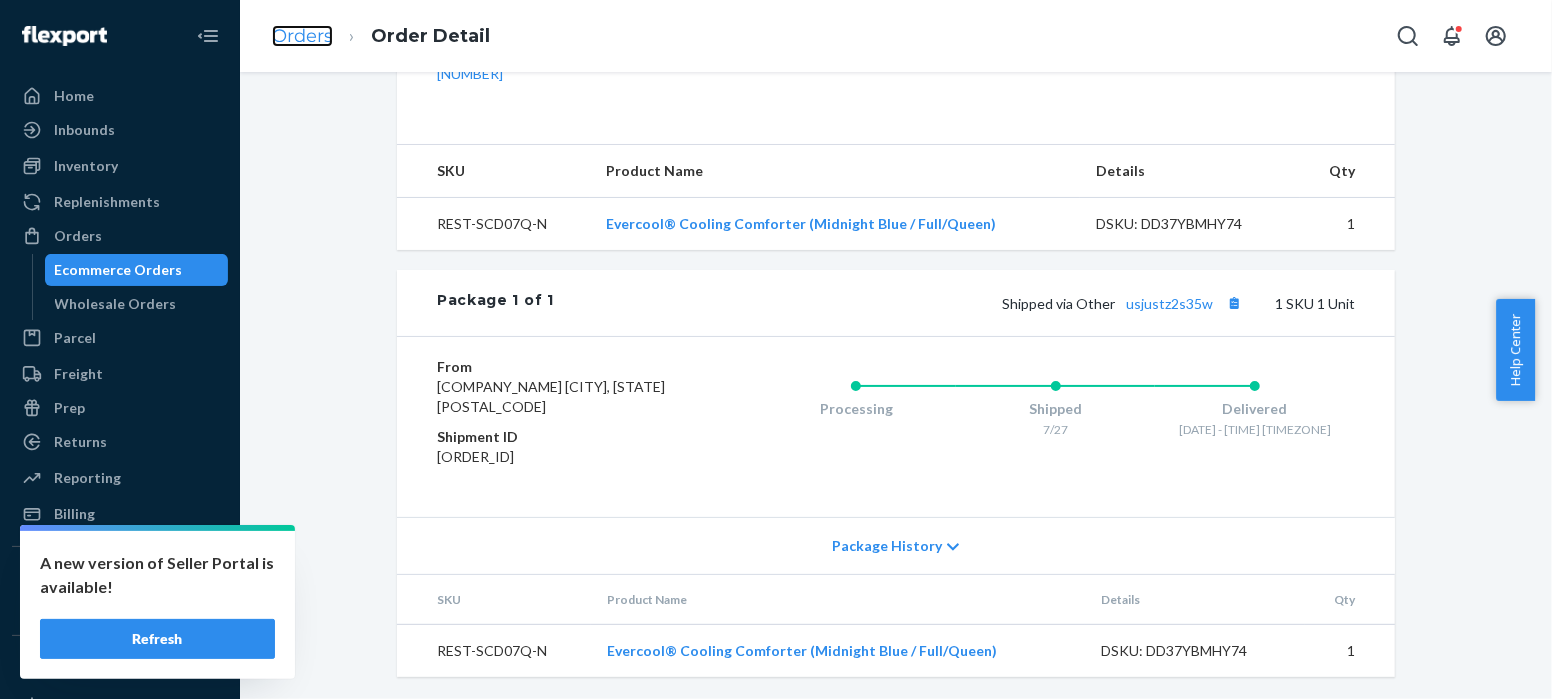 click on "Orders" at bounding box center (302, 36) 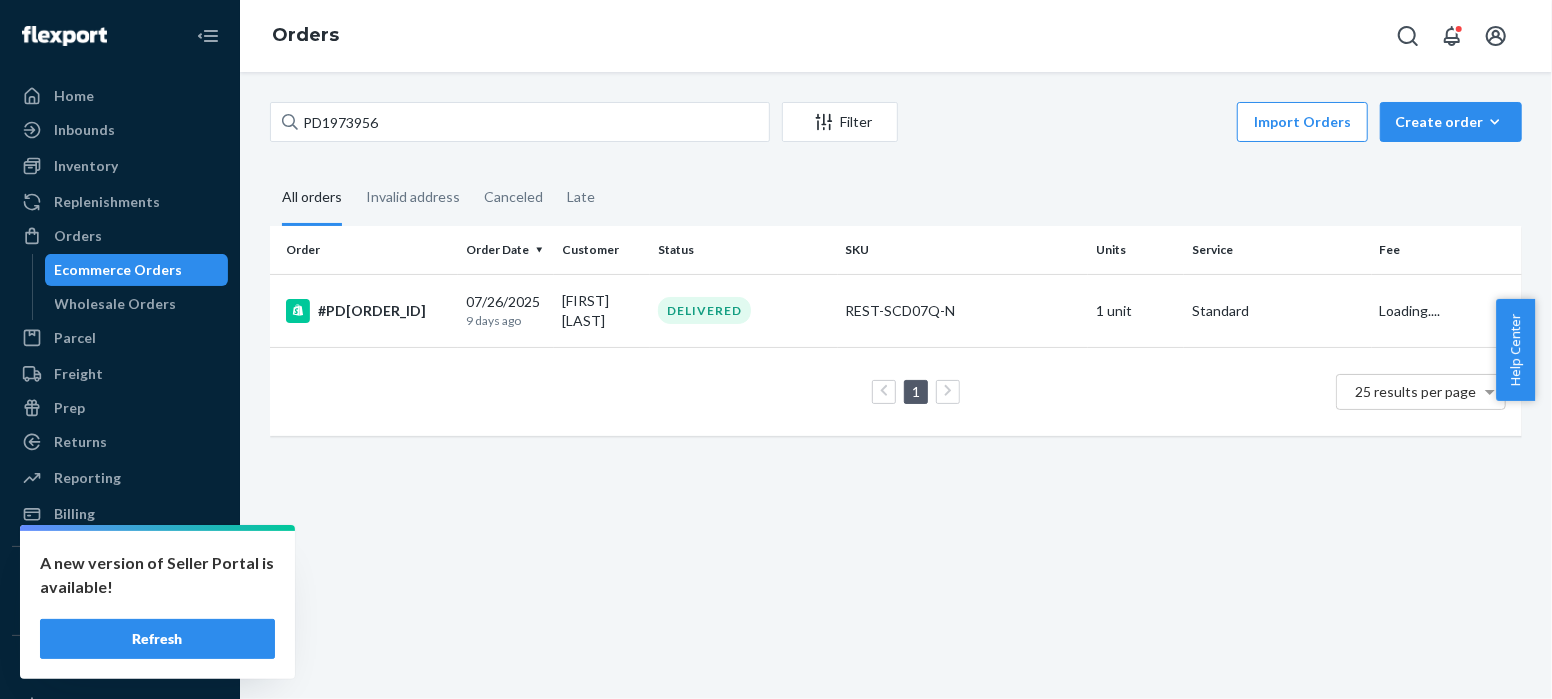 scroll, scrollTop: 0, scrollLeft: 0, axis: both 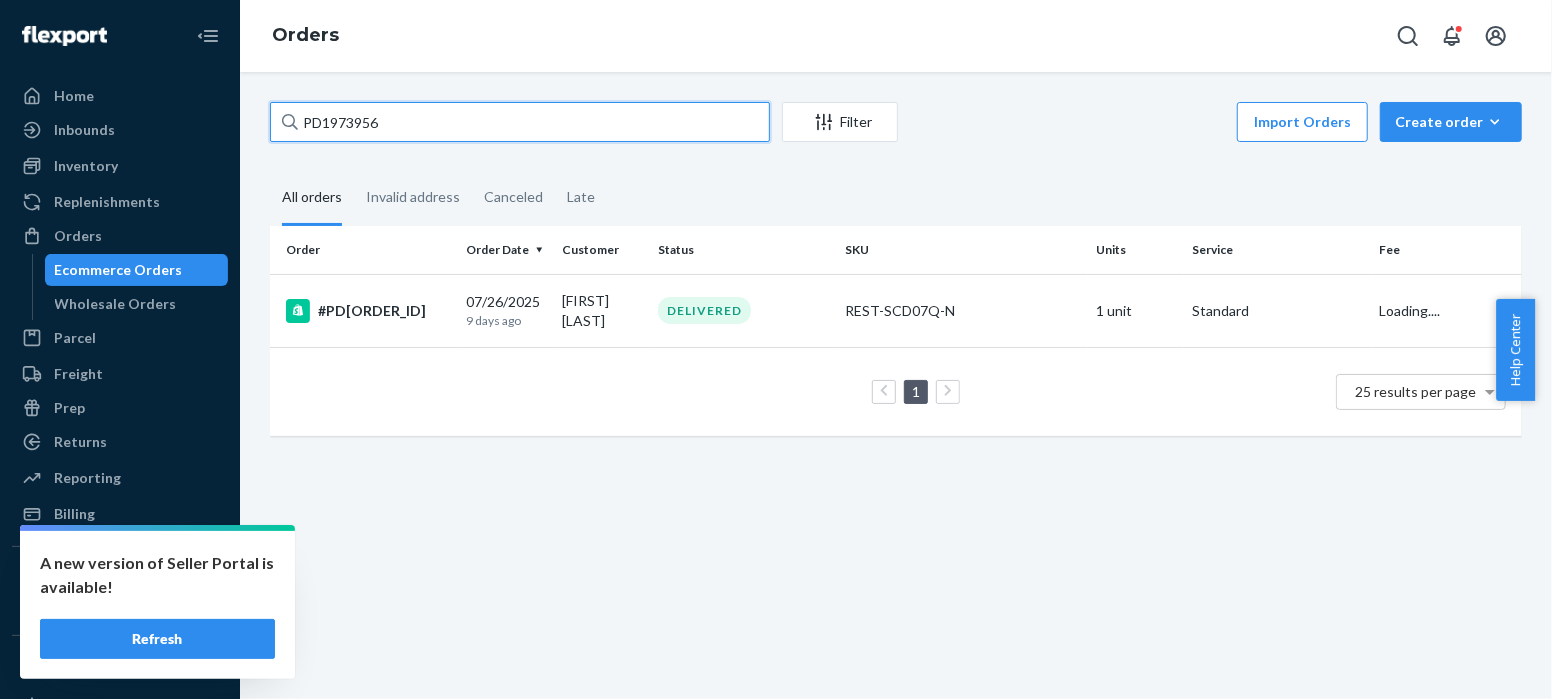 drag, startPoint x: 391, startPoint y: 123, endPoint x: 269, endPoint y: 126, distance: 122.03688 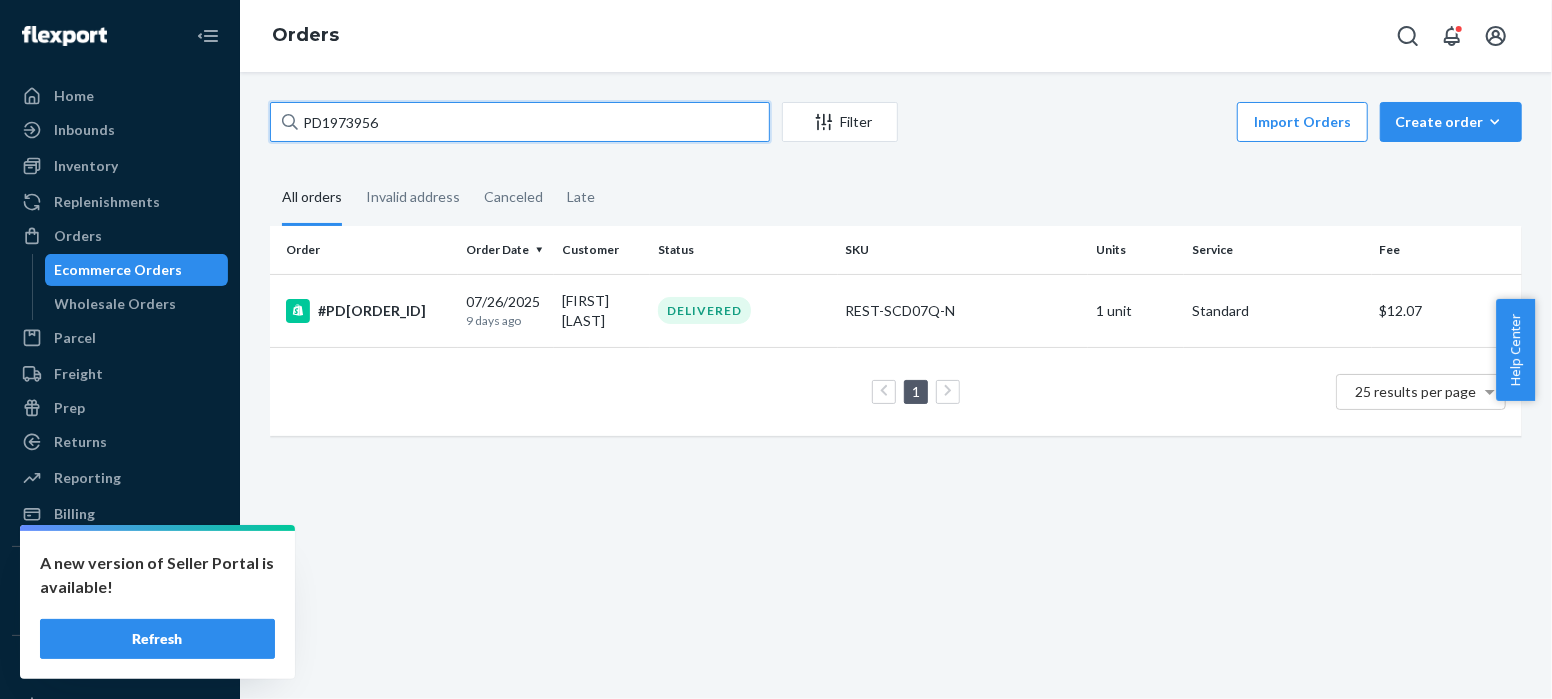 paste on "[NUMBER]" 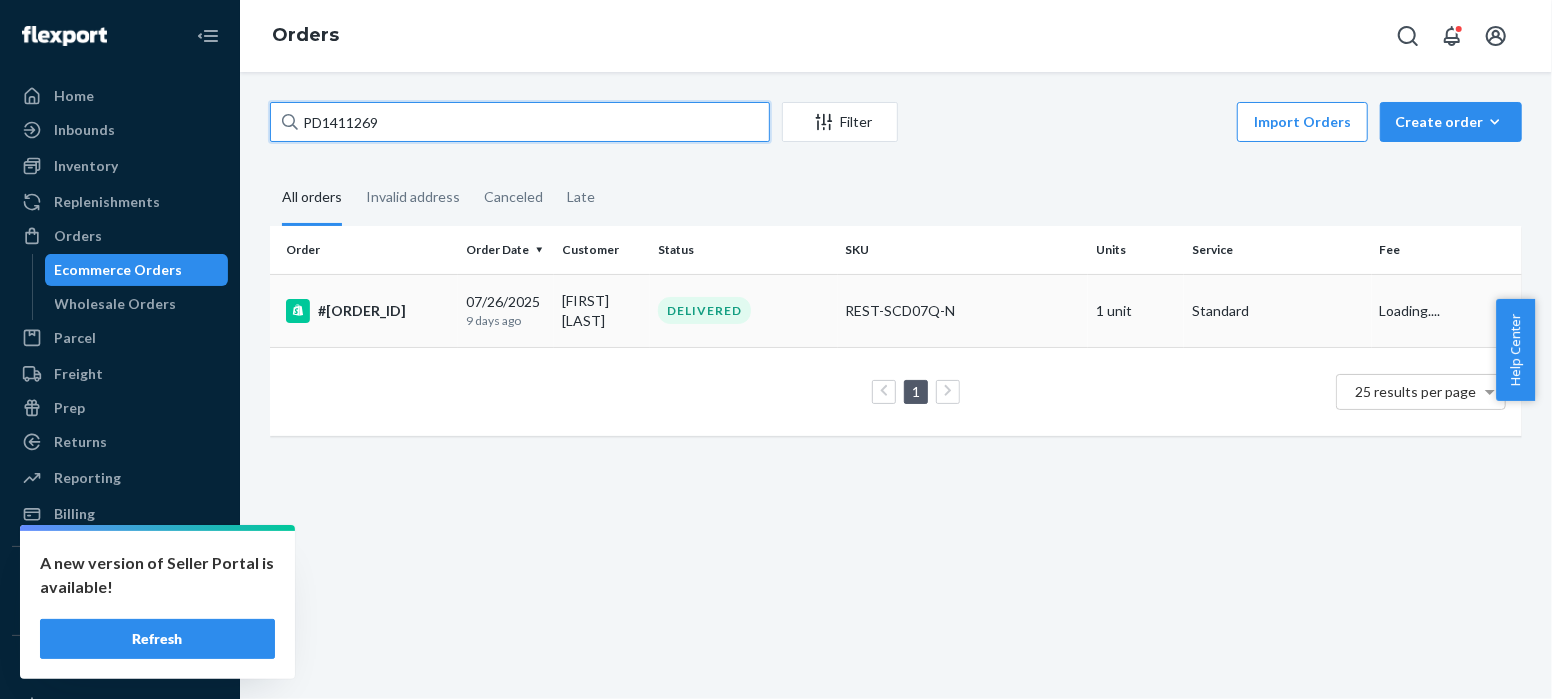 type on "PD1411269" 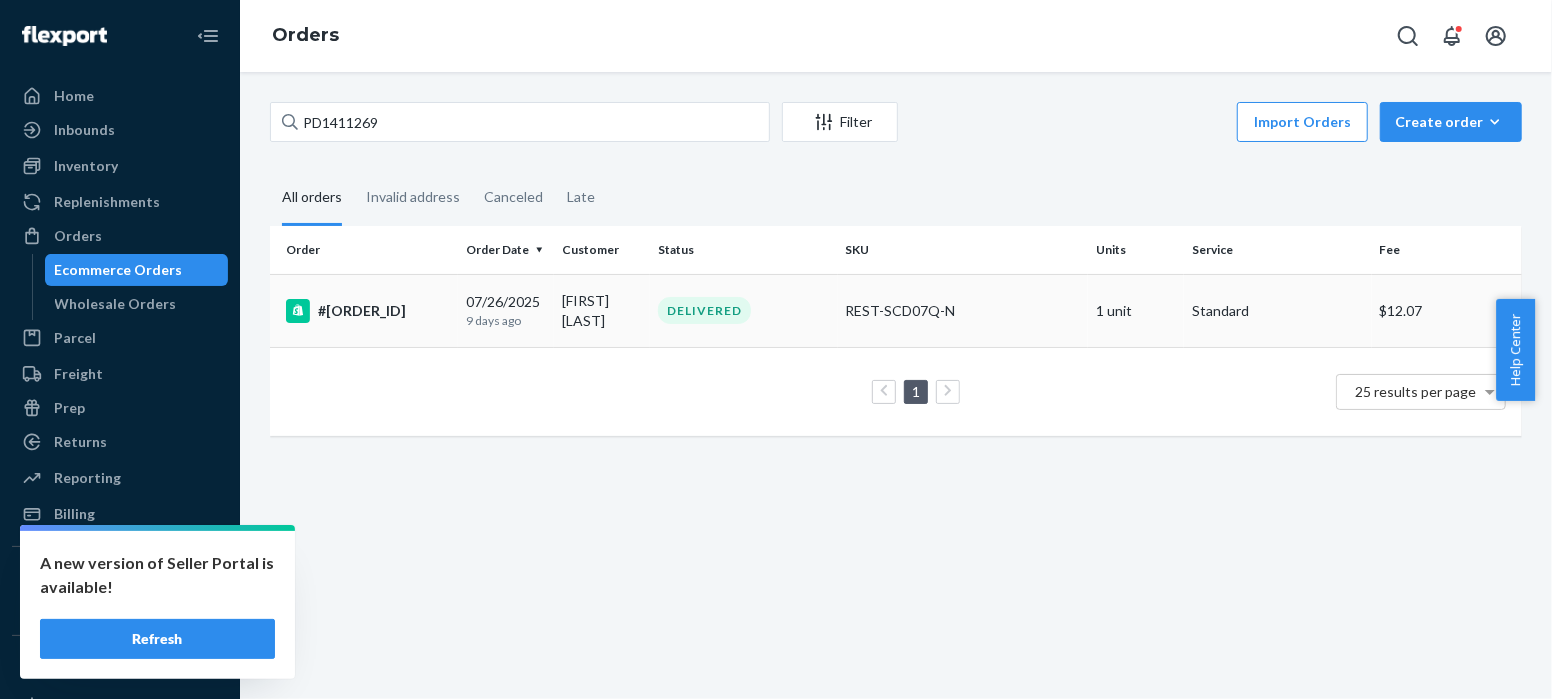 click on "#[ORDER_ID]" at bounding box center [368, 311] 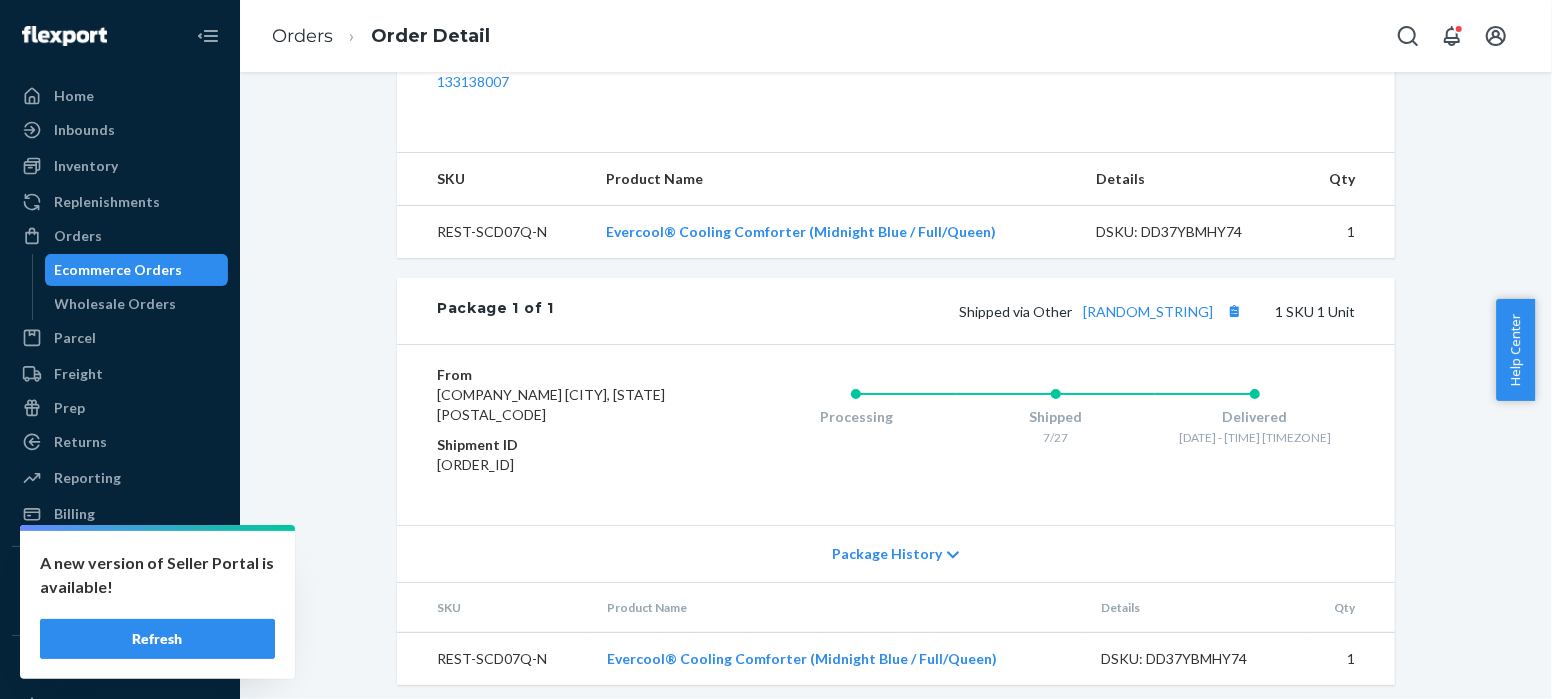 scroll, scrollTop: 698, scrollLeft: 0, axis: vertical 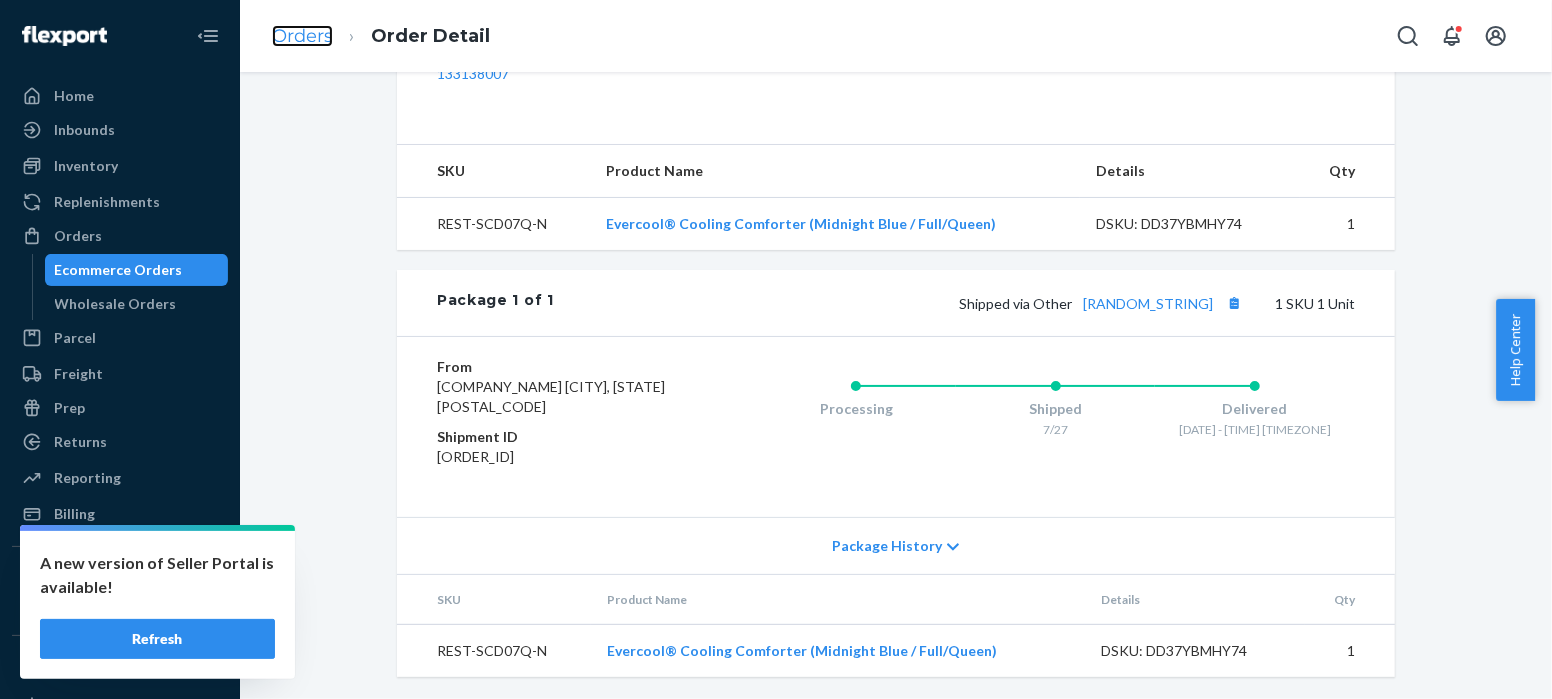 click on "Orders" at bounding box center [302, 36] 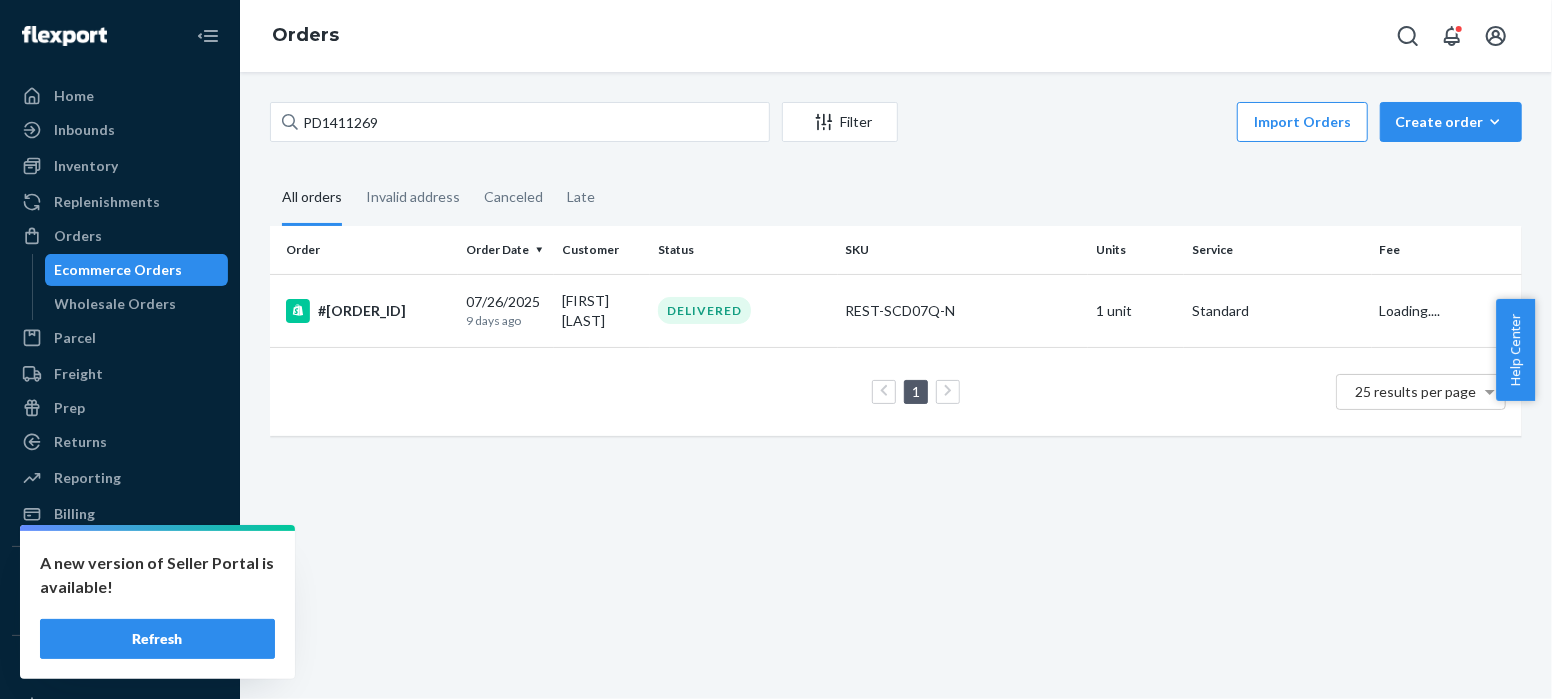 scroll, scrollTop: 0, scrollLeft: 0, axis: both 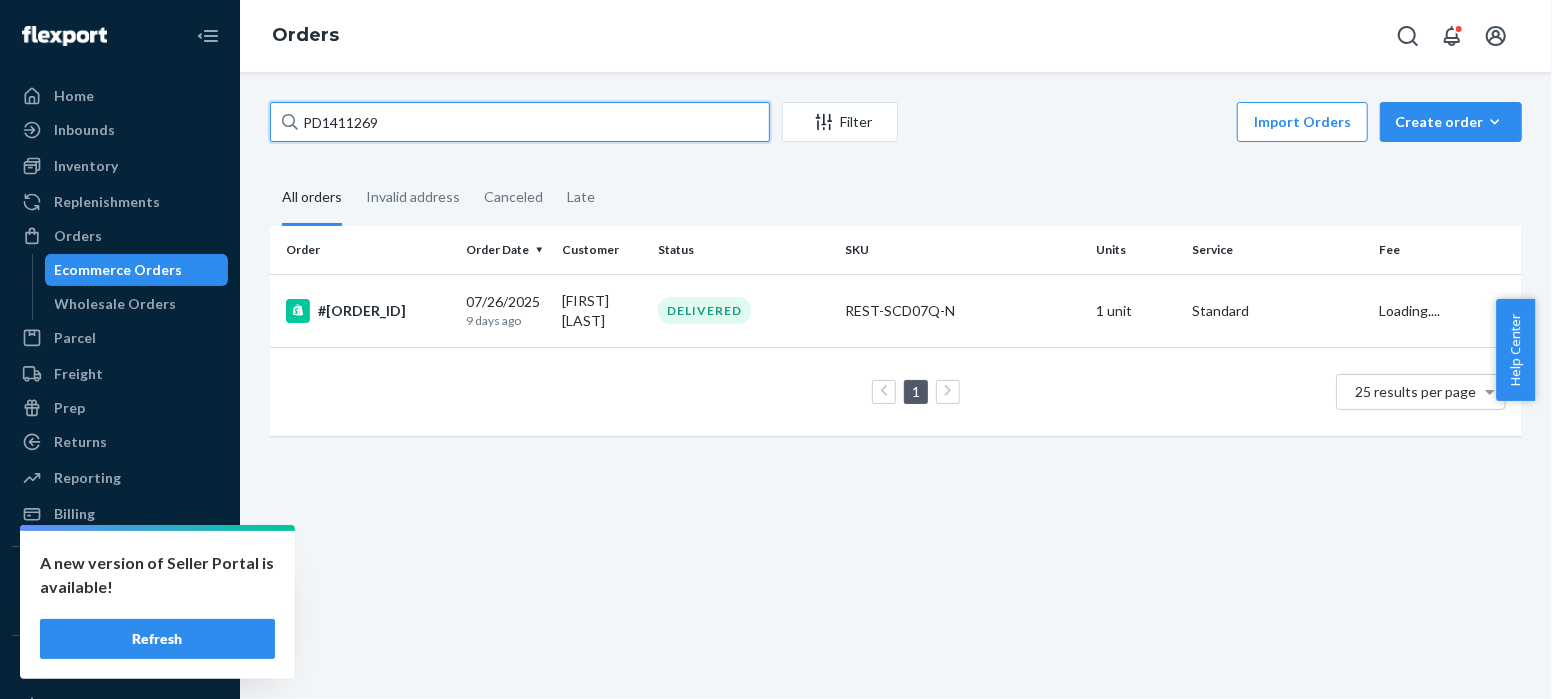 drag, startPoint x: 391, startPoint y: 120, endPoint x: 248, endPoint y: 120, distance: 143 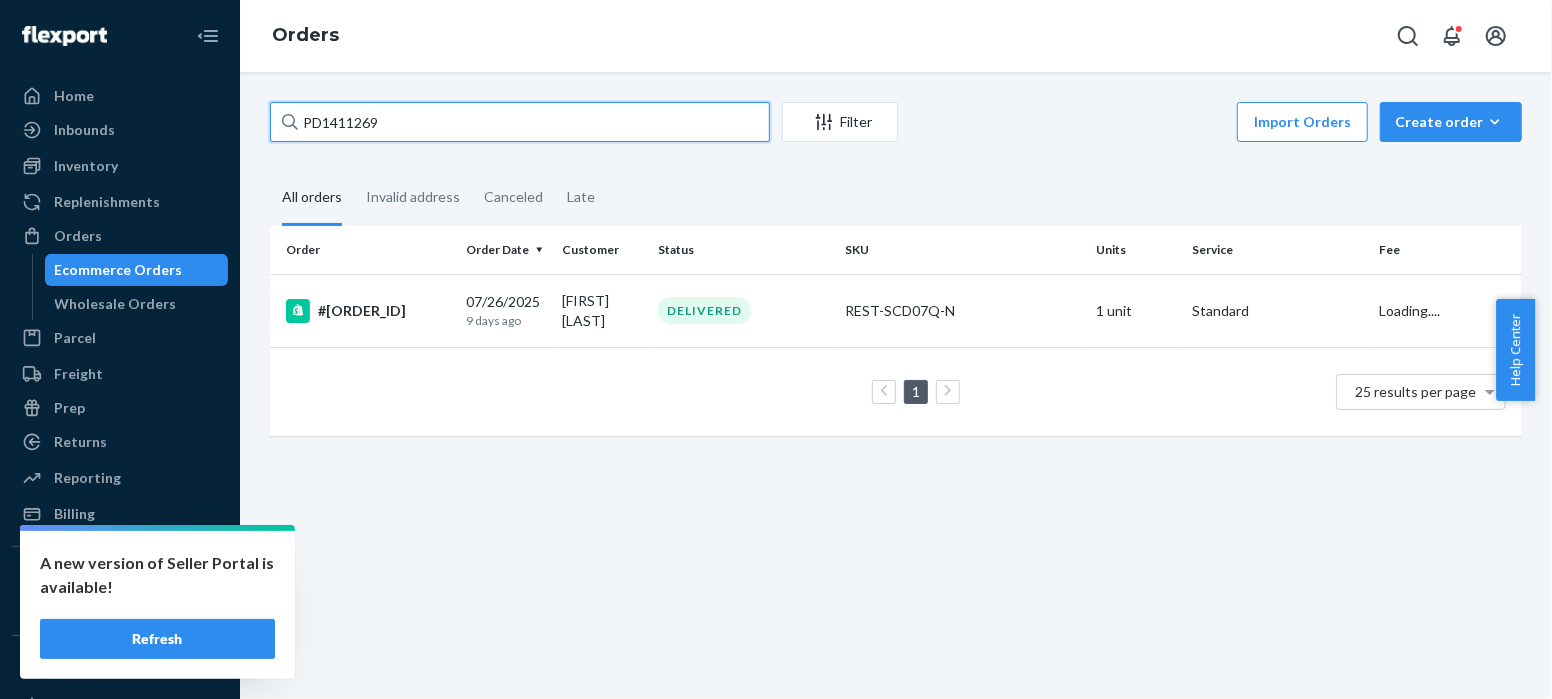 click on "[DOCUMENT_ID] [DATE] [TIME_AGO] [FIRST] [LAST] DELIVERED [SKU] [UNITS] [SERVICE] Loading.... 1 25 results per page" at bounding box center [896, 385] 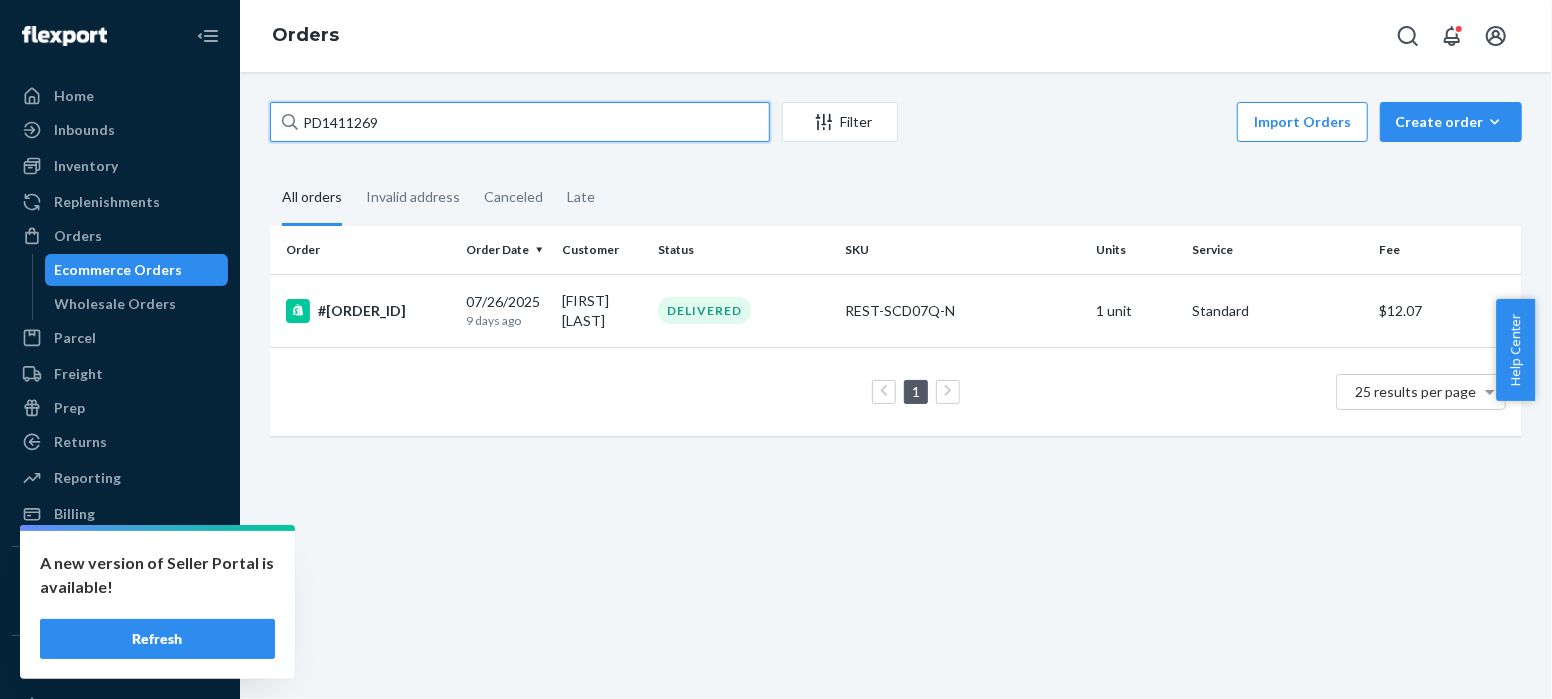 paste on "[NUMBER]" 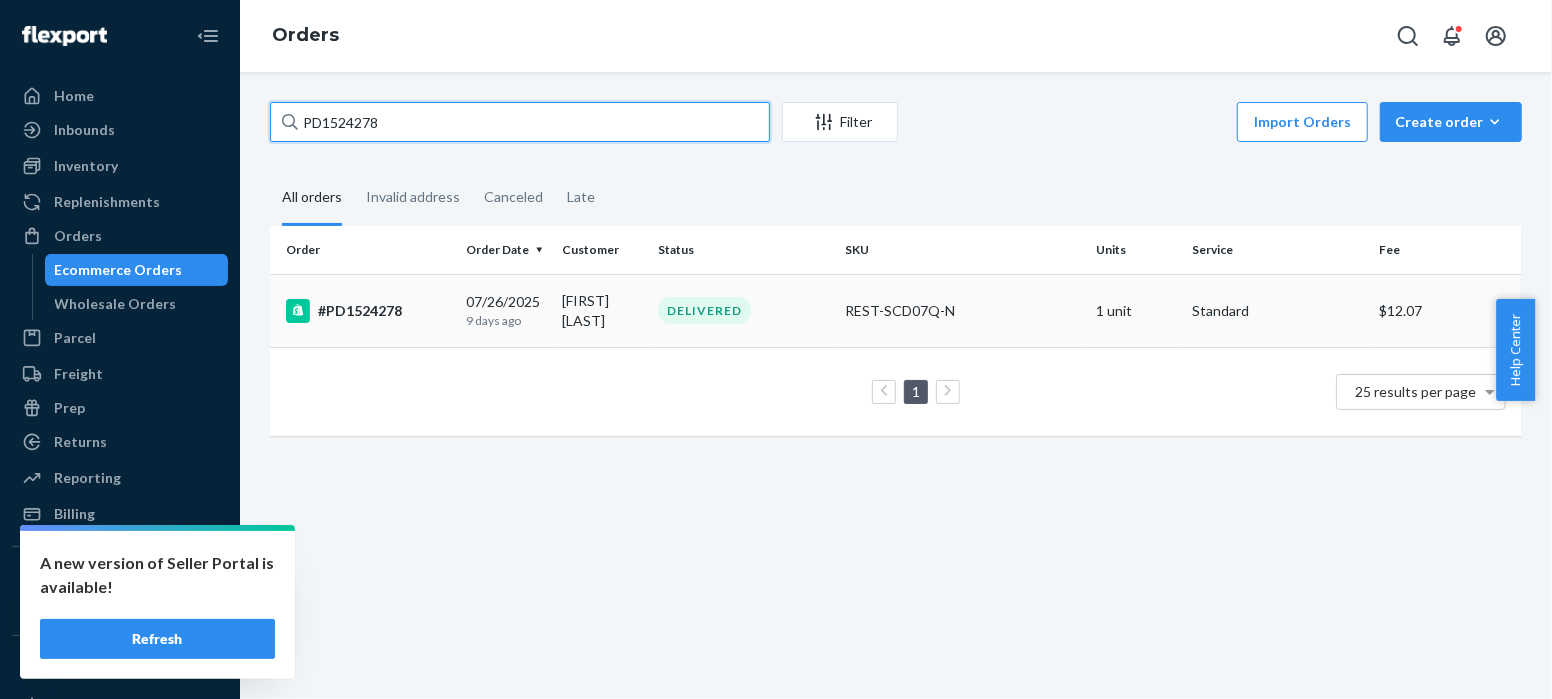 type on "PD1524278" 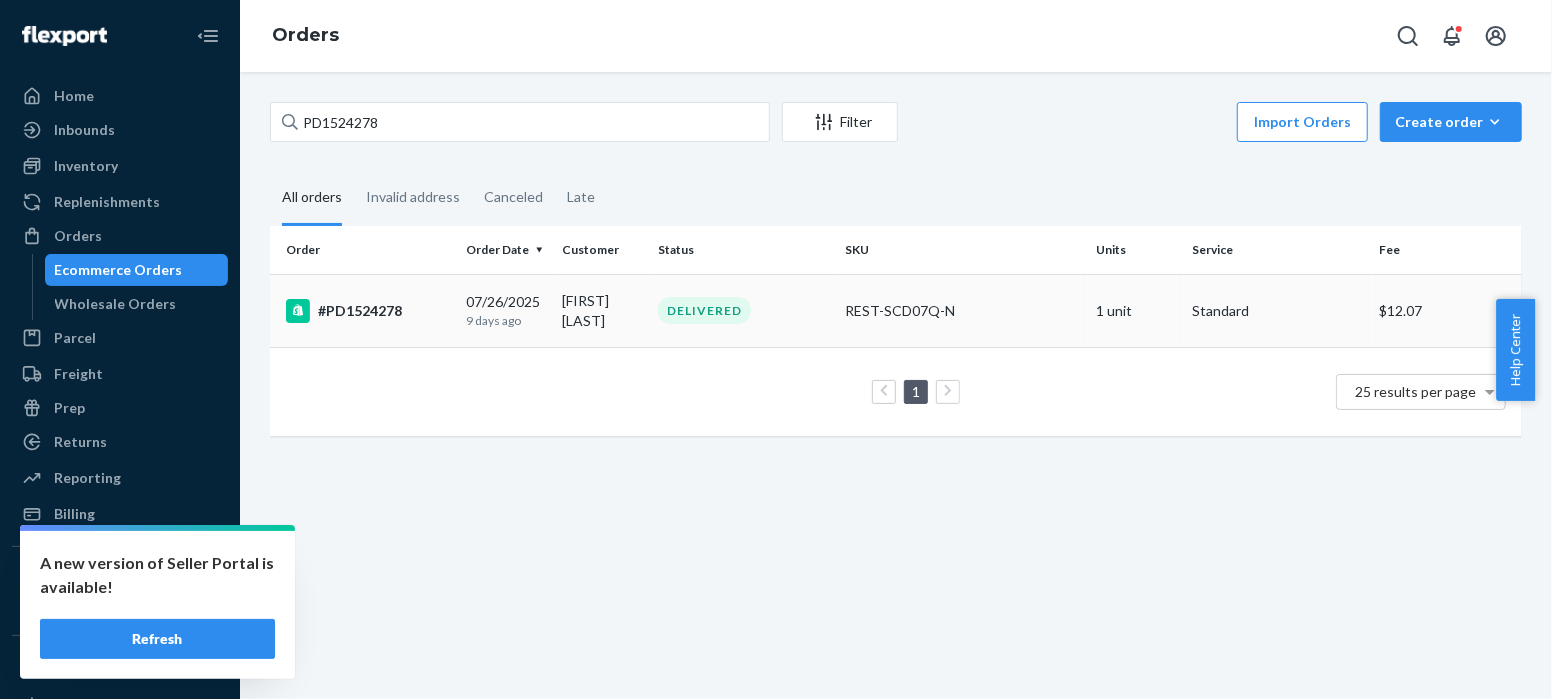click on "#PD1524278" at bounding box center (368, 311) 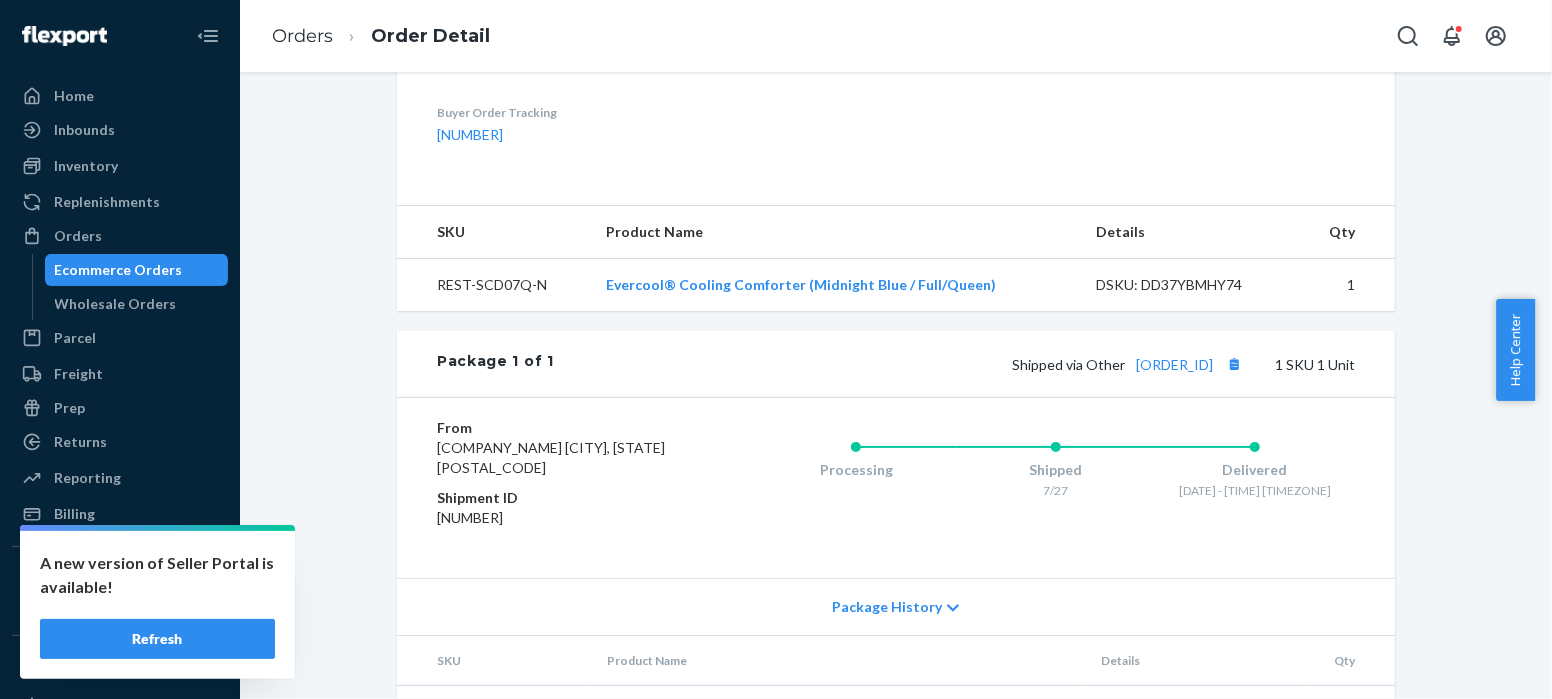 scroll, scrollTop: 738, scrollLeft: 0, axis: vertical 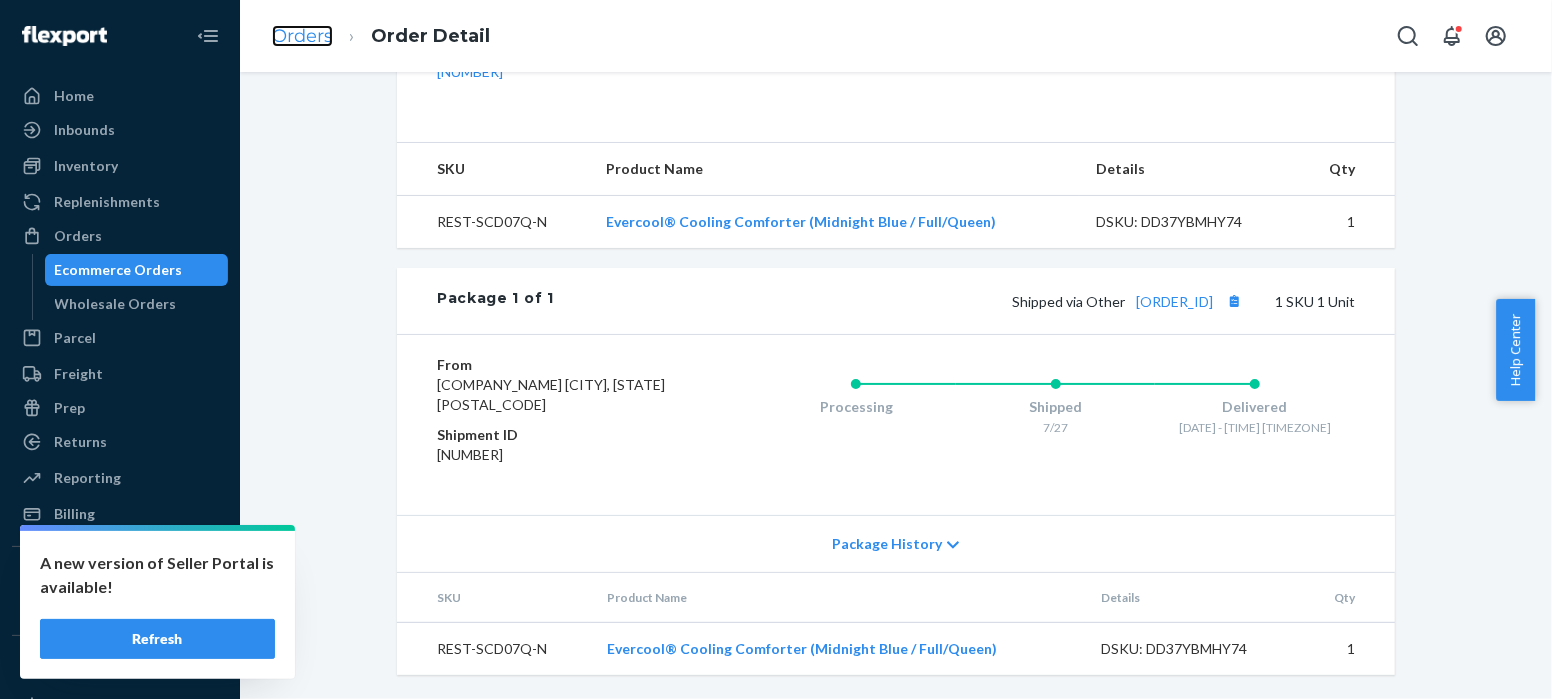 click on "Orders" at bounding box center [302, 36] 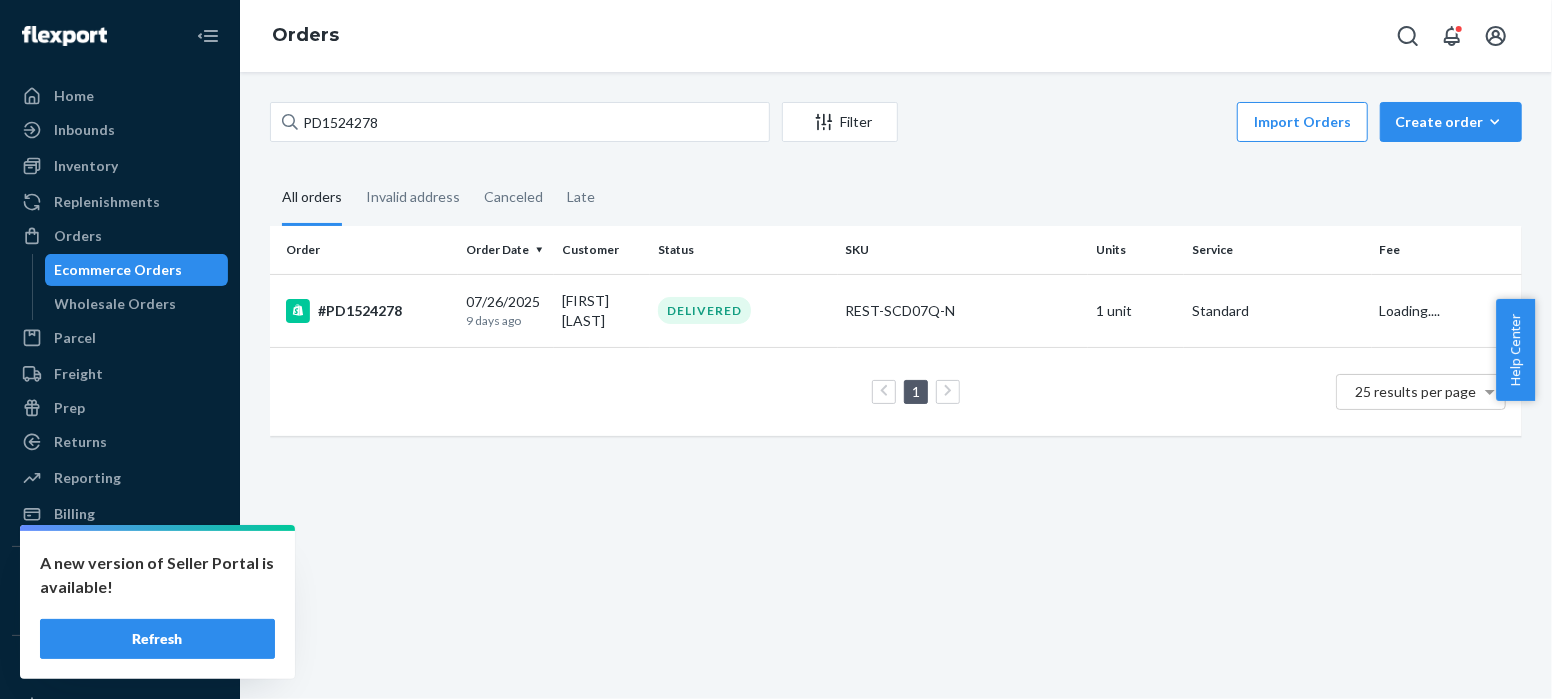 scroll, scrollTop: 0, scrollLeft: 0, axis: both 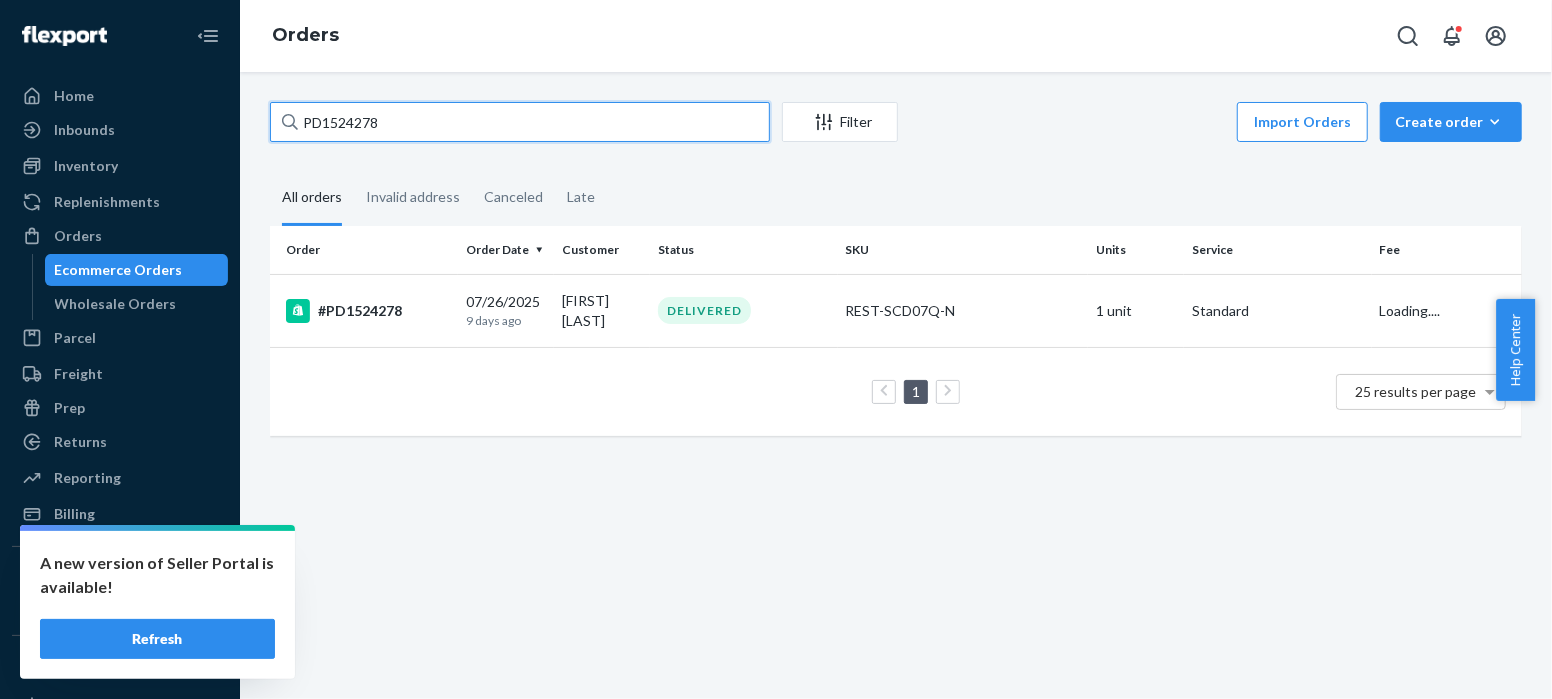 drag, startPoint x: 395, startPoint y: 120, endPoint x: 223, endPoint y: 119, distance: 172.00291 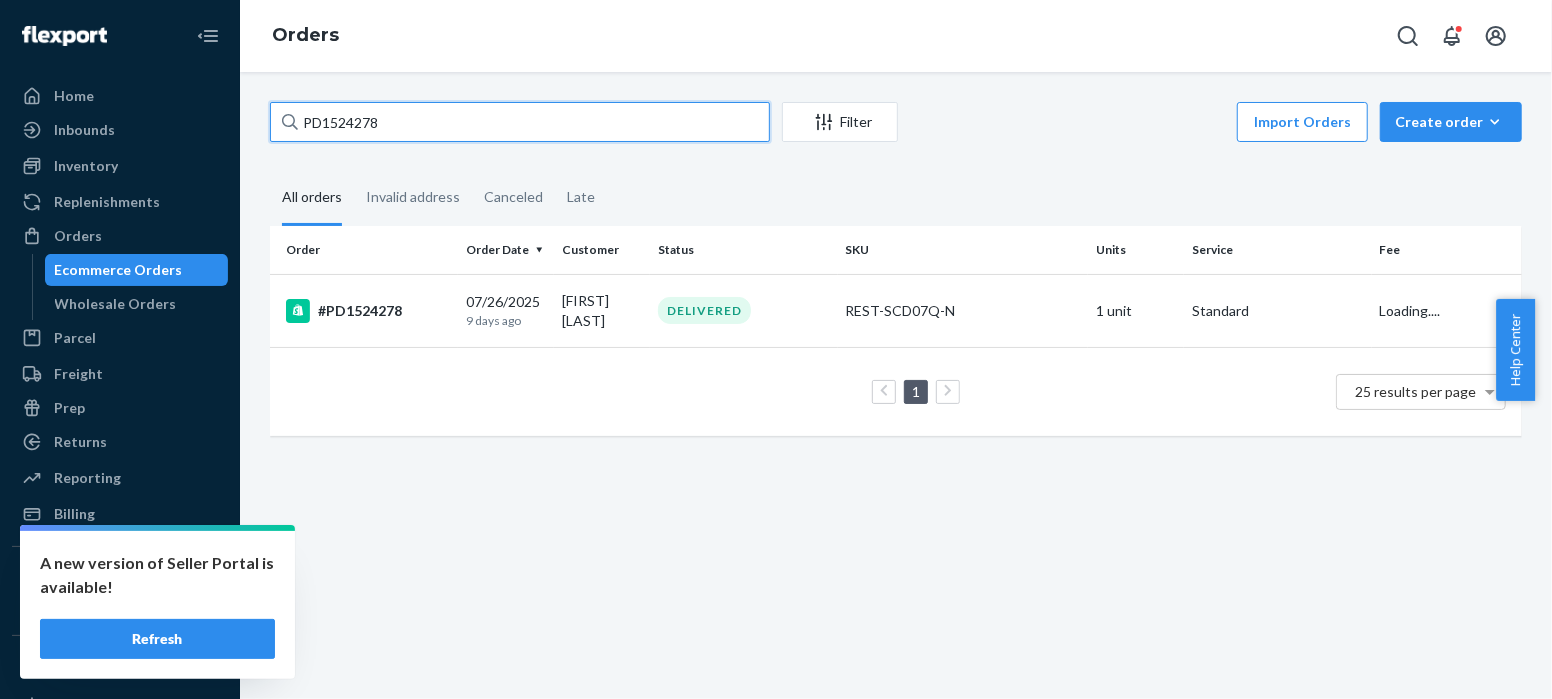 click on "Home Inbounds Shipping Plans Problems Inventory Products Replenishments Orders Ecommerce Orders Wholesale Orders Parcel Parcel orders Integrations Freight Prep Returns All Returns Settings Packages Reporting Reports Analytics Billing Integrations Add Integration Fast Tags Add Fast Tag Settings Talk to Support Help Center Give Feedback Orders [ORDER_ID] Filter Import Orders Create order Ecommerce order Removal order All orders Invalid address Canceled Late Order Order Date Customer Status SKU Units Service Fee #[ORDER_ID] 07/26/2025 9 days ago [FIRST] [LAST] DELIVERED REST-SCD07Q-N 1 unit Standard Loading.... 1 25 results per page" at bounding box center [776, 349] 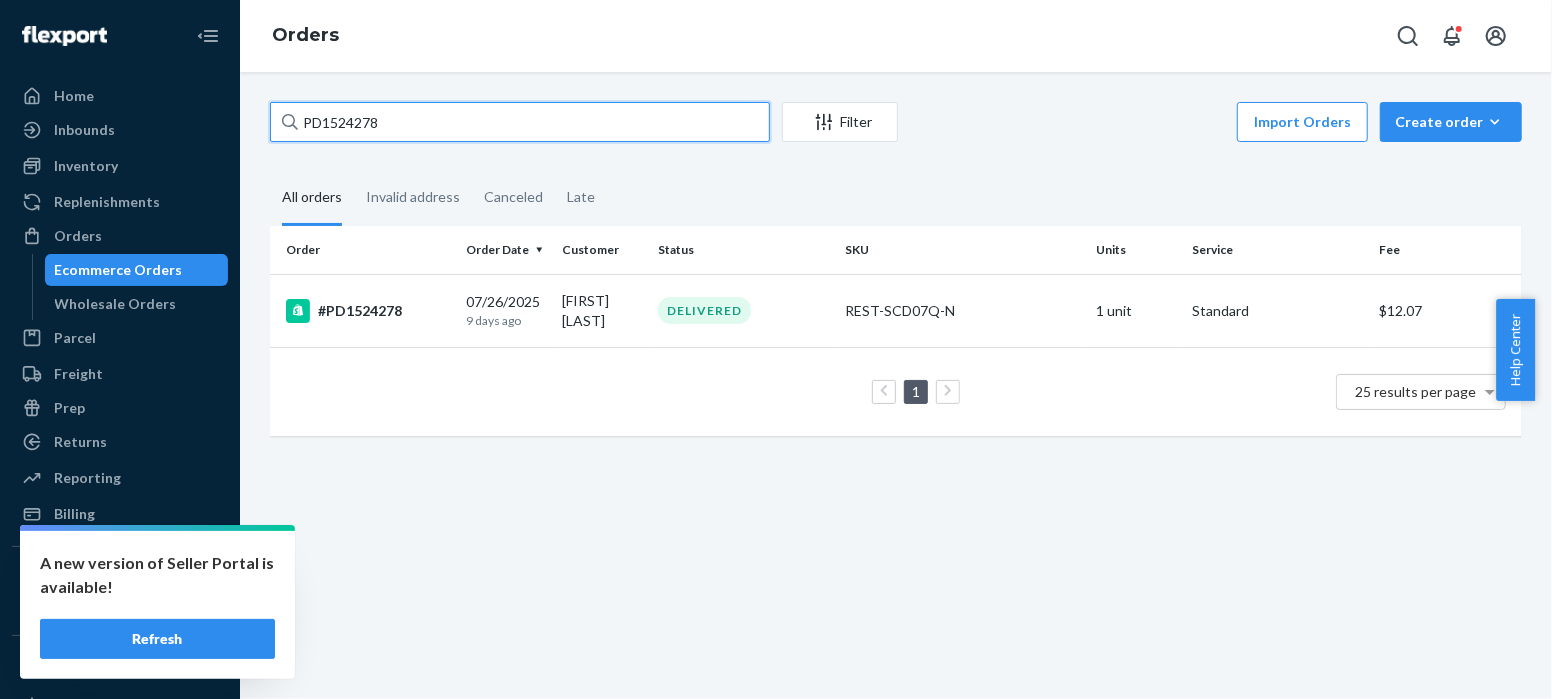 paste on "[NUMBER]" 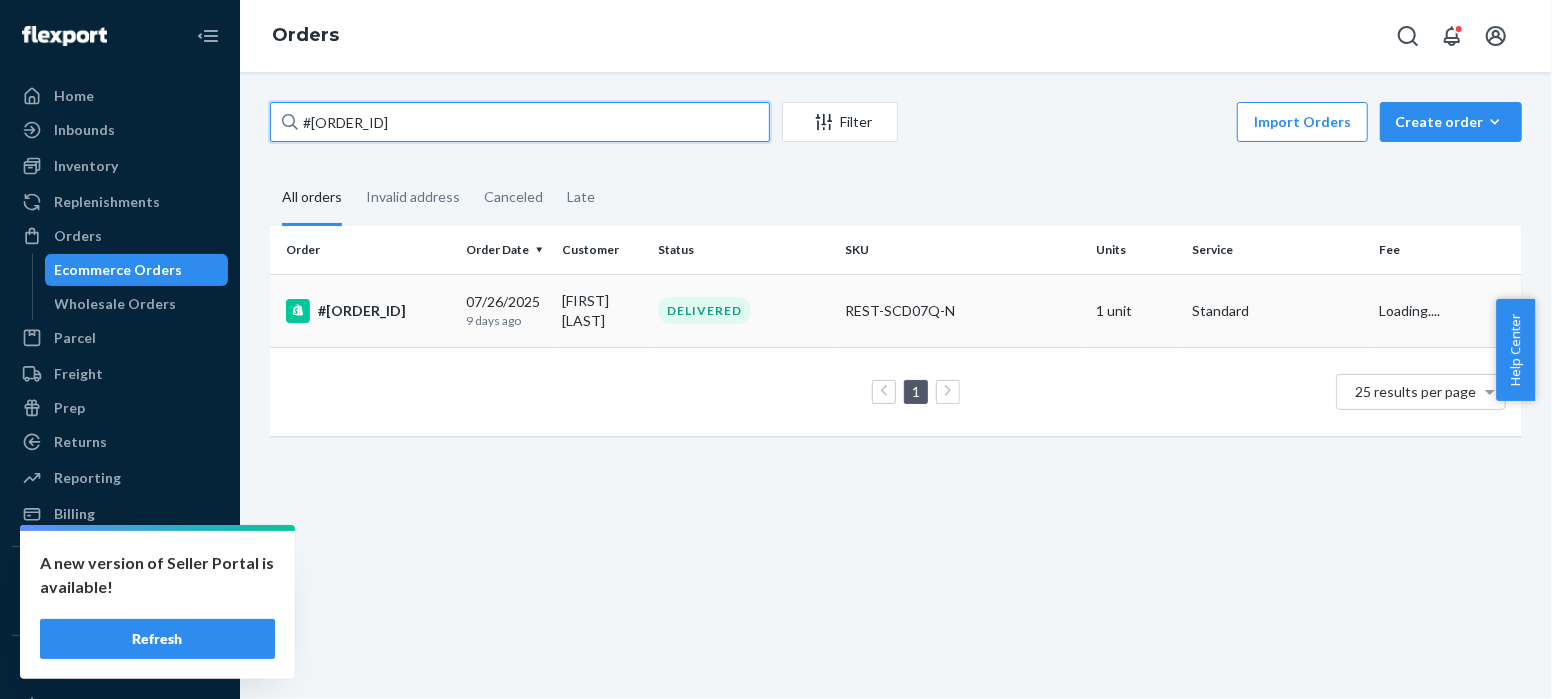 type on "#[ORDER_ID]" 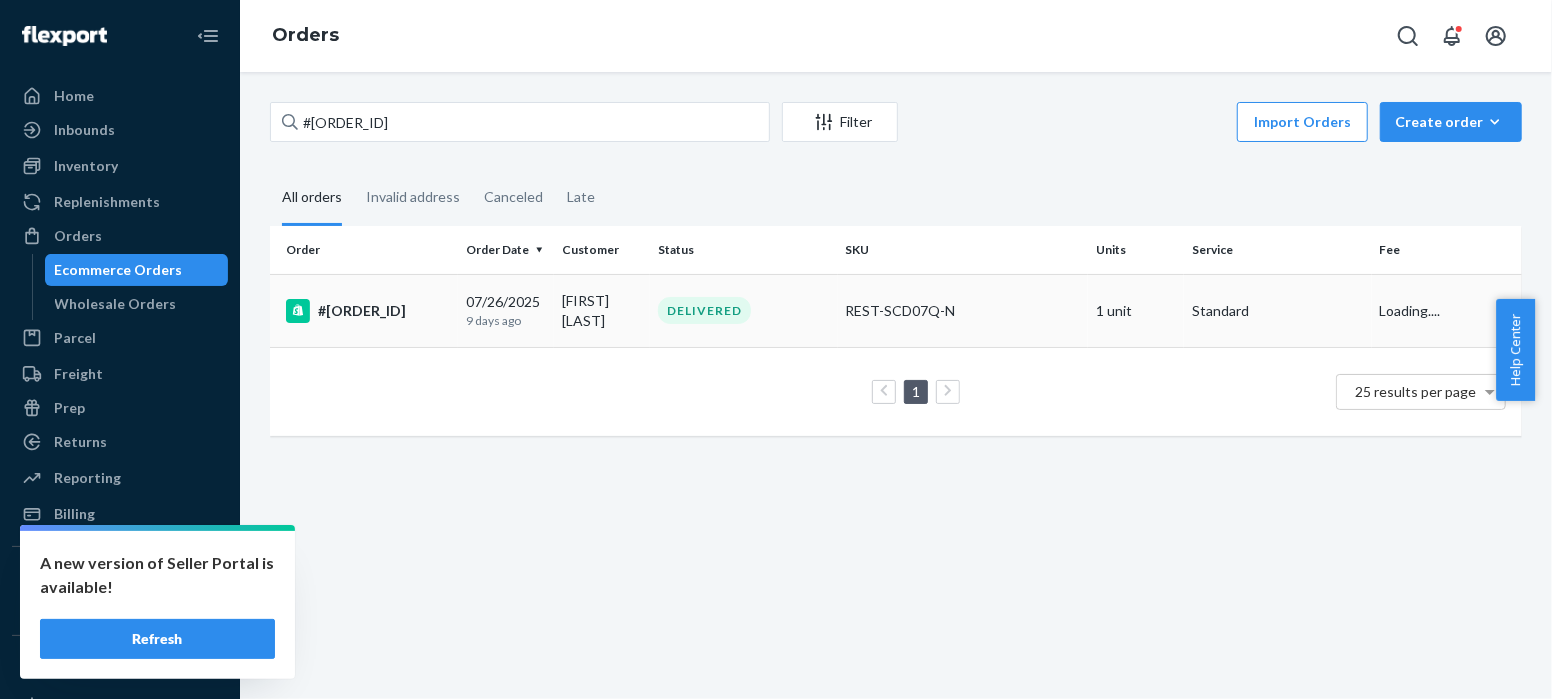 click on "#[ORDER_ID]" at bounding box center (368, 311) 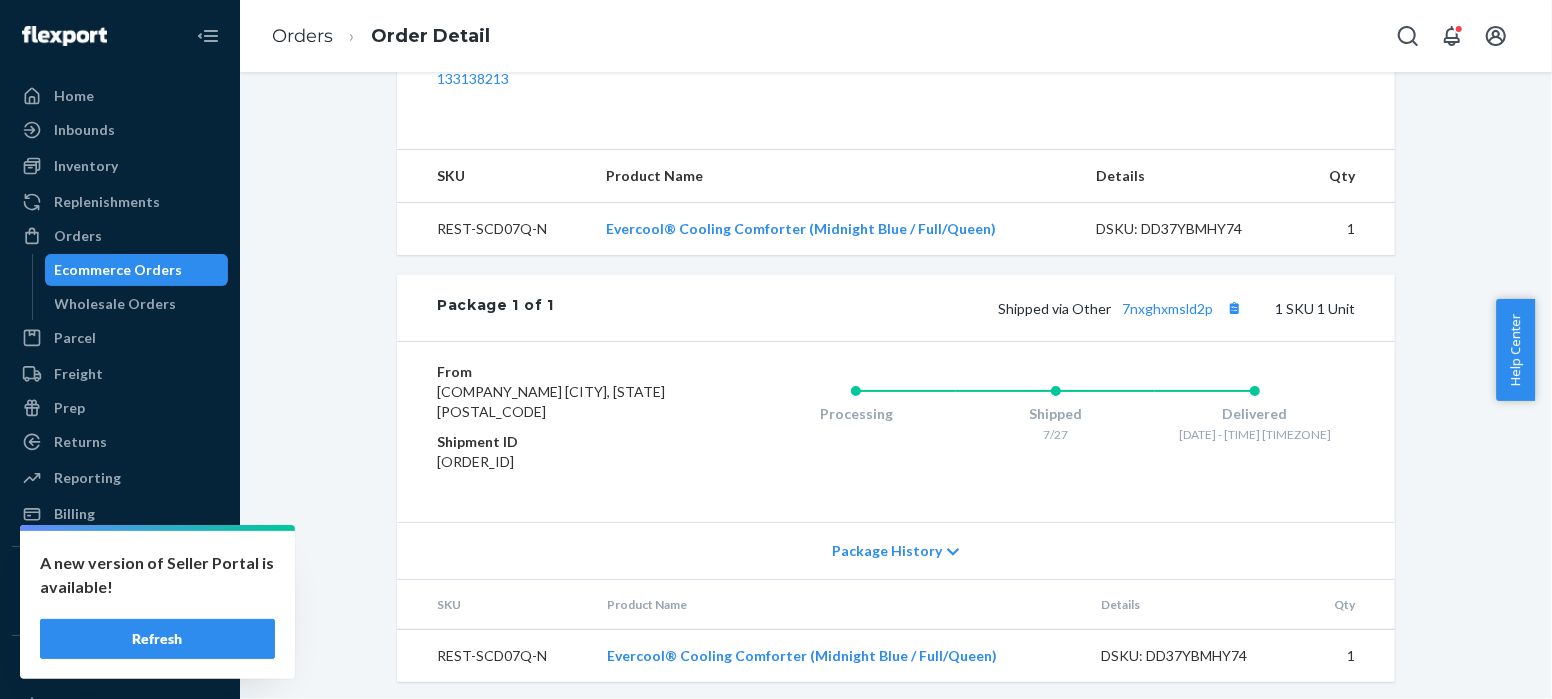 scroll, scrollTop: 698, scrollLeft: 0, axis: vertical 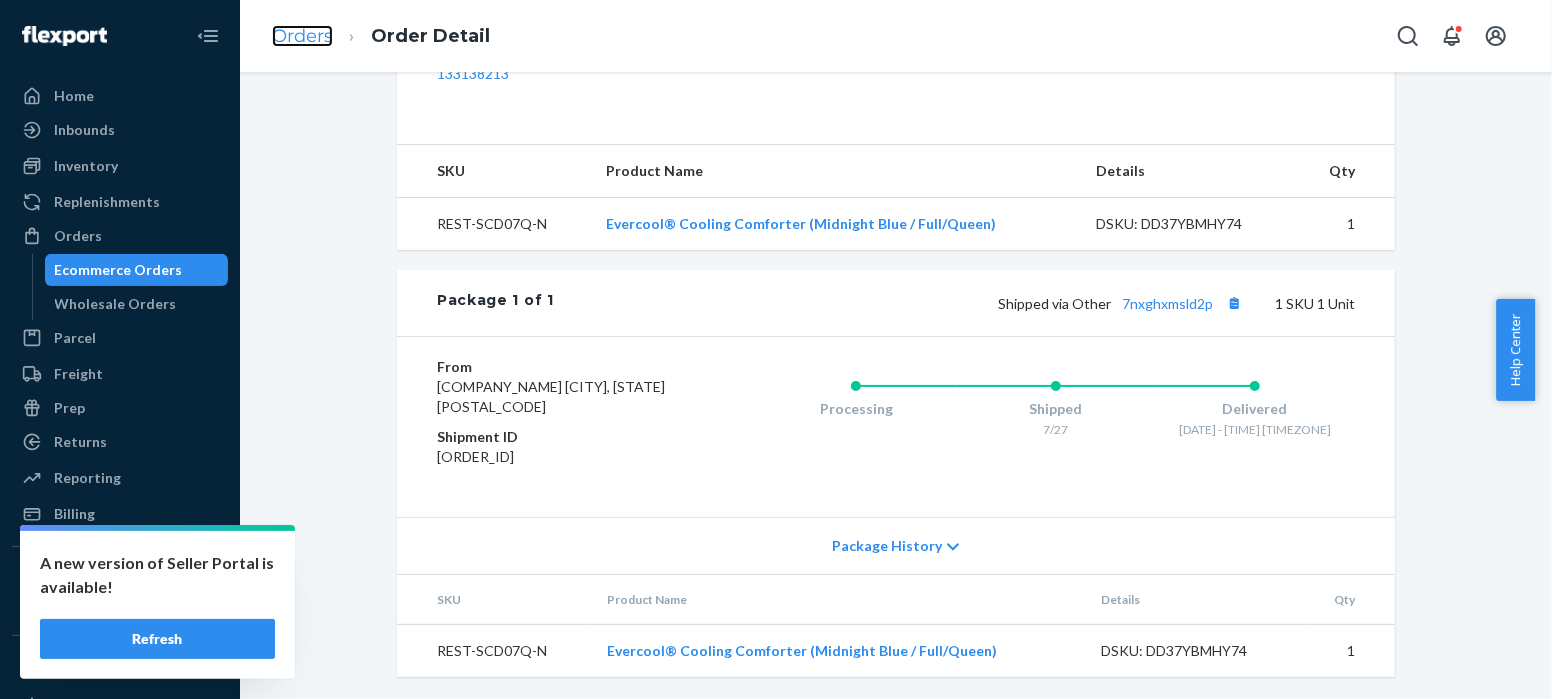 click on "Orders" at bounding box center (302, 36) 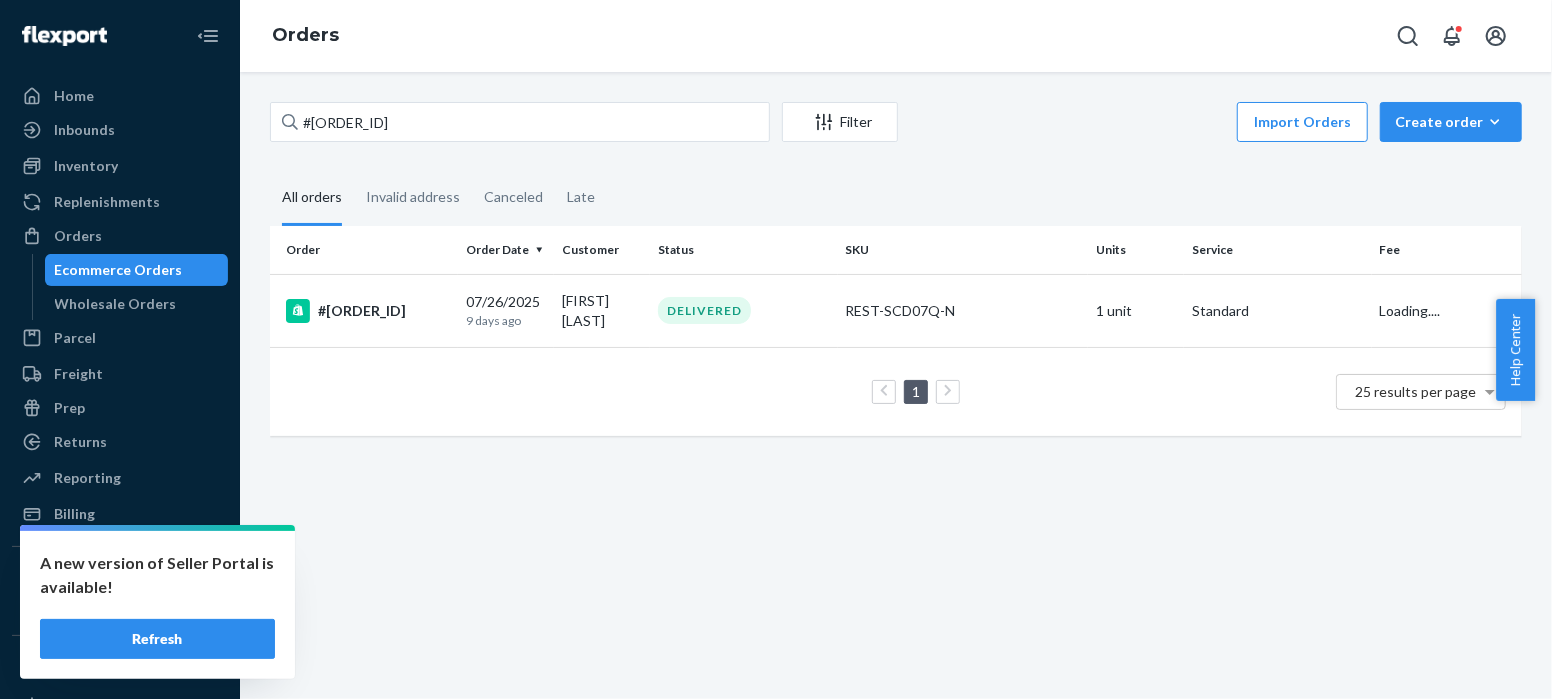 scroll, scrollTop: 0, scrollLeft: 0, axis: both 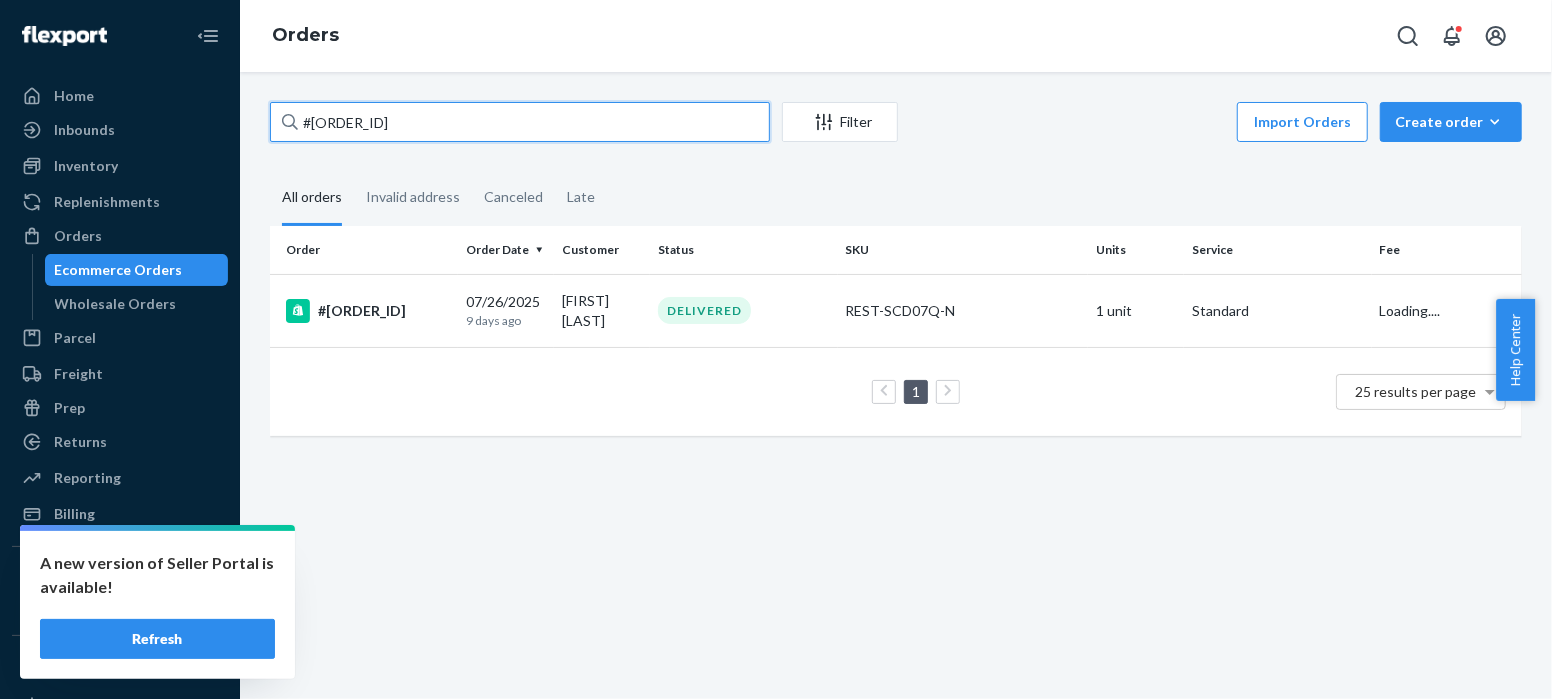 drag, startPoint x: 395, startPoint y: 121, endPoint x: 257, endPoint y: 119, distance: 138.0145 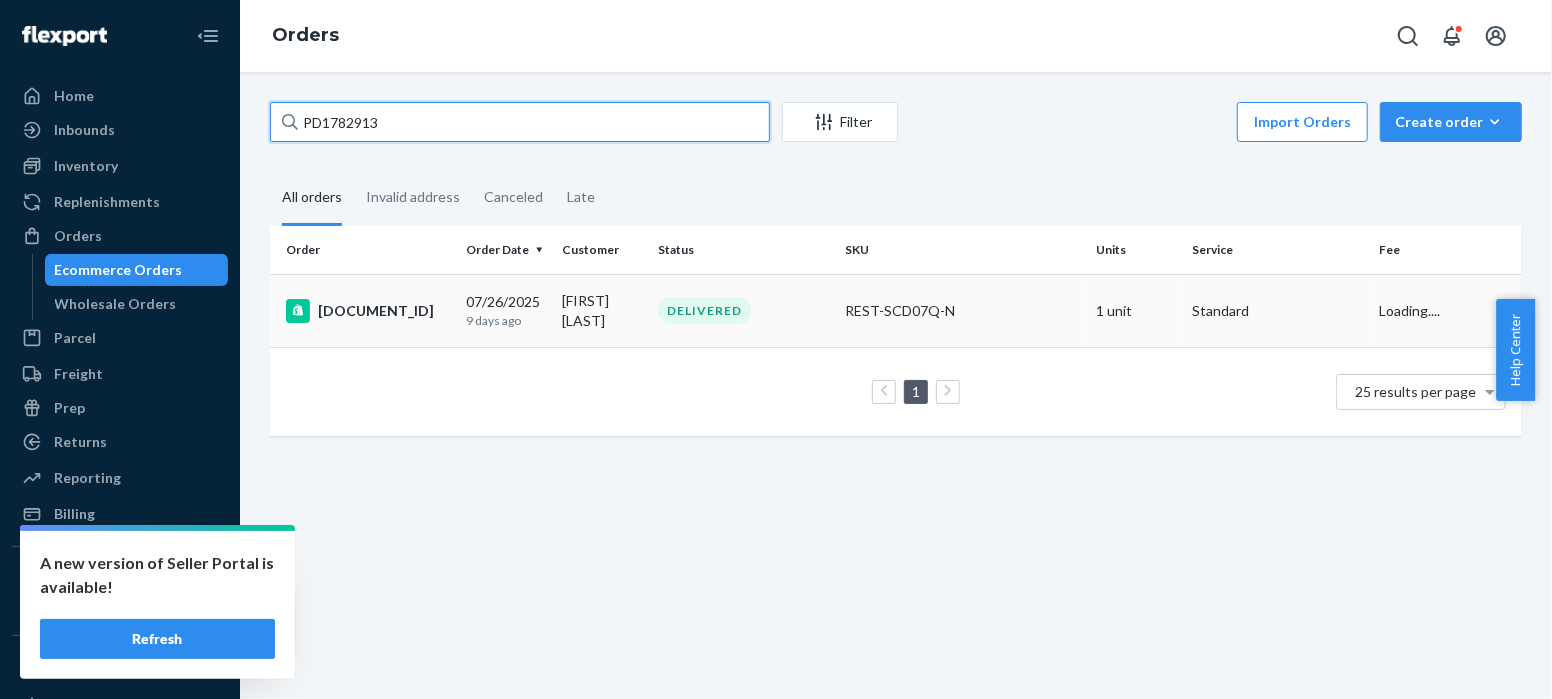 type on "PD1782913" 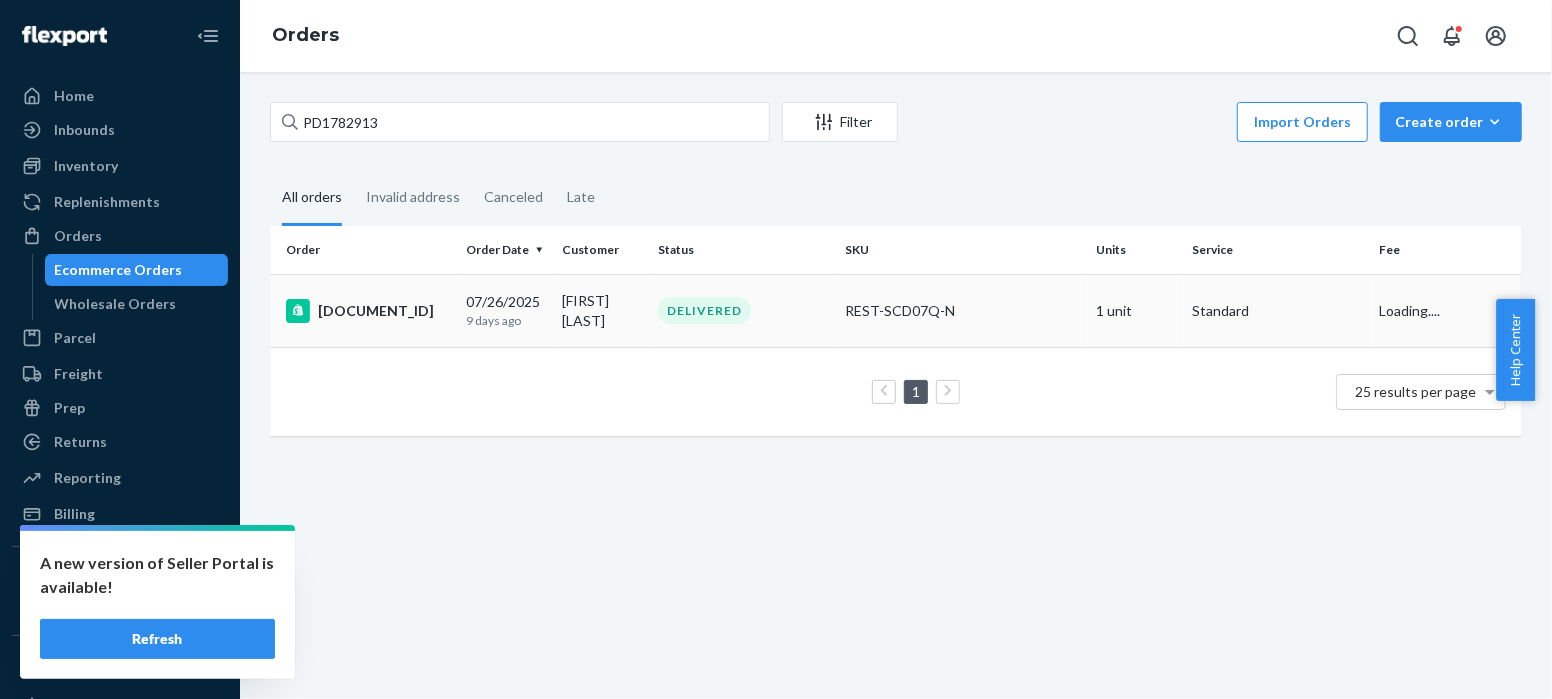 click on "[DOCUMENT_ID]" at bounding box center [368, 311] 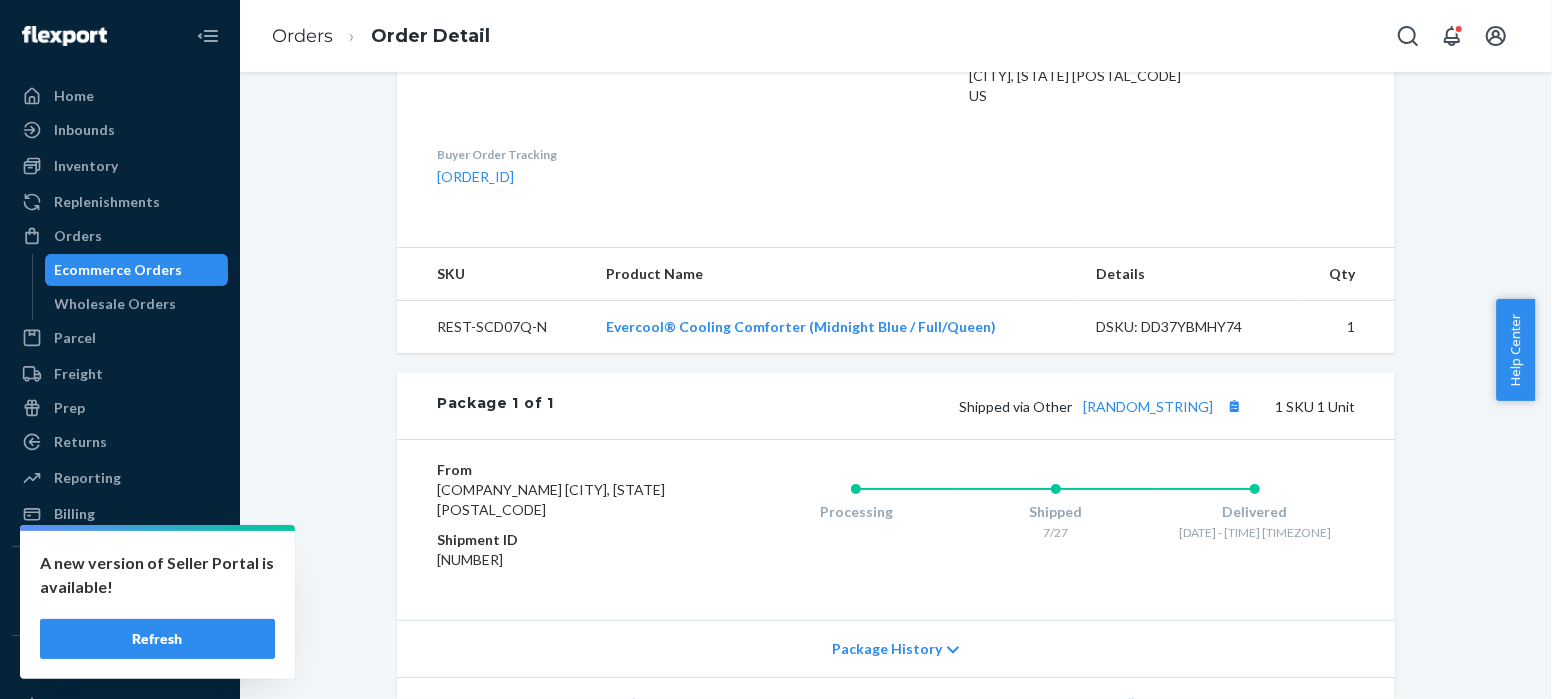 scroll, scrollTop: 698, scrollLeft: 0, axis: vertical 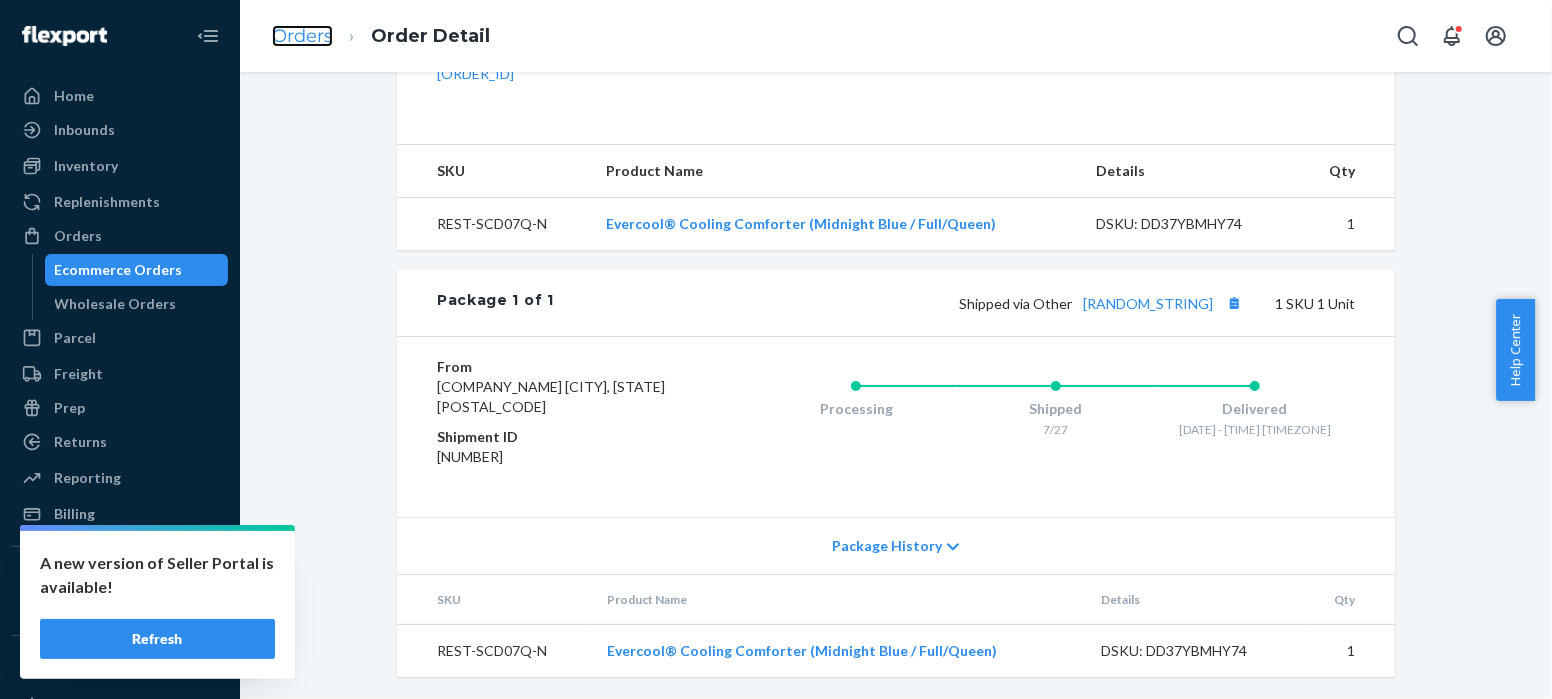click on "Orders" at bounding box center [302, 36] 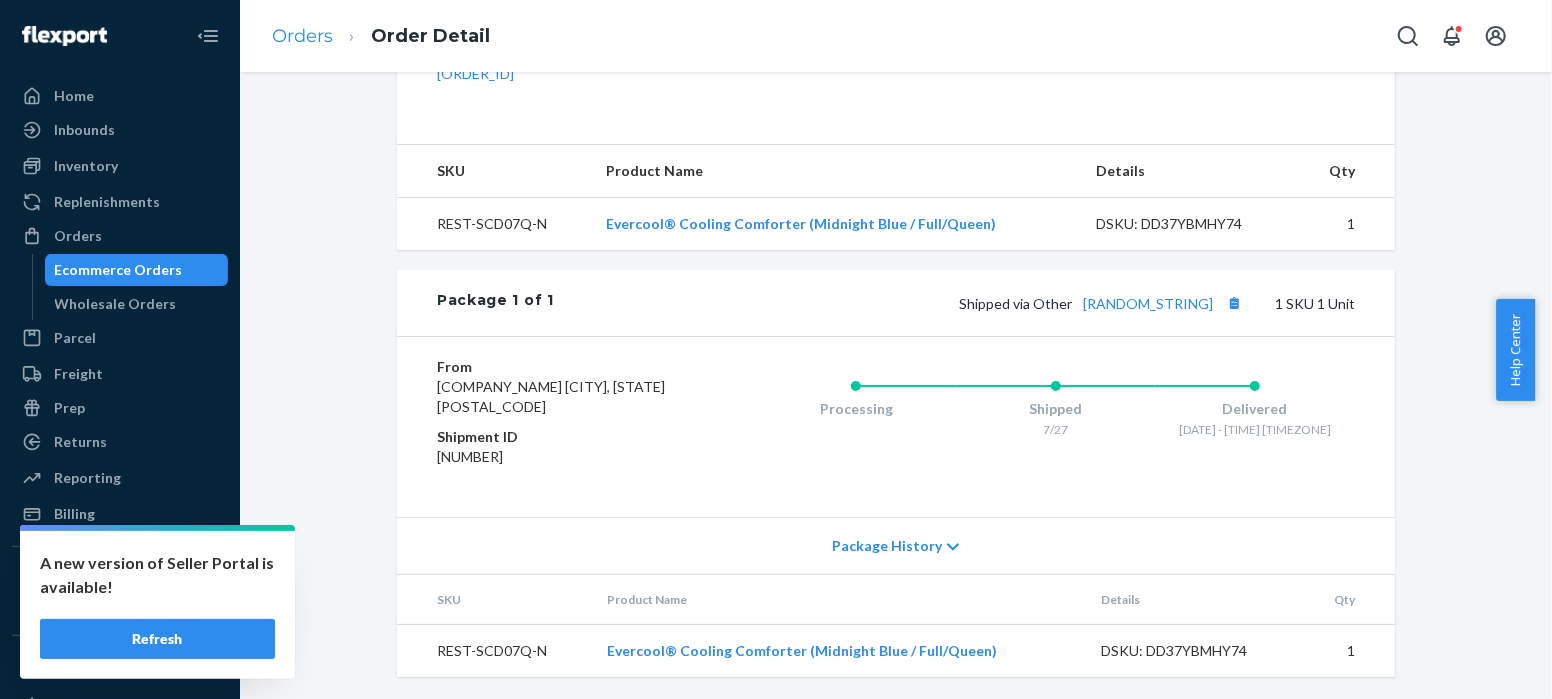 scroll, scrollTop: 0, scrollLeft: 0, axis: both 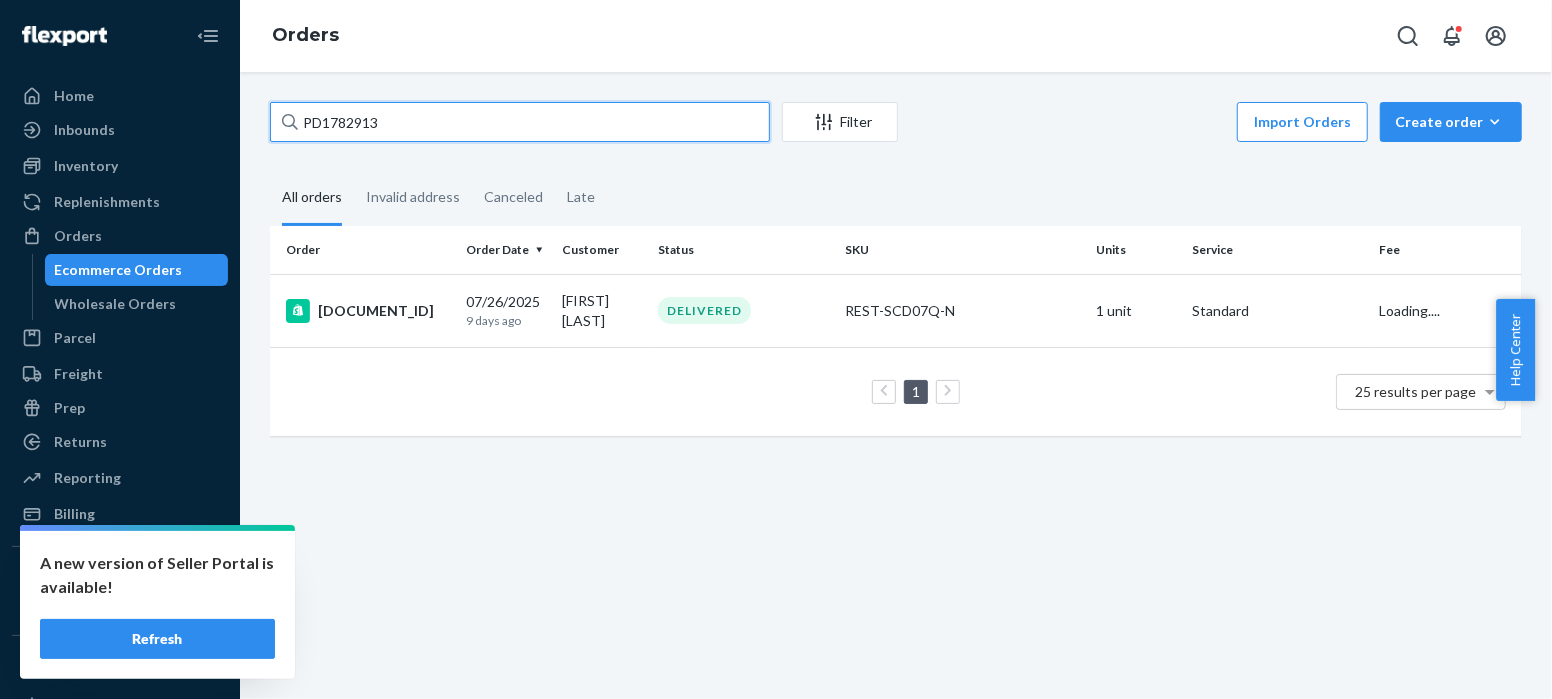 drag, startPoint x: 399, startPoint y: 123, endPoint x: 257, endPoint y: 124, distance: 142.00352 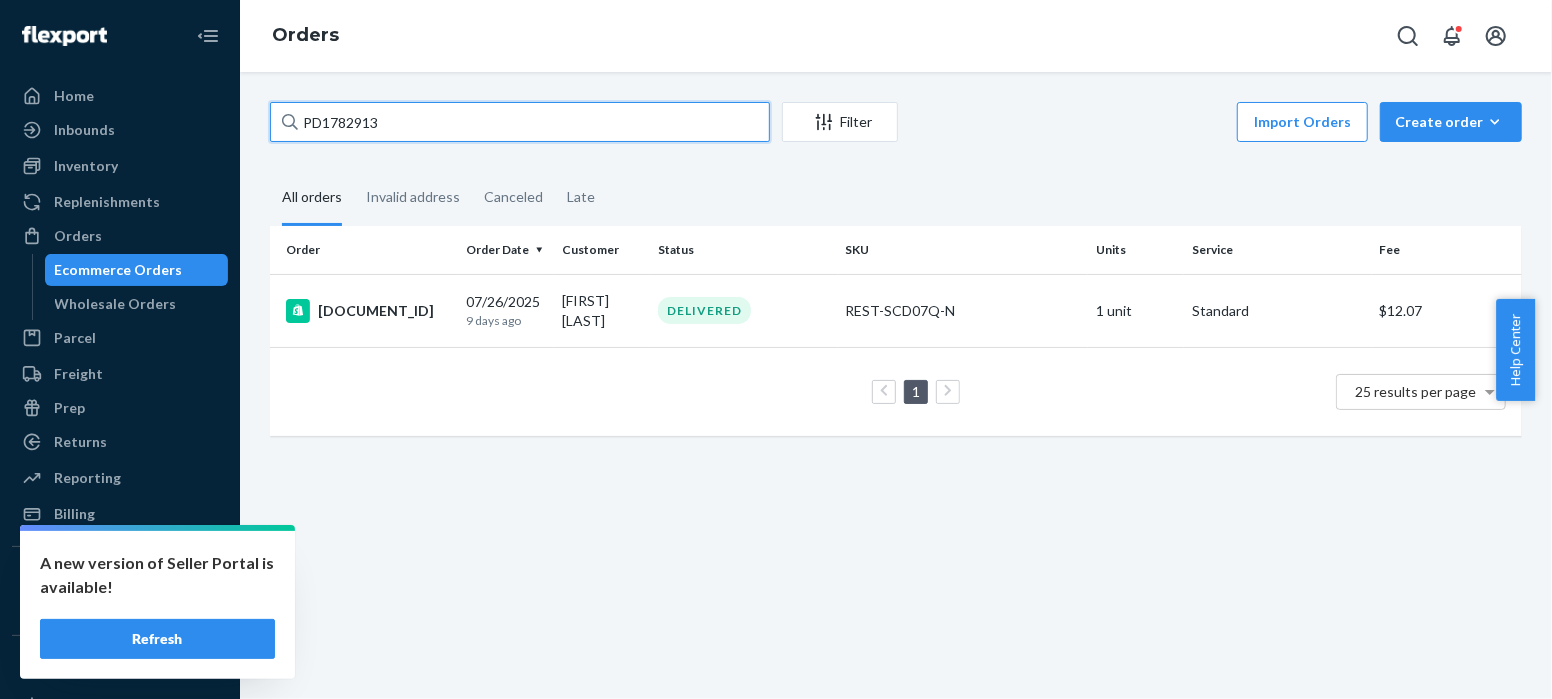 paste on "810317" 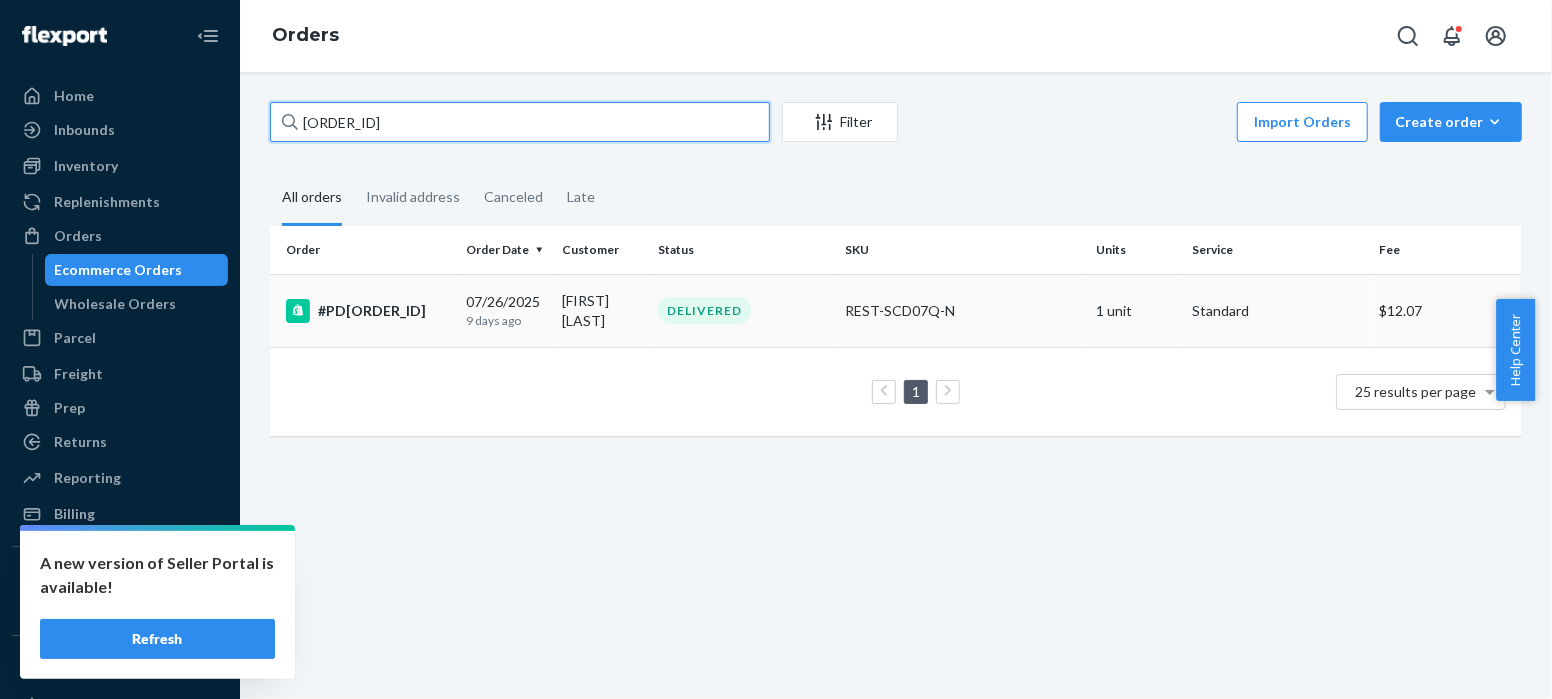 type on "[ORDER_ID]" 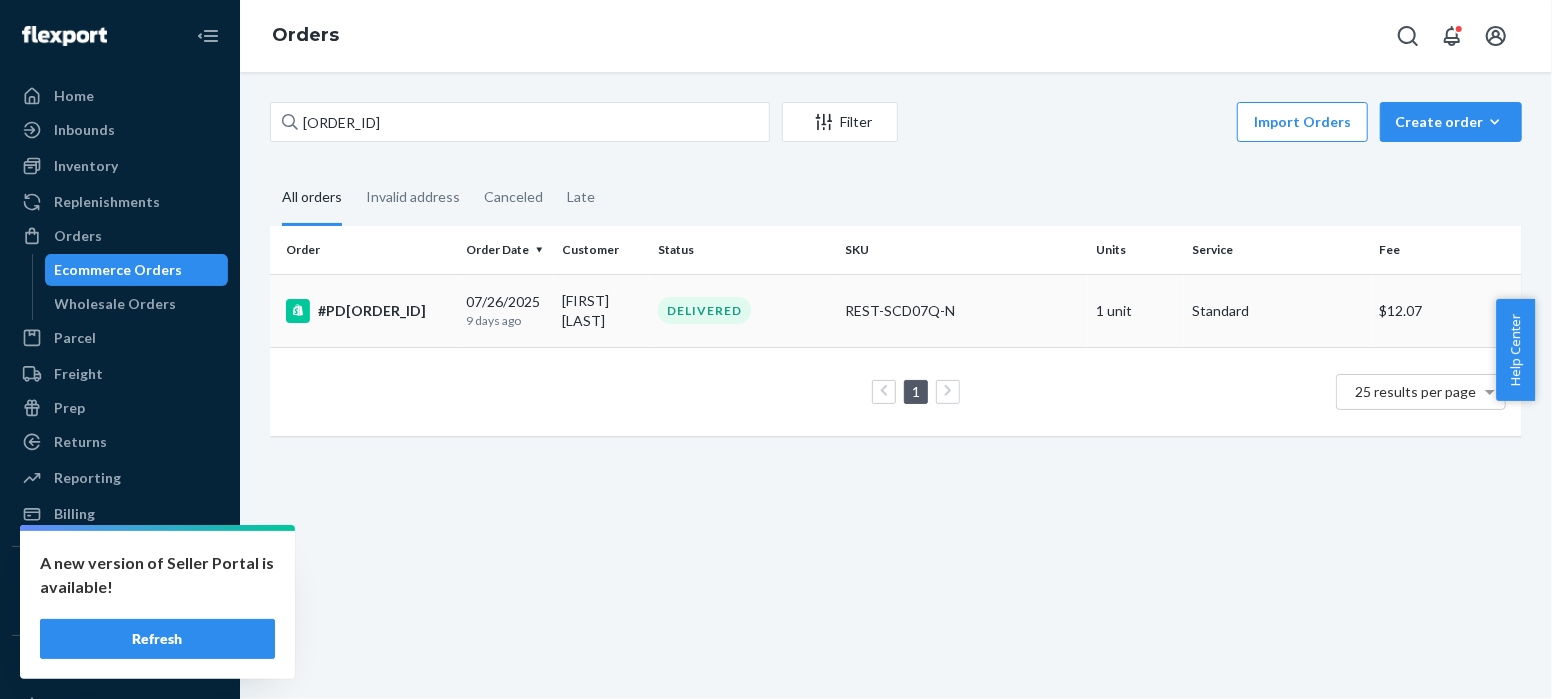 click on "#PD[ORDER_ID]" at bounding box center (368, 311) 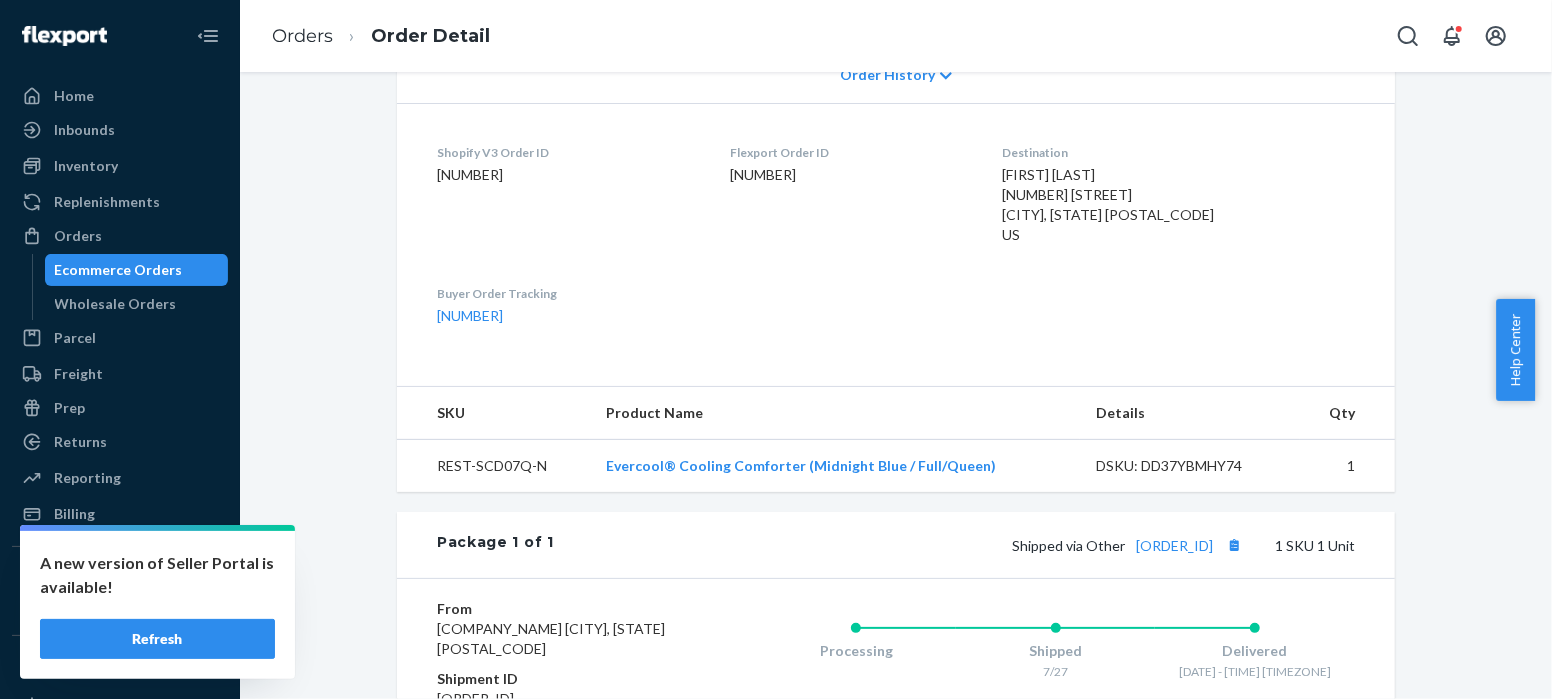 scroll, scrollTop: 698, scrollLeft: 0, axis: vertical 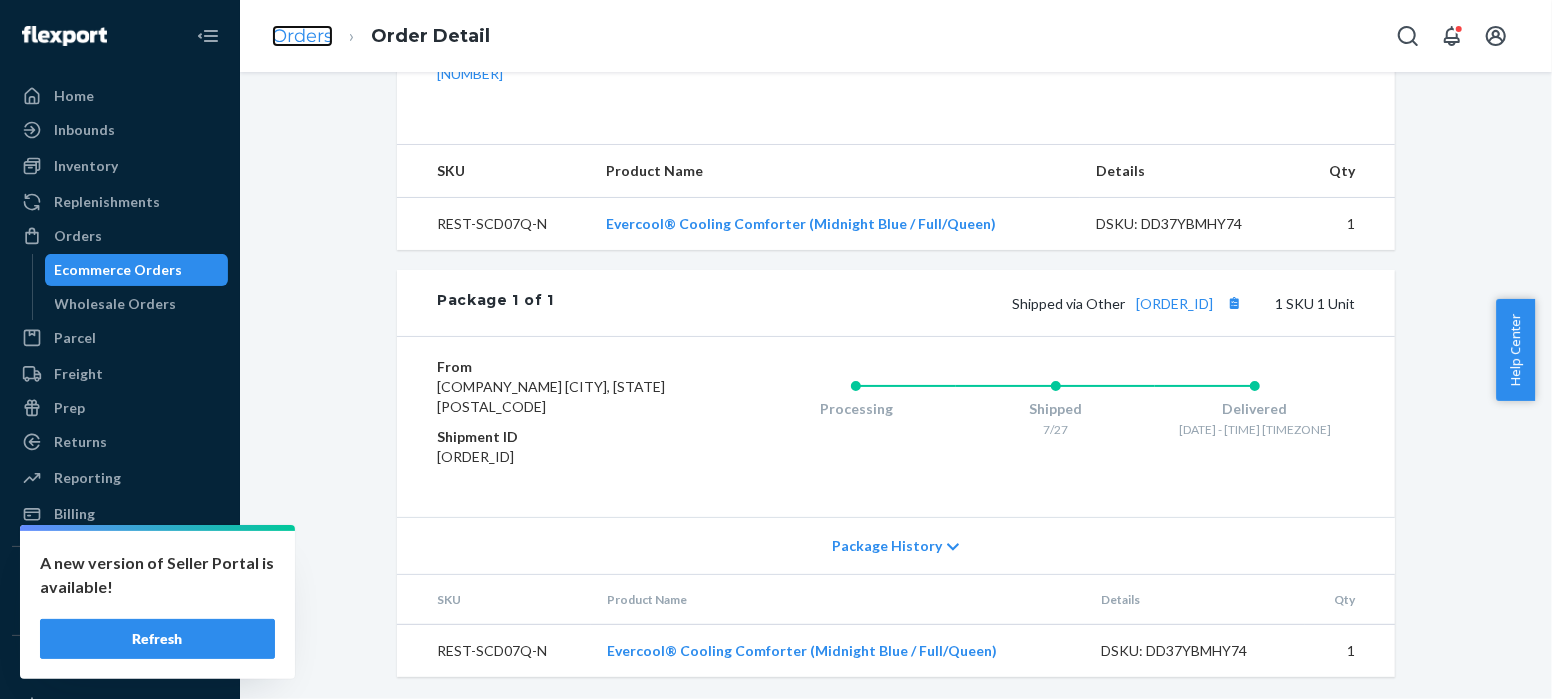 click on "Orders" at bounding box center [302, 36] 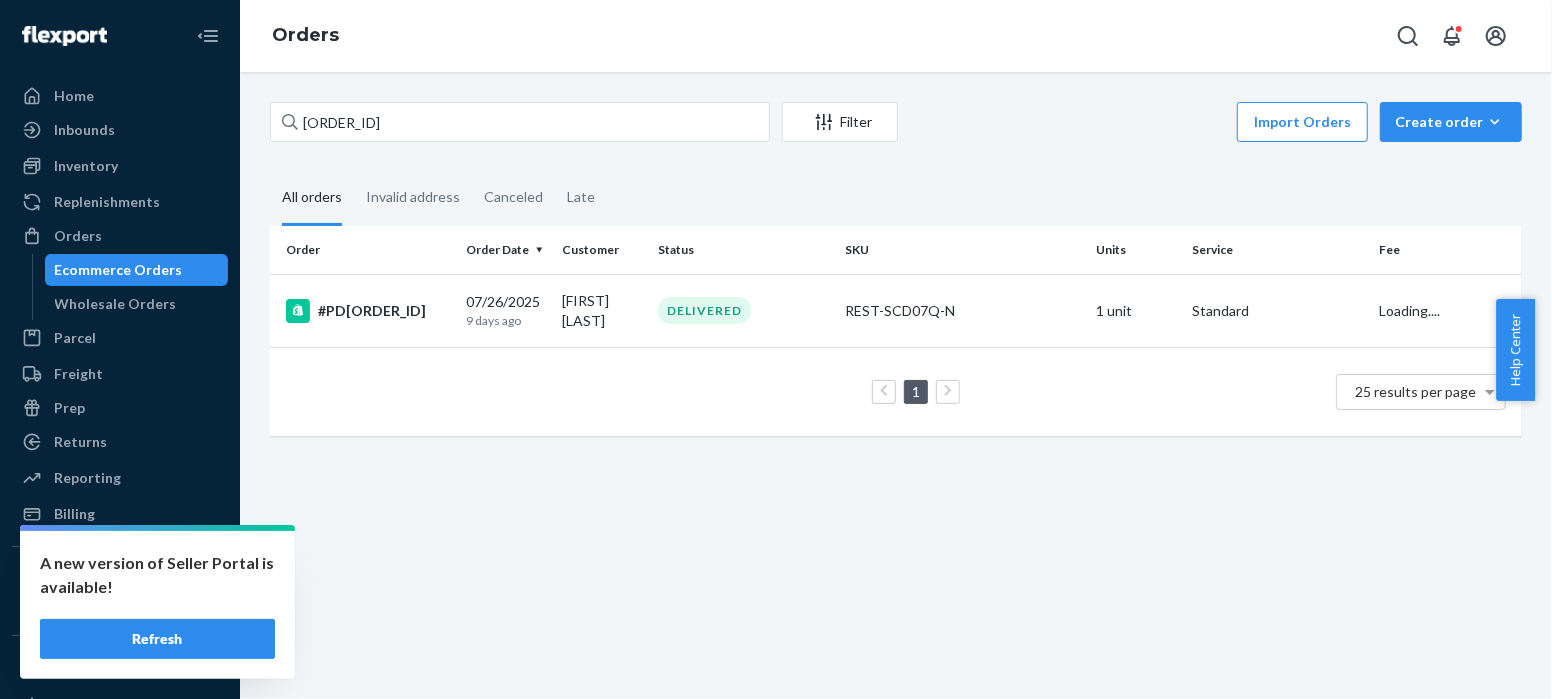 scroll, scrollTop: 0, scrollLeft: 0, axis: both 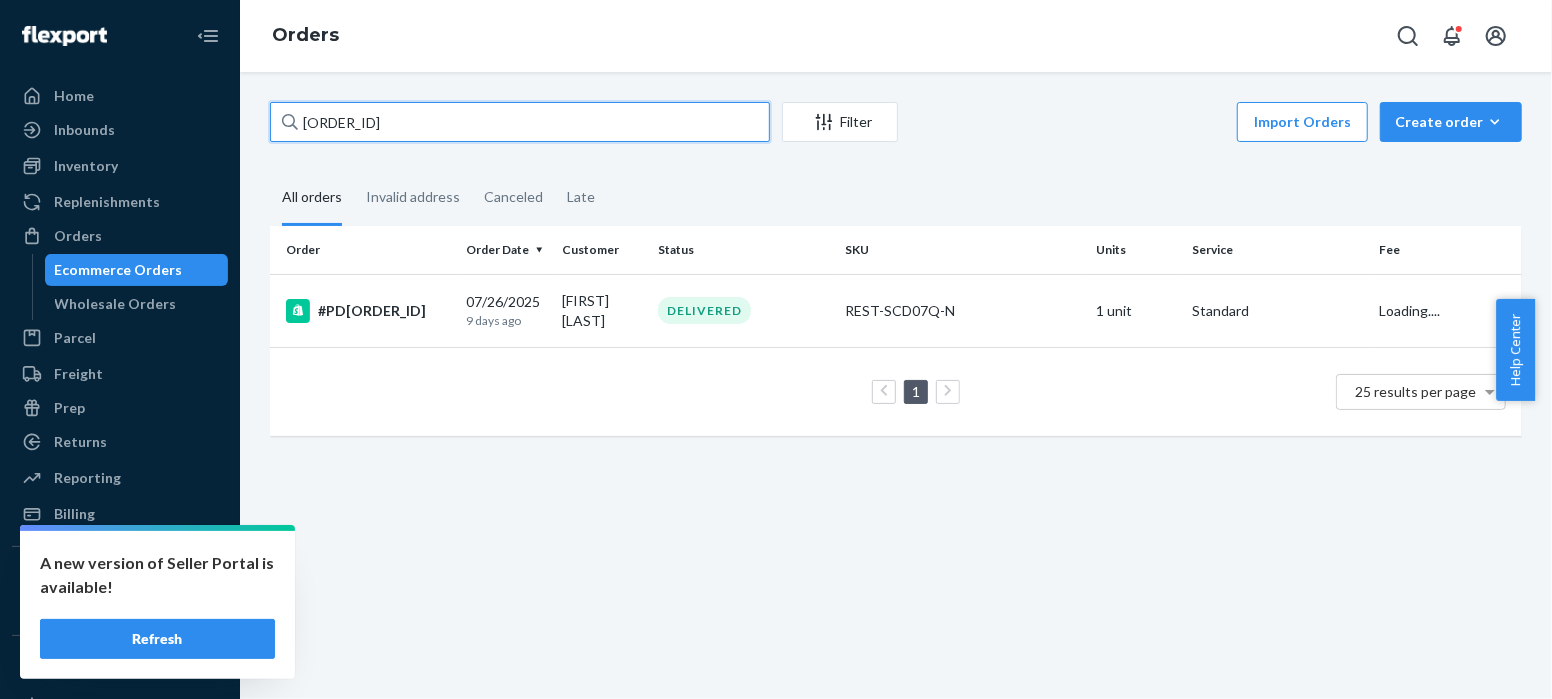 drag, startPoint x: 392, startPoint y: 118, endPoint x: 265, endPoint y: 116, distance: 127.01575 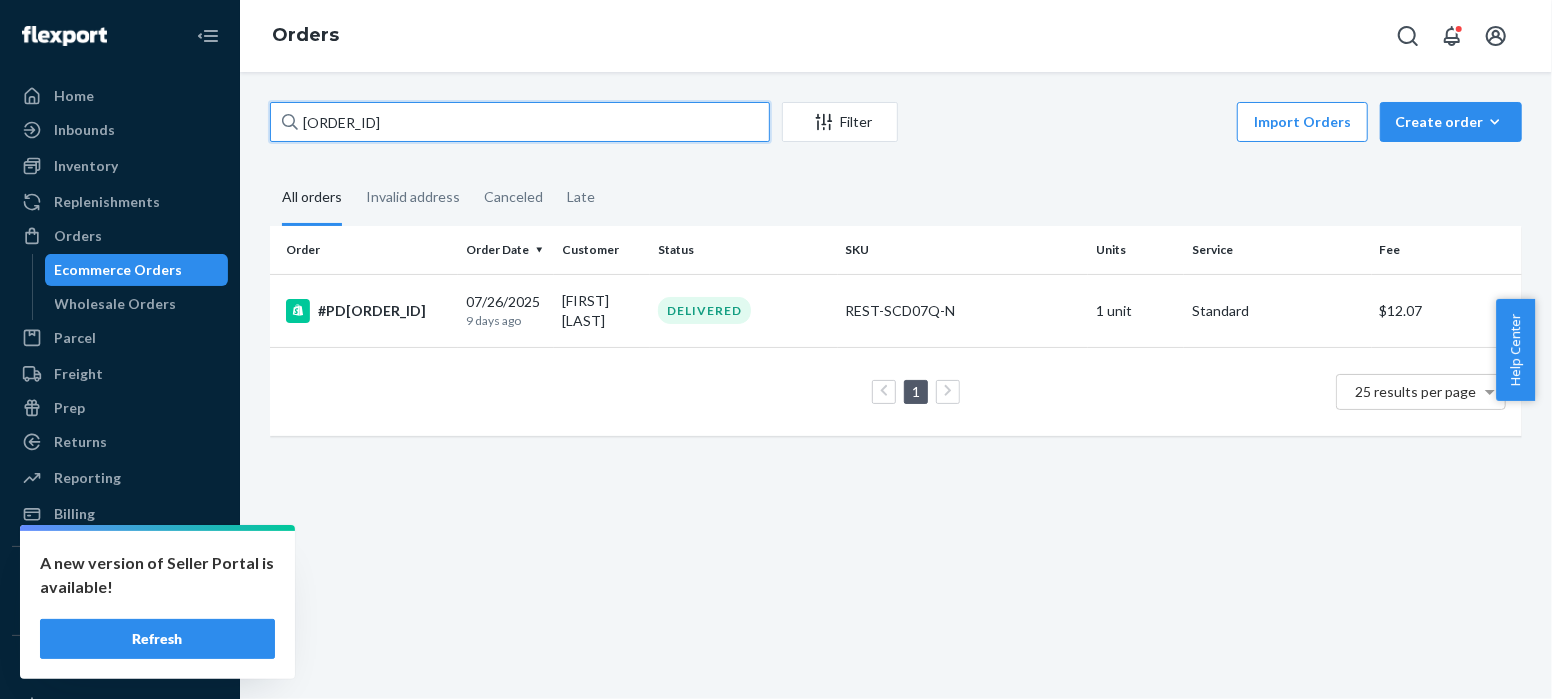 paste on "[NUMBER]" 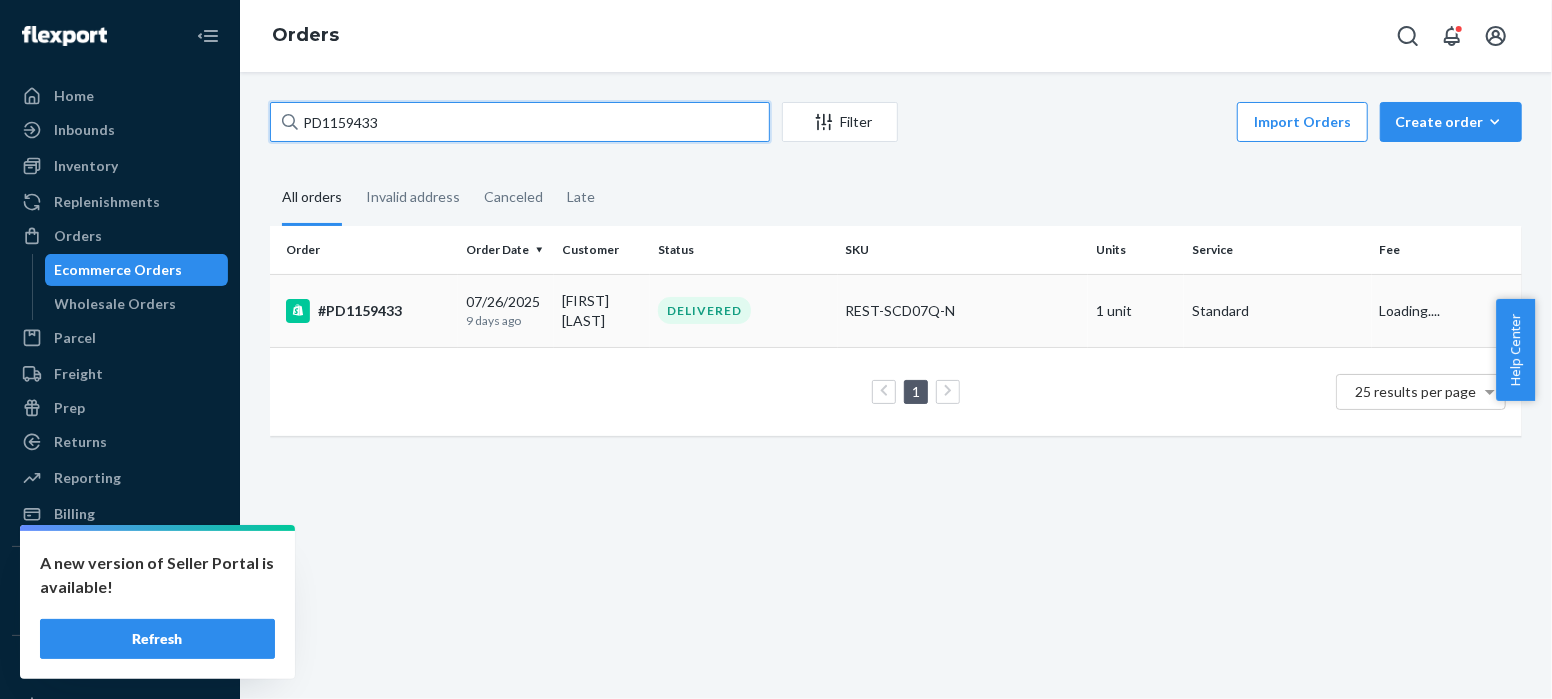 type on "PD1159433" 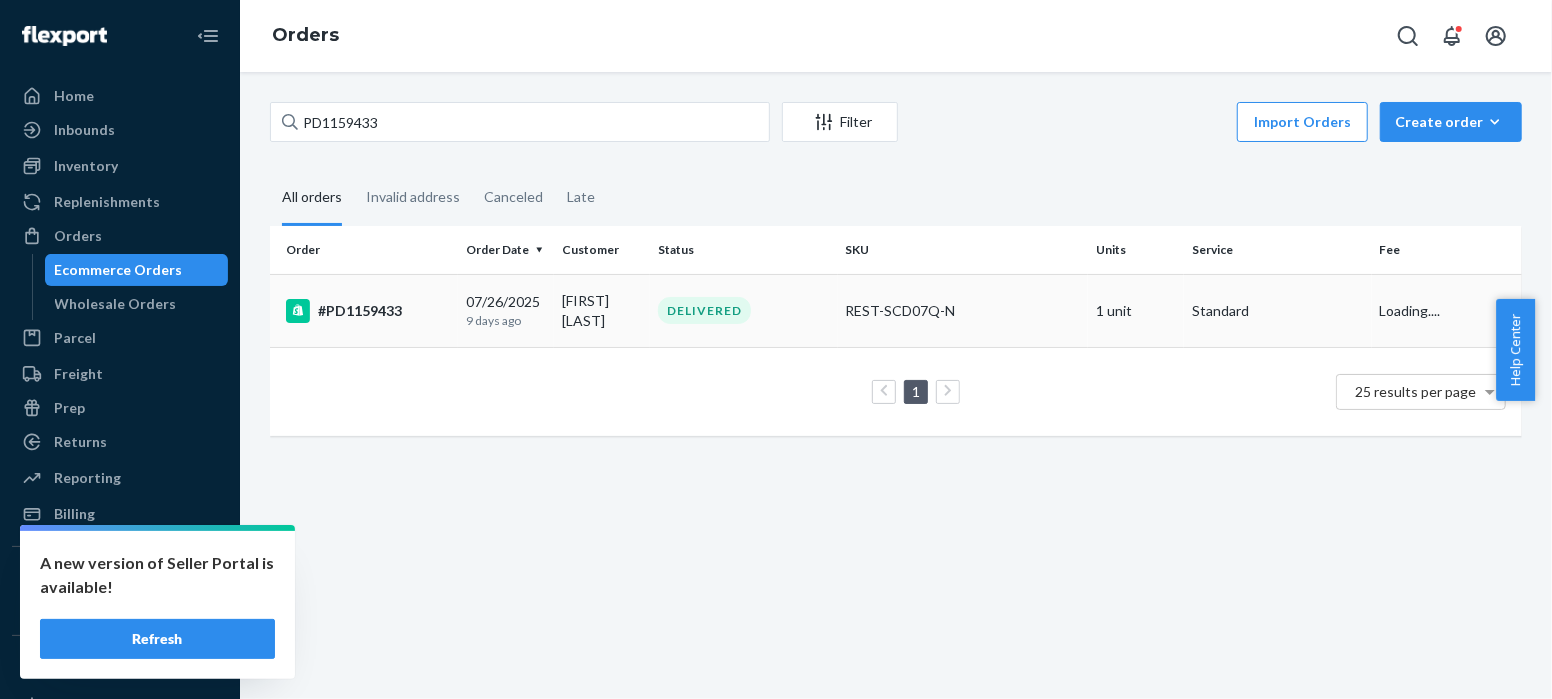 click on "#PD1159433" at bounding box center (368, 311) 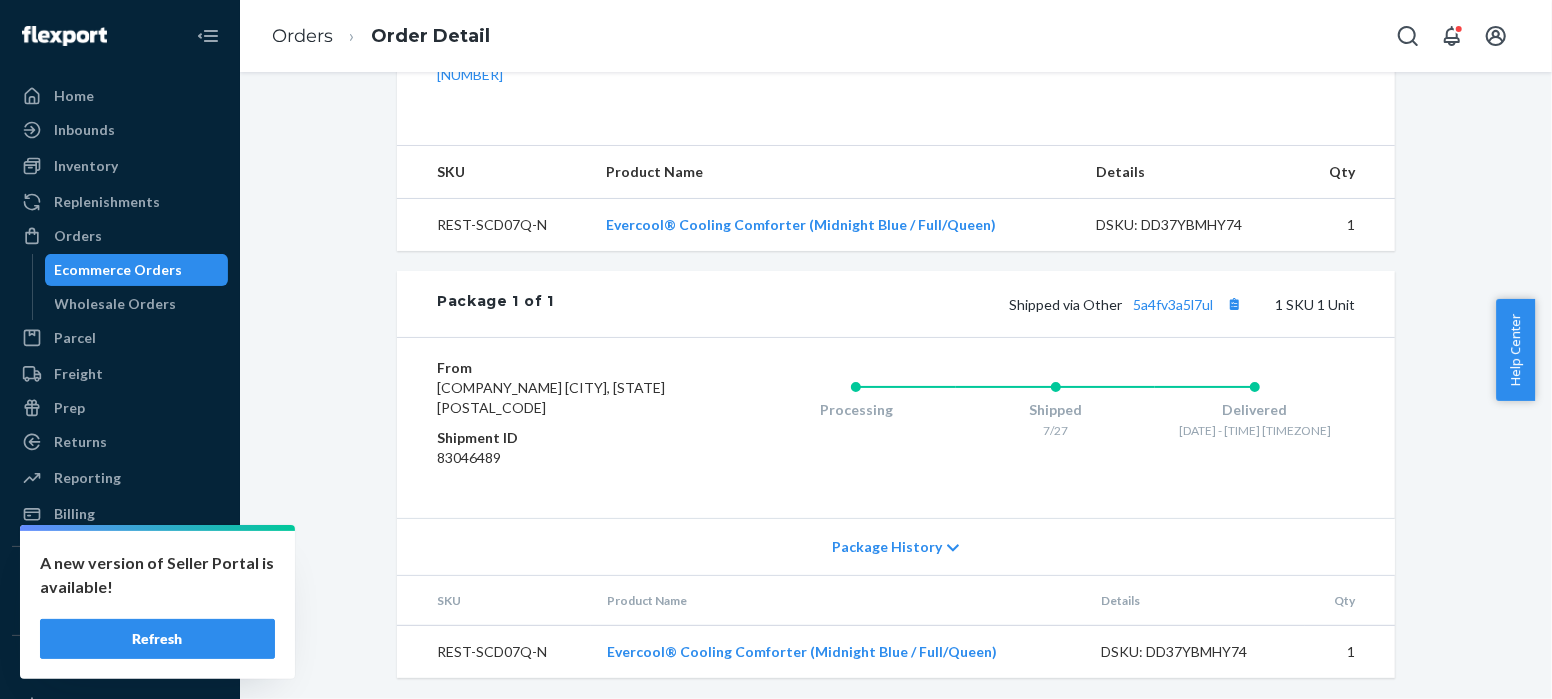 scroll, scrollTop: 698, scrollLeft: 0, axis: vertical 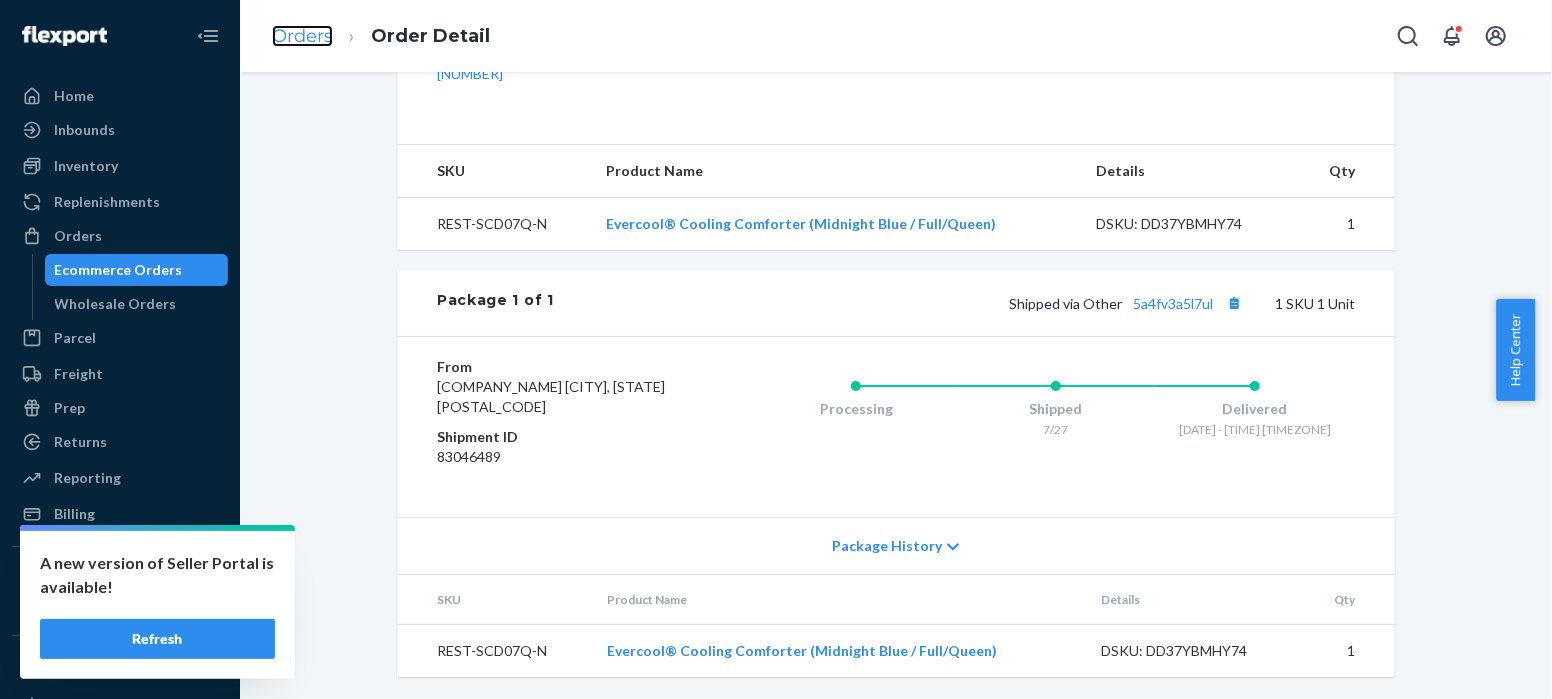 click on "Orders" at bounding box center [302, 36] 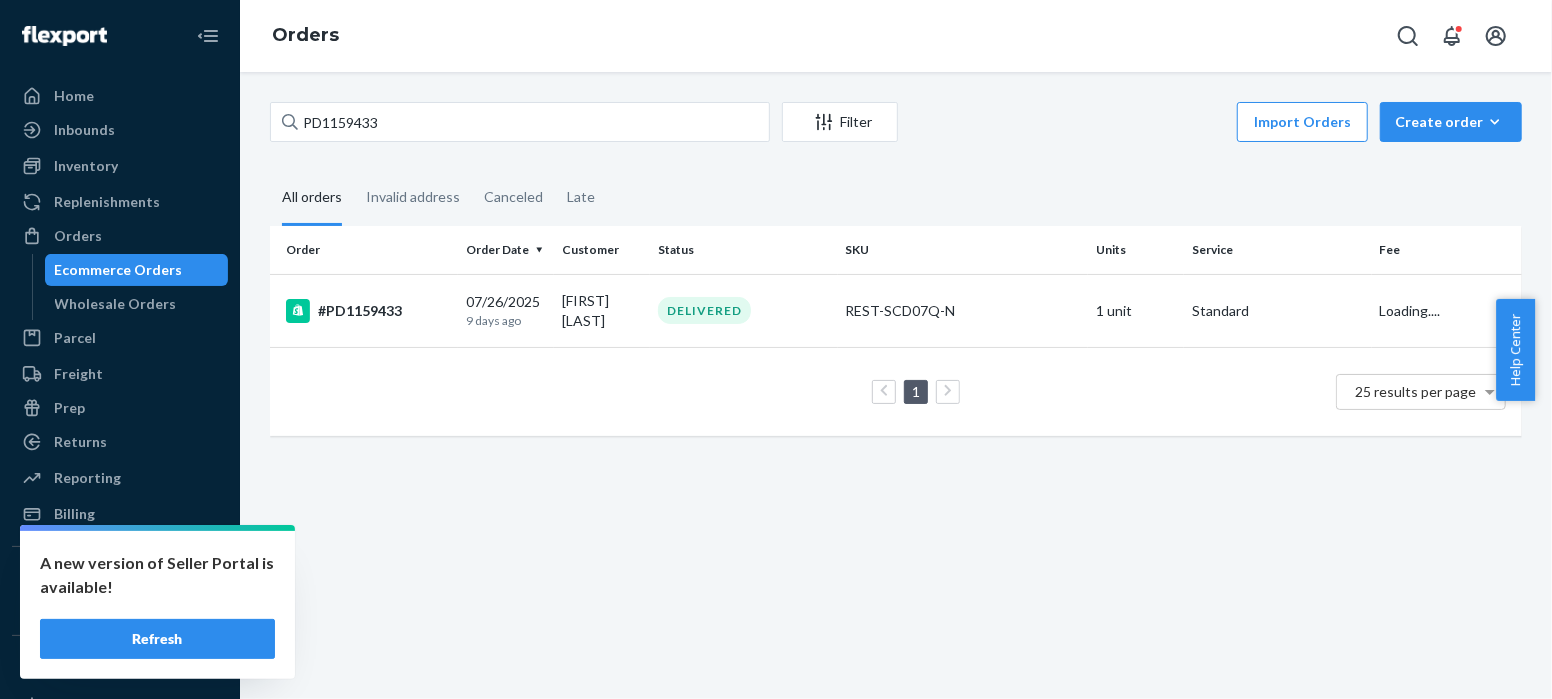 scroll, scrollTop: 0, scrollLeft: 0, axis: both 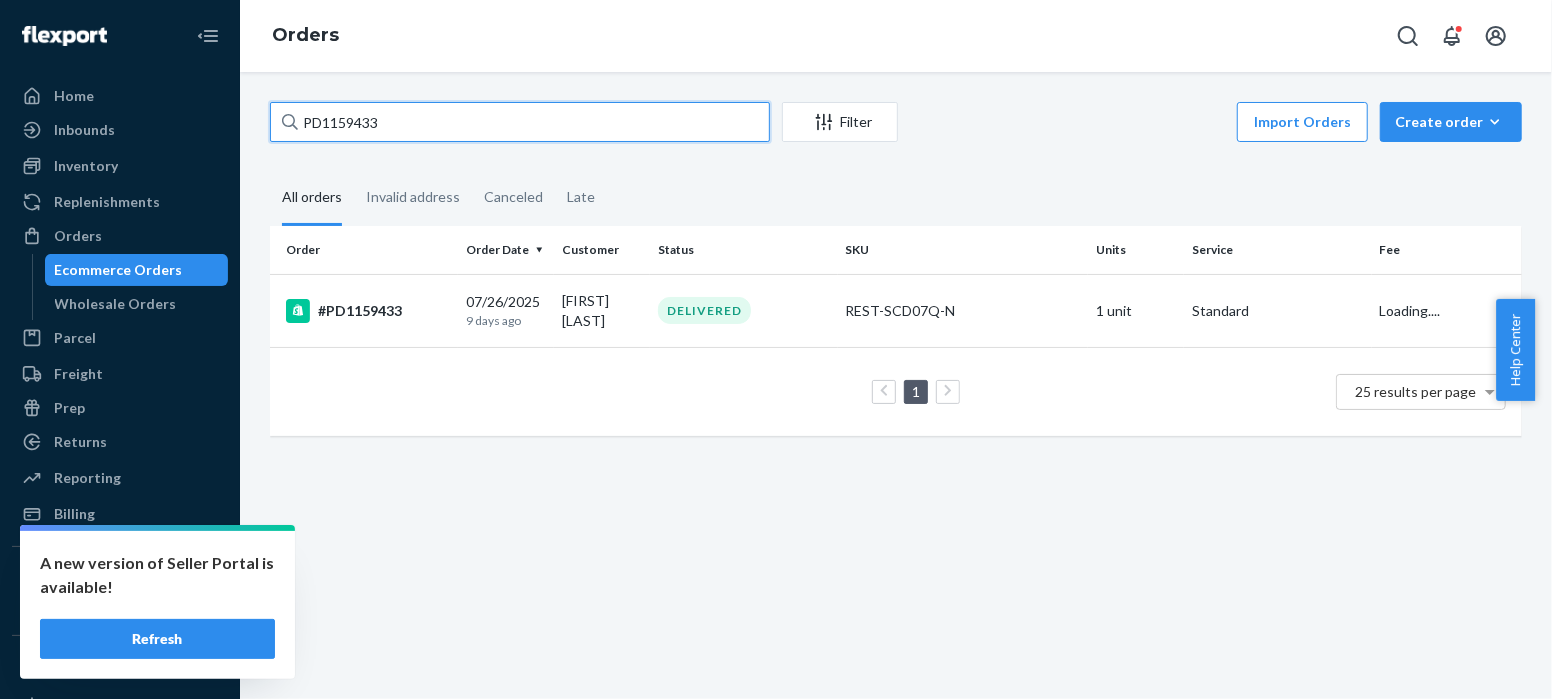 drag, startPoint x: 395, startPoint y: 122, endPoint x: 269, endPoint y: 125, distance: 126.035706 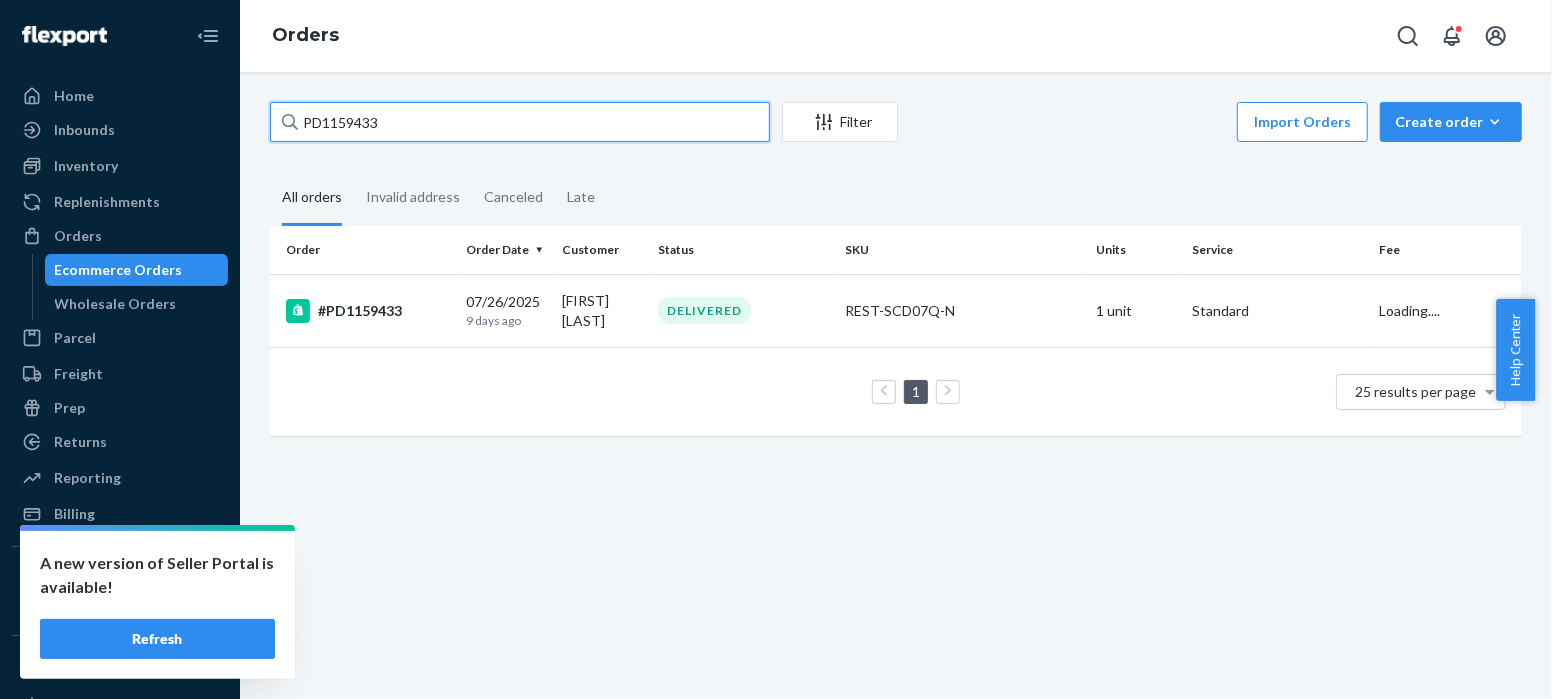 click on "[ORDER_ID] Filter Import Orders Create order Ecommerce order Removal order All orders Invalid address Canceled Late Order Order Date Customer Status SKU Units Service Fee #[ORDER_ID] 07/26/2025 9 days ago [FIRST] [LAST] DELIVERED REST-SCD07Q-N 1 unit Standard Loading.... 1 25 results per page" at bounding box center (896, 279) 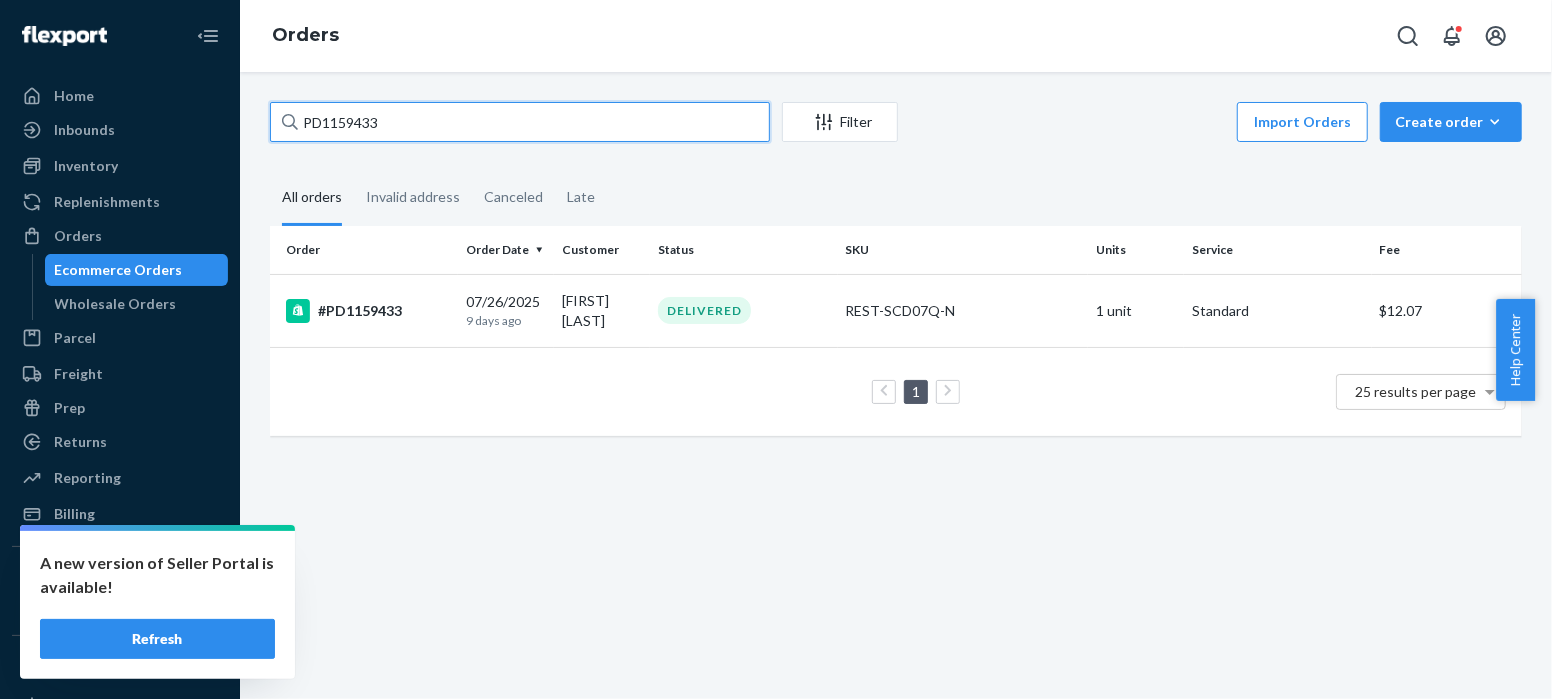 paste on "[NUMBER]" 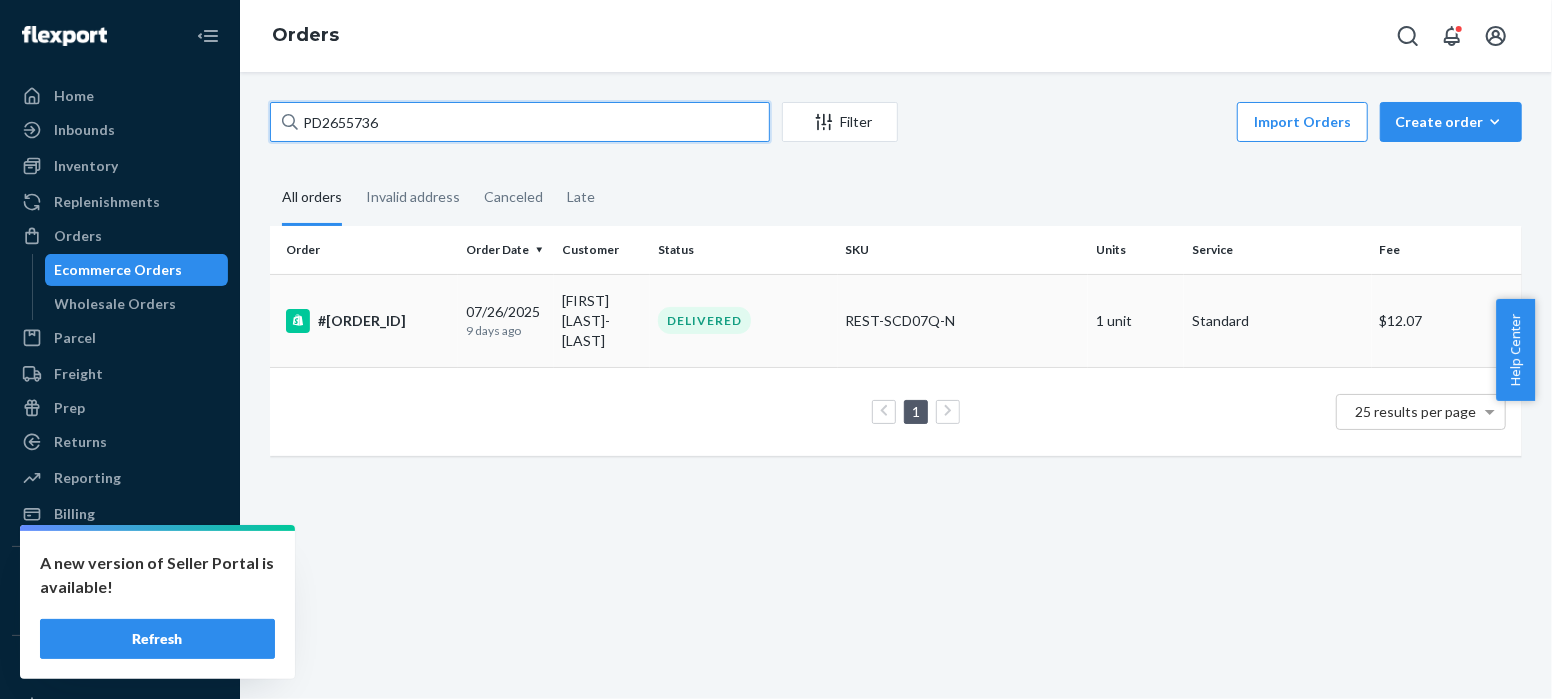 type on "PD2655736" 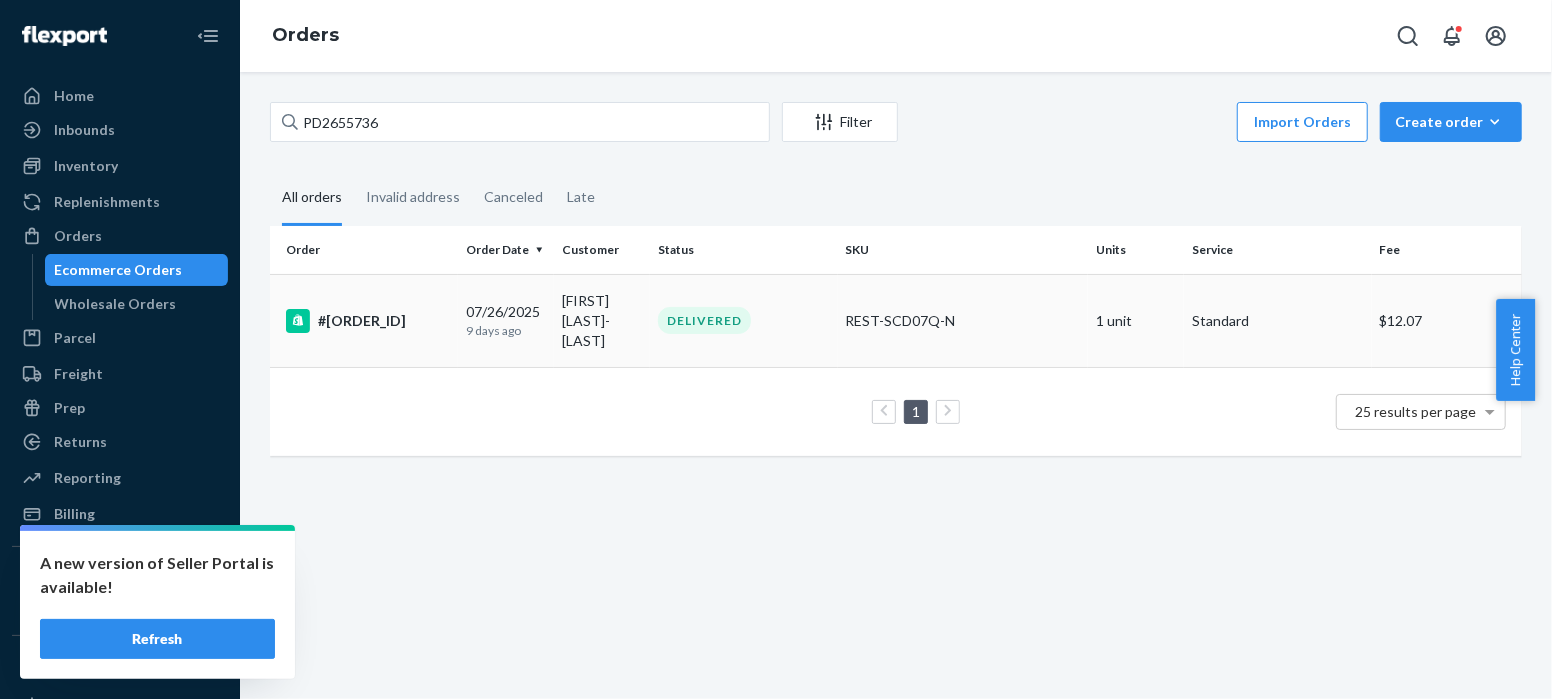 click on "#[ORDER_ID]" at bounding box center [368, 321] 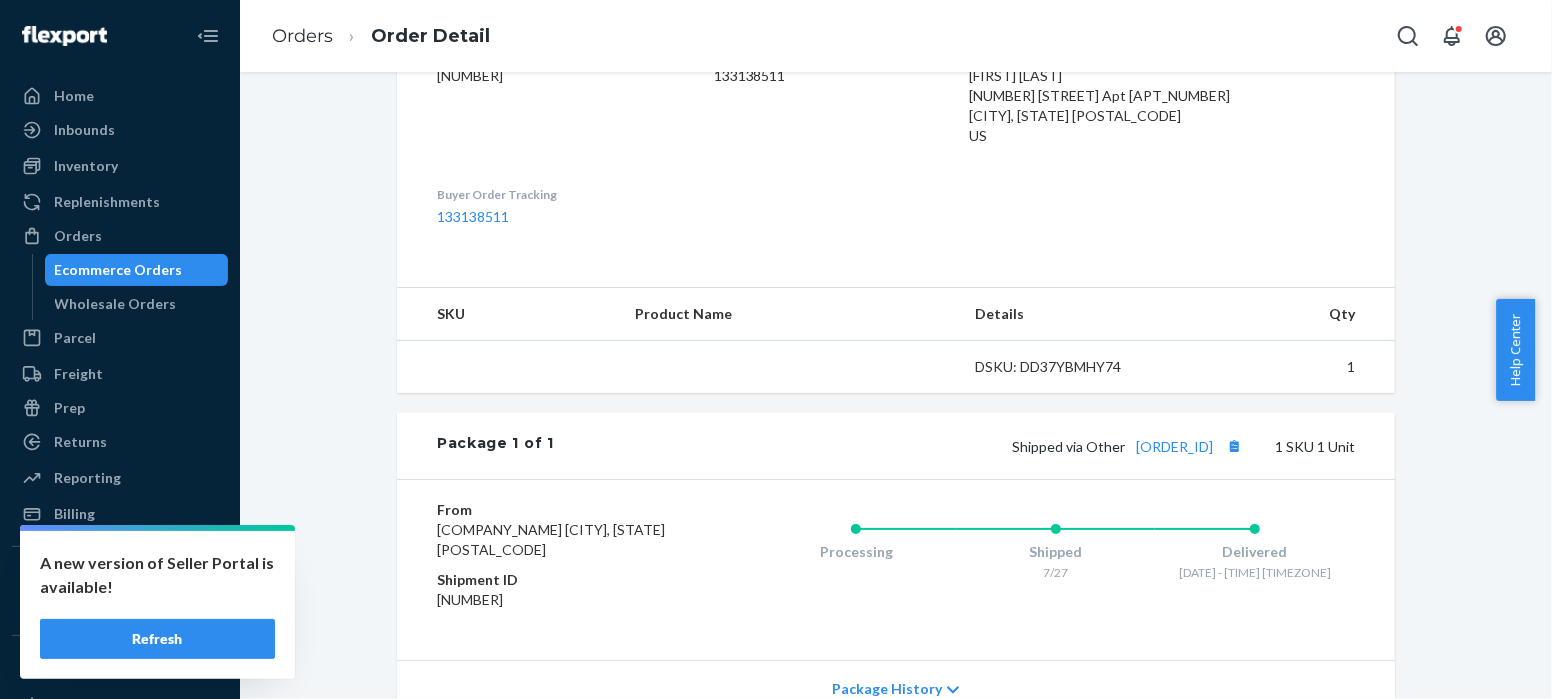 scroll, scrollTop: 641, scrollLeft: 0, axis: vertical 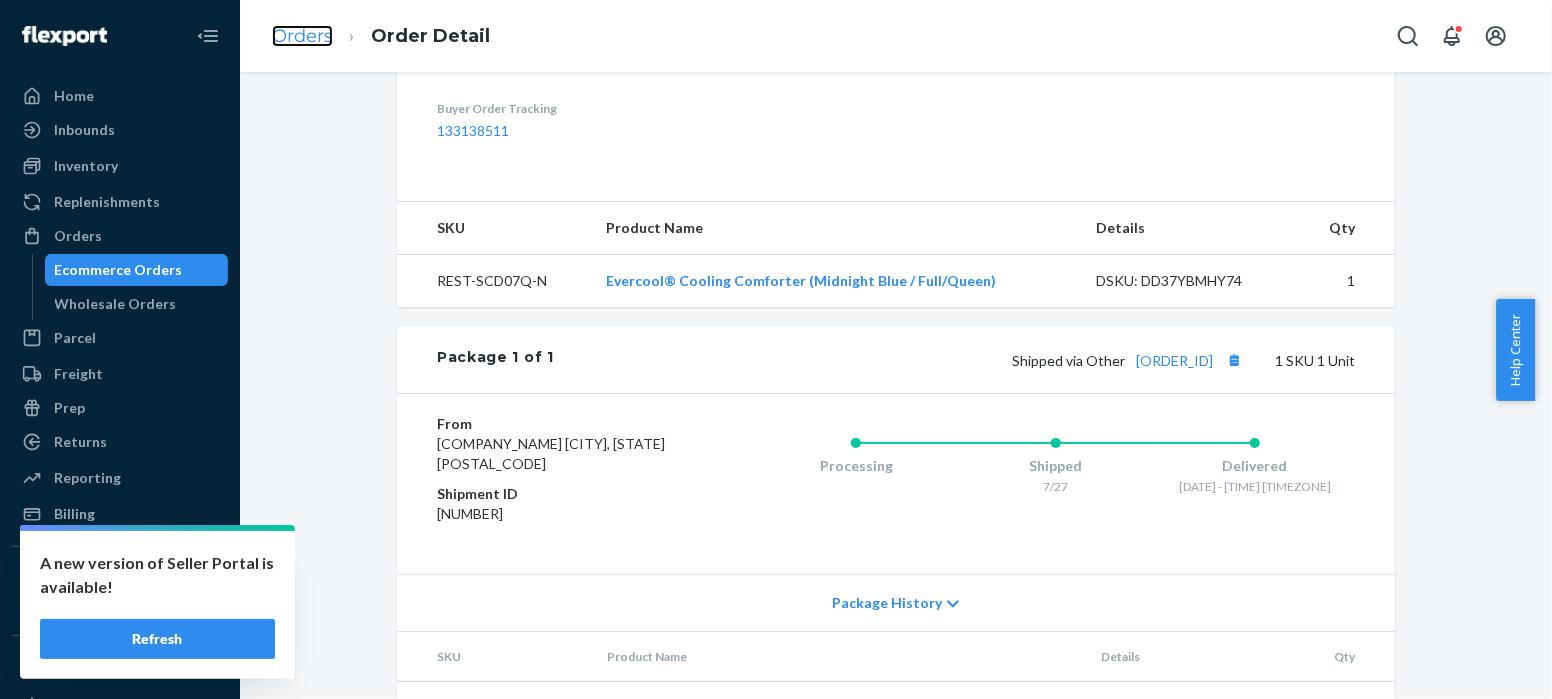 click on "Orders" at bounding box center [302, 36] 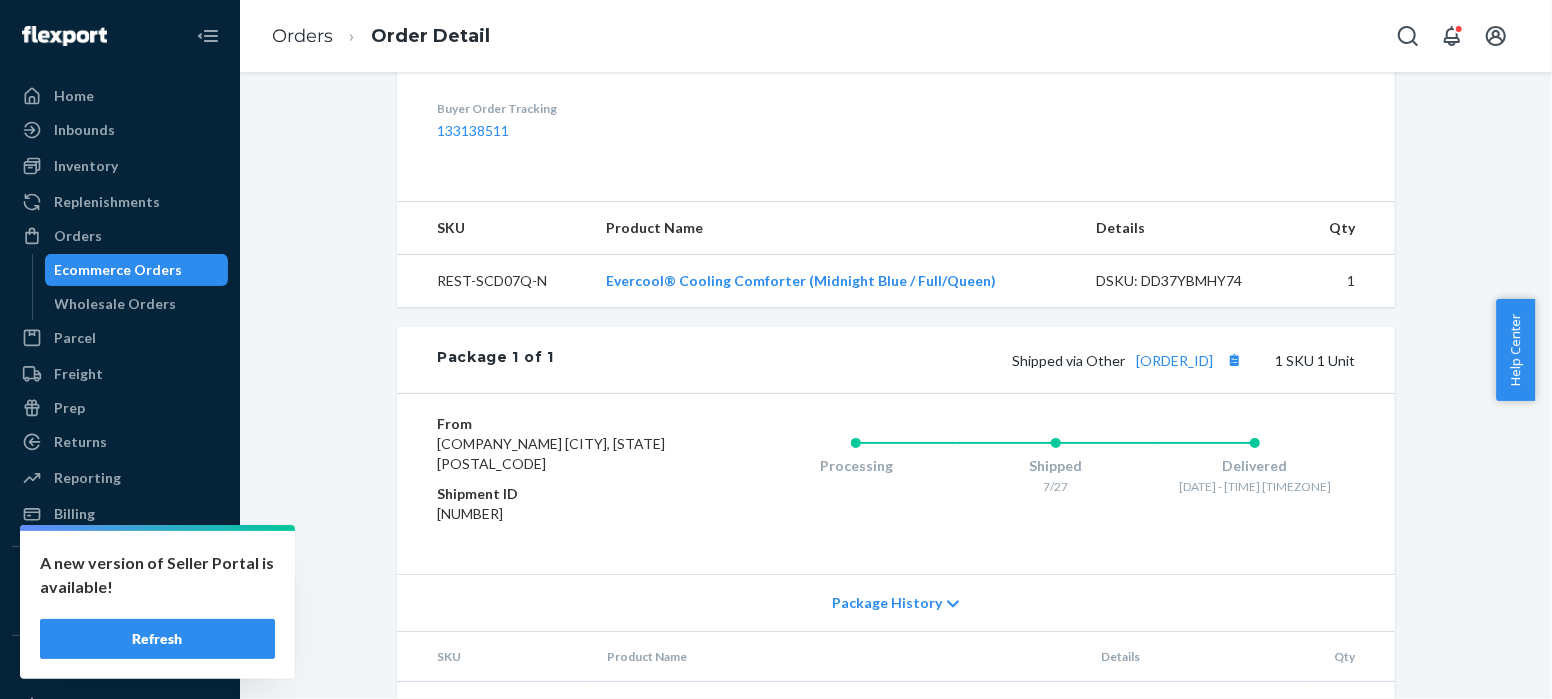scroll, scrollTop: 0, scrollLeft: 0, axis: both 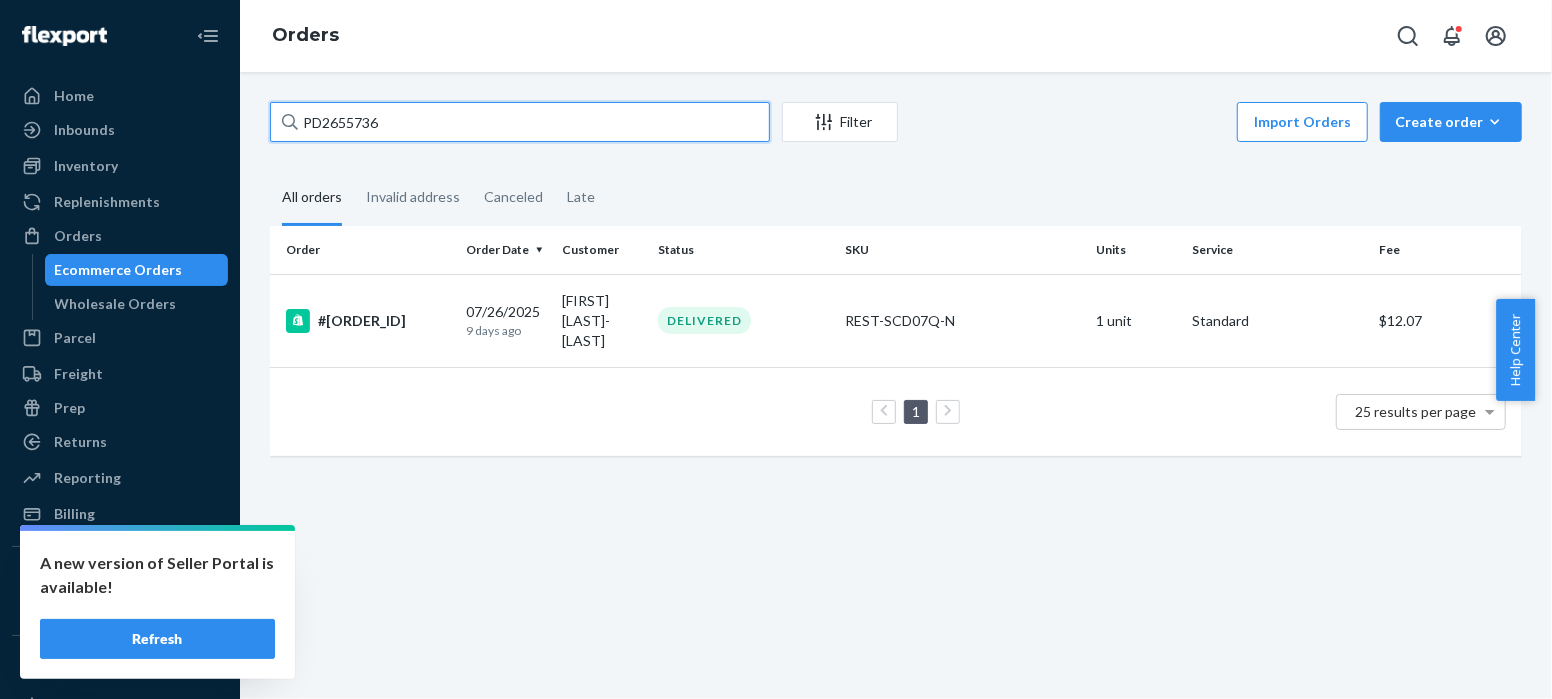 drag, startPoint x: 396, startPoint y: 123, endPoint x: 273, endPoint y: 119, distance: 123.065025 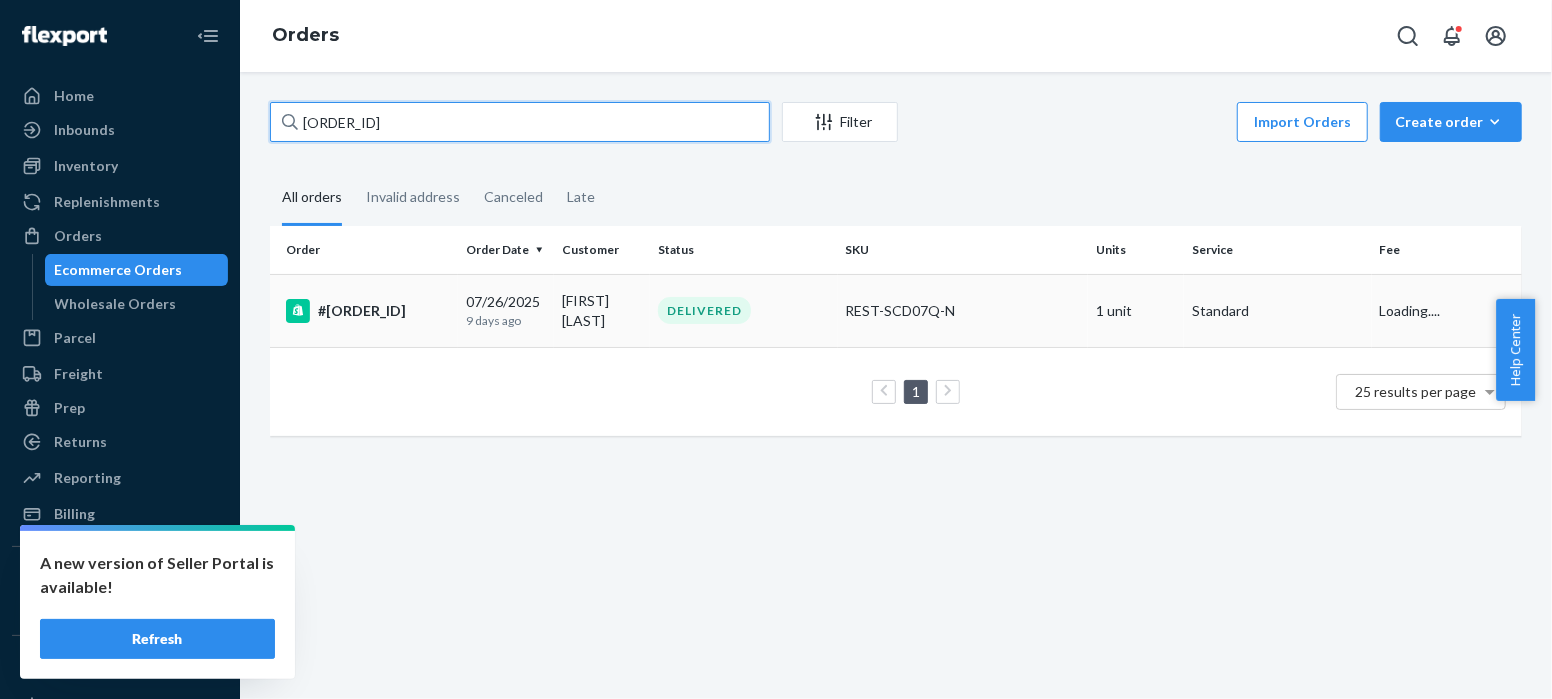 type on "[ORDER_ID]" 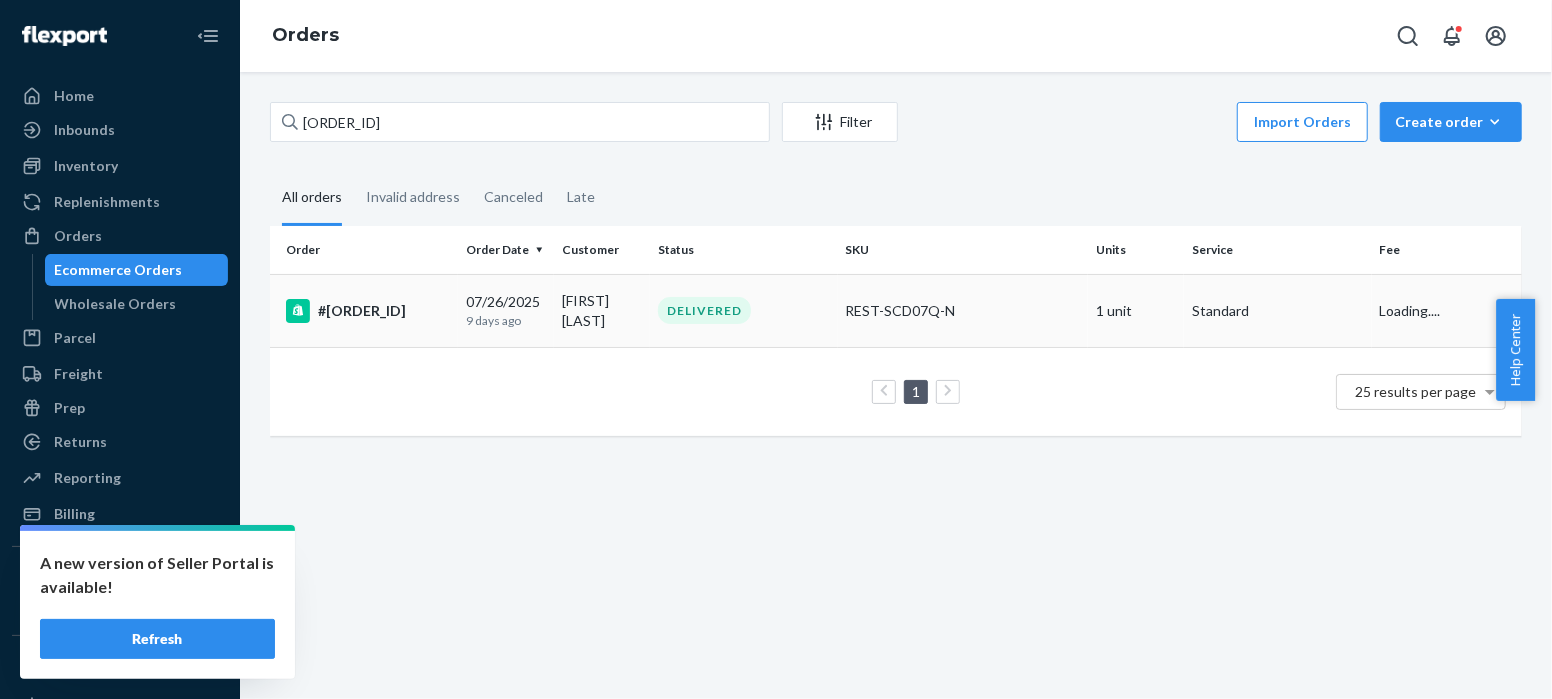 click on "#[ORDER_ID]" at bounding box center (368, 311) 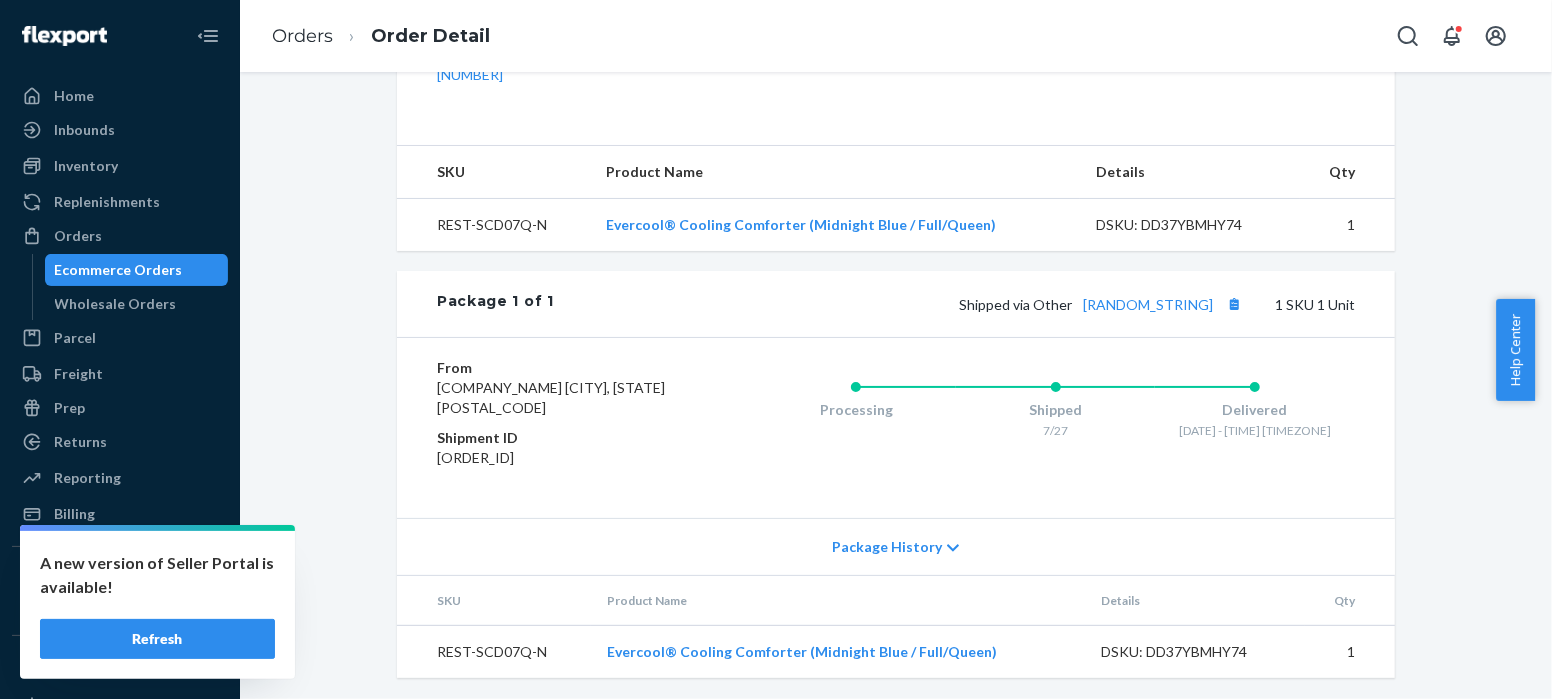 scroll, scrollTop: 698, scrollLeft: 0, axis: vertical 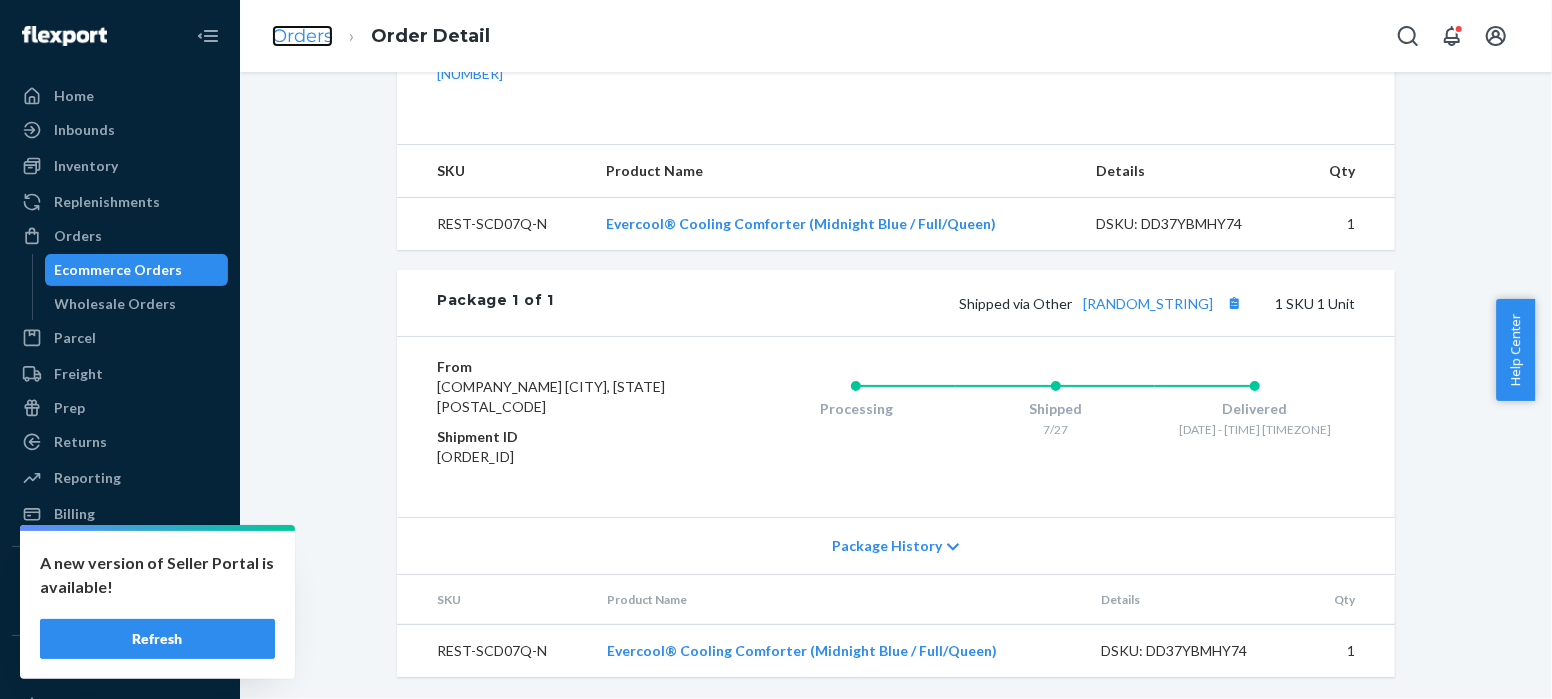 click on "Orders" at bounding box center (302, 36) 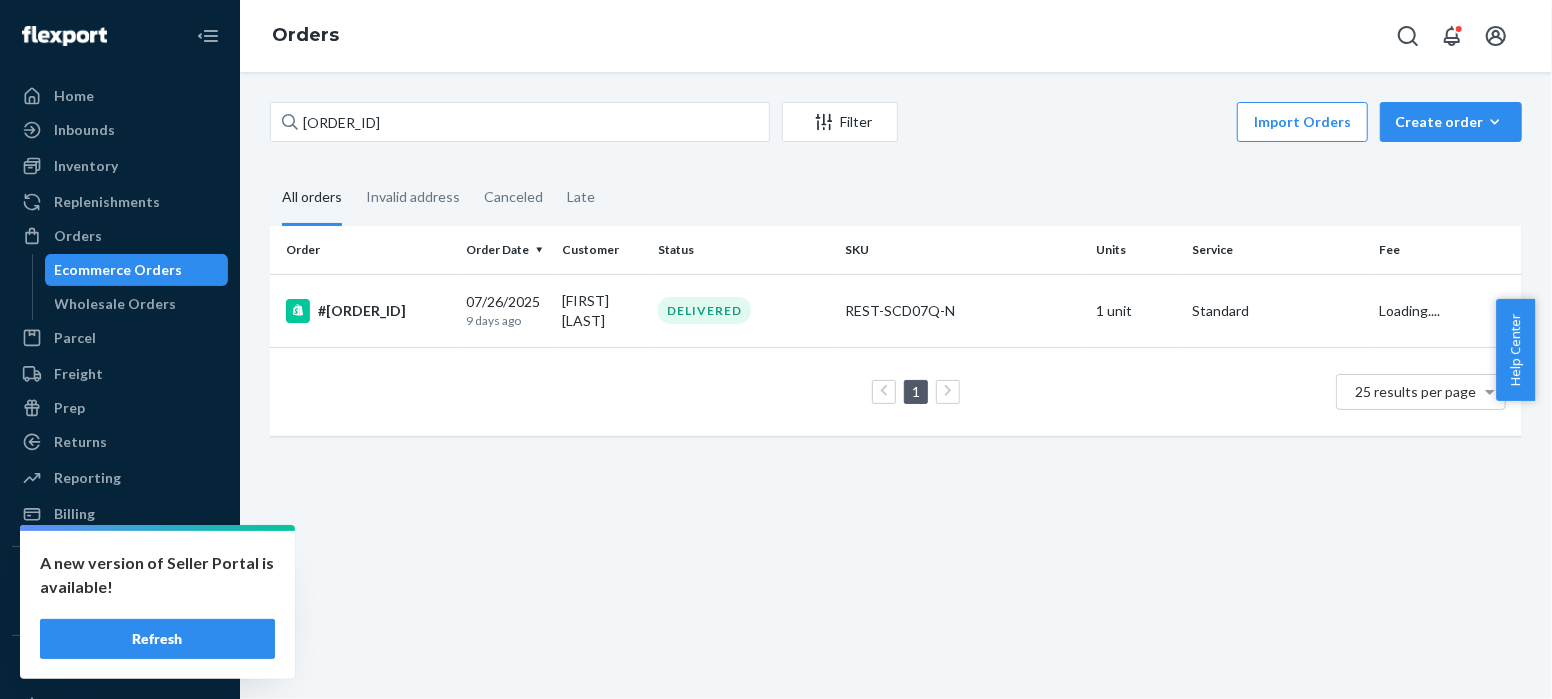 scroll, scrollTop: 0, scrollLeft: 0, axis: both 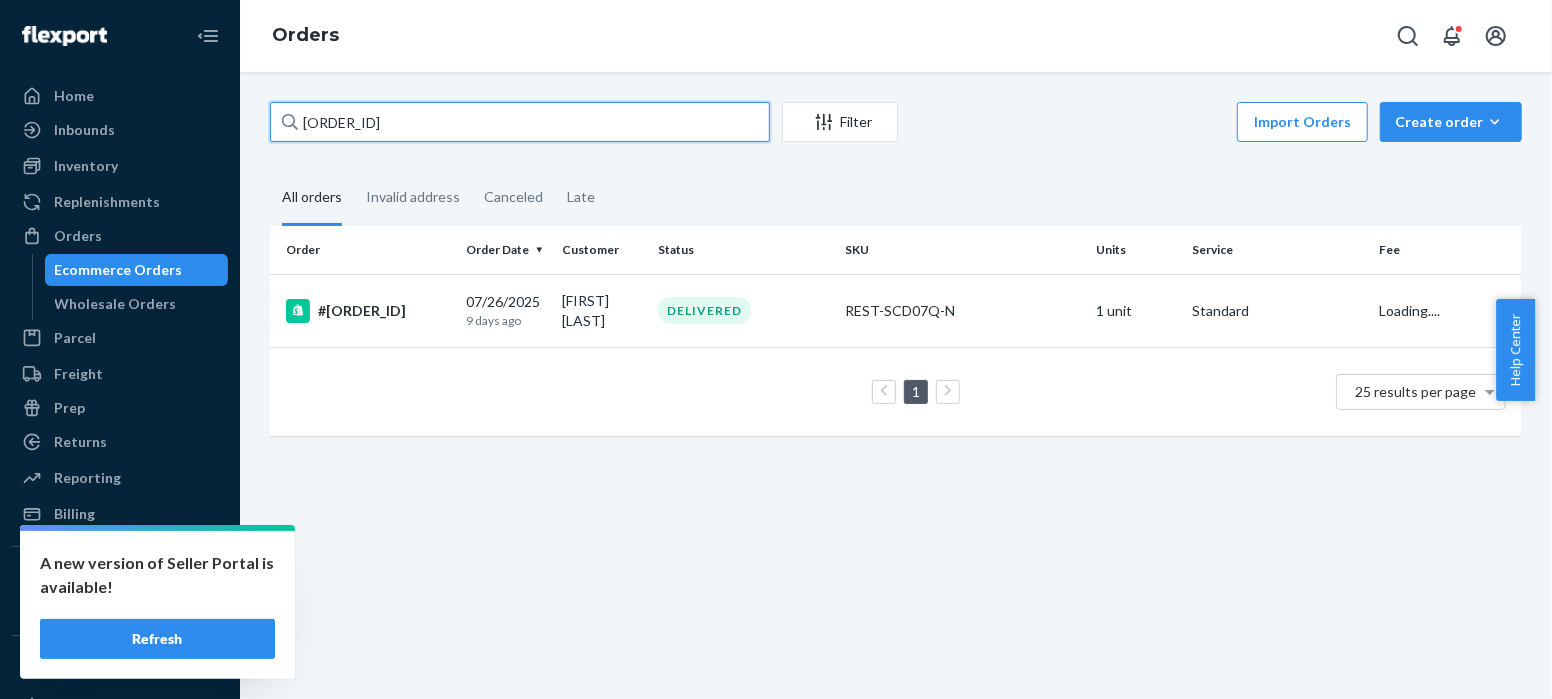 drag, startPoint x: 395, startPoint y: 122, endPoint x: 249, endPoint y: 121, distance: 146.00342 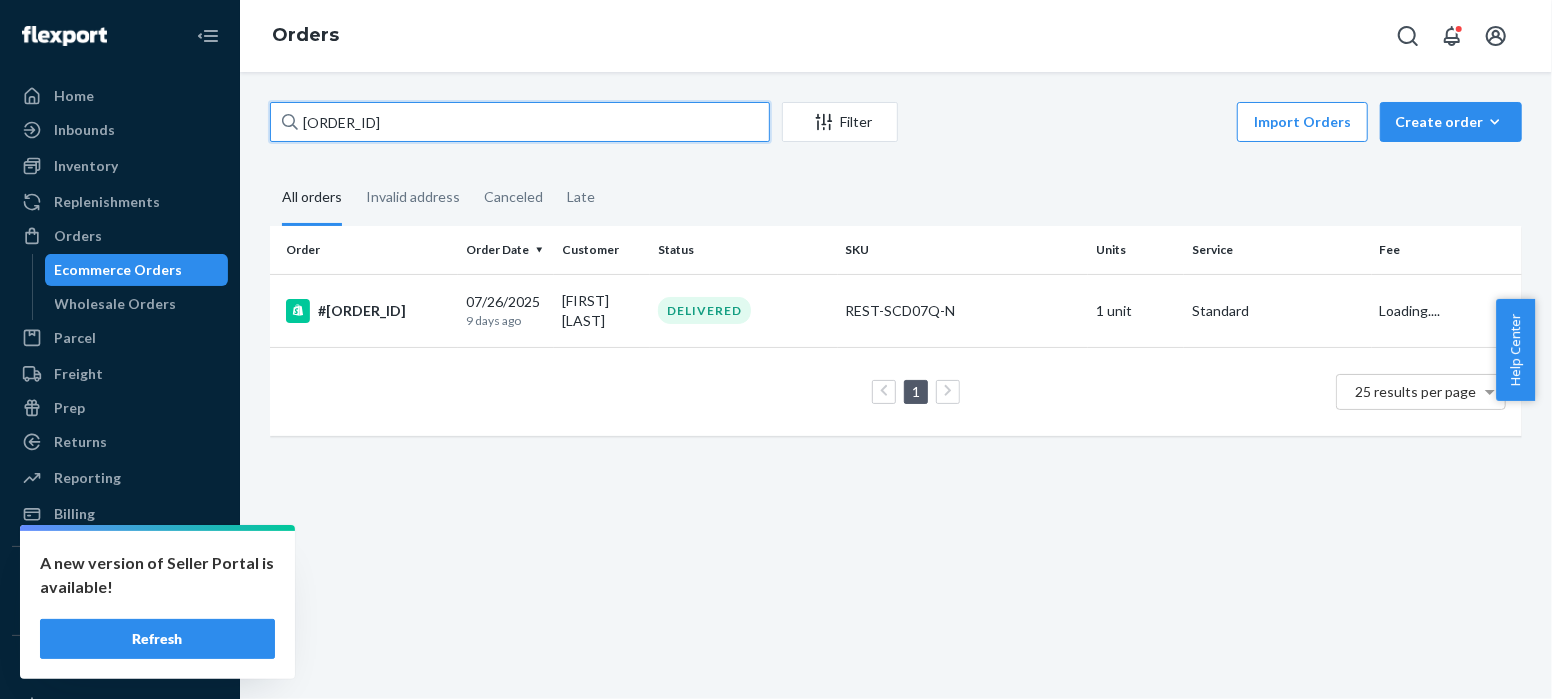 click on "PD1594548 Filter Import Orders Create orderEcommerce order Removal order All orders Invalid address Canceled Late Order Order Date Customer Status SKU Units Service Fee #PD1594548 [DATE] [TIME_AGO] [FIRST] [LAST] DELIVERED REST-SCD07Q-N 1 unit Standard Loading.... 1 25 results per page" at bounding box center [896, 385] 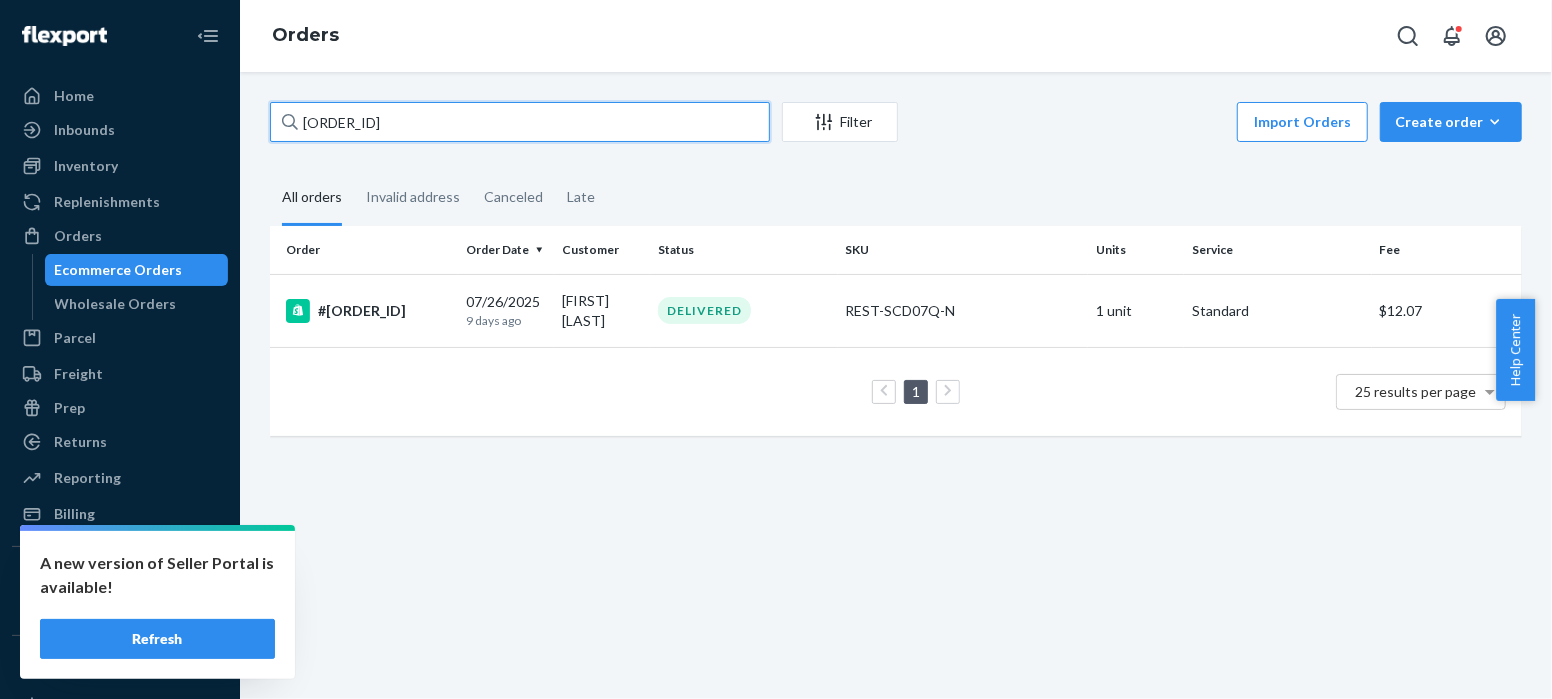 paste on "[ORDER_ID]" 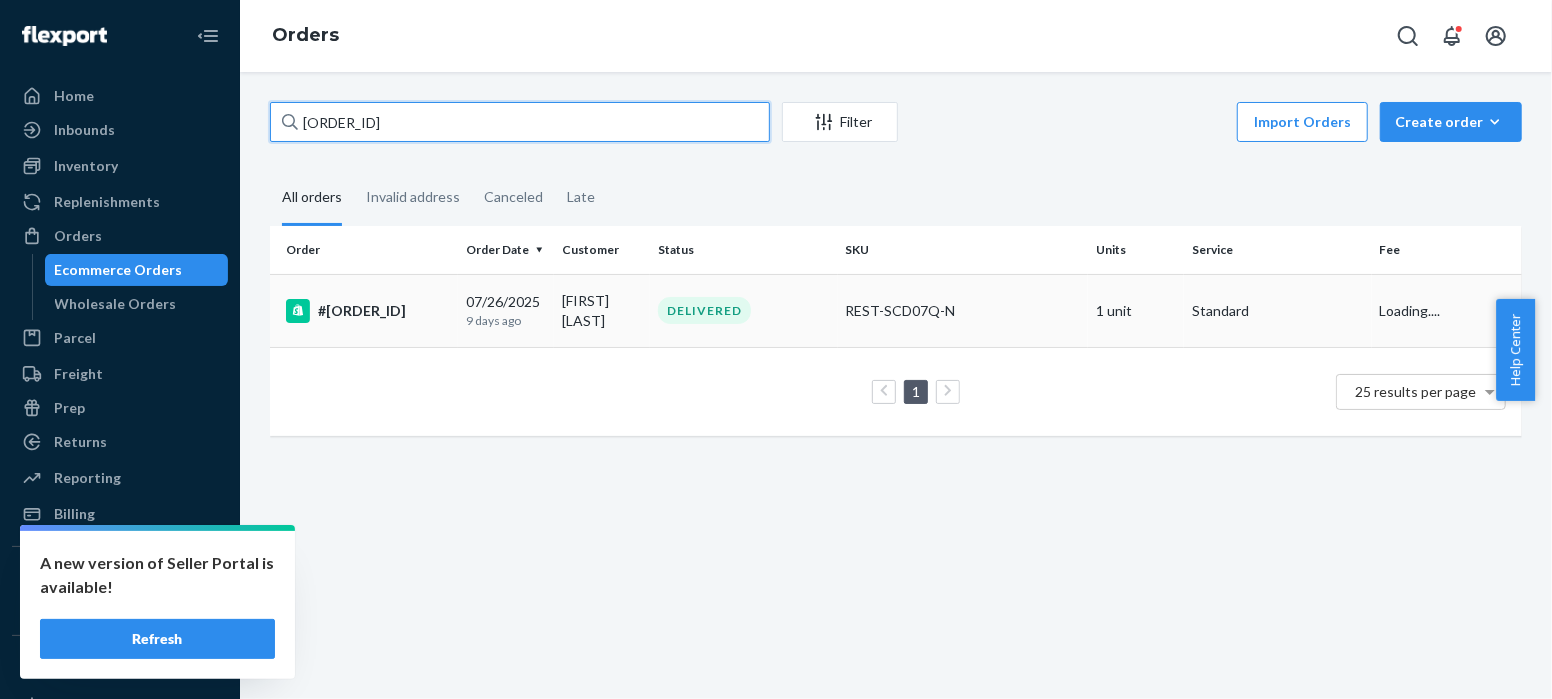 type on "[ORDER_ID]" 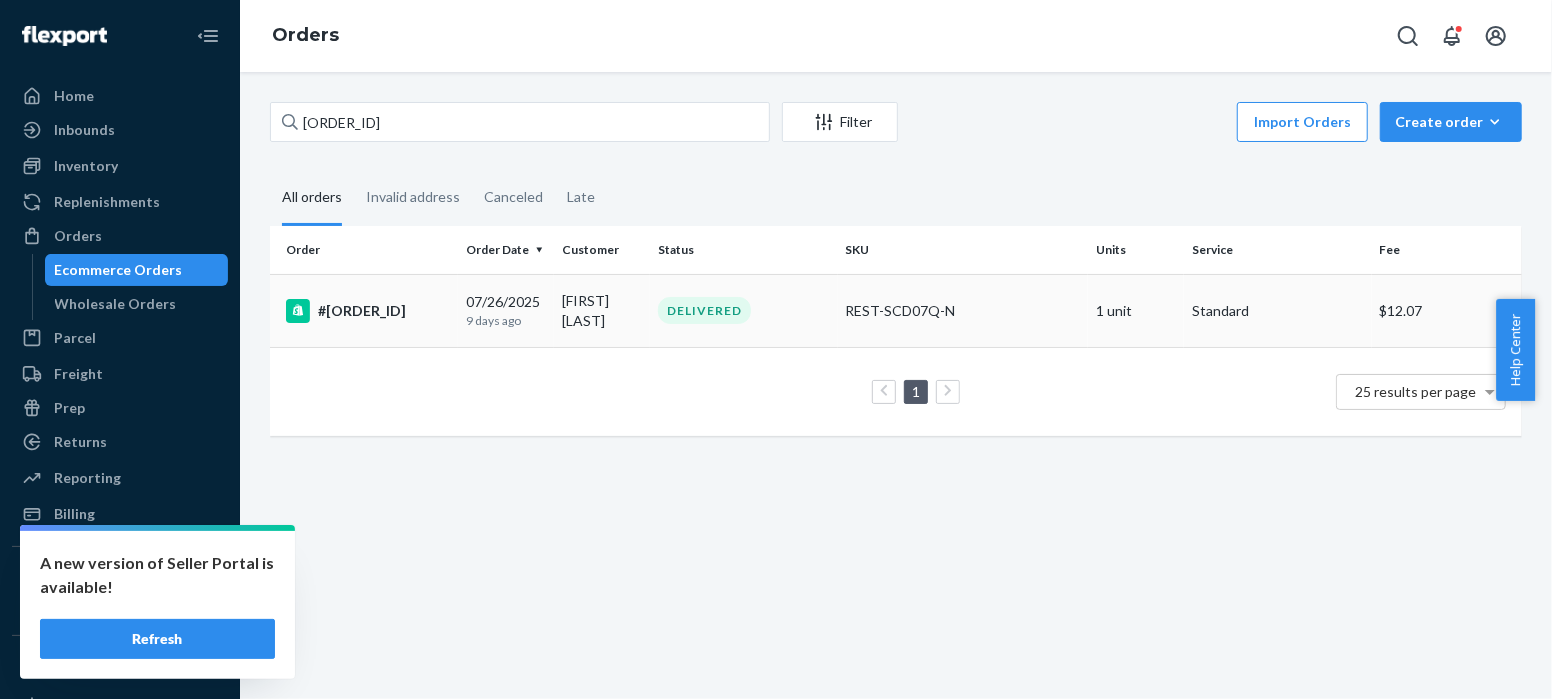 click on "#[ORDER_ID]" at bounding box center (368, 311) 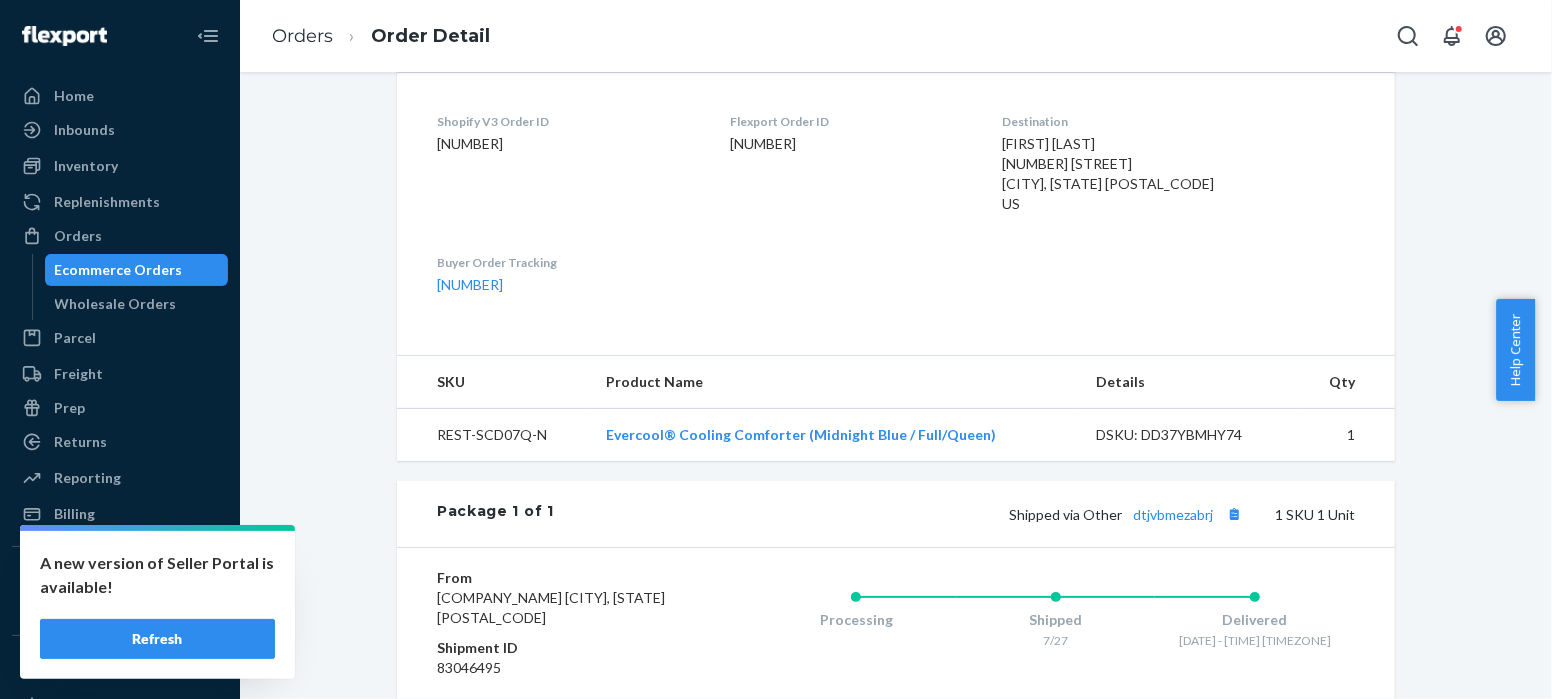 scroll, scrollTop: 698, scrollLeft: 0, axis: vertical 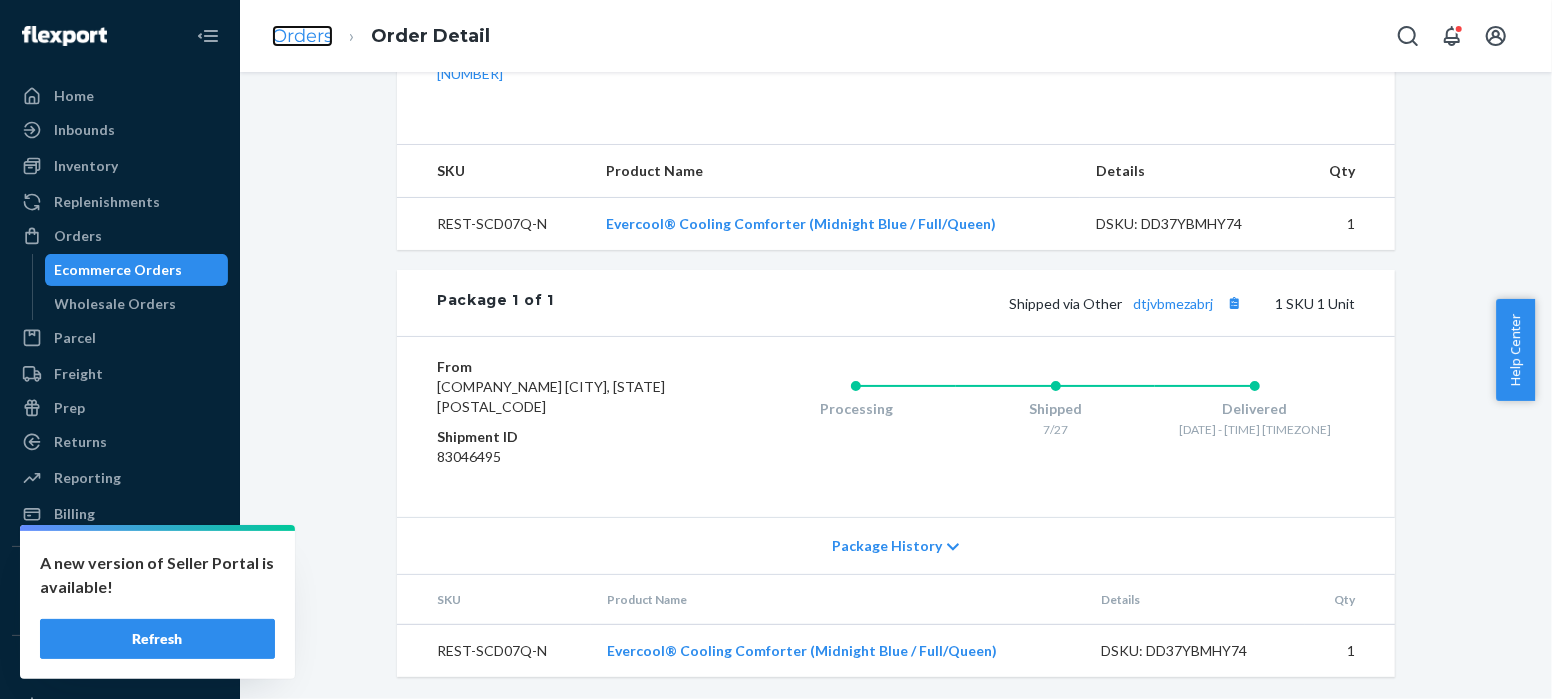 click on "Orders" at bounding box center [302, 36] 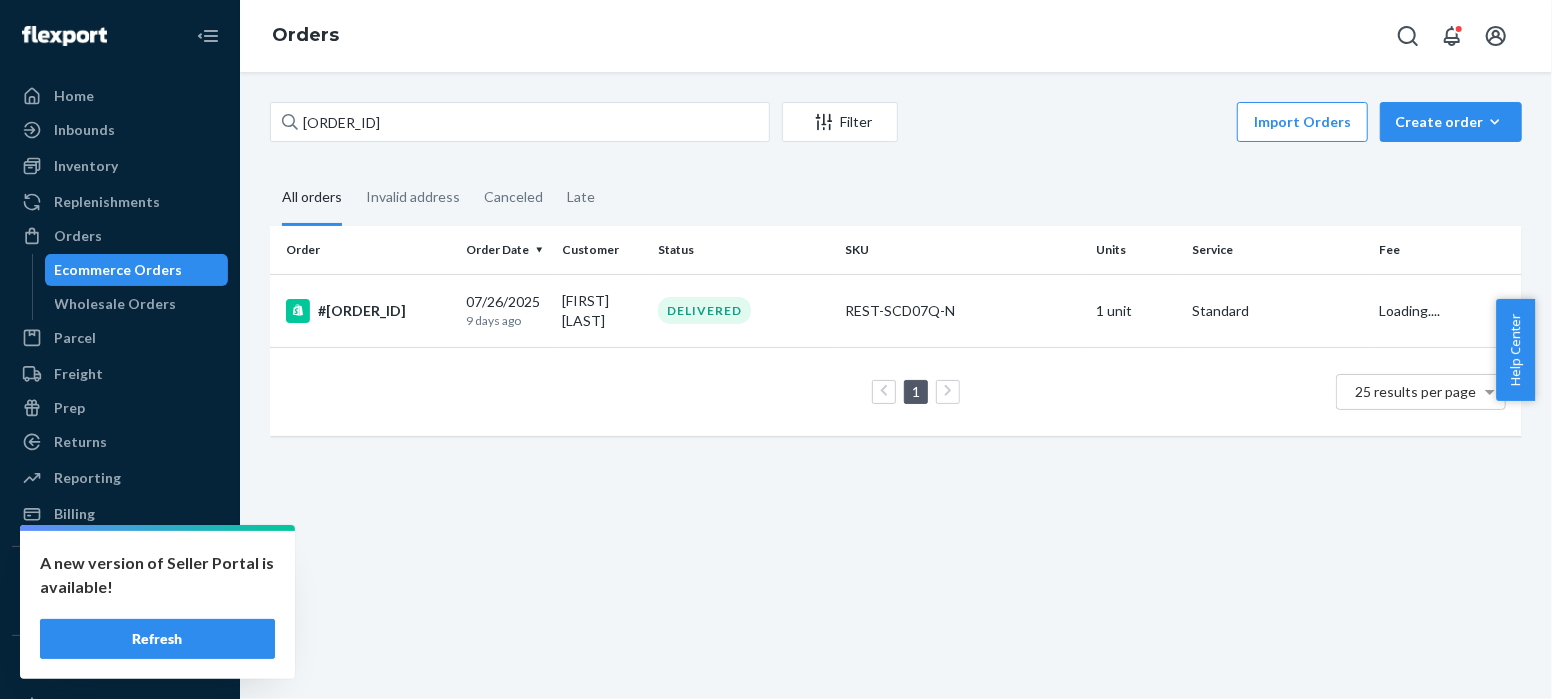 scroll, scrollTop: 0, scrollLeft: 0, axis: both 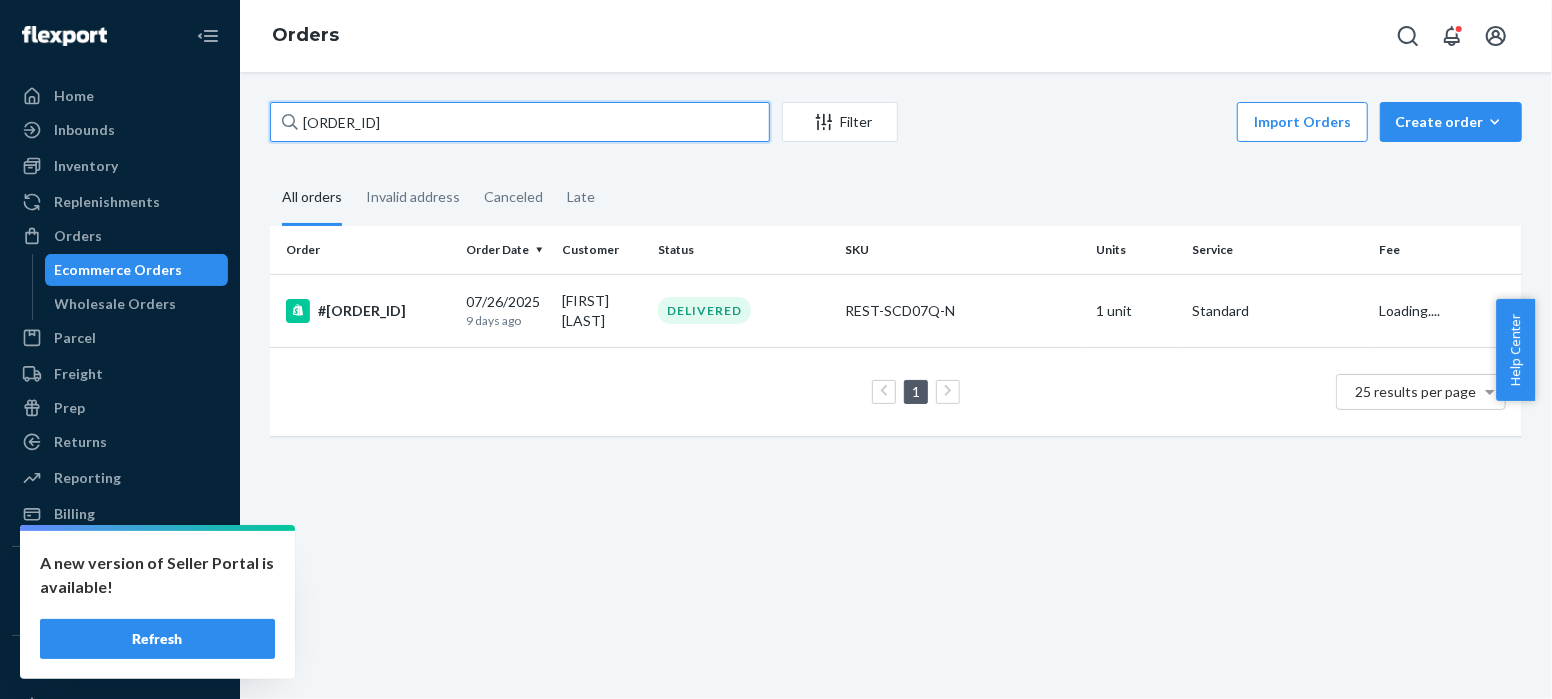 drag, startPoint x: 391, startPoint y: 126, endPoint x: 267, endPoint y: 124, distance: 124.01613 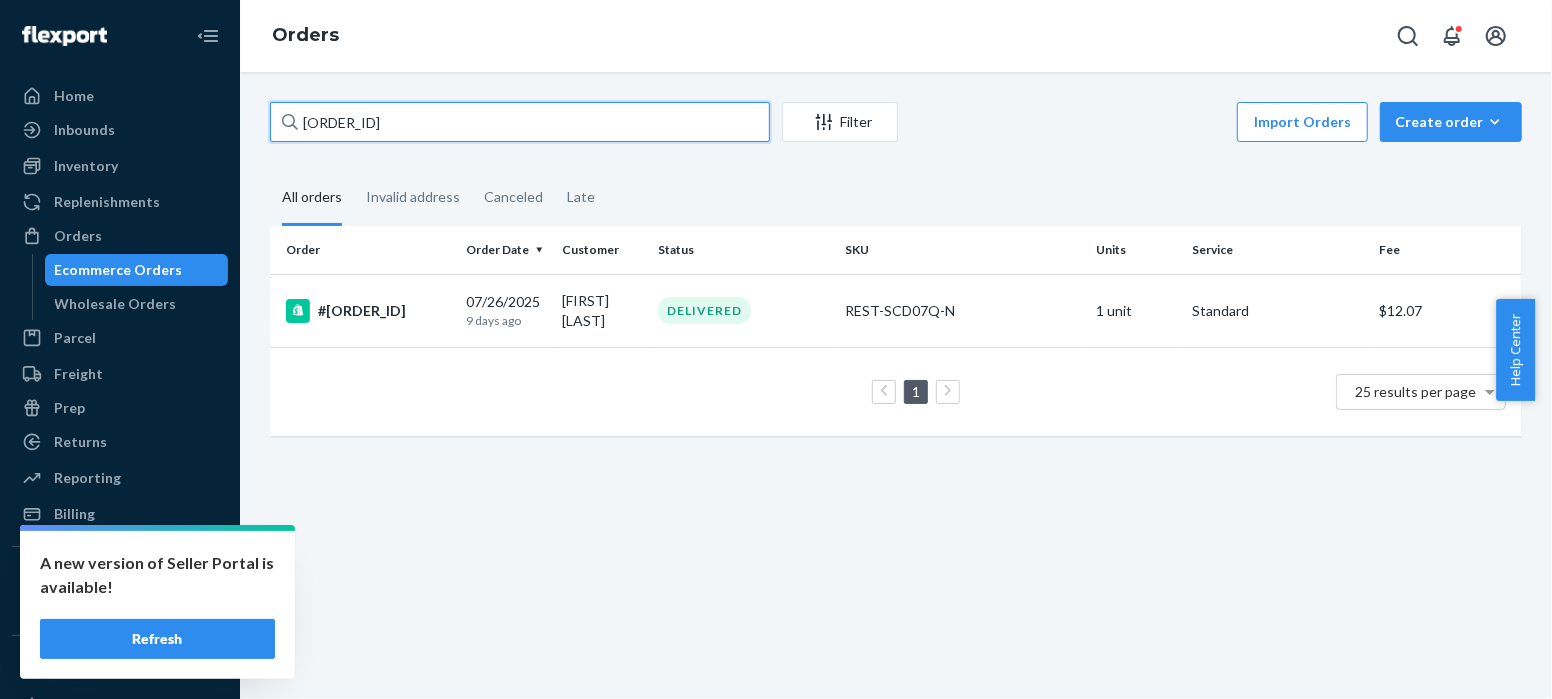 paste on "930512" 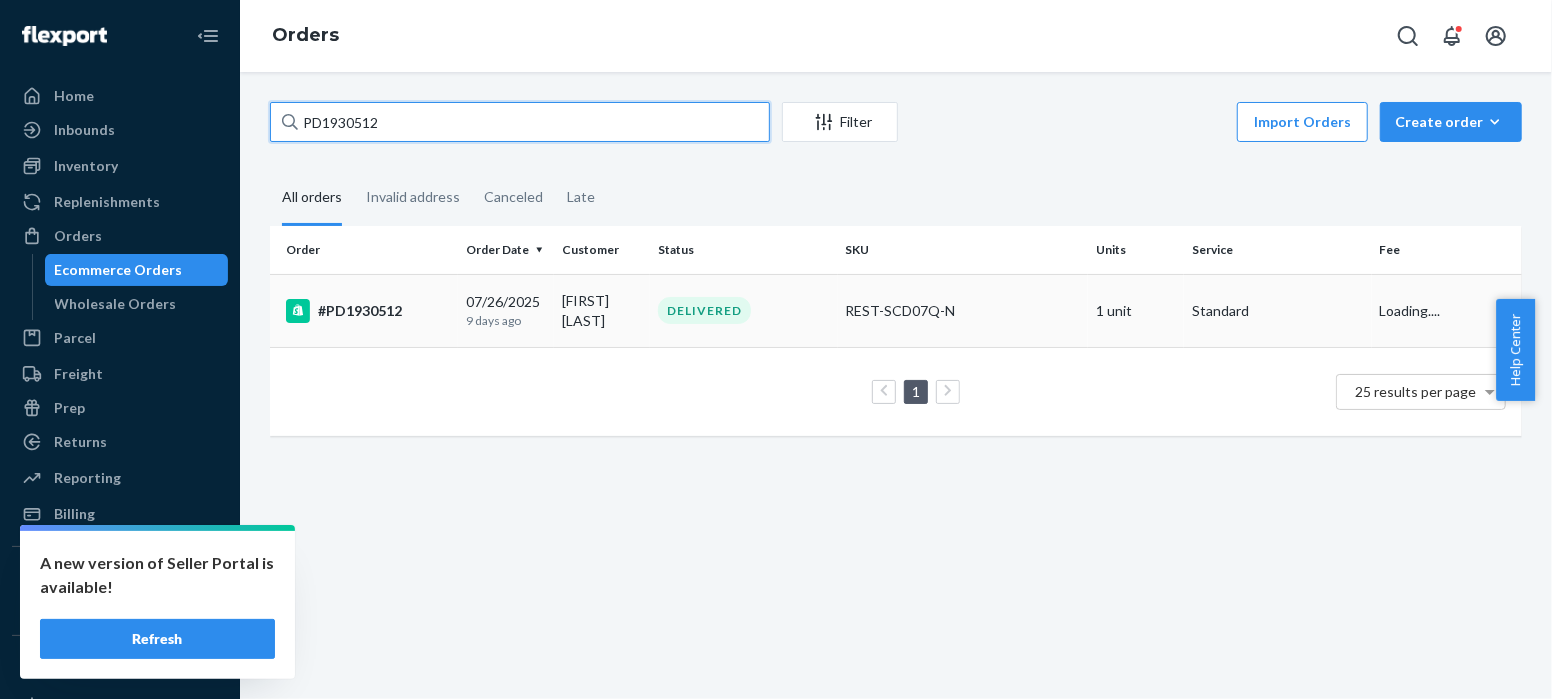 type on "PD1930512" 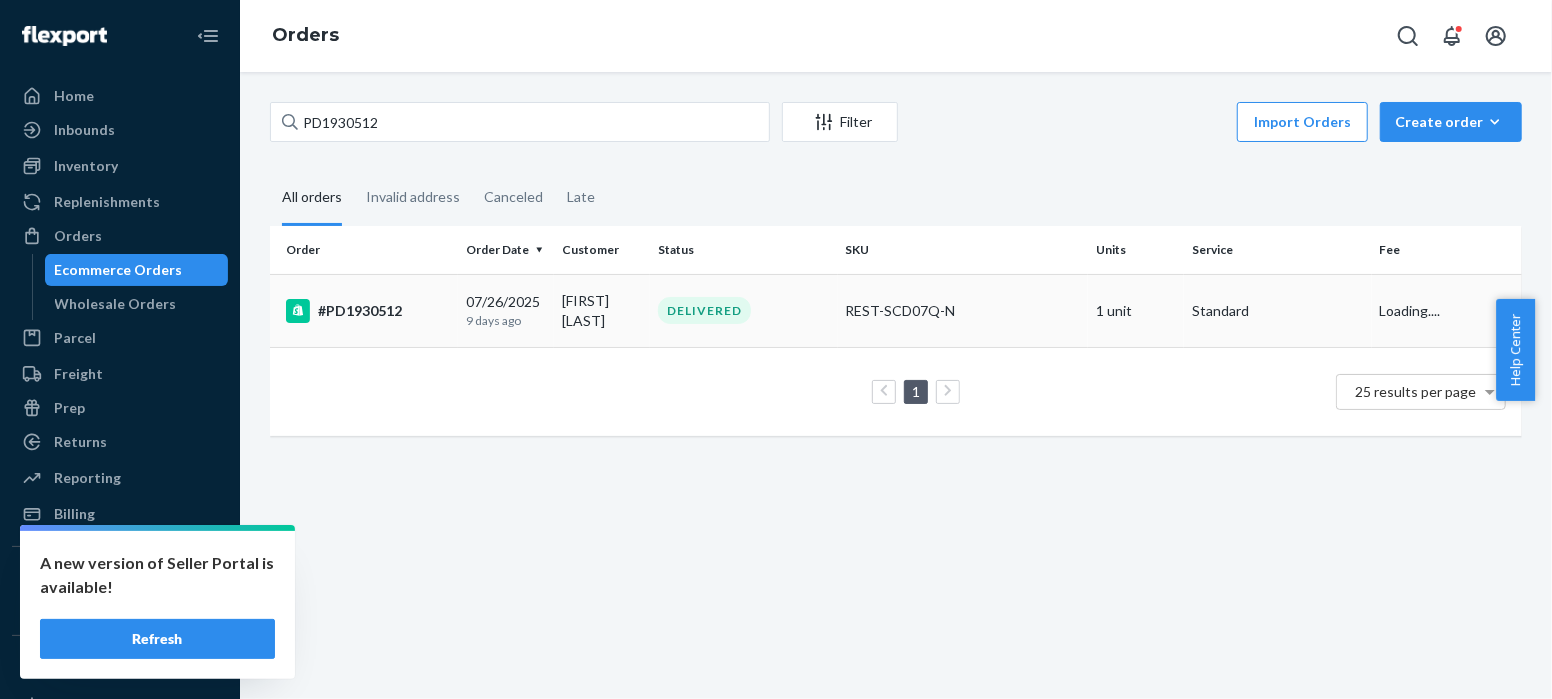 click on "#PD1930512" at bounding box center [368, 311] 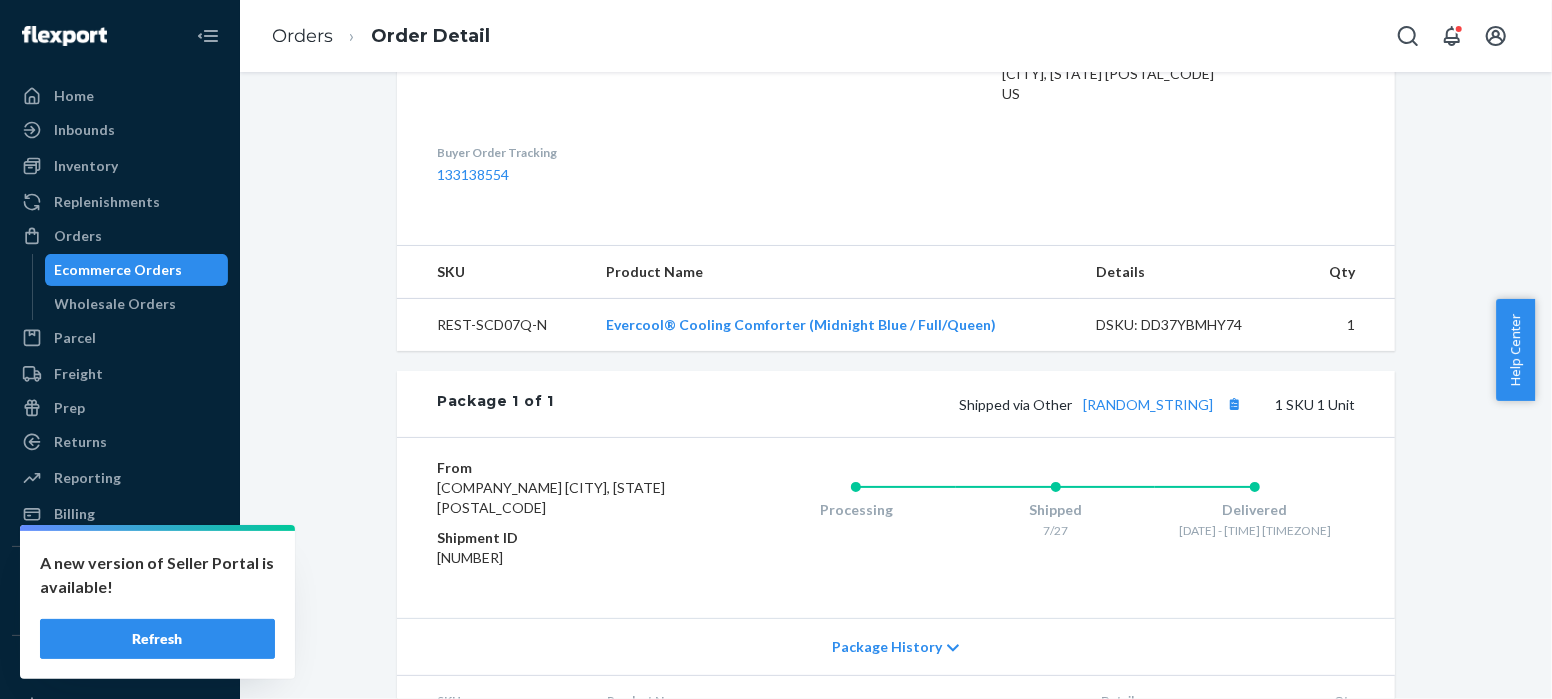 scroll, scrollTop: 698, scrollLeft: 0, axis: vertical 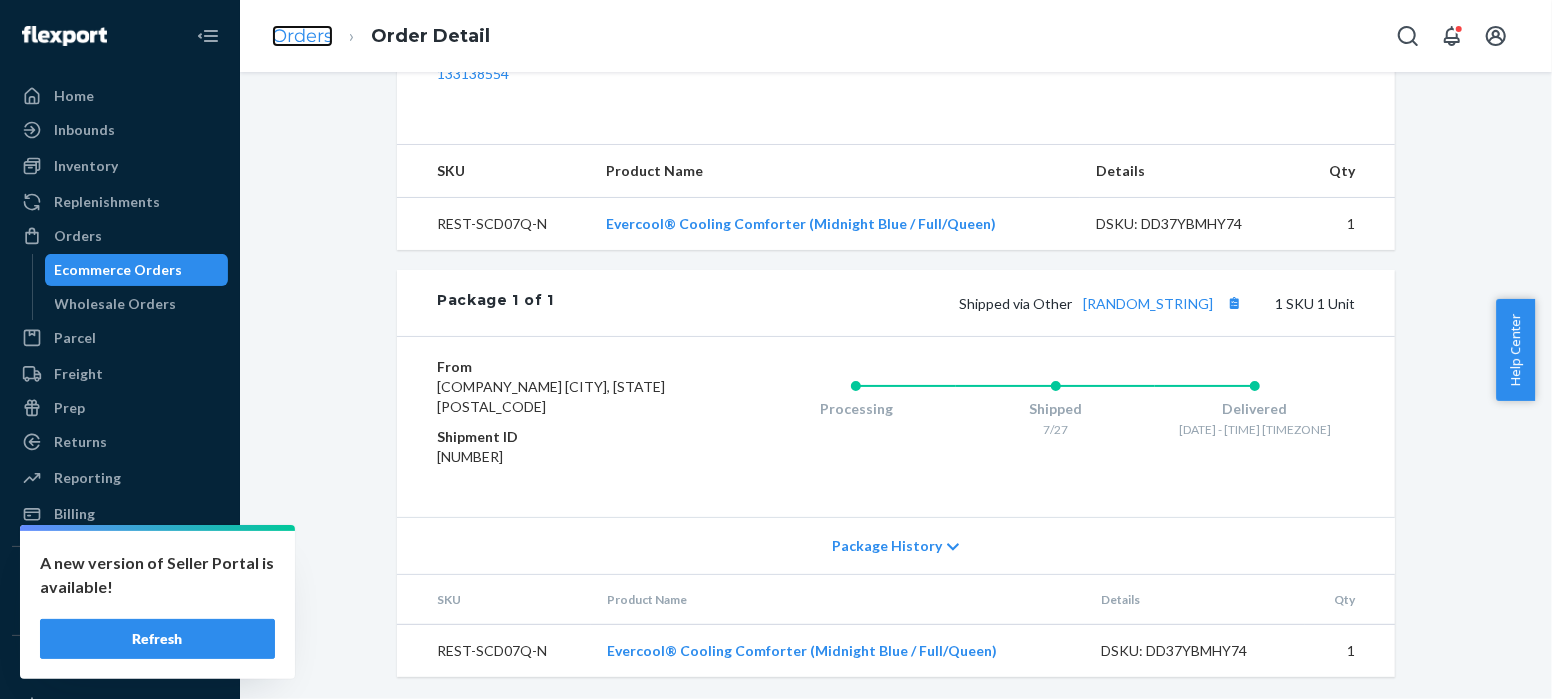 click on "Orders" at bounding box center [302, 36] 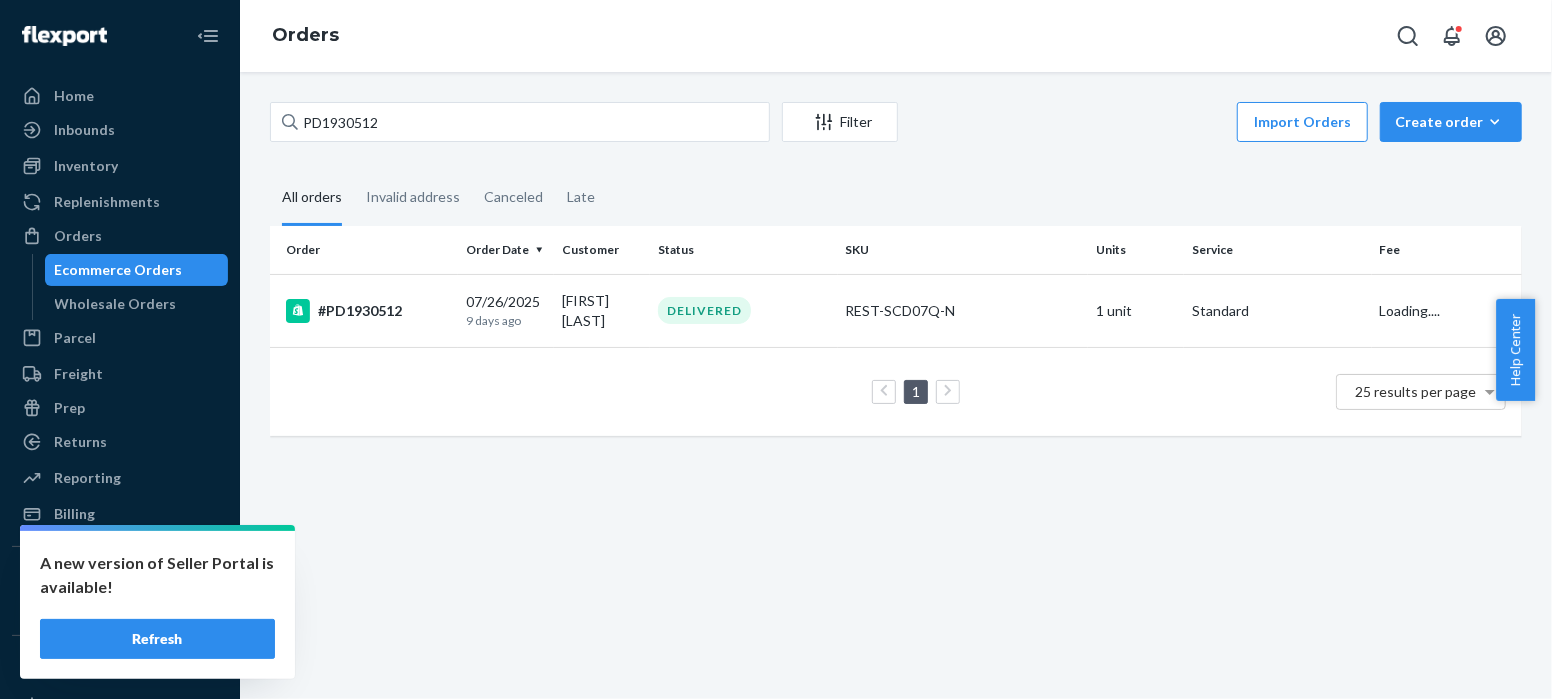 scroll, scrollTop: 0, scrollLeft: 0, axis: both 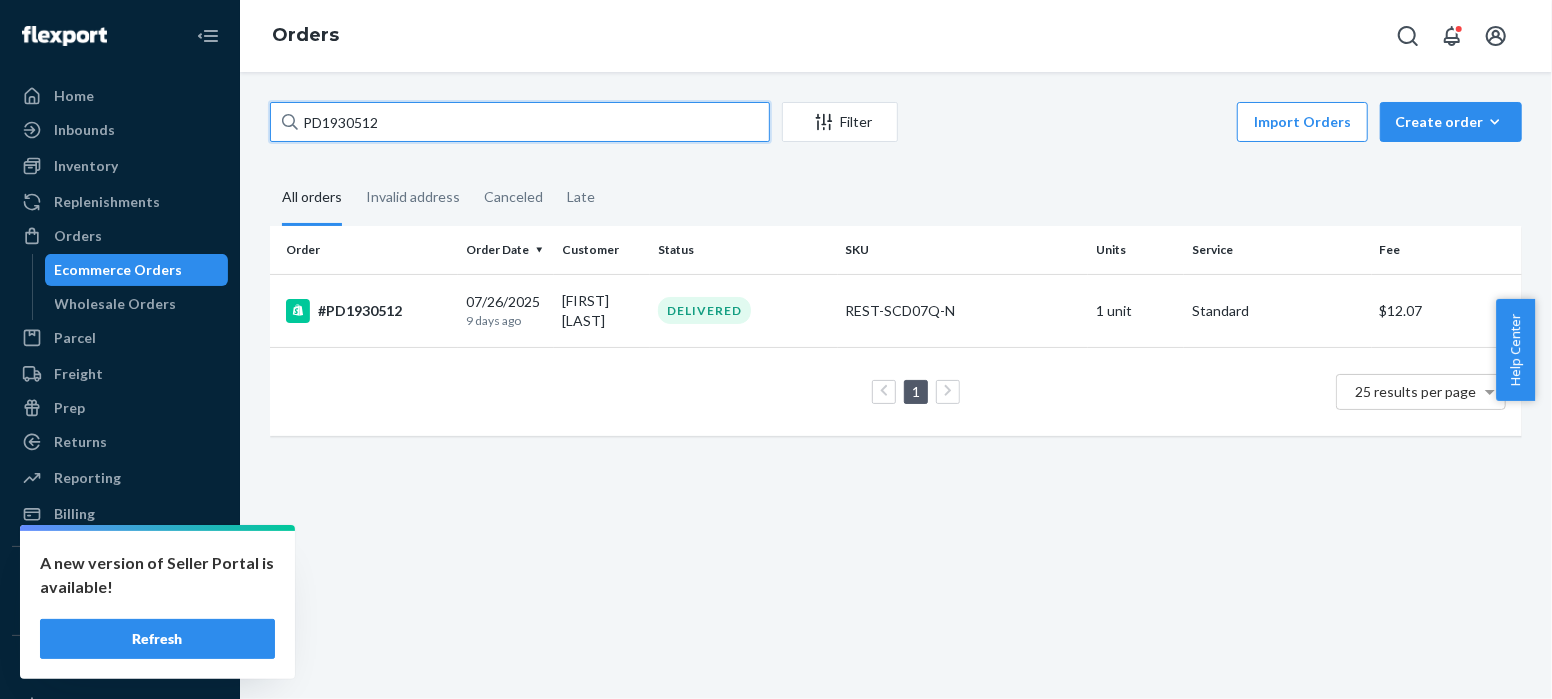 drag, startPoint x: 395, startPoint y: 123, endPoint x: 240, endPoint y: 111, distance: 155.46382 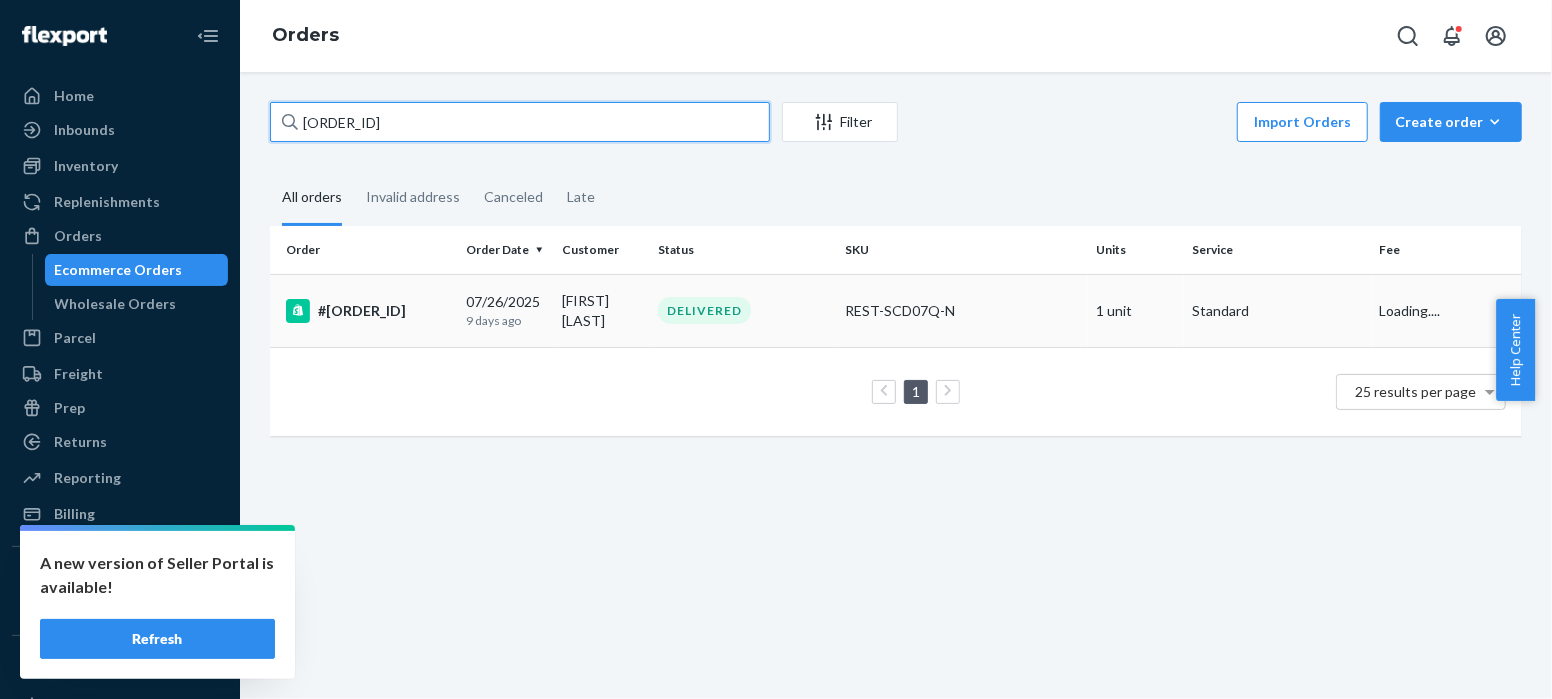 type on "[ORDER_ID]" 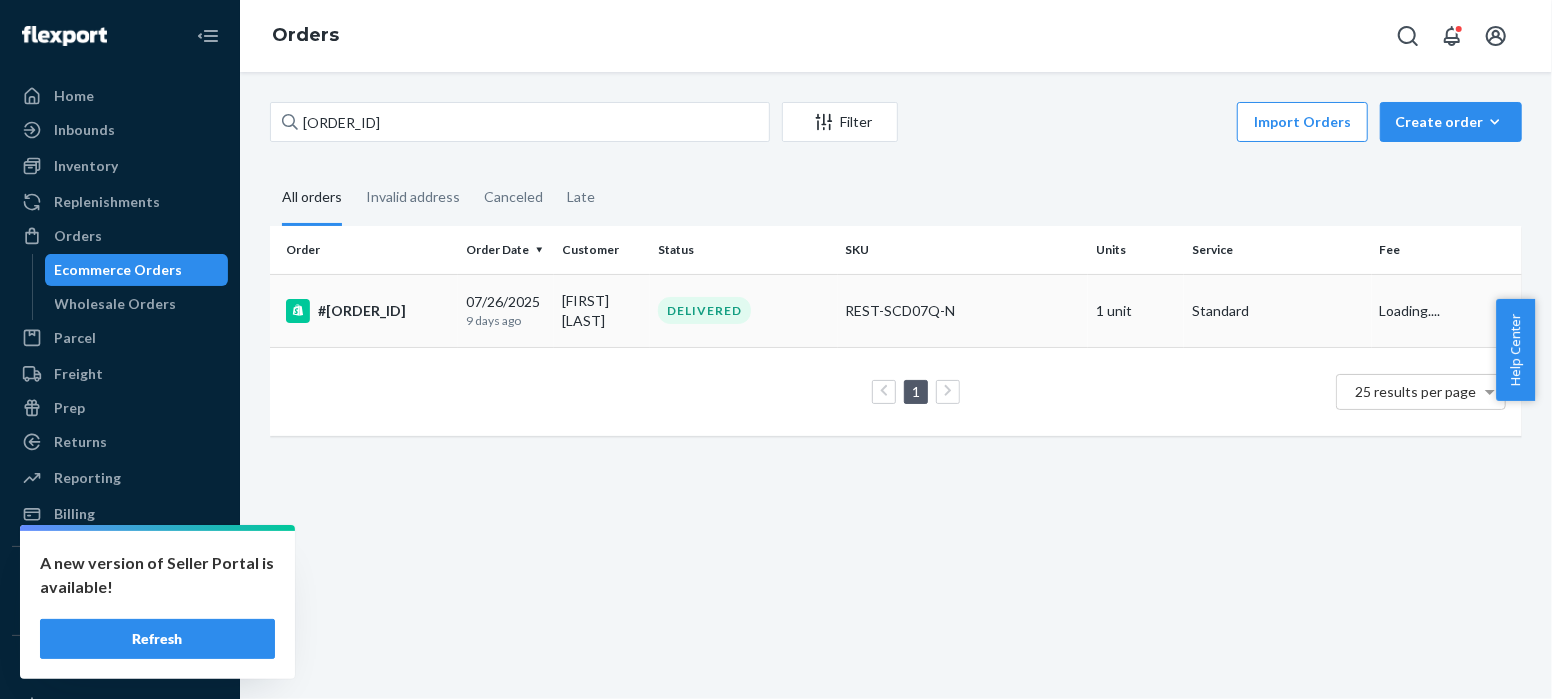 click on "#[ORDER_ID]" at bounding box center (368, 311) 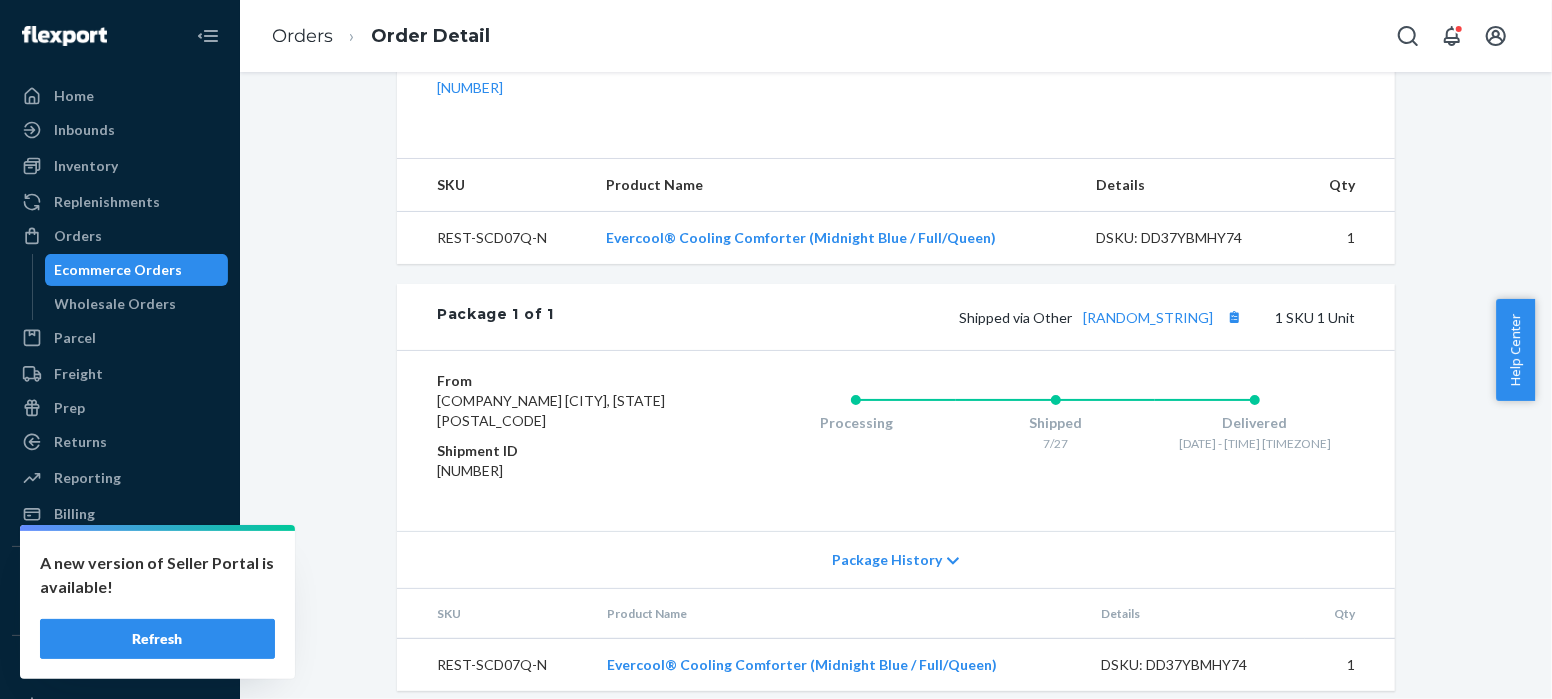 scroll, scrollTop: 698, scrollLeft: 0, axis: vertical 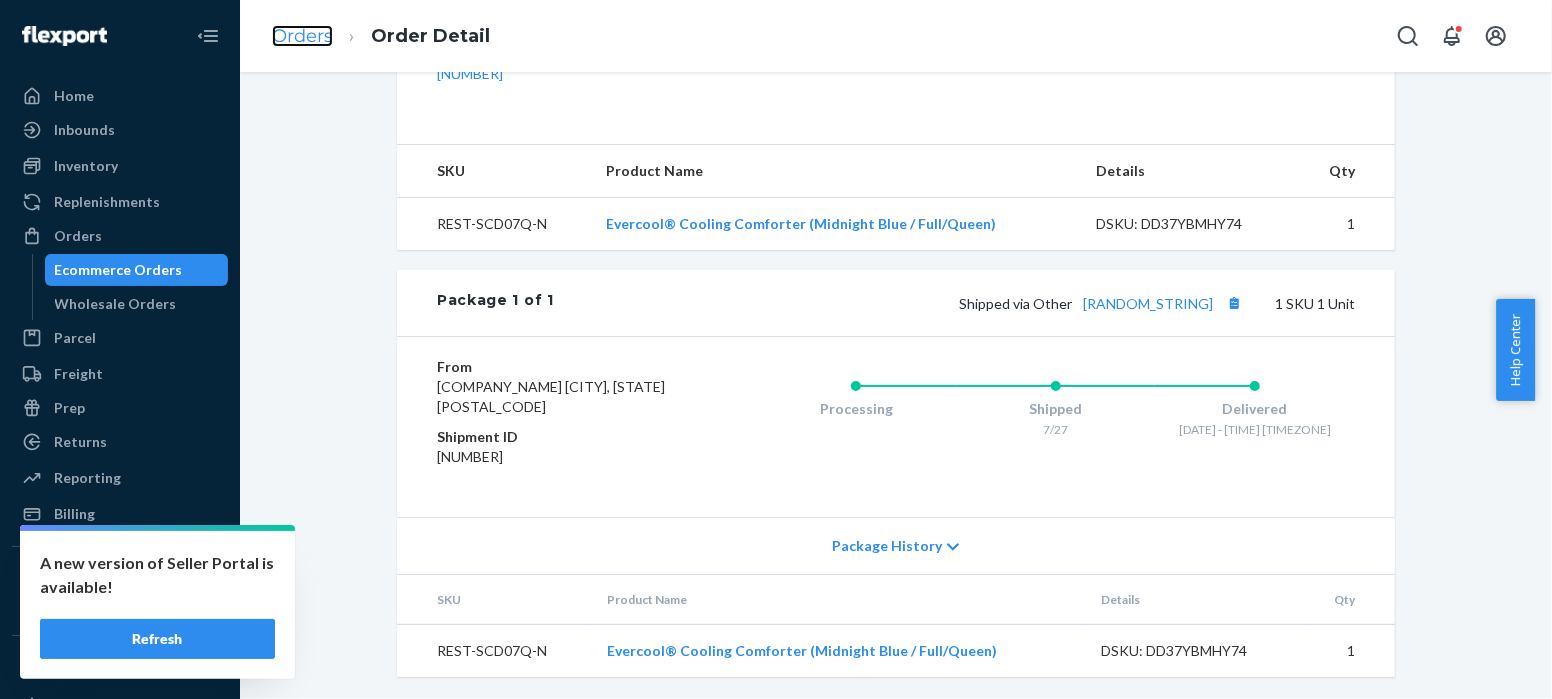 click on "Orders" at bounding box center (302, 36) 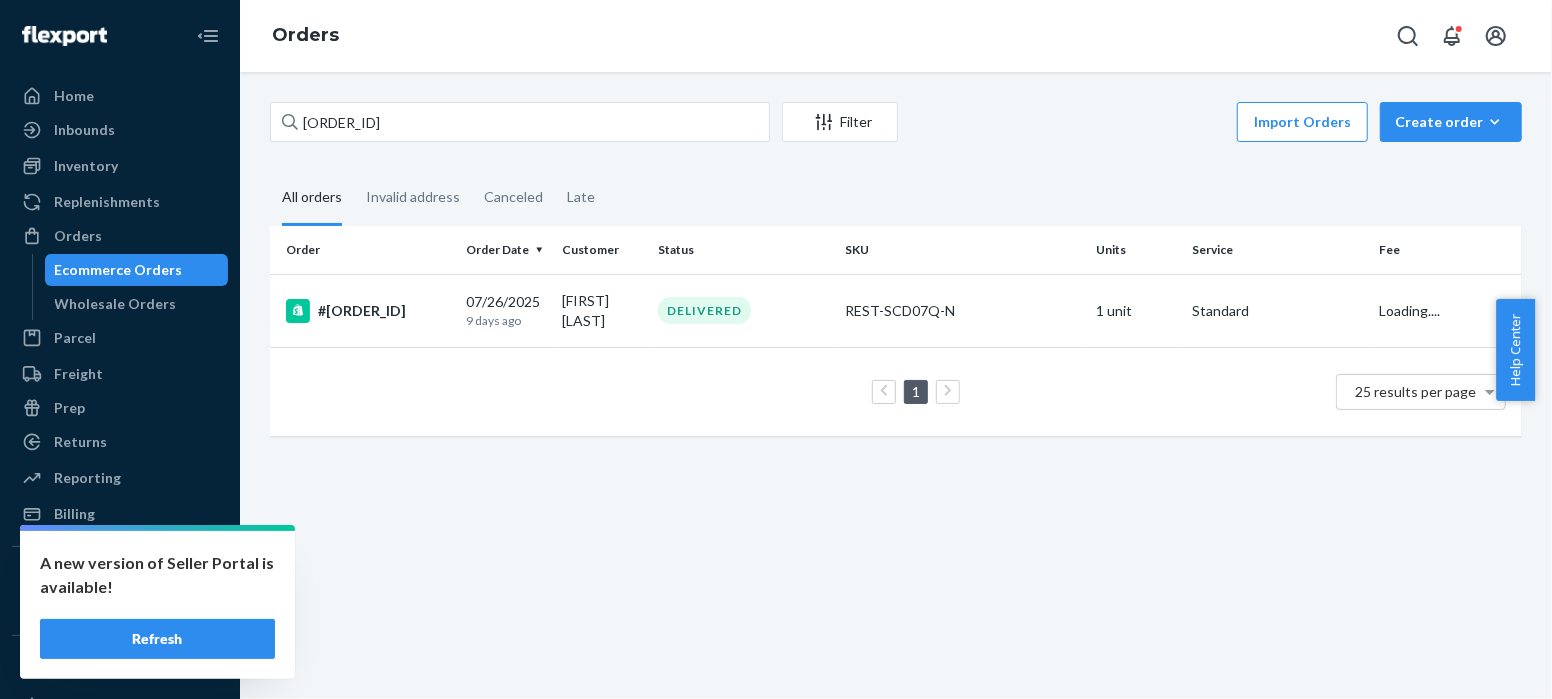 scroll, scrollTop: 0, scrollLeft: 0, axis: both 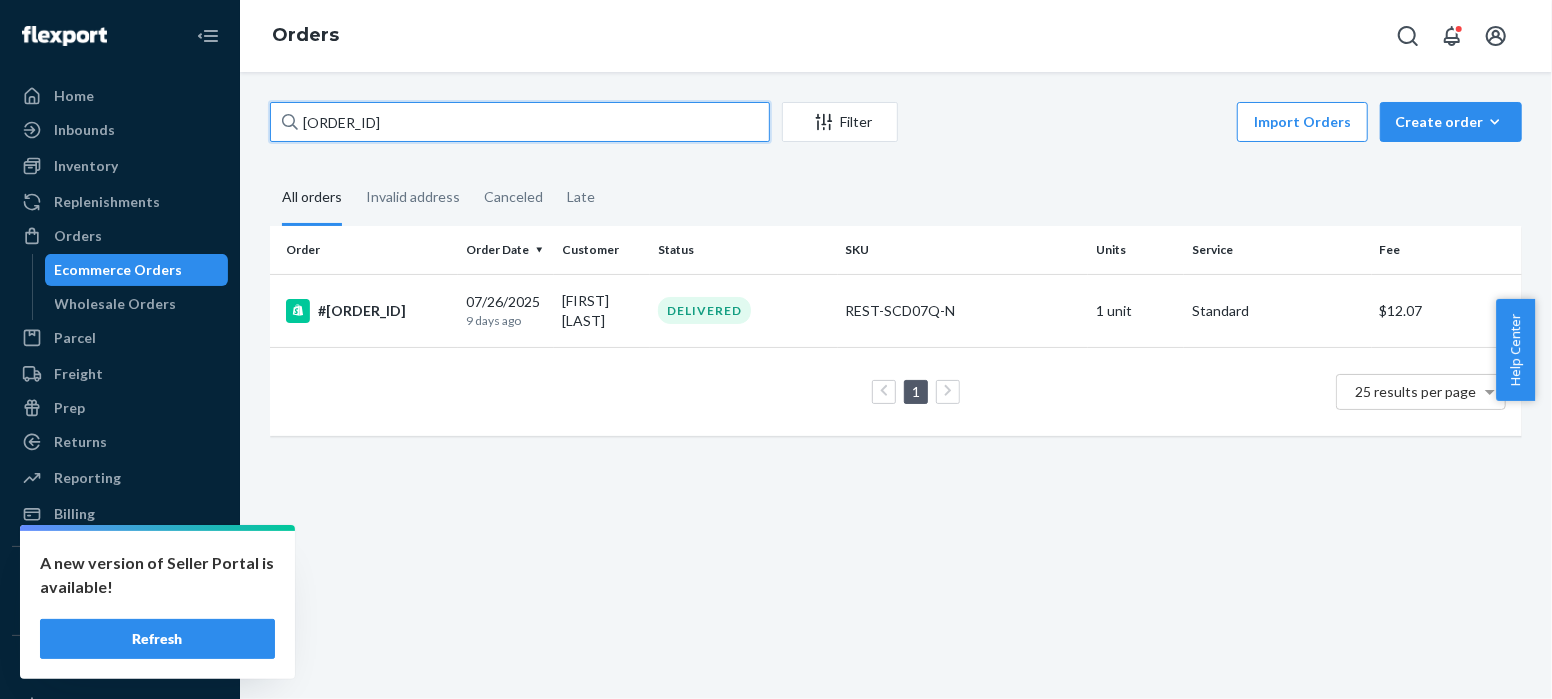 drag, startPoint x: 399, startPoint y: 131, endPoint x: 261, endPoint y: 107, distance: 140.07141 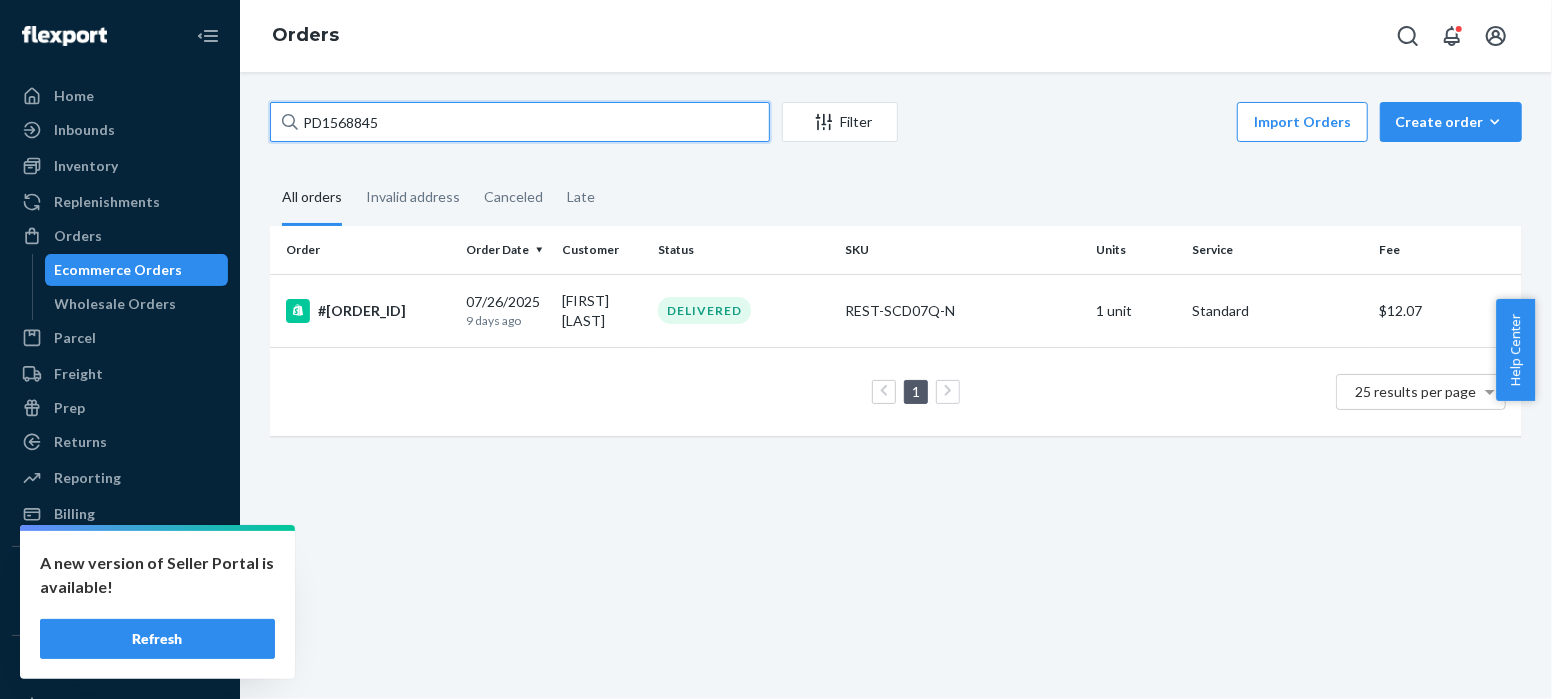 type on "PD1568845" 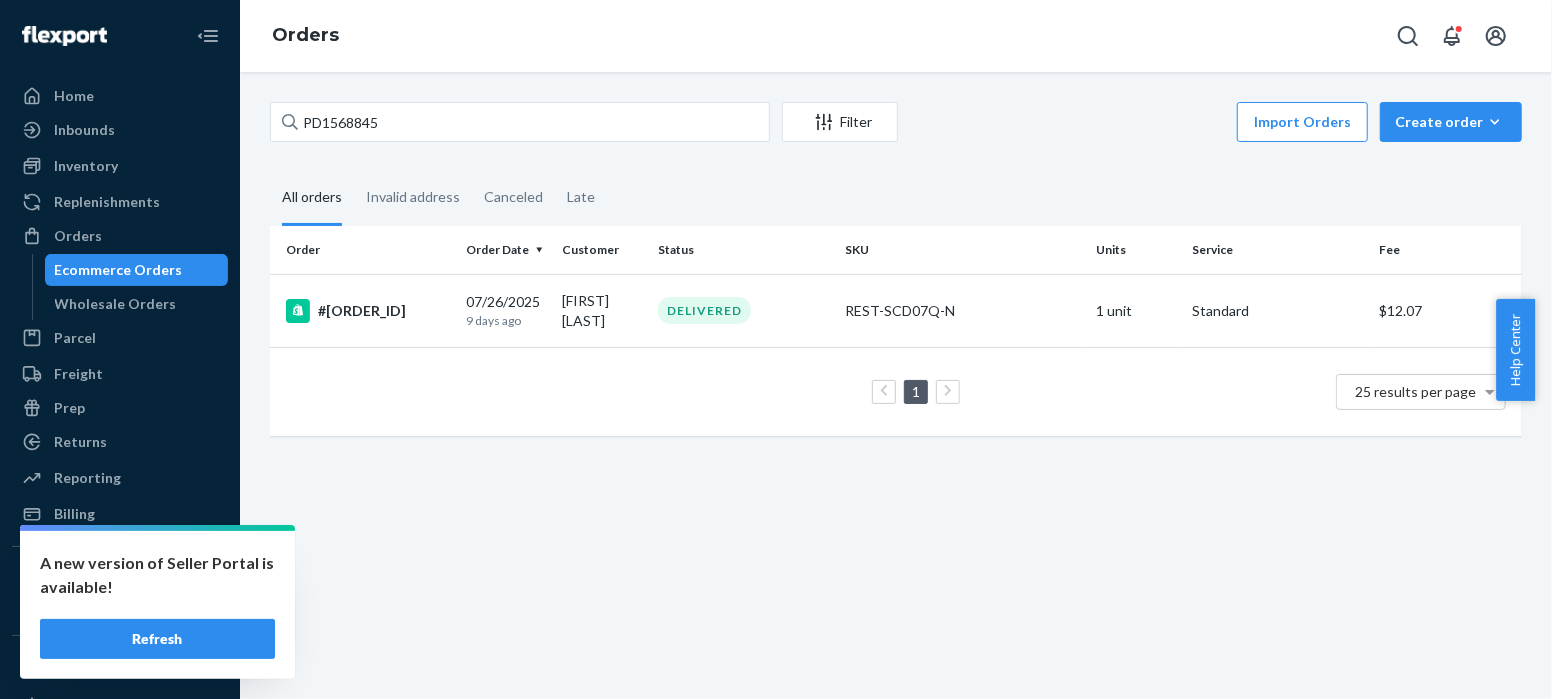 drag, startPoint x: 261, startPoint y: 107, endPoint x: 357, endPoint y: 246, distance: 168.92899 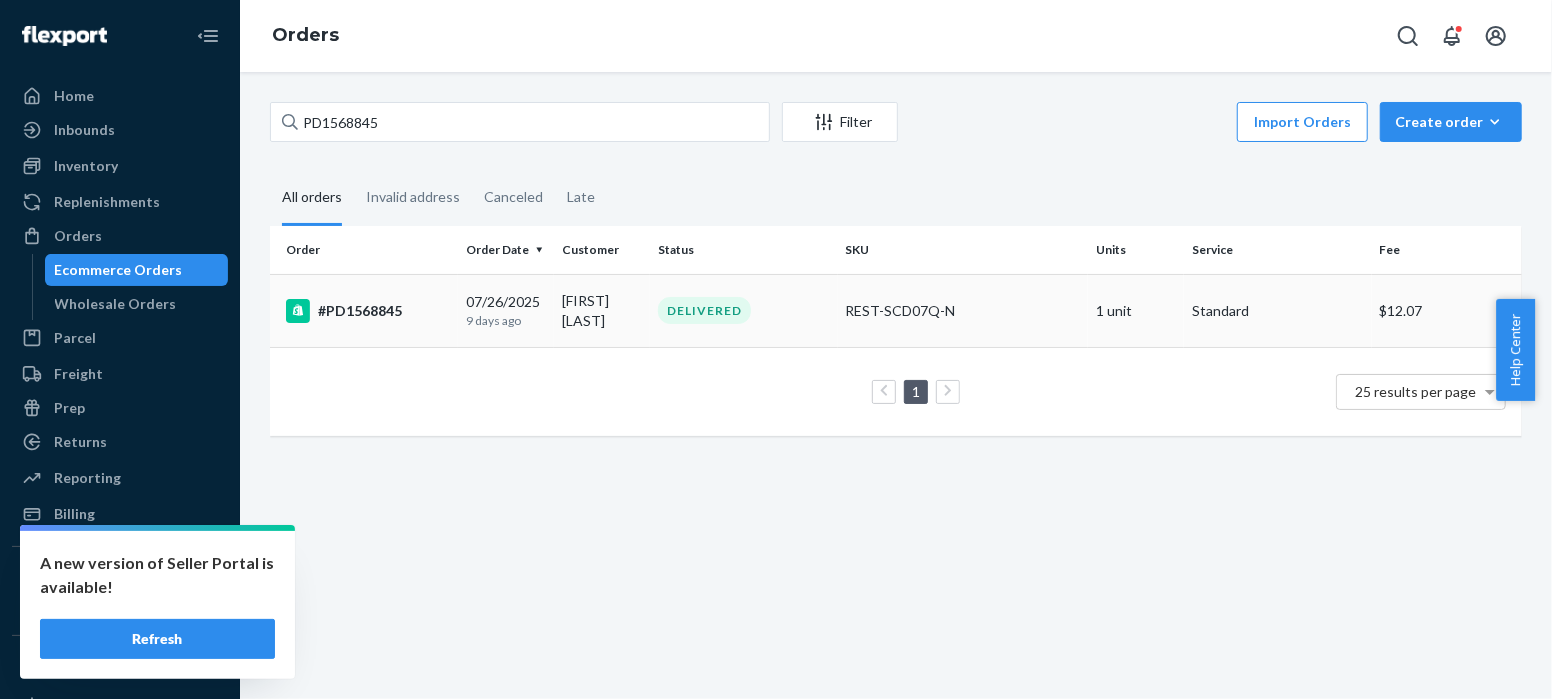 click on "#PD1568845" at bounding box center [368, 311] 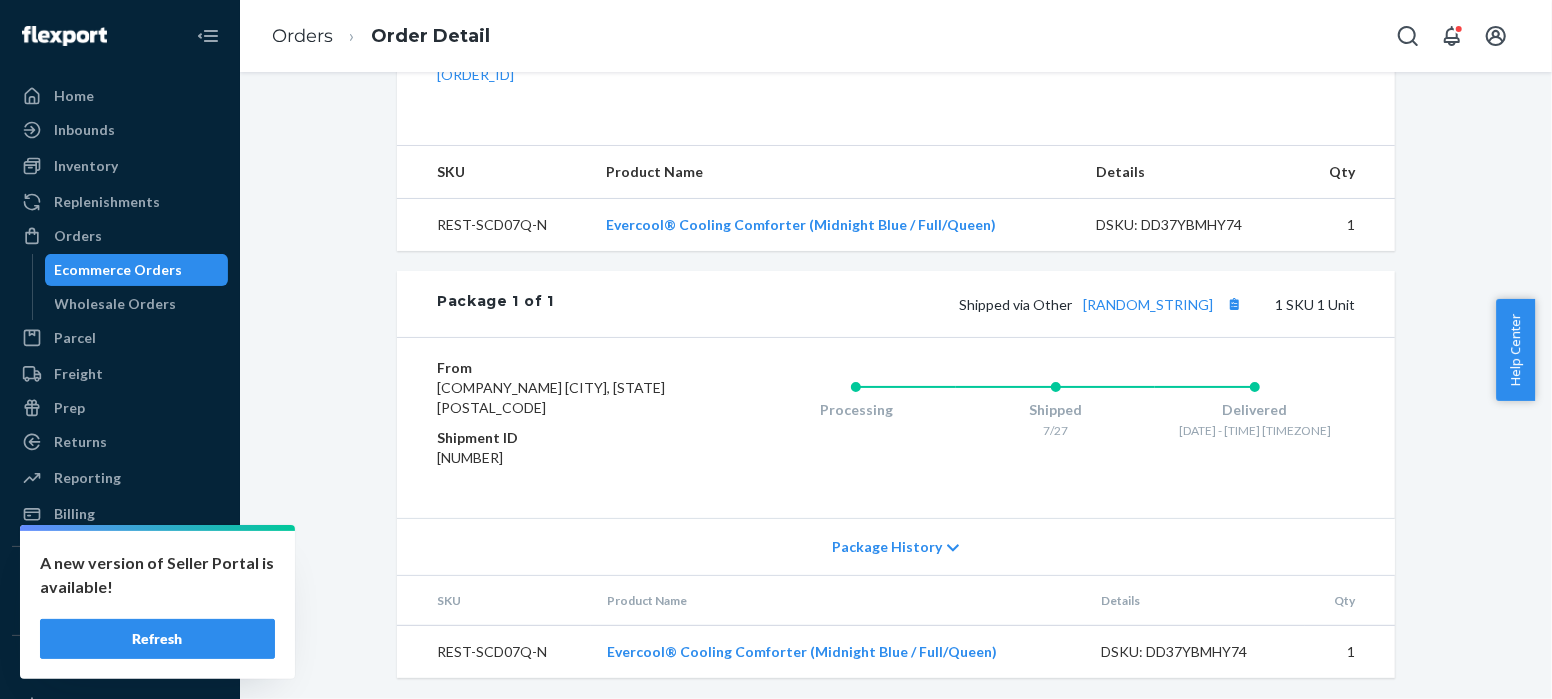 scroll, scrollTop: 698, scrollLeft: 0, axis: vertical 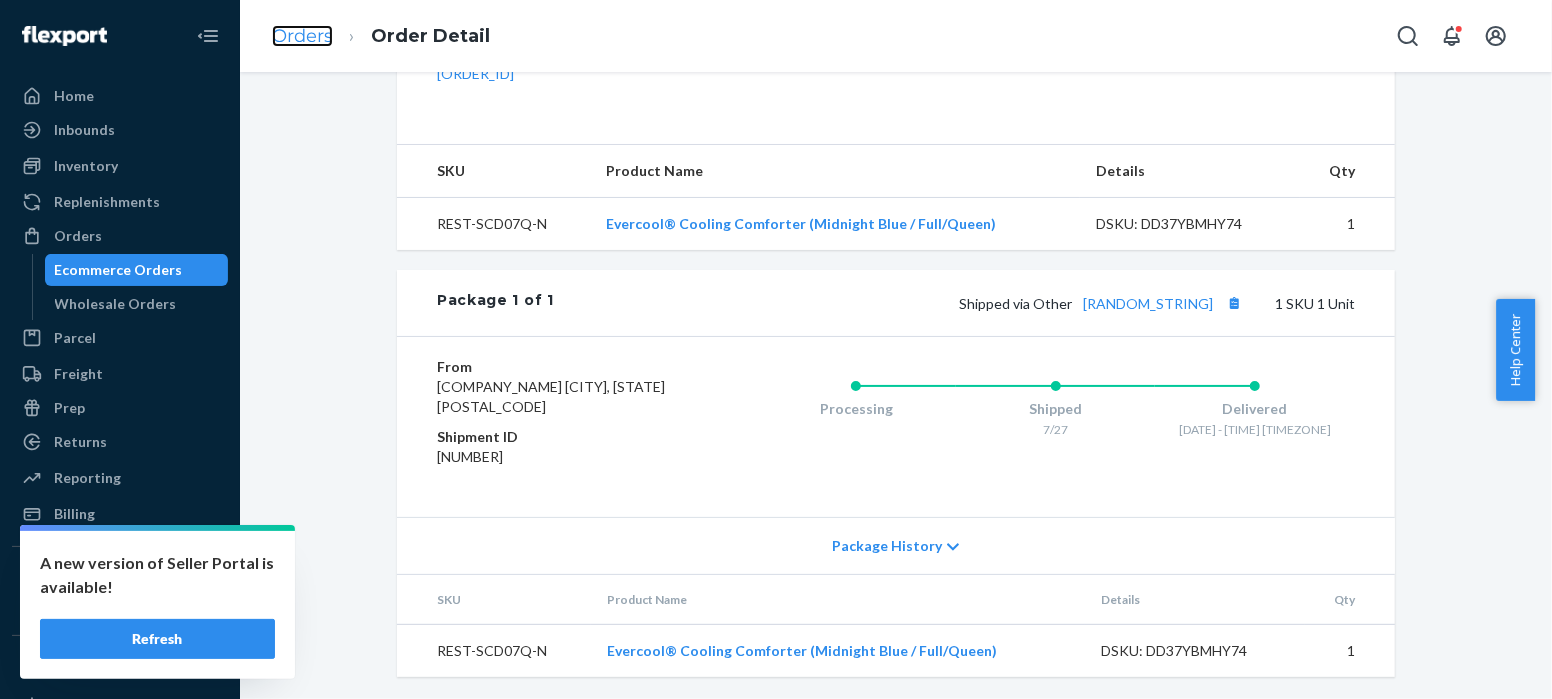 click on "Orders" at bounding box center (302, 36) 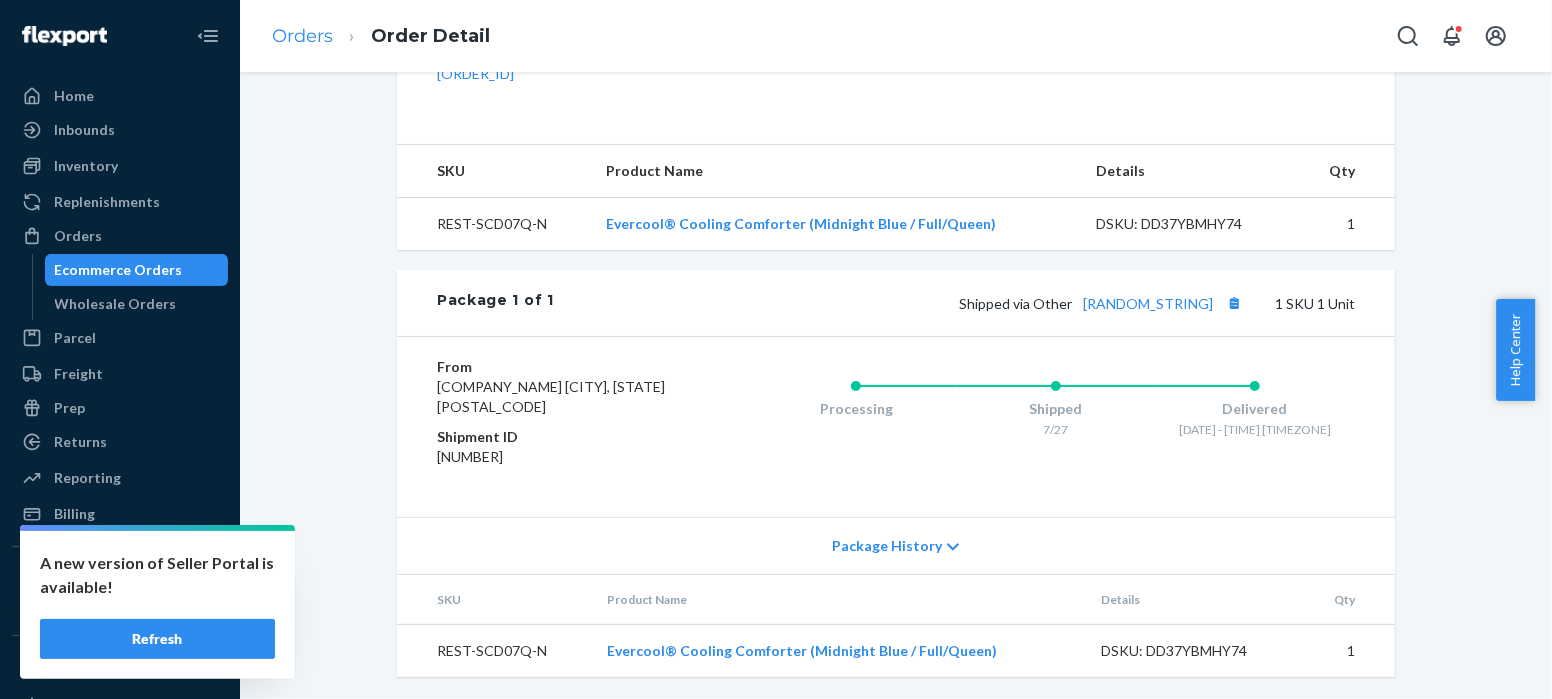 scroll, scrollTop: 0, scrollLeft: 0, axis: both 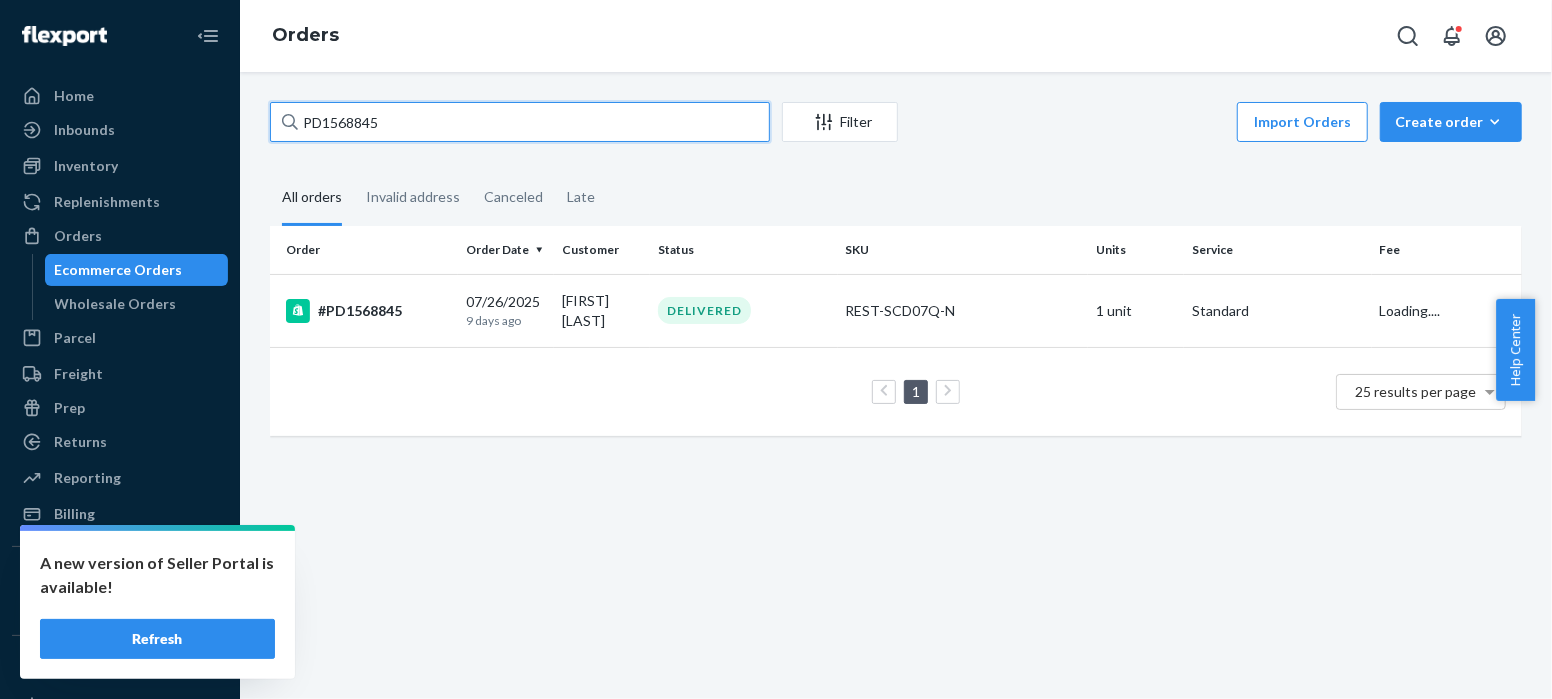 drag, startPoint x: 395, startPoint y: 115, endPoint x: 233, endPoint y: 116, distance: 162.00308 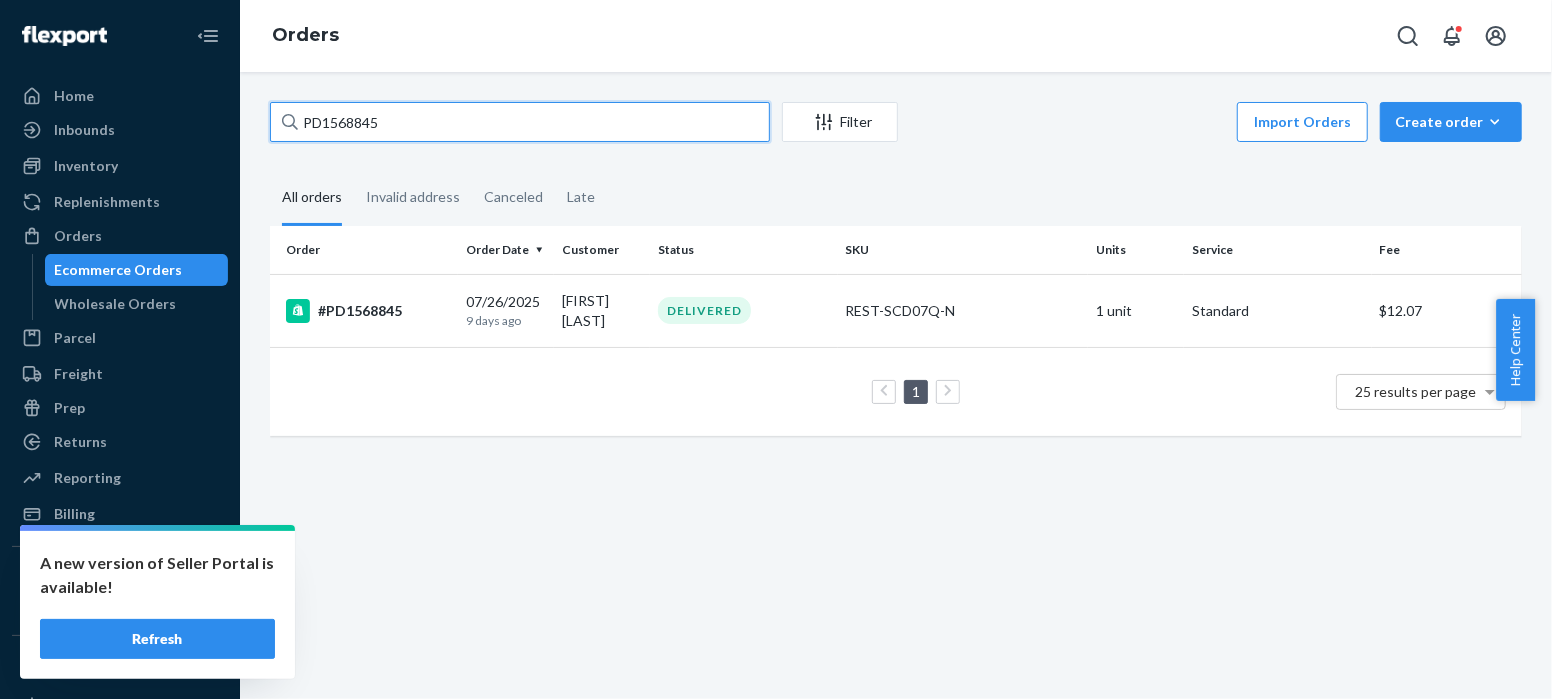 paste on "195237" 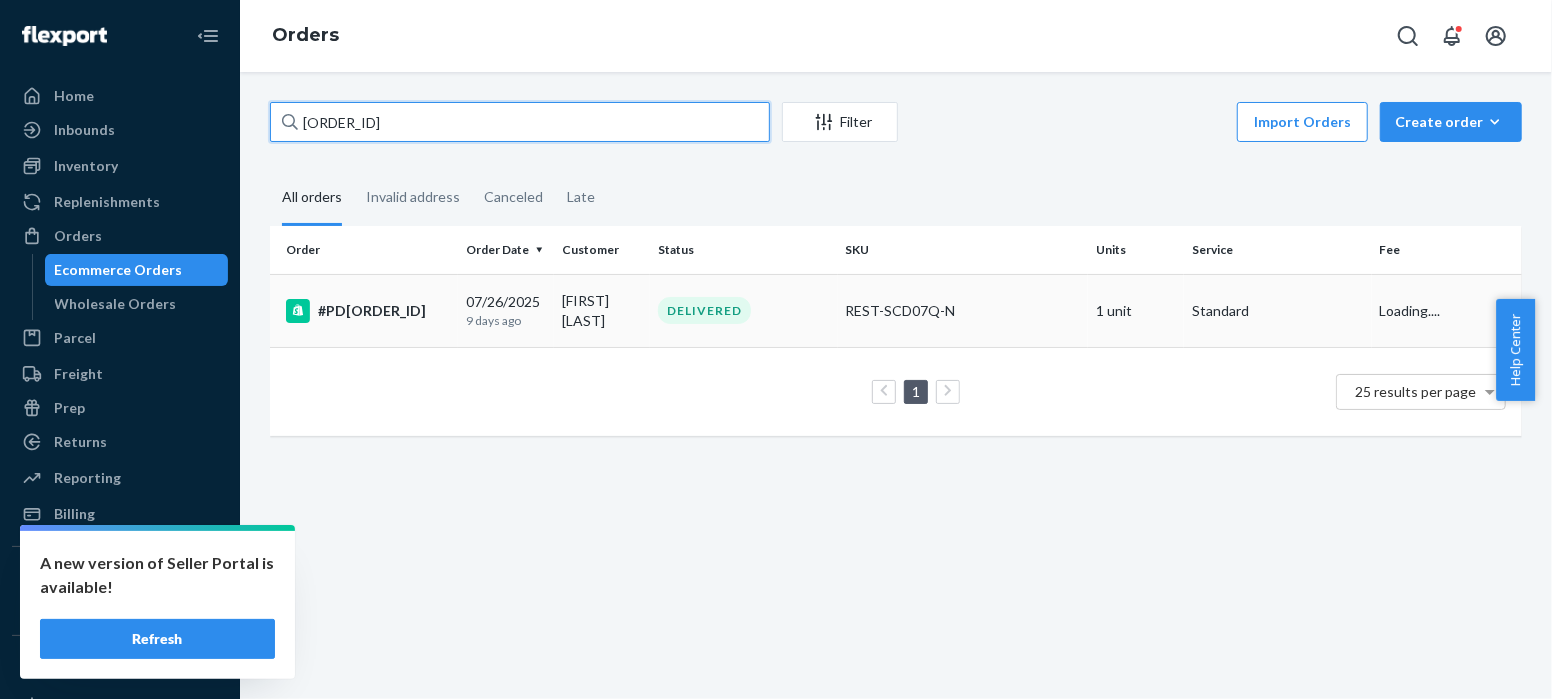 type on "[ORDER_ID]" 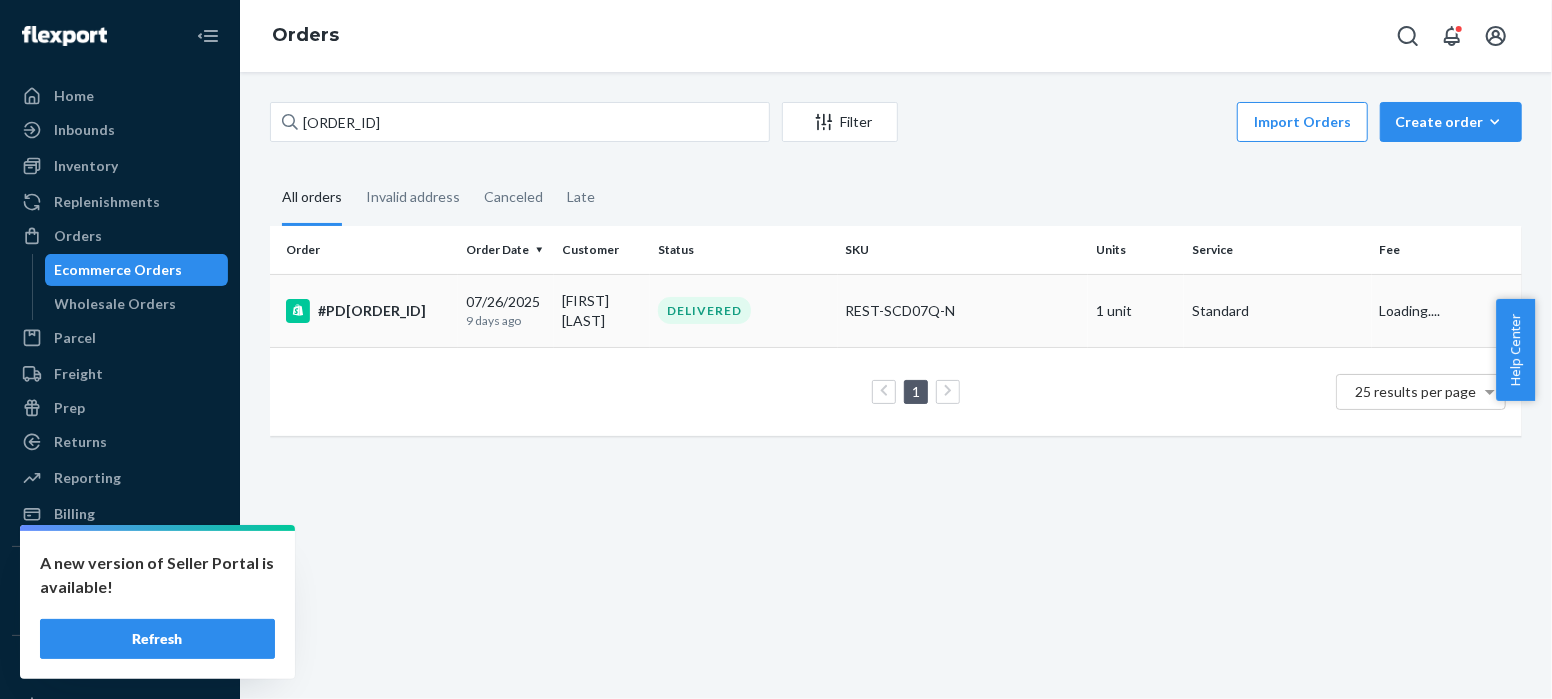 click on "#PD[ORDER_ID]" at bounding box center [368, 311] 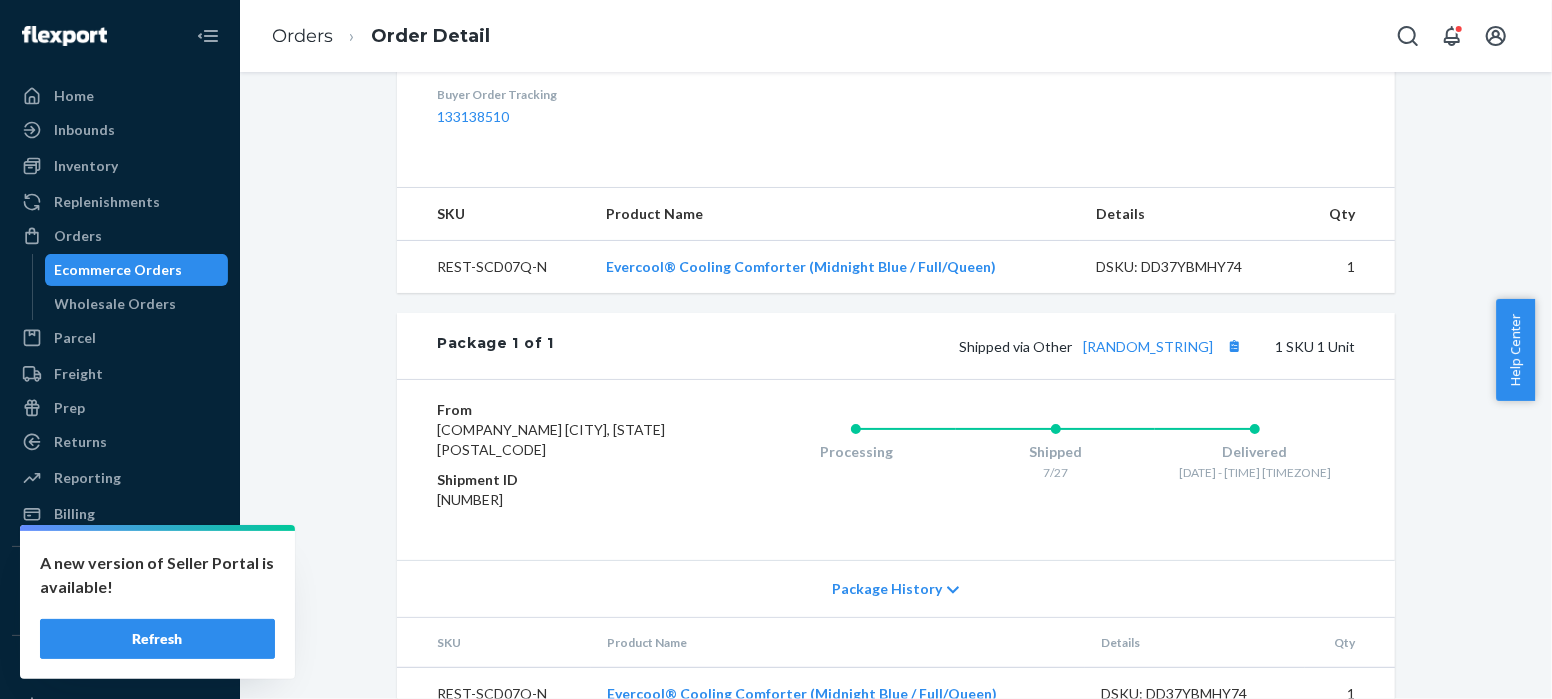 scroll, scrollTop: 698, scrollLeft: 0, axis: vertical 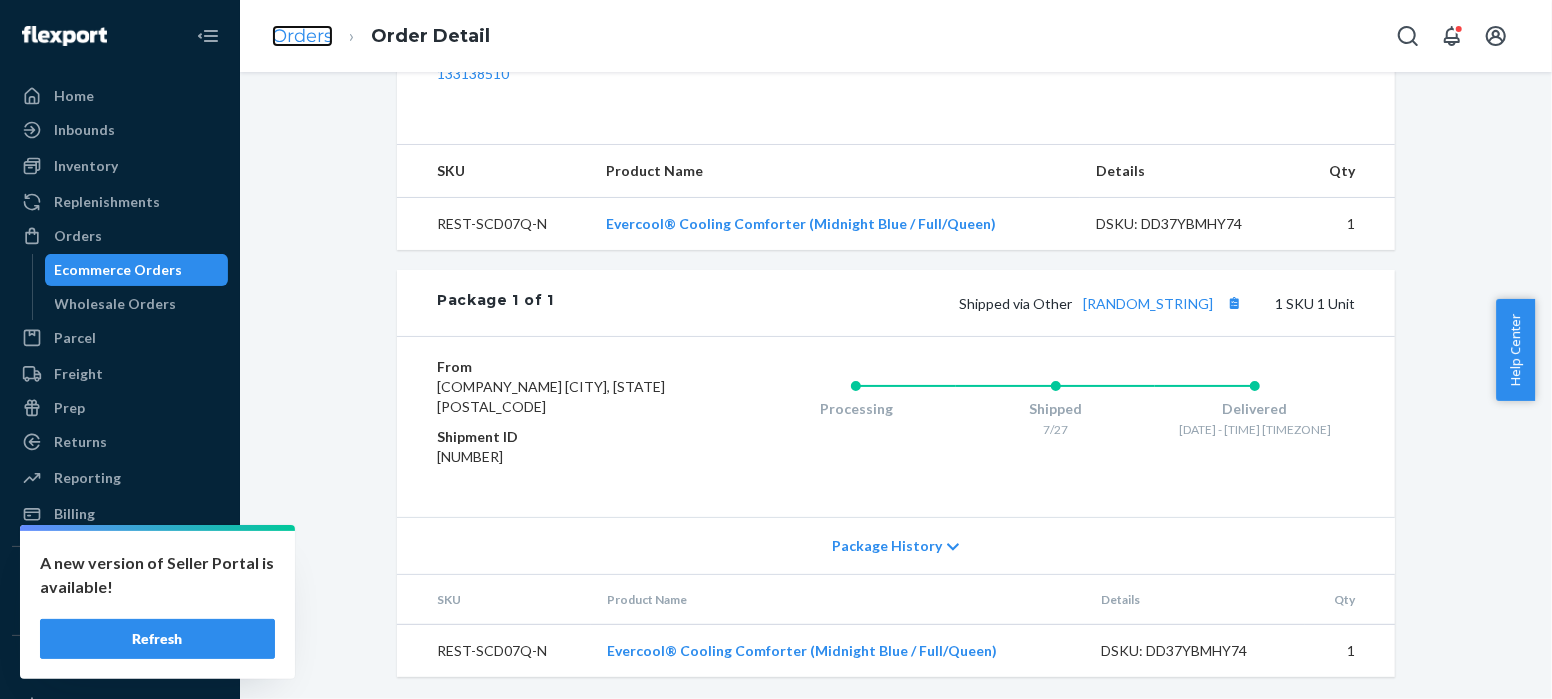 click on "Orders" at bounding box center [302, 36] 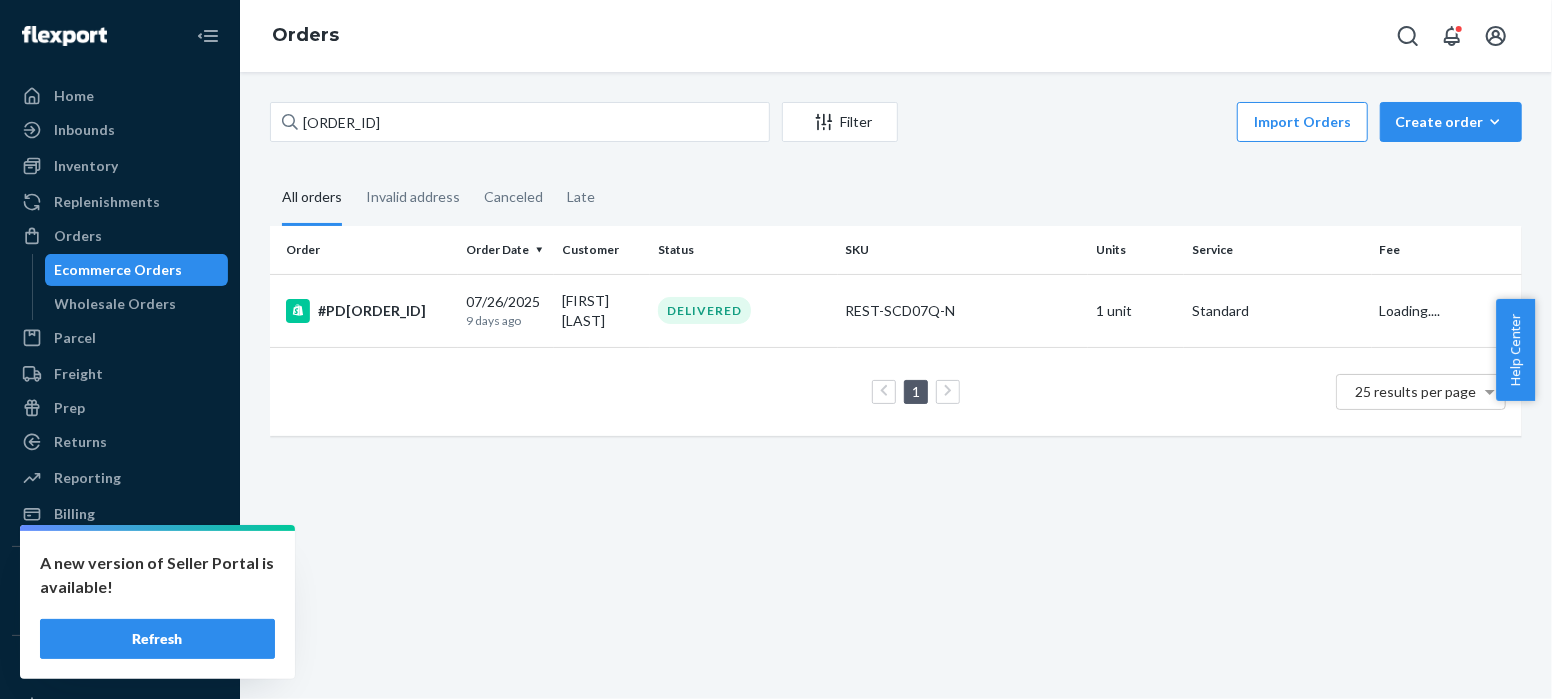 scroll, scrollTop: 0, scrollLeft: 0, axis: both 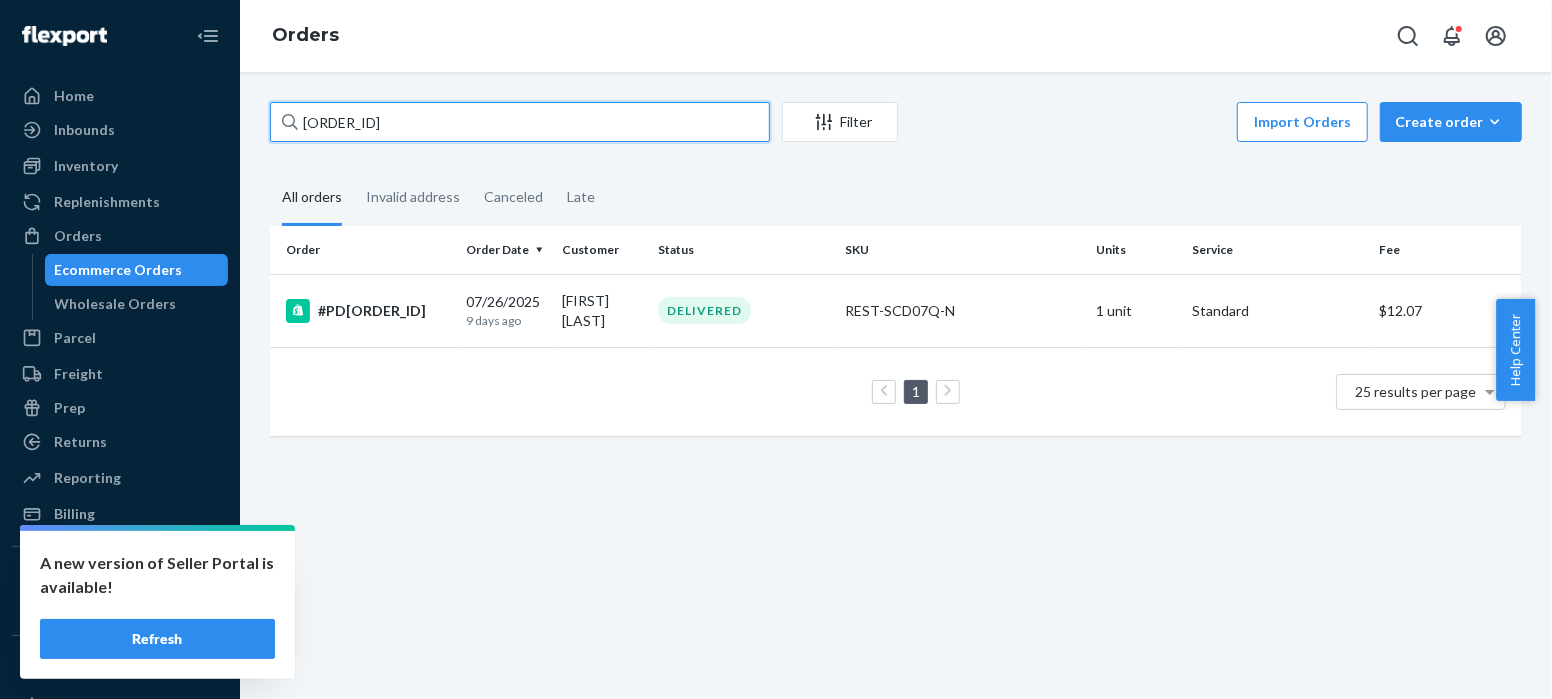 drag, startPoint x: 404, startPoint y: 117, endPoint x: 227, endPoint y: 118, distance: 177.00282 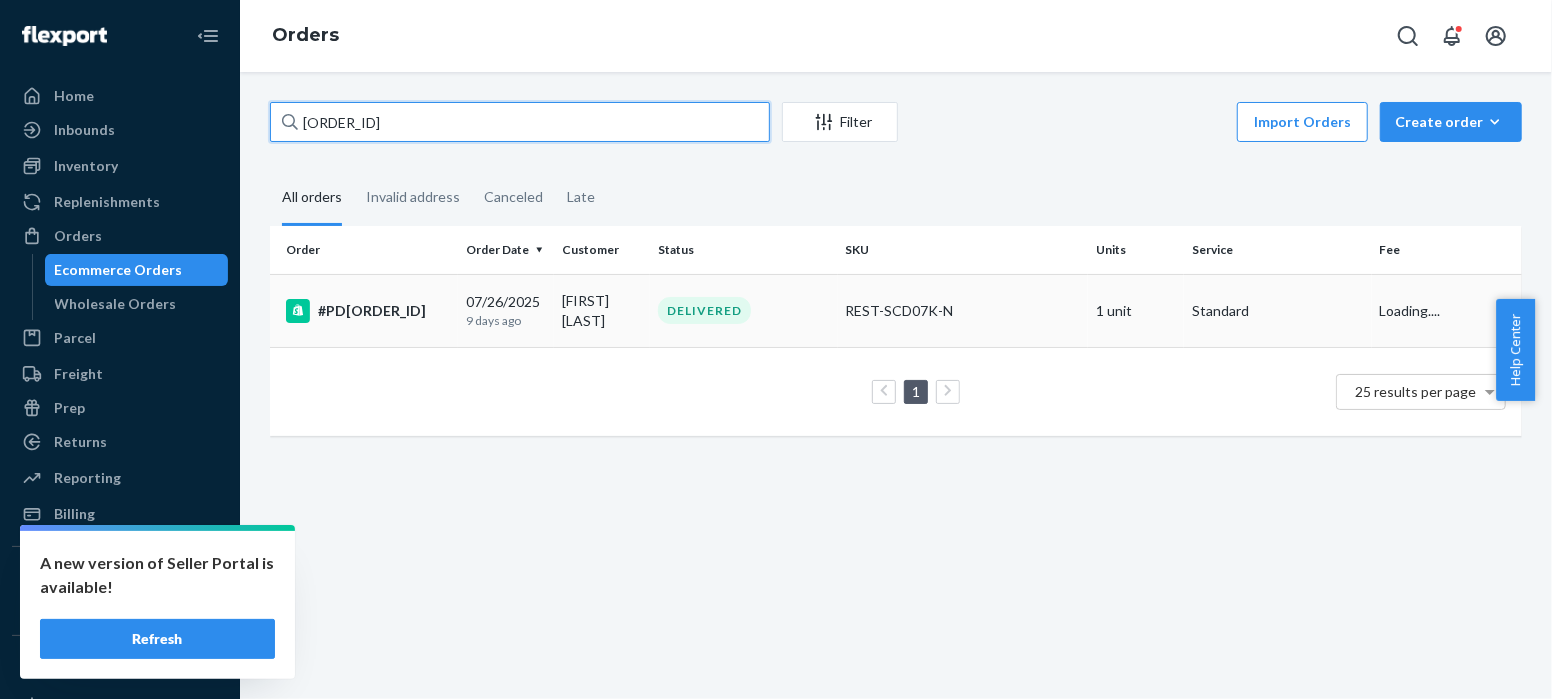 type on "[ORDER_ID]" 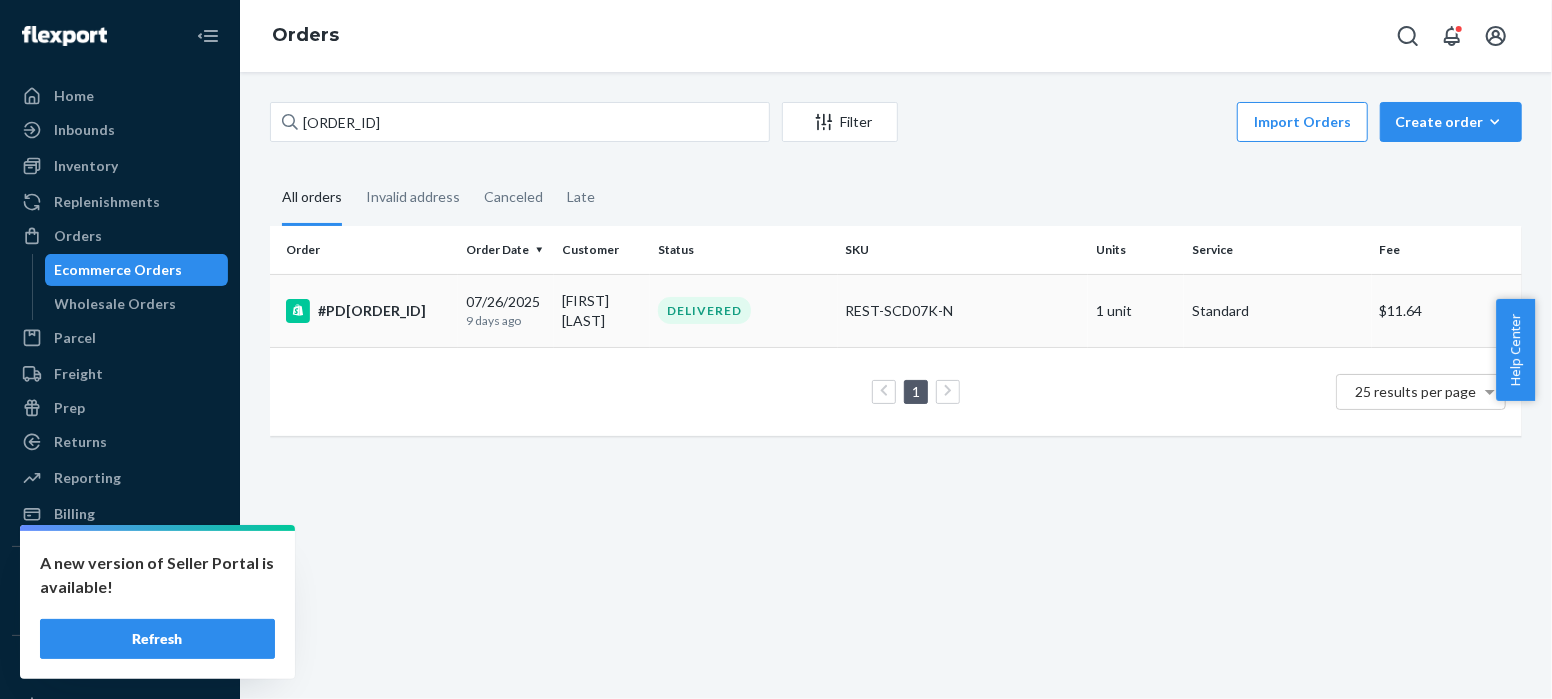 click on "#PD[ORDER_ID]" at bounding box center [368, 311] 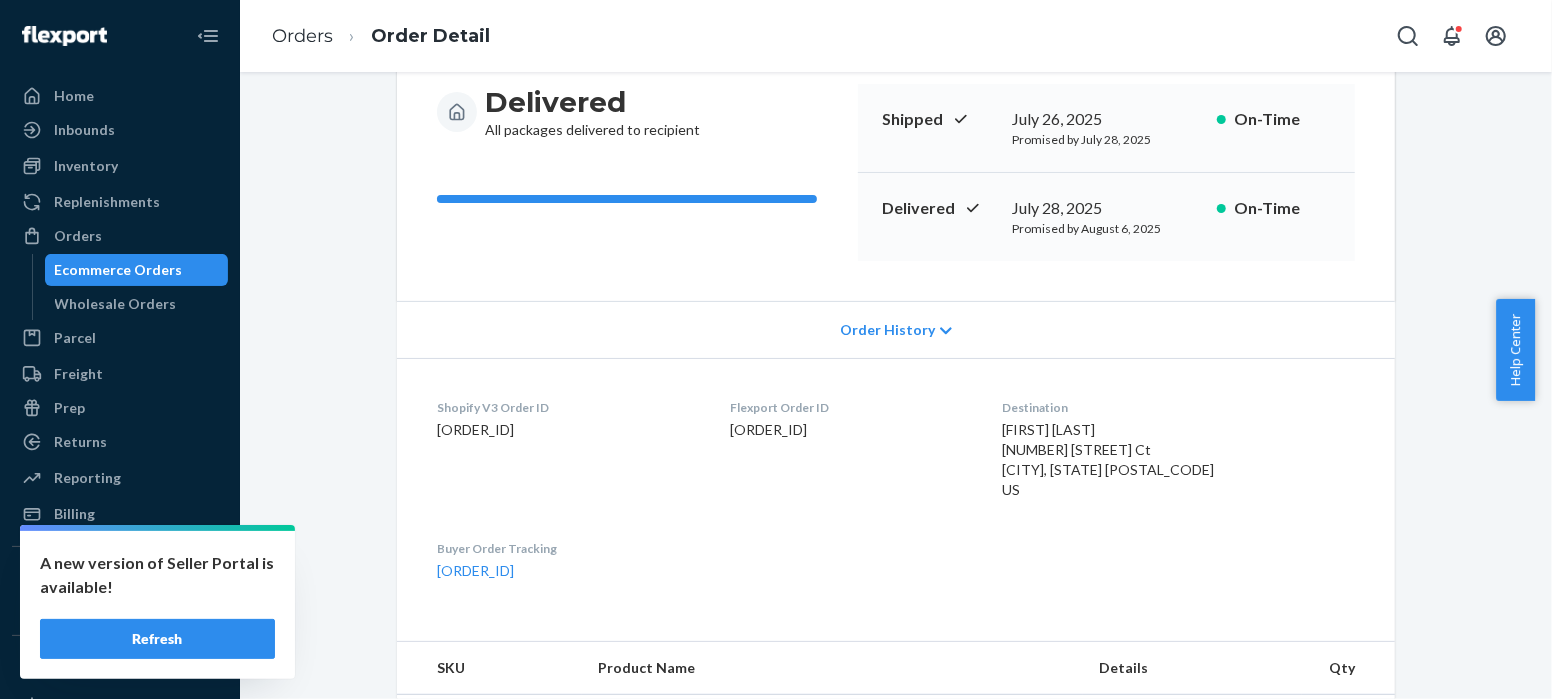 scroll, scrollTop: 698, scrollLeft: 0, axis: vertical 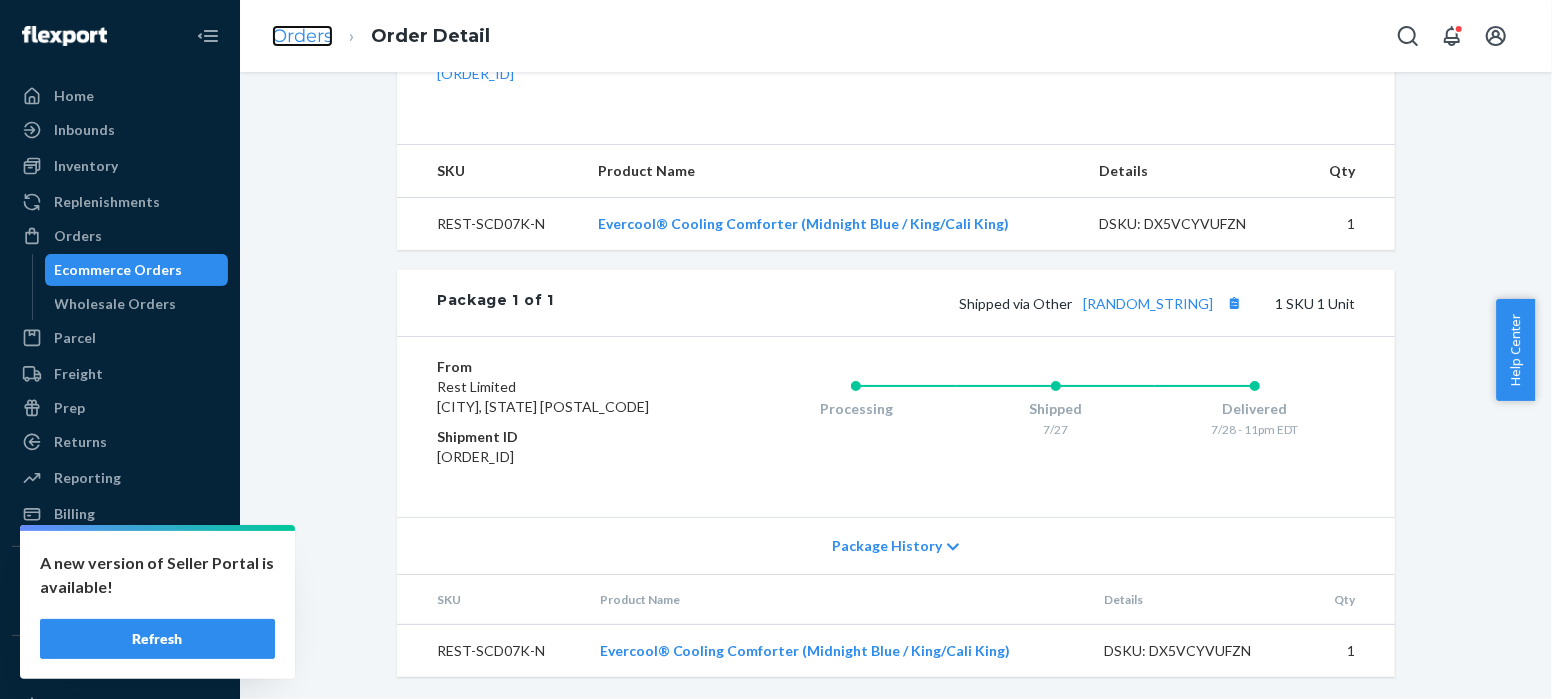 click on "Orders" at bounding box center (302, 36) 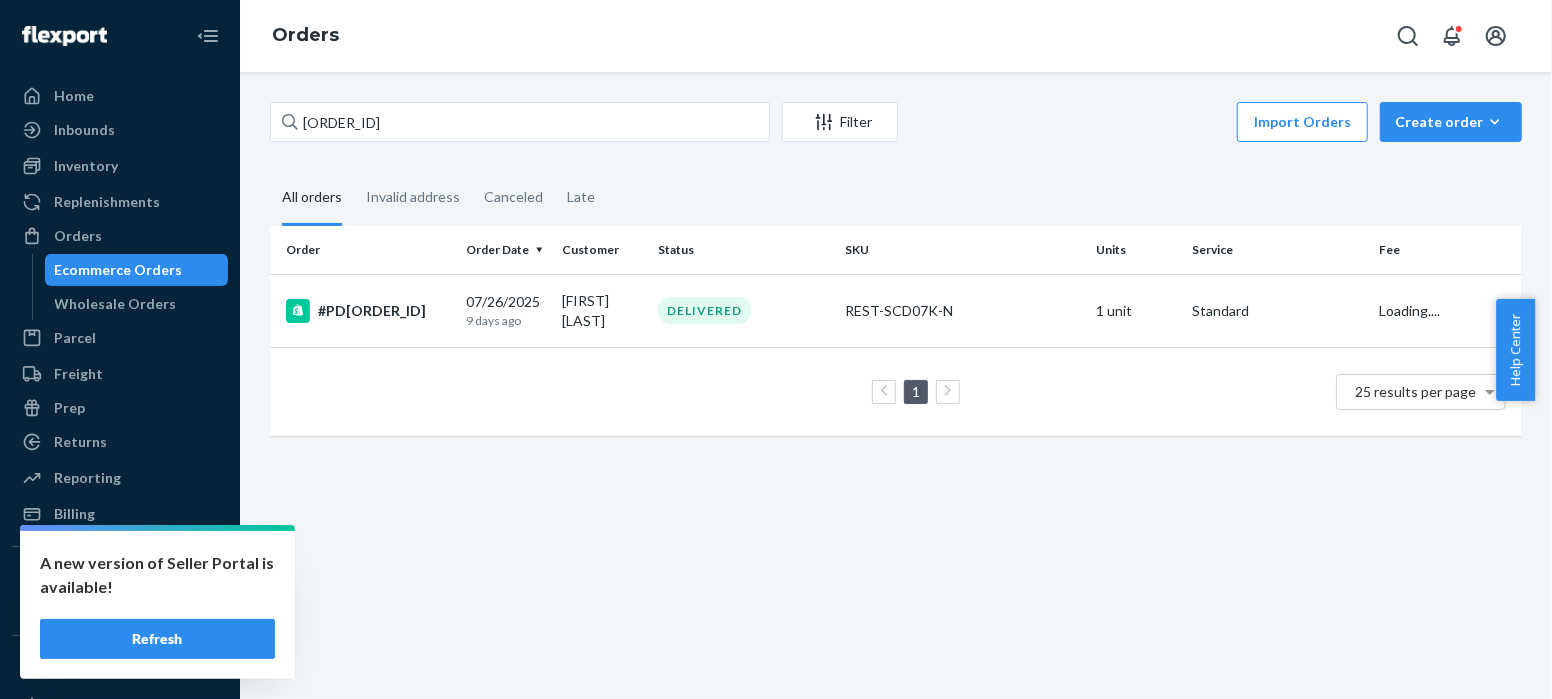 scroll, scrollTop: 0, scrollLeft: 0, axis: both 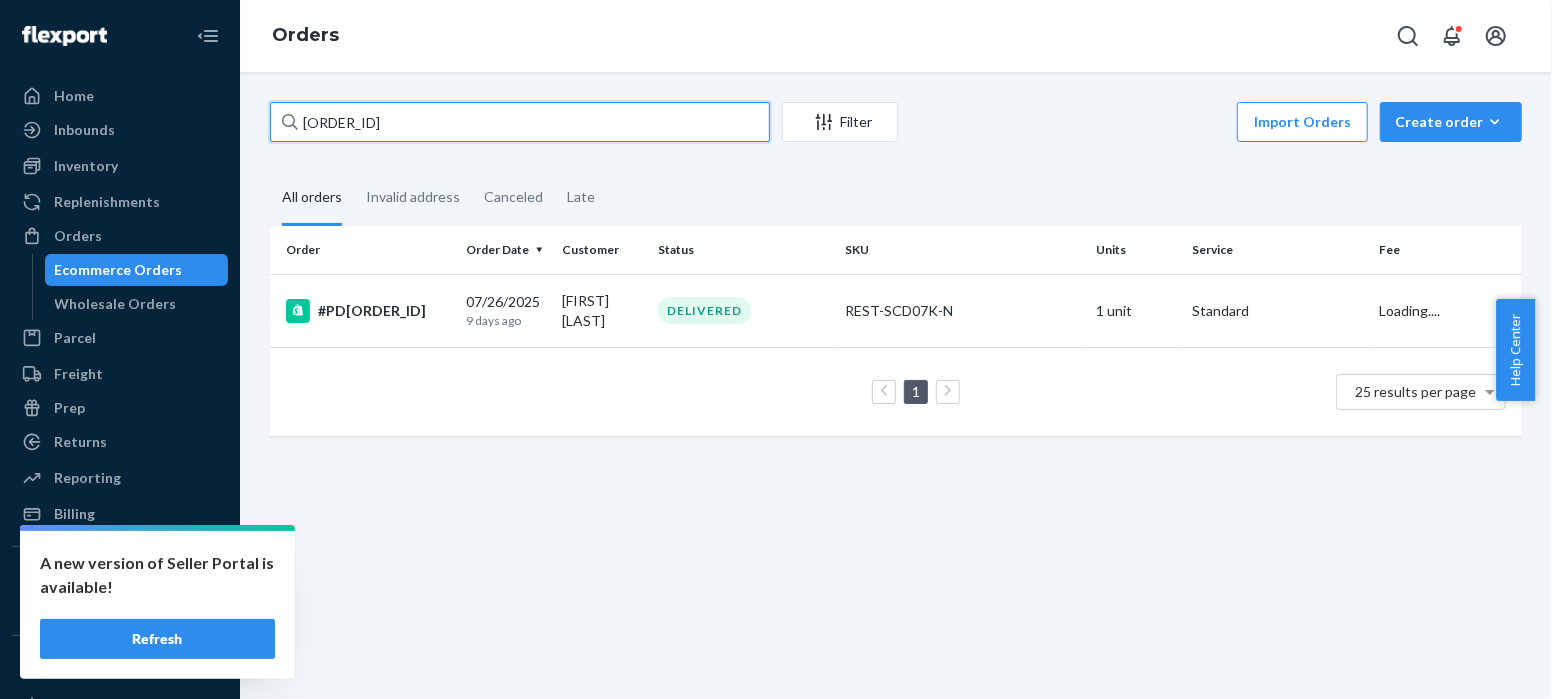 drag, startPoint x: 398, startPoint y: 122, endPoint x: 269, endPoint y: 123, distance: 129.00388 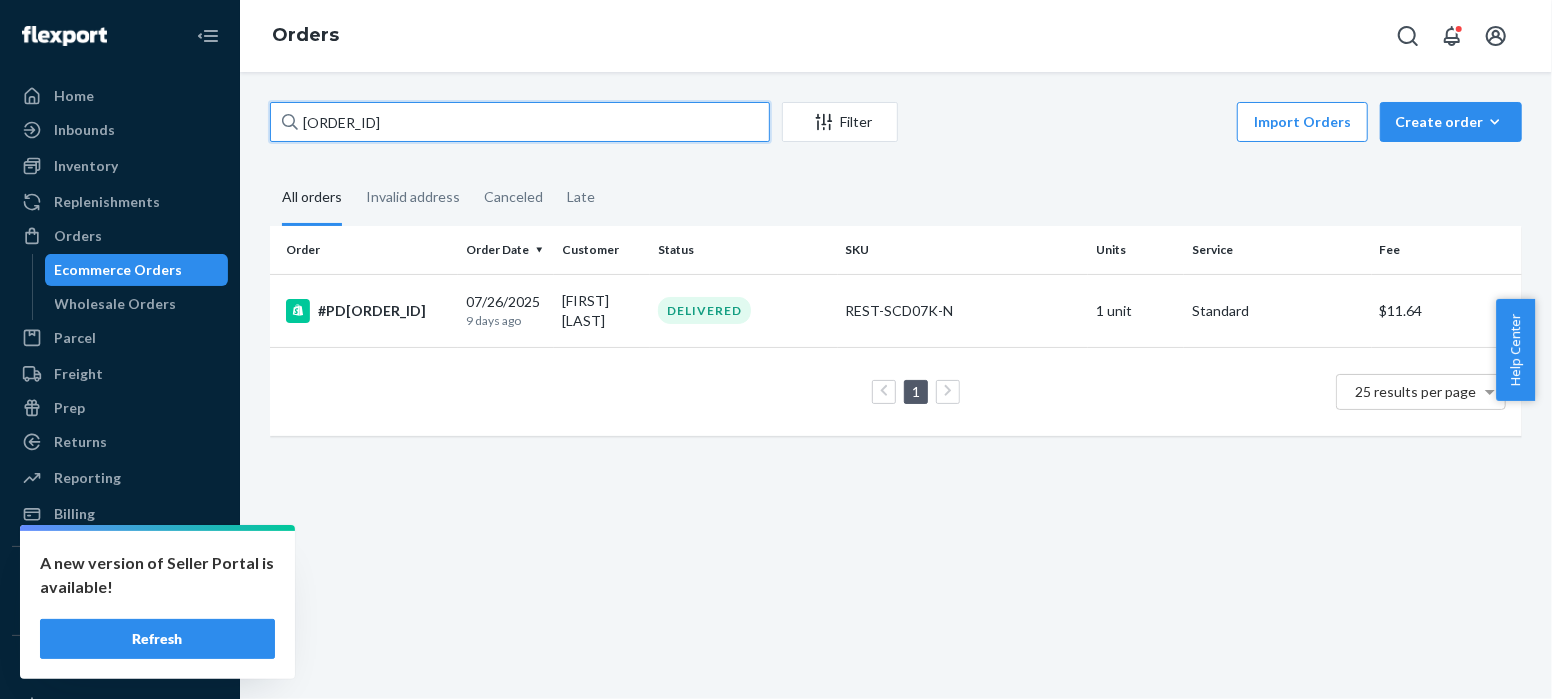 paste on "[NUMBER]" 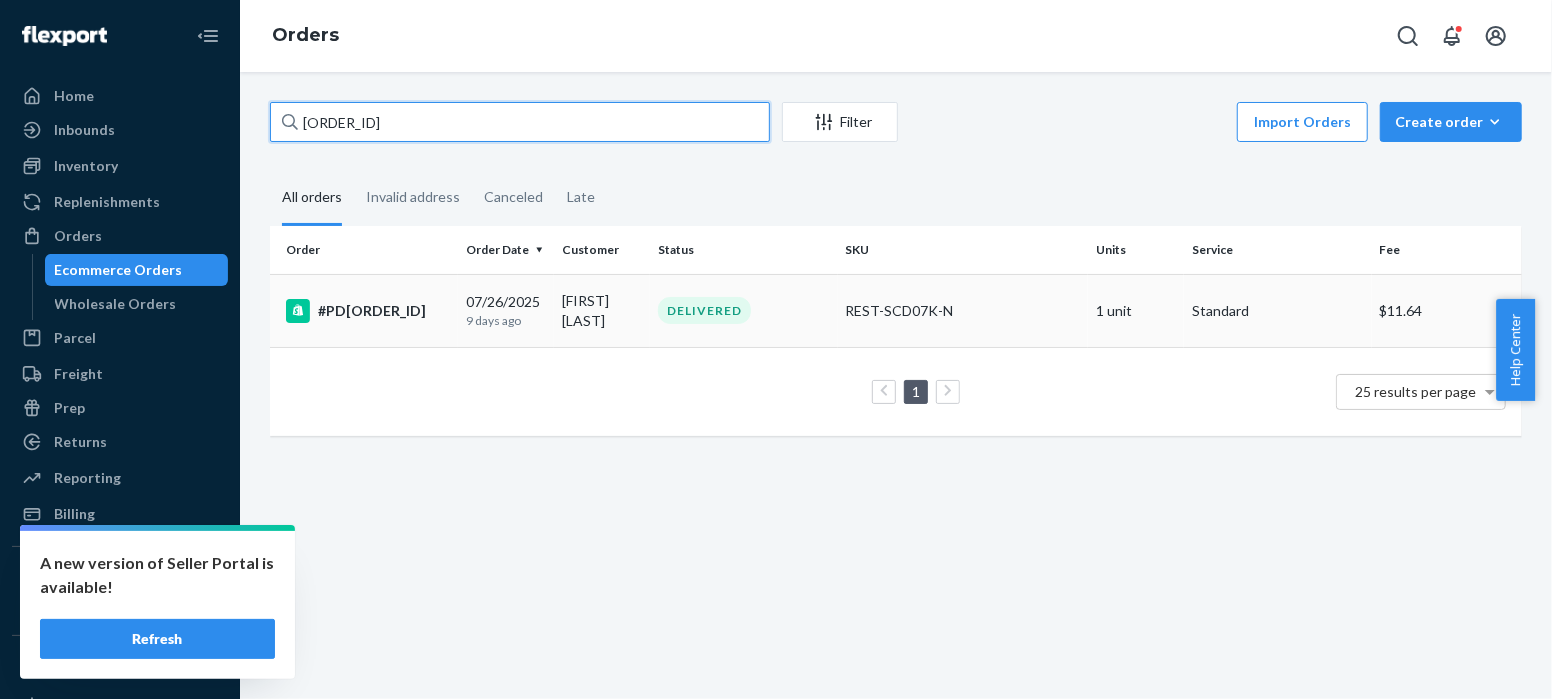 type on "[ORDER_ID]" 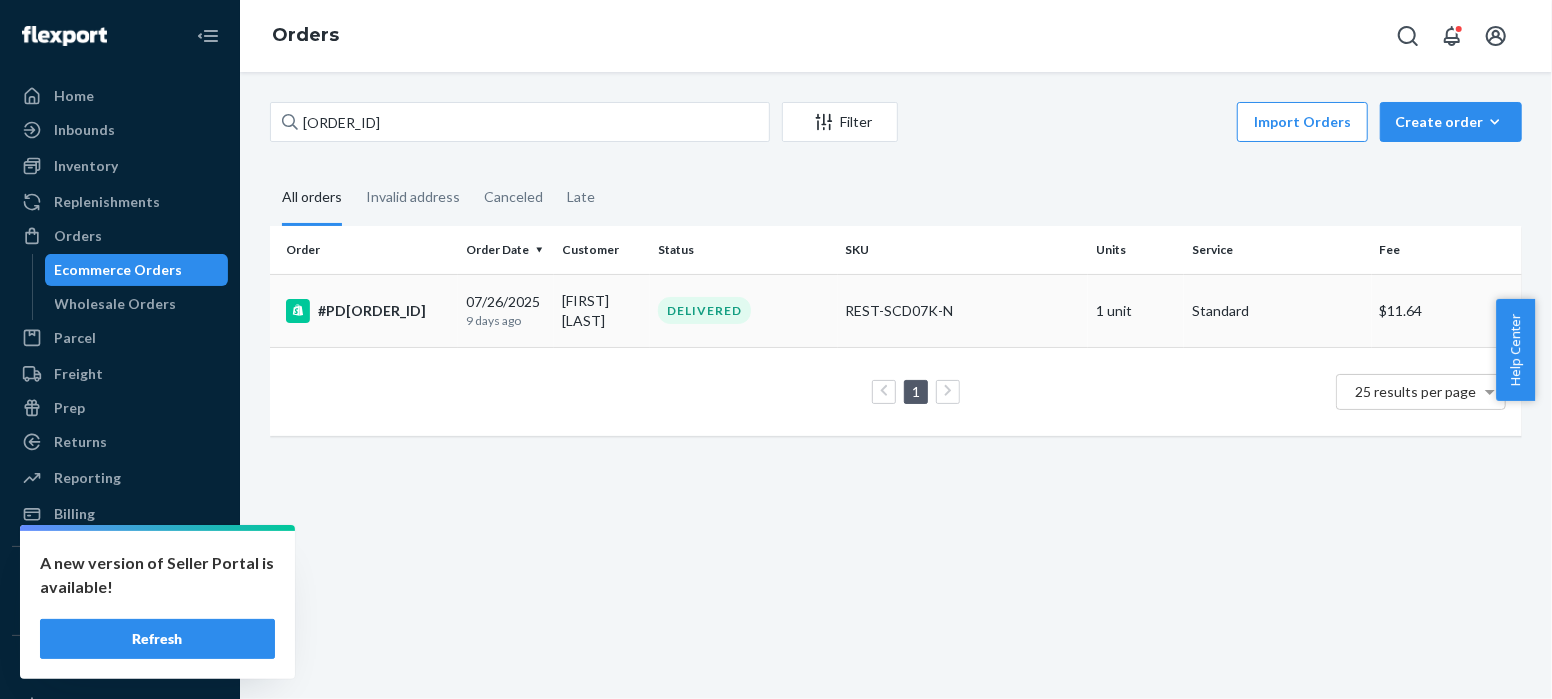 click on "#PD[ORDER_ID]" at bounding box center (368, 311) 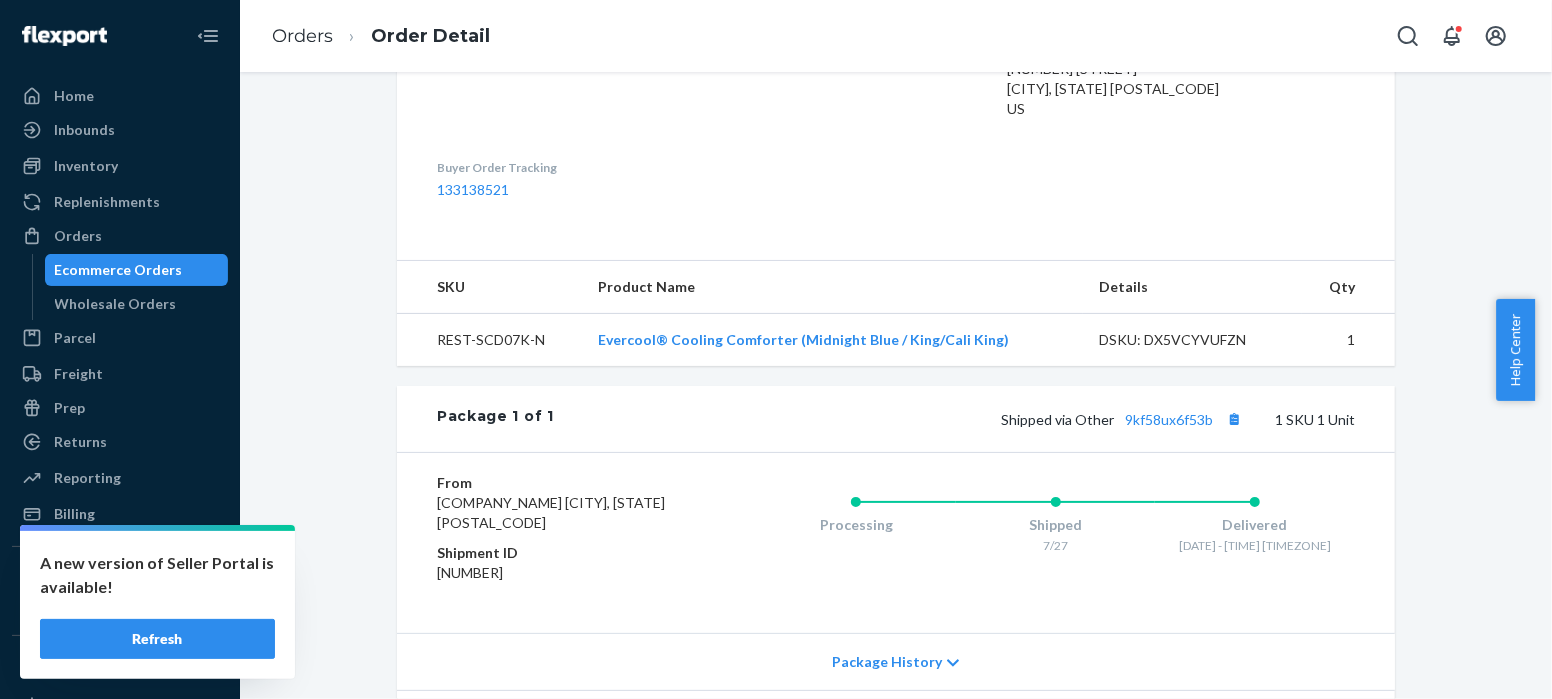 scroll, scrollTop: 698, scrollLeft: 0, axis: vertical 